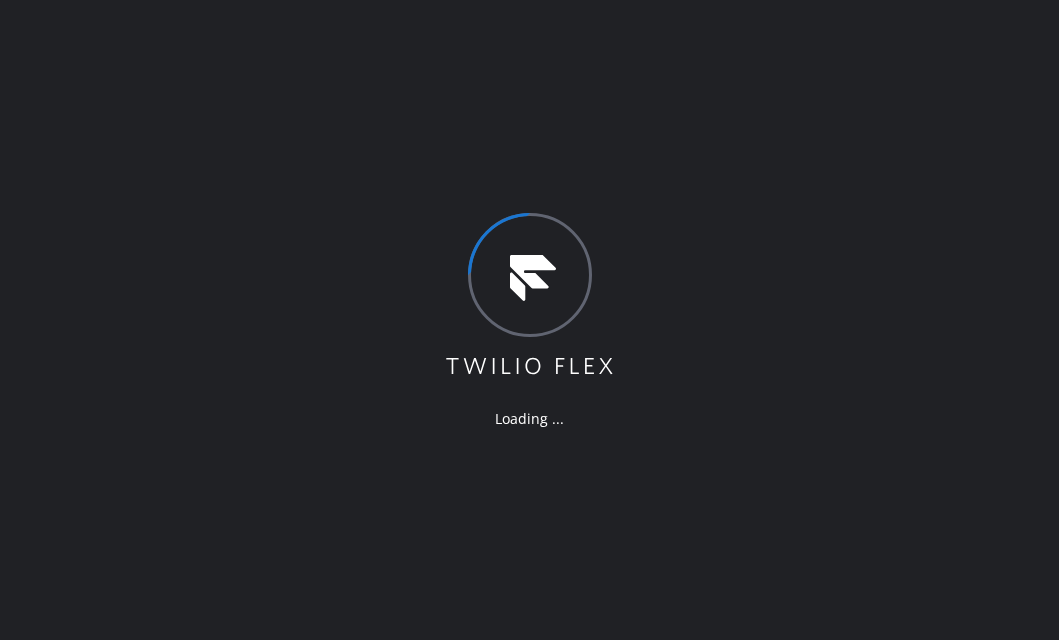 scroll, scrollTop: 0, scrollLeft: 0, axis: both 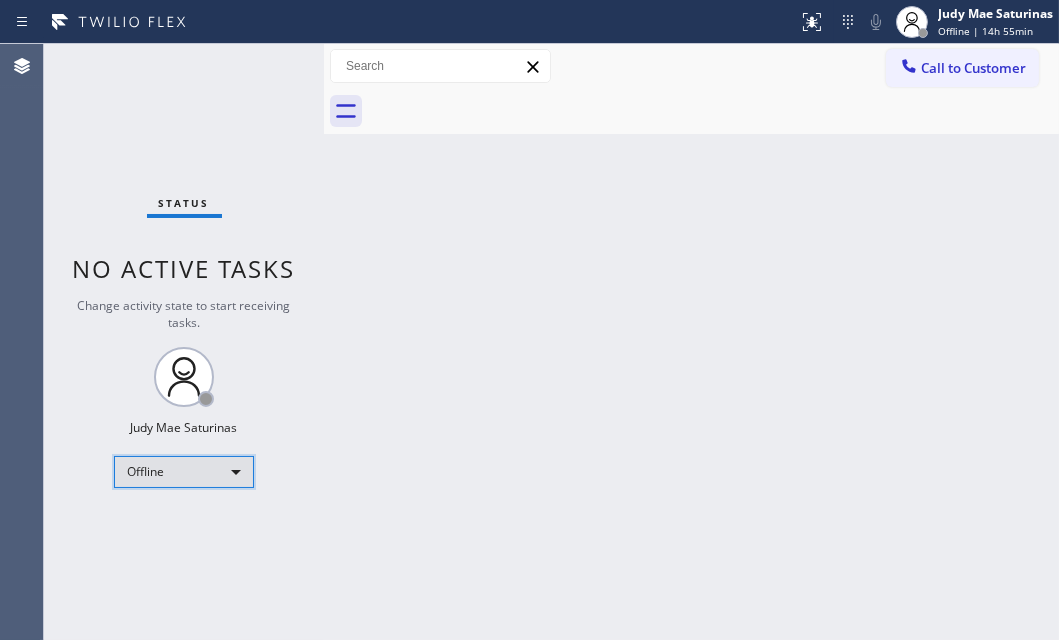 click on "Offline" at bounding box center (184, 472) 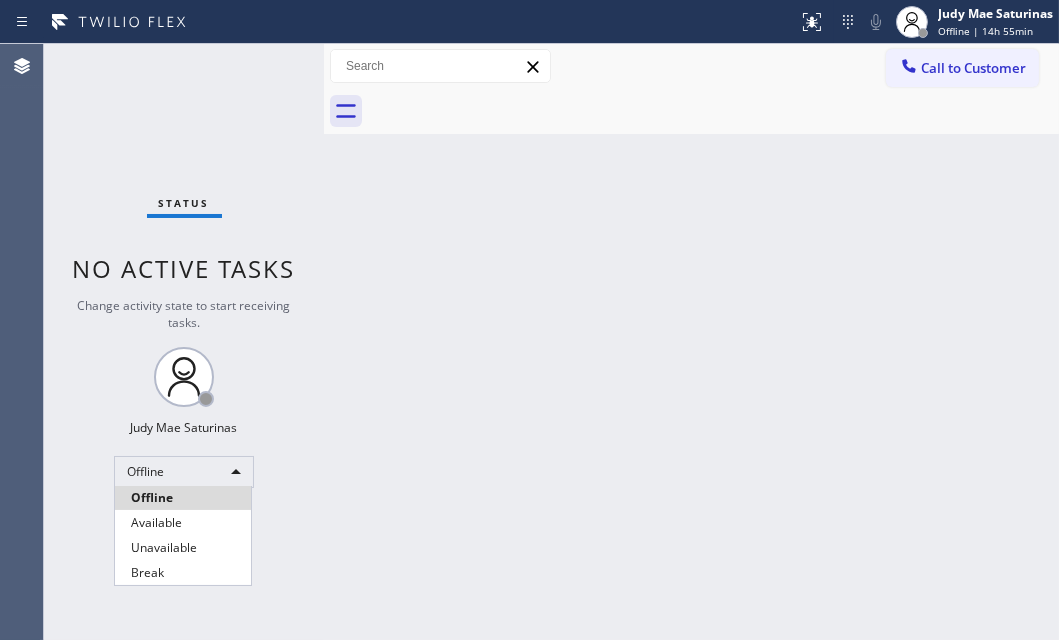 click at bounding box center (529, 320) 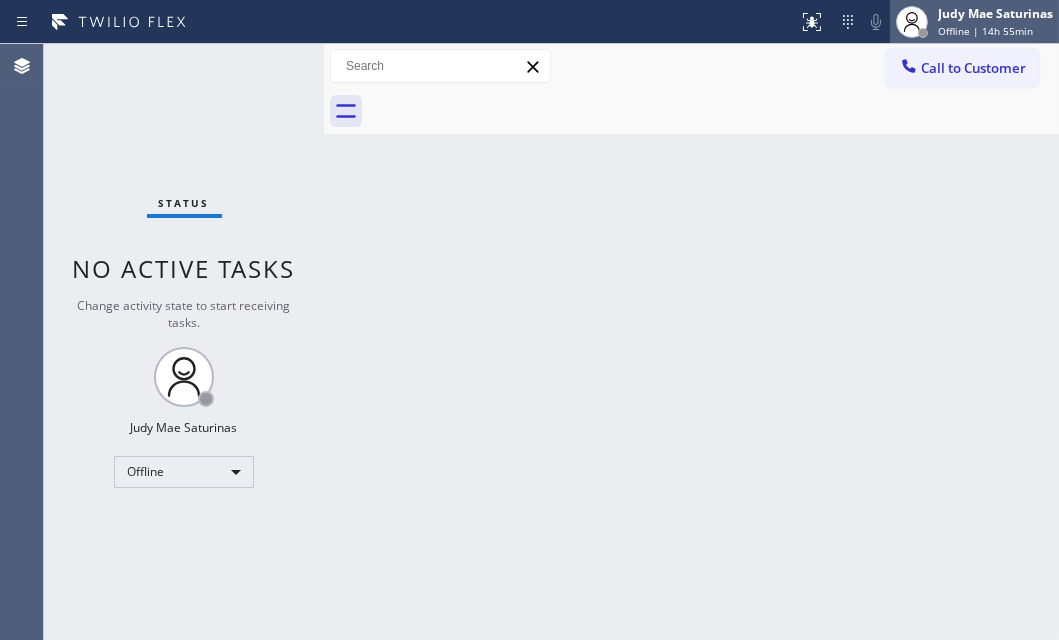click at bounding box center (912, 22) 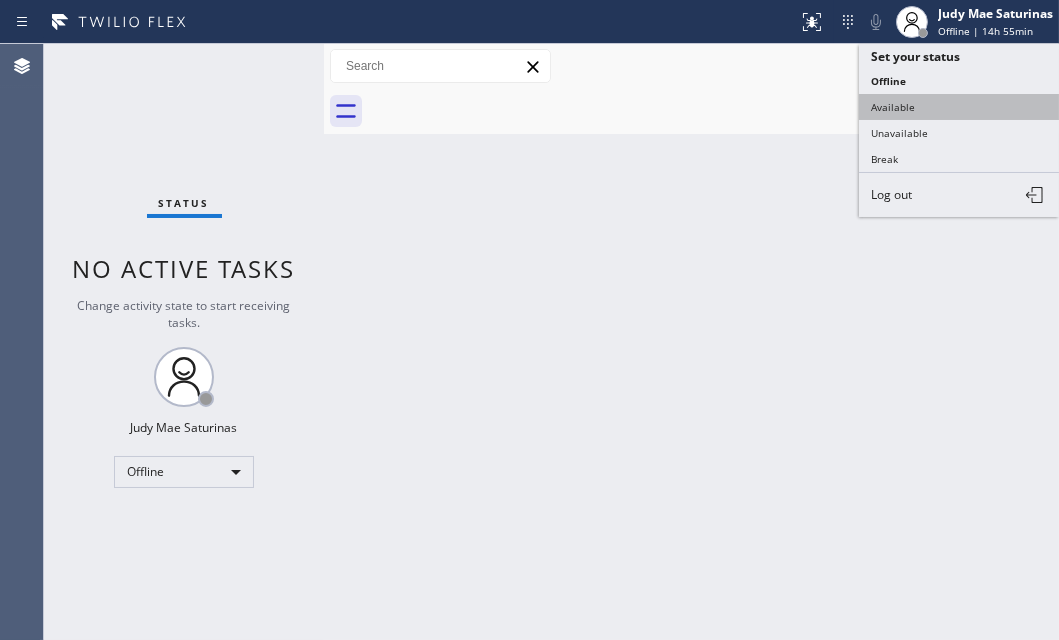 click on "Available" at bounding box center [959, 107] 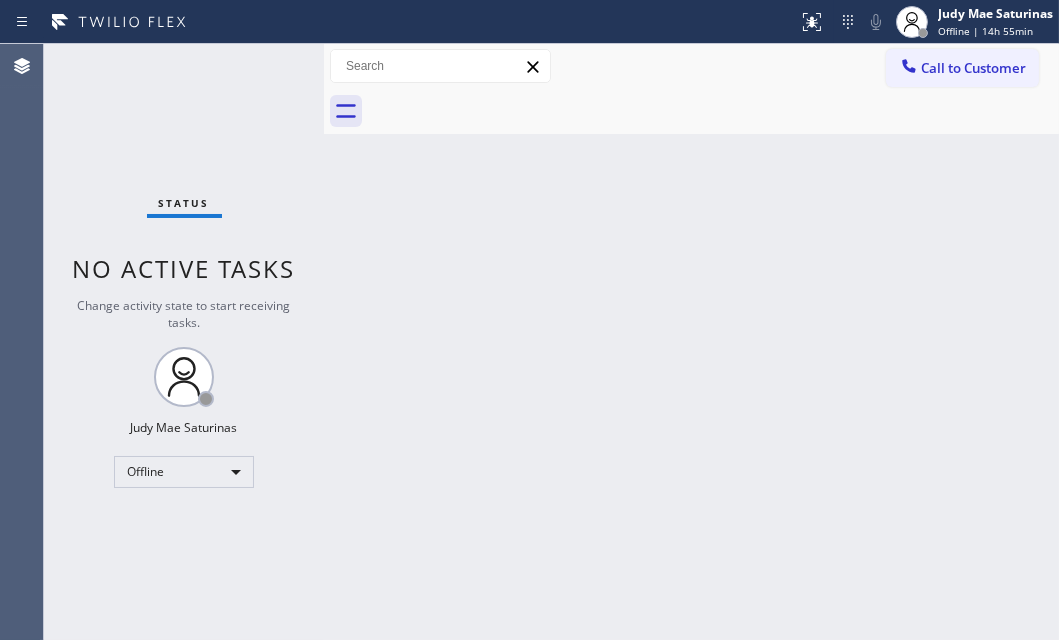 click on "Back to Dashboard Change Sender ID Customers Technicians Select a contact Outbound call Technician Search Technician Your caller id phone number Your caller id phone number Call Technician info Name   Phone none Address none Change Sender ID HVAC +18559994417 5 Star Appliance +18557314952 Appliance Repair +18554611149 Plumbing +18889090120 Air Duct Cleaning +18006865038  Electricians +18005688664 Cancel Change Check personal SMS Reset Change No tabs Call to Customer Outbound call Location Search location Your caller id phone number Customer number Call Outbound call Technician Search Technician Your caller id phone number Your caller id phone number Call" at bounding box center (691, 342) 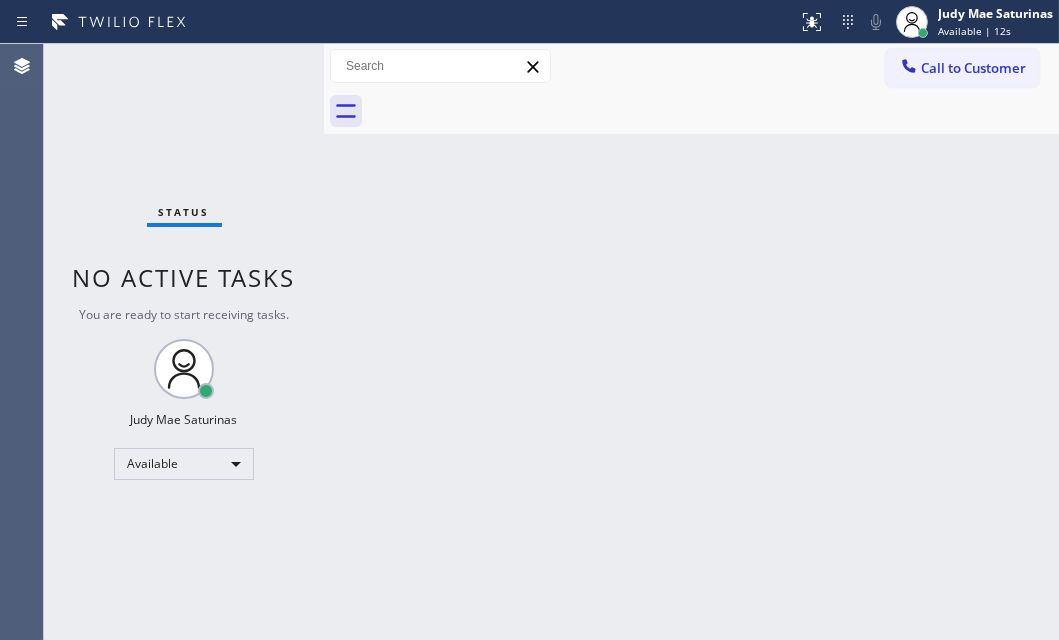 click on "Status   No active tasks     You are ready to start receiving tasks.   Judy Mae Saturinas Available" at bounding box center (184, 342) 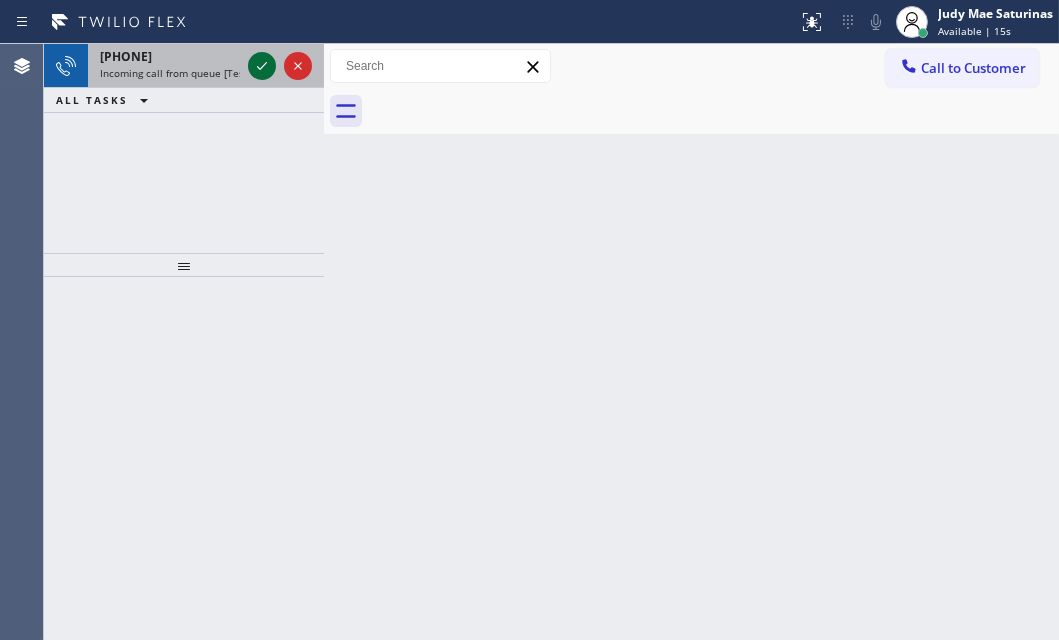click 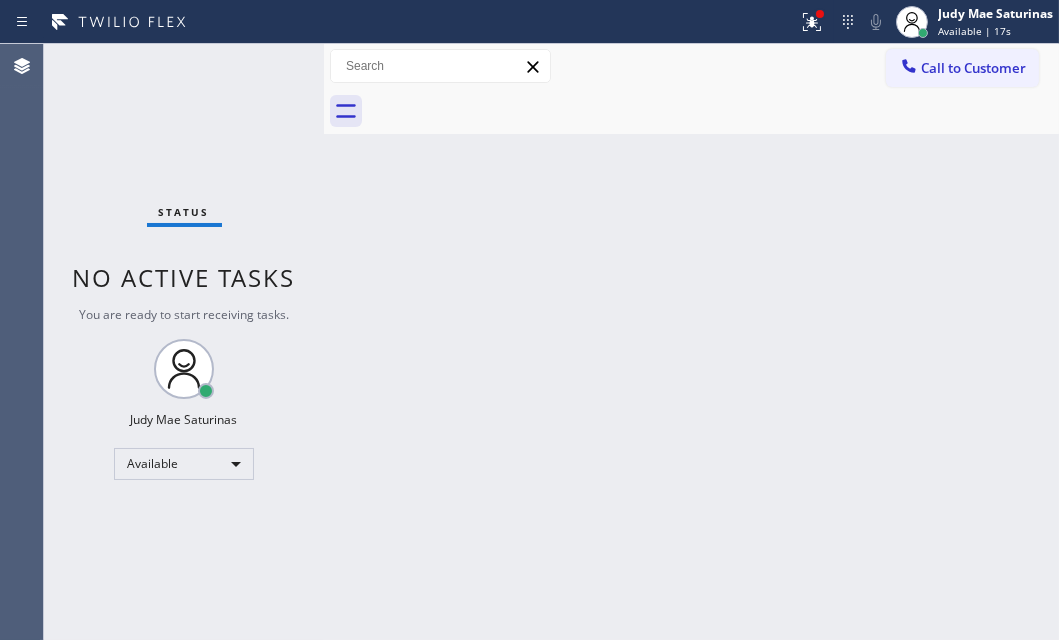 drag, startPoint x: 815, startPoint y: 23, endPoint x: 823, endPoint y: 116, distance: 93.34345 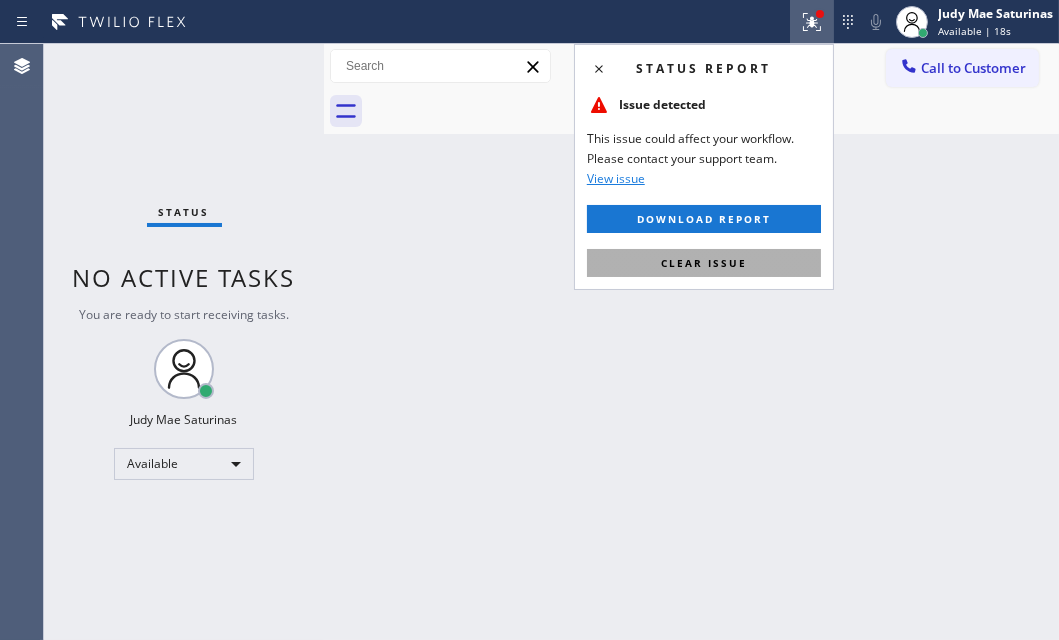 click on "Clear issue" at bounding box center [704, 263] 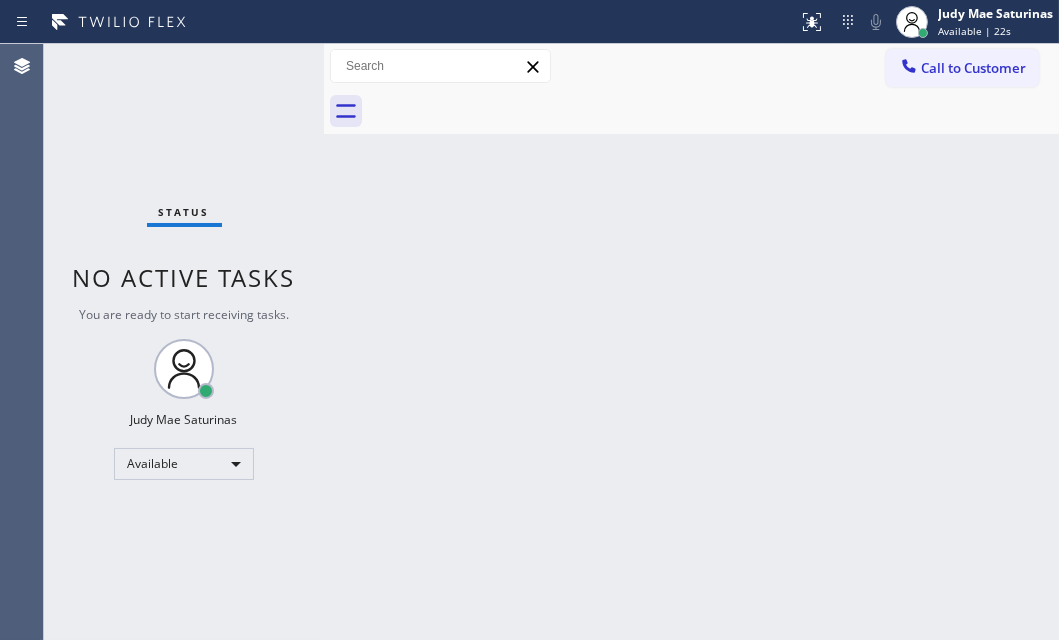 click on "Status   No active tasks     You are ready to start receiving tasks.   Judy Mae Saturinas Available" at bounding box center [184, 342] 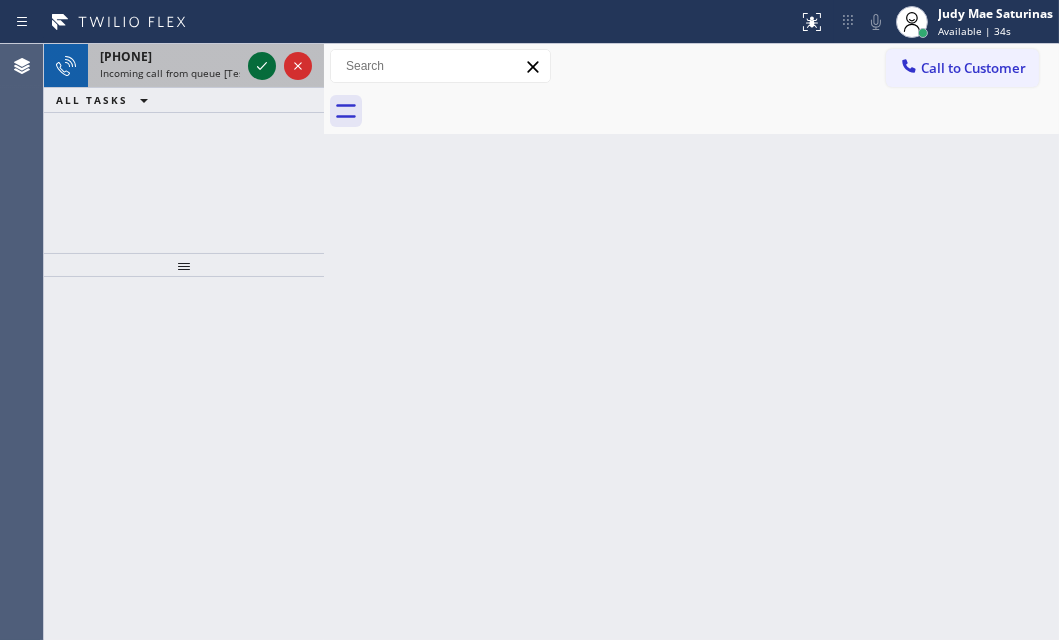 click 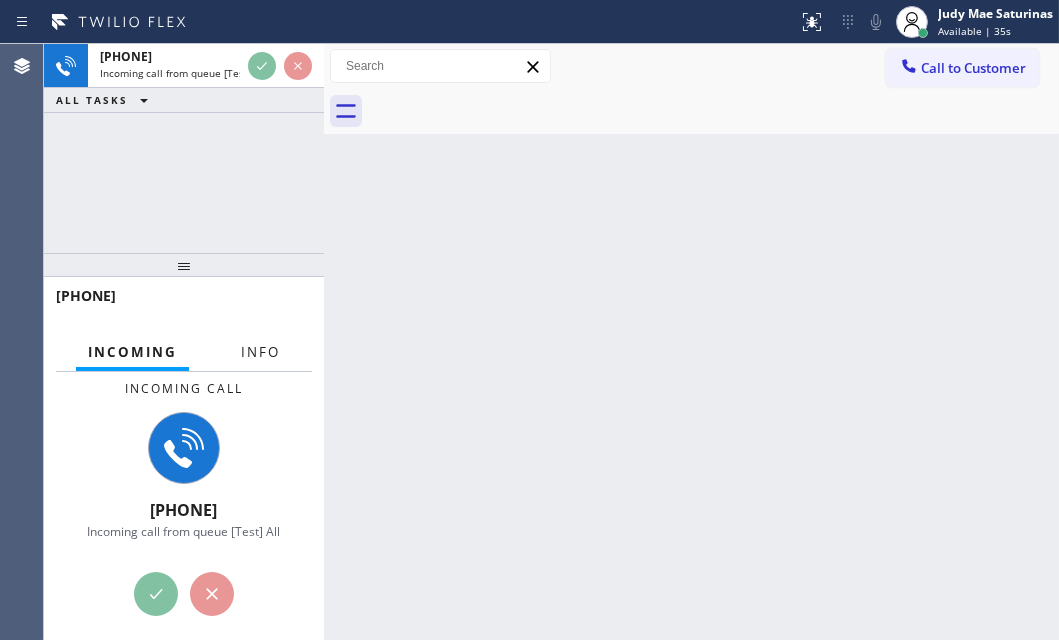 click on "Info" at bounding box center [260, 352] 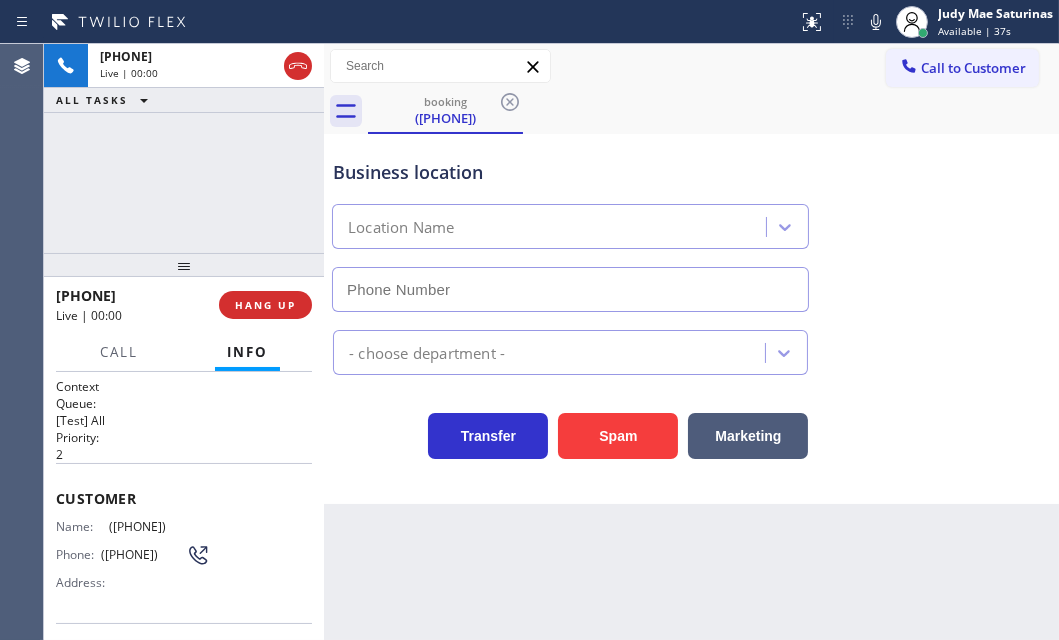 type on "([PHONE])" 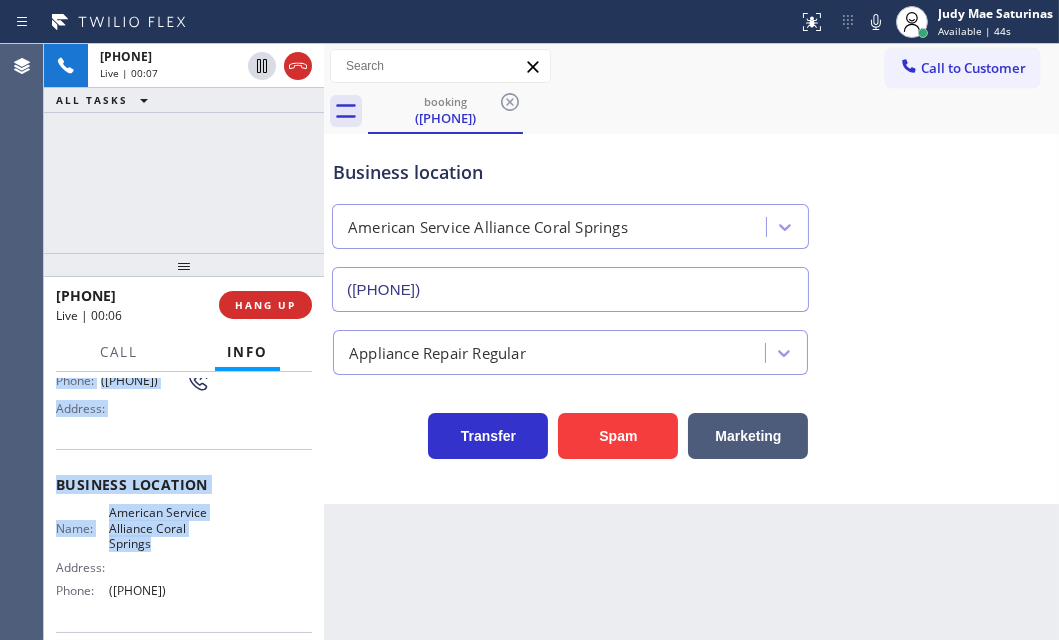 scroll, scrollTop: 181, scrollLeft: 0, axis: vertical 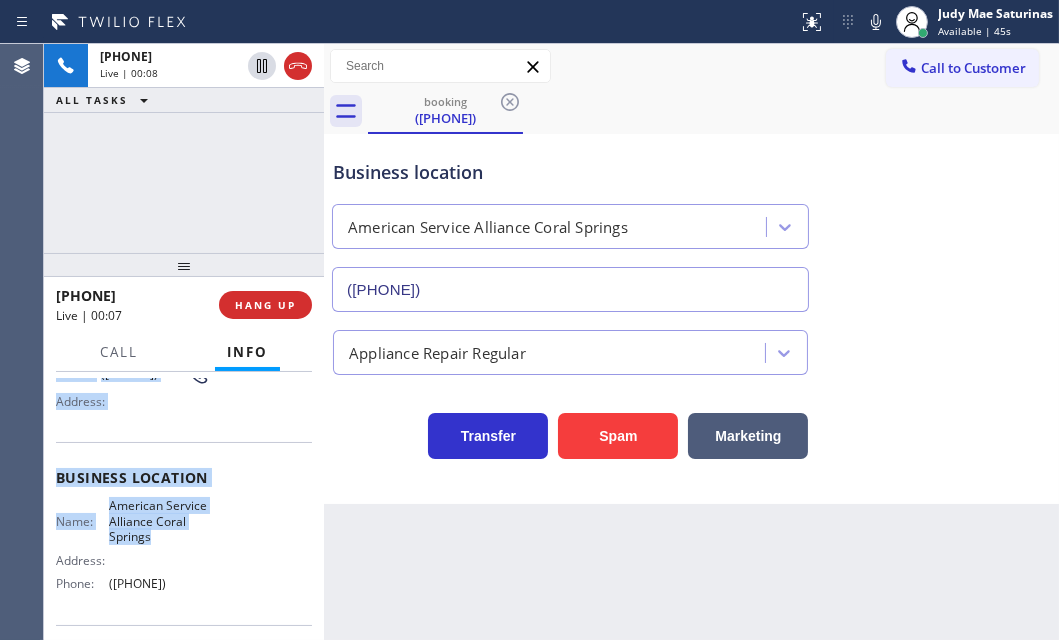 drag, startPoint x: 90, startPoint y: 501, endPoint x: 206, endPoint y: 584, distance: 142.6359 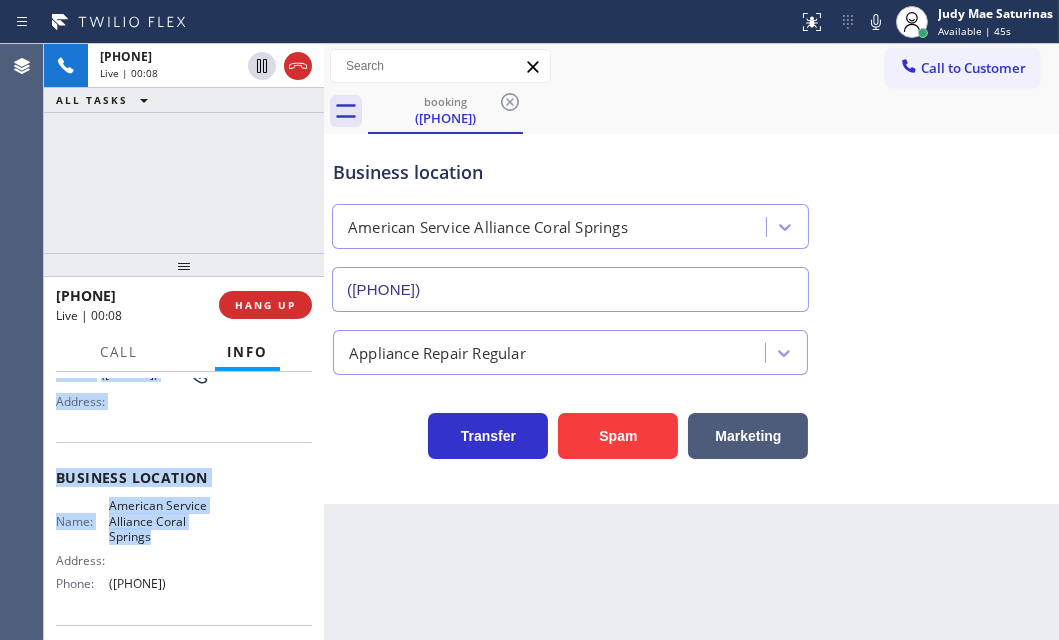 copy on "Customer Name: ([PHONE]) Phone: ([PHONE]) Address: Business location Name: American Service Alliance Coral Springs Address:   Phone: ([PHONE])" 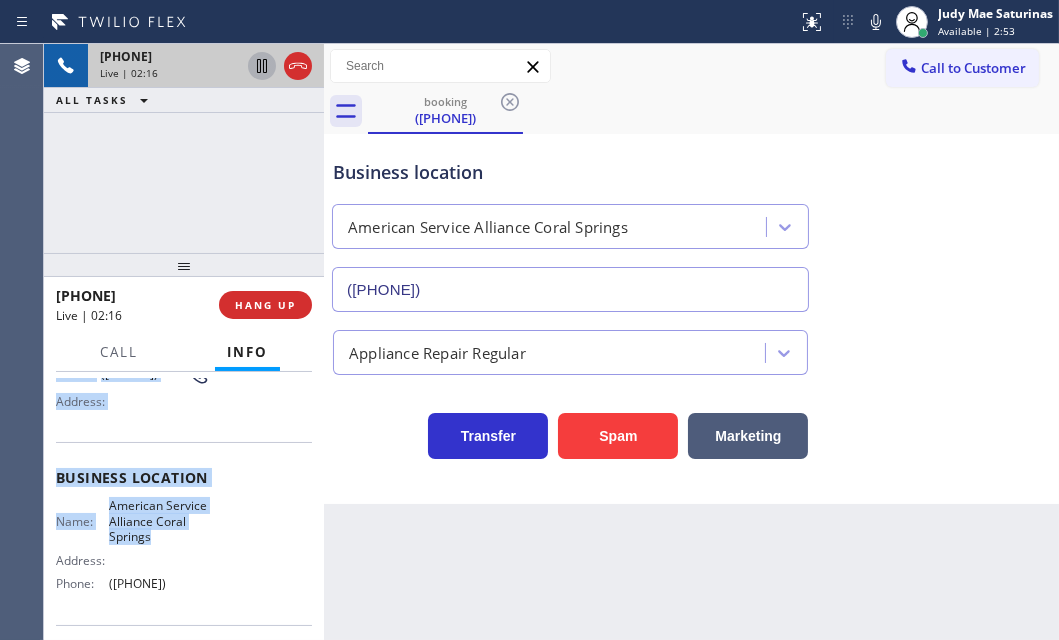 click 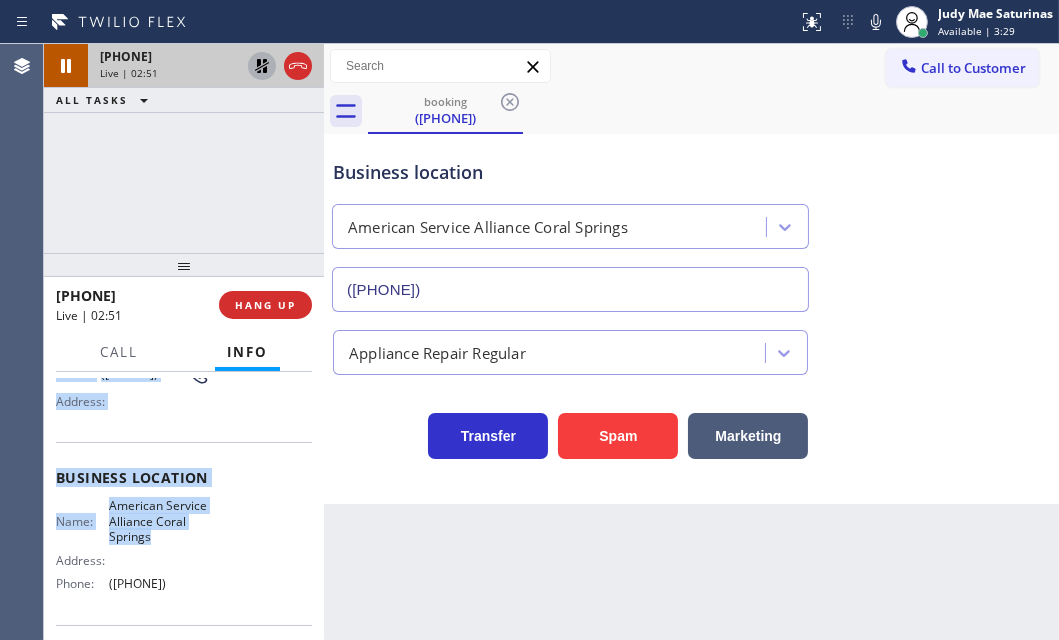 click 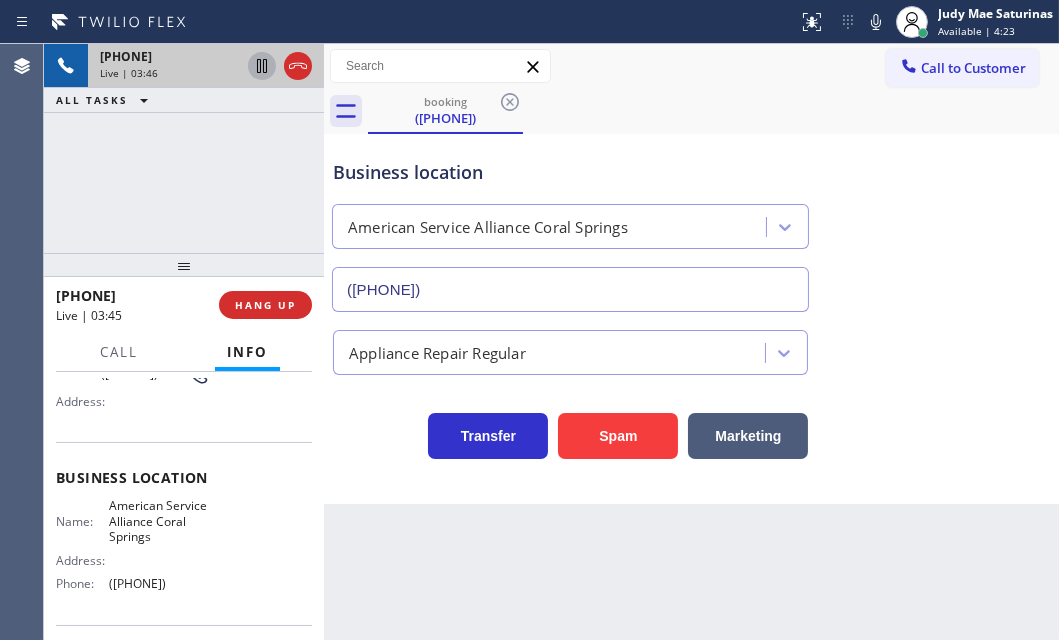 click on "+1[PHONE] Live | 03:46 ALL TASKS ALL TASKS ACTIVE TASKS TASKS IN WRAP UP" at bounding box center (184, 148) 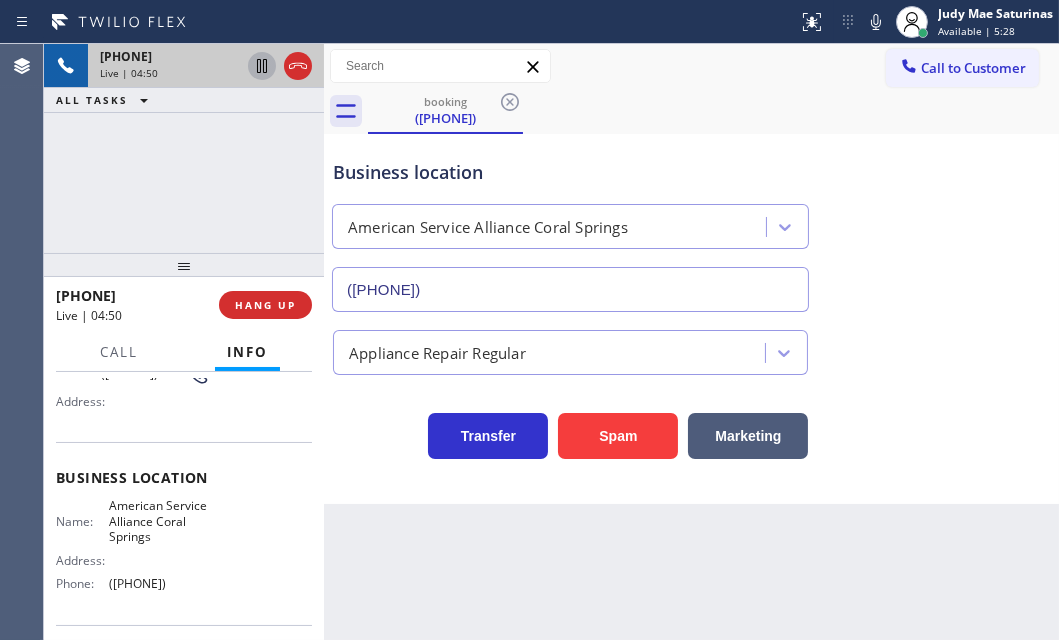 click 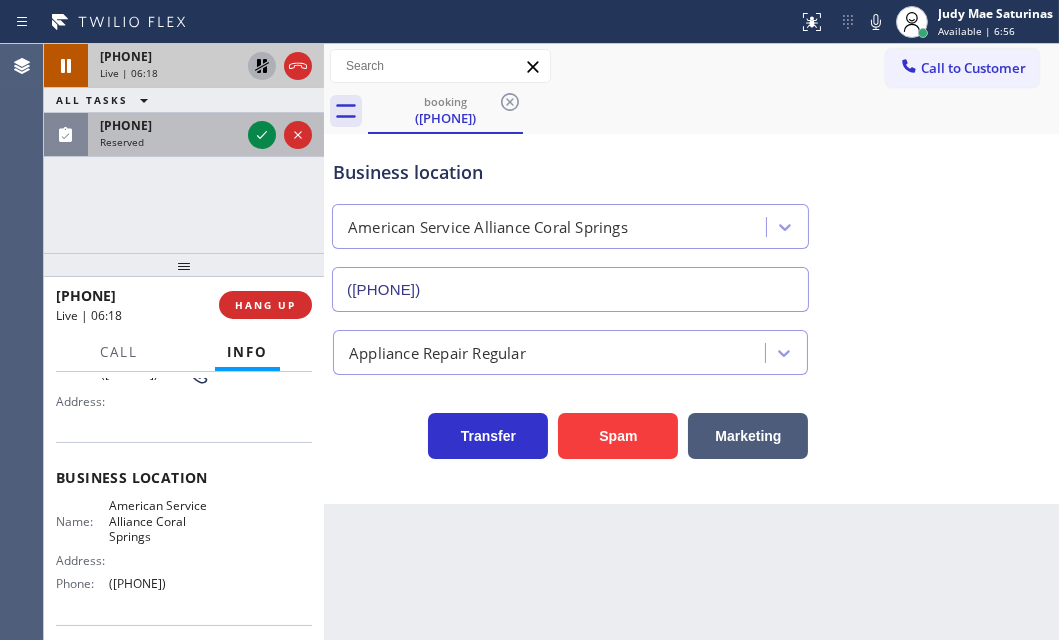 drag, startPoint x: 257, startPoint y: 127, endPoint x: 276, endPoint y: 143, distance: 24.839485 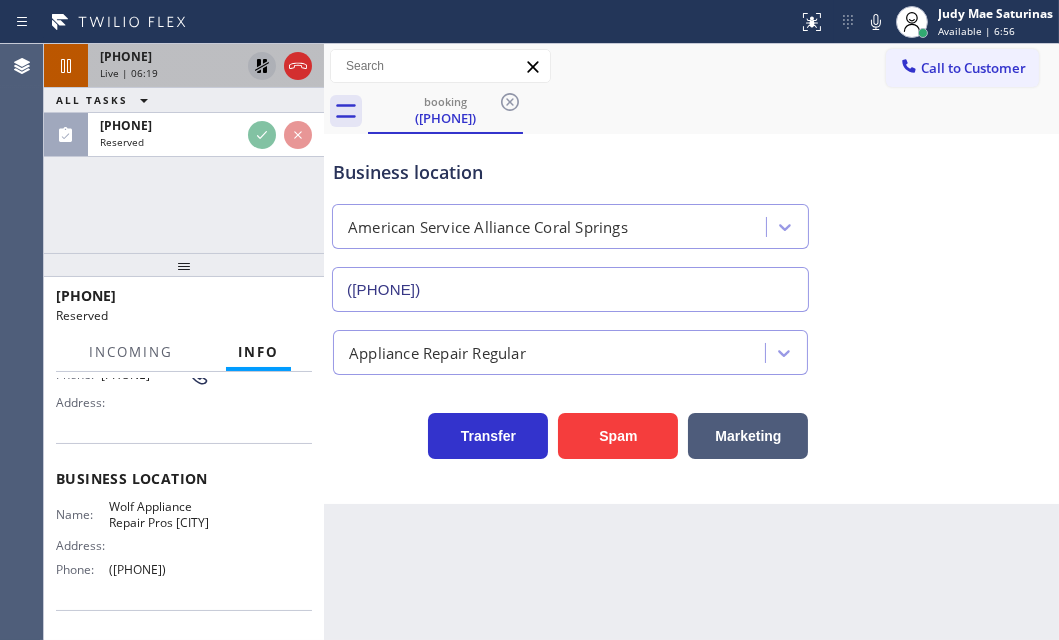 scroll, scrollTop: 198, scrollLeft: 0, axis: vertical 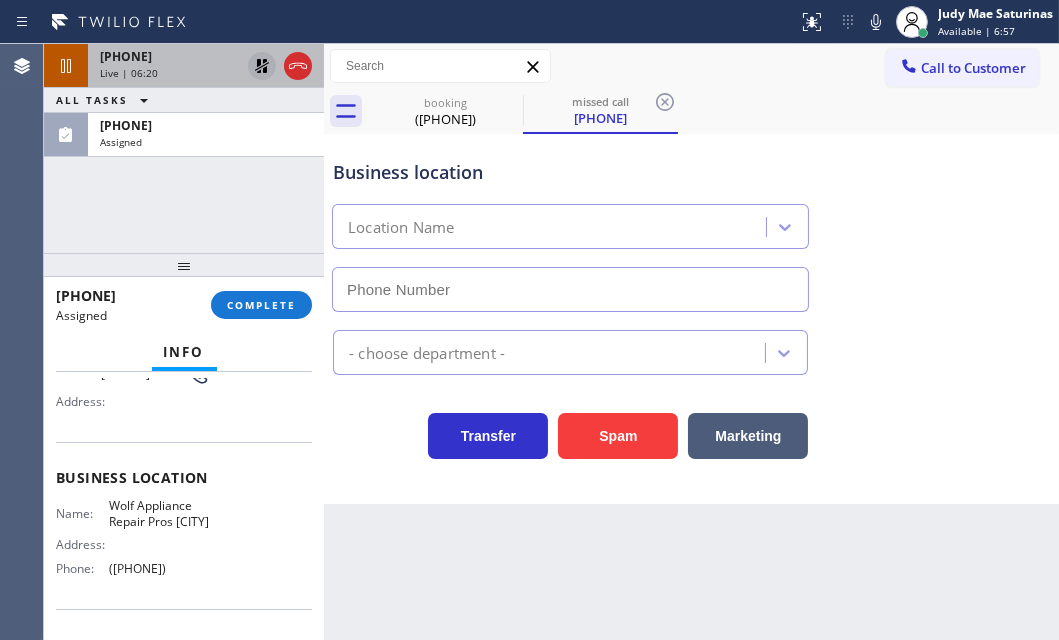 type on "([PHONE])" 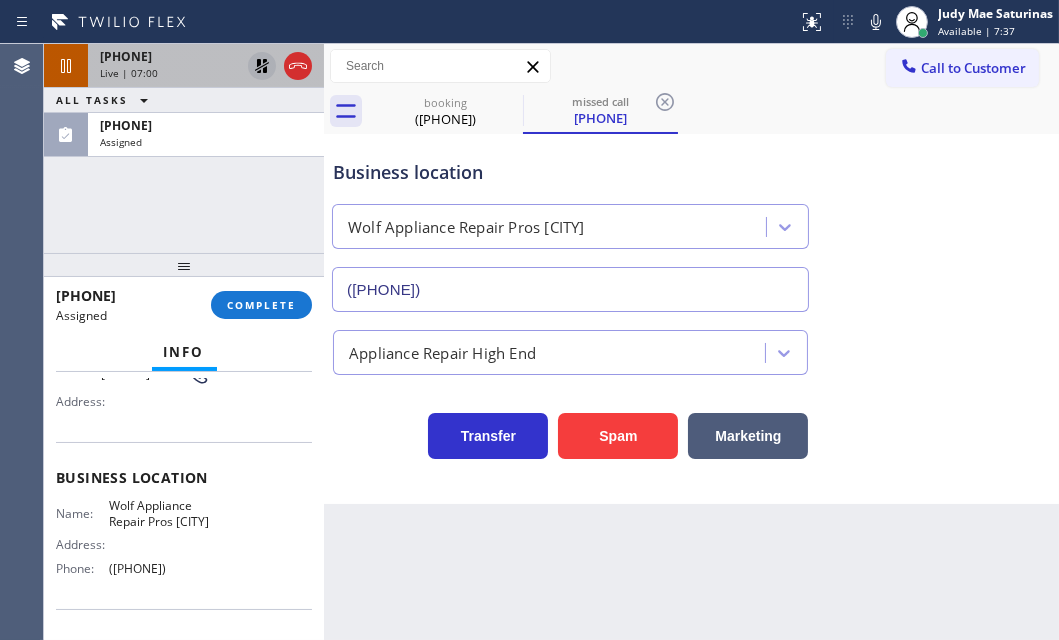 scroll, scrollTop: 214, scrollLeft: 0, axis: vertical 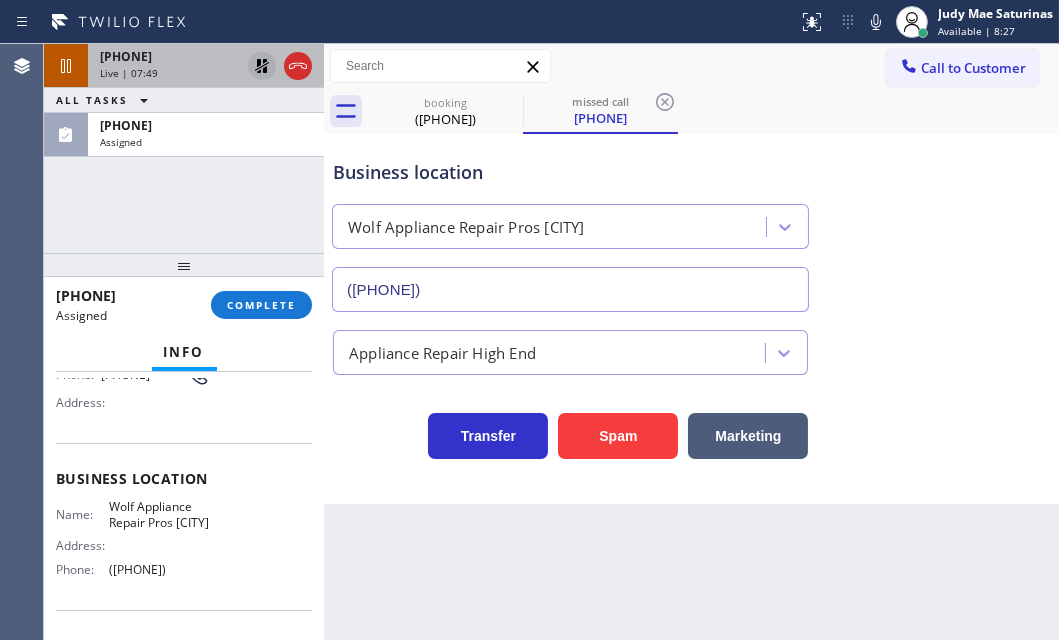 click 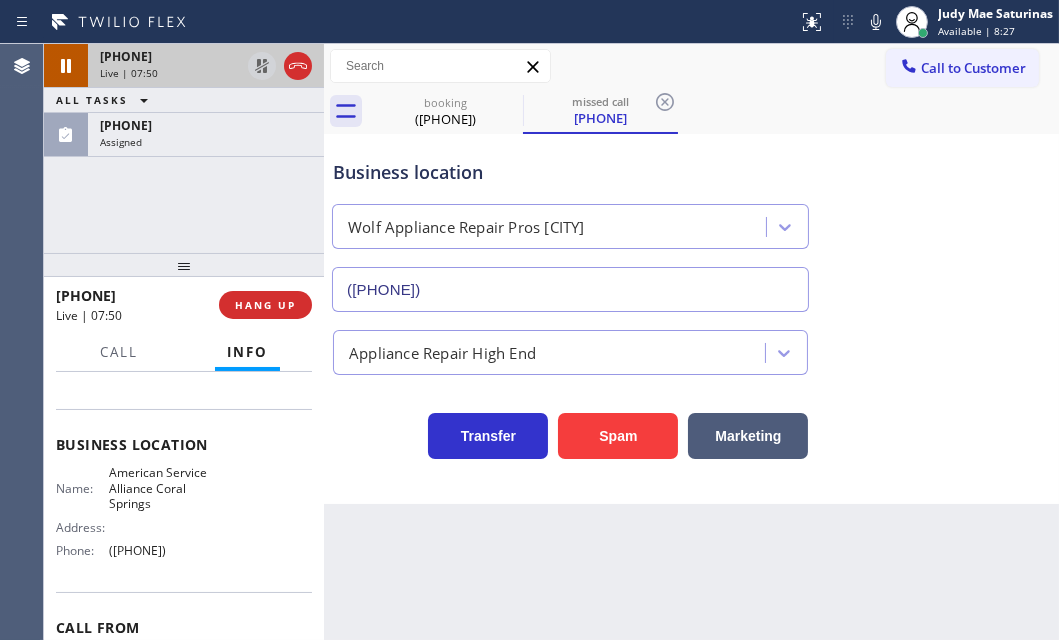 scroll, scrollTop: 181, scrollLeft: 0, axis: vertical 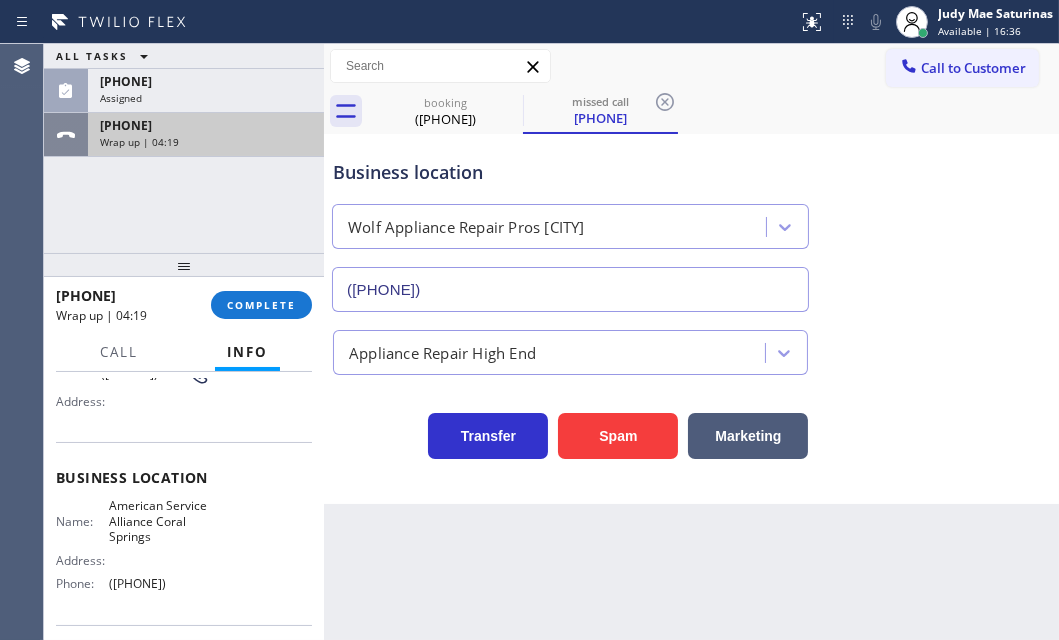 drag, startPoint x: 205, startPoint y: 143, endPoint x: 281, endPoint y: 259, distance: 138.67949 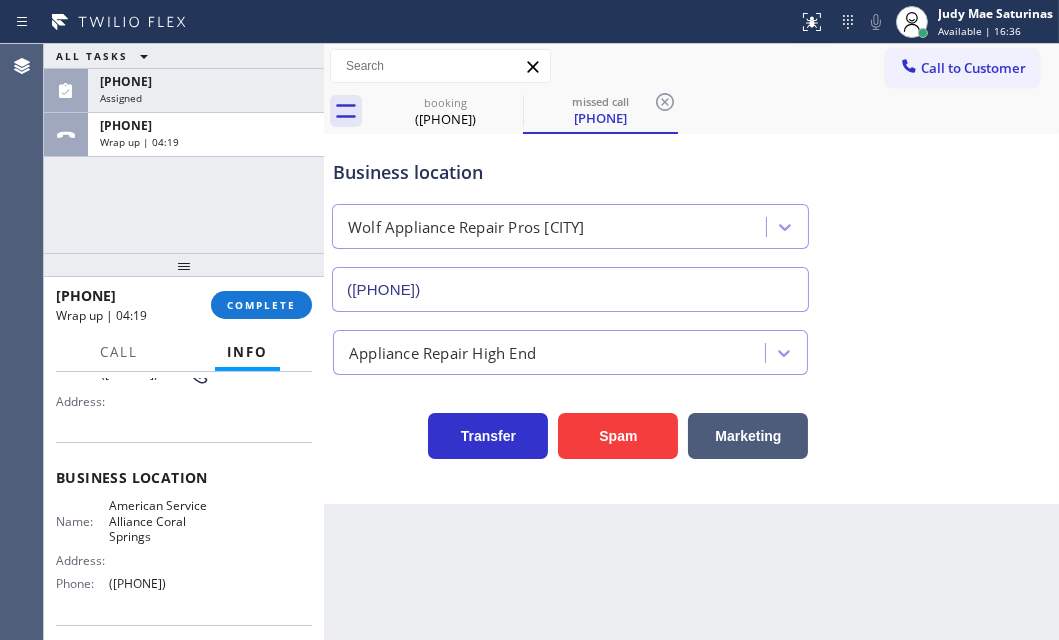 click on "Wrap up | 04:19" at bounding box center [206, 142] 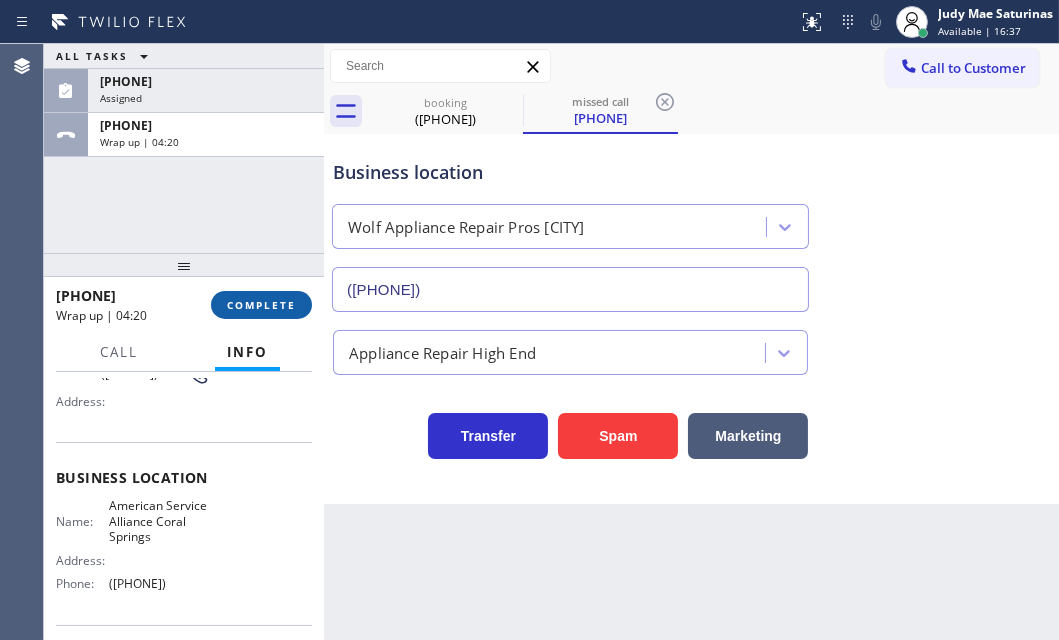 click on "COMPLETE" at bounding box center (261, 305) 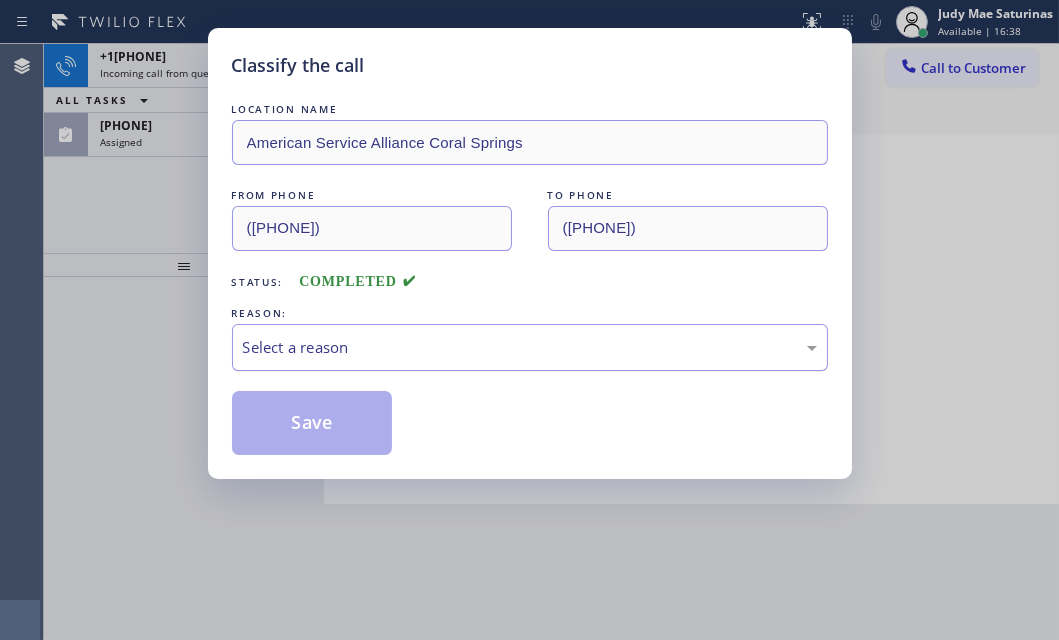 click on "Select a reason" at bounding box center (530, 347) 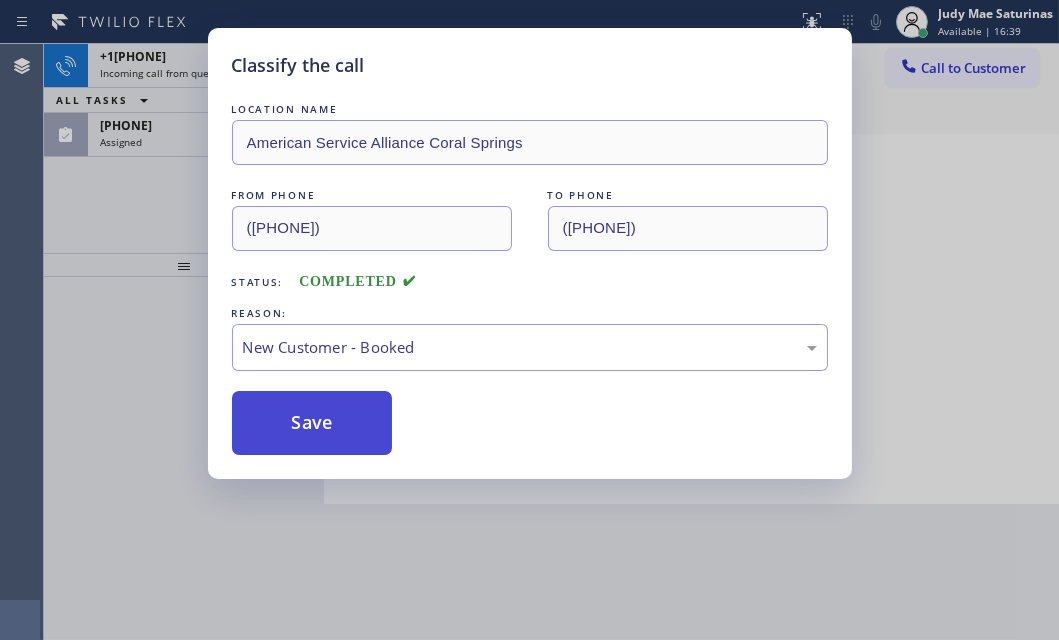 drag, startPoint x: 330, startPoint y: 399, endPoint x: 296, endPoint y: 402, distance: 34.132095 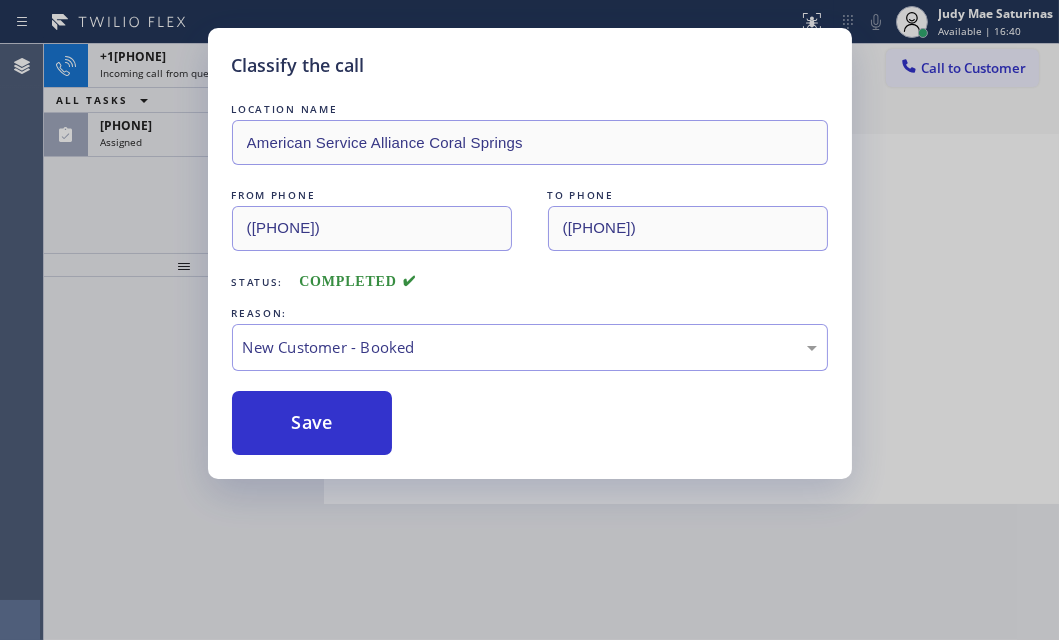 click on "Classify the call LOCATION NAME American Service Alliance Coral Springs FROM PHONE ([PHONE]) TO PHONE ([PHONE]) Status: COMPLETED REASON: New Customer - Booked Save" at bounding box center [529, 320] 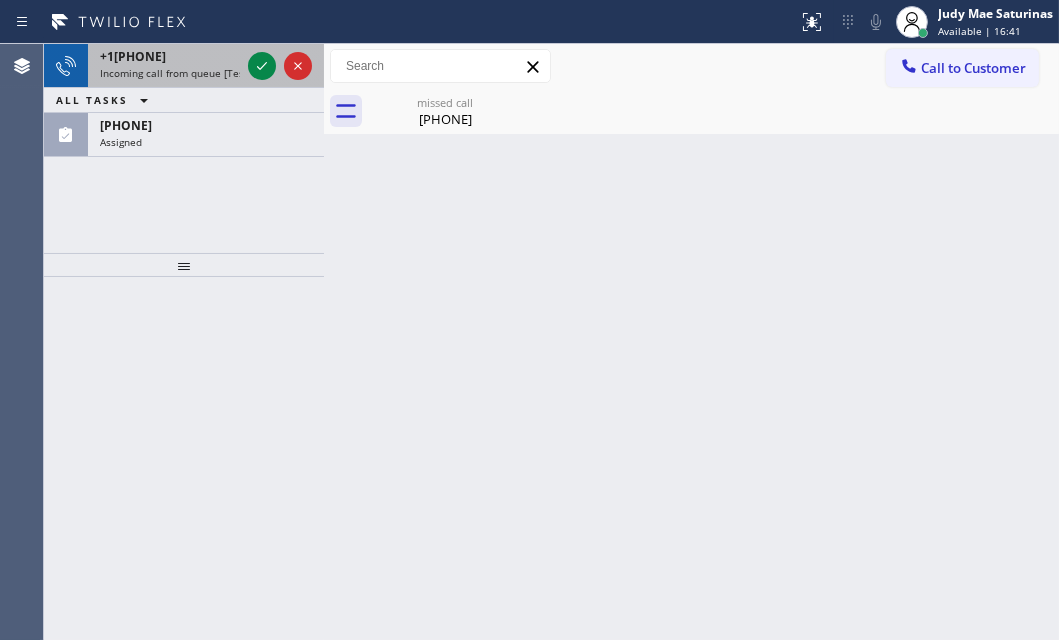 drag, startPoint x: 264, startPoint y: 63, endPoint x: 252, endPoint y: 80, distance: 20.808653 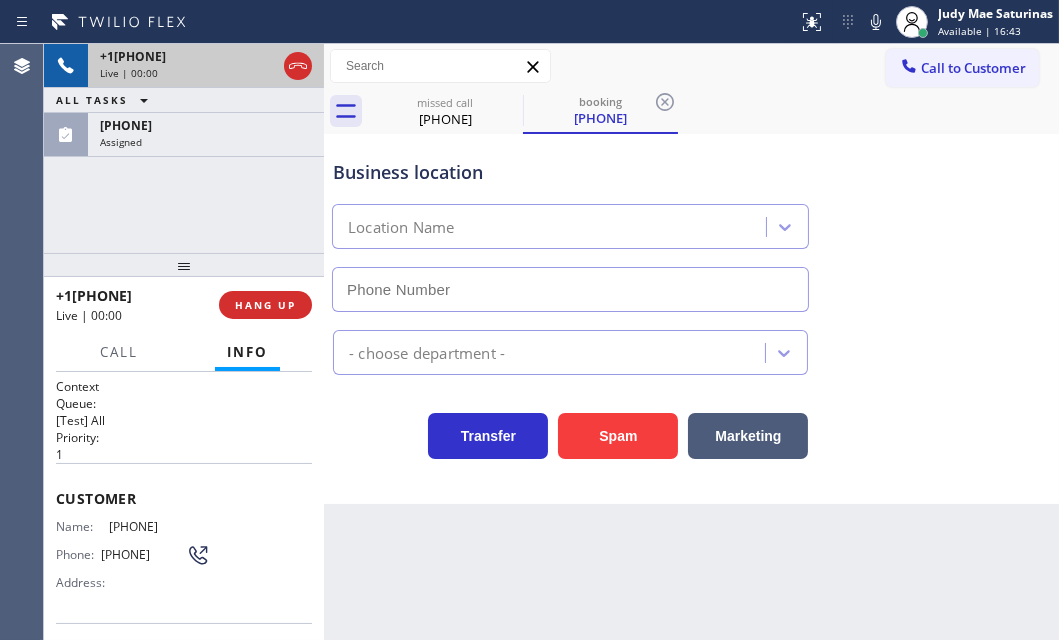 type on "[PHONE]" 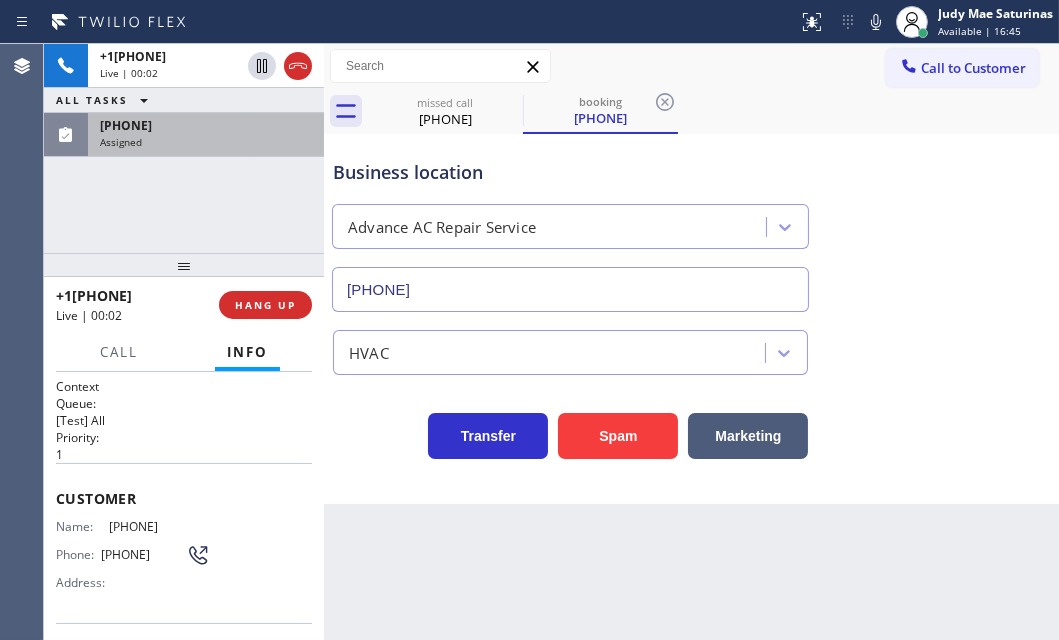 click on "Assigned" at bounding box center (206, 142) 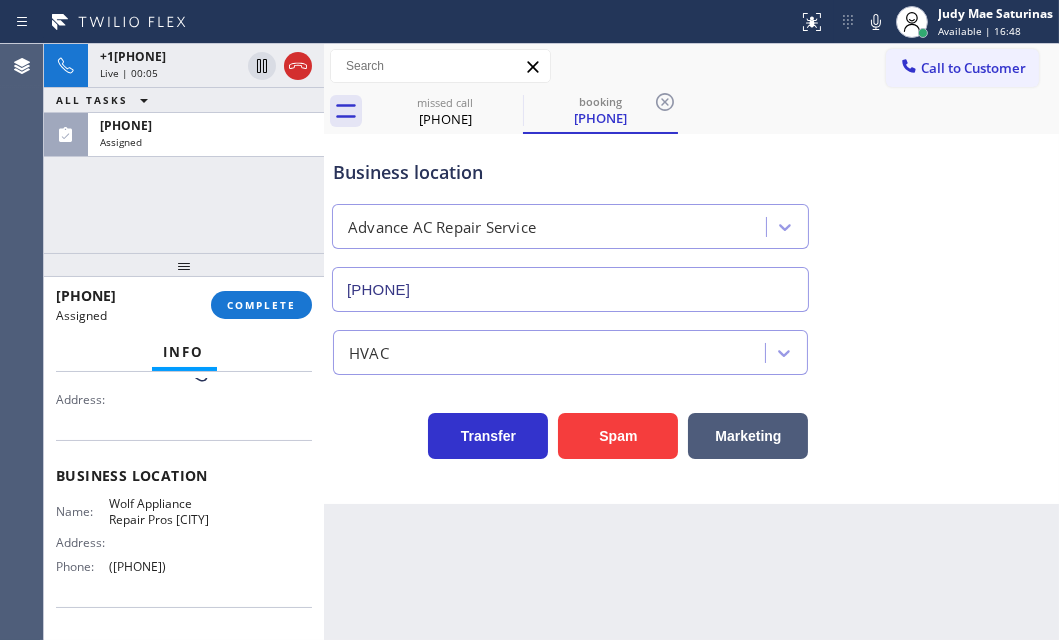 scroll, scrollTop: 272, scrollLeft: 0, axis: vertical 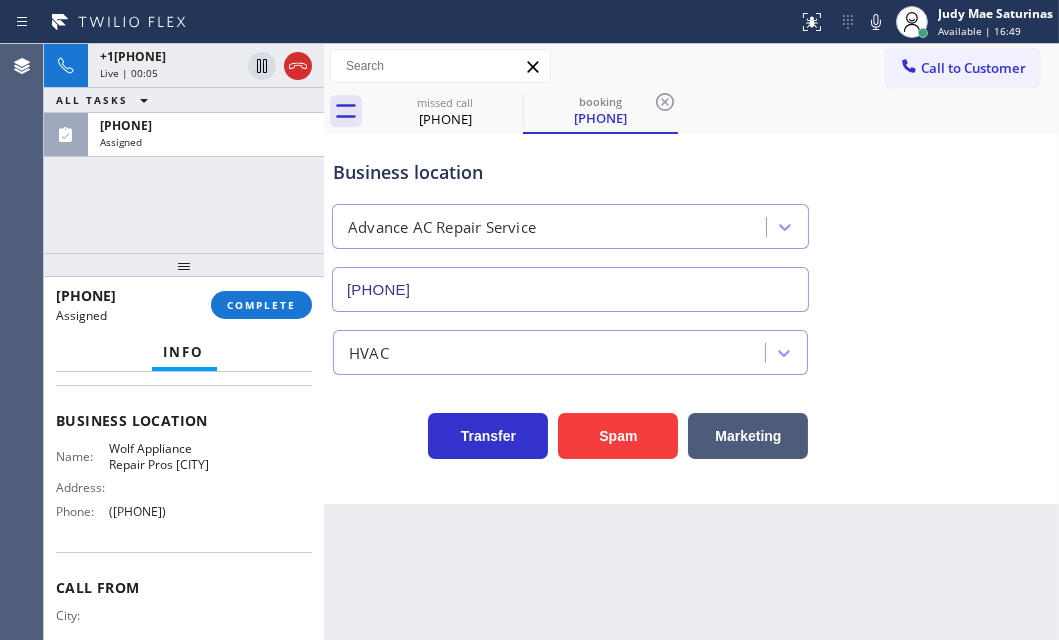 drag, startPoint x: 51, startPoint y: 525, endPoint x: 207, endPoint y: 558, distance: 159.4522 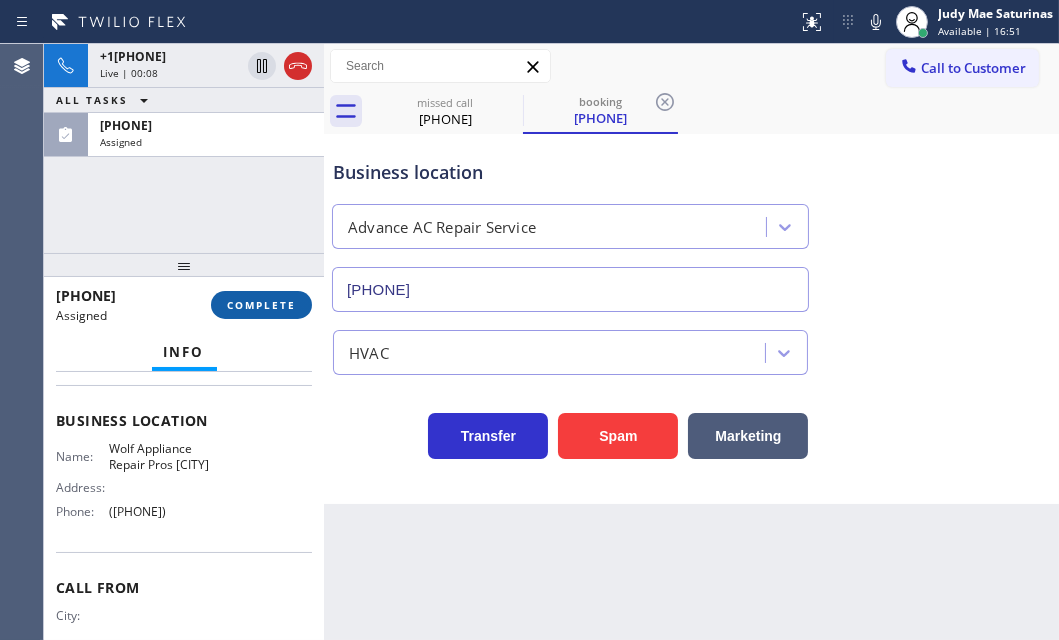 click on "COMPLETE" at bounding box center [261, 305] 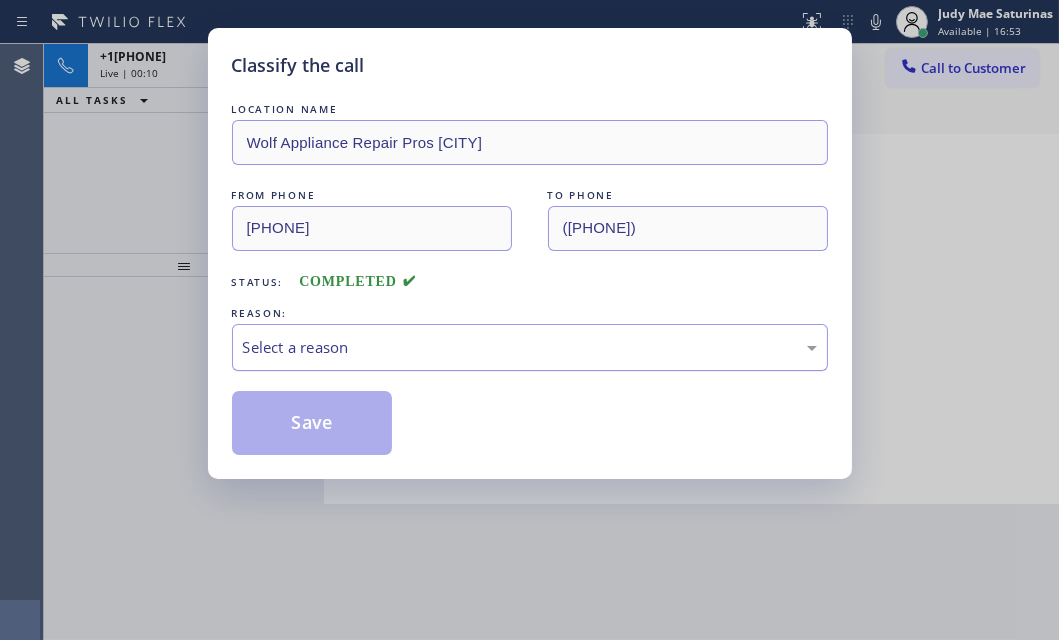 click on "Select a reason" at bounding box center [530, 347] 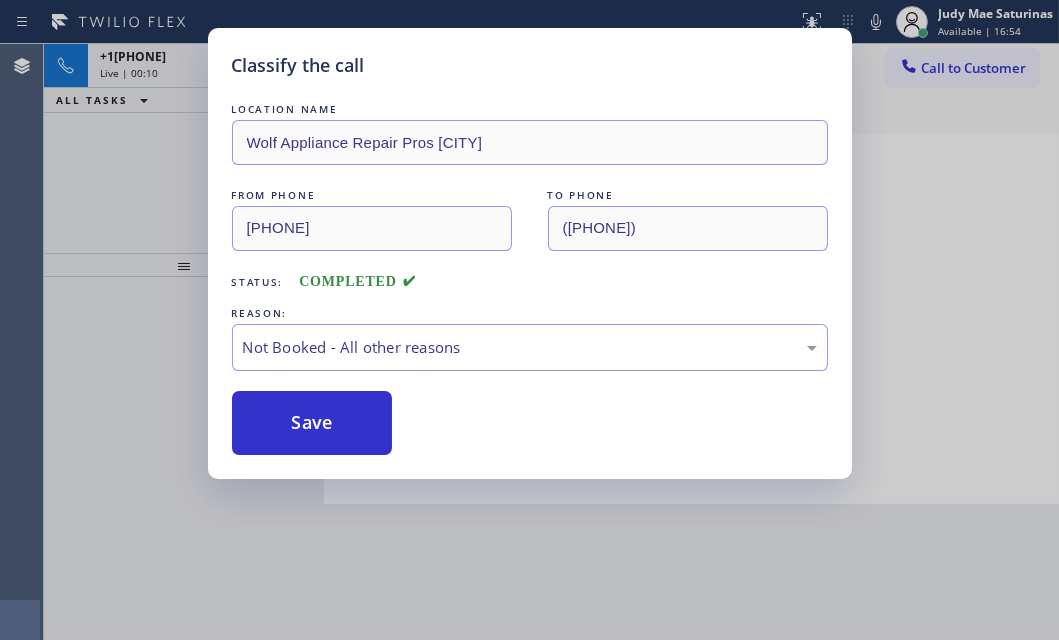 drag, startPoint x: 294, startPoint y: 424, endPoint x: 800, endPoint y: 408, distance: 506.2529 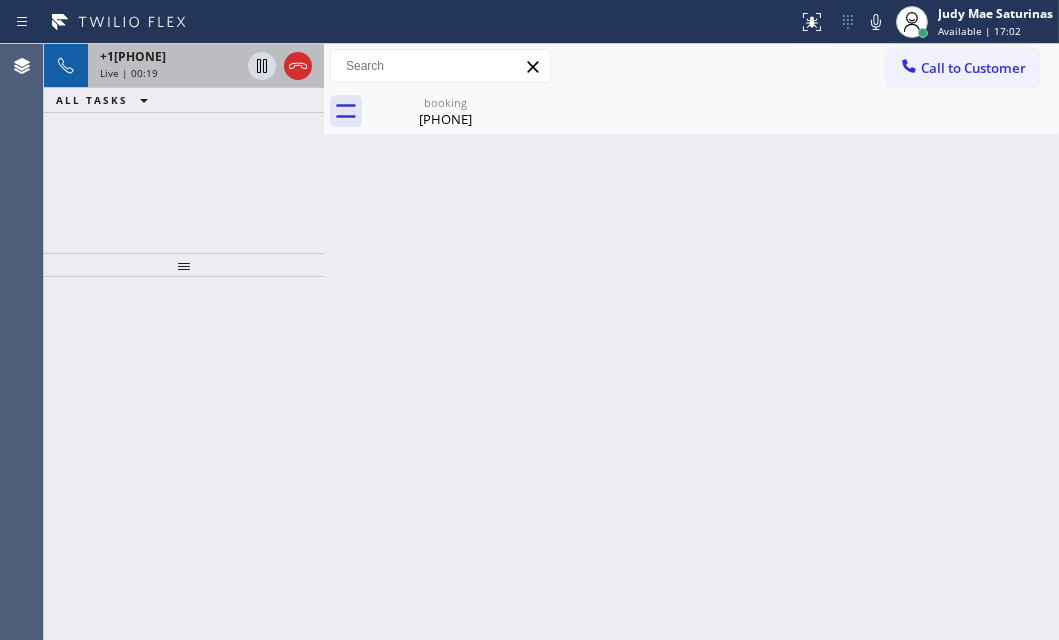 click on "Live | 00:19" at bounding box center (170, 73) 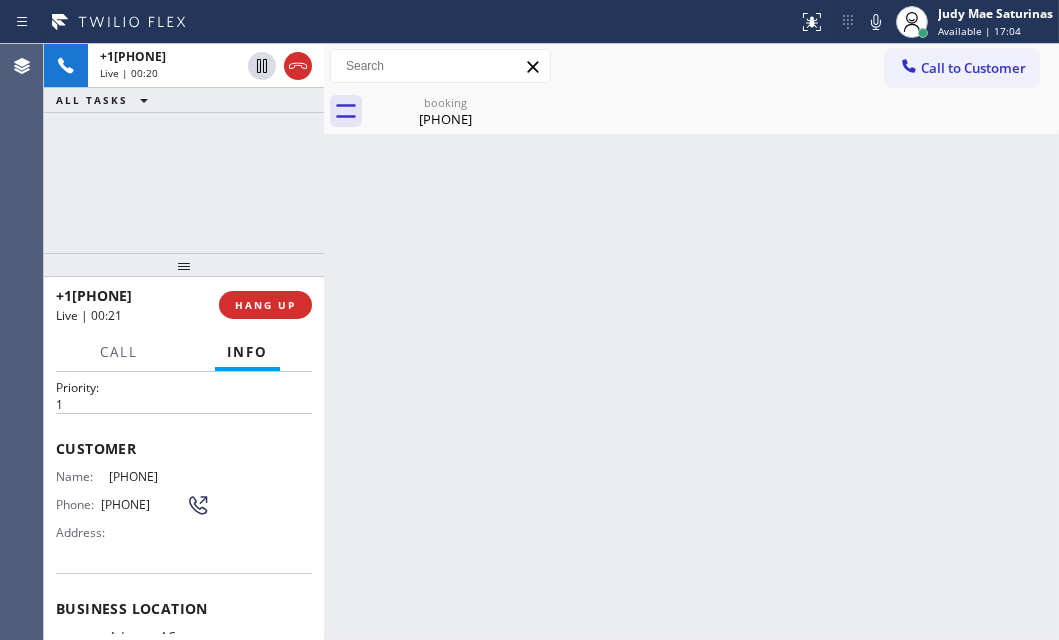 scroll, scrollTop: 90, scrollLeft: 0, axis: vertical 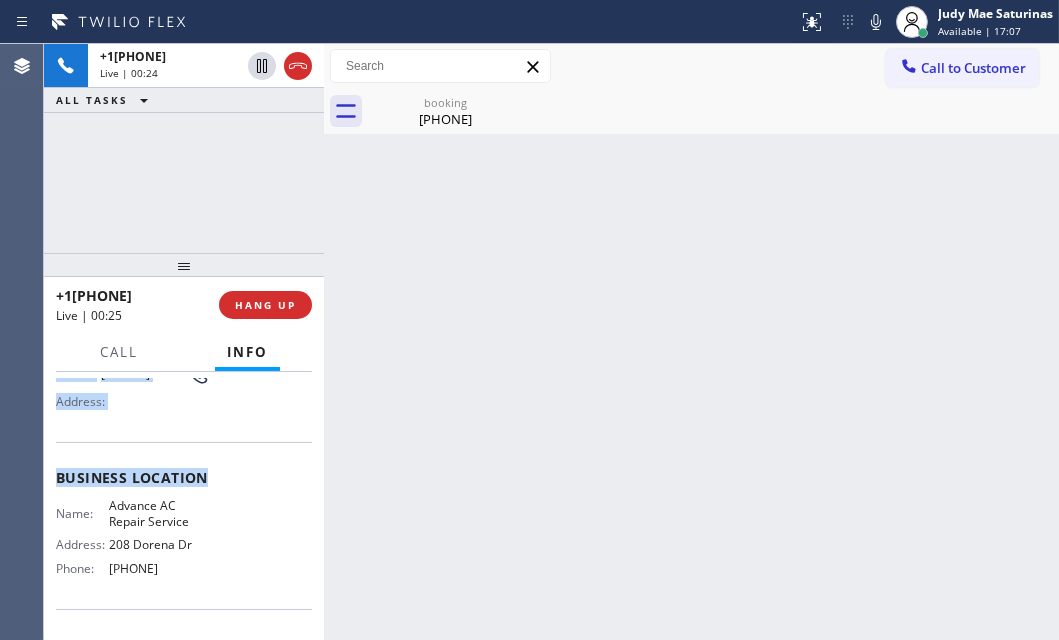drag, startPoint x: 54, startPoint y: 402, endPoint x: 202, endPoint y: 570, distance: 223.89284 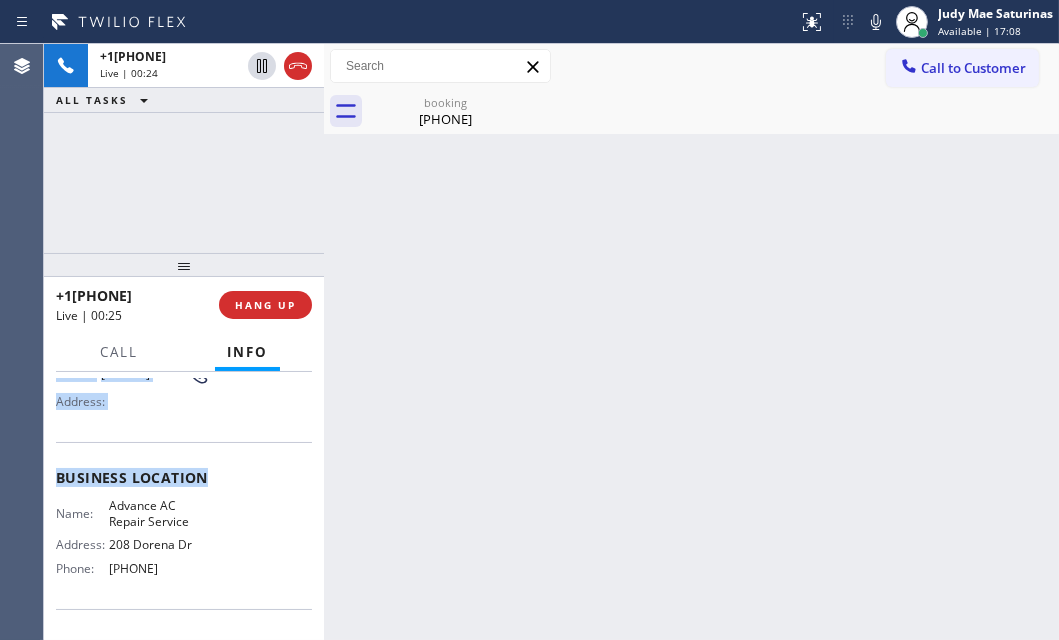 copy on "Customer Name: [PHONE] Phone: [PHONE] Address: Business location Name: Advance AC Repair Service Address: 208 Dorena Dr  Phone: [PHONE]" 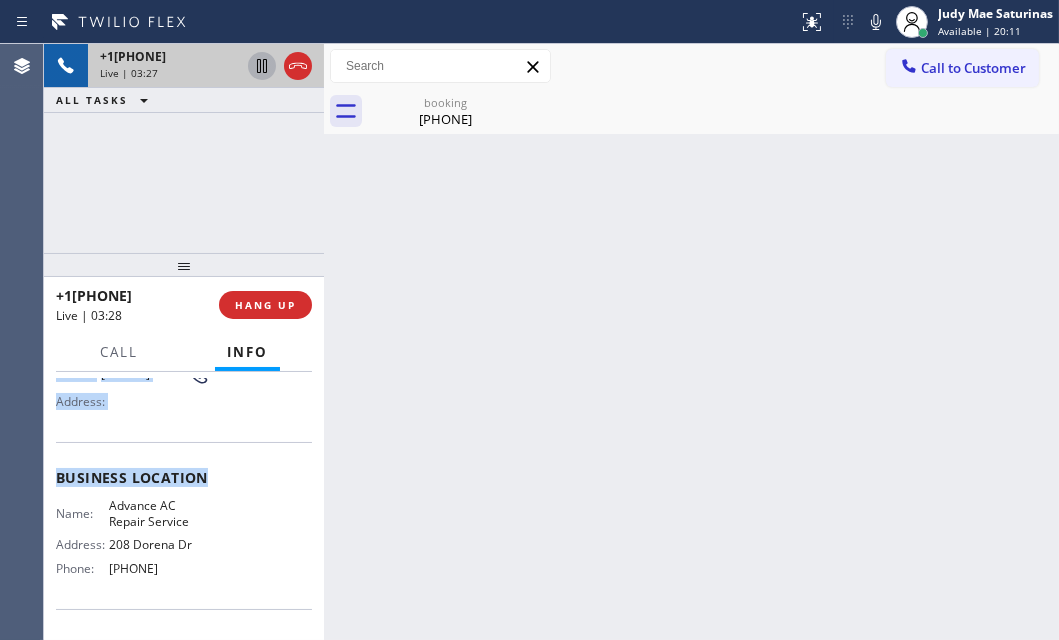 click 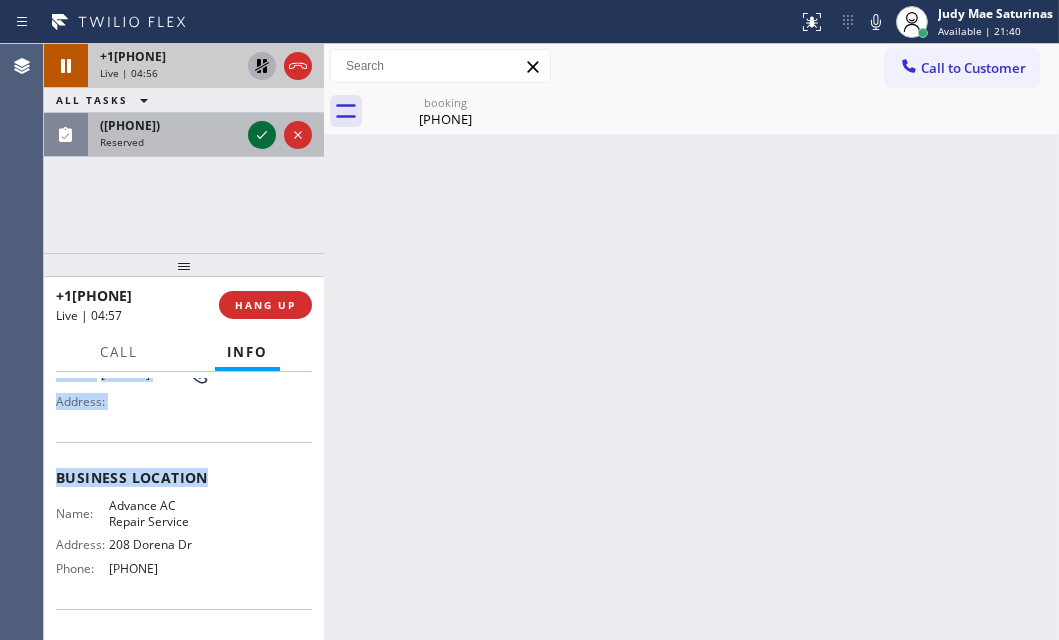 click 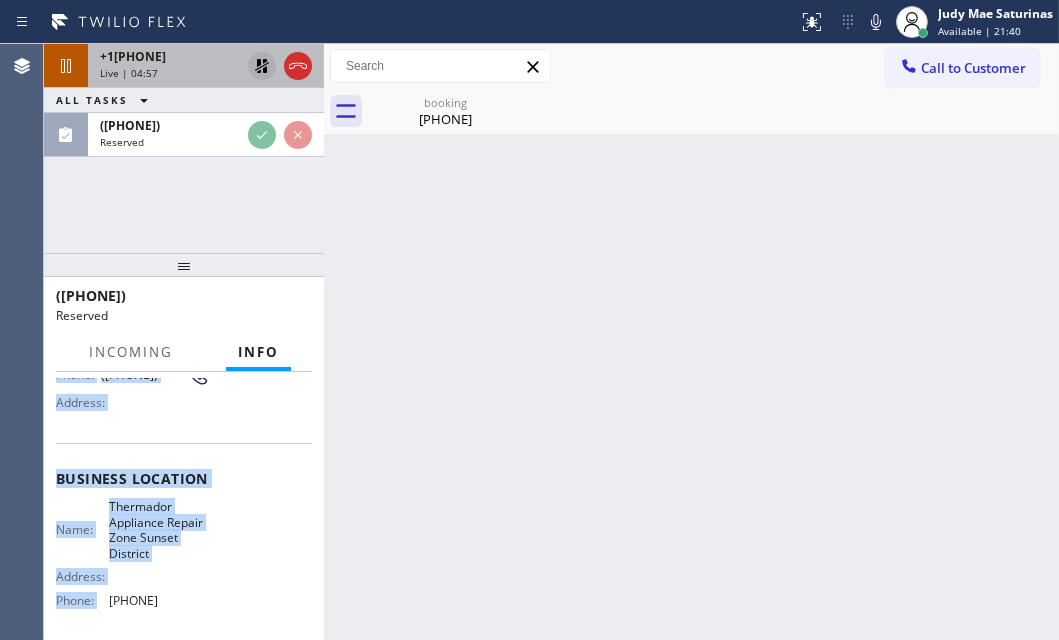 scroll, scrollTop: 198, scrollLeft: 0, axis: vertical 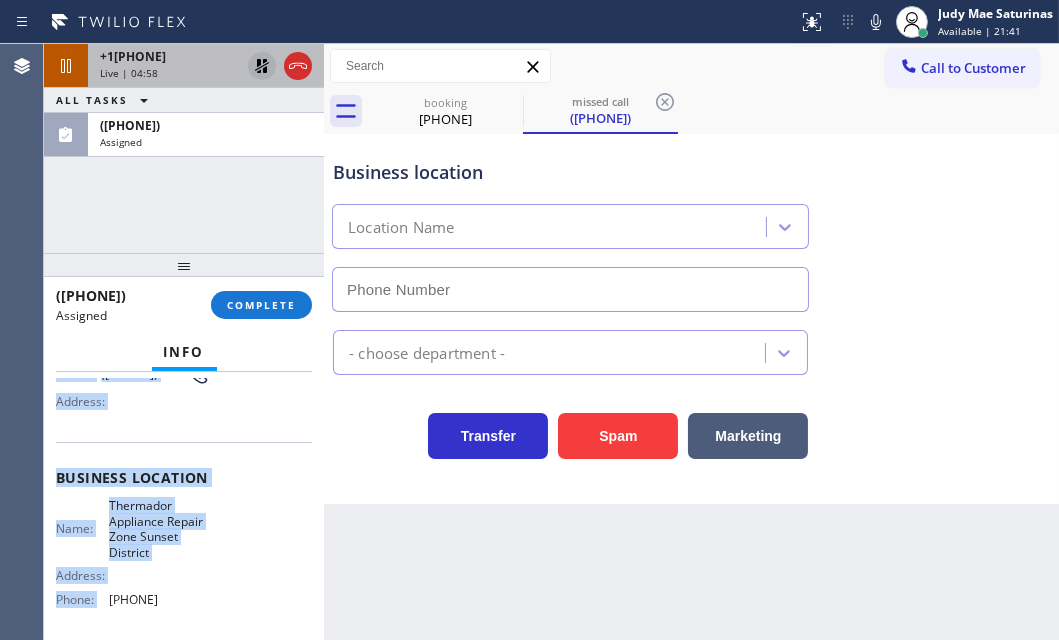 type on "[PHONE]" 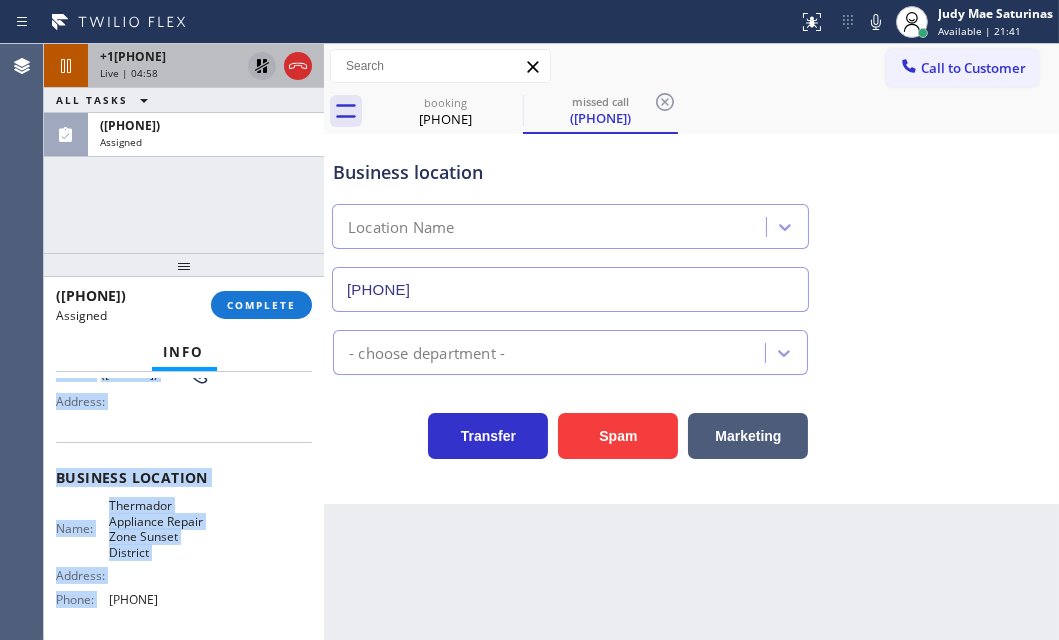 click on "Name: Thermador Appliance Repair Zone Sunset District Address:   Phone: ([PHONE])" at bounding box center [184, 556] 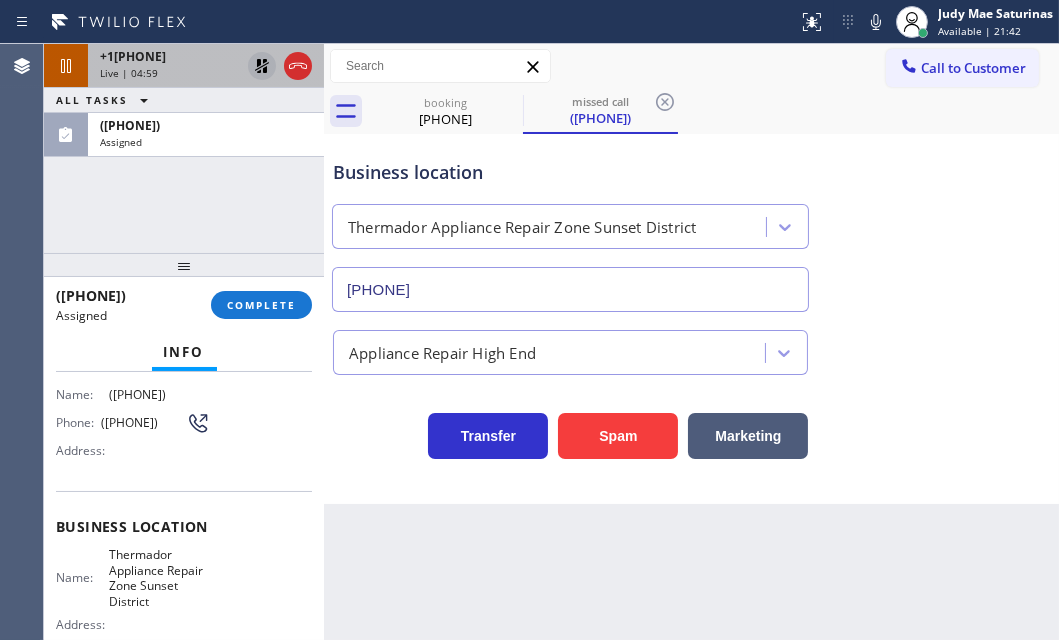 scroll, scrollTop: 107, scrollLeft: 0, axis: vertical 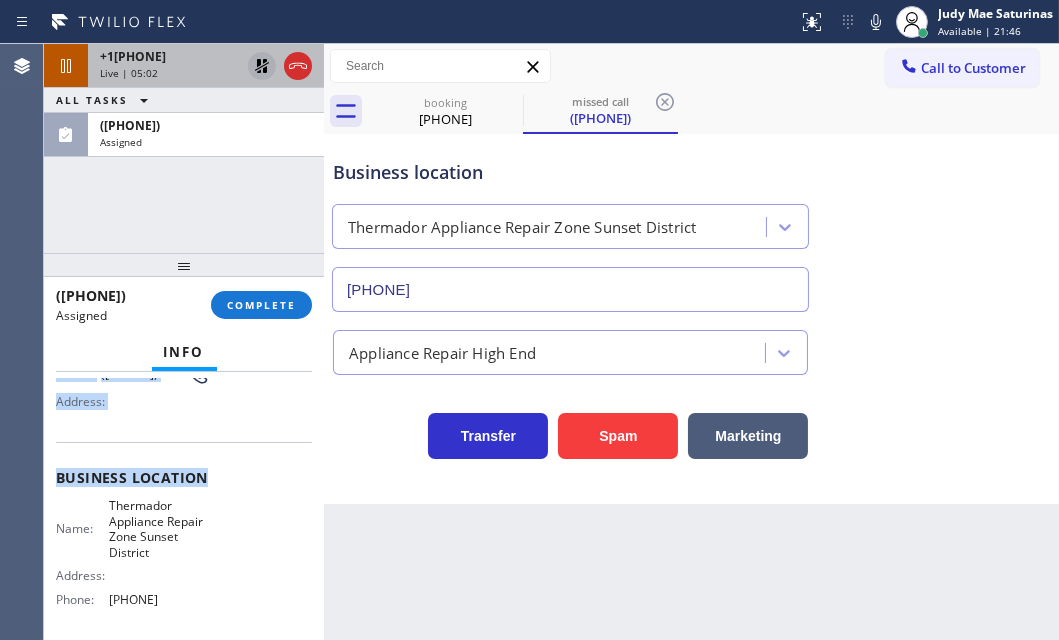 drag, startPoint x: 51, startPoint y: 400, endPoint x: 224, endPoint y: 610, distance: 272.0827 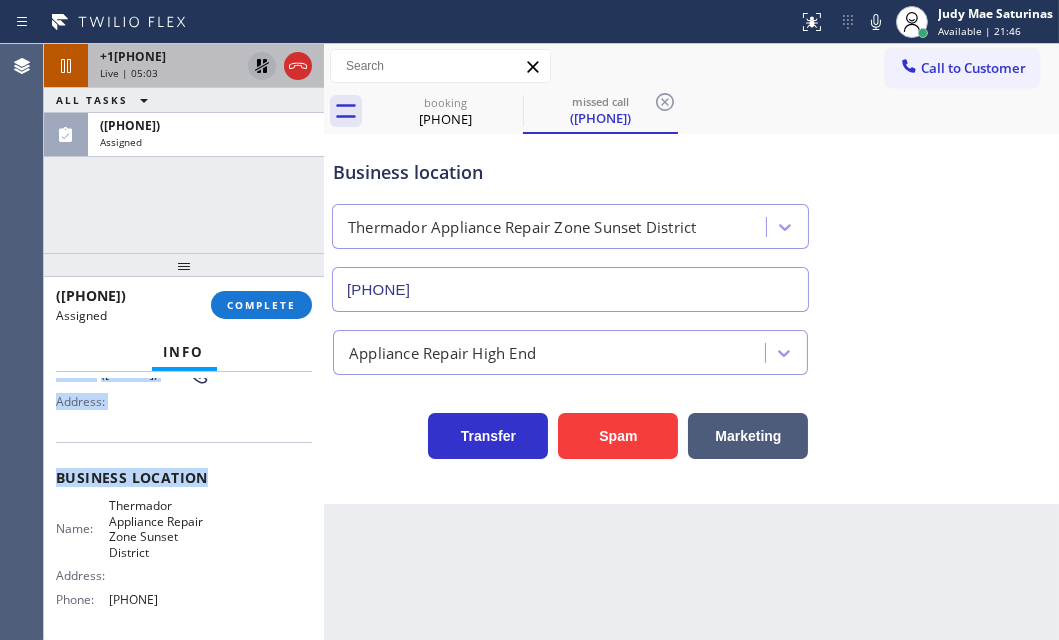 copy on "Customer Name: ([PHONE]) Phone: ([PHONE]) Address: Business location Name: Thermador Appliance Repair Zone Sunset District Address:   Phone: ([PHONE])" 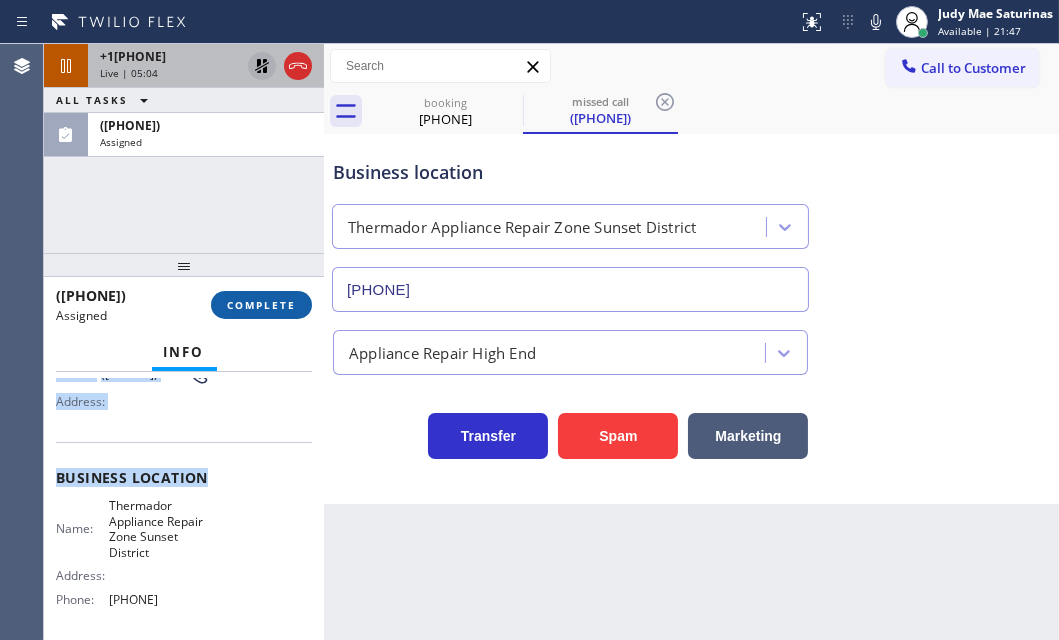click on "COMPLETE" at bounding box center [261, 305] 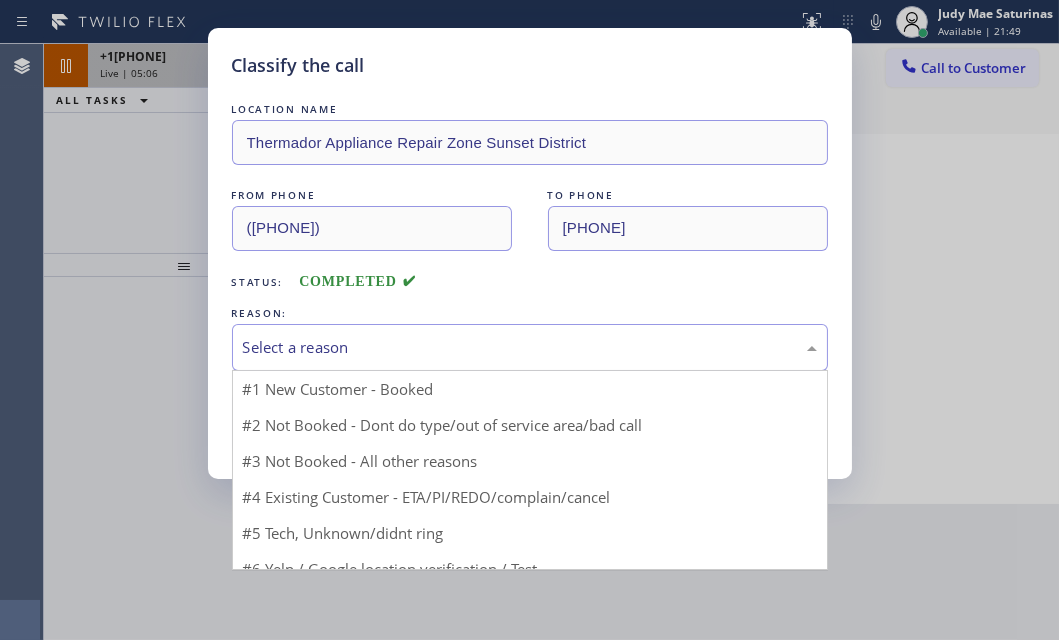 click on "Select a reason" at bounding box center (530, 347) 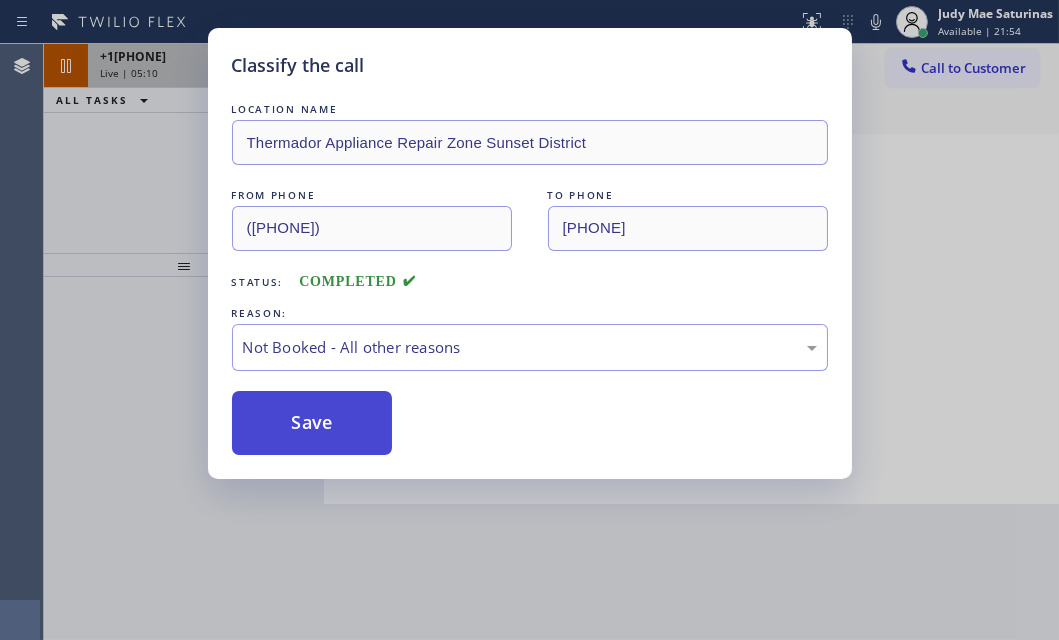 drag, startPoint x: 285, startPoint y: 429, endPoint x: 998, endPoint y: 413, distance: 713.1795 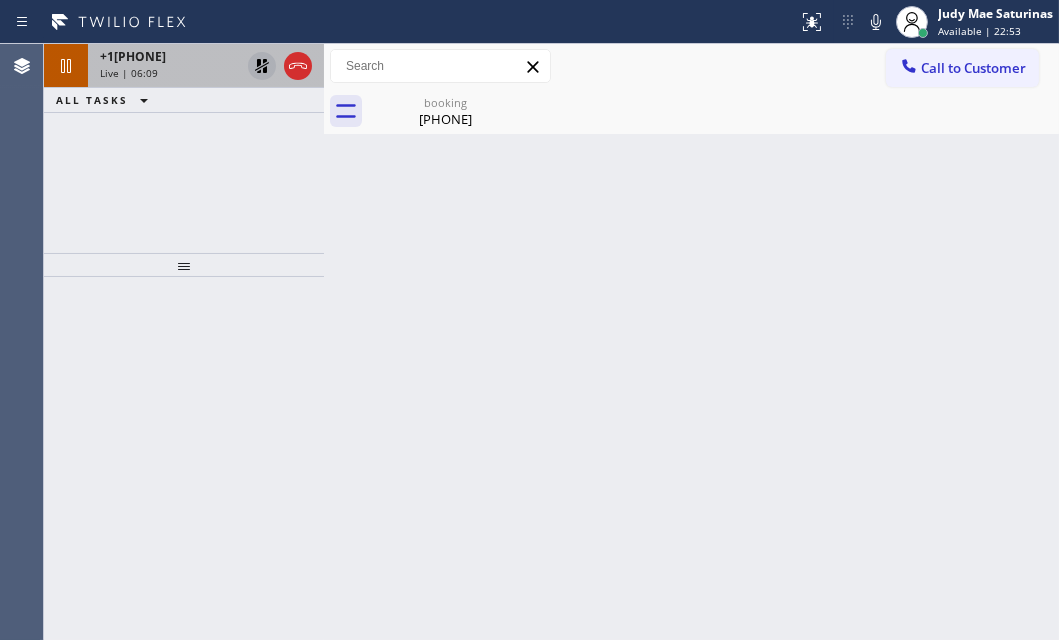click on "Live | 06:09" at bounding box center (170, 73) 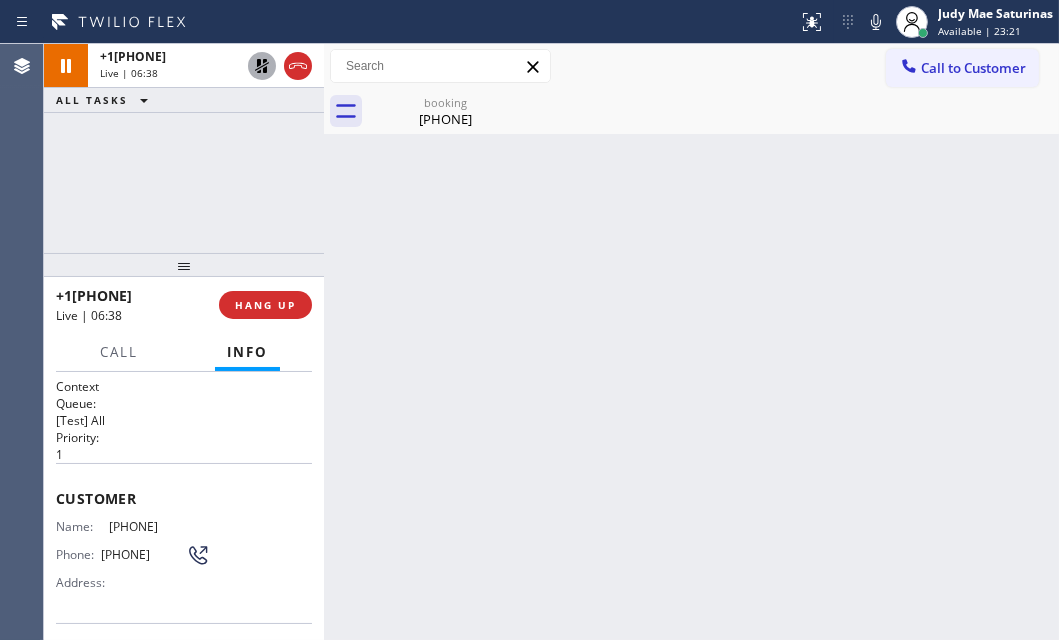 click 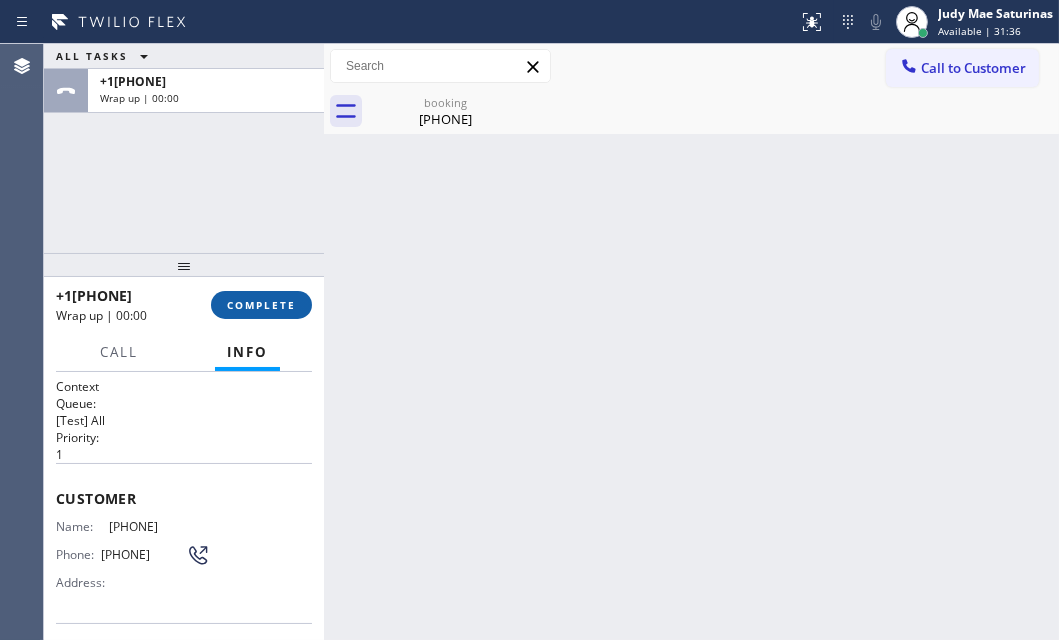 click on "COMPLETE" at bounding box center [261, 305] 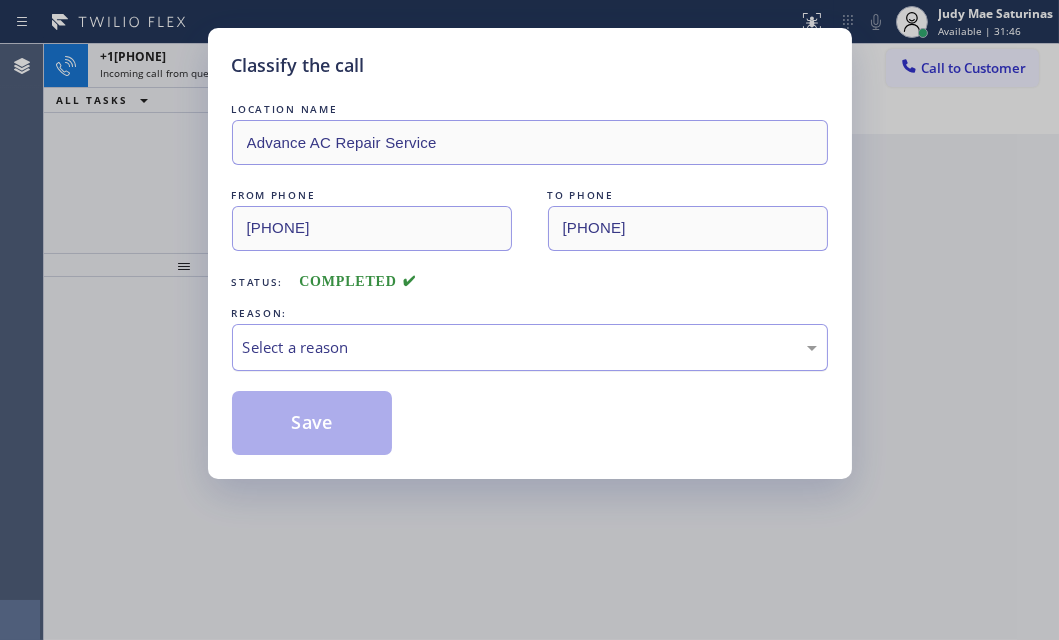 click on "Select a reason" at bounding box center (530, 347) 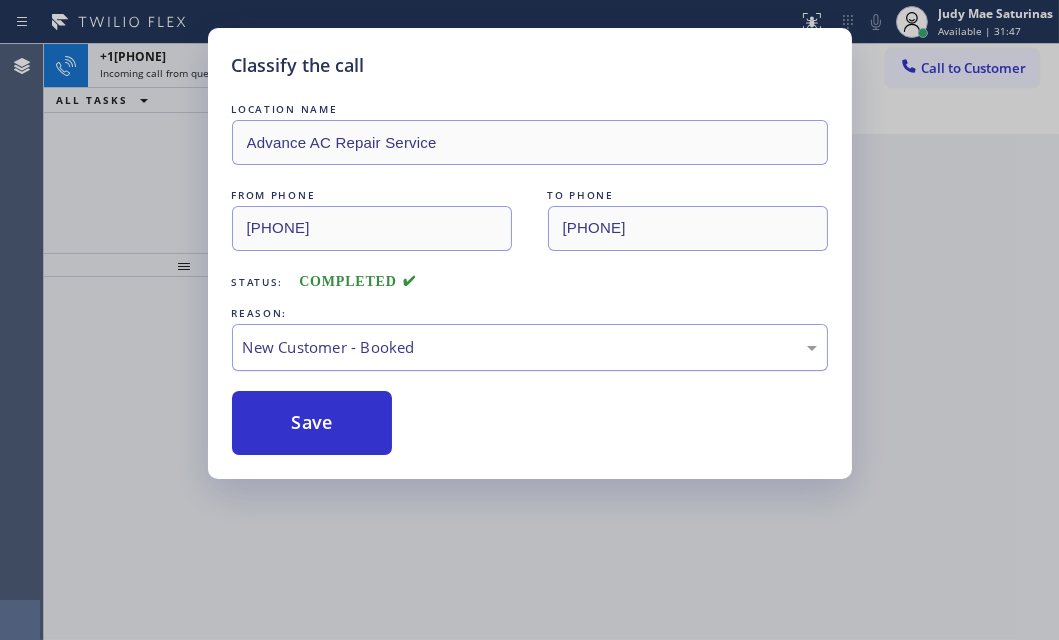 drag, startPoint x: 278, startPoint y: 424, endPoint x: 250, endPoint y: 340, distance: 88.54378 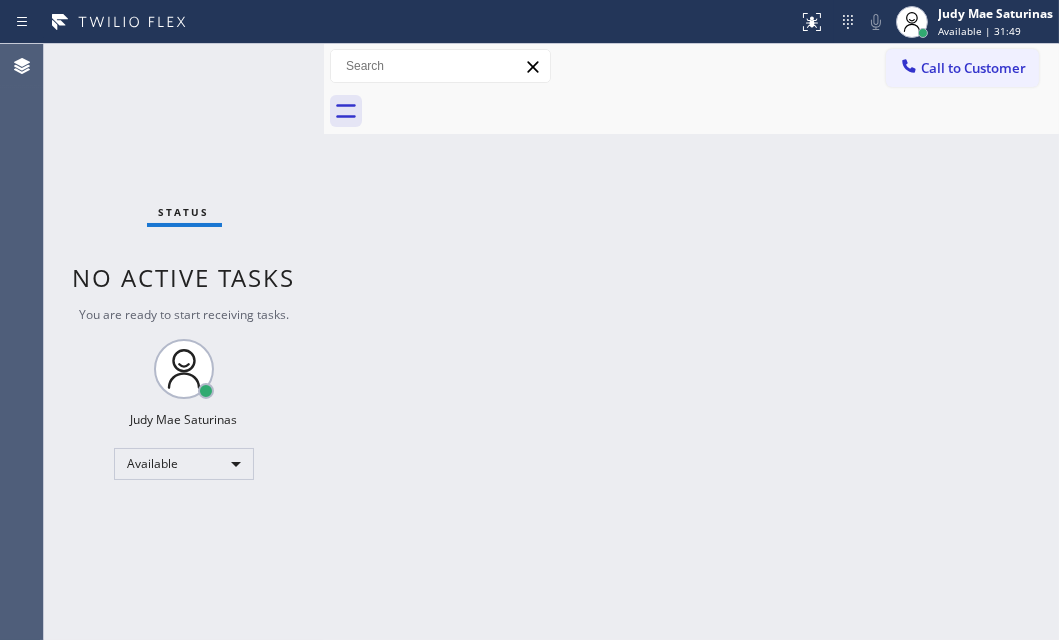 click on "Status   No active tasks     You are ready to start receiving tasks.   Judy Mae Saturinas Available" at bounding box center (184, 342) 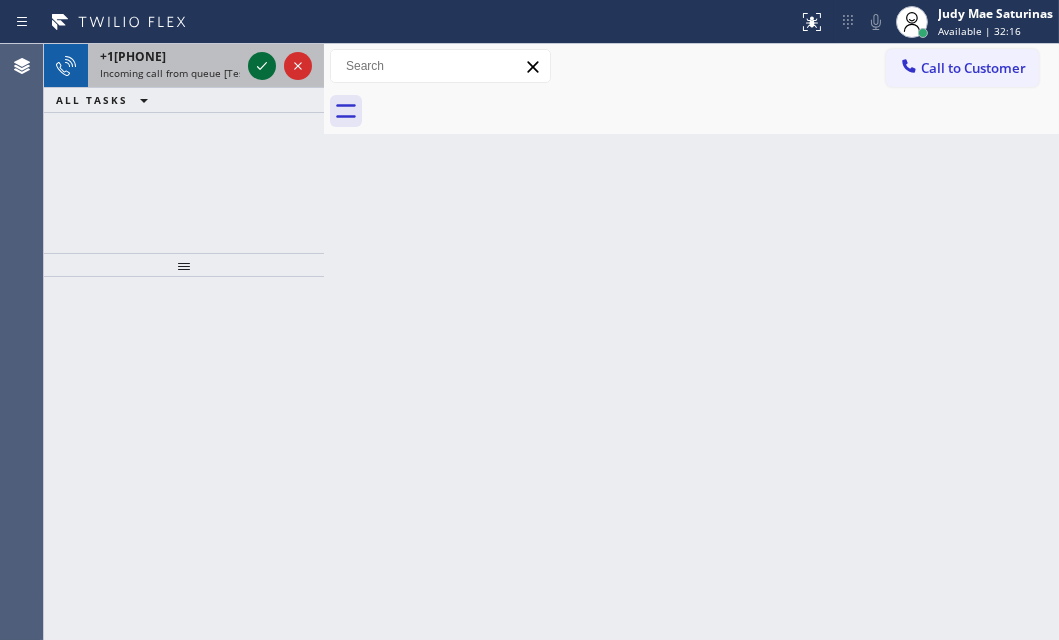 click 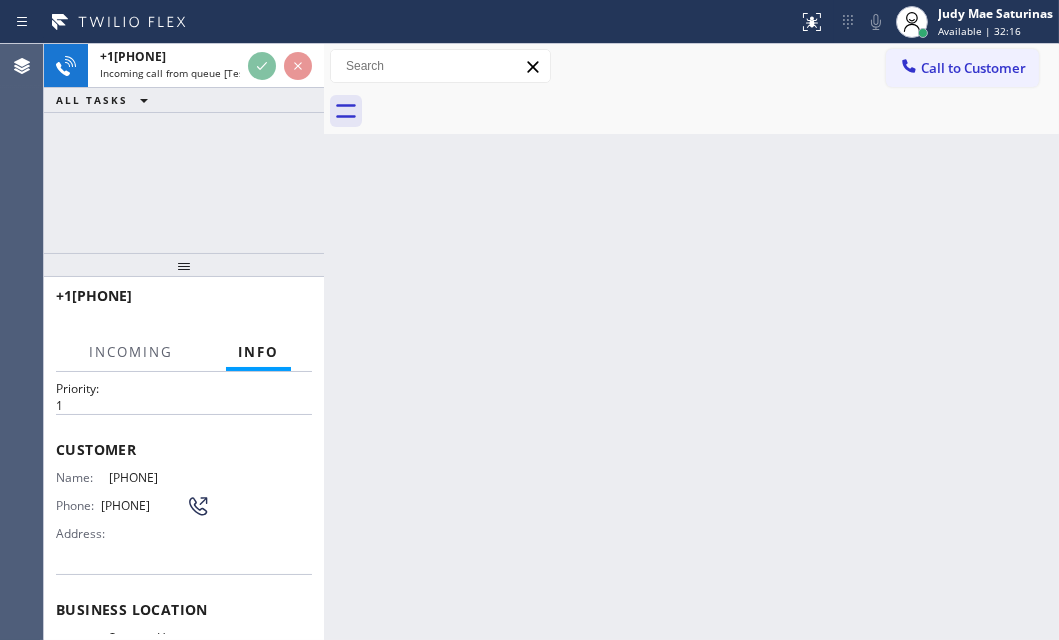 scroll, scrollTop: 90, scrollLeft: 0, axis: vertical 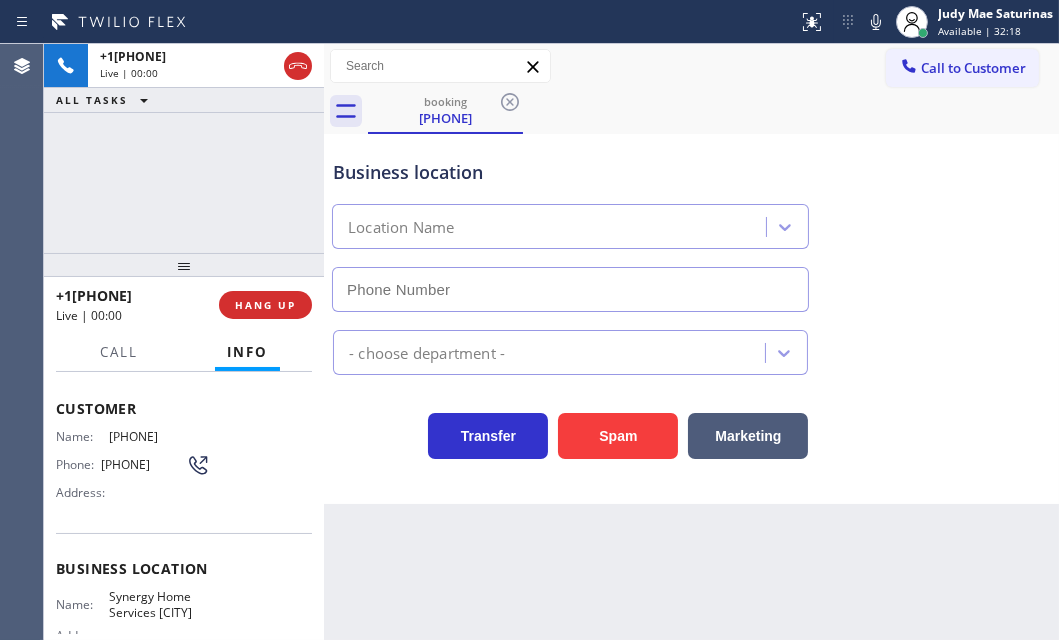 type on "([PHONE])" 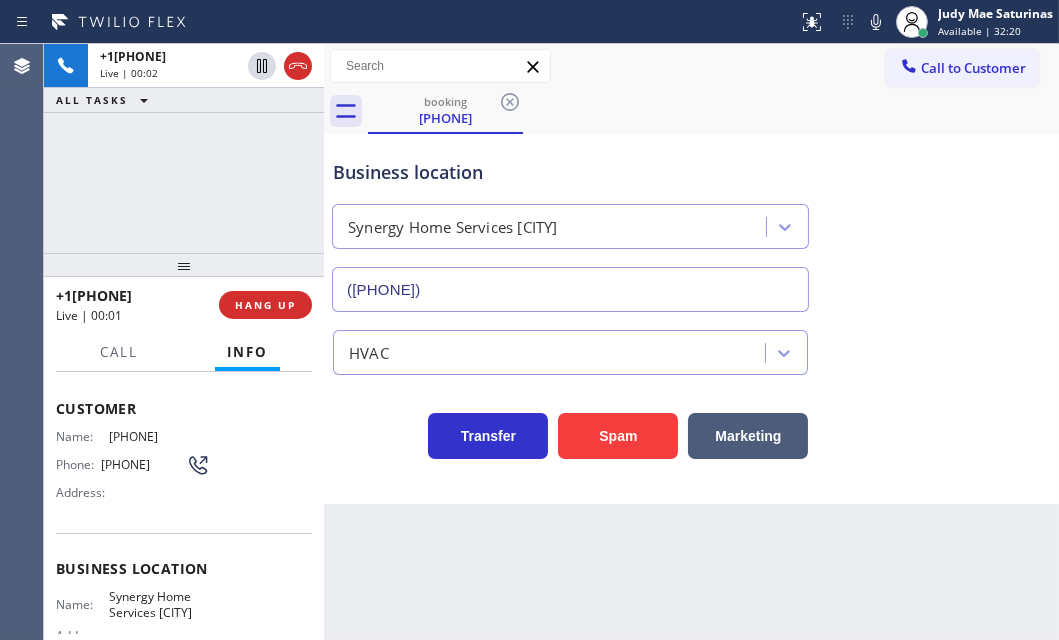drag, startPoint x: 274, startPoint y: 306, endPoint x: 548, endPoint y: 386, distance: 285.44 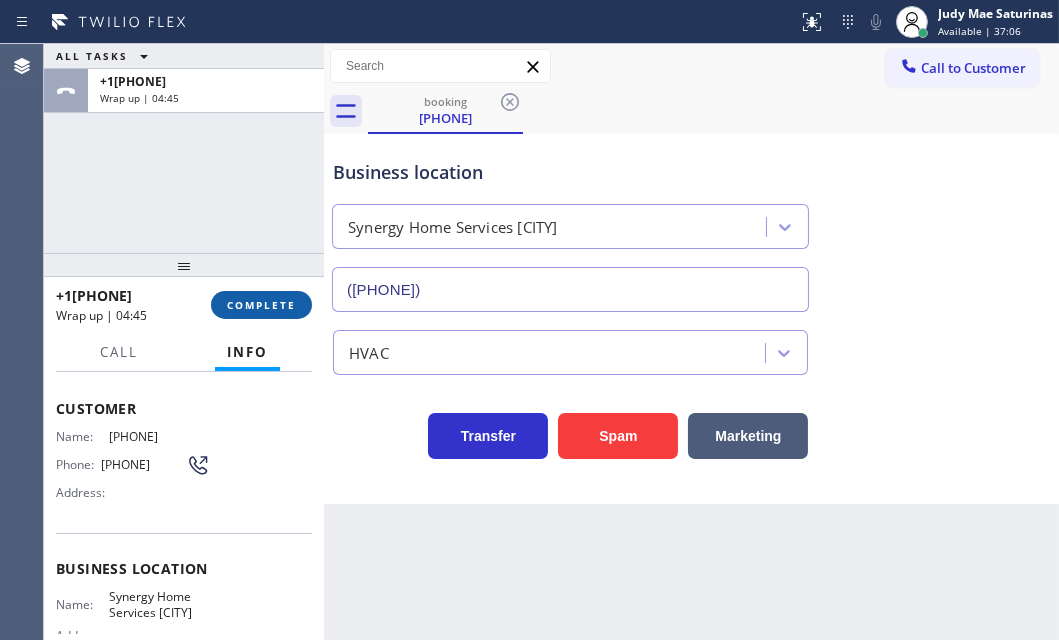 click on "COMPLETE" at bounding box center (261, 305) 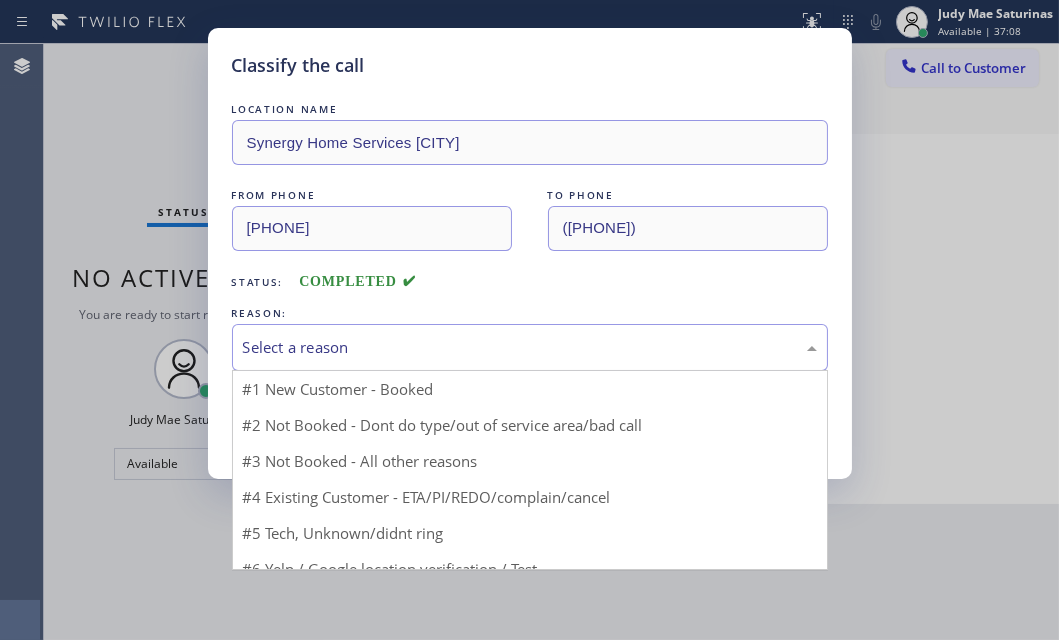 click on "Select a reason" at bounding box center [530, 347] 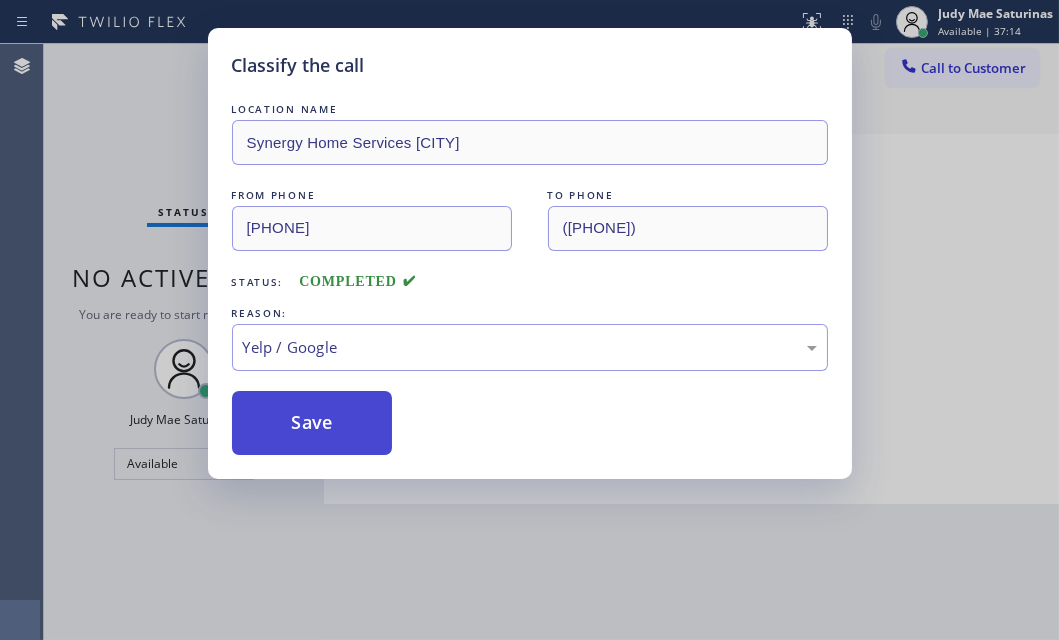 click on "Save" at bounding box center [312, 423] 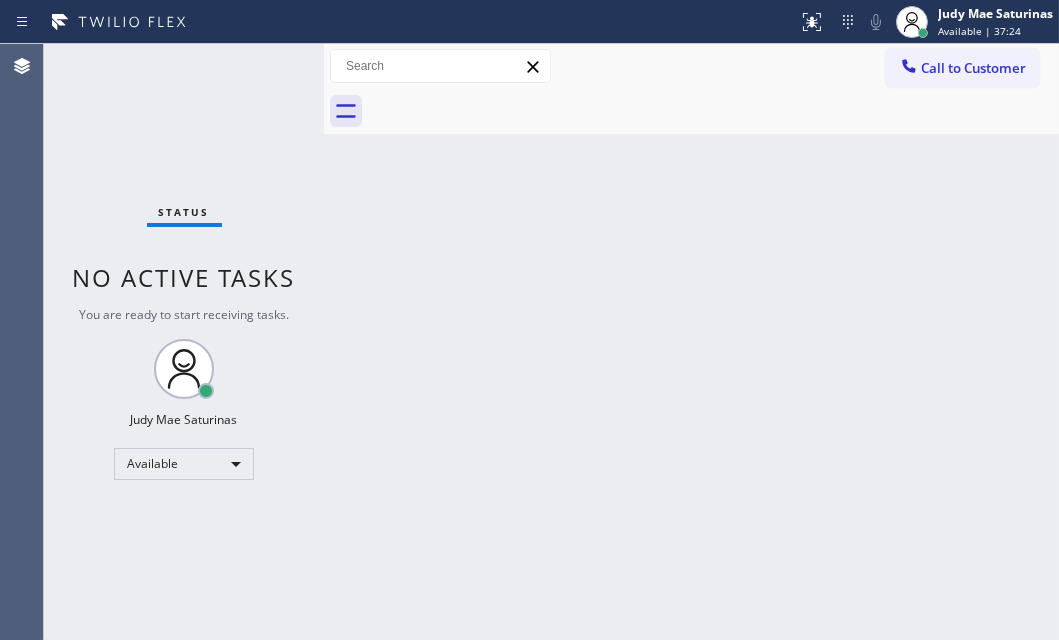 drag, startPoint x: 954, startPoint y: 67, endPoint x: 913, endPoint y: 86, distance: 45.188496 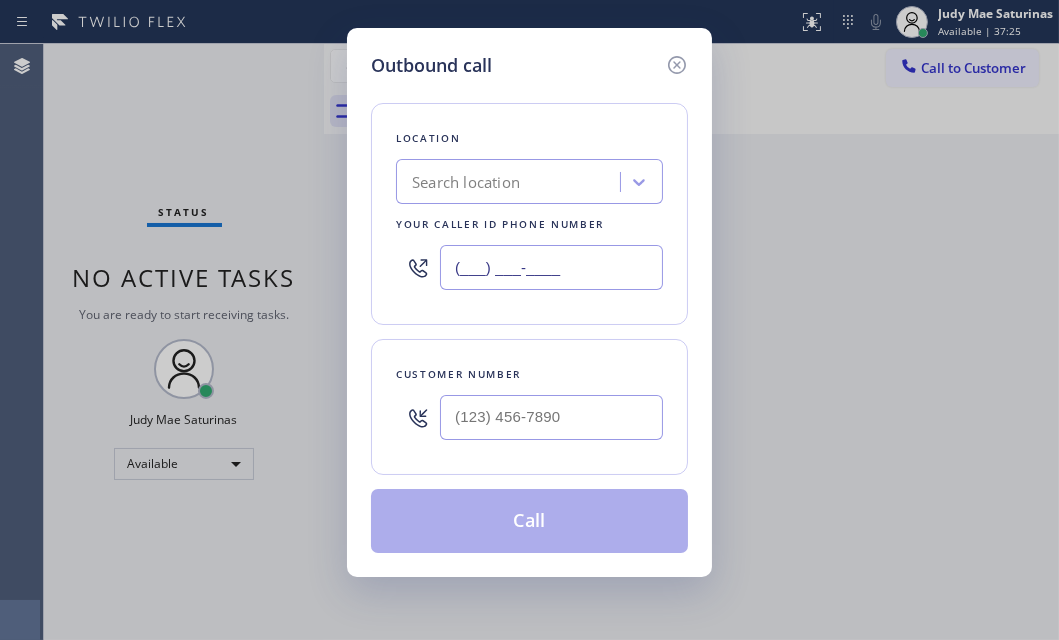click on "(___) ___-____" at bounding box center [551, 267] 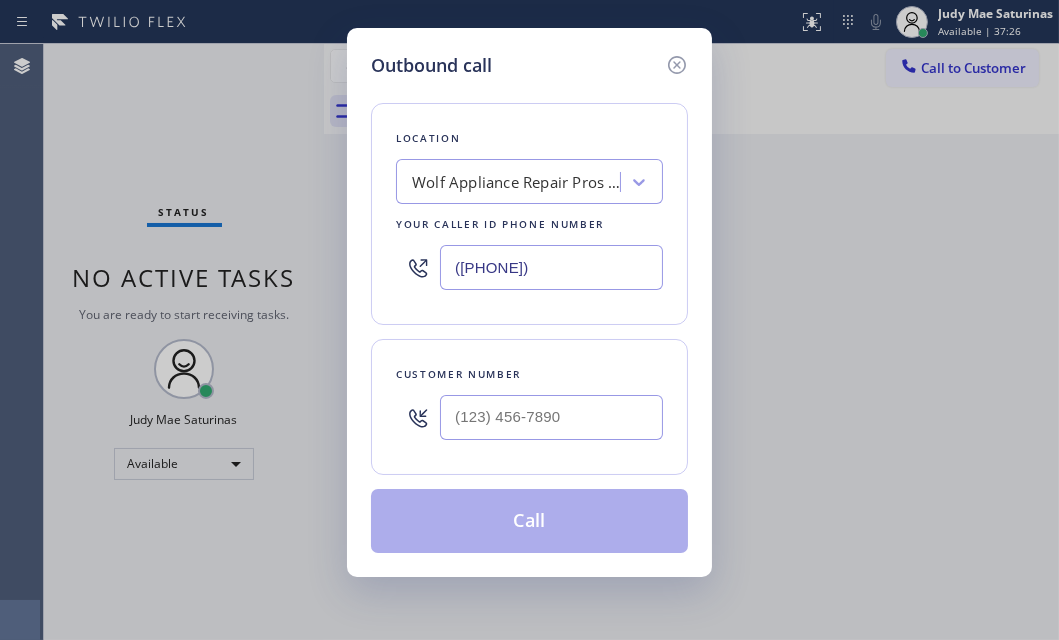 type on "([PHONE])" 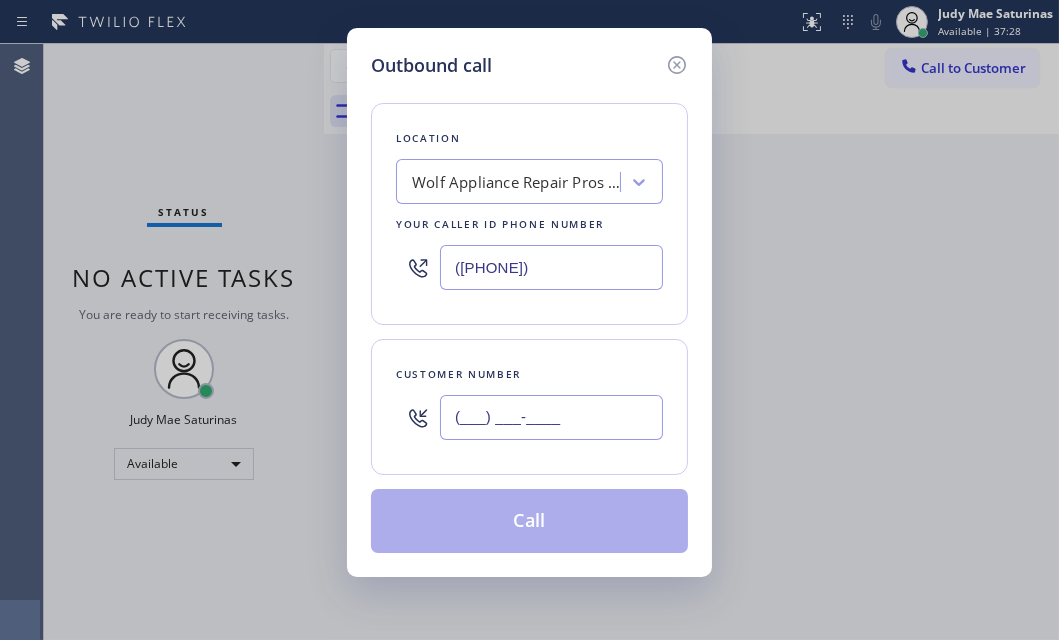 click on "(___) ___-____" at bounding box center [551, 417] 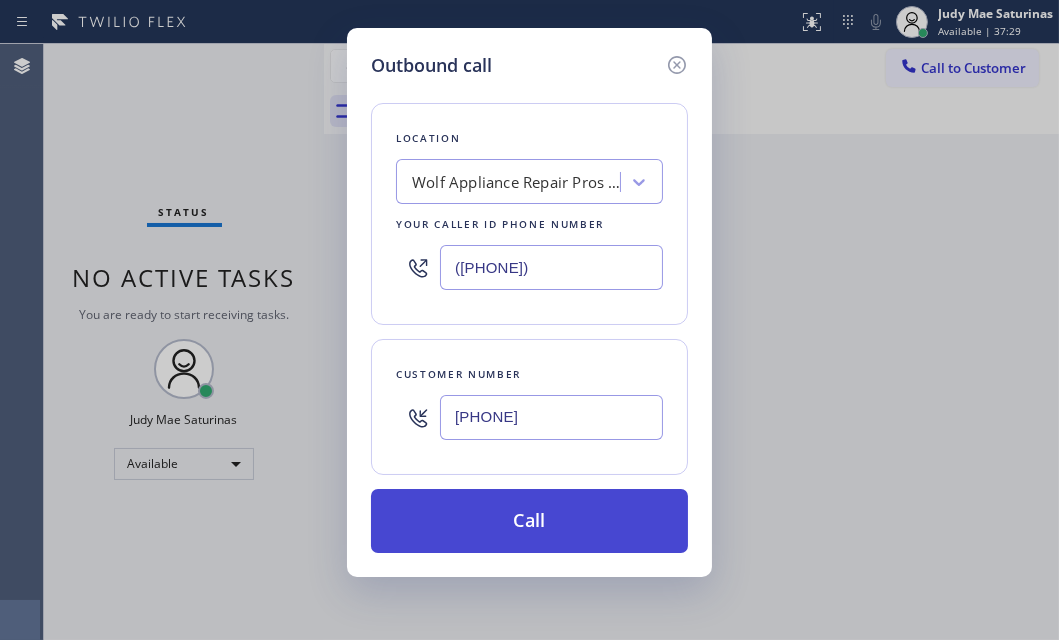 type on "[PHONE]" 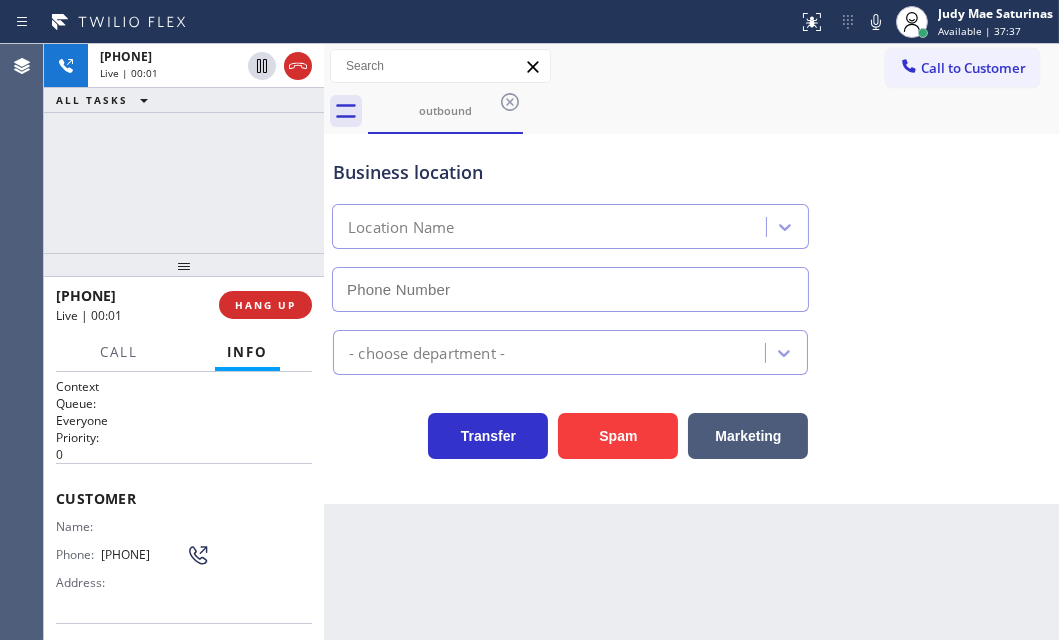 type on "([PHONE])" 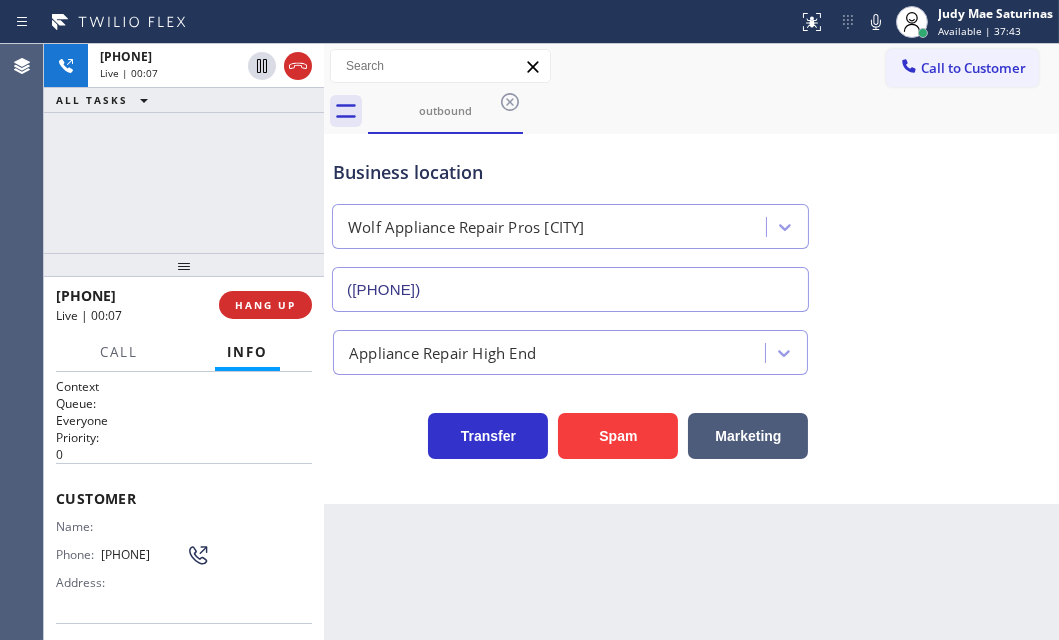 click on "+1[PHONE] Live | 00:07 ALL TASKS ALL TASKS ACTIVE TASKS TASKS IN WRAP UP" at bounding box center (184, 148) 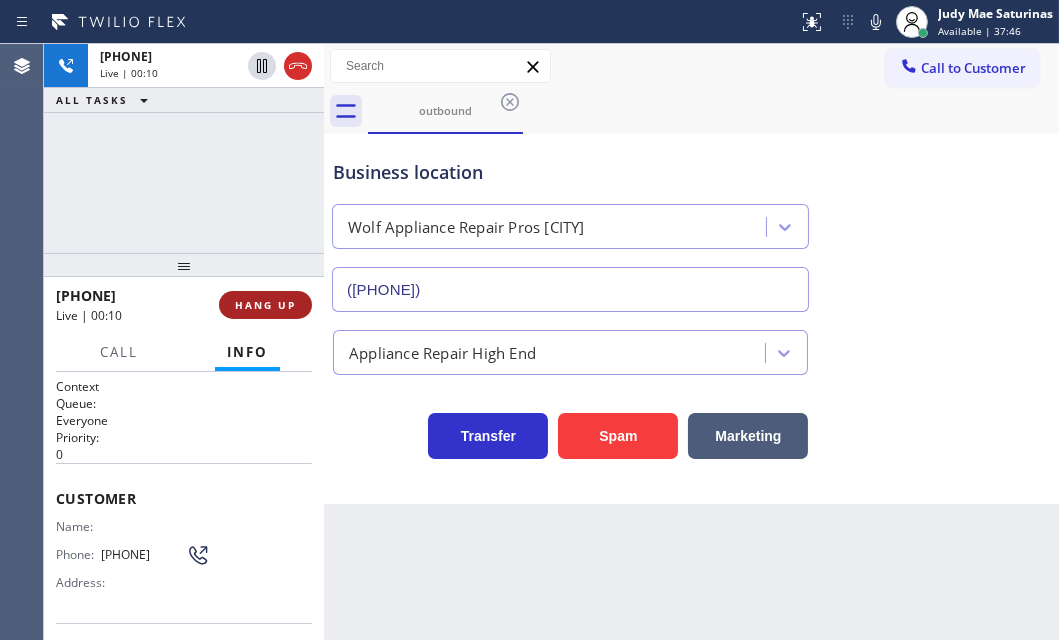click on "HANG UP" at bounding box center [265, 305] 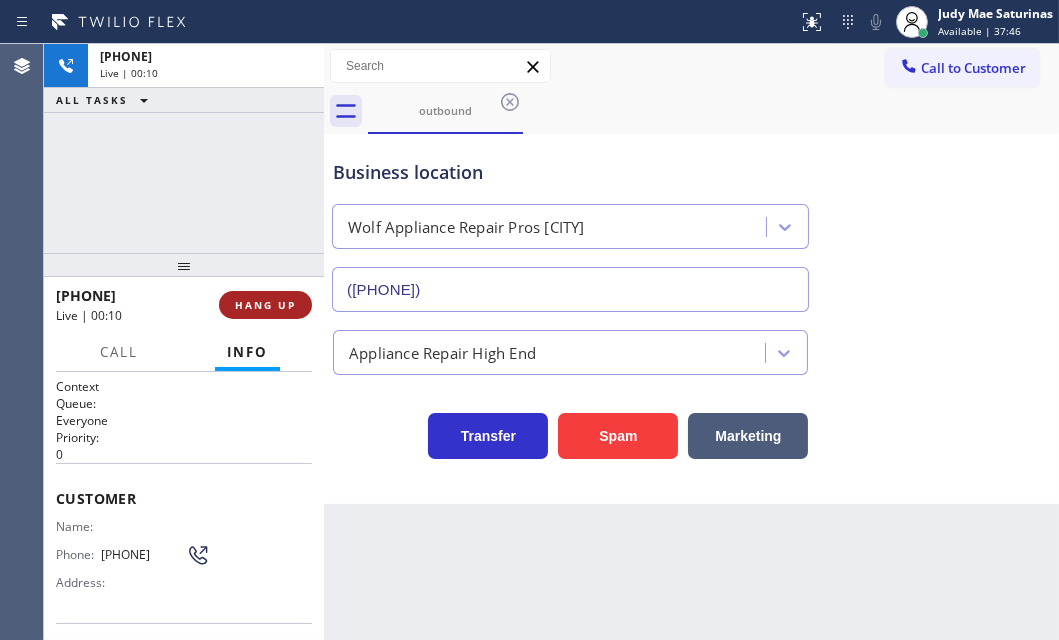 click on "HANG UP" at bounding box center [265, 305] 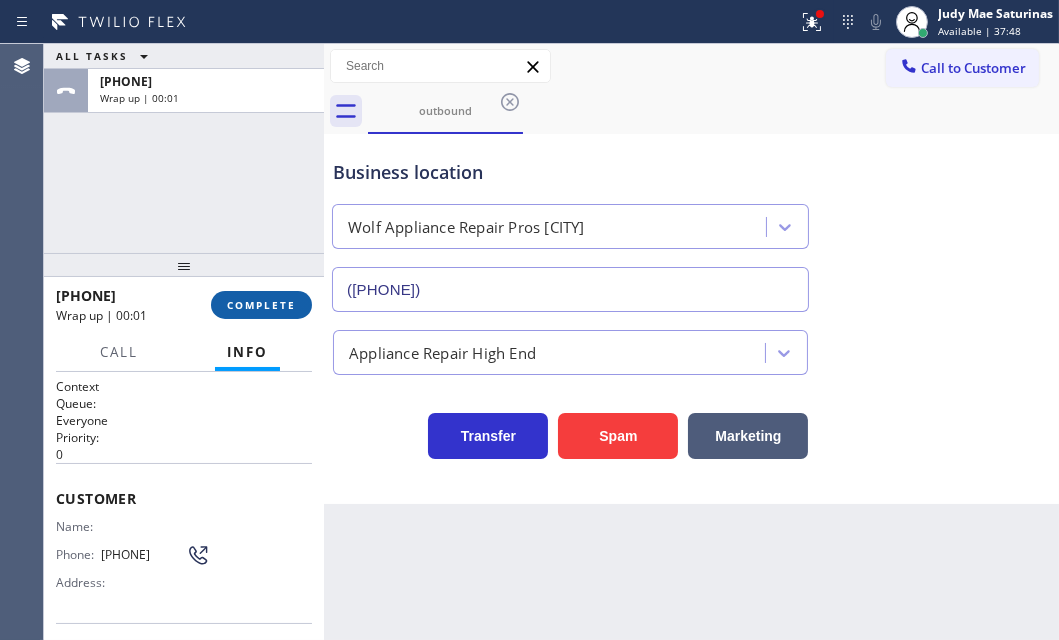 click on "COMPLETE" at bounding box center (261, 305) 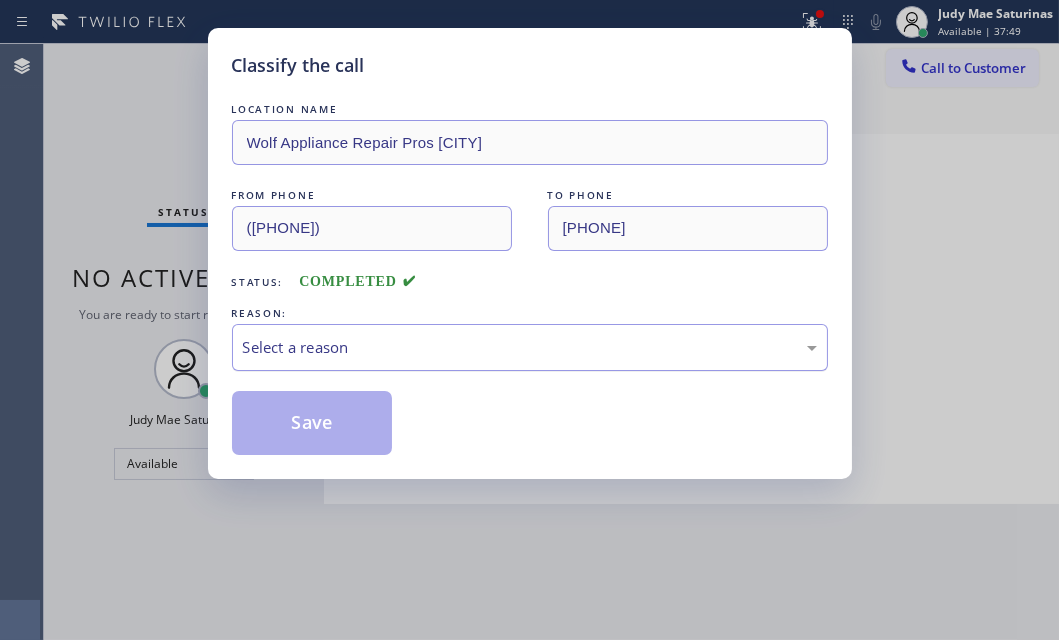 drag, startPoint x: 426, startPoint y: 338, endPoint x: 419, endPoint y: 355, distance: 18.384777 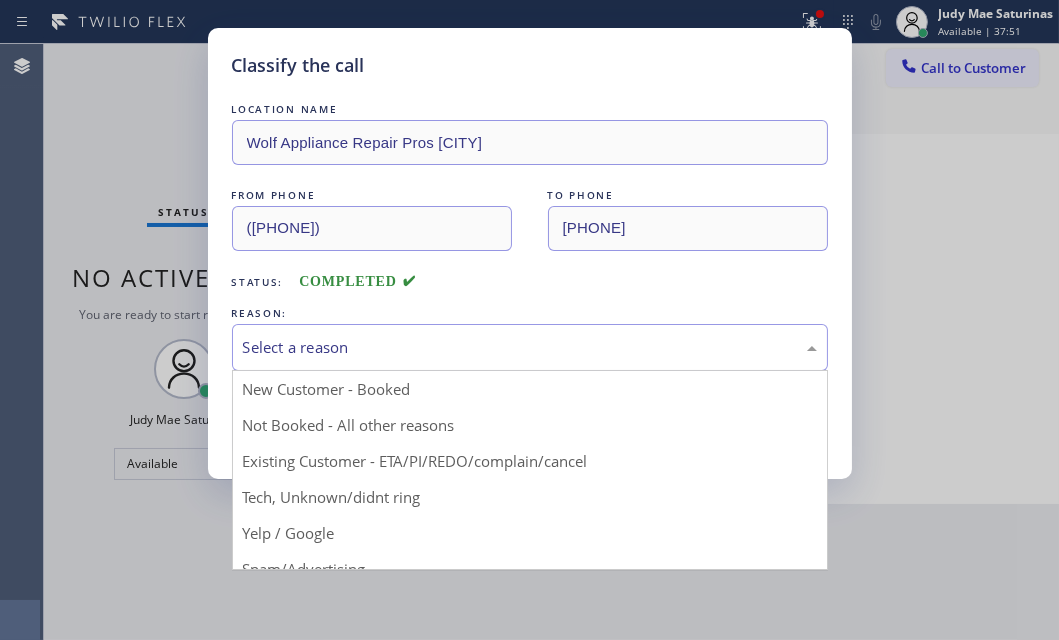 drag, startPoint x: 352, startPoint y: 495, endPoint x: 347, endPoint y: 483, distance: 13 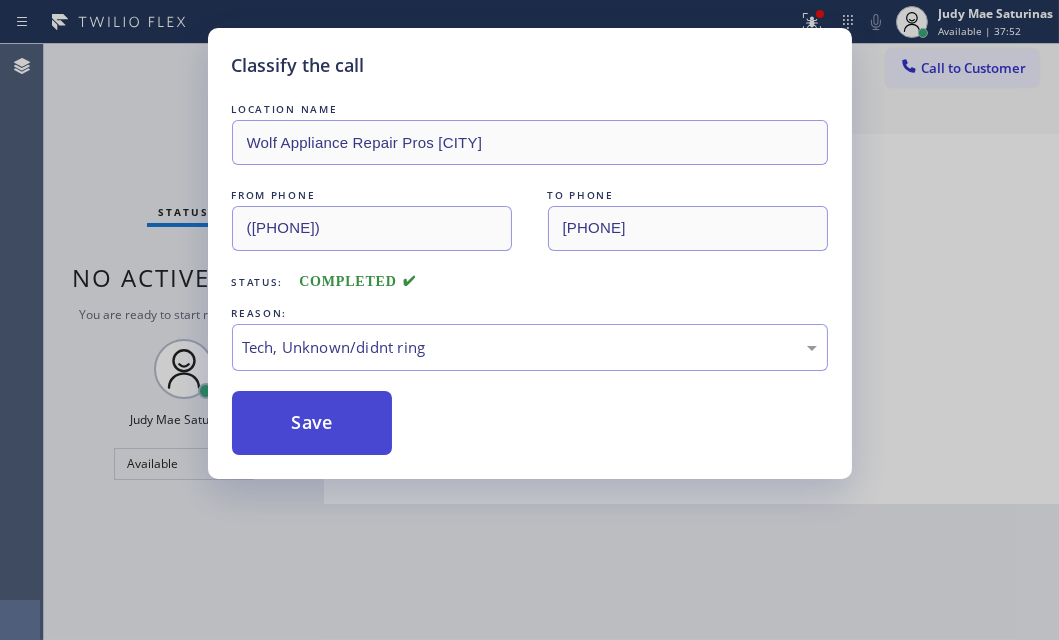 click on "Save" at bounding box center (312, 423) 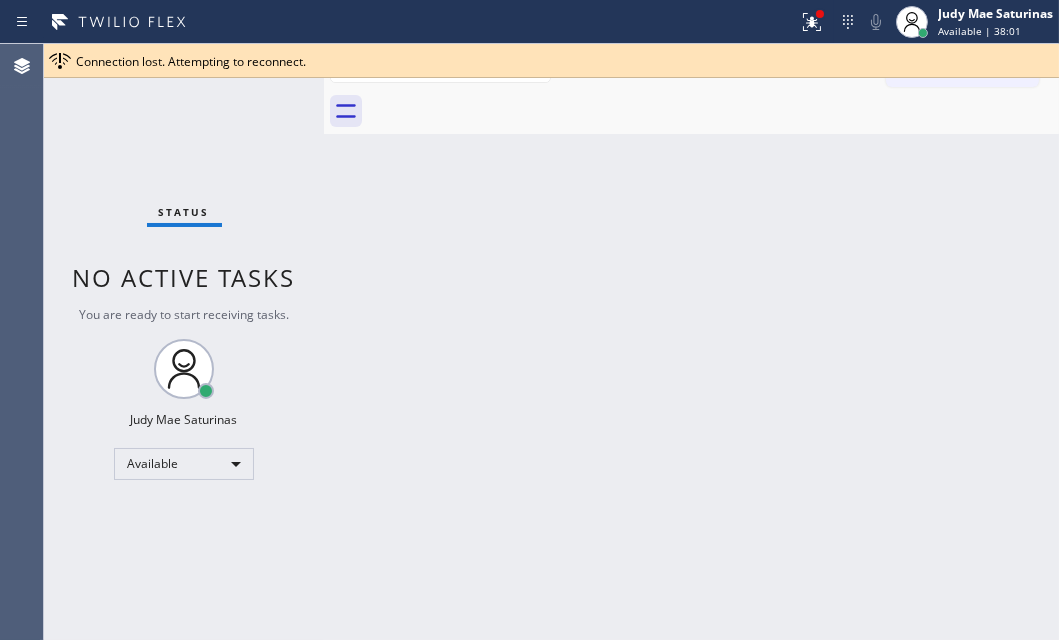 click on "Back to Dashboard Change Sender ID Customers Technicians Select a contact Outbound call Technician Search Technician Your caller id phone number Your caller id phone number Call Technician info Name   Phone none Address none Change Sender ID HVAC [PHONE] 5 Star Appliance [PHONE] Appliance Repair [PHONE] Plumbing [PHONE] Air Duct Cleaning [PHONE]  Electricians [PHONE] Cancel Change Check personal SMS Reset Change No tabs Call to Customer Outbound call Location Wolf Appliance Repair Pros [CITY] Your caller id phone number [PHONE] Customer number Call Outbound call Technician Search Technician Your caller id phone number Your caller id phone number Call" at bounding box center (691, 342) 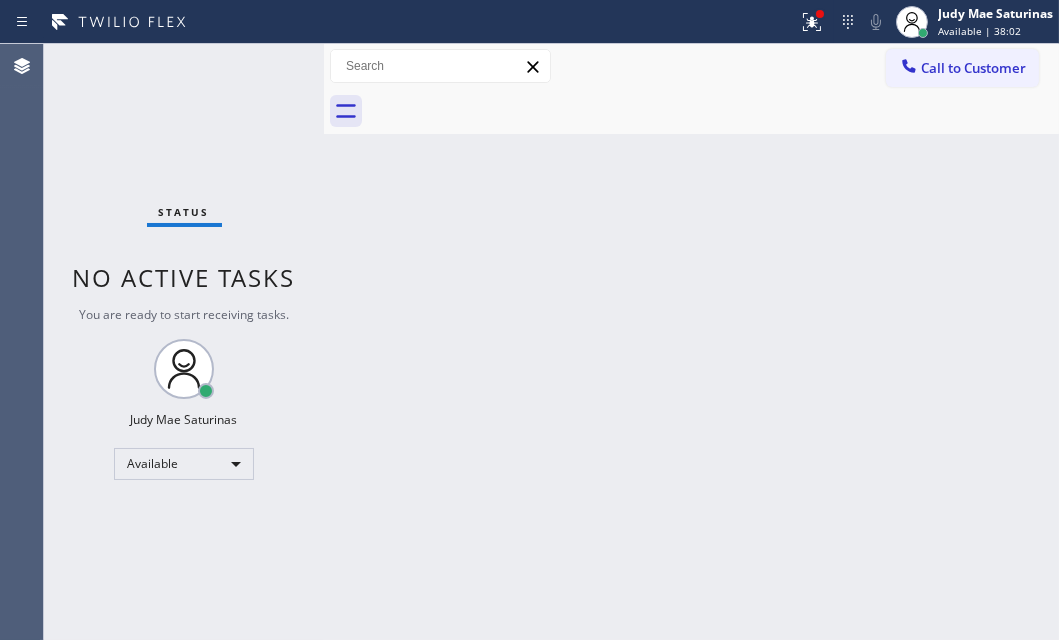 click on "Status   No active tasks     You are ready to start receiving tasks.   Judy Mae Saturinas Available" at bounding box center [184, 342] 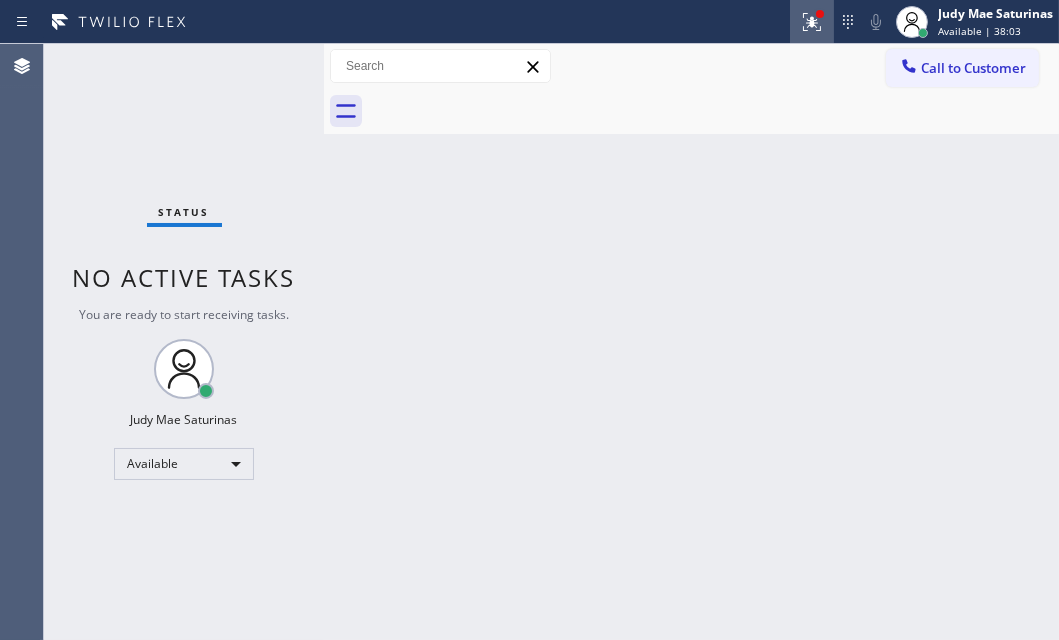 click 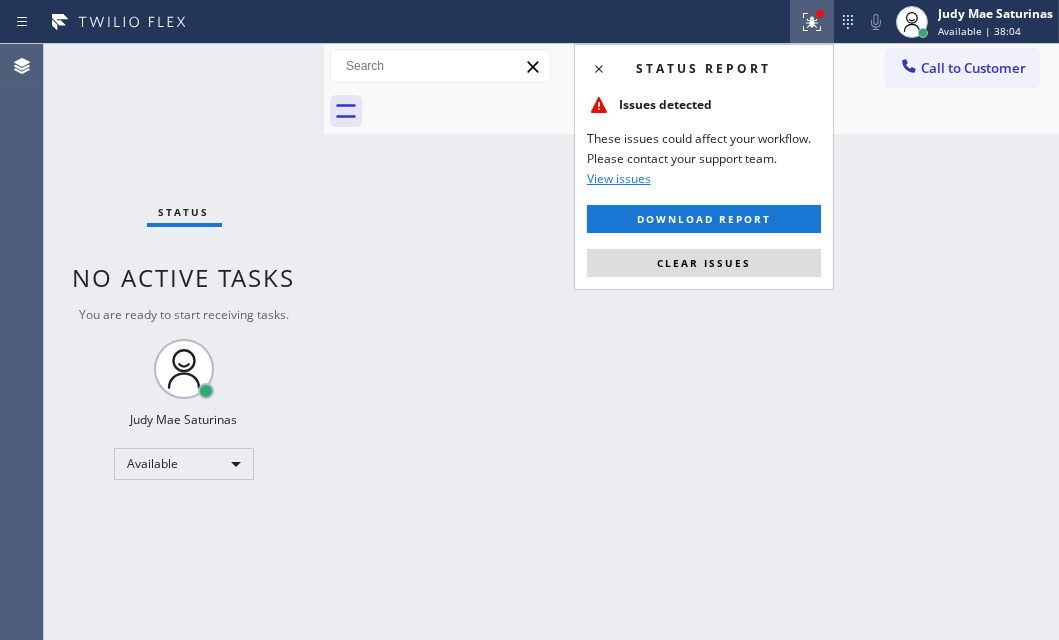 click on "Clear issues" at bounding box center (704, 263) 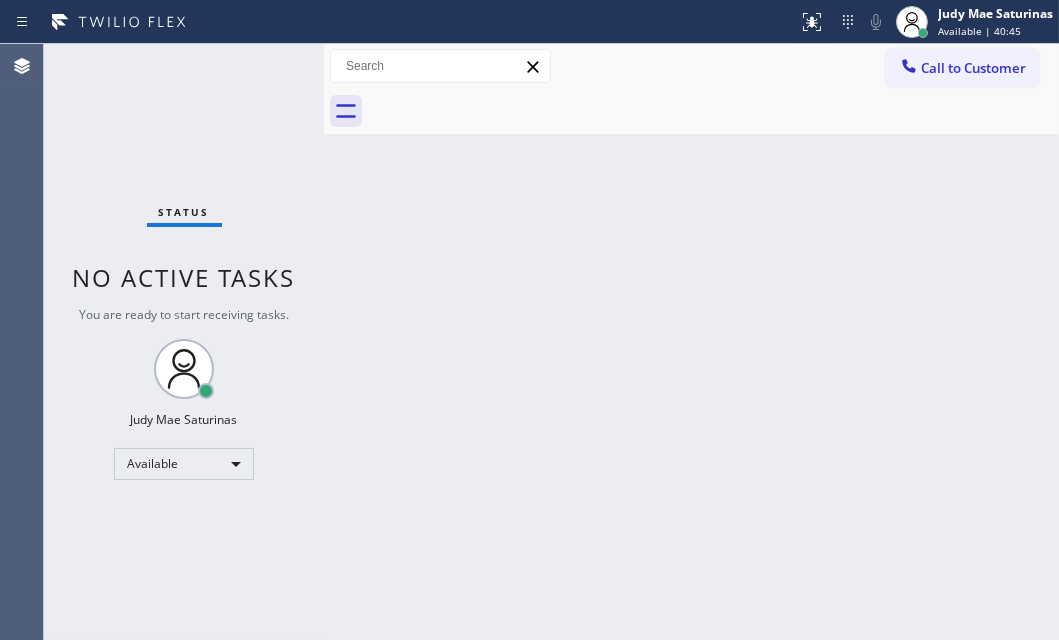 click on "Status   No active tasks     You are ready to start receiving tasks.   Judy Mae Saturinas Available" at bounding box center (184, 342) 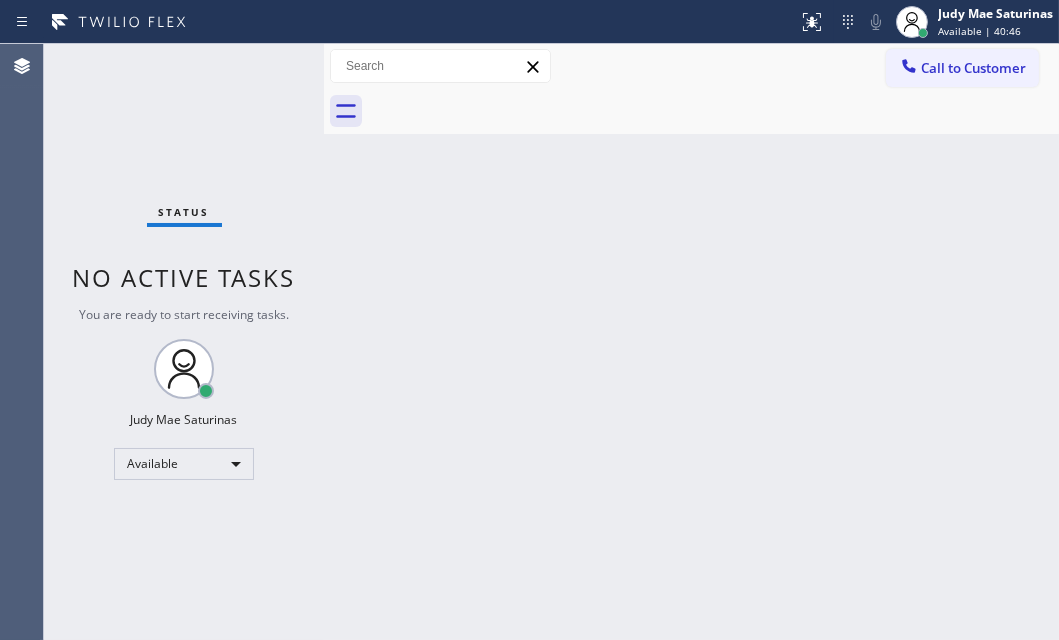 click on "Status   No active tasks     You are ready to start receiving tasks.   Judy Mae Saturinas Available" at bounding box center [184, 342] 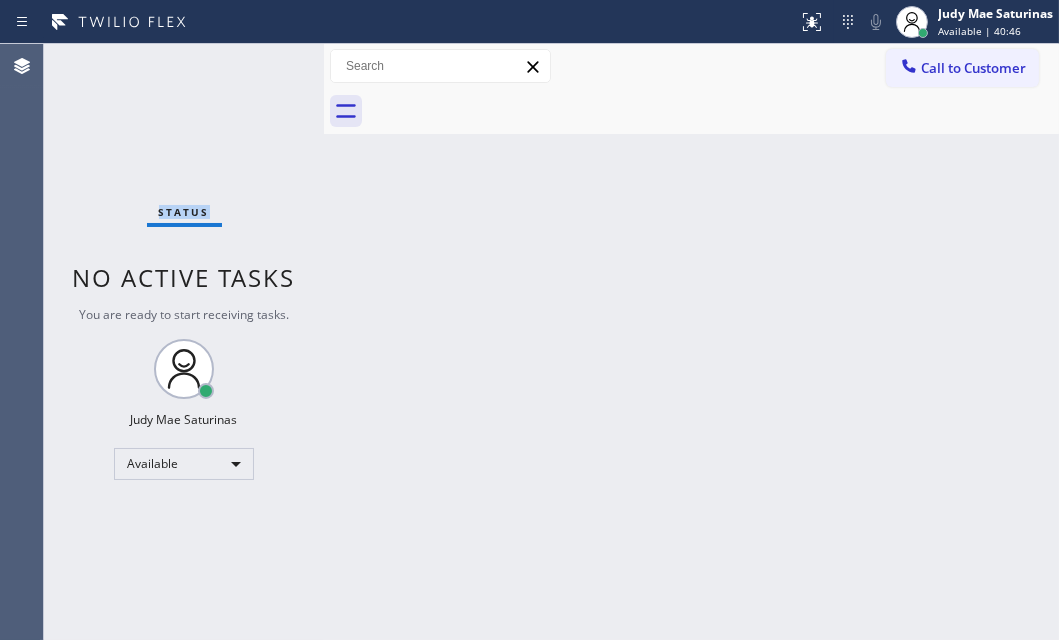 click on "Status   No active tasks     You are ready to start receiving tasks.   Judy Mae Saturinas Available" at bounding box center (184, 342) 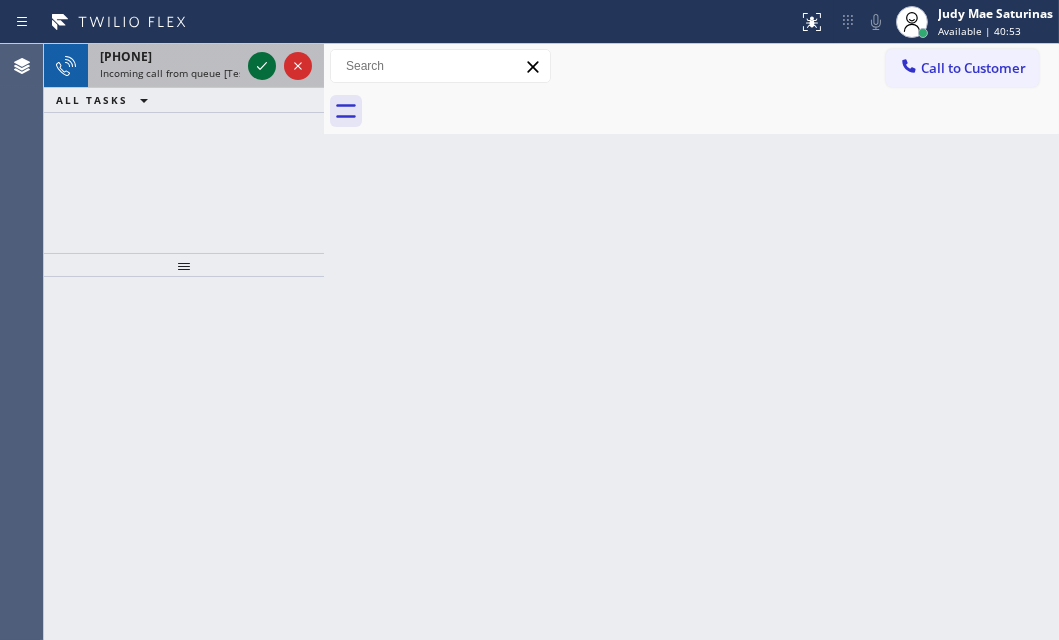 click 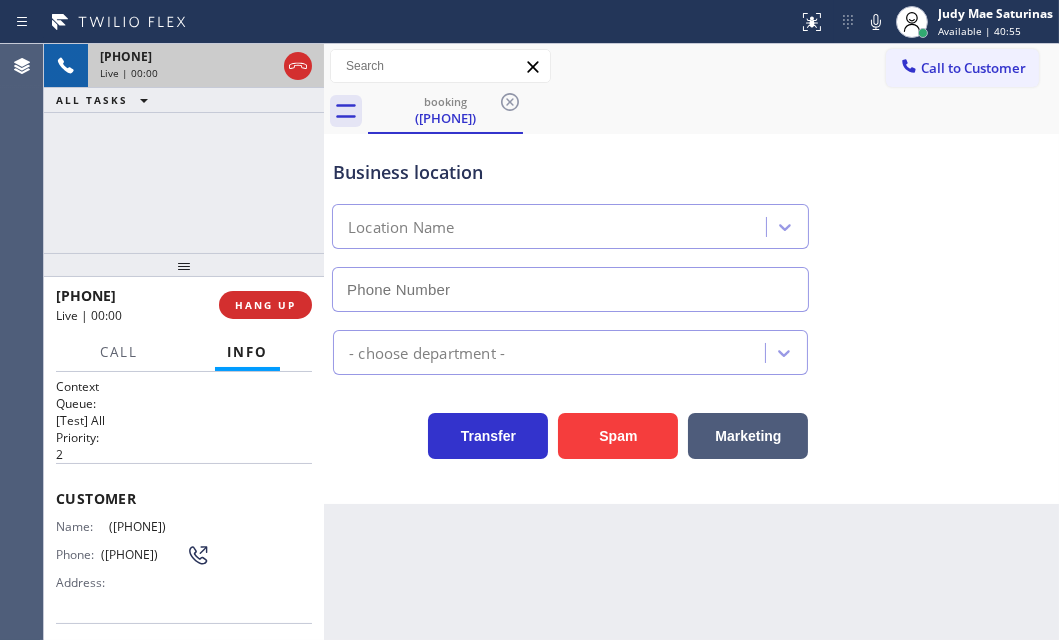 type on "([PHONE])" 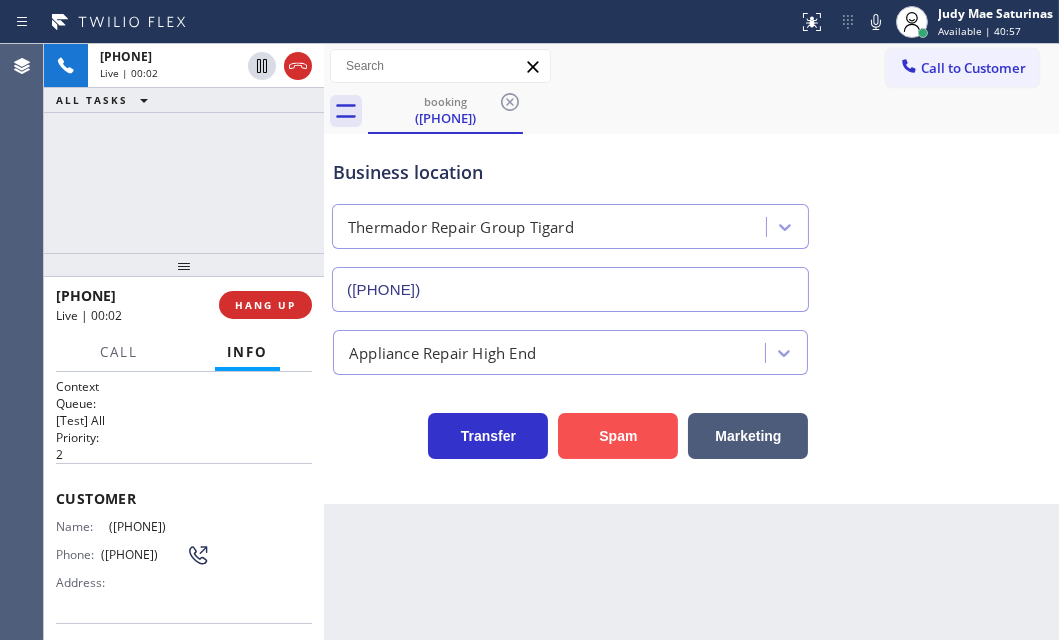 click on "Spam" at bounding box center (618, 436) 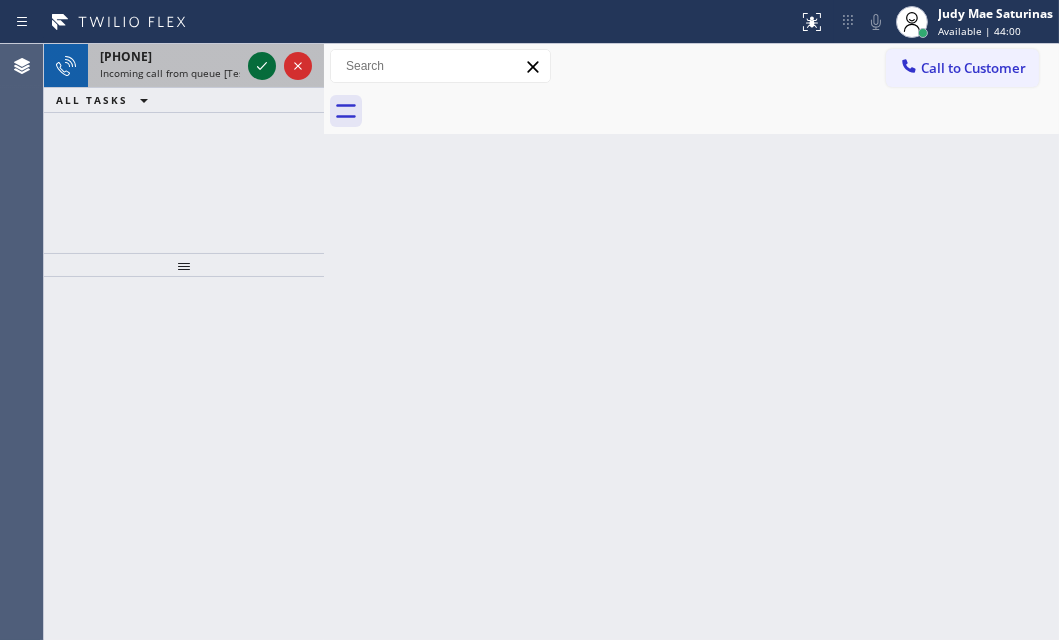 click 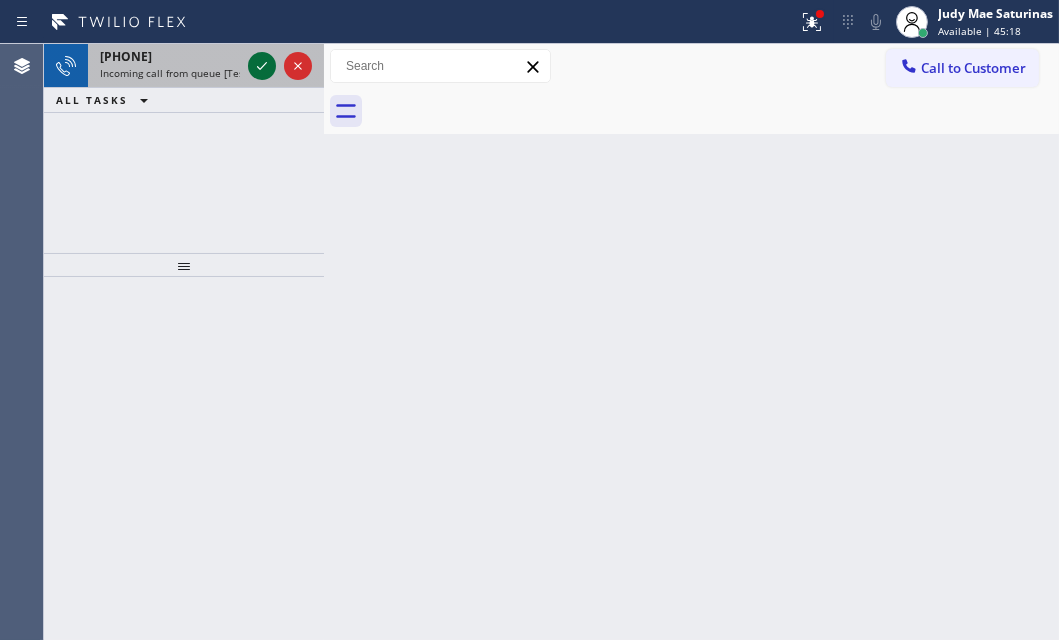 click 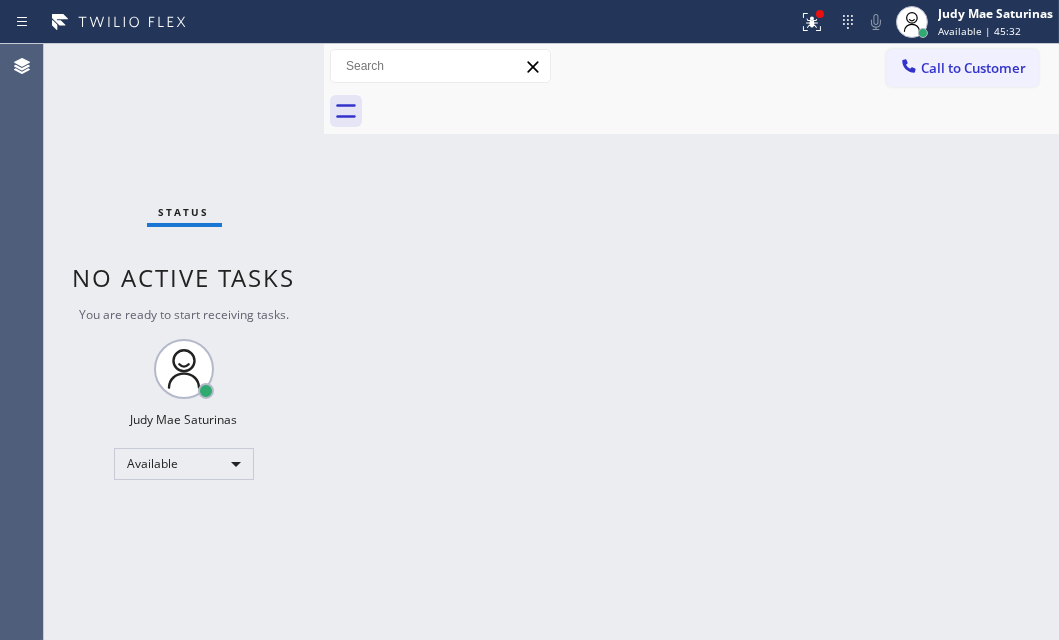 click on "Status   No active tasks     You are ready to start receiving tasks.   Judy Mae Saturinas Available" at bounding box center (184, 342) 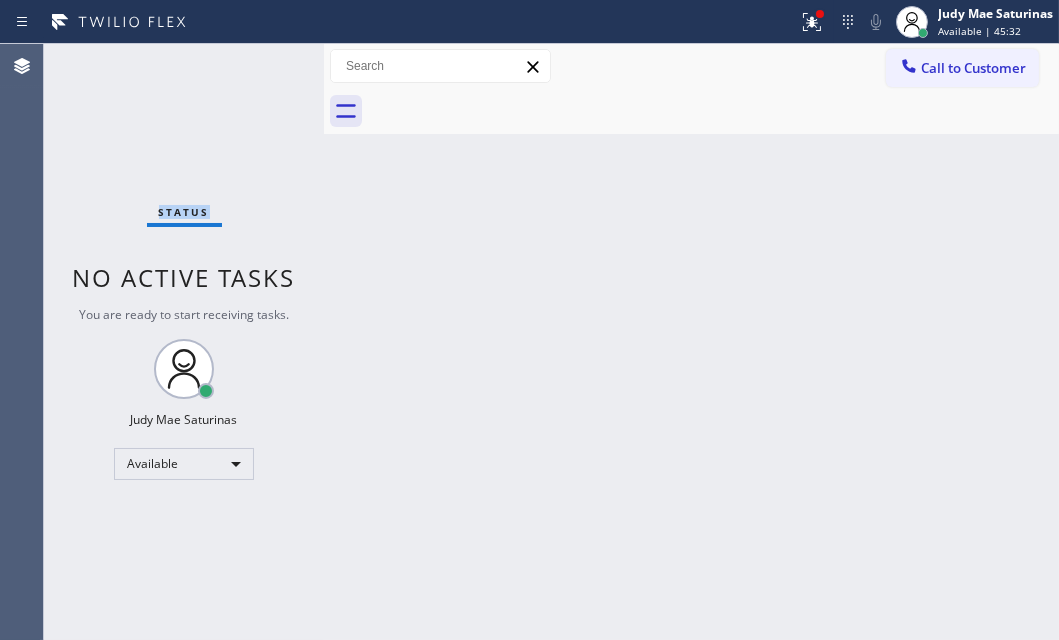 click on "Status   No active tasks     You are ready to start receiving tasks.   Judy Mae Saturinas Available" at bounding box center [184, 342] 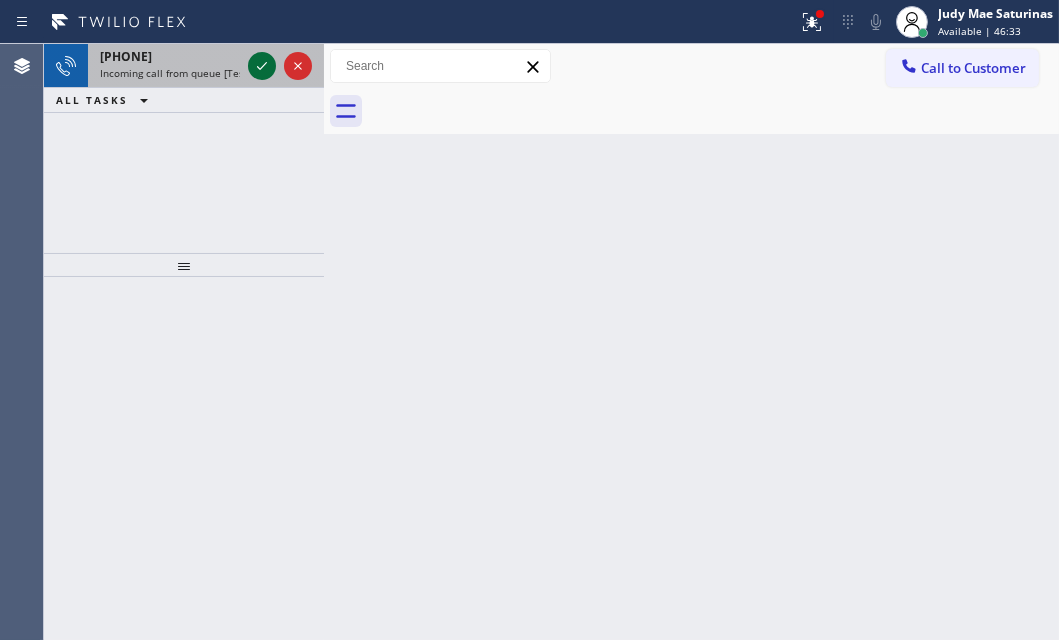 click 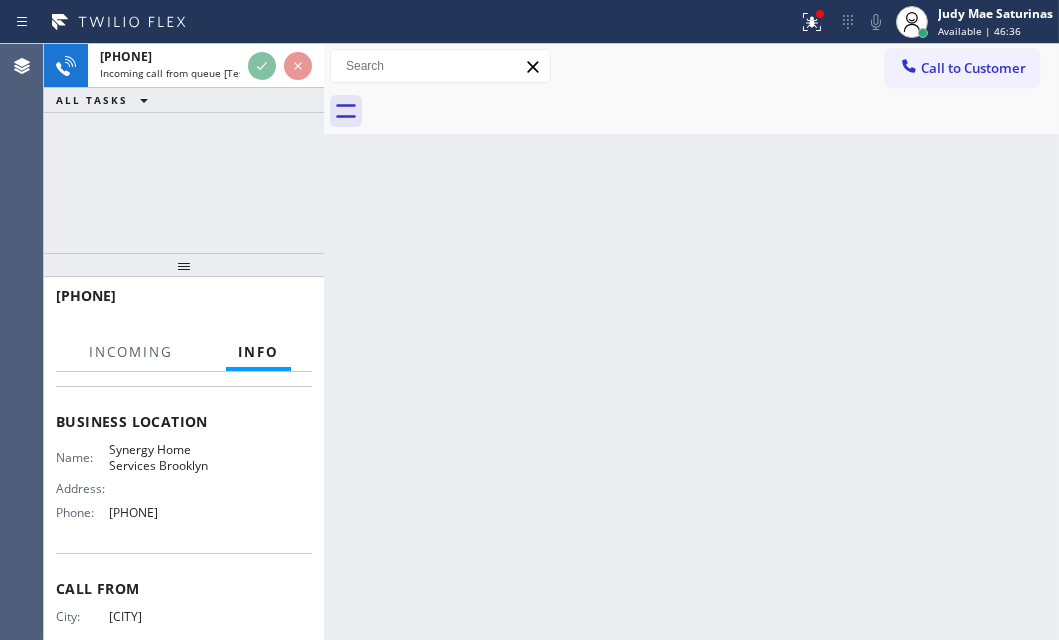 scroll, scrollTop: 236, scrollLeft: 0, axis: vertical 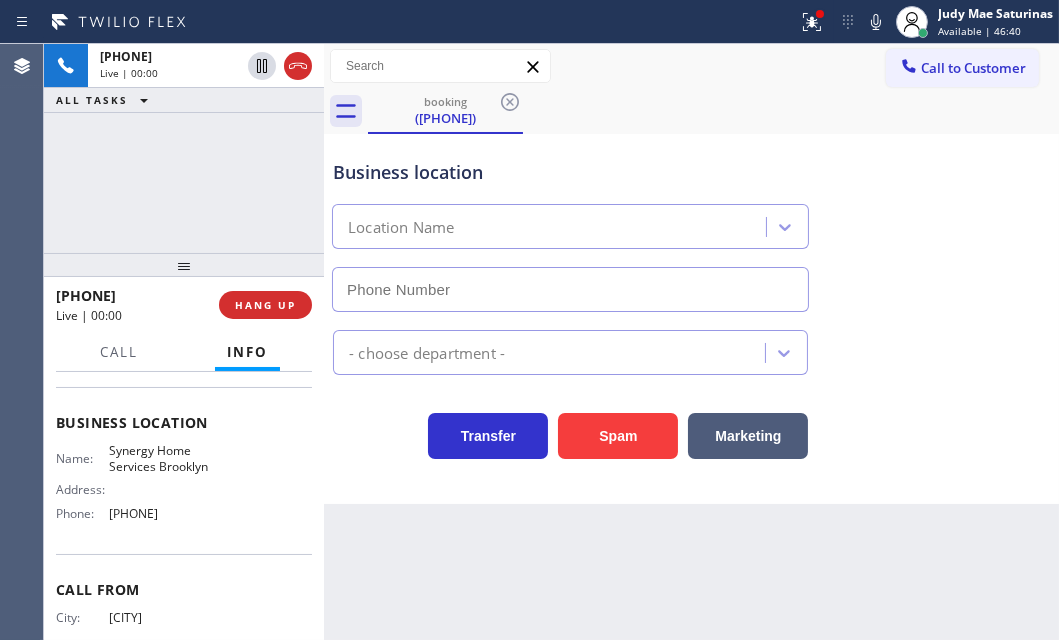 type on "[PHONE]" 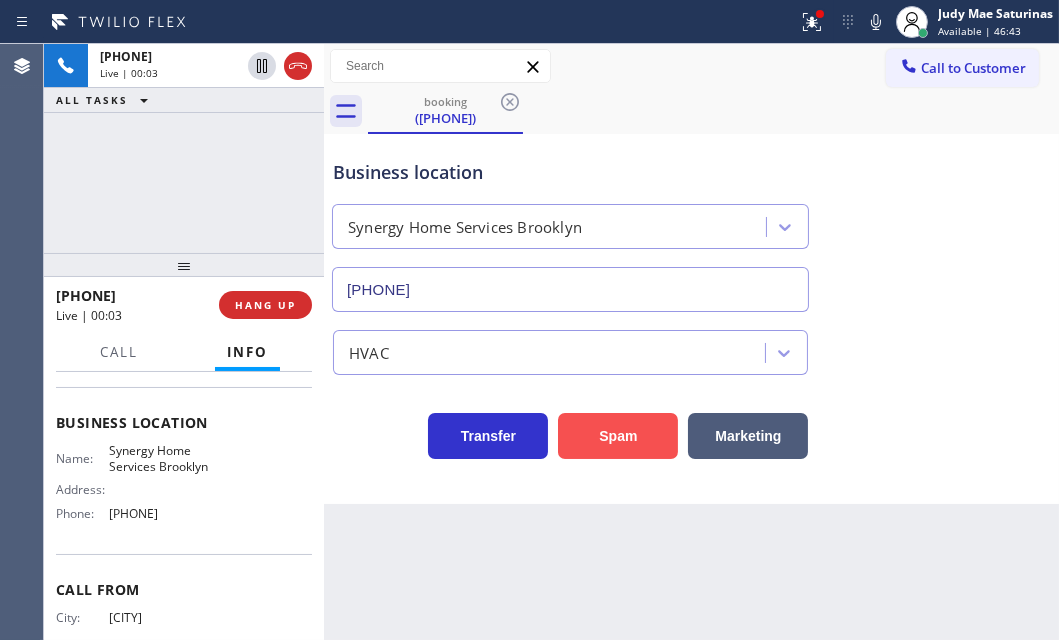 click on "Spam" at bounding box center [618, 436] 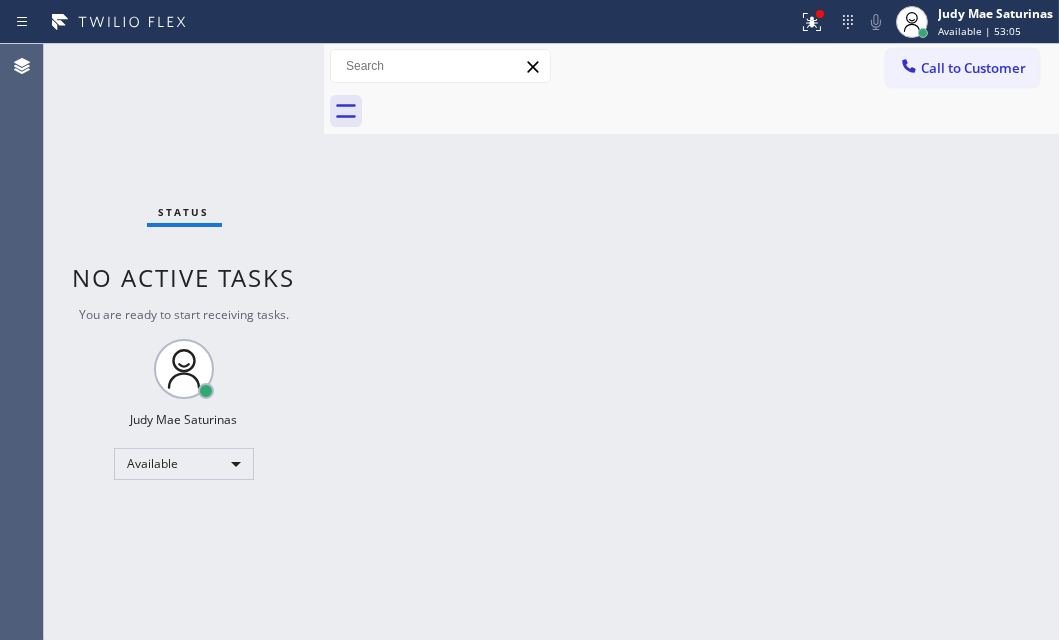 click on "Status   No active tasks     You are ready to start receiving tasks.   Judy Mae Saturinas Available" at bounding box center (184, 342) 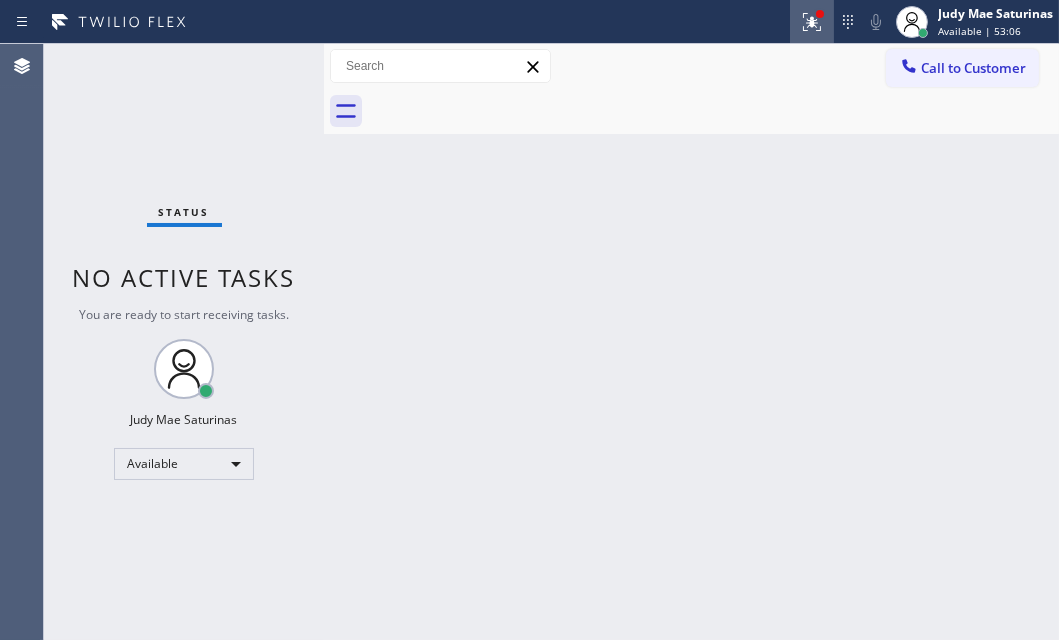 drag, startPoint x: 803, startPoint y: 29, endPoint x: 788, endPoint y: 168, distance: 139.807 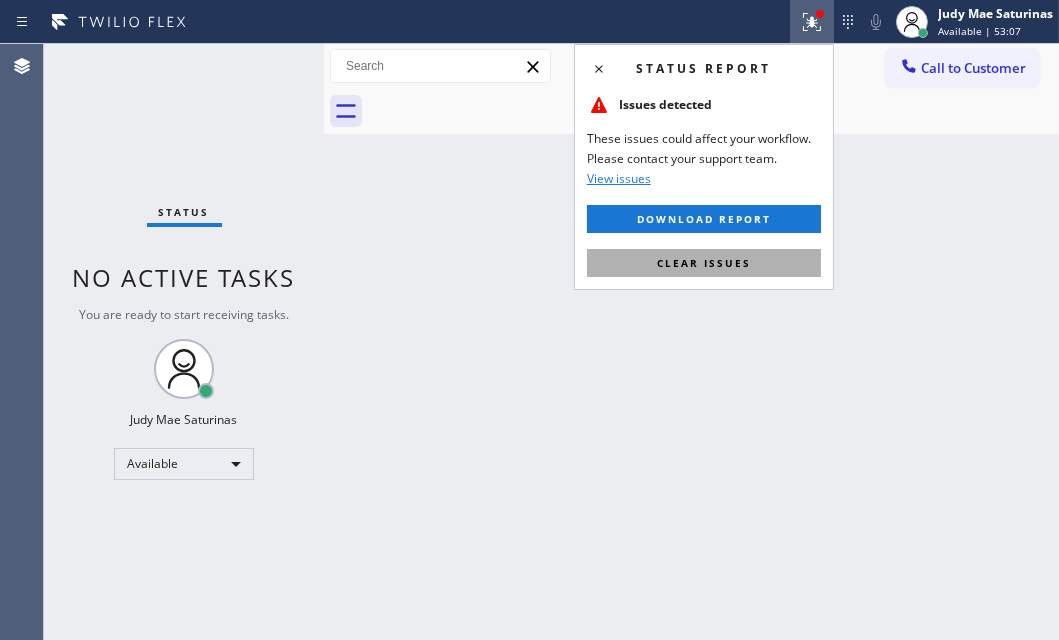 drag, startPoint x: 740, startPoint y: 260, endPoint x: 335, endPoint y: 166, distance: 415.76556 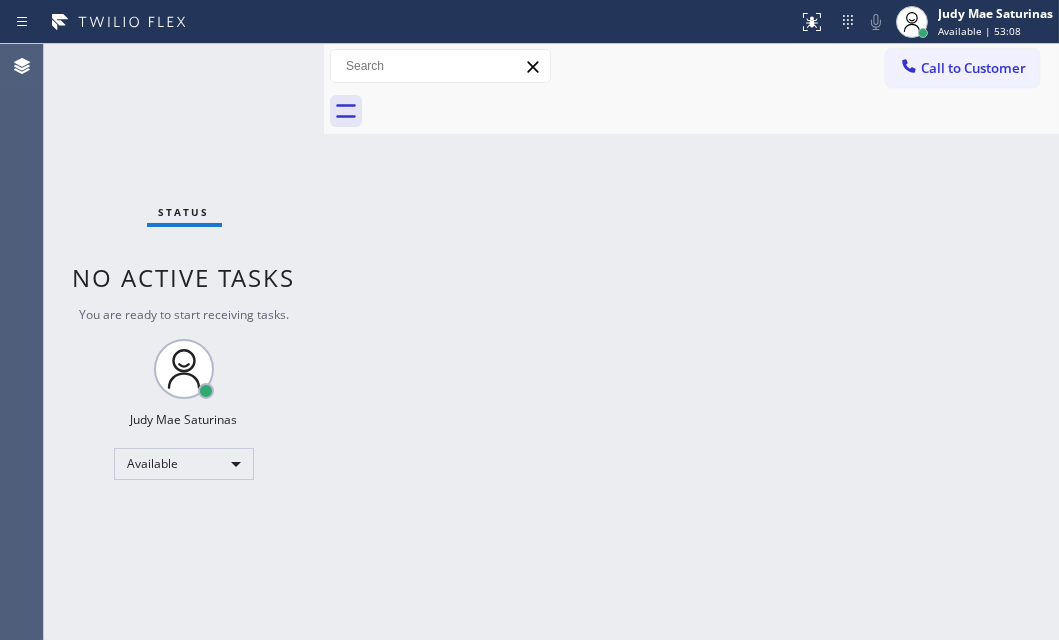 click on "Status   No active tasks     You are ready to start receiving tasks.   Judy Mae Saturinas Available" at bounding box center (184, 342) 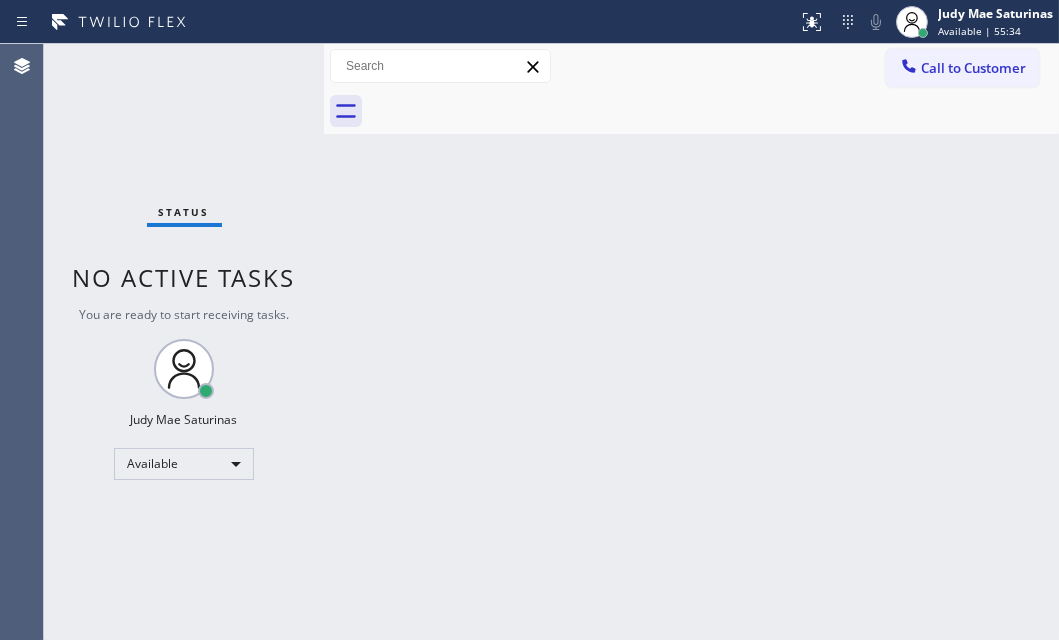 click on "Status   No active tasks     You are ready to start receiving tasks.   Judy Mae Saturinas Available" at bounding box center [184, 342] 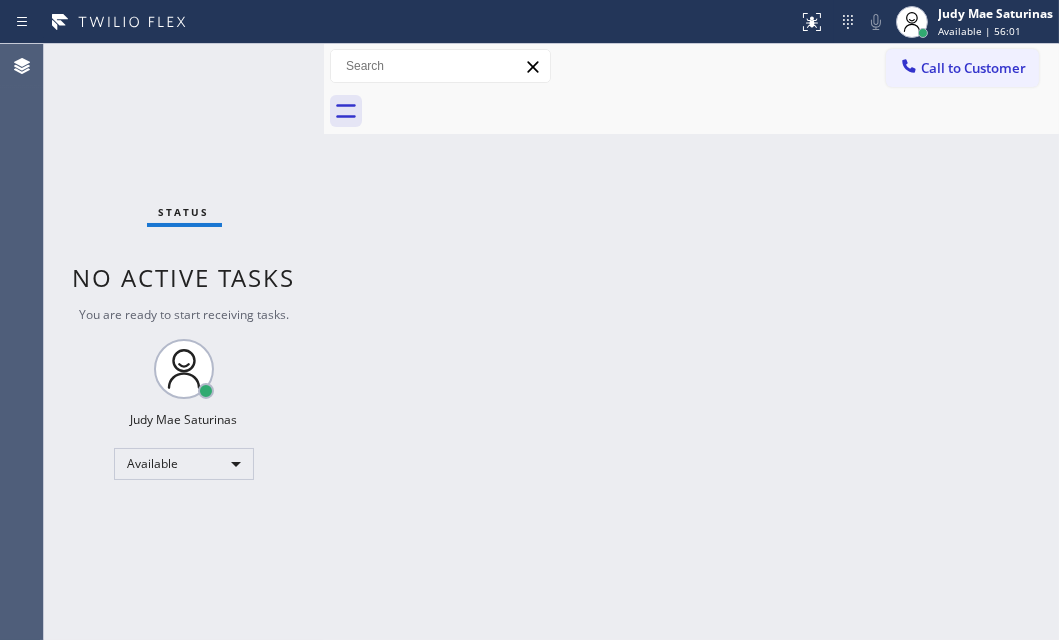 click on "Status   No active tasks     You are ready to start receiving tasks.   Judy Mae Saturinas Available" at bounding box center [184, 342] 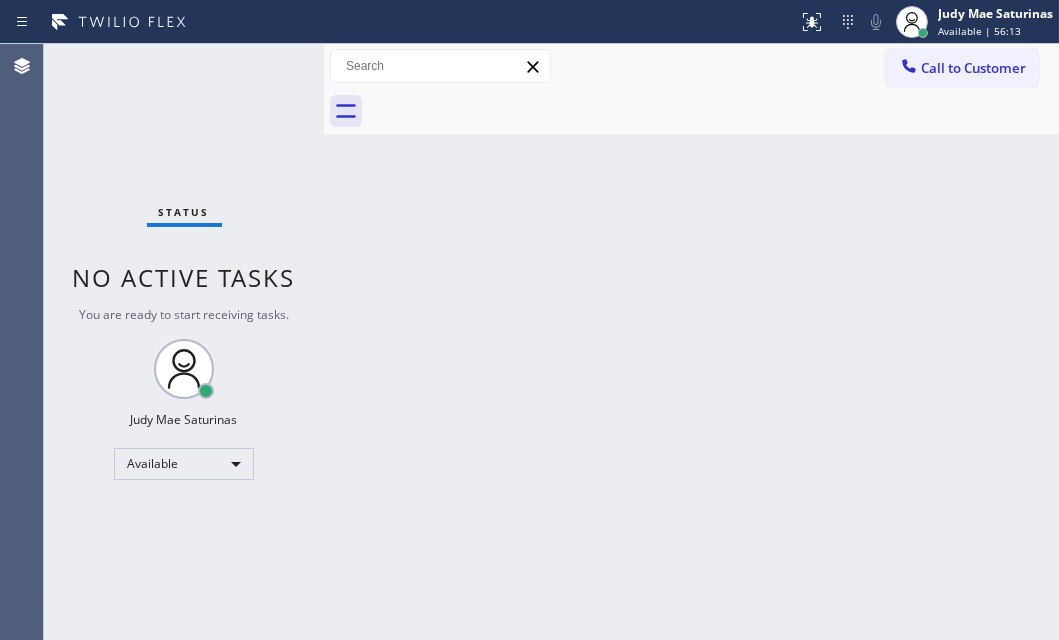 click on "Status   No active tasks     You are ready to start receiving tasks.   Judy Mae Saturinas Available" at bounding box center [184, 342] 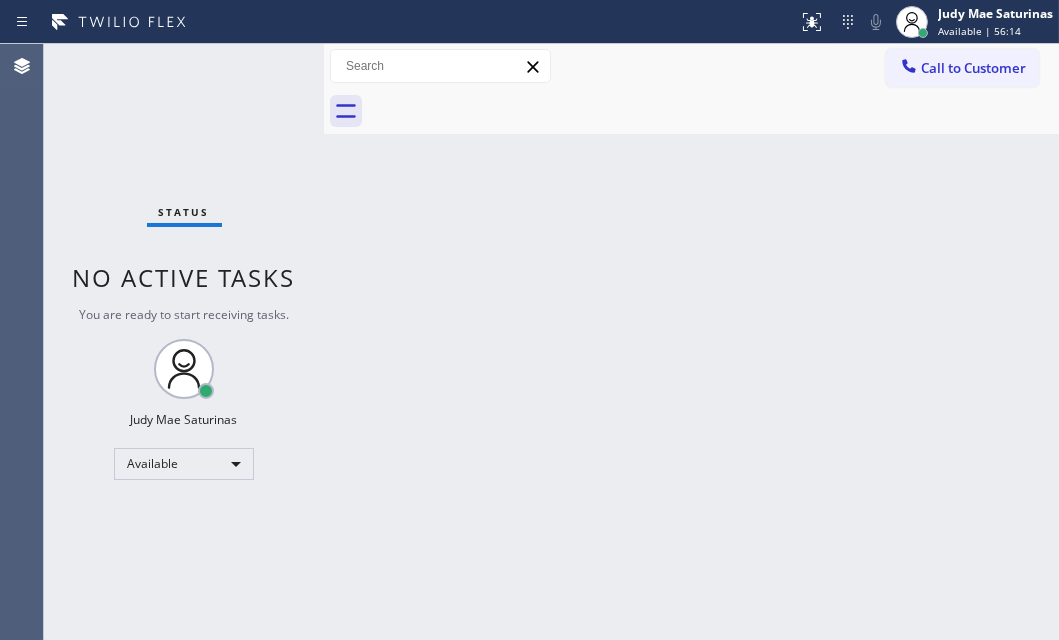 click on "Status   No active tasks     You are ready to start receiving tasks.   Judy Mae Saturinas Available" at bounding box center (184, 342) 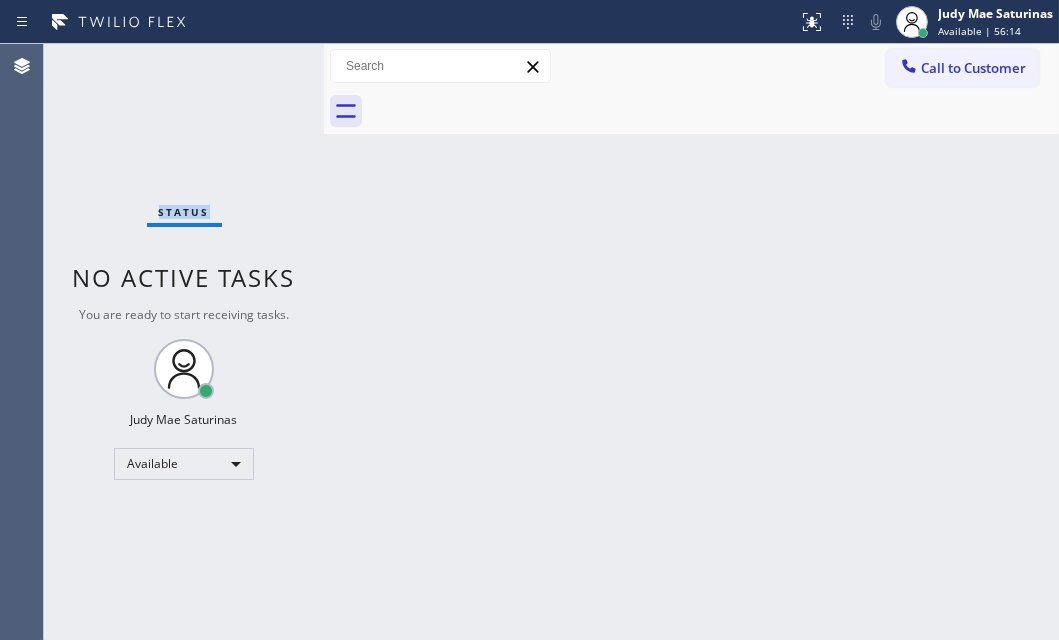 click on "Status   No active tasks     You are ready to start receiving tasks.   Judy Mae Saturinas Available" at bounding box center [184, 342] 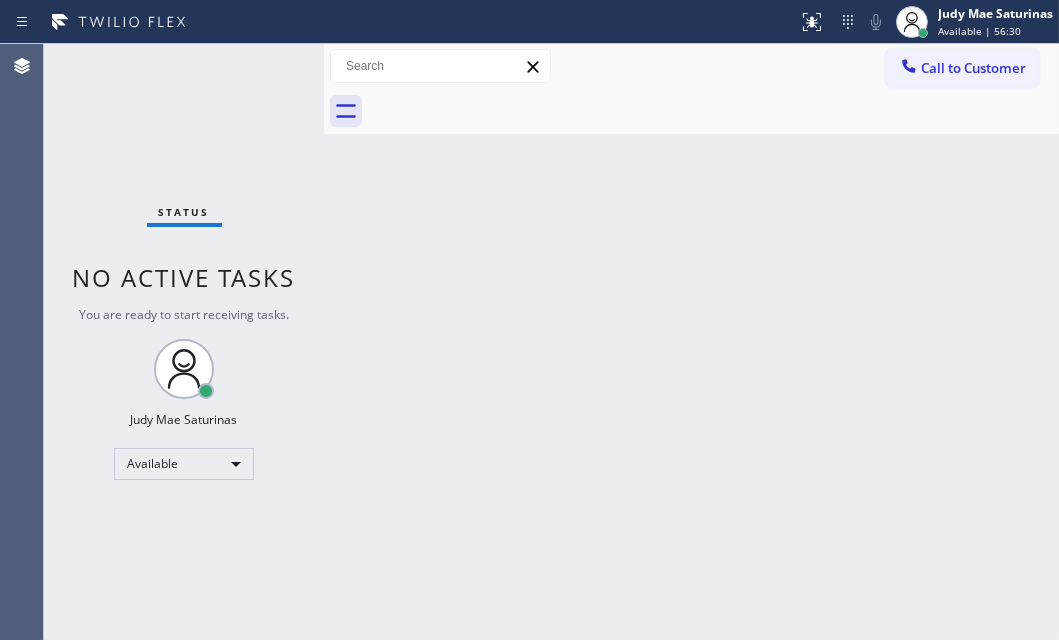 click on "Status   No active tasks     You are ready to start receiving tasks.   Judy Mae Saturinas Available" at bounding box center (184, 342) 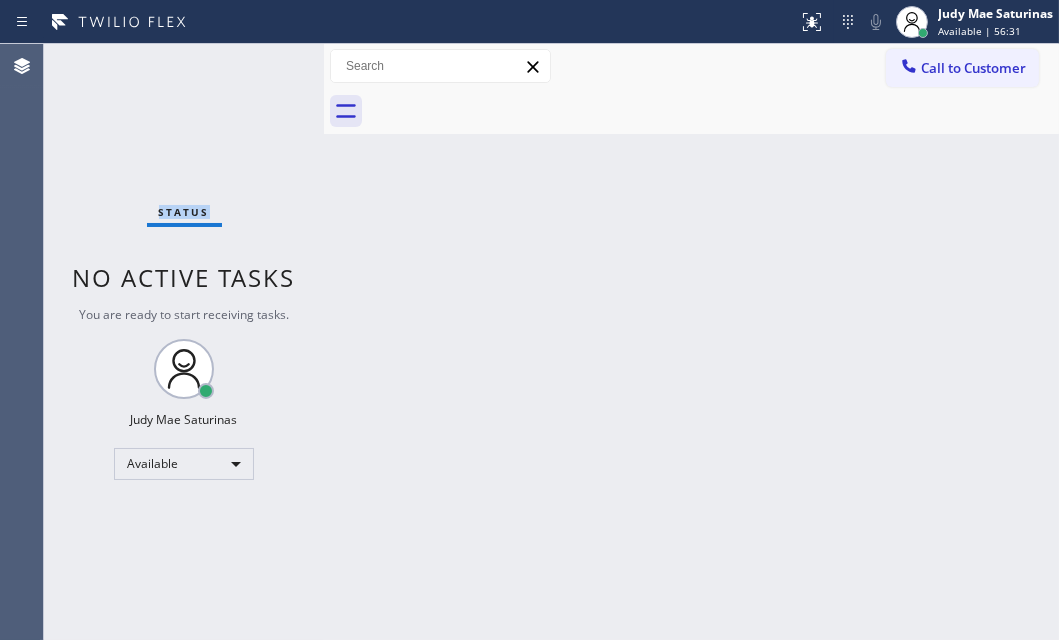 click on "Status   No active tasks     You are ready to start receiving tasks.   Judy Mae Saturinas Available" at bounding box center (184, 342) 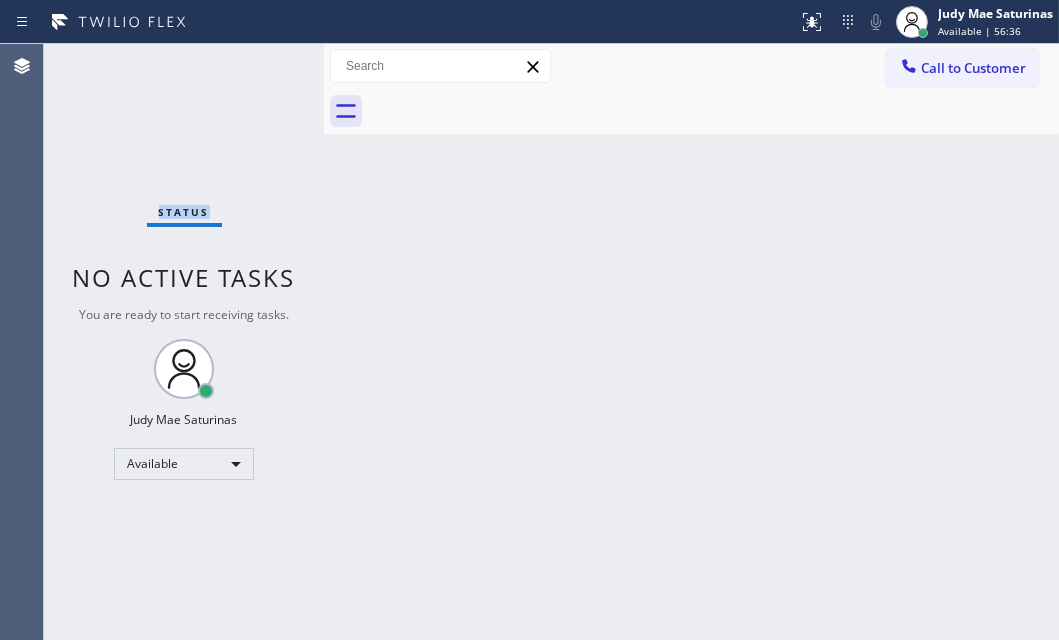 click on "Status   No active tasks     You are ready to start receiving tasks.   Judy Mae Saturinas Available" at bounding box center [184, 342] 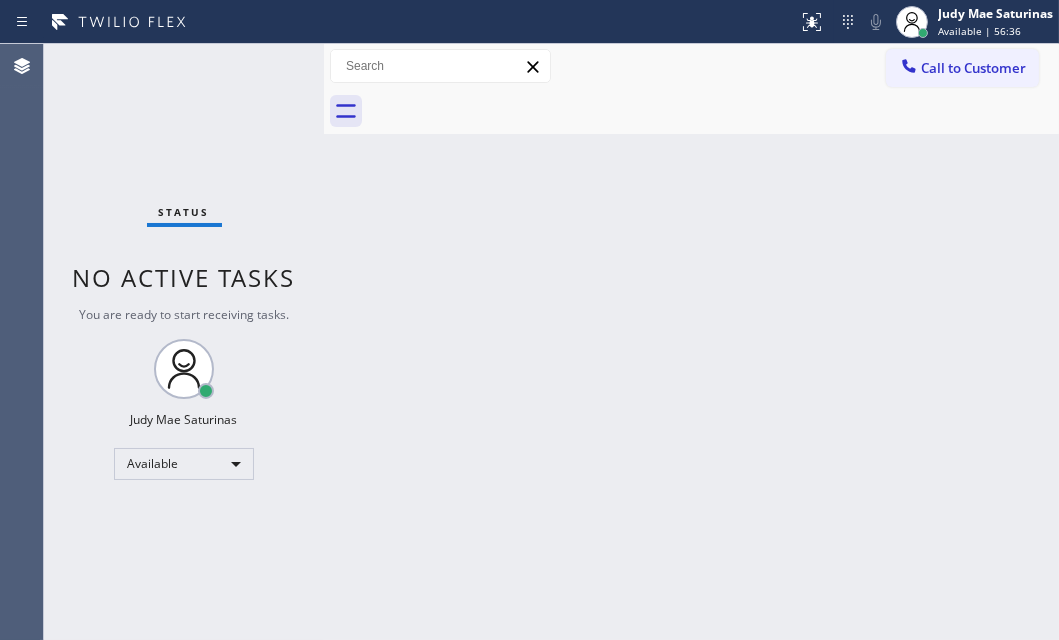 click on "Status   No active tasks     You are ready to start receiving tasks.   Judy Mae Saturinas Available" at bounding box center (184, 342) 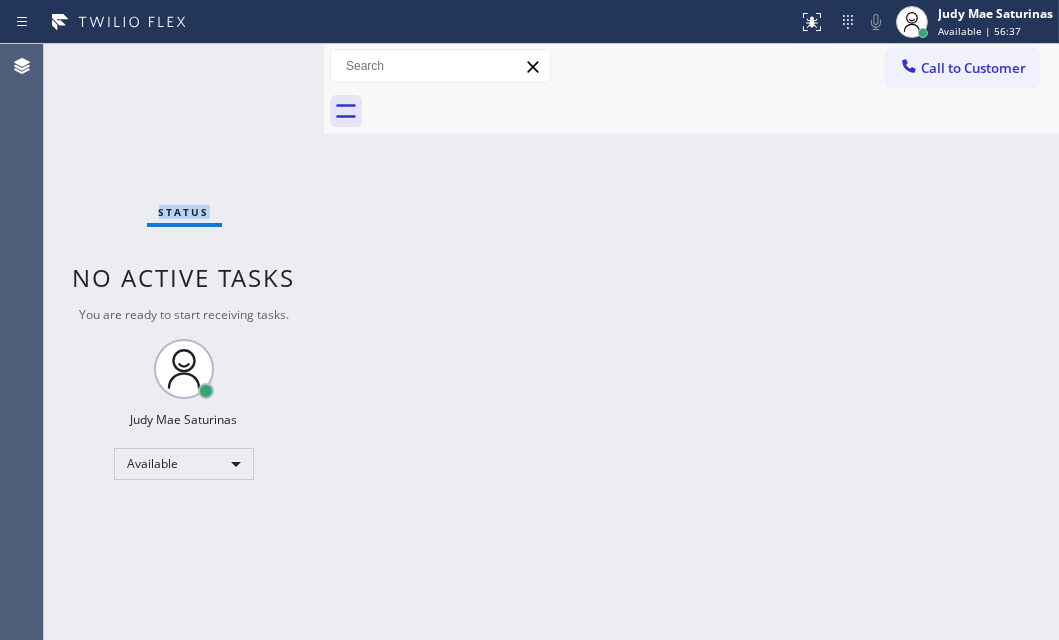 click on "Status   No active tasks     You are ready to start receiving tasks.   Judy Mae Saturinas Available" at bounding box center (184, 342) 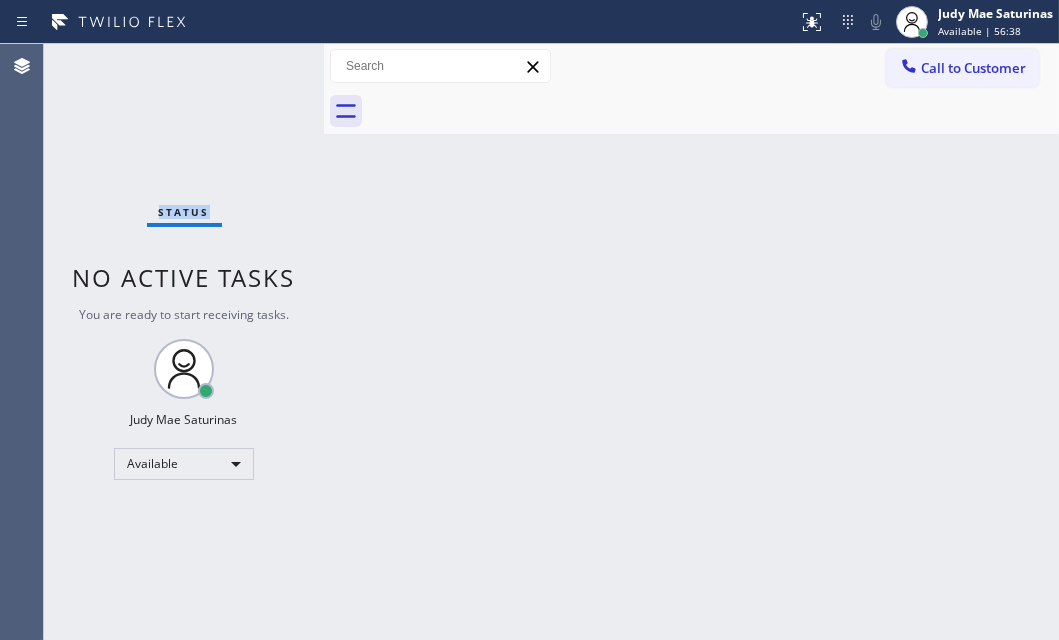 click on "Status   No active tasks     You are ready to start receiving tasks.   Judy Mae Saturinas Available" at bounding box center (184, 342) 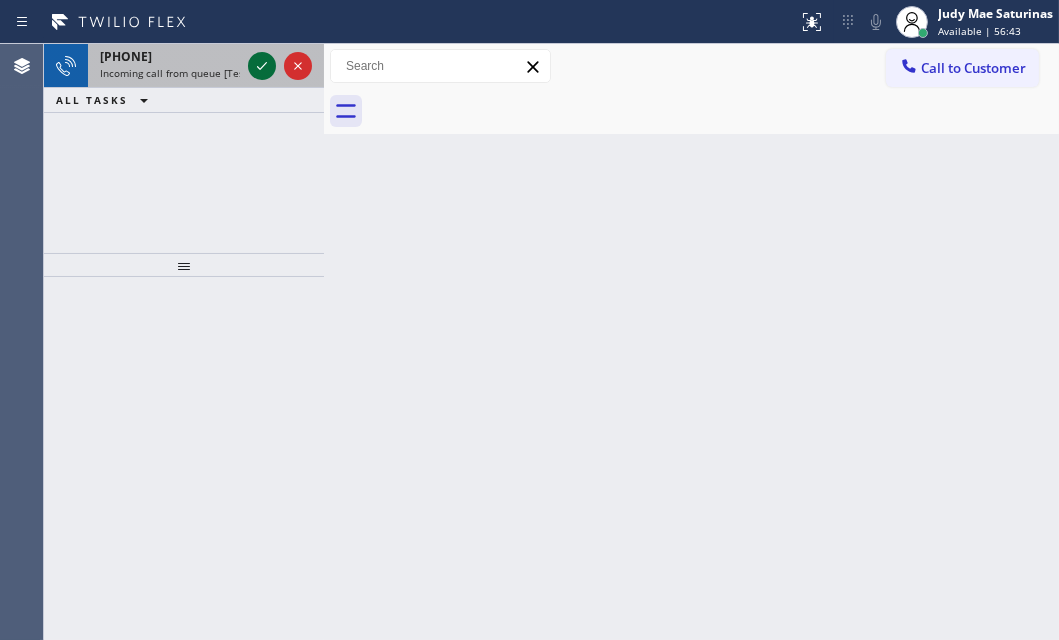 click 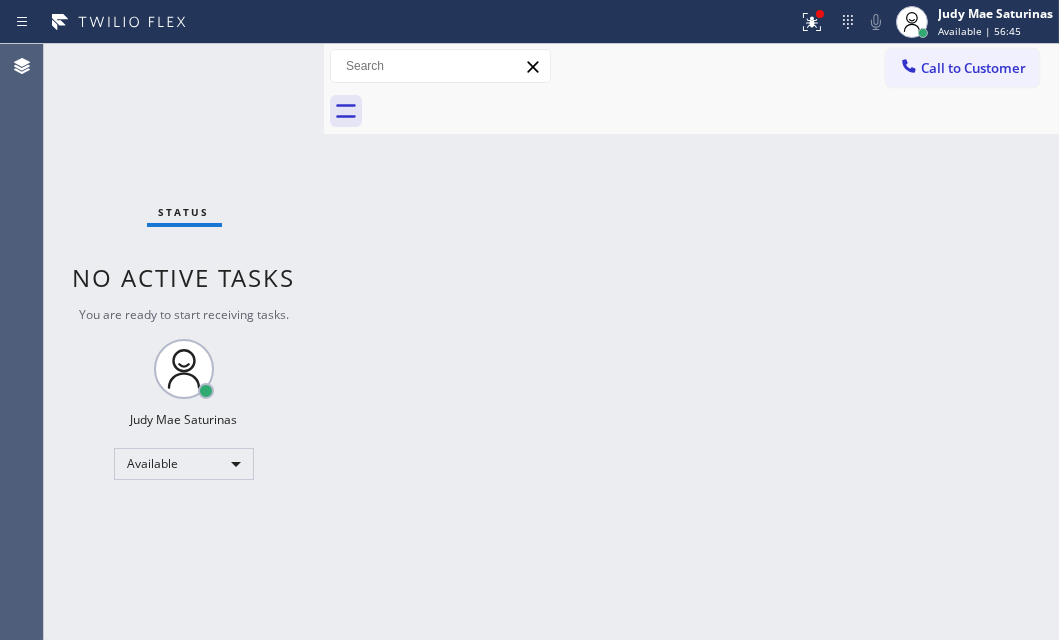 drag, startPoint x: 819, startPoint y: 28, endPoint x: 787, endPoint y: 168, distance: 143.61058 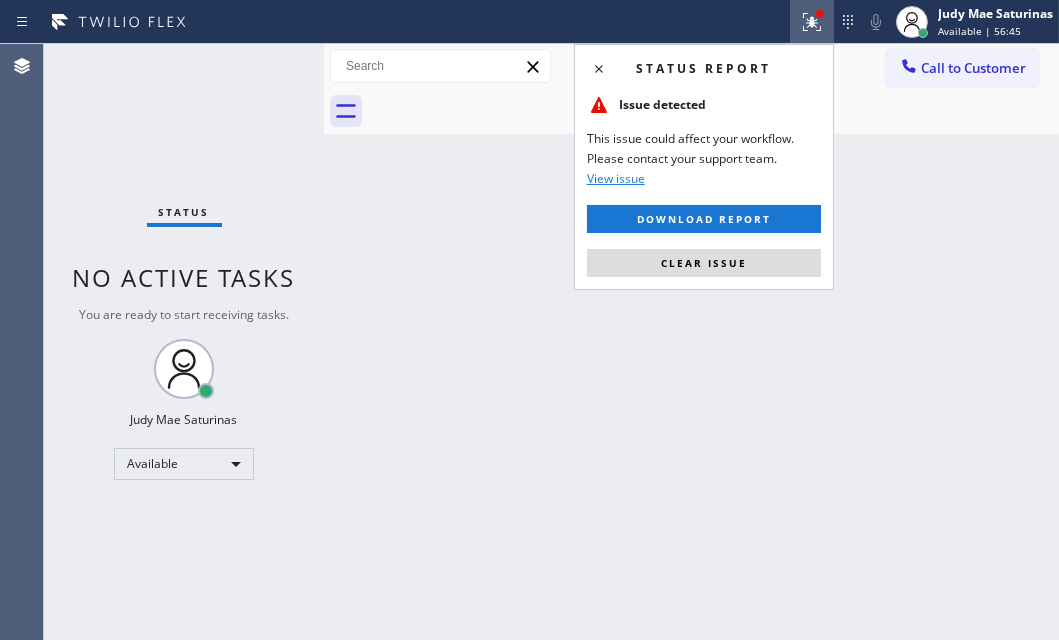 drag, startPoint x: 733, startPoint y: 258, endPoint x: 714, endPoint y: 256, distance: 19.104973 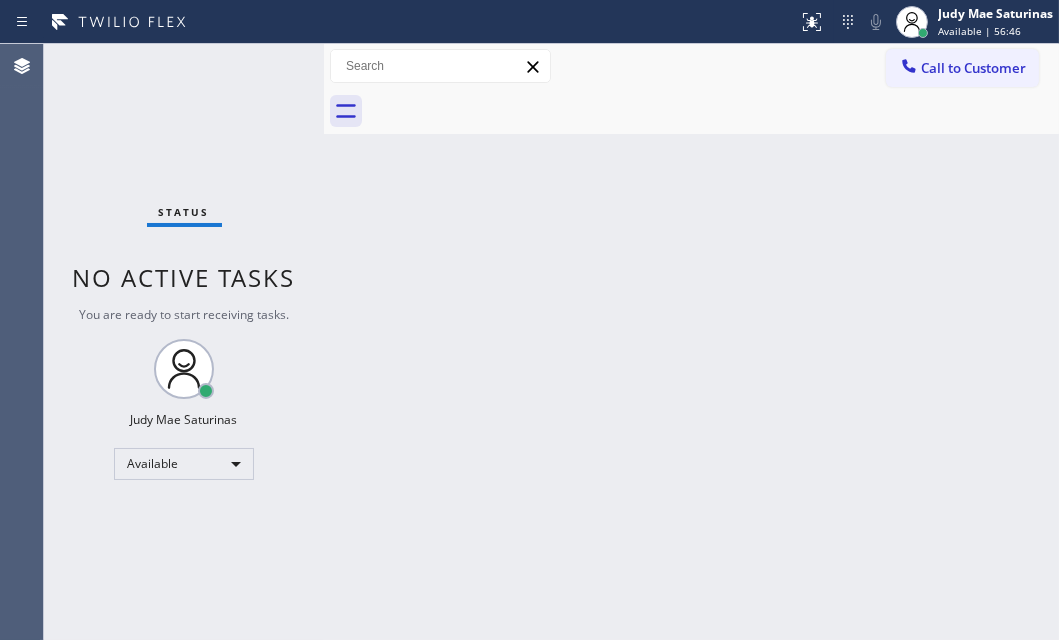 click on "Status   No active tasks     You are ready to start receiving tasks.   Judy Mae Saturinas Available" at bounding box center [184, 342] 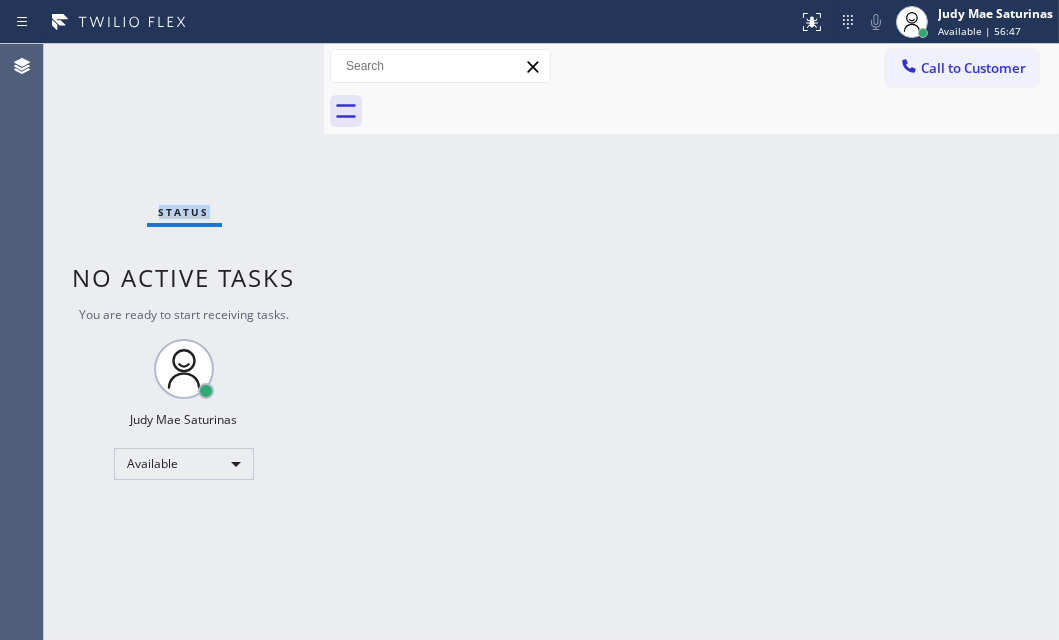 click on "Status   No active tasks     You are ready to start receiving tasks.   Judy Mae Saturinas Available" at bounding box center [184, 342] 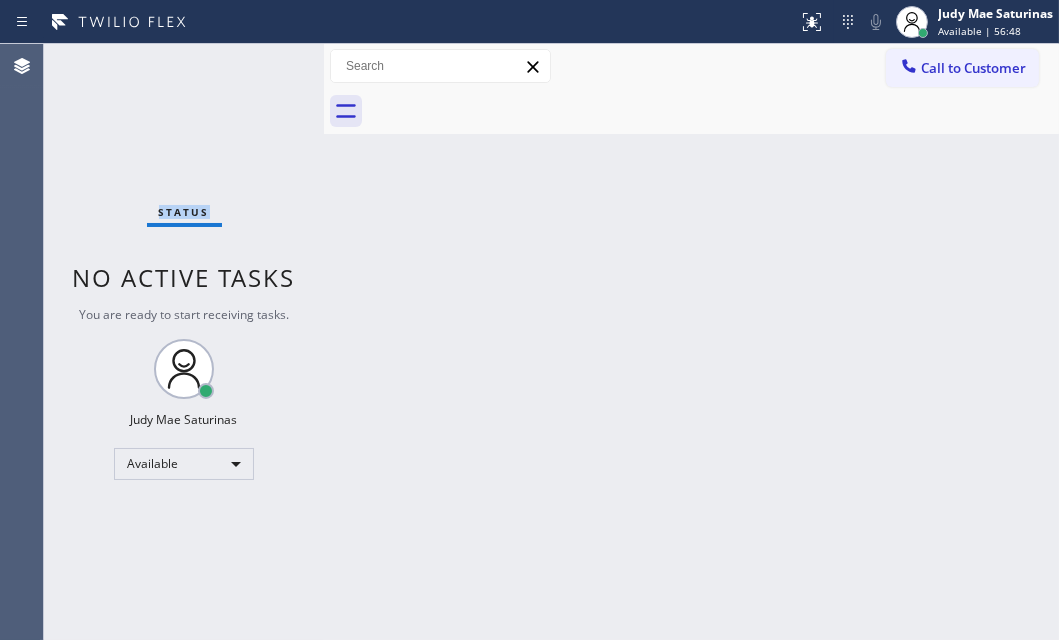 click on "Status   No active tasks     You are ready to start receiving tasks.   Judy Mae Saturinas Available" at bounding box center [184, 342] 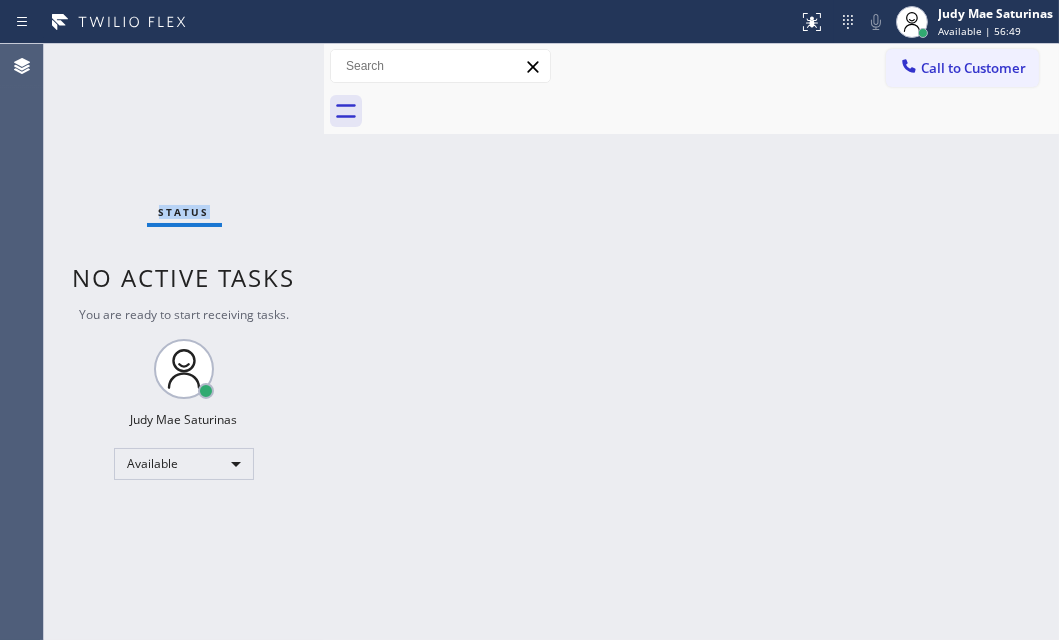 click on "Status   No active tasks     You are ready to start receiving tasks.   Judy Mae Saturinas Available" at bounding box center [184, 342] 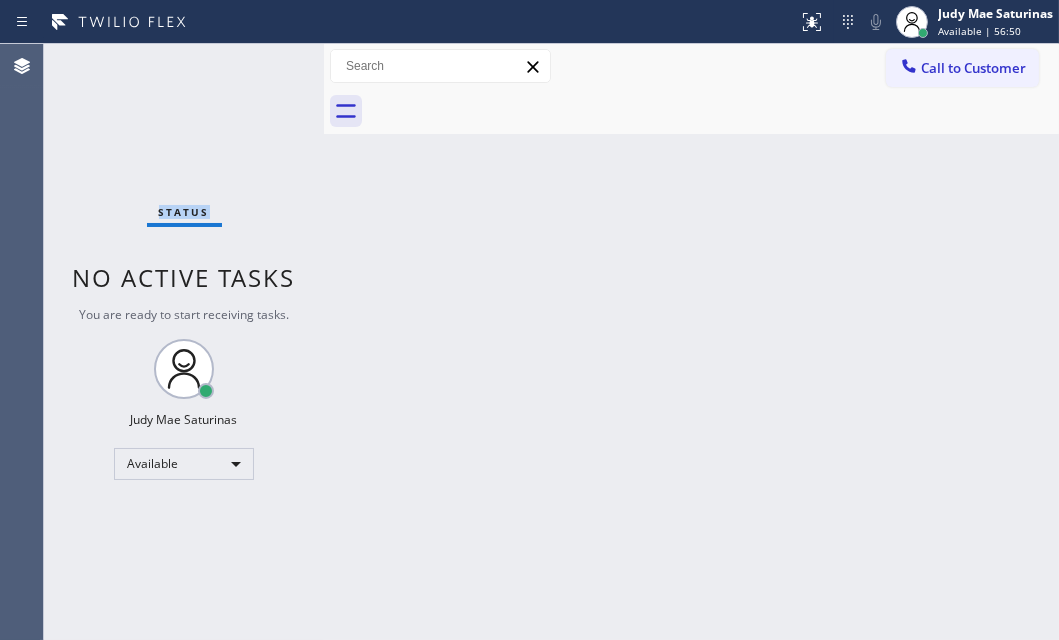 click on "Status   No active tasks     You are ready to start receiving tasks.   Judy Mae Saturinas Available" at bounding box center [184, 342] 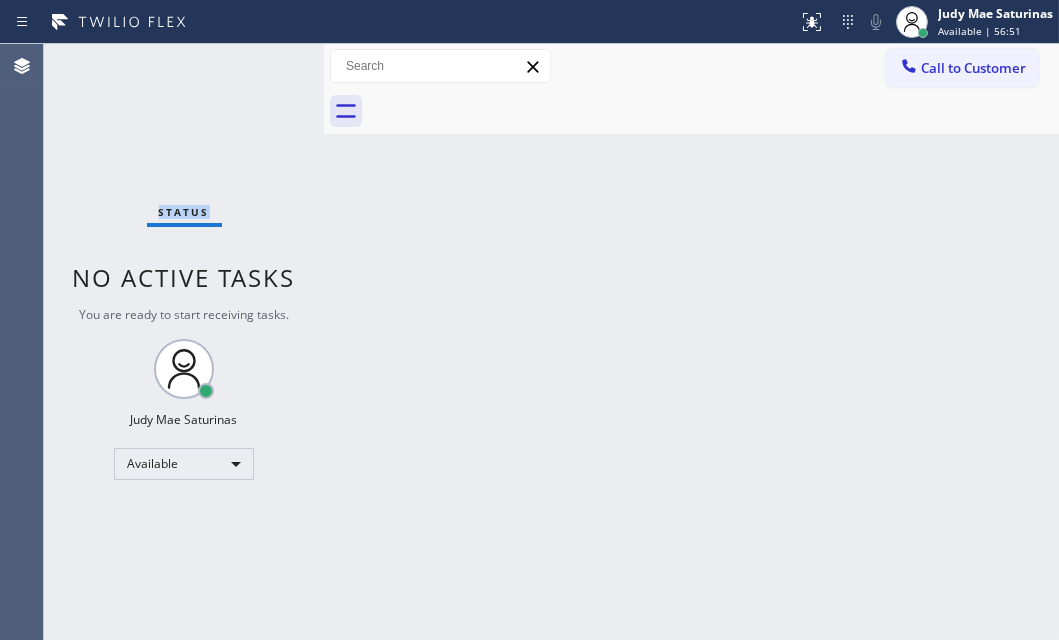 click on "Status   No active tasks     You are ready to start receiving tasks.   Judy Mae Saturinas Available" at bounding box center [184, 342] 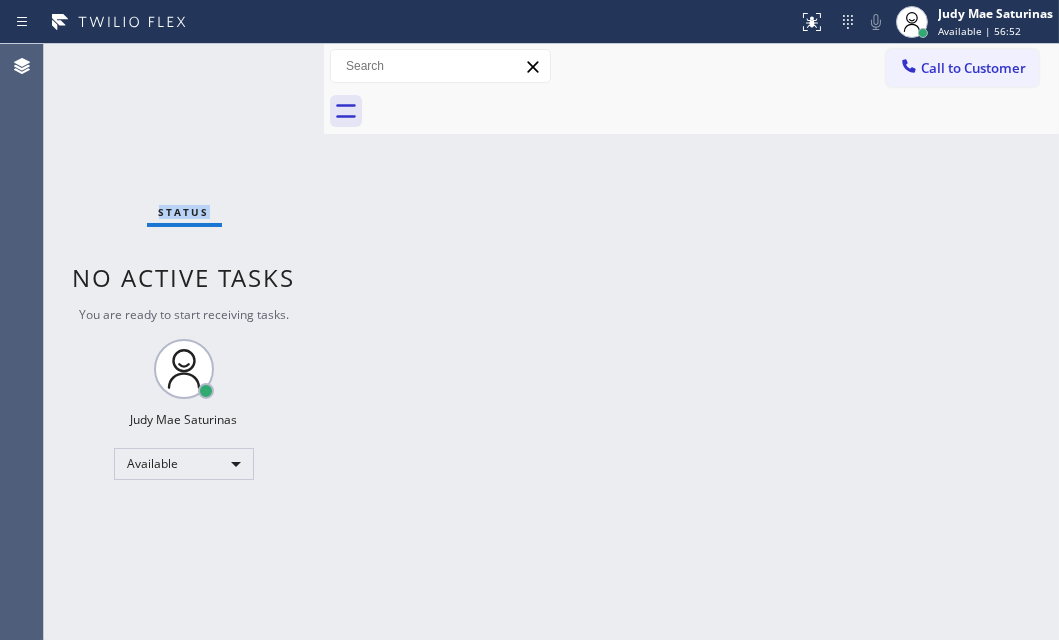 click on "Status   No active tasks     You are ready to start receiving tasks.   Judy Mae Saturinas Available" at bounding box center (184, 342) 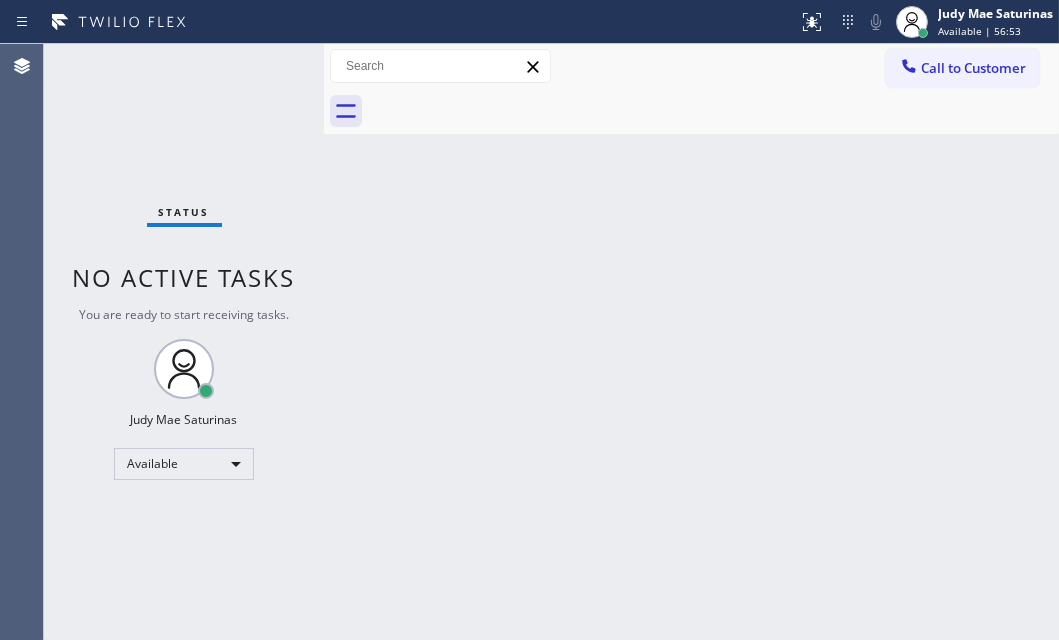 click on "Status   No active tasks     You are ready to start receiving tasks.   Judy Mae Saturinas Available" at bounding box center (184, 342) 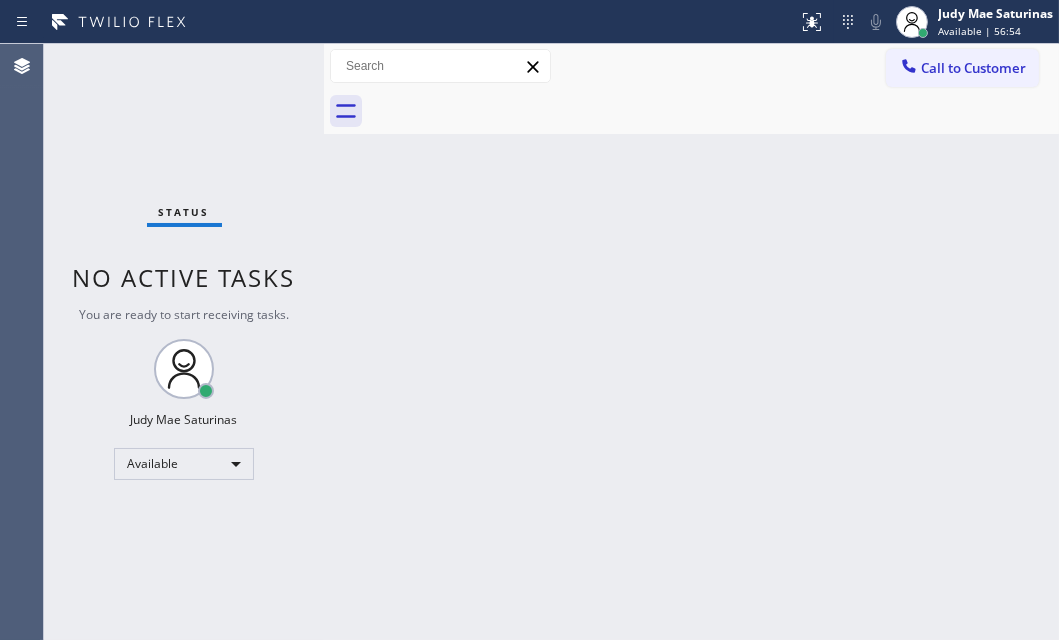 click on "Status   No active tasks     You are ready to start receiving tasks.   Judy Mae Saturinas Available" at bounding box center (184, 342) 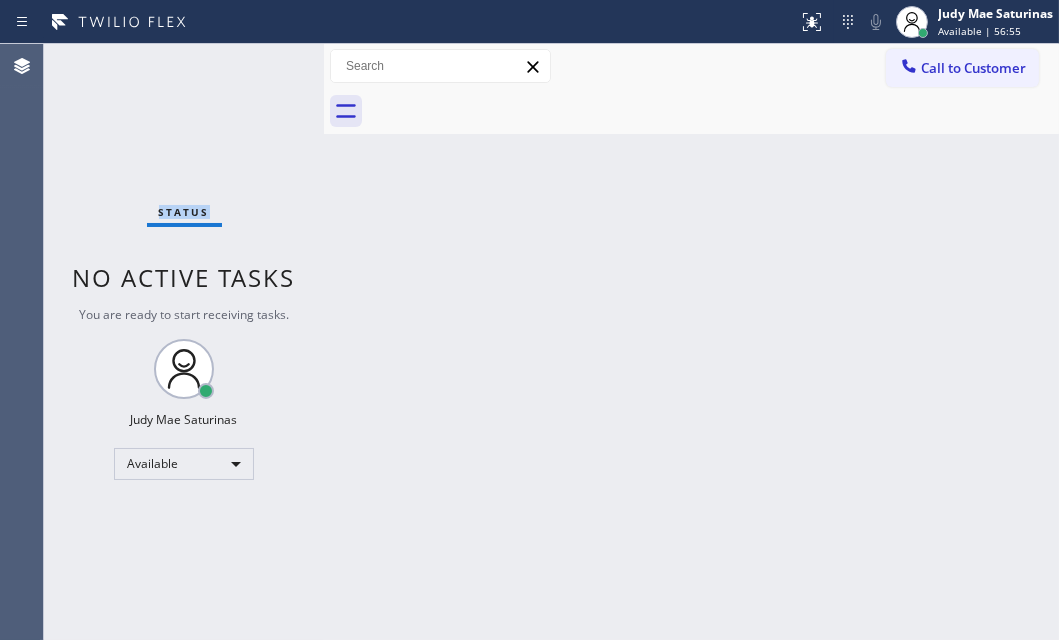 click on "Status   No active tasks     You are ready to start receiving tasks.   Judy Mae Saturinas Available" at bounding box center [184, 342] 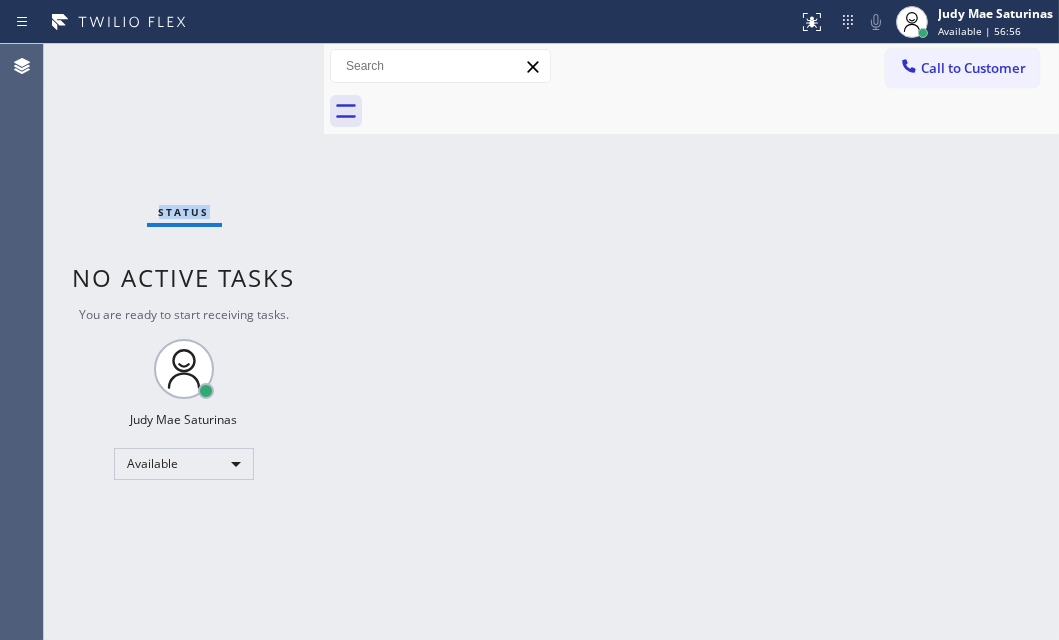 click on "Status   No active tasks     You are ready to start receiving tasks.   Judy Mae Saturinas Available" at bounding box center (184, 342) 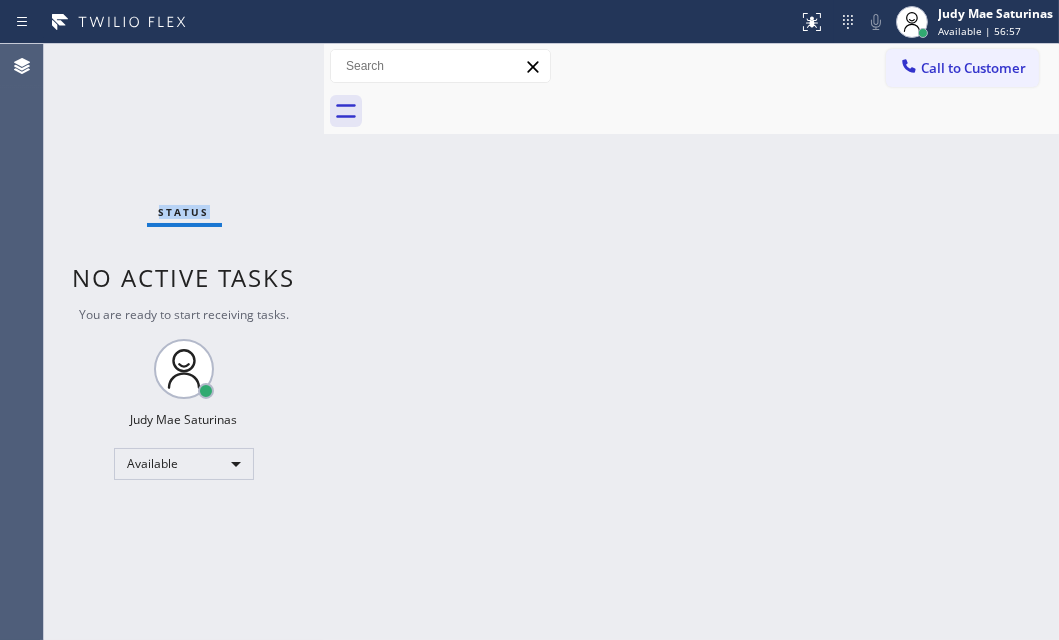 click on "Status   No active tasks     You are ready to start receiving tasks.   Judy Mae Saturinas Available" at bounding box center [184, 342] 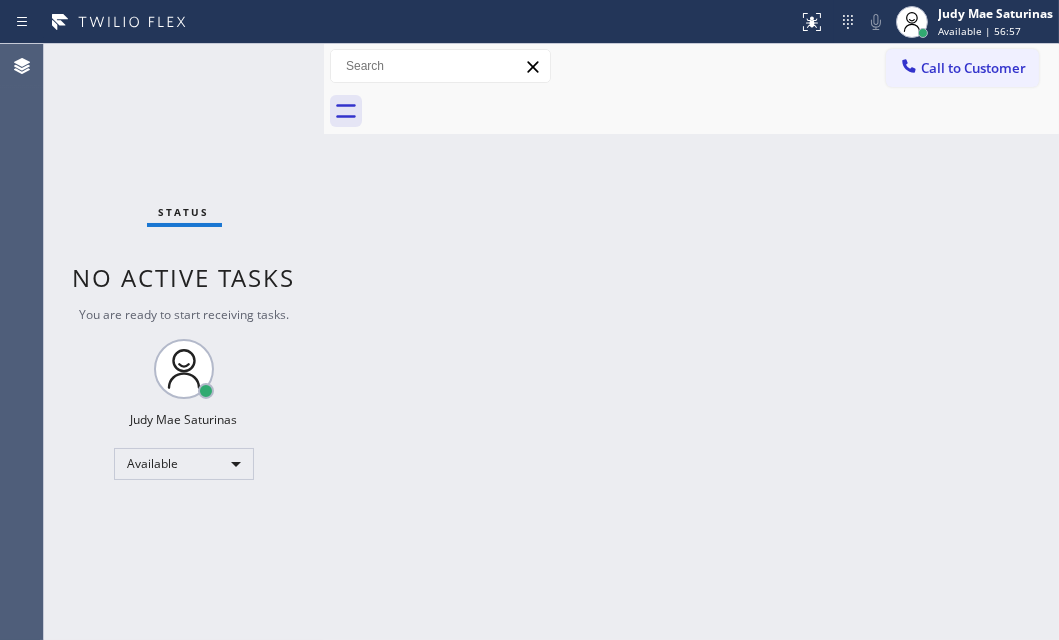 click on "Status   No active tasks     You are ready to start receiving tasks.   Judy Mae Saturinas Available" at bounding box center [184, 342] 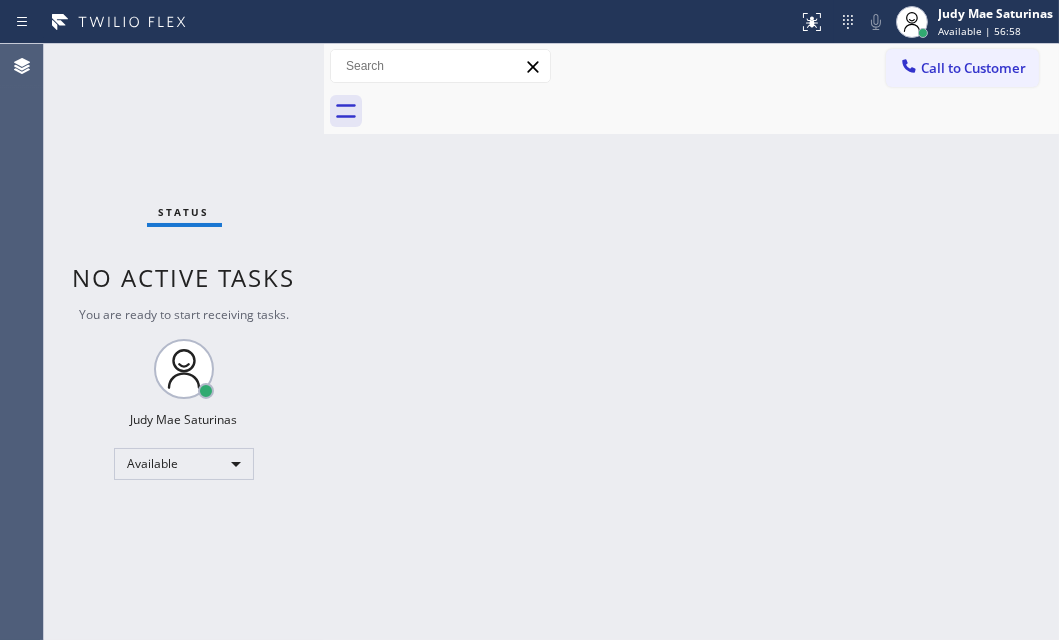click on "Status   No active tasks     You are ready to start receiving tasks.   Judy Mae Saturinas Available" at bounding box center (184, 342) 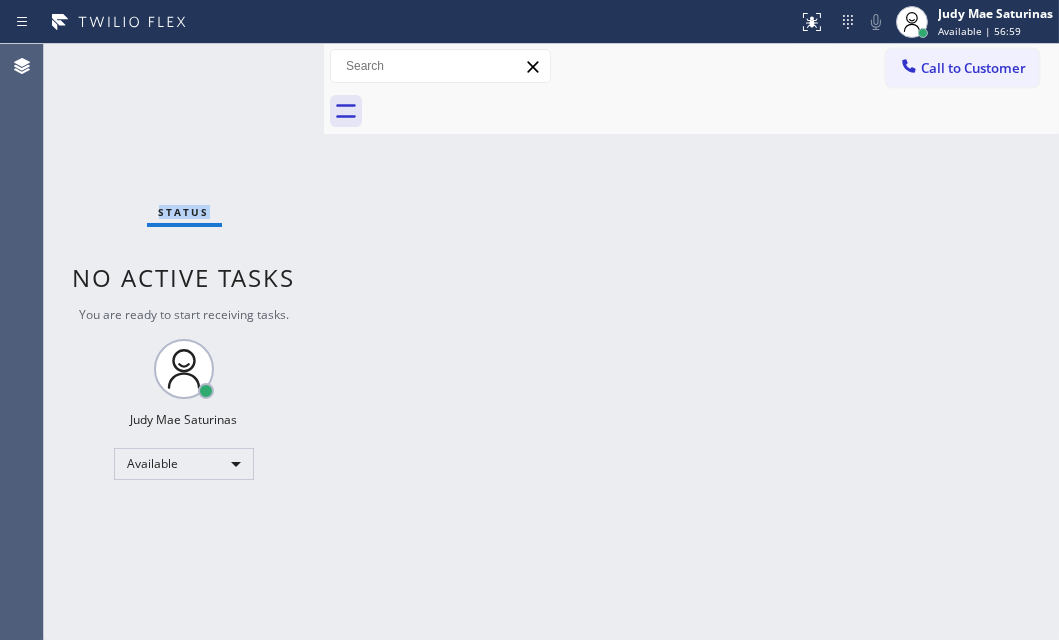 click on "Status   No active tasks     You are ready to start receiving tasks.   Judy Mae Saturinas Available" at bounding box center [184, 342] 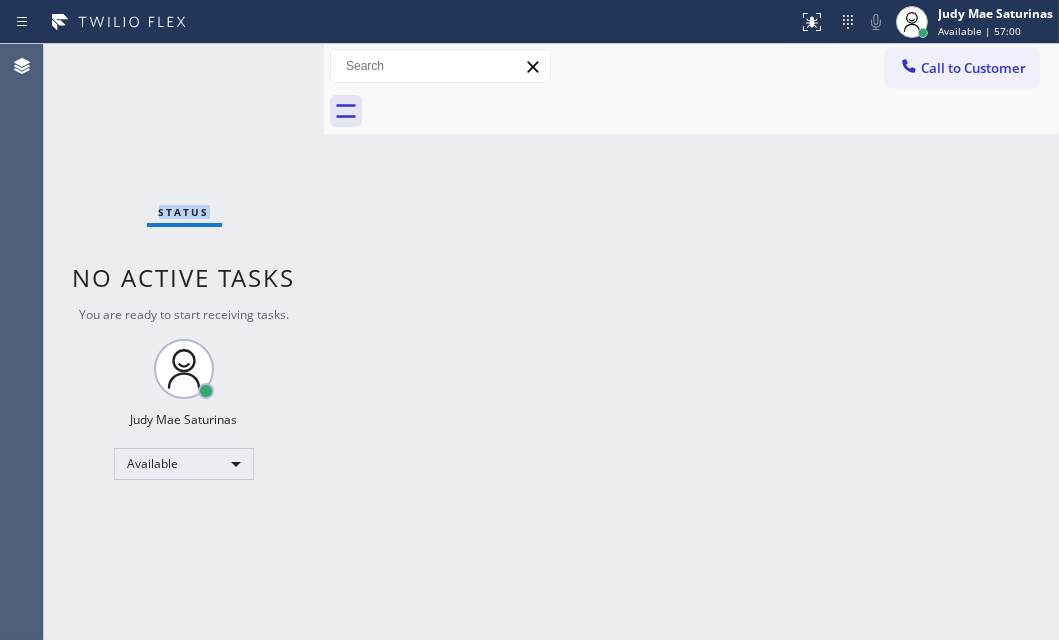 click on "Status   No active tasks     You are ready to start receiving tasks.   Judy Mae Saturinas Available" at bounding box center (184, 342) 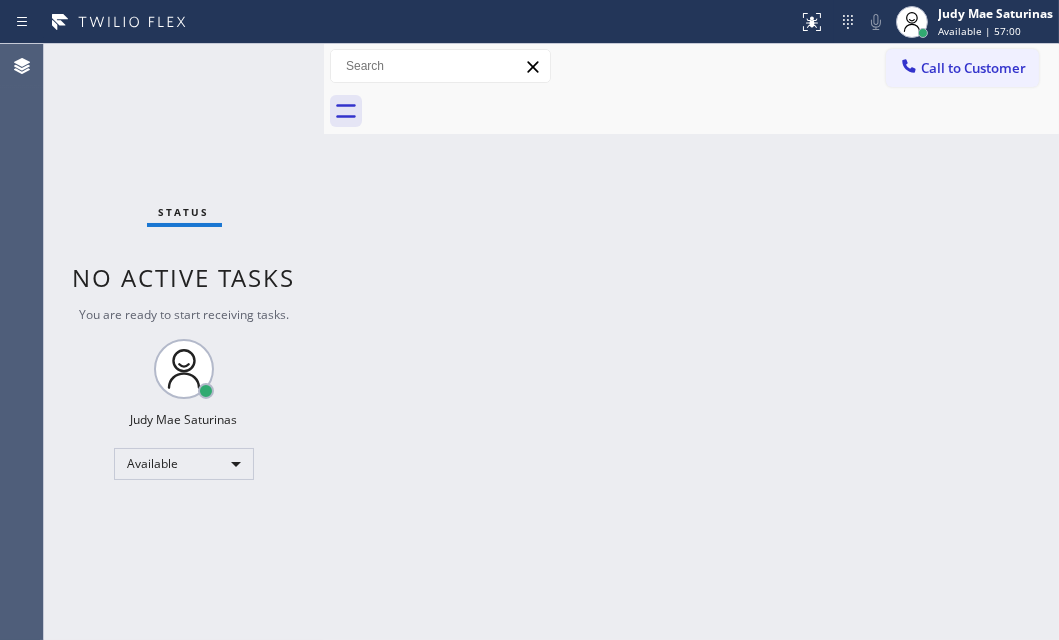 click on "Status   No active tasks     You are ready to start receiving tasks.   Judy Mae Saturinas Available" at bounding box center (184, 342) 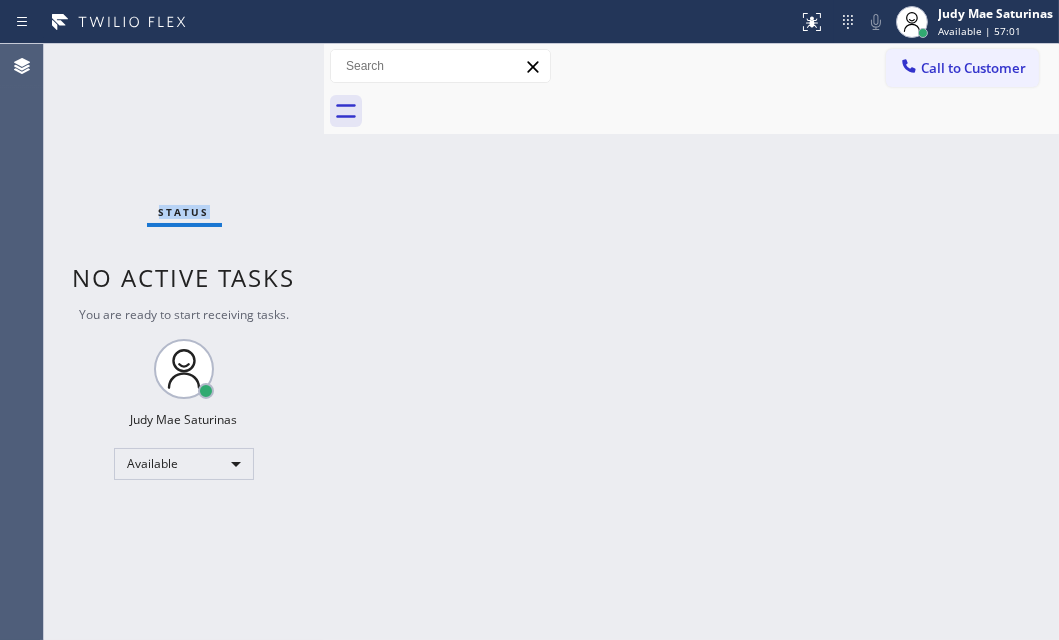 click on "Status   No active tasks     You are ready to start receiving tasks.   Judy Mae Saturinas Available" at bounding box center [184, 342] 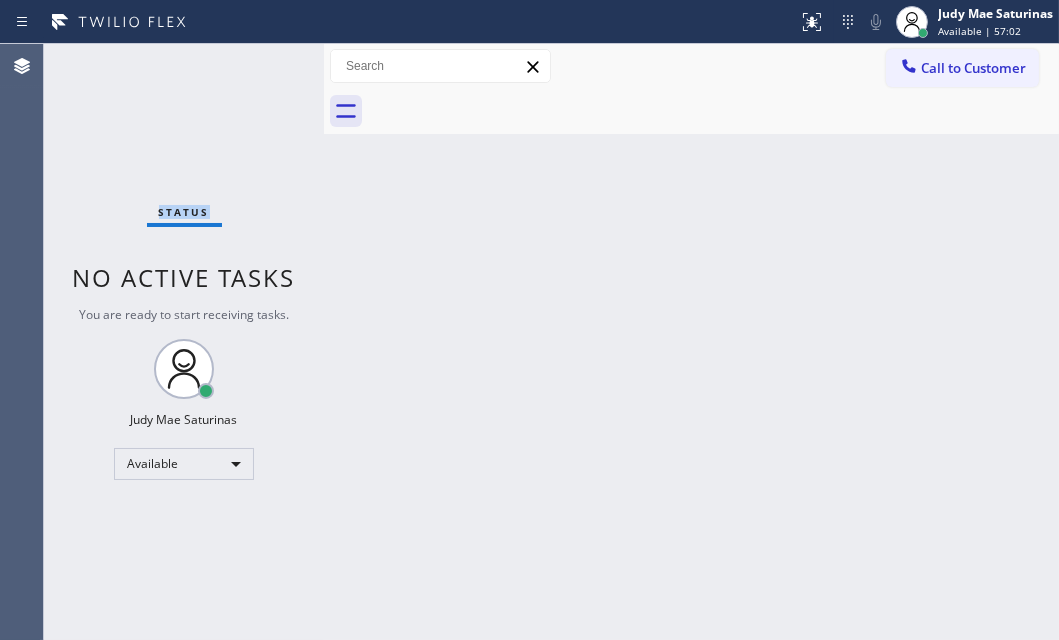 click on "Status   No active tasks     You are ready to start receiving tasks.   Judy Mae Saturinas Available" at bounding box center (184, 342) 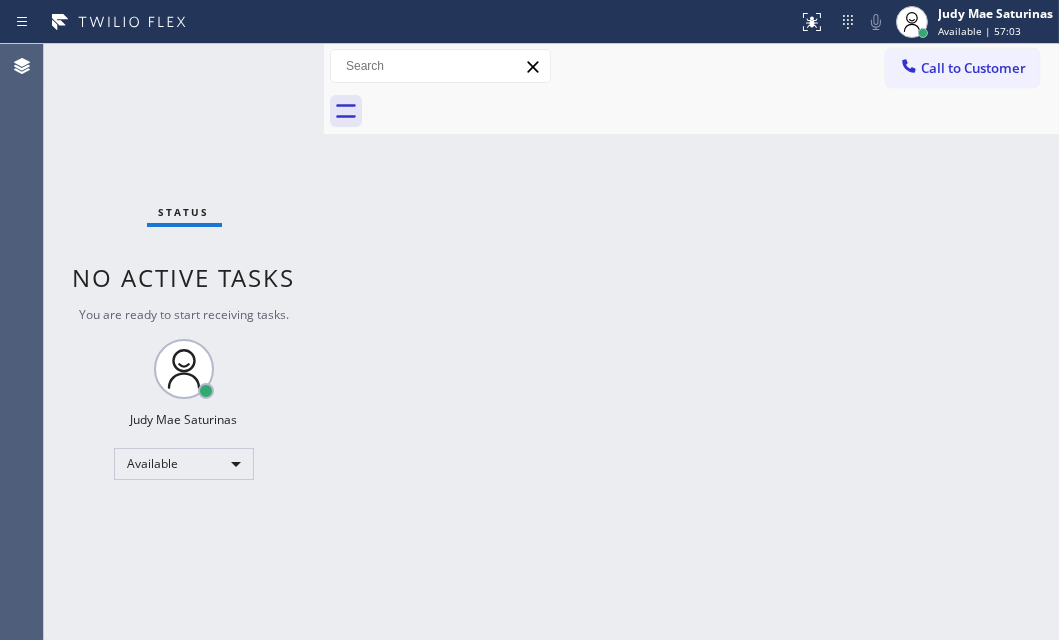 click on "Status   No active tasks     You are ready to start receiving tasks.   Judy Mae Saturinas Available" at bounding box center (184, 342) 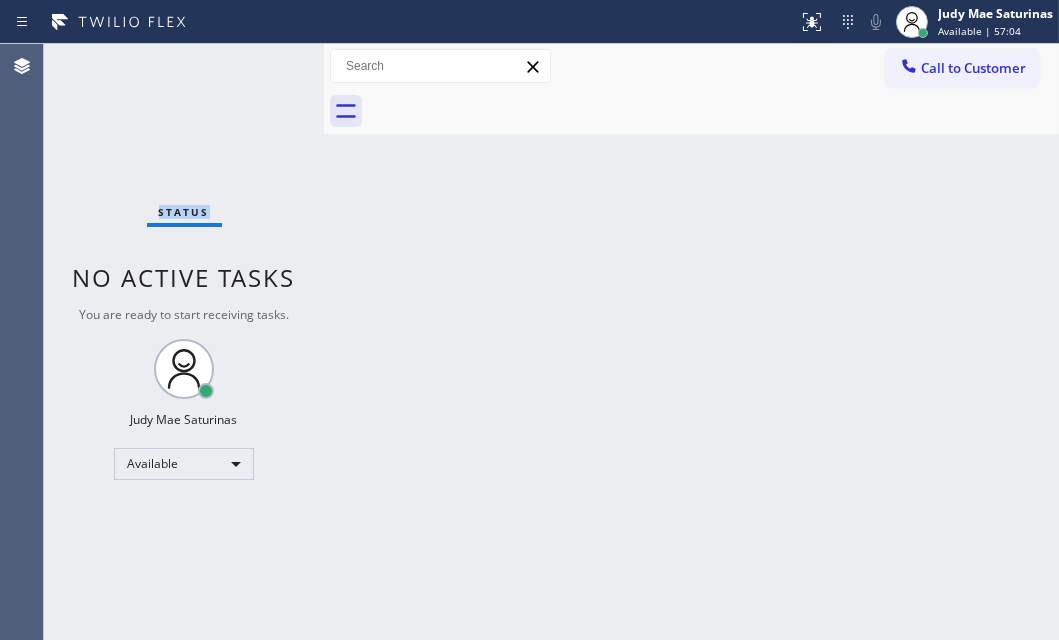 click on "Status   No active tasks     You are ready to start receiving tasks.   Judy Mae Saturinas Available" at bounding box center (184, 342) 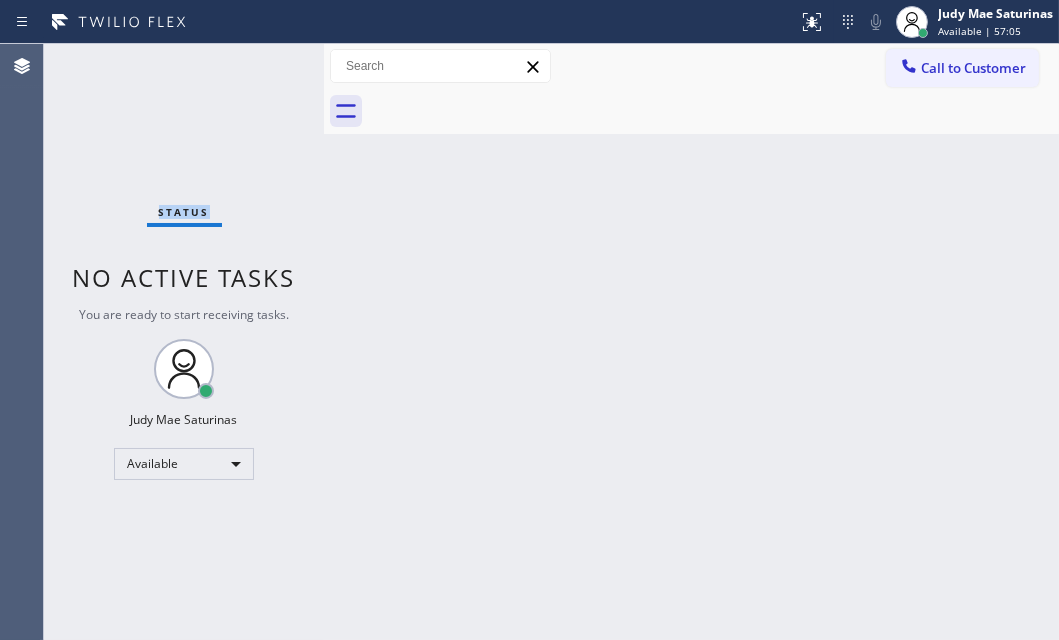 click on "Status   No active tasks     You are ready to start receiving tasks.   Judy Mae Saturinas Available" at bounding box center [184, 342] 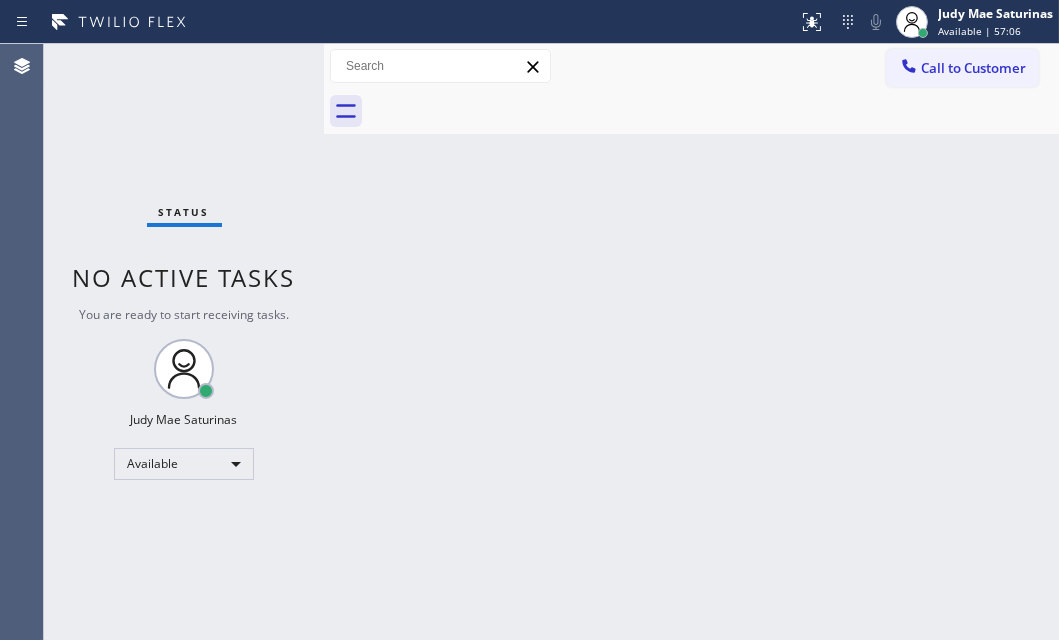 click on "Status   No active tasks     You are ready to start receiving tasks.   Judy Mae Saturinas Available" at bounding box center [184, 342] 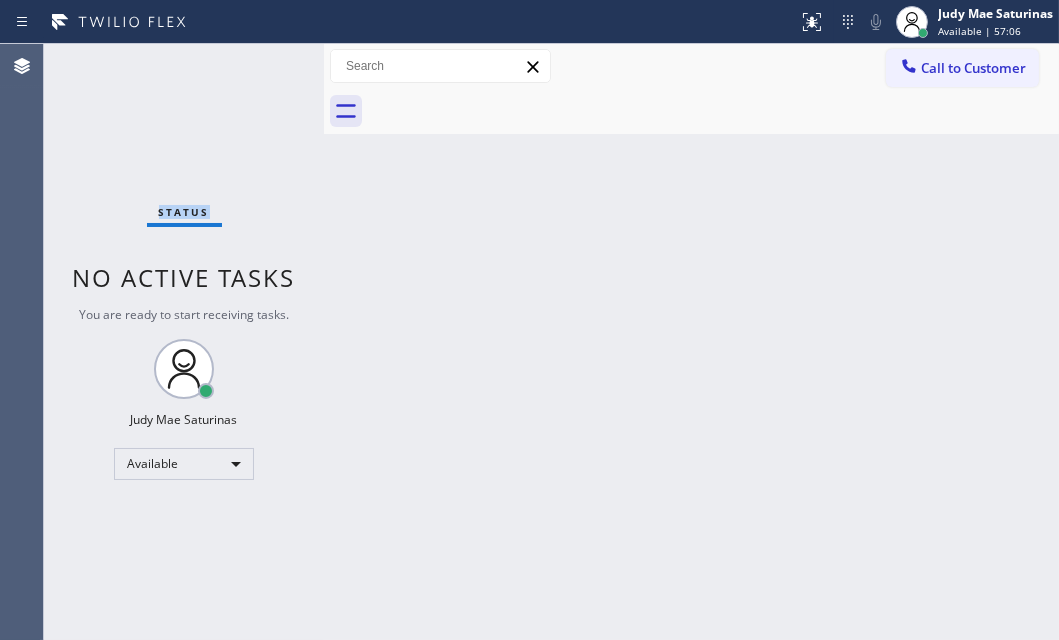 click on "Status   No active tasks     You are ready to start receiving tasks.   Judy Mae Saturinas Available" at bounding box center [184, 342] 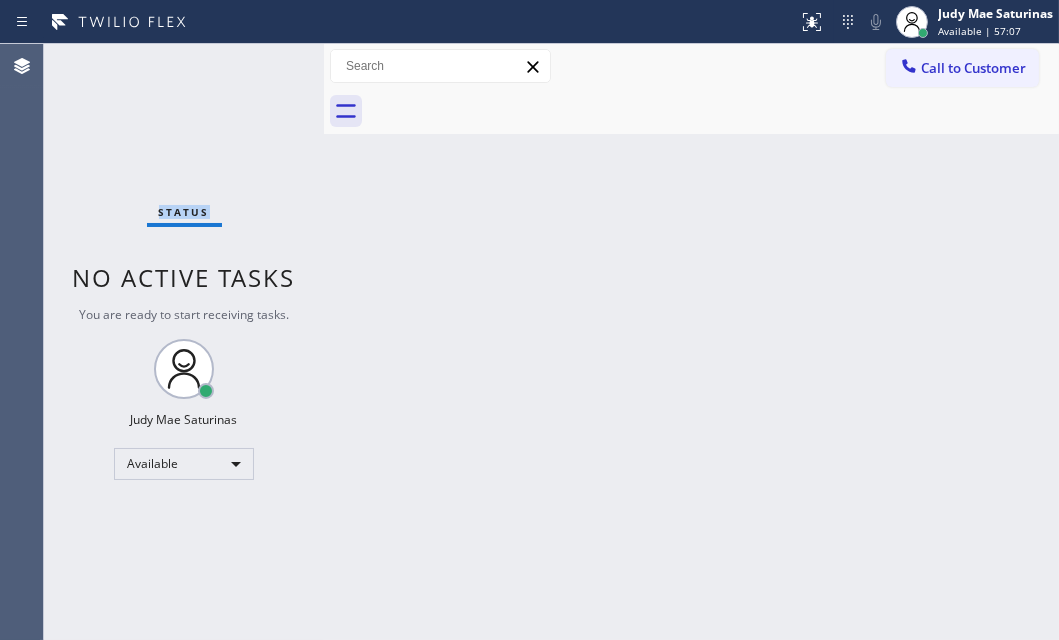 click on "Status   No active tasks     You are ready to start receiving tasks.   Judy Mae Saturinas Available" at bounding box center (184, 342) 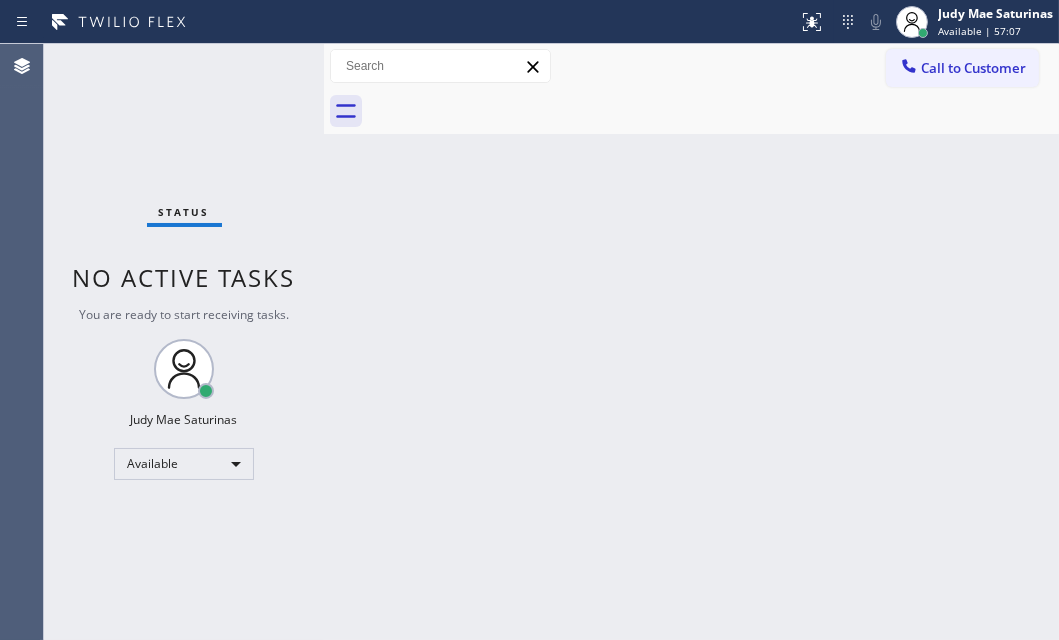 click on "Status   No active tasks     You are ready to start receiving tasks.   Judy Mae Saturinas Available" at bounding box center (184, 342) 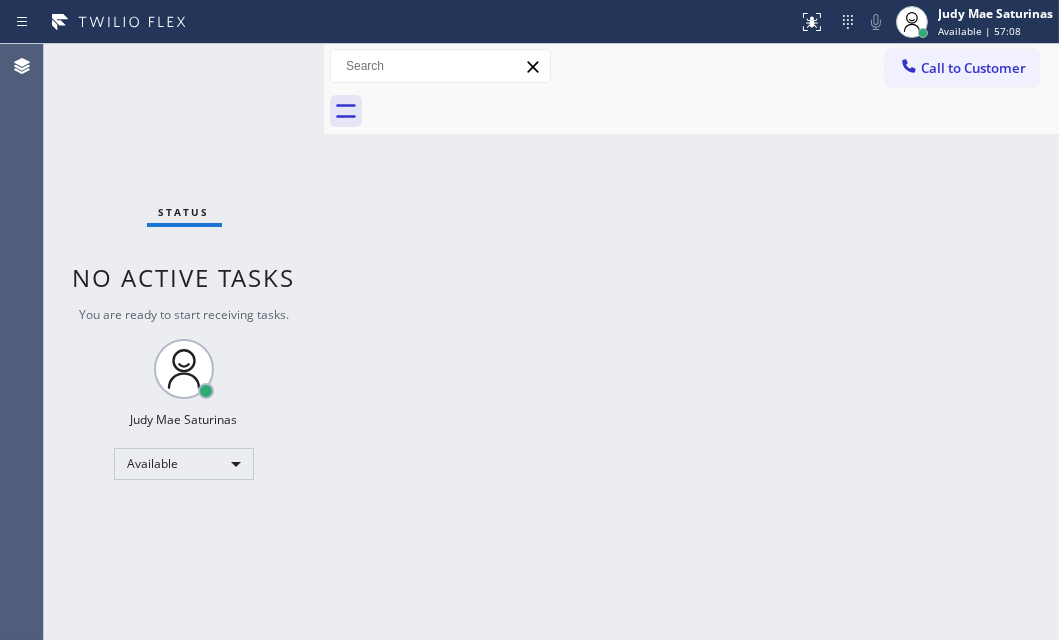 click on "Status   No active tasks     You are ready to start receiving tasks.   Judy Mae Saturinas Available" at bounding box center (184, 342) 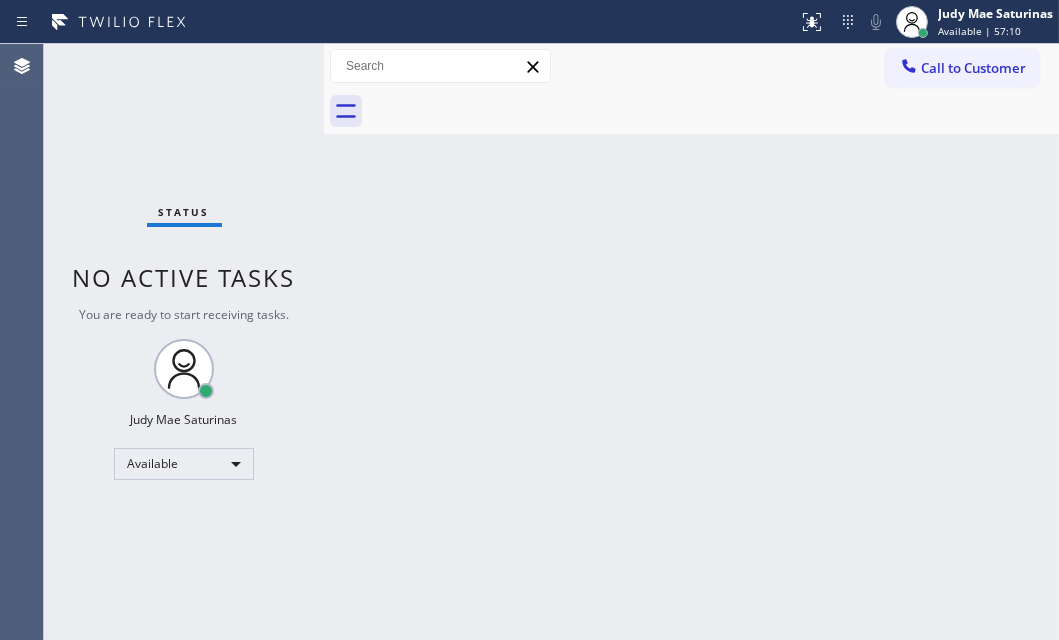 click on "Status   No active tasks     You are ready to start receiving tasks.   Judy Mae Saturinas Available" at bounding box center [184, 342] 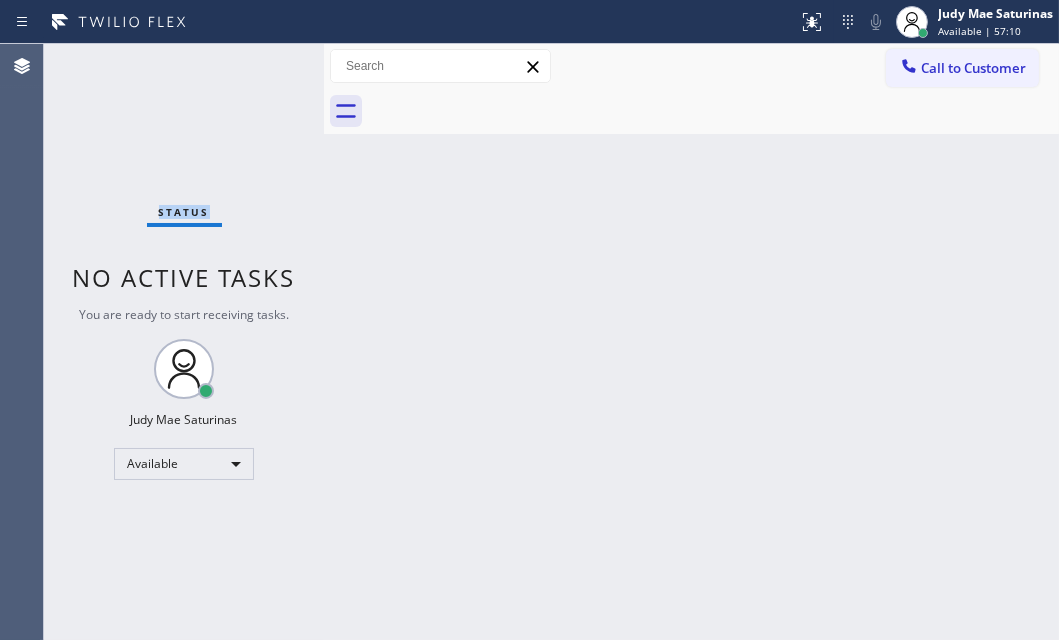 click on "Status   No active tasks     You are ready to start receiving tasks.   Judy Mae Saturinas Available" at bounding box center (184, 342) 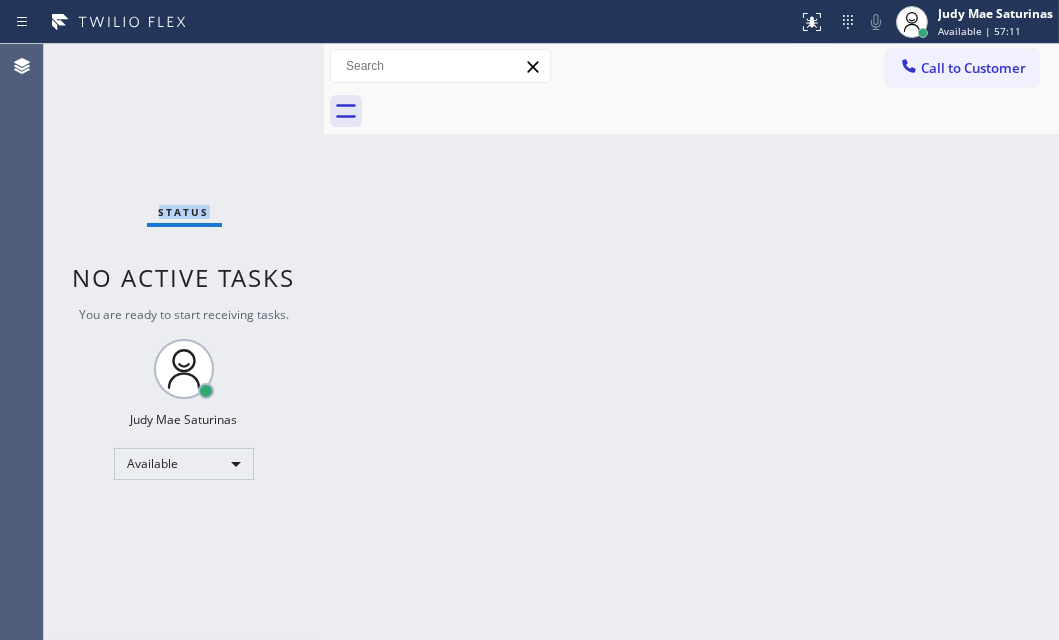 click on "Status   No active tasks     You are ready to start receiving tasks.   Judy Mae Saturinas Available" at bounding box center (184, 342) 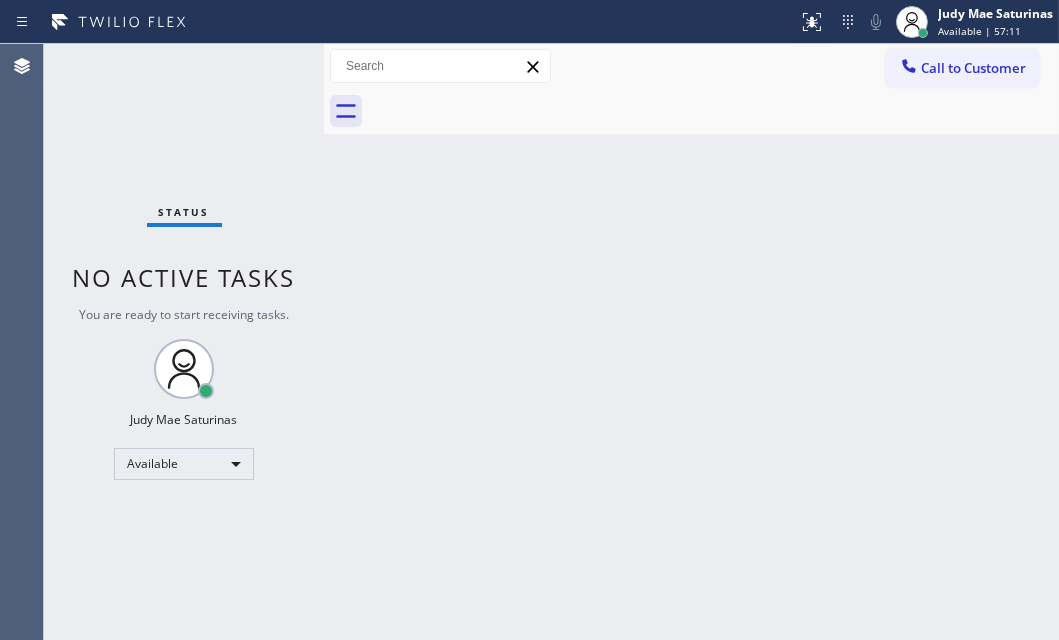 click on "Status   No active tasks     You are ready to start receiving tasks.   Judy Mae Saturinas Available" at bounding box center (184, 342) 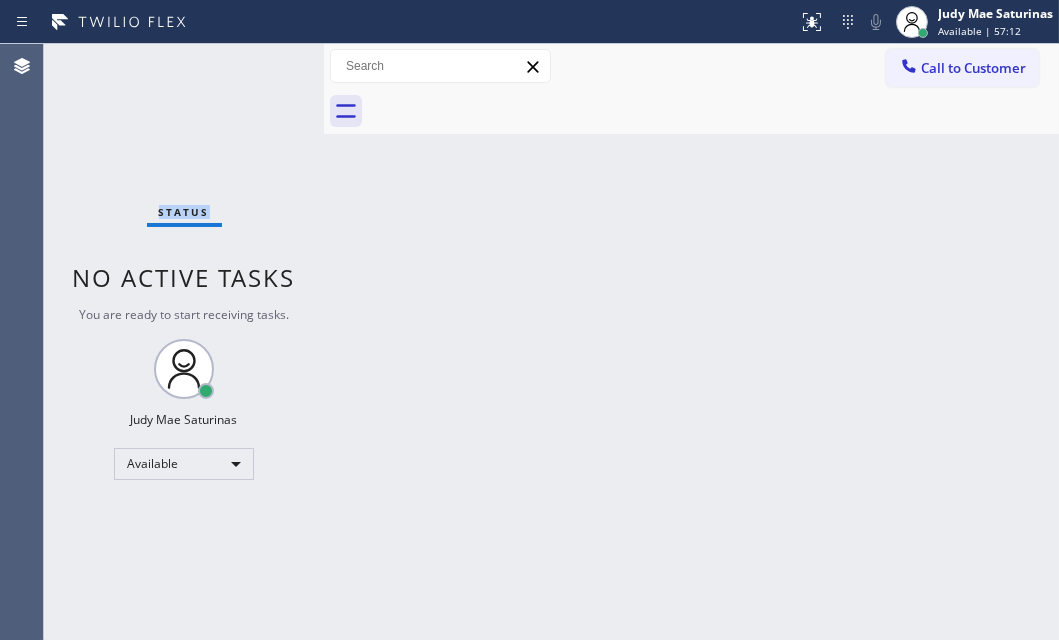 click on "Status   No active tasks     You are ready to start receiving tasks.   Judy Mae Saturinas Available" at bounding box center (184, 342) 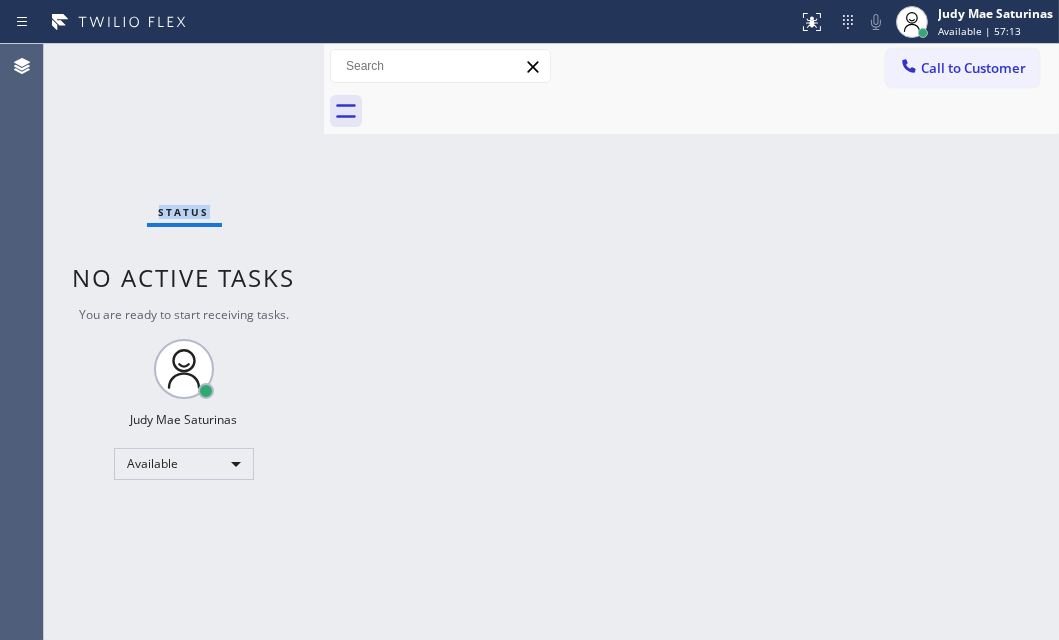 click on "Status   No active tasks     You are ready to start receiving tasks.   Judy Mae Saturinas Available" at bounding box center (184, 342) 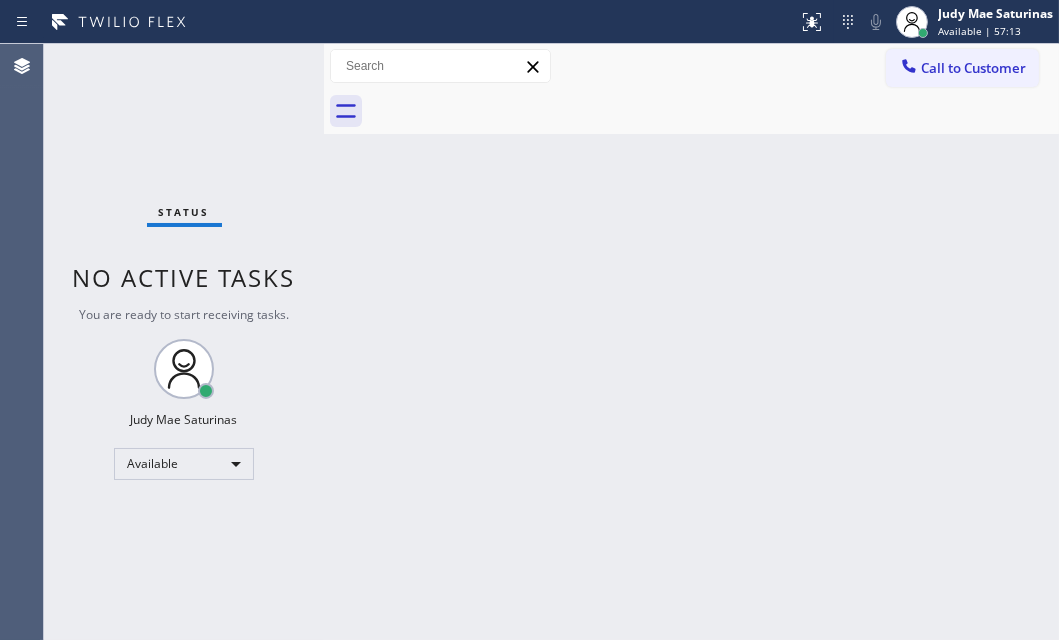 click on "Status   No active tasks     You are ready to start receiving tasks.   Judy Mae Saturinas Available" at bounding box center (184, 342) 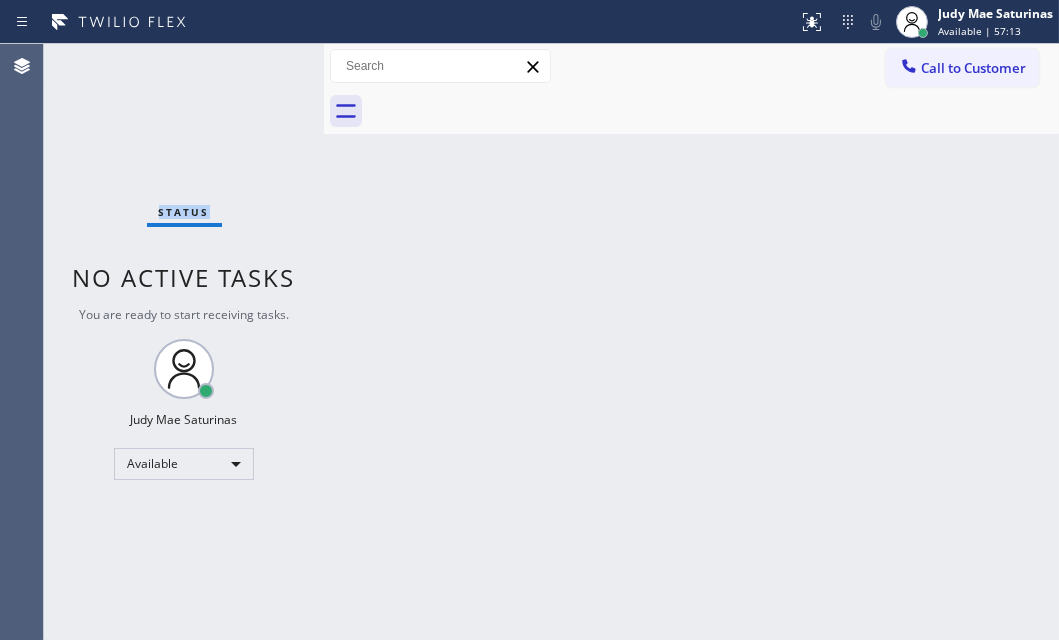 click on "Status   No active tasks     You are ready to start receiving tasks.   Judy Mae Saturinas Available" at bounding box center [184, 342] 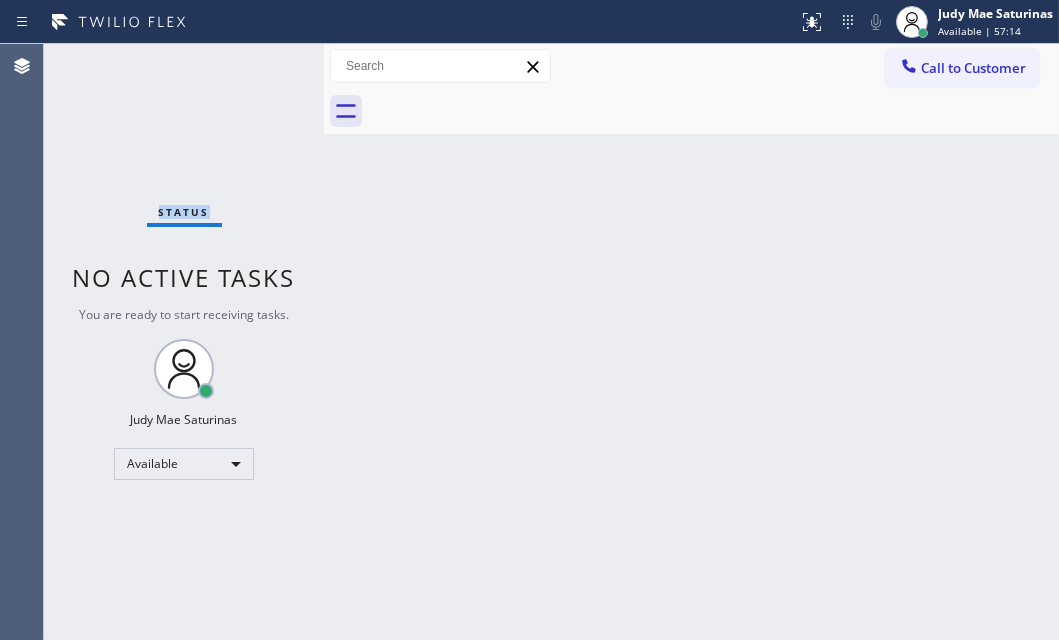 click on "Status   No active tasks     You are ready to start receiving tasks.   Judy Mae Saturinas Available" at bounding box center (184, 342) 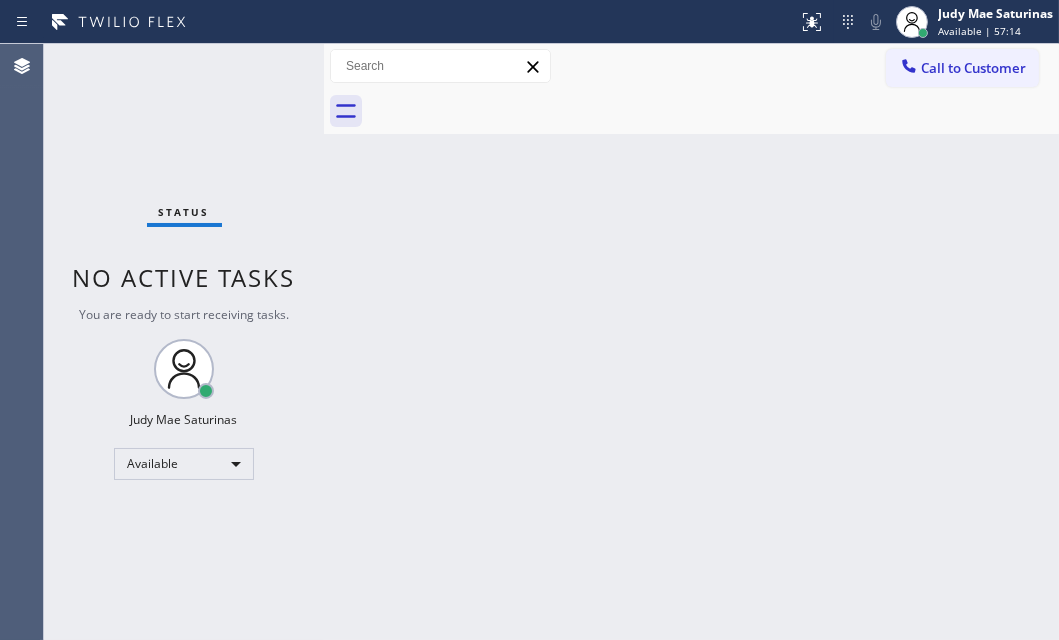 click on "Status   No active tasks     You are ready to start receiving tasks.   Judy Mae Saturinas Available" at bounding box center (184, 342) 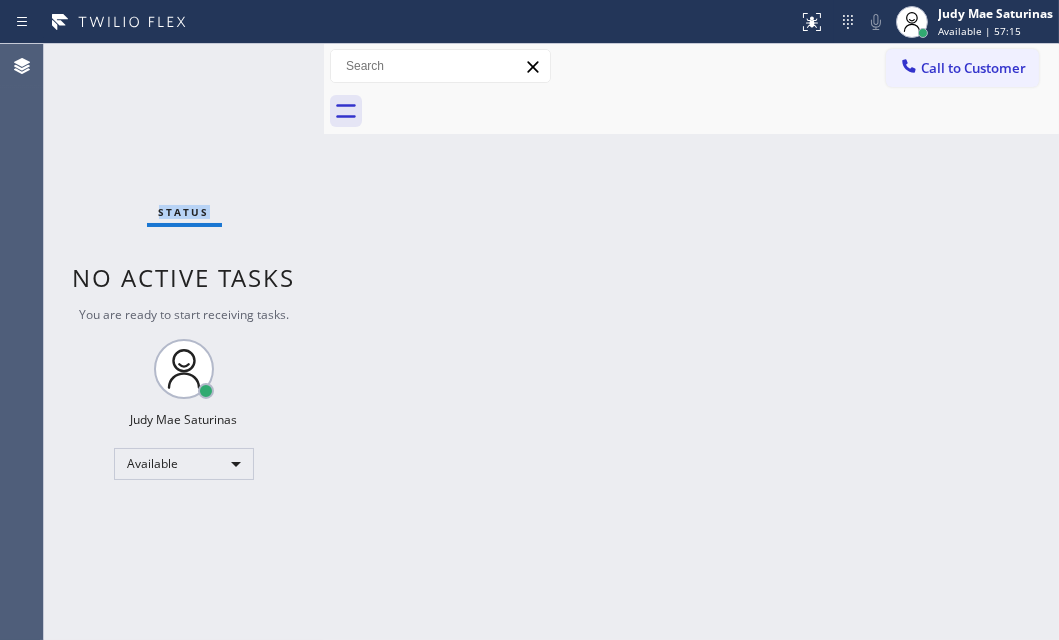 click on "Status   No active tasks     You are ready to start receiving tasks.   Judy Mae Saturinas Available" at bounding box center (184, 342) 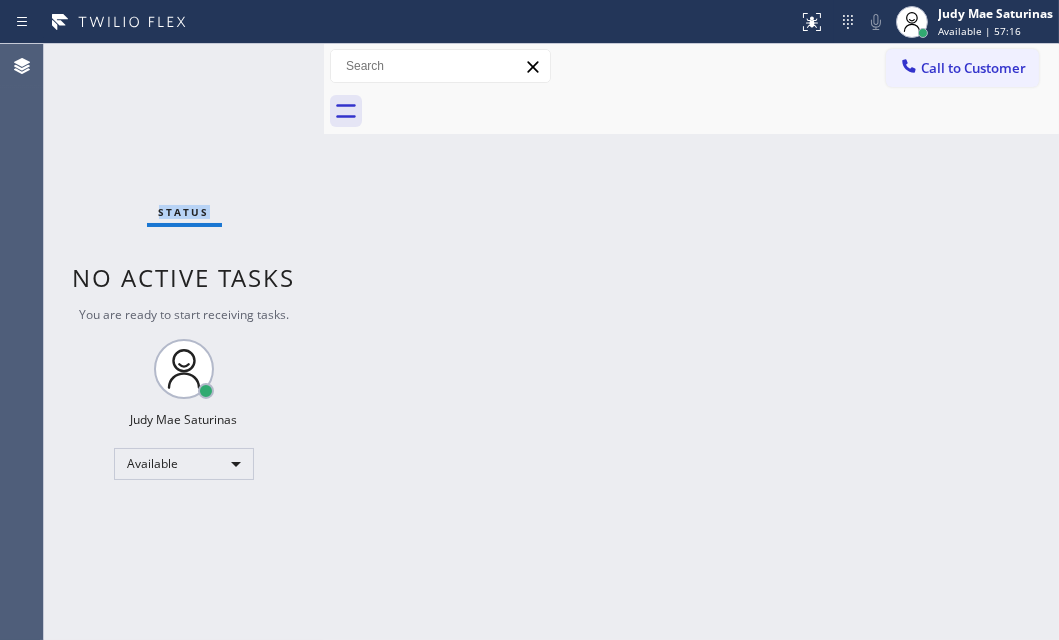 click on "Status   No active tasks     You are ready to start receiving tasks.   Judy Mae Saturinas Available" at bounding box center [184, 342] 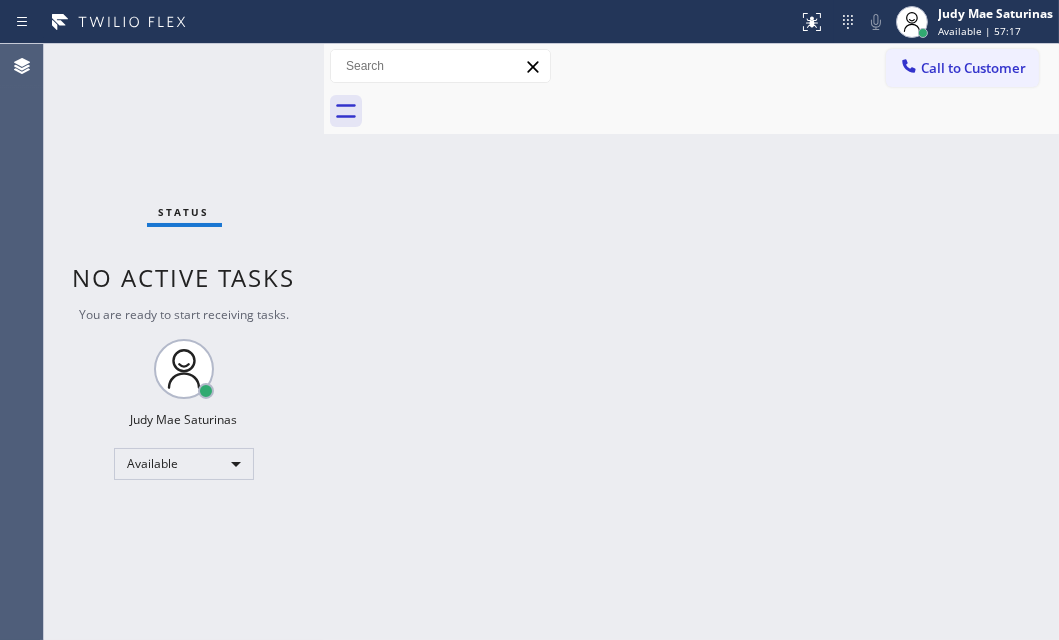 click on "Status   No active tasks     You are ready to start receiving tasks.   Judy Mae Saturinas Available" at bounding box center [184, 342] 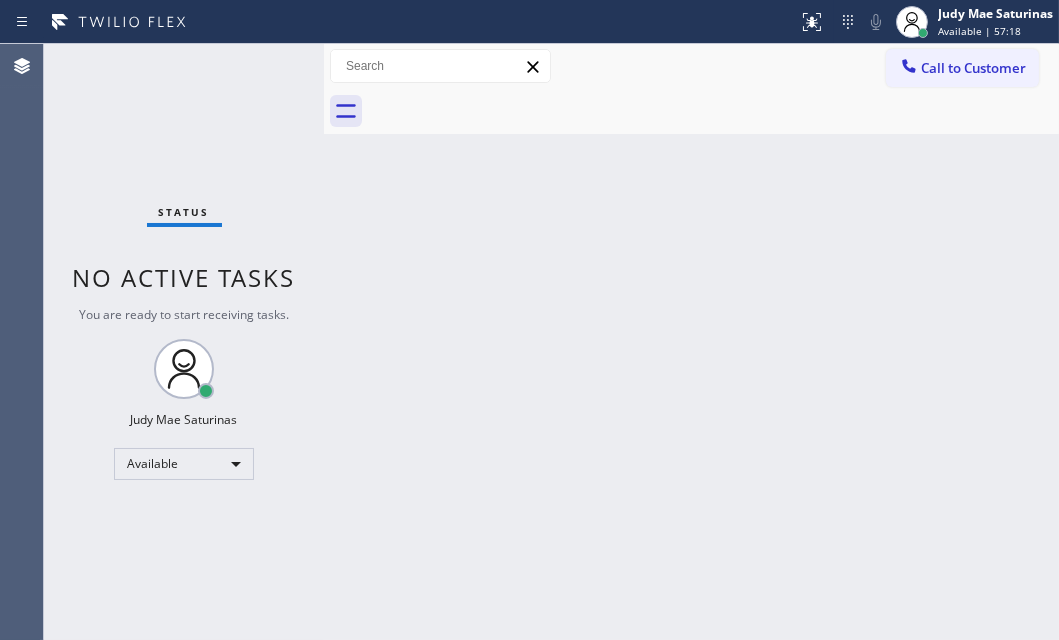 click on "Status   No active tasks     You are ready to start receiving tasks.   Judy Mae Saturinas Available" at bounding box center [184, 342] 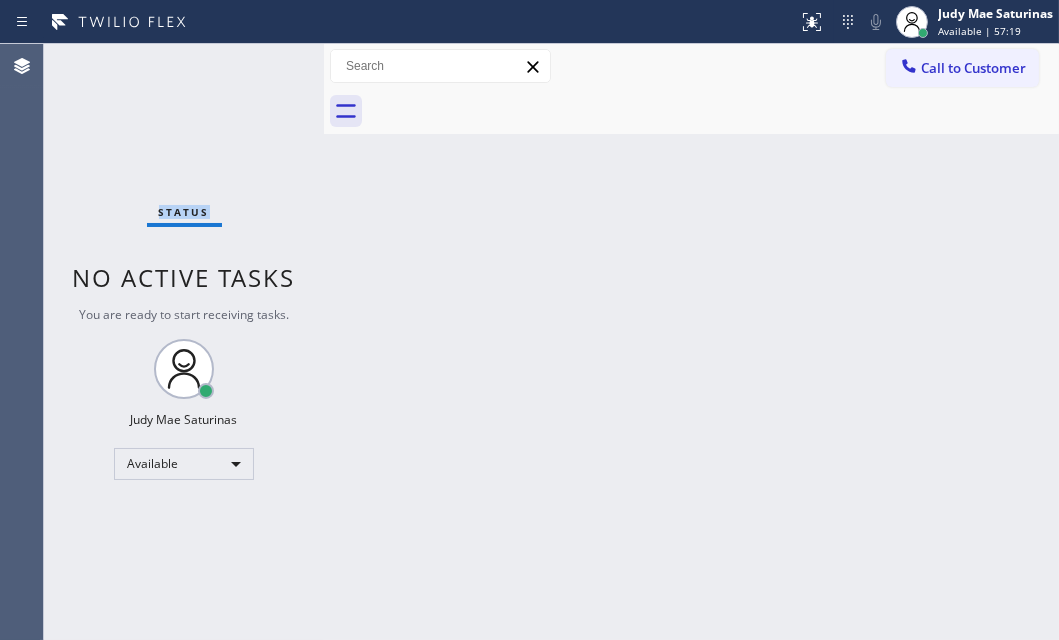 click on "Status   No active tasks     You are ready to start receiving tasks.   Judy Mae Saturinas Available" at bounding box center [184, 342] 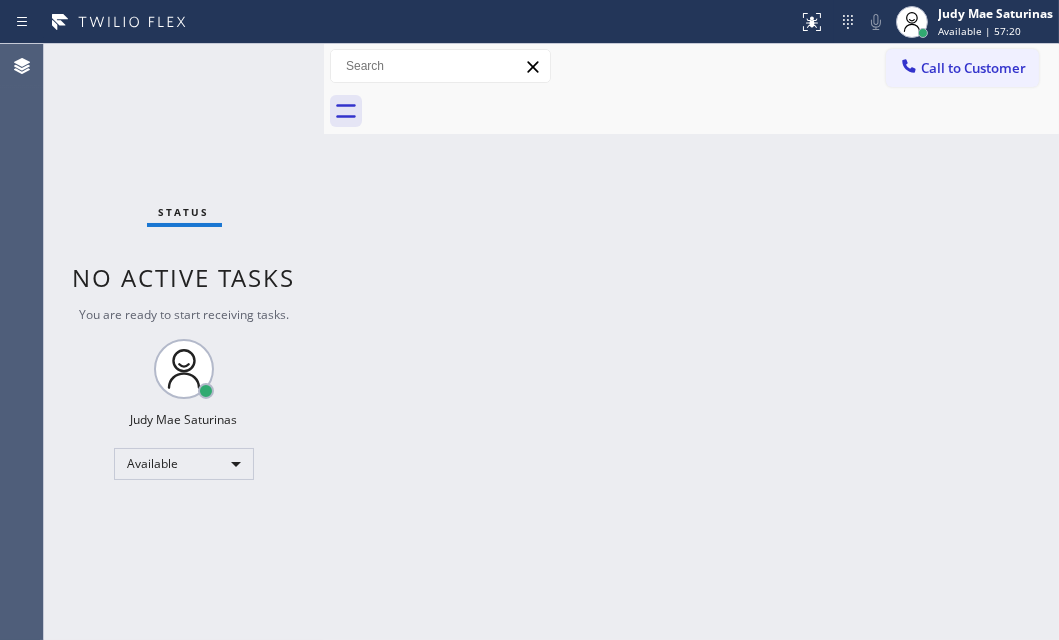 click on "Status   No active tasks     You are ready to start receiving tasks.   Judy Mae Saturinas Available" at bounding box center [184, 342] 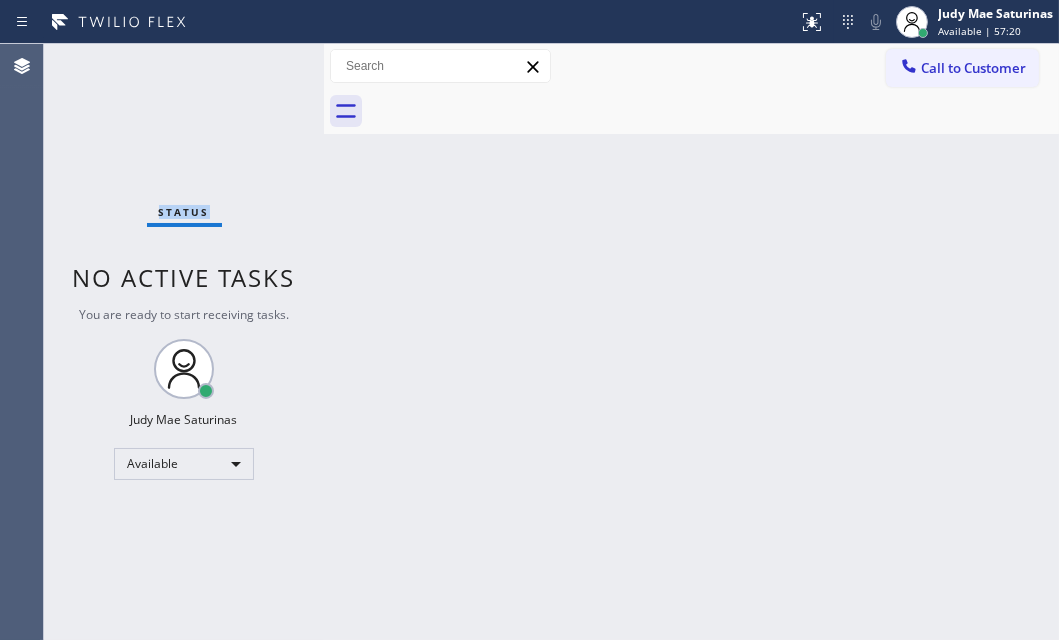 click on "Status   No active tasks     You are ready to start receiving tasks.   Judy Mae Saturinas Available" at bounding box center [184, 342] 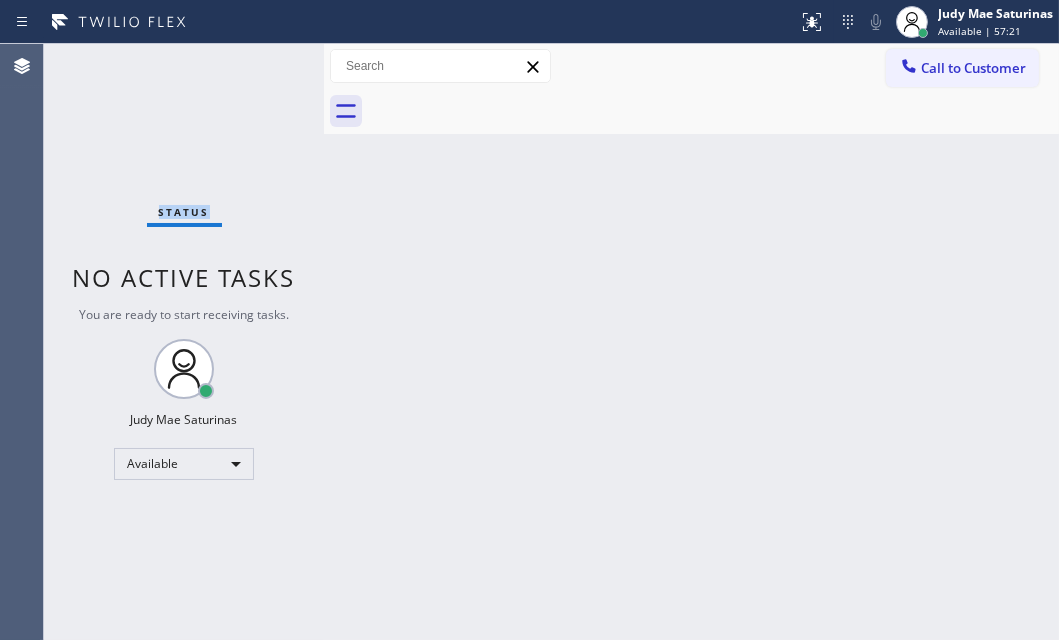 click on "Status   No active tasks     You are ready to start receiving tasks.   Judy Mae Saturinas Available" at bounding box center [184, 342] 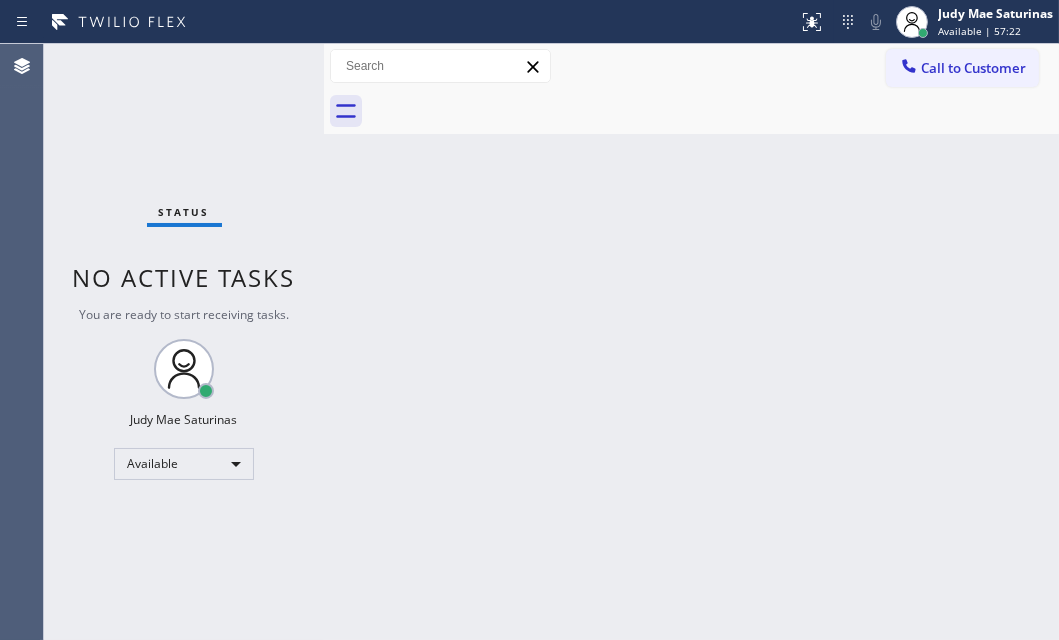 click on "Status   No active tasks     You are ready to start receiving tasks.   Judy Mae Saturinas Available" at bounding box center [184, 342] 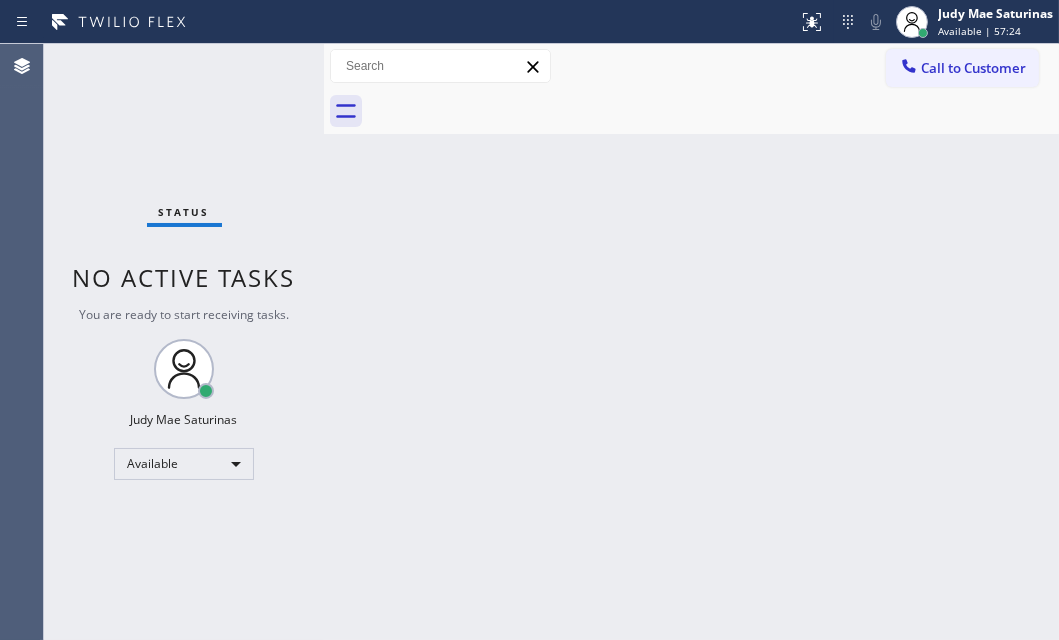 click on "Status   No active tasks     You are ready to start receiving tasks.   Judy Mae Saturinas Available" at bounding box center (184, 342) 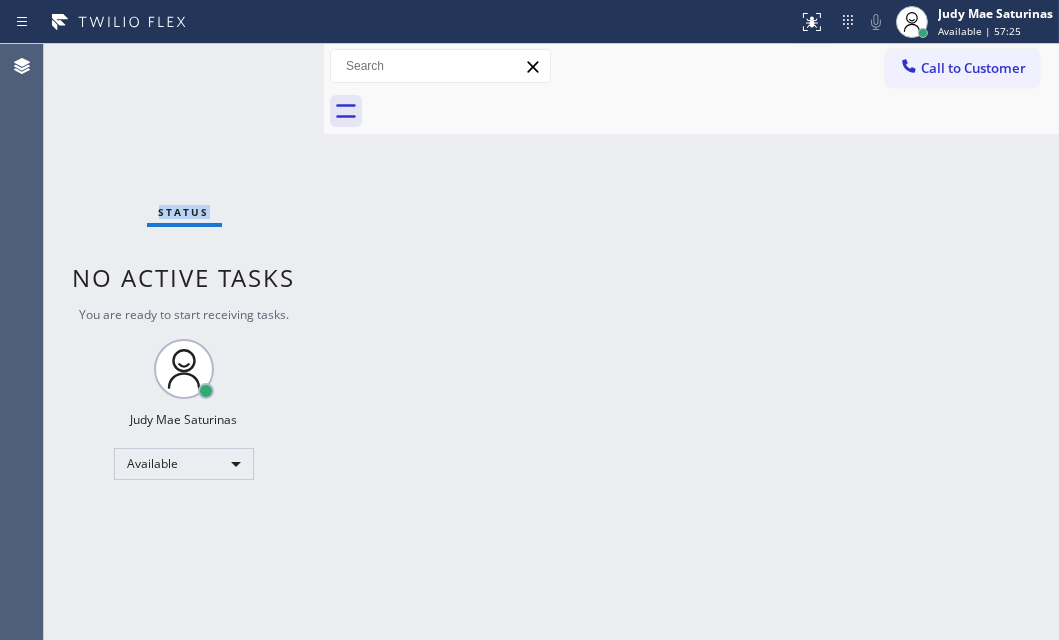 click on "Status   No active tasks     You are ready to start receiving tasks.   Judy Mae Saturinas Available" at bounding box center (184, 342) 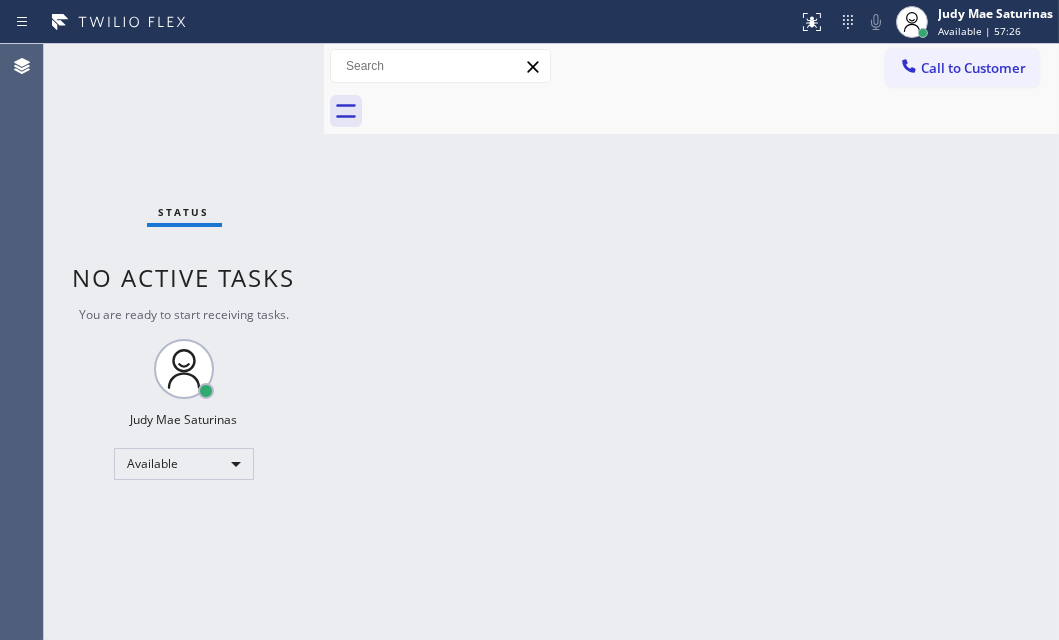 click on "Status   No active tasks     You are ready to start receiving tasks.   Judy Mae Saturinas Available" at bounding box center (184, 342) 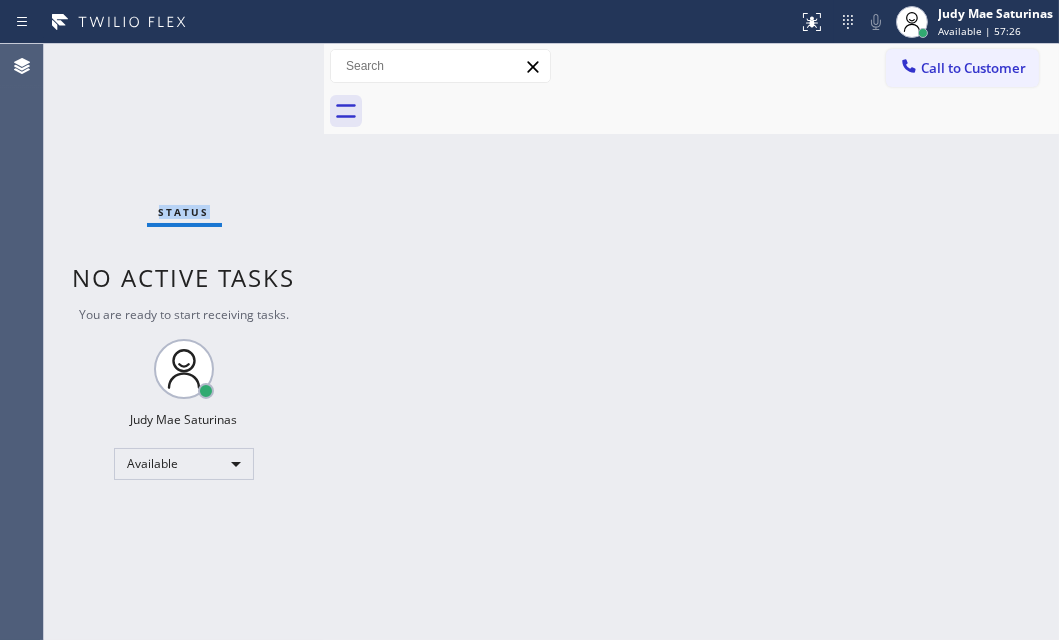 click on "Status   No active tasks     You are ready to start receiving tasks.   Judy Mae Saturinas Available" at bounding box center (184, 342) 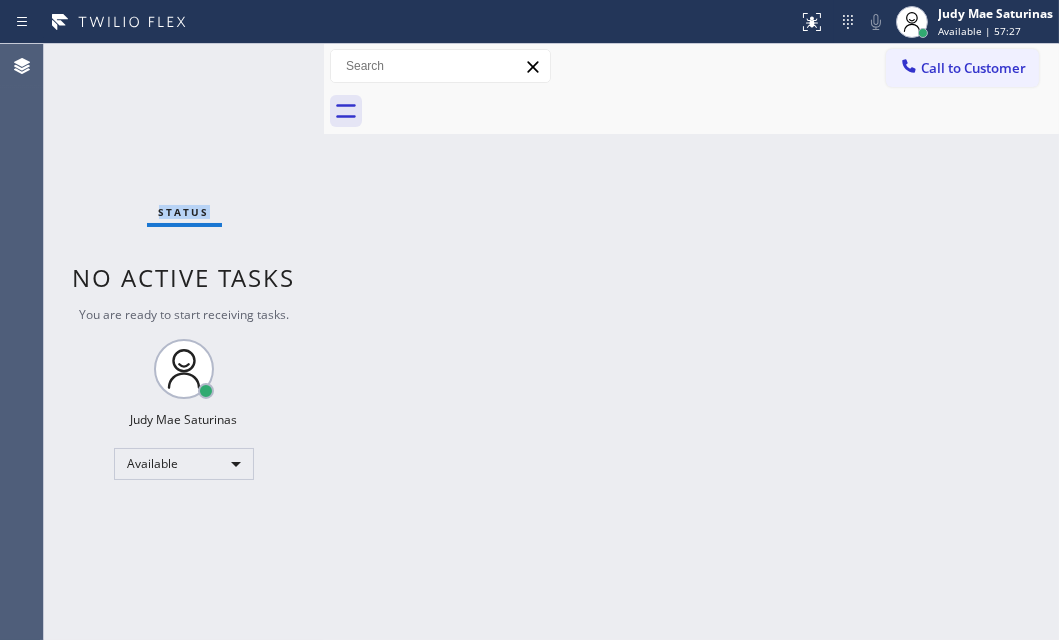 click on "Status   No active tasks     You are ready to start receiving tasks.   Judy Mae Saturinas Available" at bounding box center [184, 342] 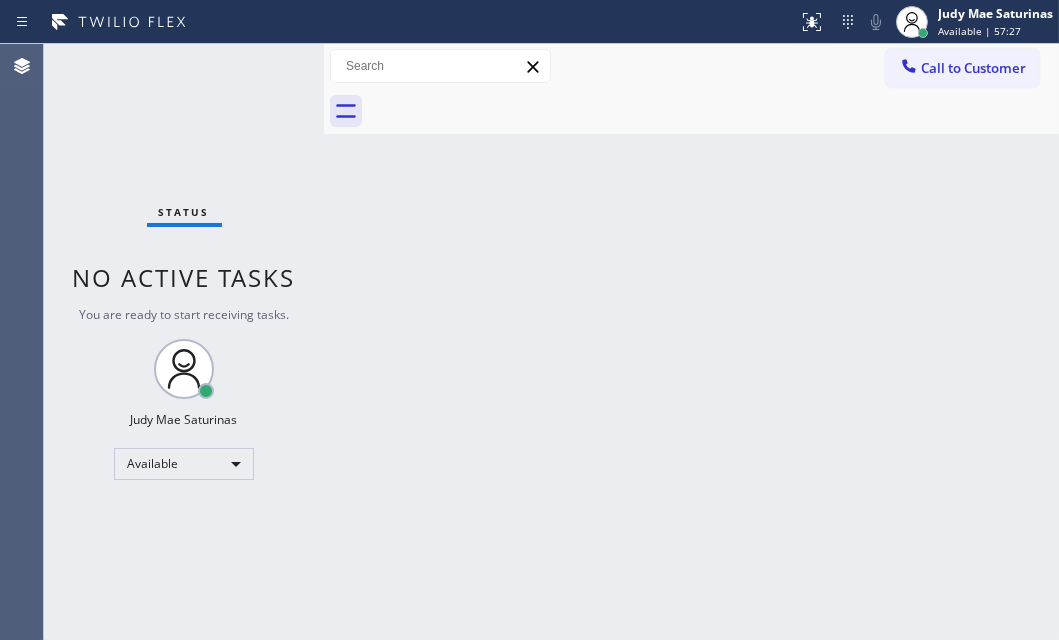 click on "Status   No active tasks     You are ready to start receiving tasks.   Judy Mae Saturinas Available" at bounding box center [184, 342] 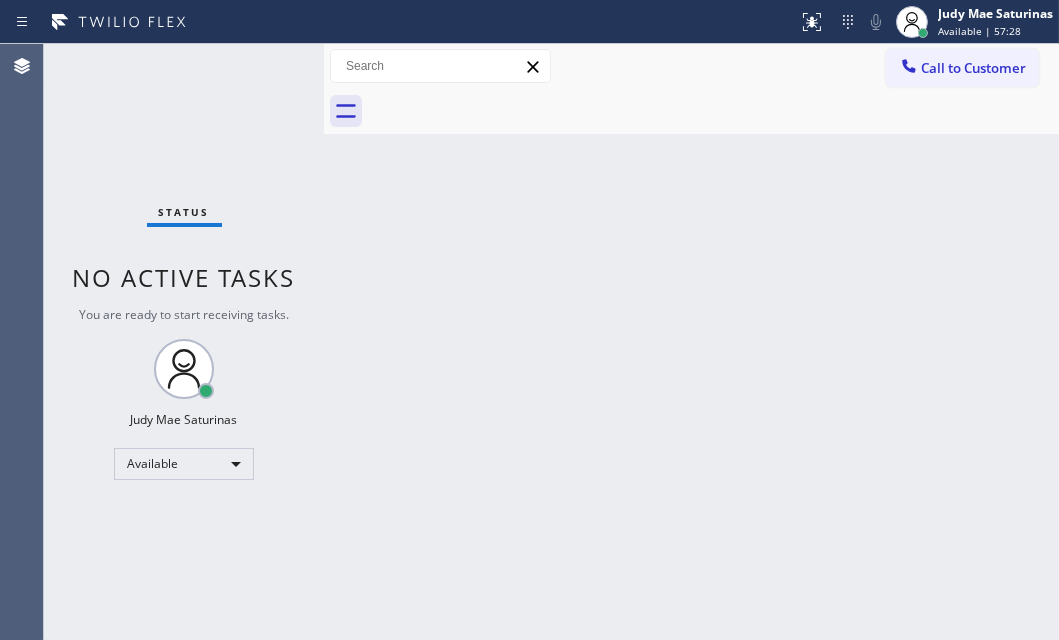 click on "Status   No active tasks     You are ready to start receiving tasks.   Judy Mae Saturinas Available" at bounding box center [184, 342] 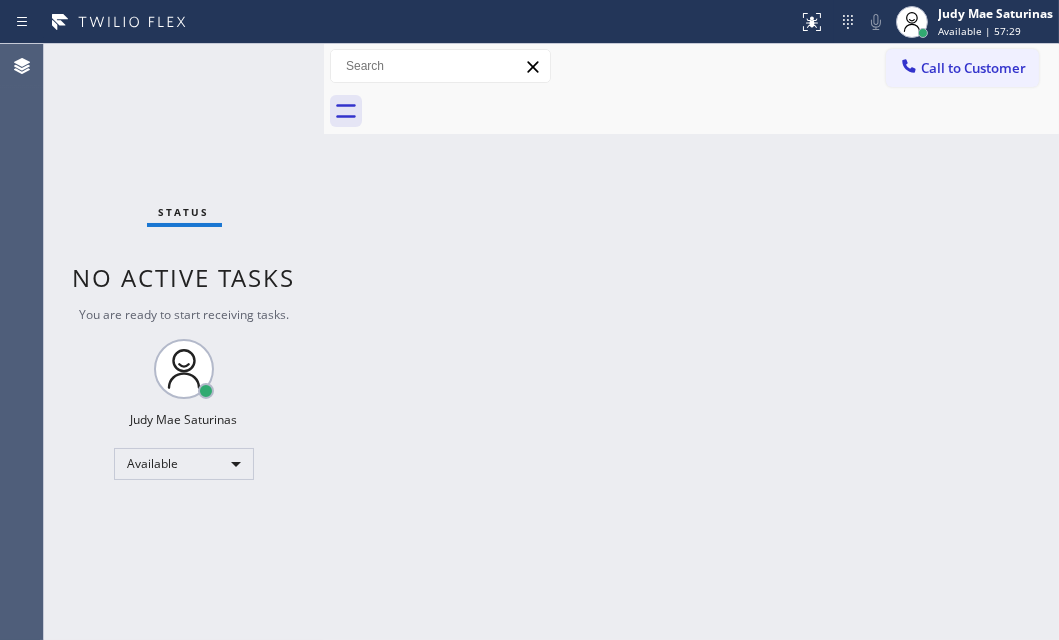 click on "Status   No active tasks     You are ready to start receiving tasks.   Judy Mae Saturinas Available" at bounding box center (184, 342) 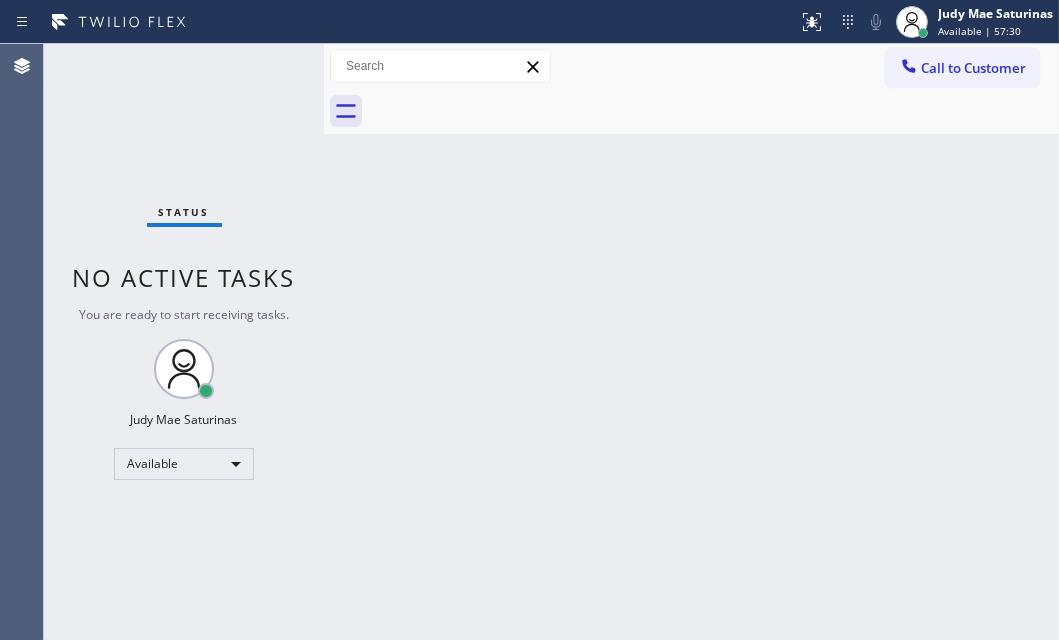 click on "Status   No active tasks     You are ready to start receiving tasks.   Judy Mae Saturinas Available" at bounding box center [184, 342] 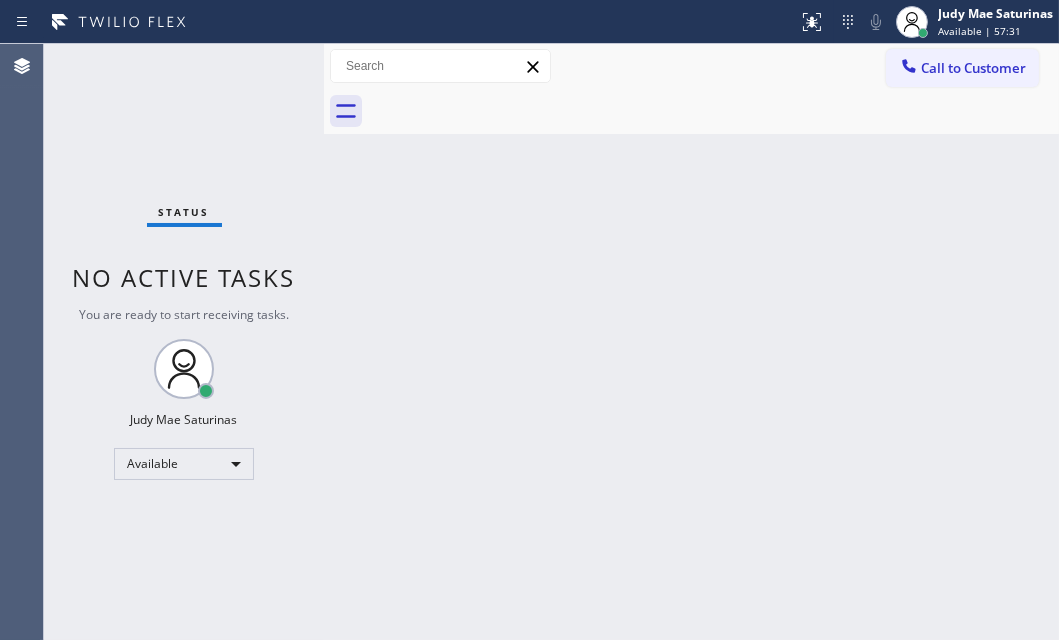 click on "Status   No active tasks     You are ready to start receiving tasks.   Judy Mae Saturinas Available" at bounding box center (184, 342) 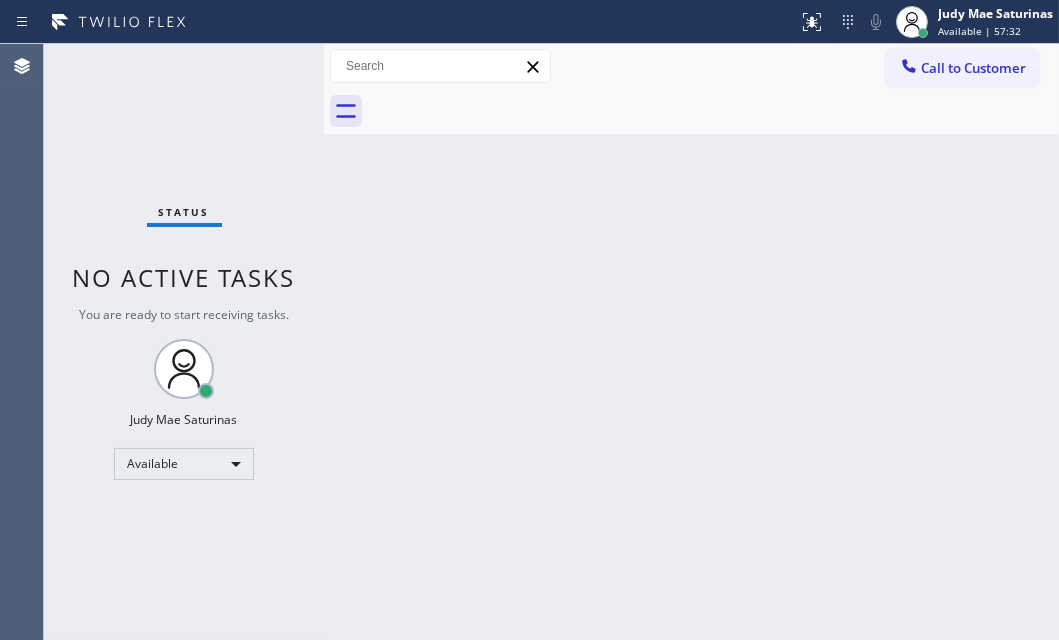 click on "Status   No active tasks     You are ready to start receiving tasks.   Judy Mae Saturinas Available" at bounding box center [184, 342] 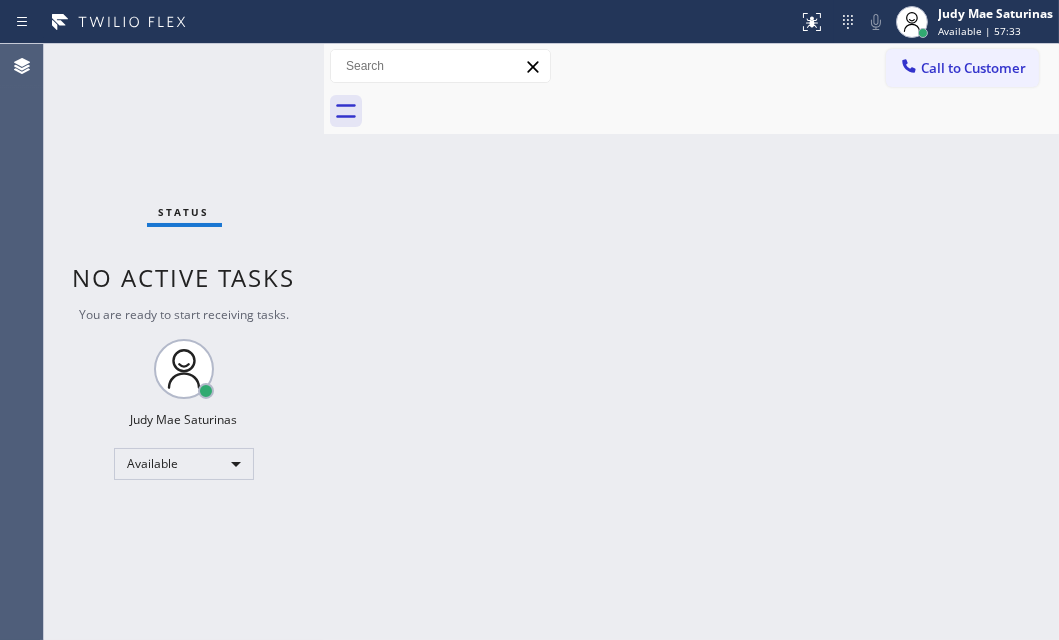 click on "Status   No active tasks     You are ready to start receiving tasks.   Judy Mae Saturinas Available" at bounding box center (184, 342) 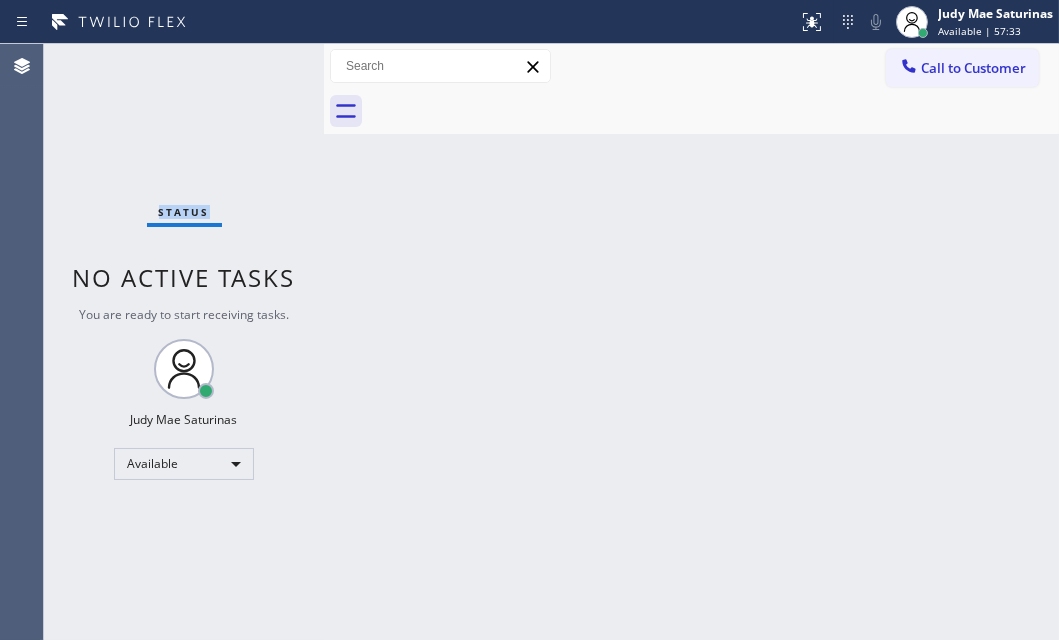 click on "Status   No active tasks     You are ready to start receiving tasks.   Judy Mae Saturinas Available" at bounding box center [184, 342] 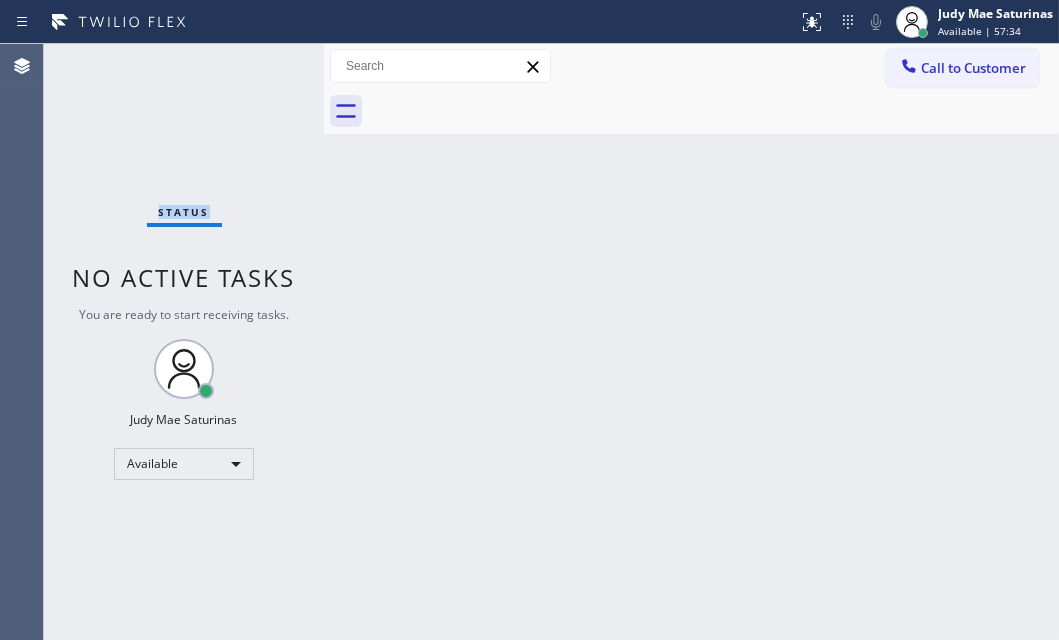 click on "Status   No active tasks     You are ready to start receiving tasks.   Judy Mae Saturinas Available" at bounding box center [184, 342] 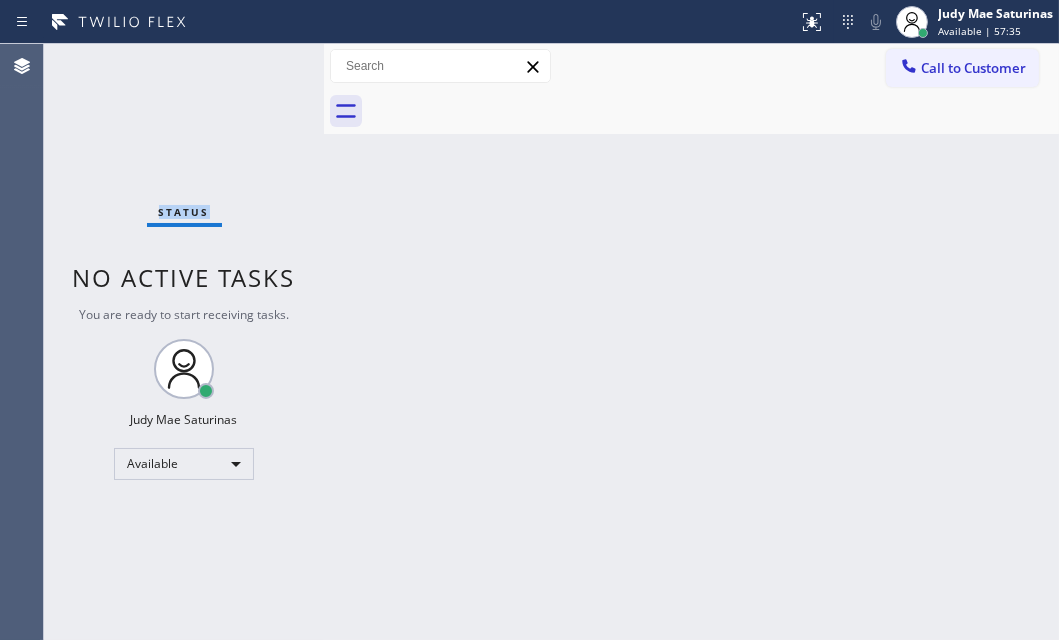click on "Status   No active tasks     You are ready to start receiving tasks.   Judy Mae Saturinas Available" at bounding box center (184, 342) 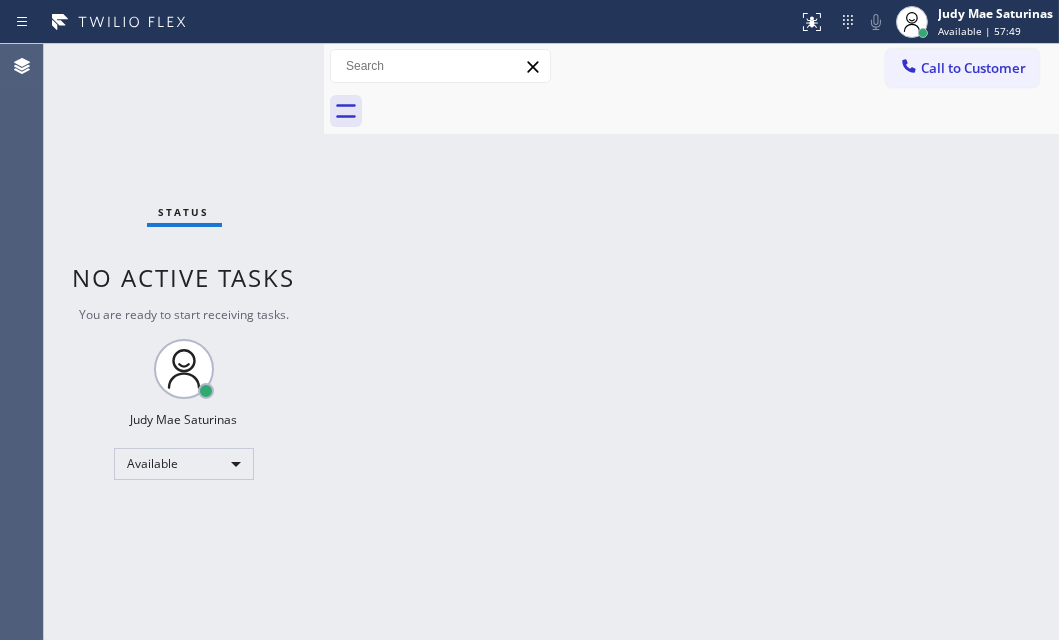 click on "Status   No active tasks     You are ready to start receiving tasks.   Judy Mae Saturinas Available" at bounding box center (184, 342) 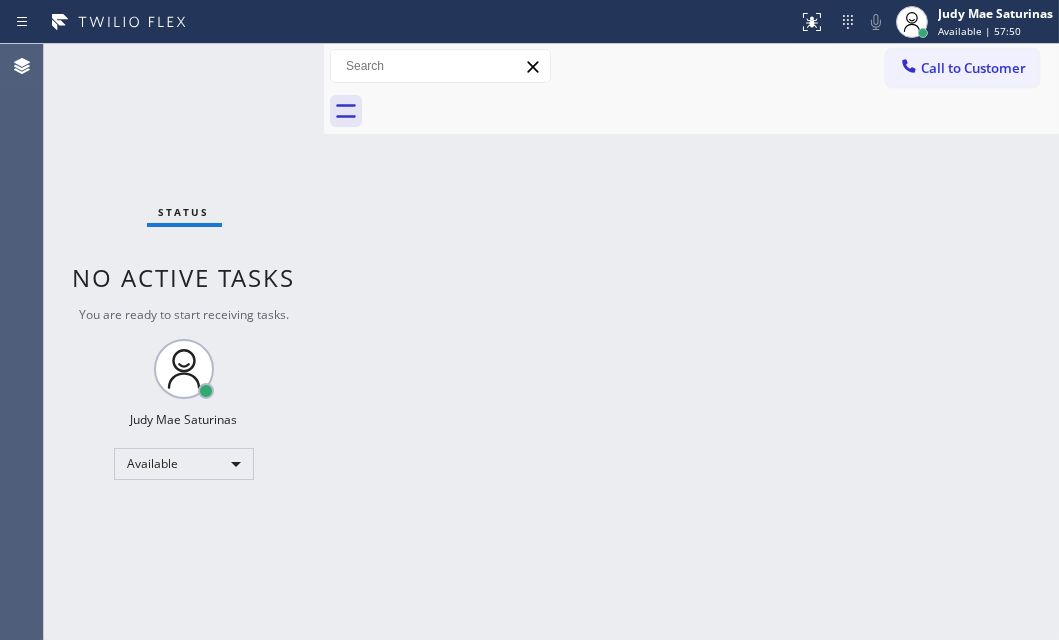click on "Status   No active tasks     You are ready to start receiving tasks.   Judy Mae Saturinas Available" at bounding box center [184, 342] 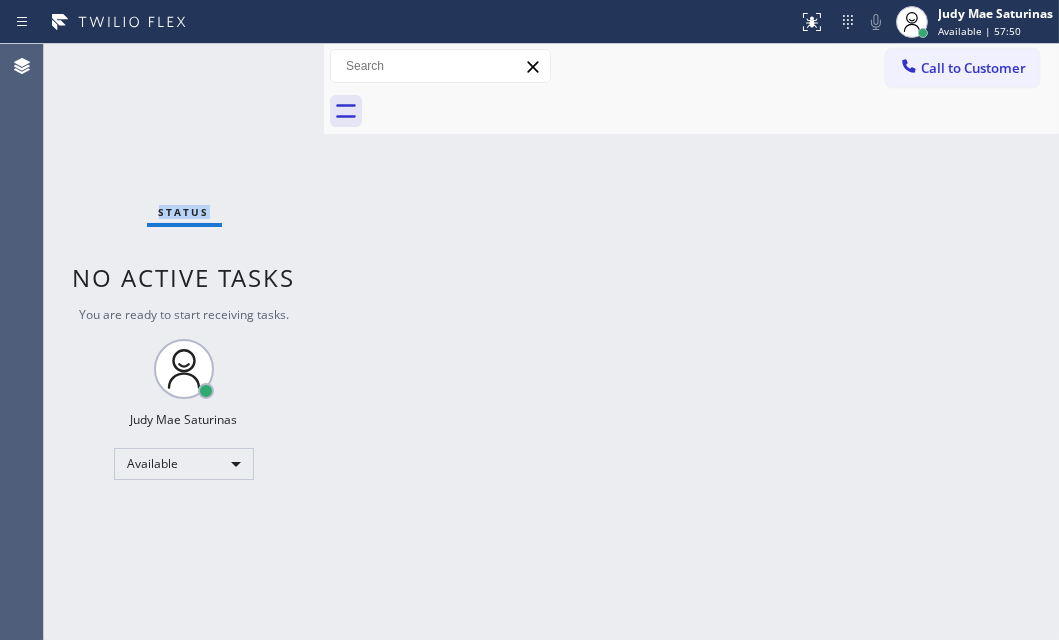 click on "Status   No active tasks     You are ready to start receiving tasks.   Judy Mae Saturinas Available" at bounding box center [184, 342] 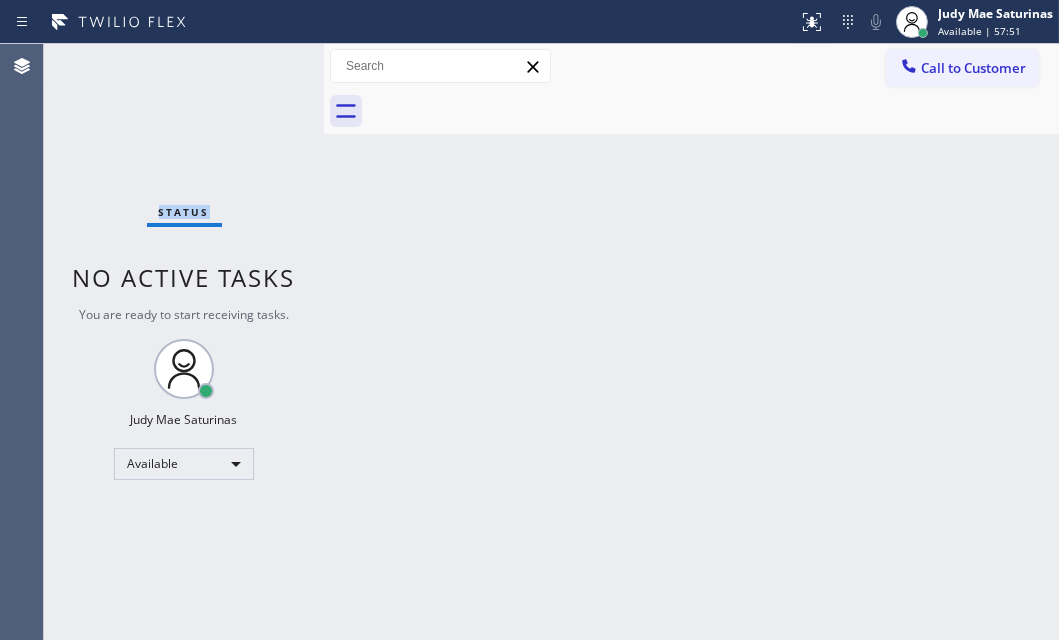 click on "Status   No active tasks     You are ready to start receiving tasks.   Judy Mae Saturinas Available" at bounding box center (184, 342) 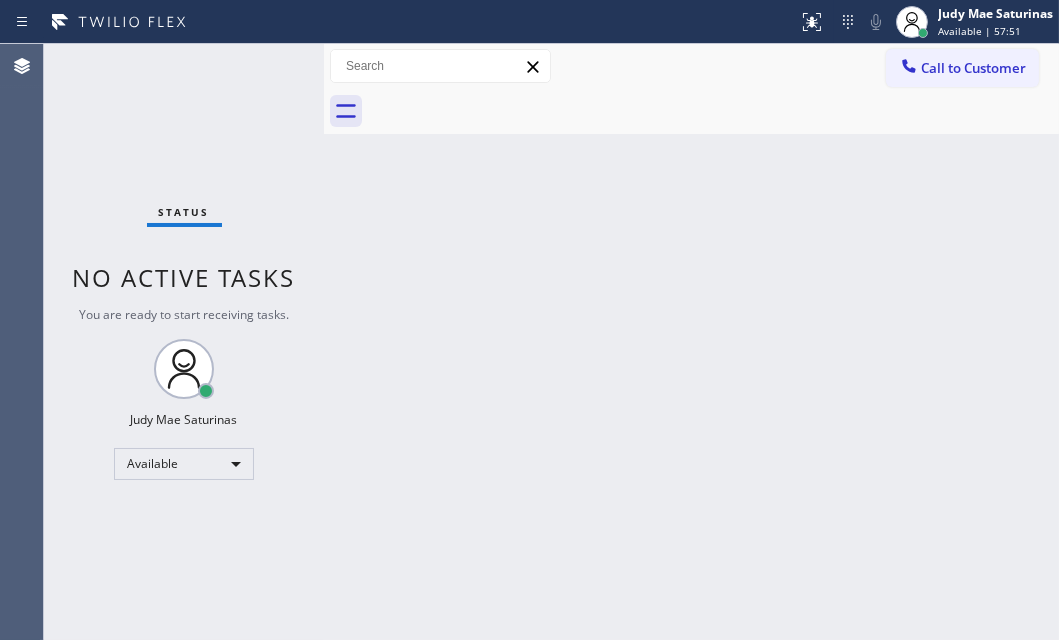 click on "Status   No active tasks     You are ready to start receiving tasks.   Judy Mae Saturinas Available" at bounding box center (184, 342) 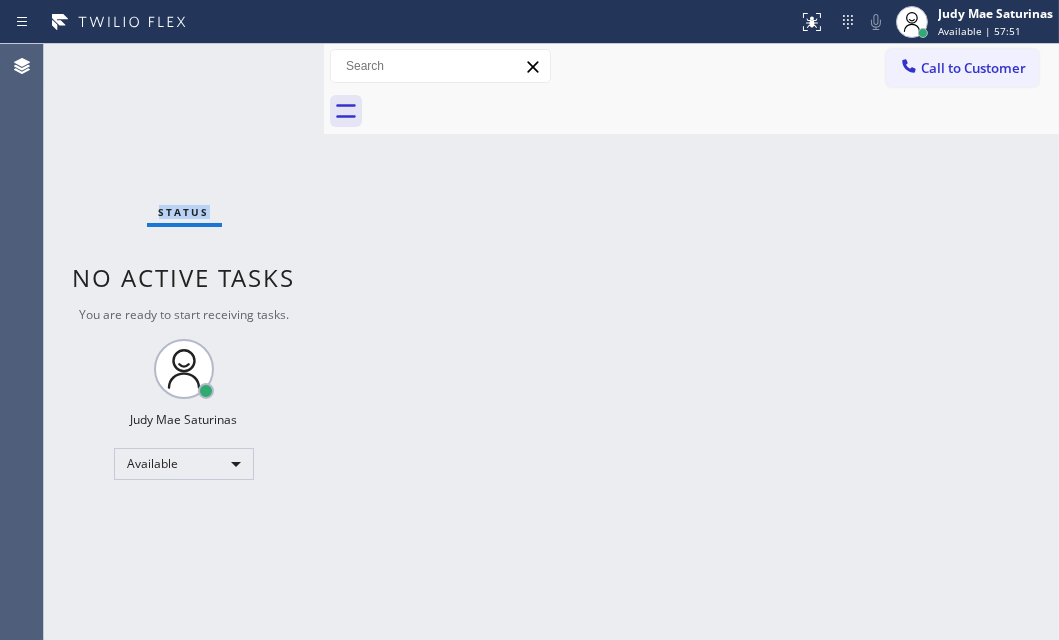click on "Status   No active tasks     You are ready to start receiving tasks.   Judy Mae Saturinas Available" at bounding box center [184, 342] 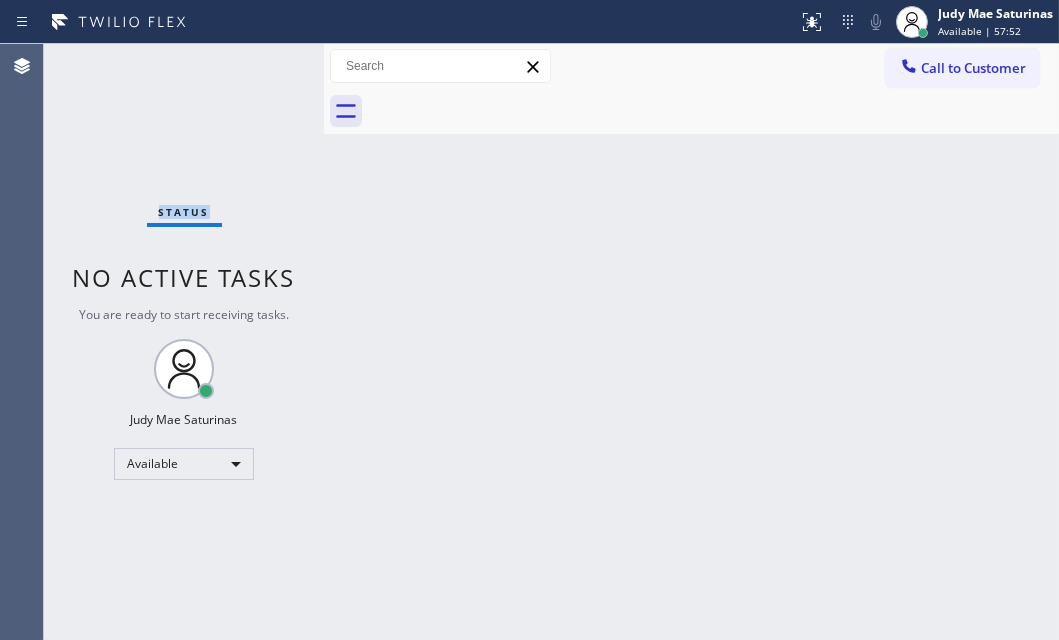 click on "Status   No active tasks     You are ready to start receiving tasks.   Judy Mae Saturinas Available" at bounding box center (184, 342) 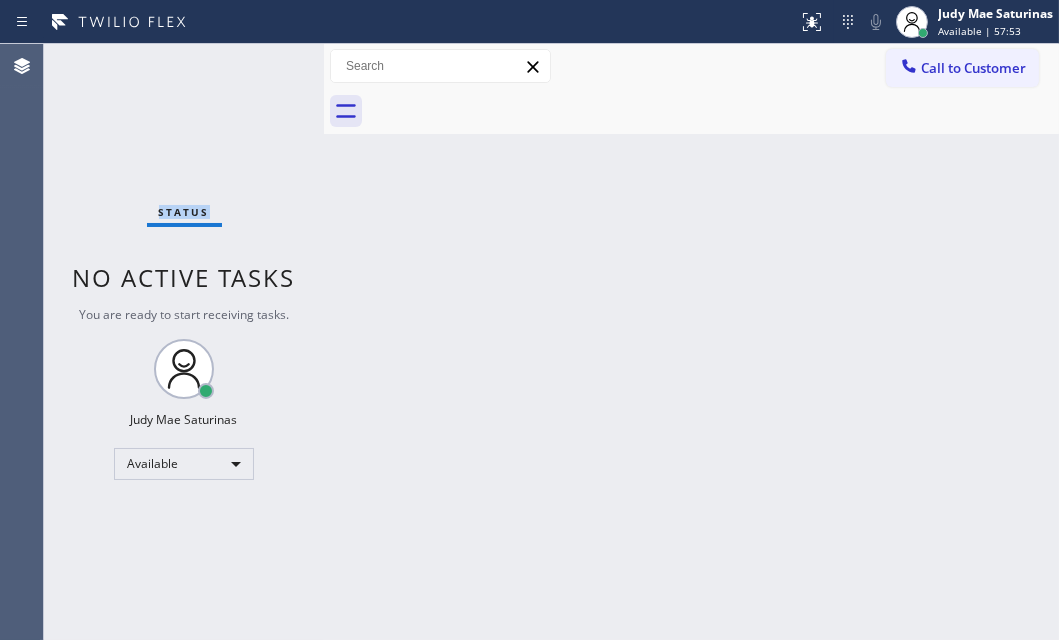click on "Status   No active tasks     You are ready to start receiving tasks.   Judy Mae Saturinas Available" at bounding box center [184, 342] 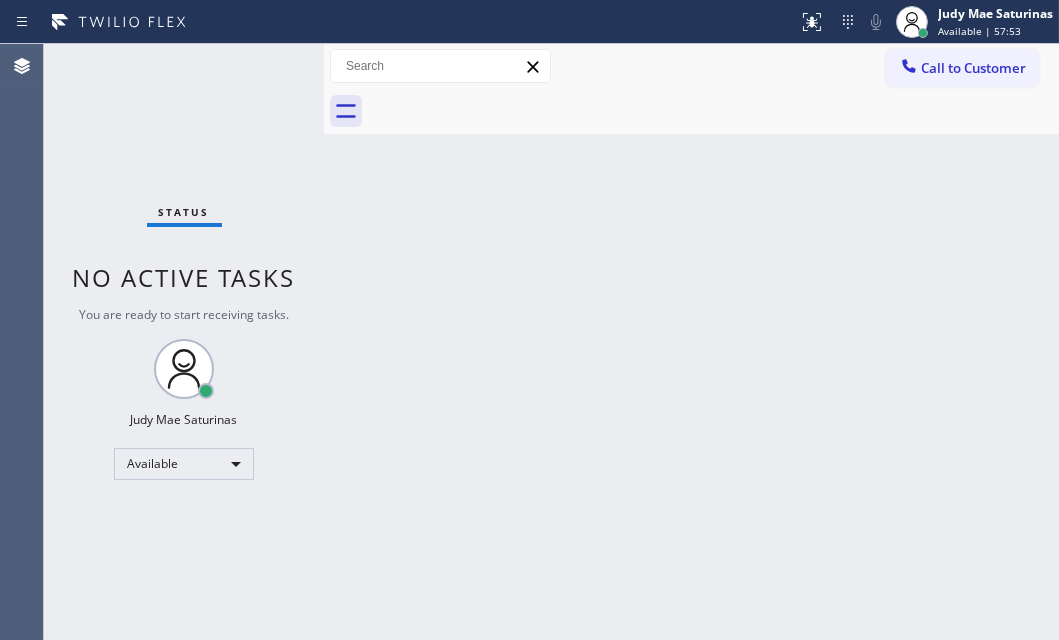 click on "Status   No active tasks     You are ready to start receiving tasks.   Judy Mae Saturinas Available" at bounding box center [184, 342] 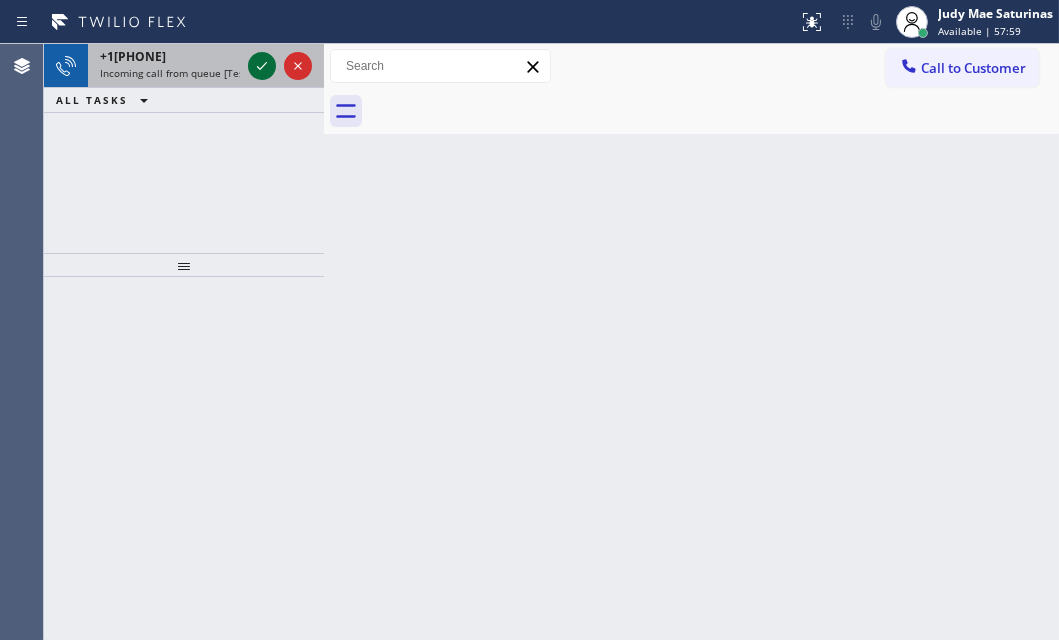 click 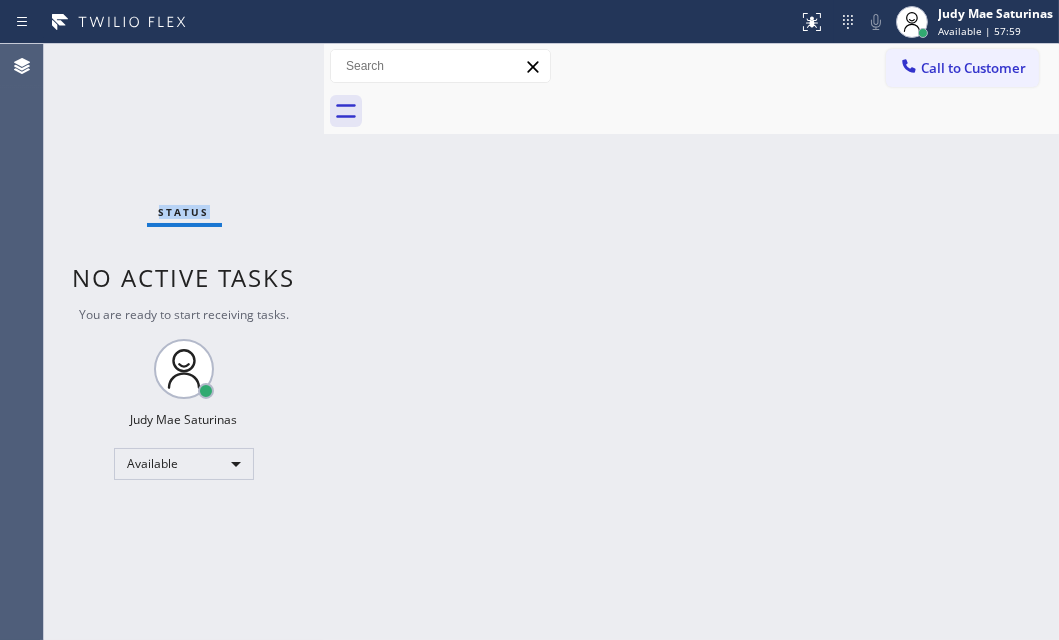 click on "Status   No active tasks     You are ready to start receiving tasks.   Judy Mae Saturinas Available" at bounding box center [184, 342] 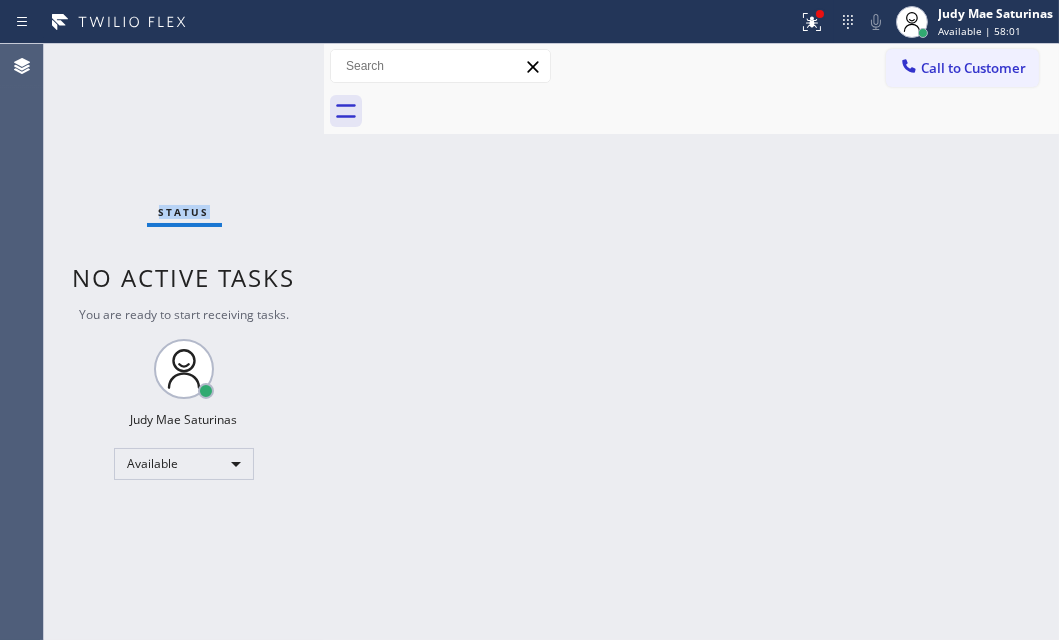 drag, startPoint x: 813, startPoint y: 28, endPoint x: 790, endPoint y: 146, distance: 120.22063 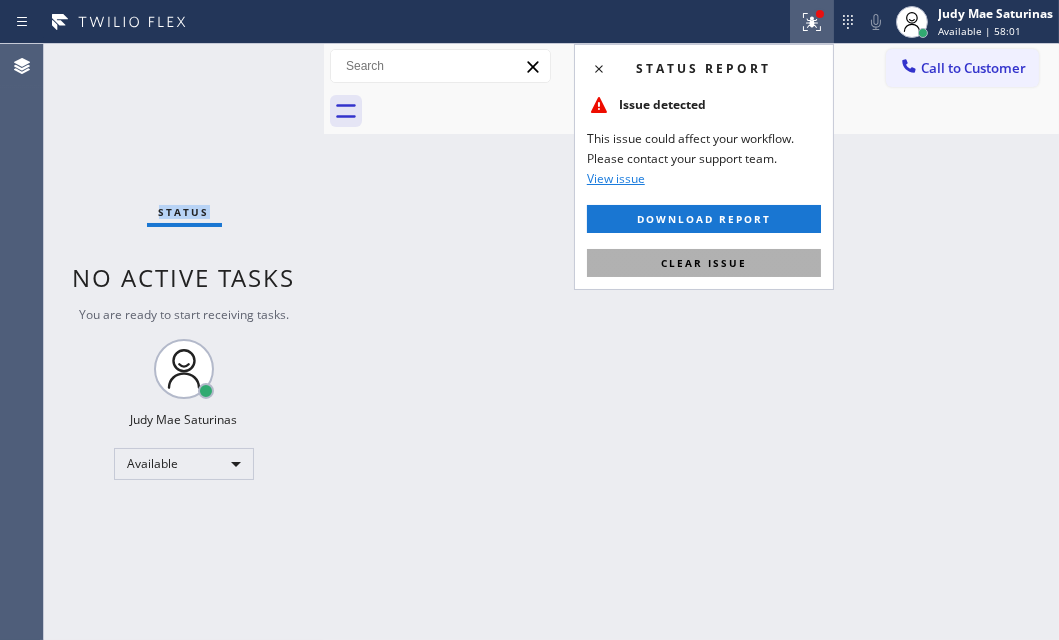 click on "Clear issue" at bounding box center (704, 263) 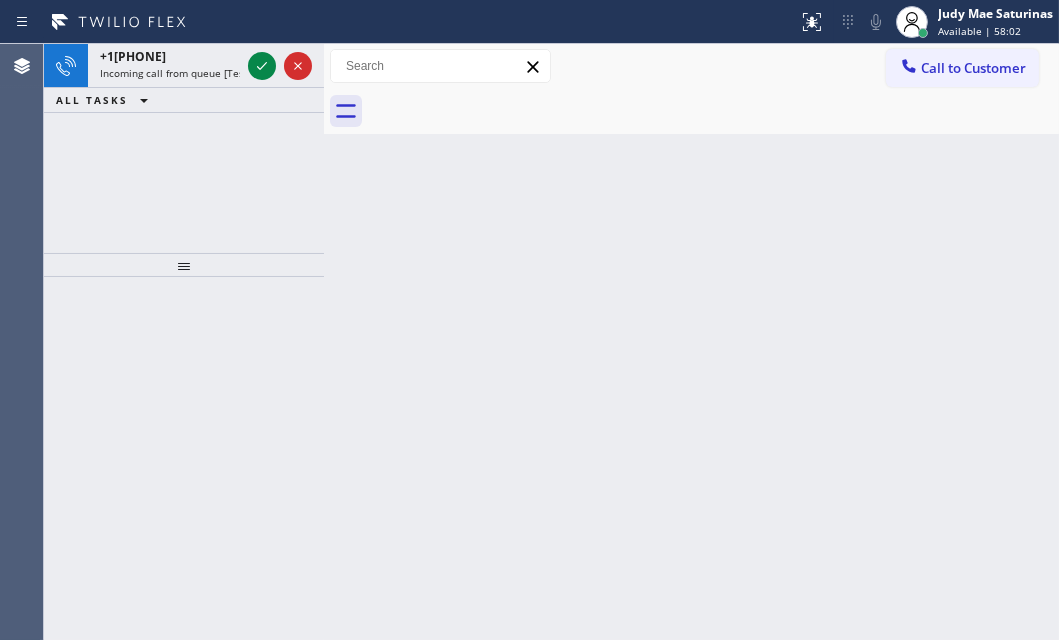 click at bounding box center (262, 66) 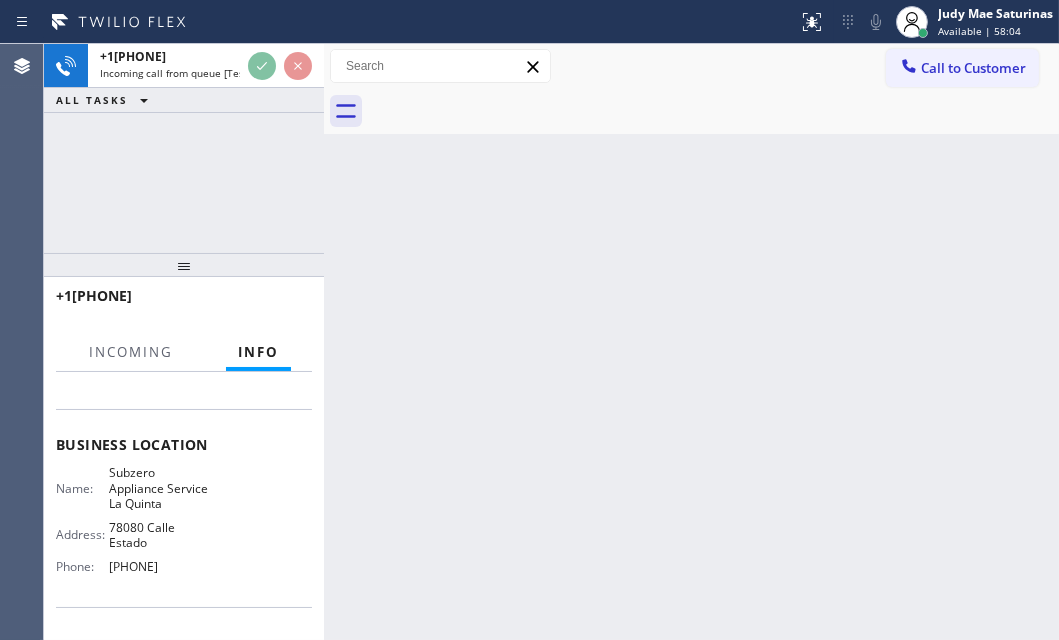 scroll, scrollTop: 272, scrollLeft: 0, axis: vertical 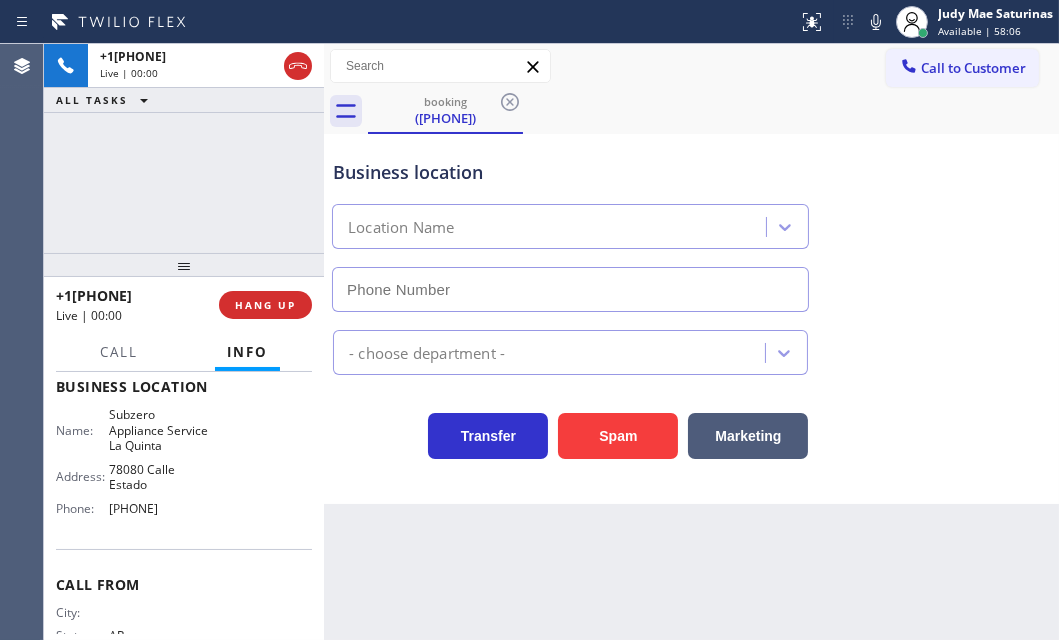 type on "[PHONE]" 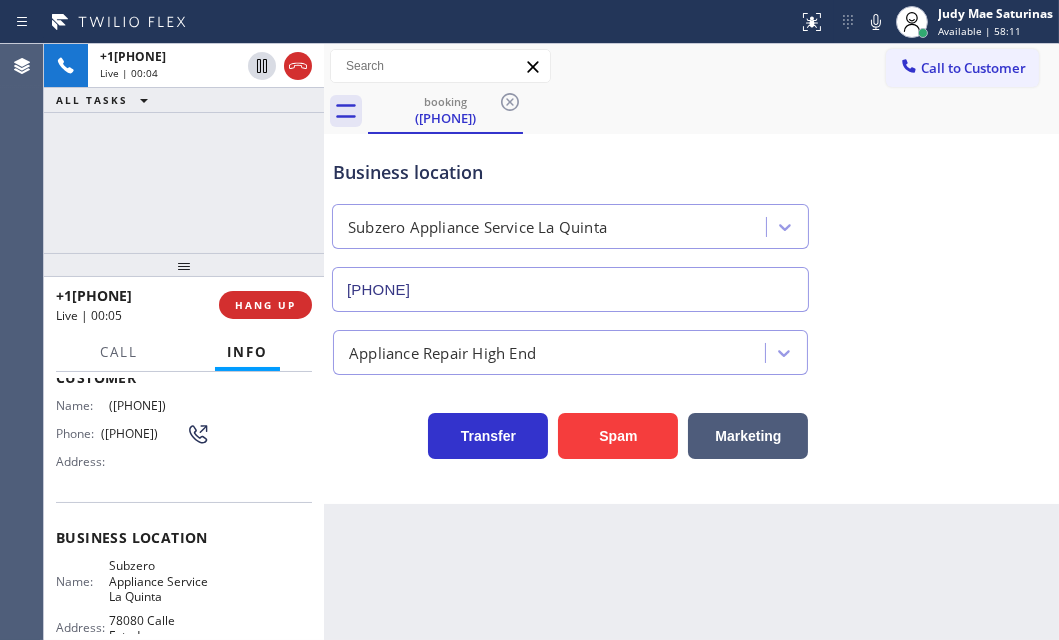 scroll, scrollTop: 90, scrollLeft: 0, axis: vertical 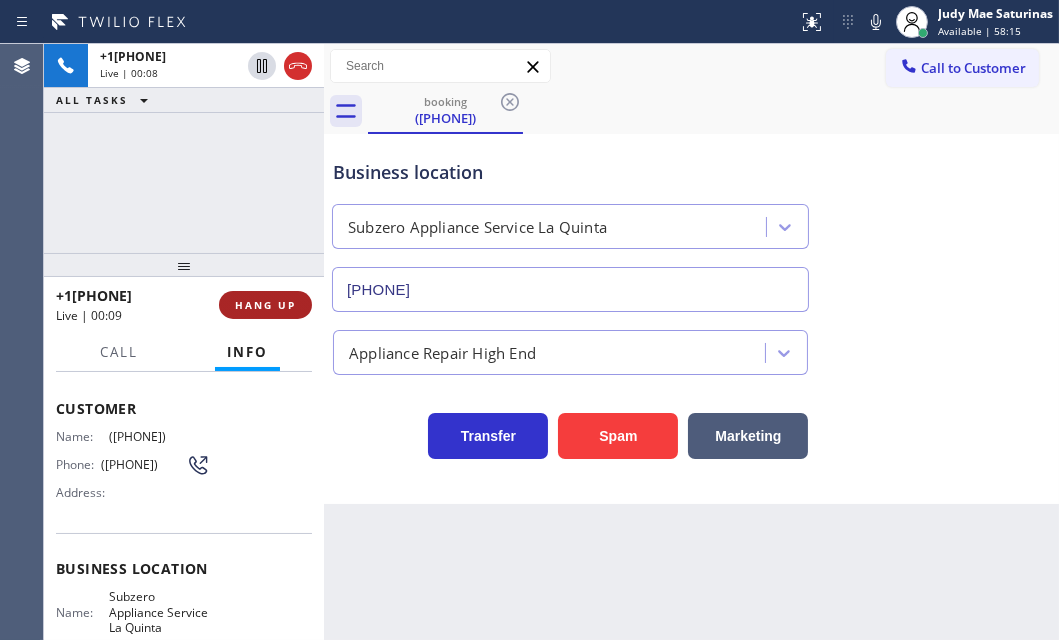 click on "HANG UP" at bounding box center (265, 305) 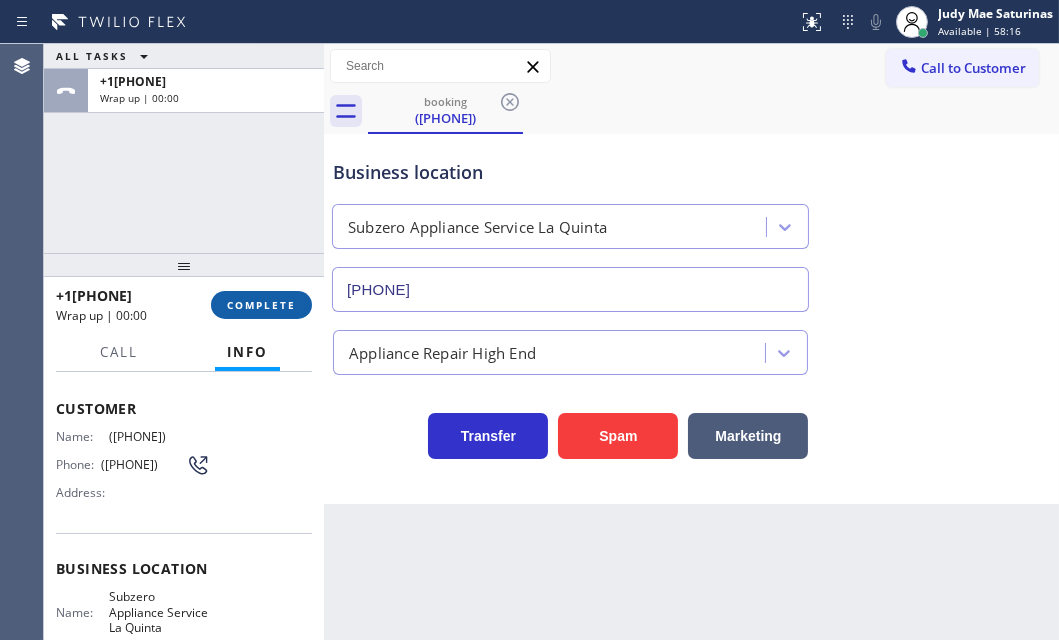 click on "COMPLETE" at bounding box center (261, 305) 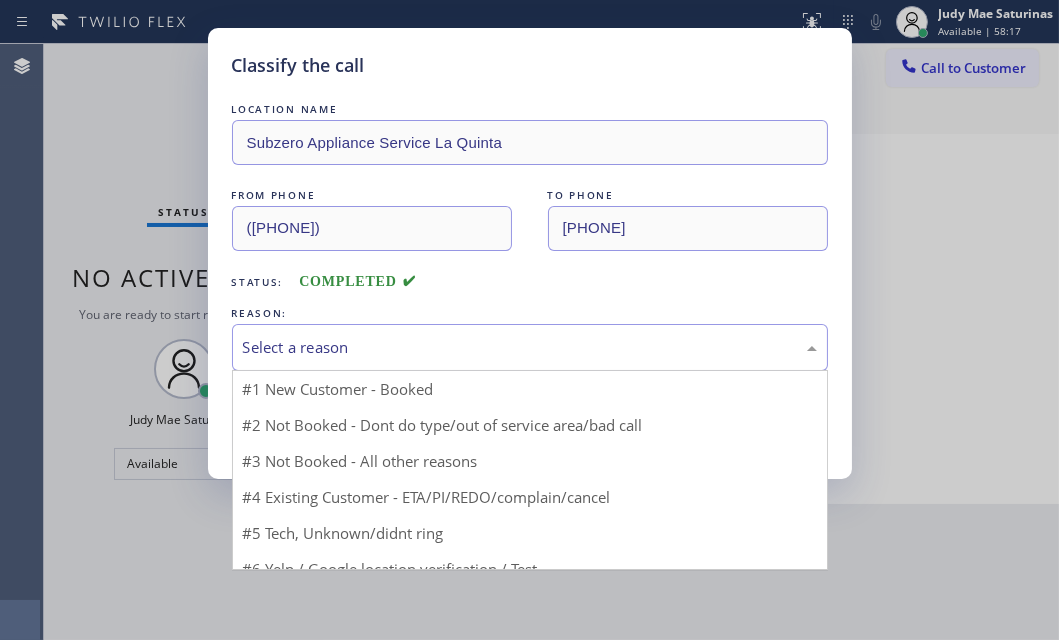click on "Select a reason" at bounding box center (530, 347) 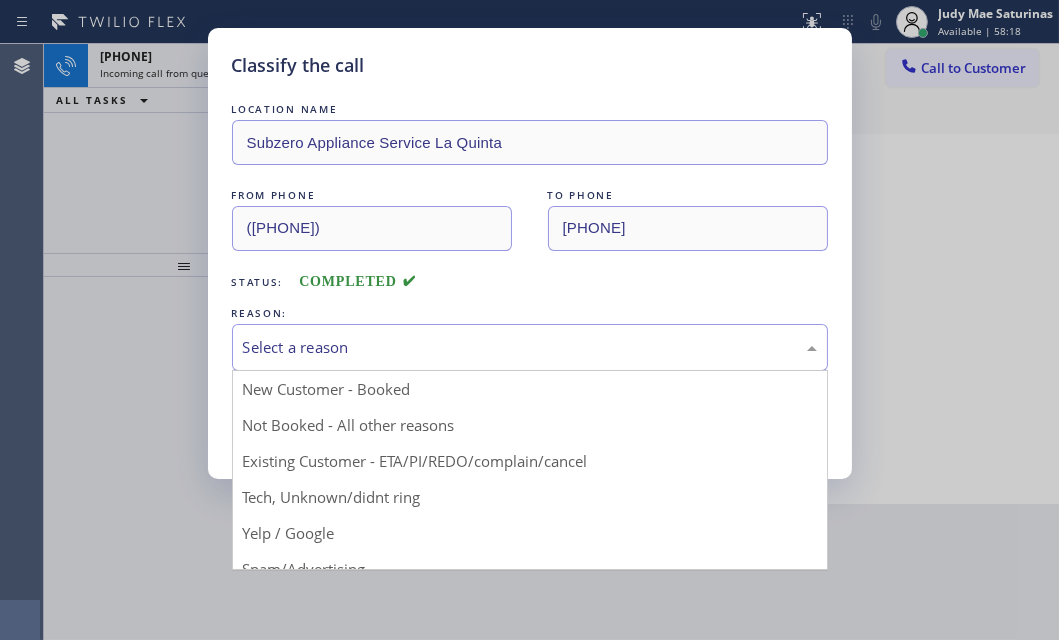 drag, startPoint x: 316, startPoint y: 499, endPoint x: 307, endPoint y: 482, distance: 19.235384 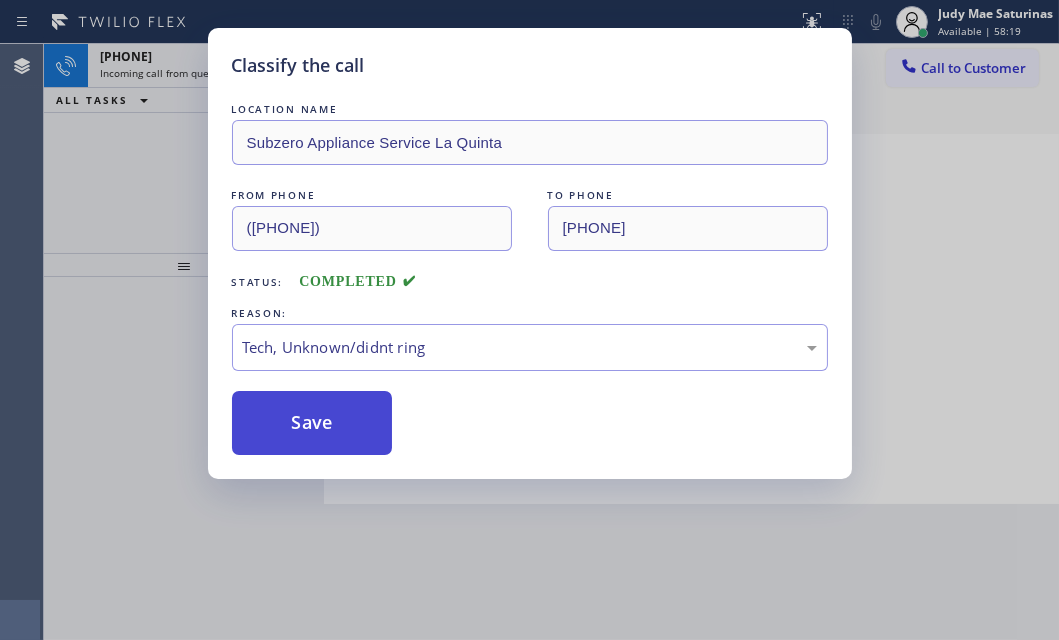 click on "Save" at bounding box center (312, 423) 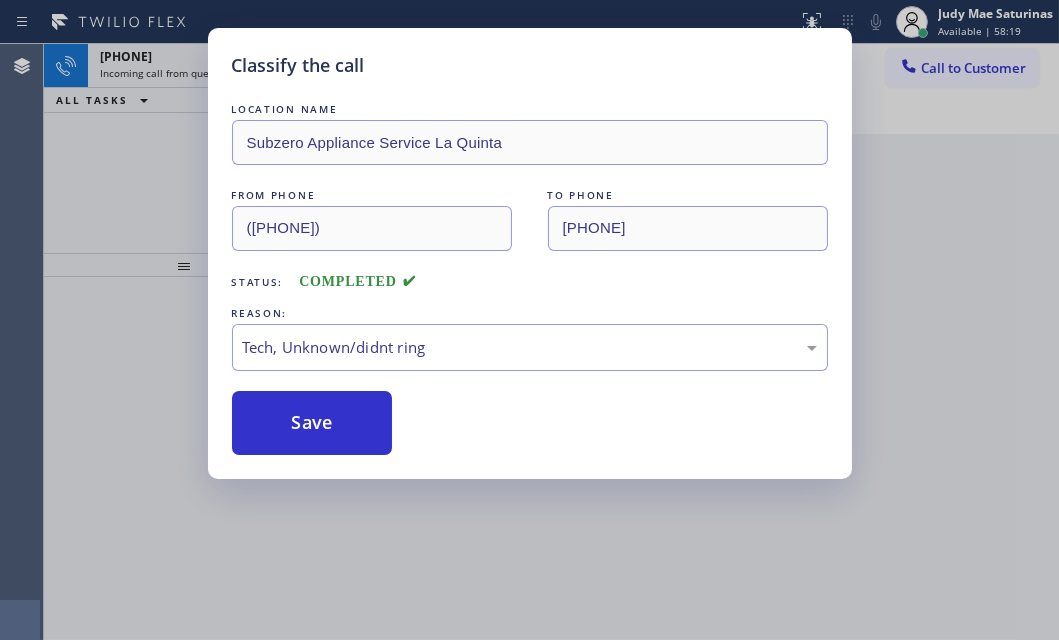 drag, startPoint x: 153, startPoint y: 161, endPoint x: 223, endPoint y: 125, distance: 78.714676 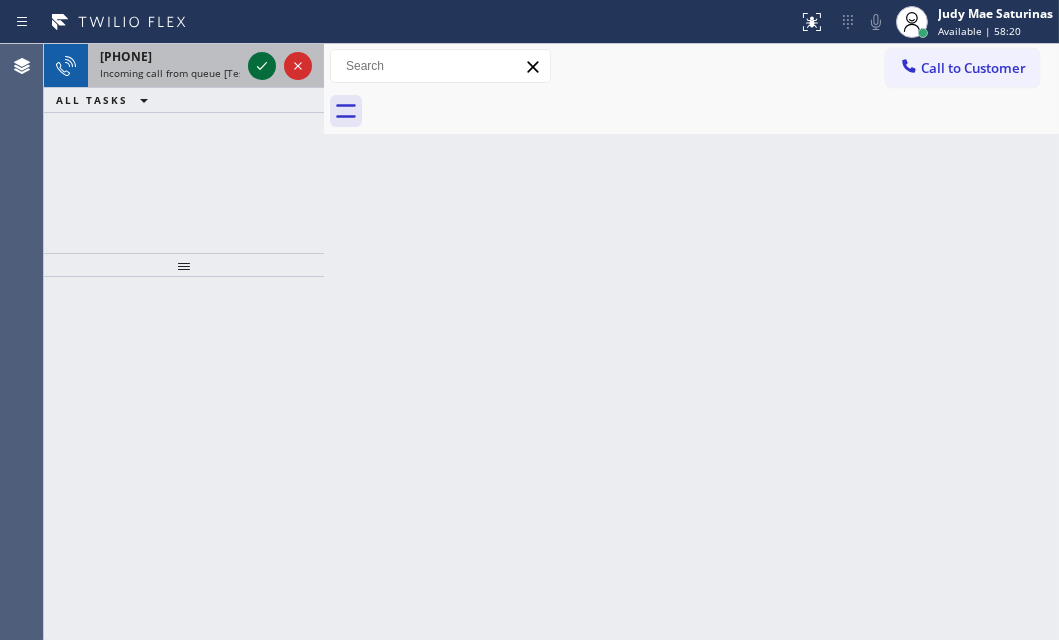 click 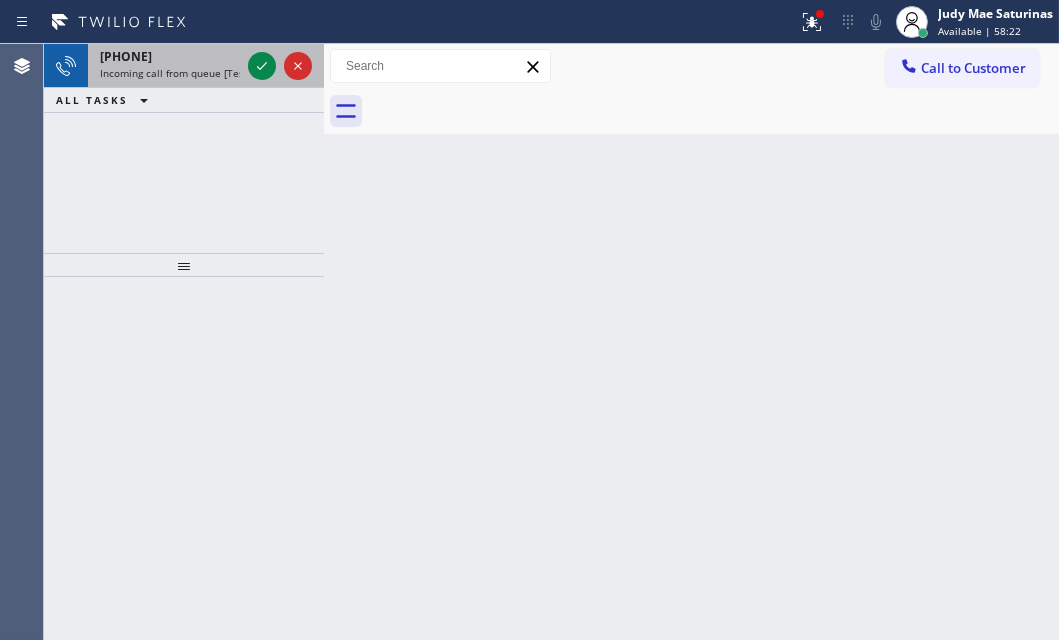click at bounding box center (280, 66) 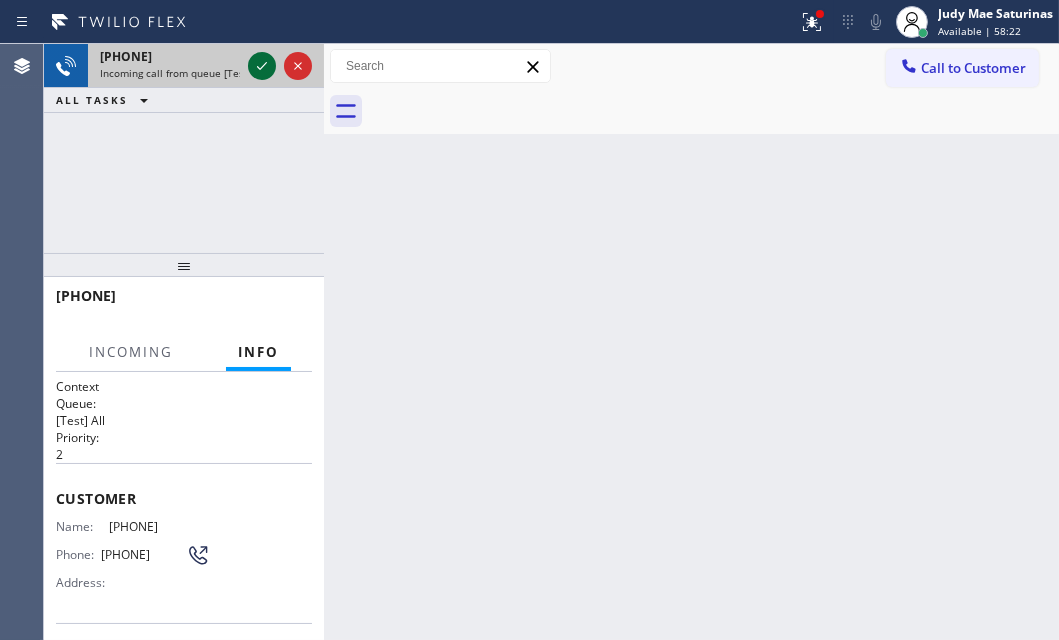 drag, startPoint x: 256, startPoint y: 51, endPoint x: 256, endPoint y: 65, distance: 14 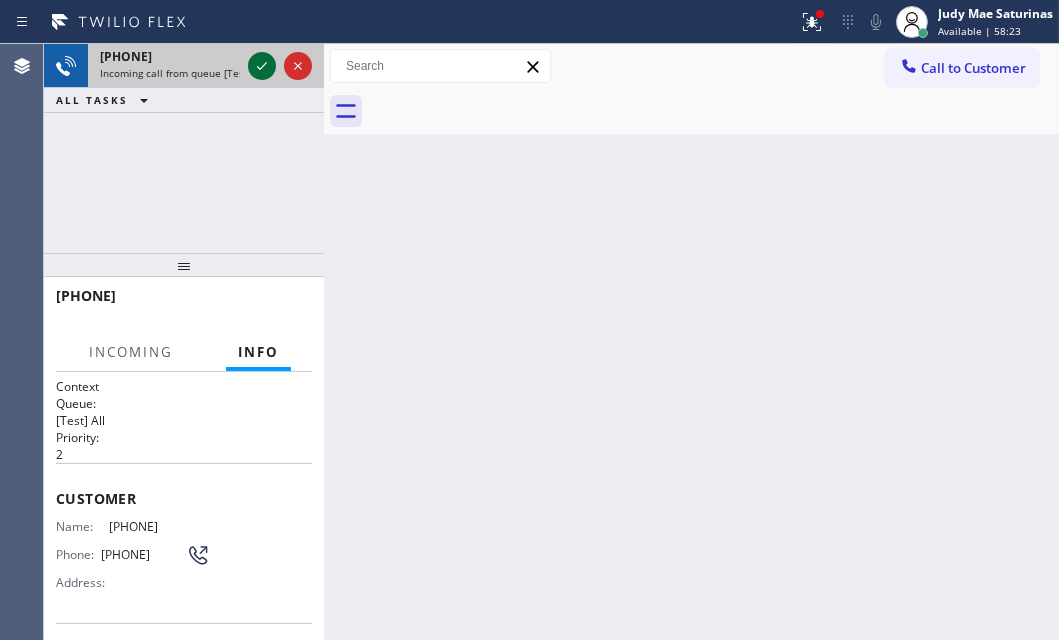 click 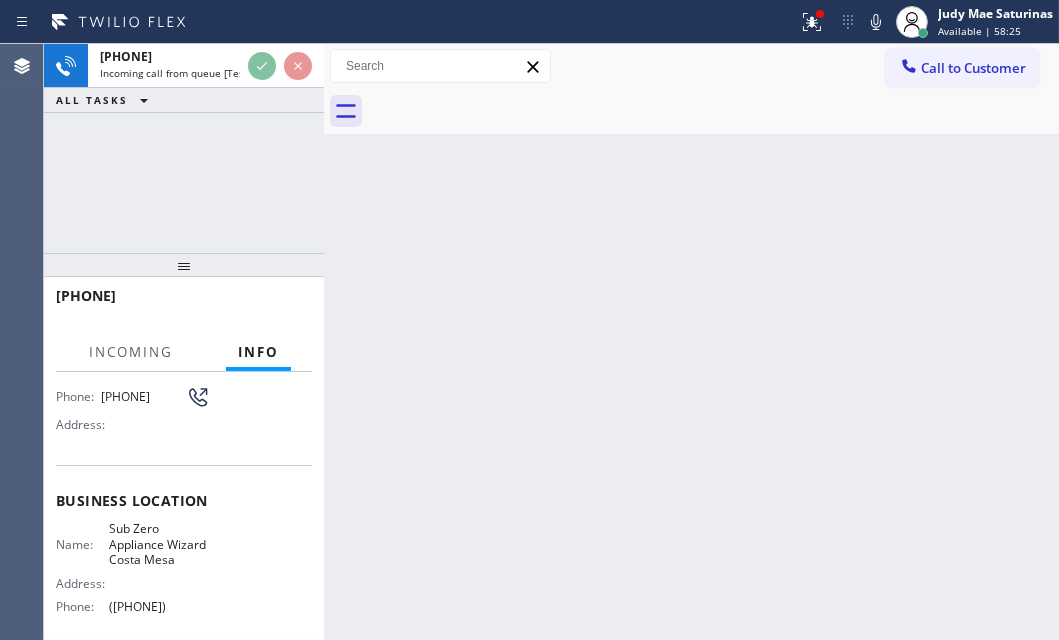 scroll, scrollTop: 272, scrollLeft: 0, axis: vertical 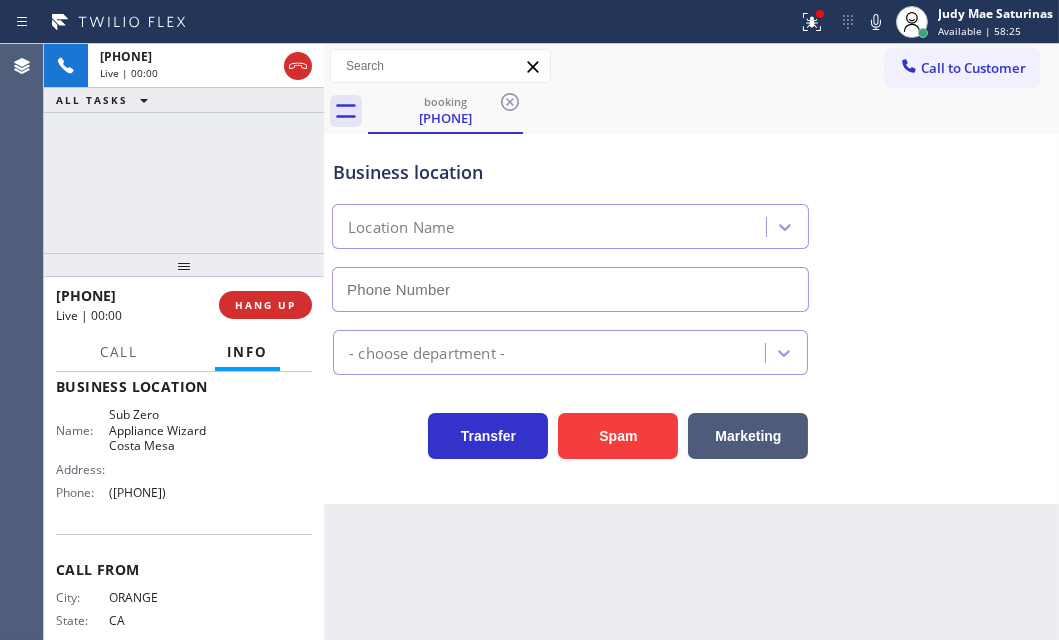 type on "([PHONE])" 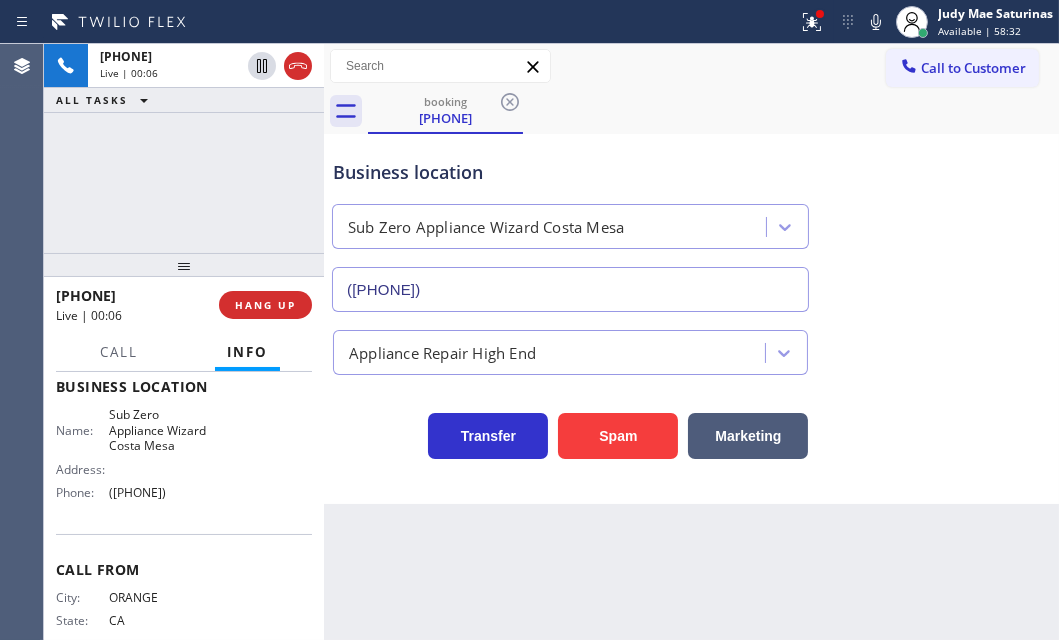 drag, startPoint x: 819, startPoint y: 23, endPoint x: 798, endPoint y: 101, distance: 80.77747 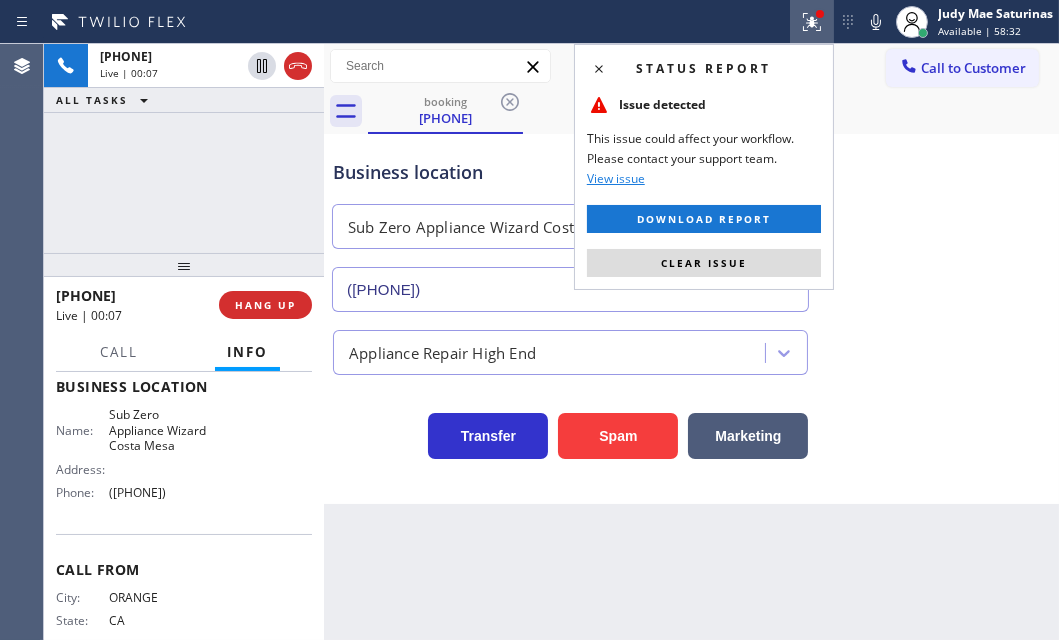 drag, startPoint x: 736, startPoint y: 260, endPoint x: 667, endPoint y: 276, distance: 70.83079 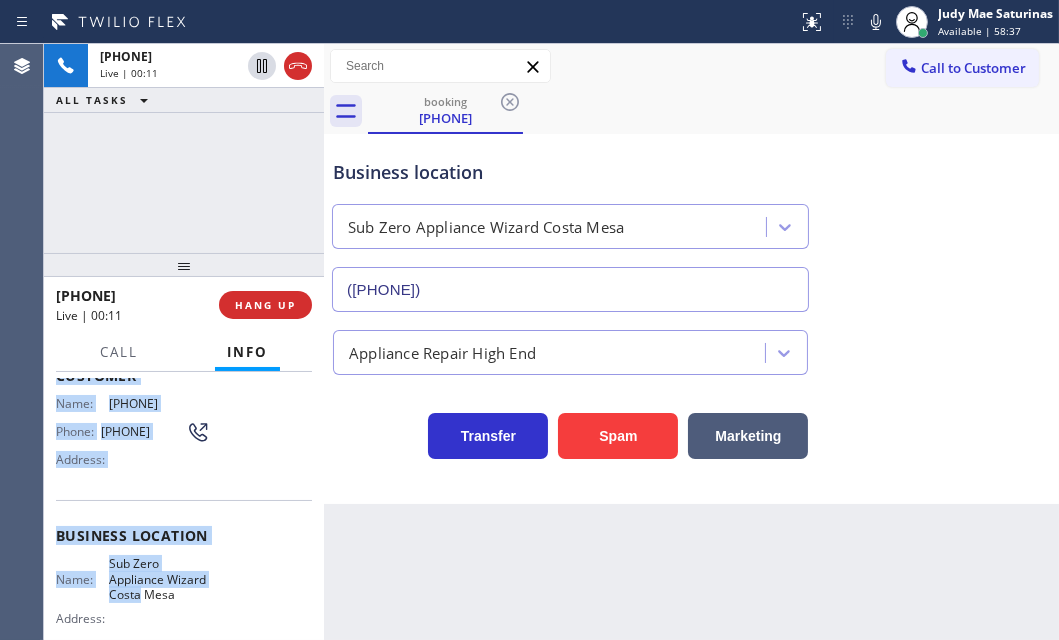 scroll, scrollTop: 181, scrollLeft: 0, axis: vertical 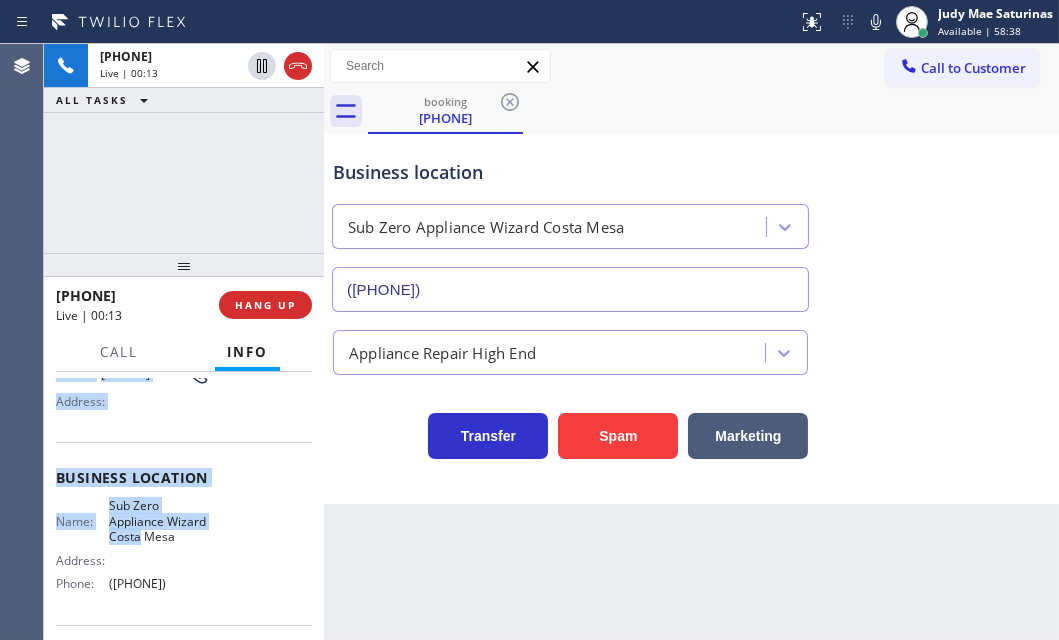 drag, startPoint x: 55, startPoint y: 398, endPoint x: 801, endPoint y: 609, distance: 775.26575 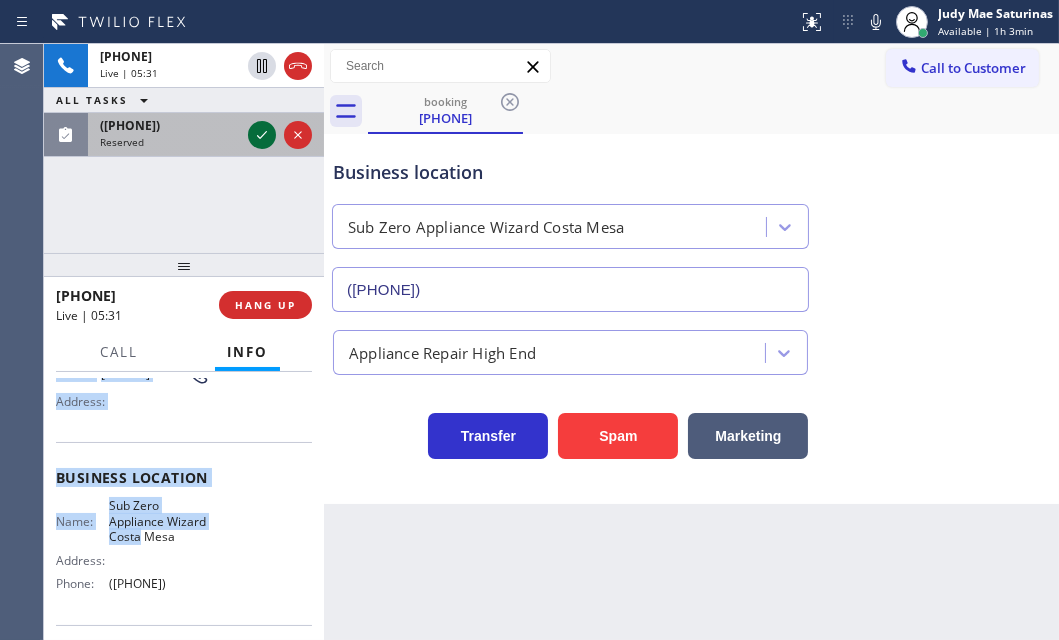 click 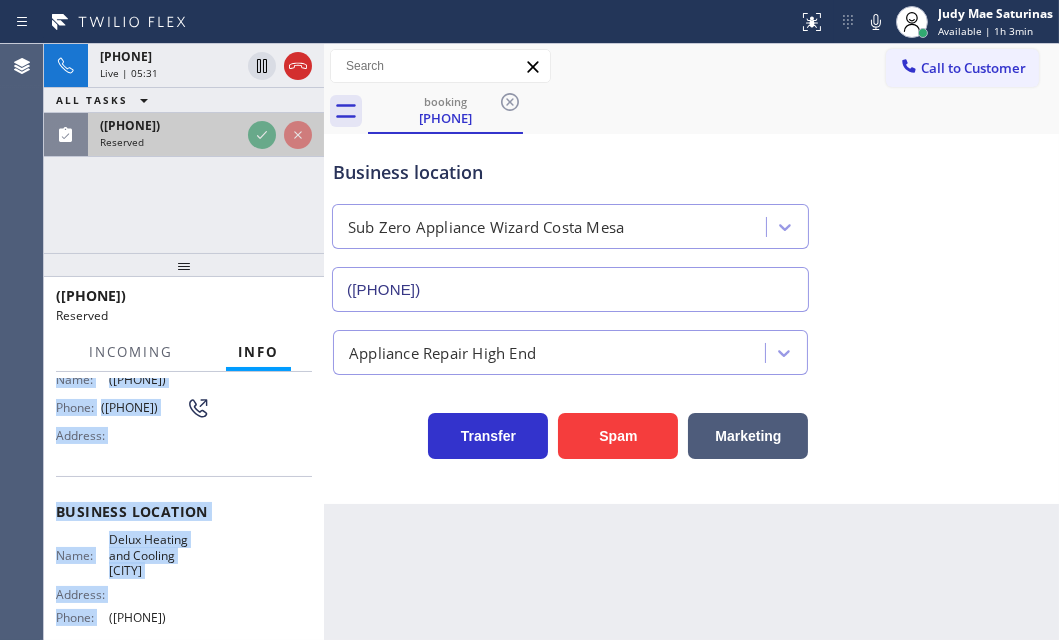 scroll, scrollTop: 214, scrollLeft: 0, axis: vertical 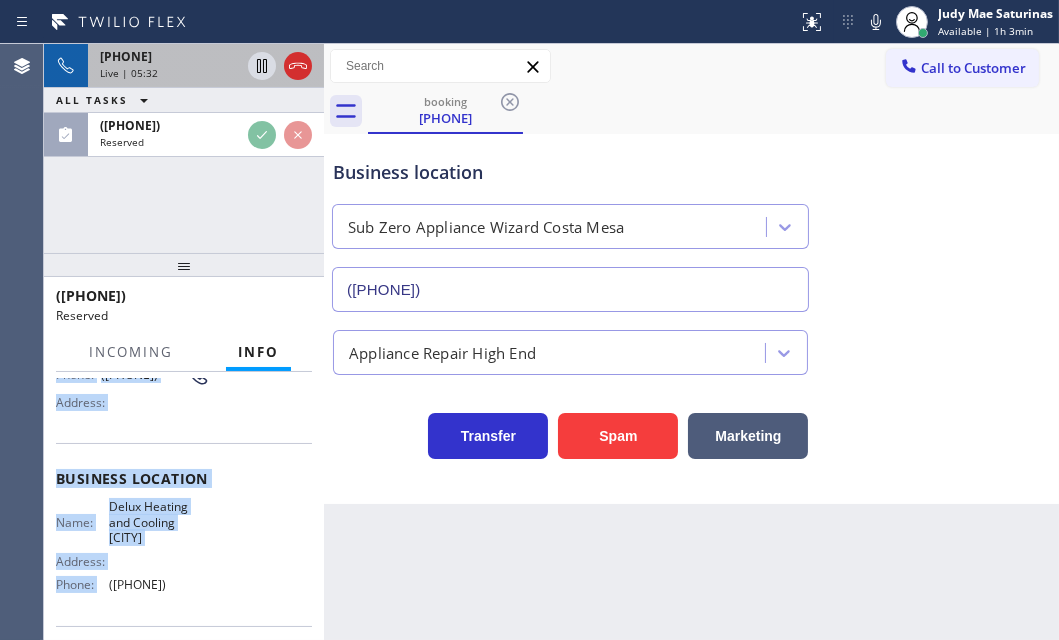 click on "Live | 05:32" at bounding box center [170, 73] 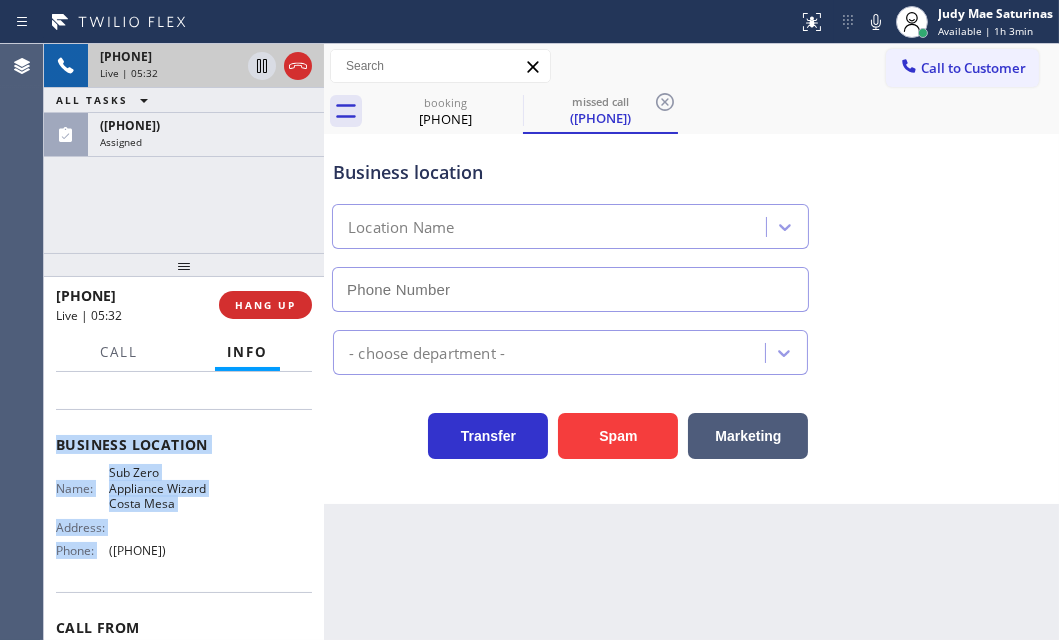 scroll, scrollTop: 181, scrollLeft: 0, axis: vertical 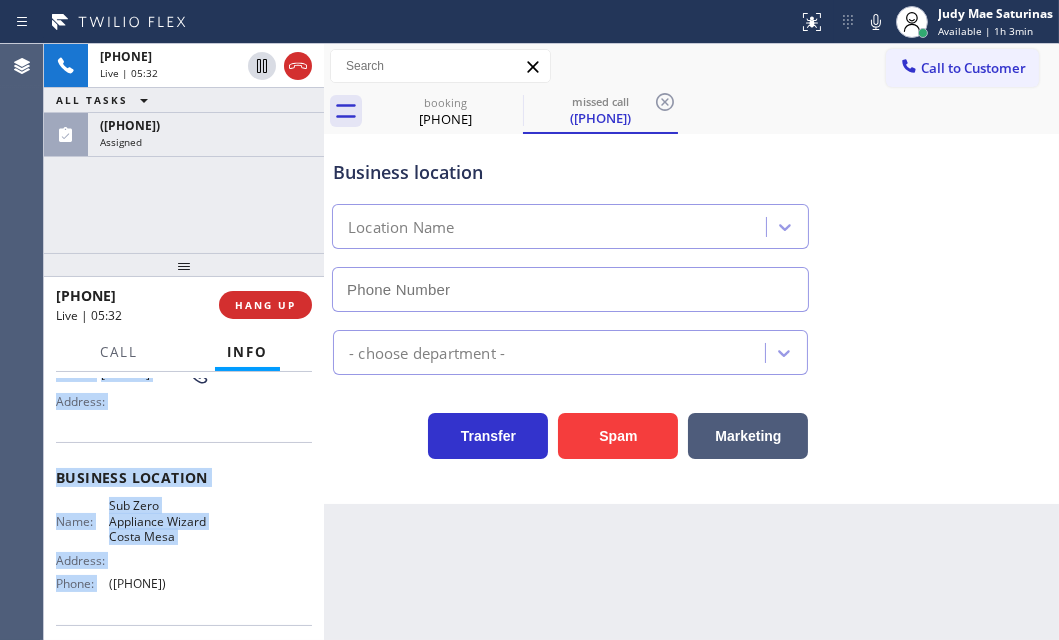 type on "([PHONE])" 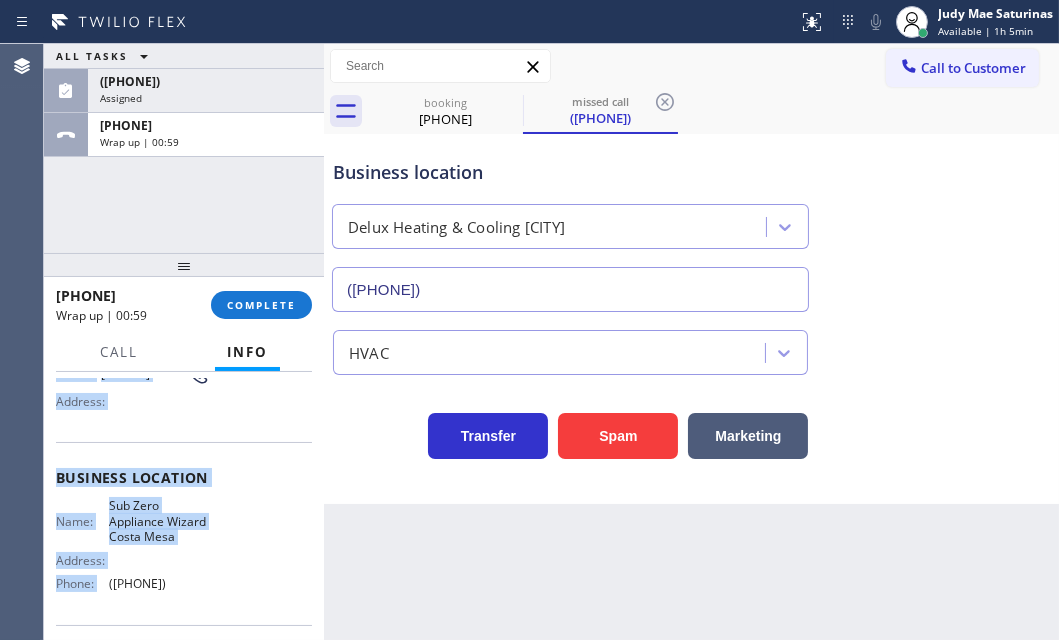 click on "Delux Heating & Cooling [CITY]" at bounding box center (552, 227) 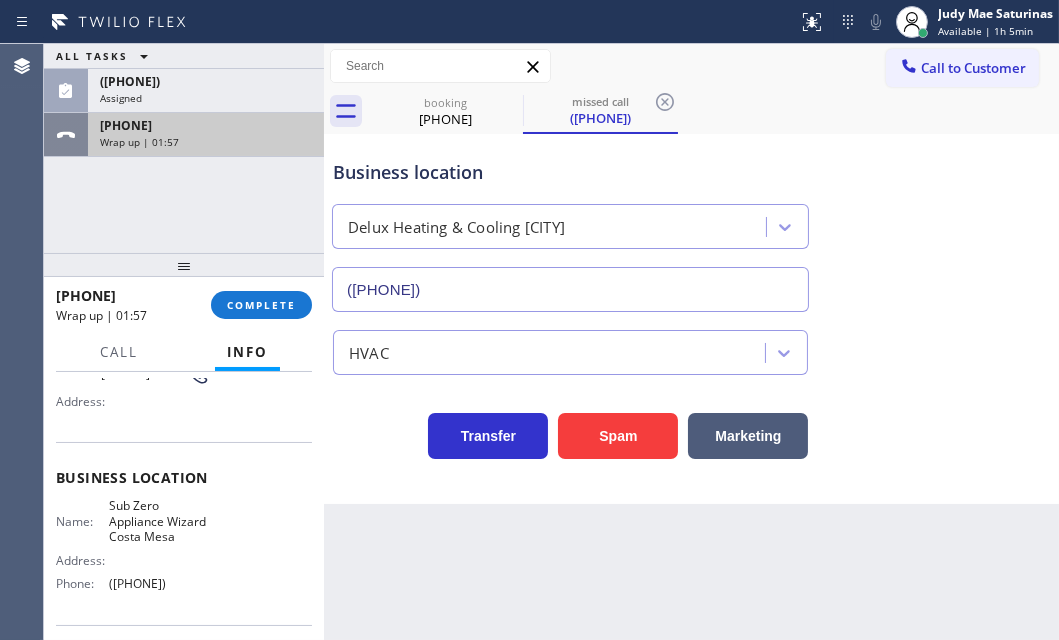 click on "[PHONE]" at bounding box center (206, 125) 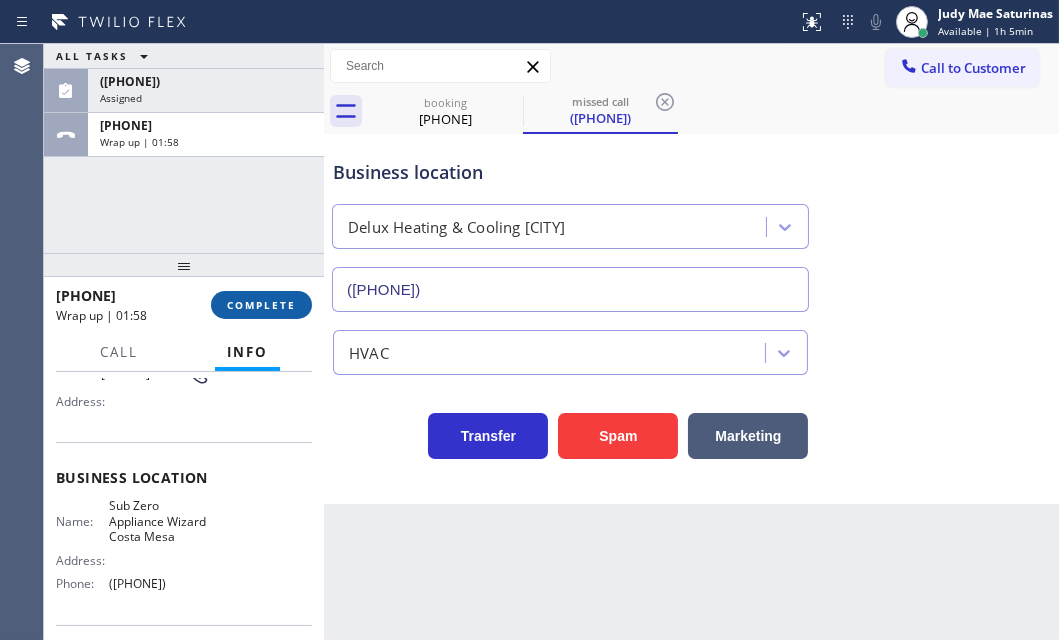 click on "COMPLETE" at bounding box center (261, 305) 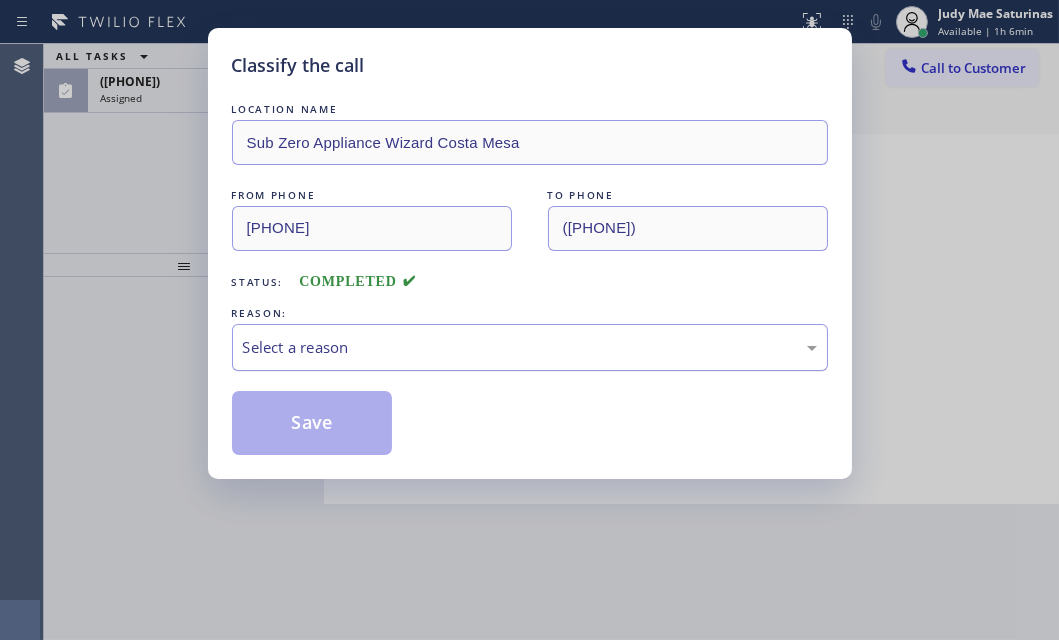 click on "Select a reason" at bounding box center (530, 347) 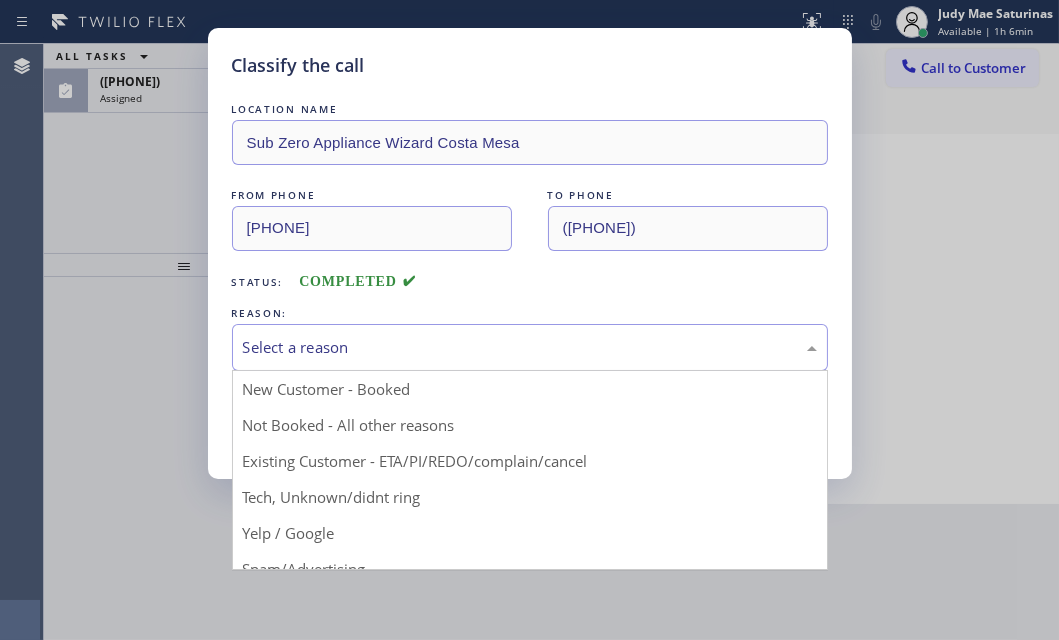 drag, startPoint x: 325, startPoint y: 419, endPoint x: 300, endPoint y: 424, distance: 25.495098 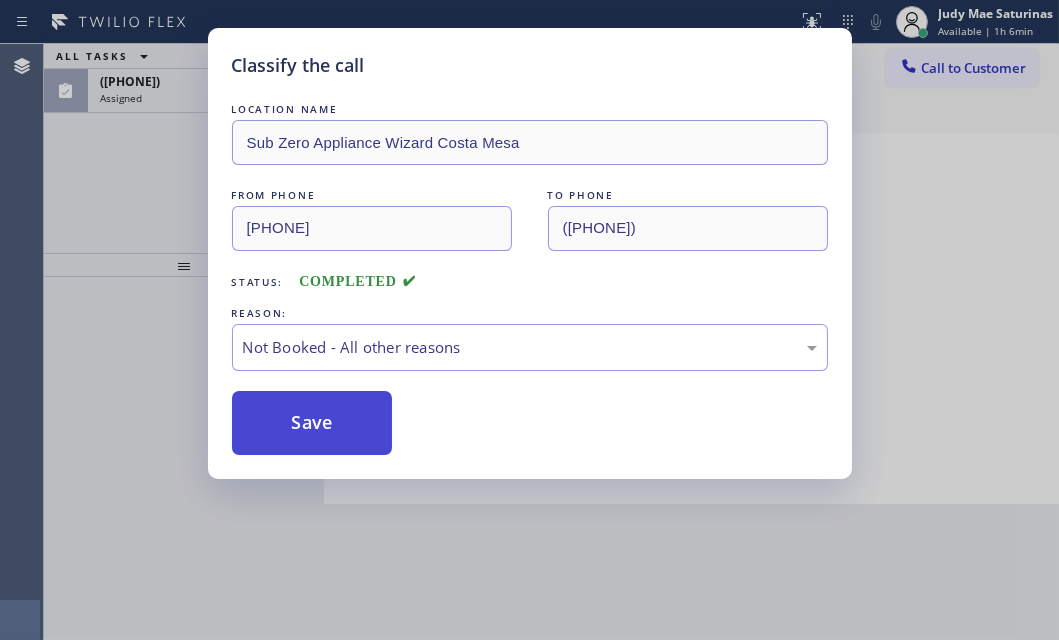 click on "Save" at bounding box center (312, 423) 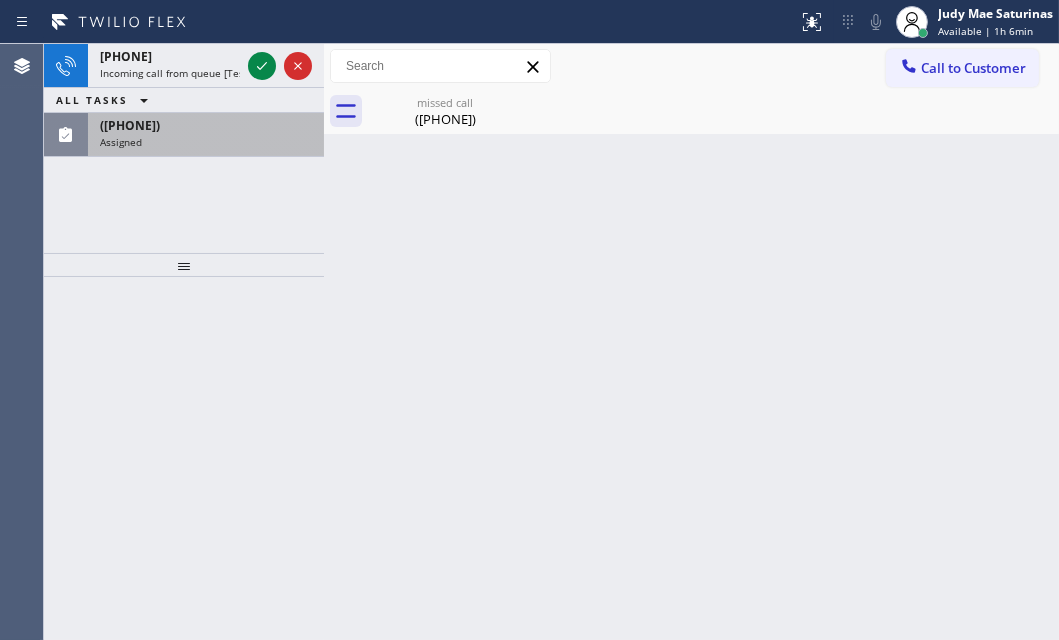 click on "([PHONE])" at bounding box center (130, 125) 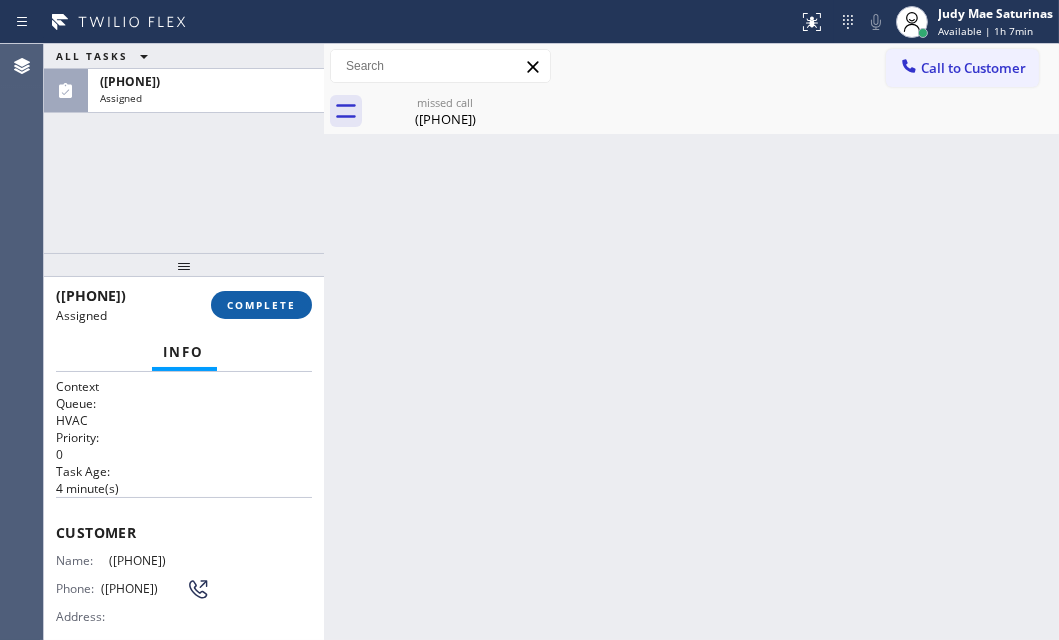 click on "COMPLETE" at bounding box center (261, 305) 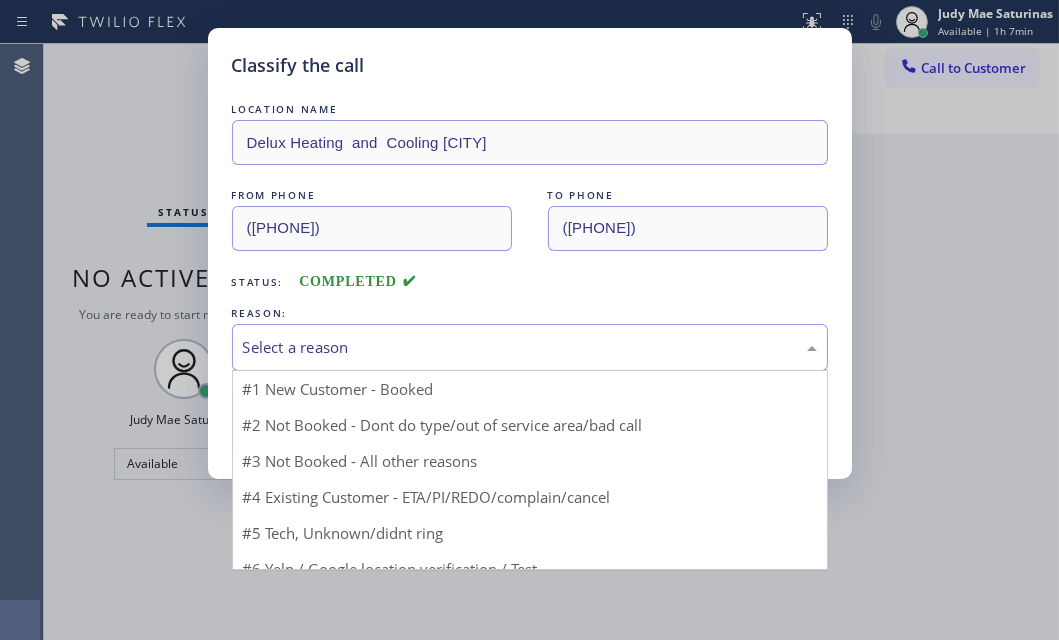 click on "Select a reason" at bounding box center (530, 347) 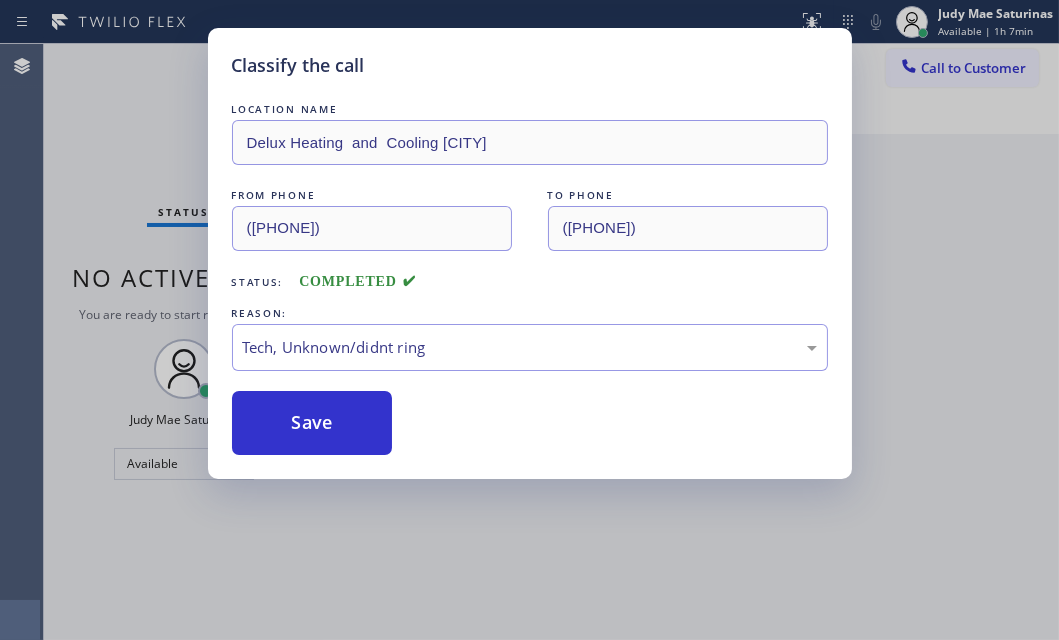 drag, startPoint x: 378, startPoint y: 501, endPoint x: 350, endPoint y: 470, distance: 41.773197 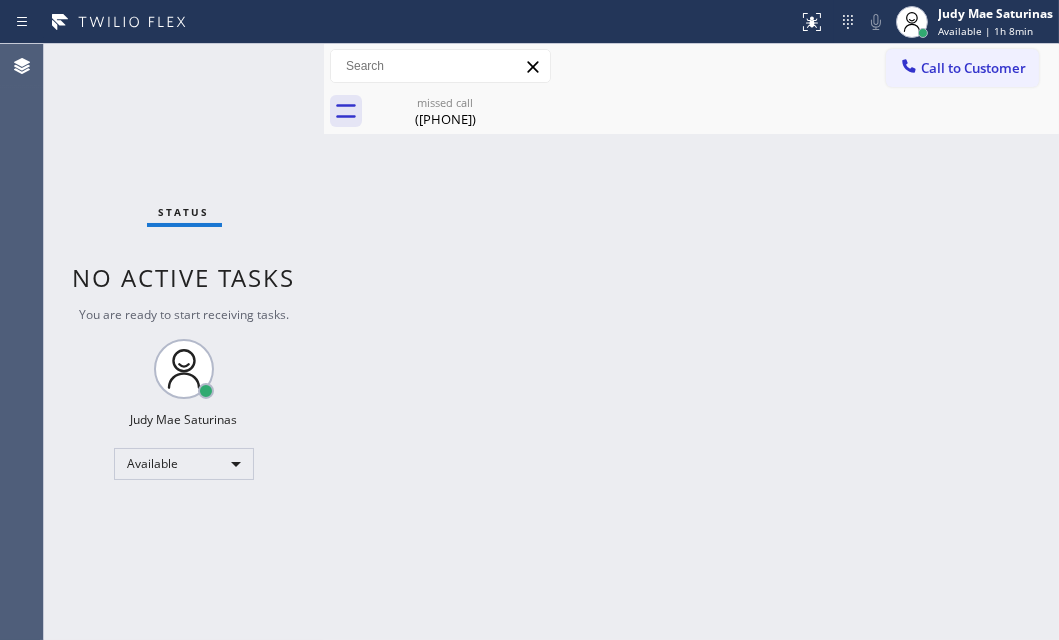 drag, startPoint x: 454, startPoint y: 107, endPoint x: 472, endPoint y: 117, distance: 20.59126 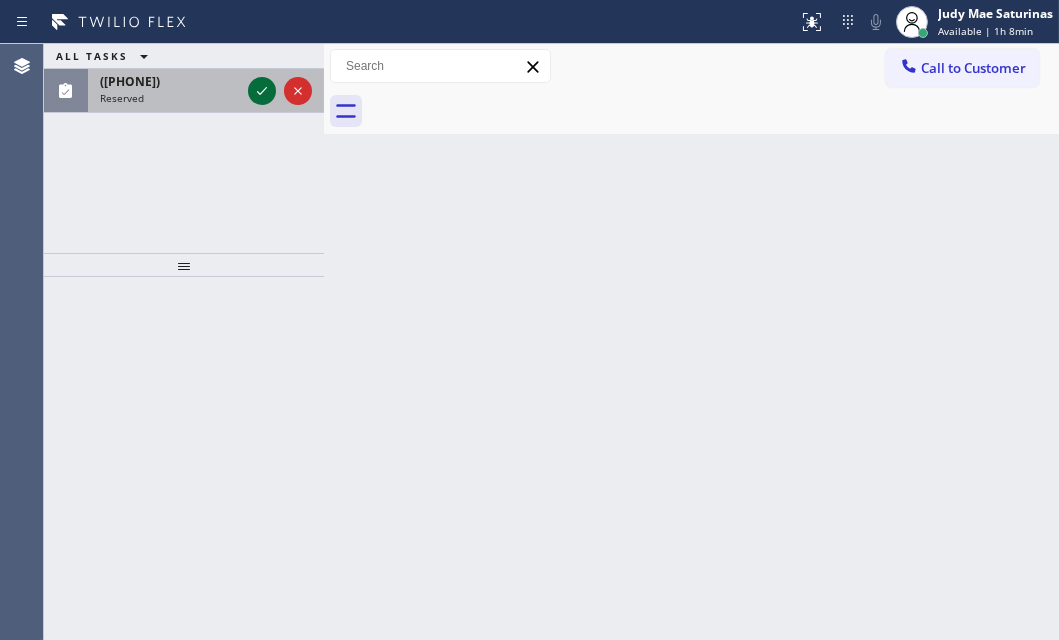 click 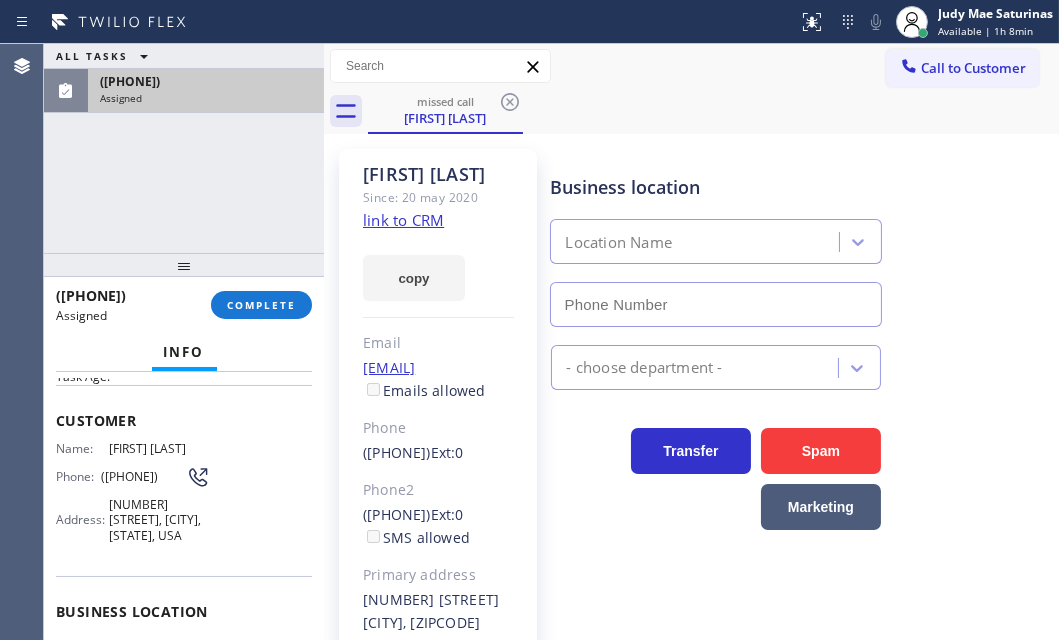 scroll, scrollTop: 74, scrollLeft: 0, axis: vertical 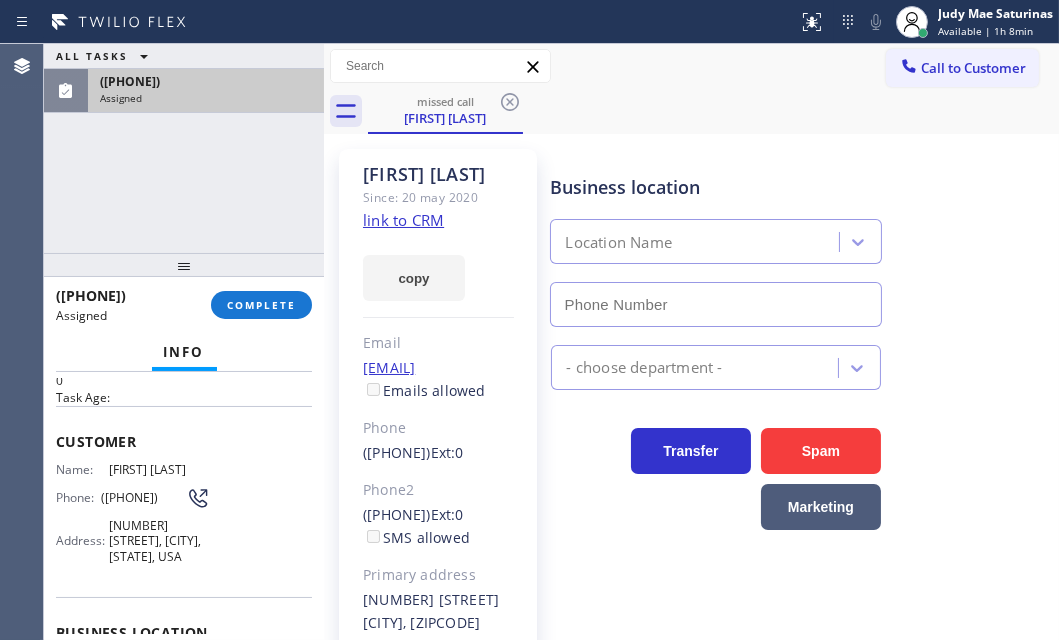 type on "([PHONE])" 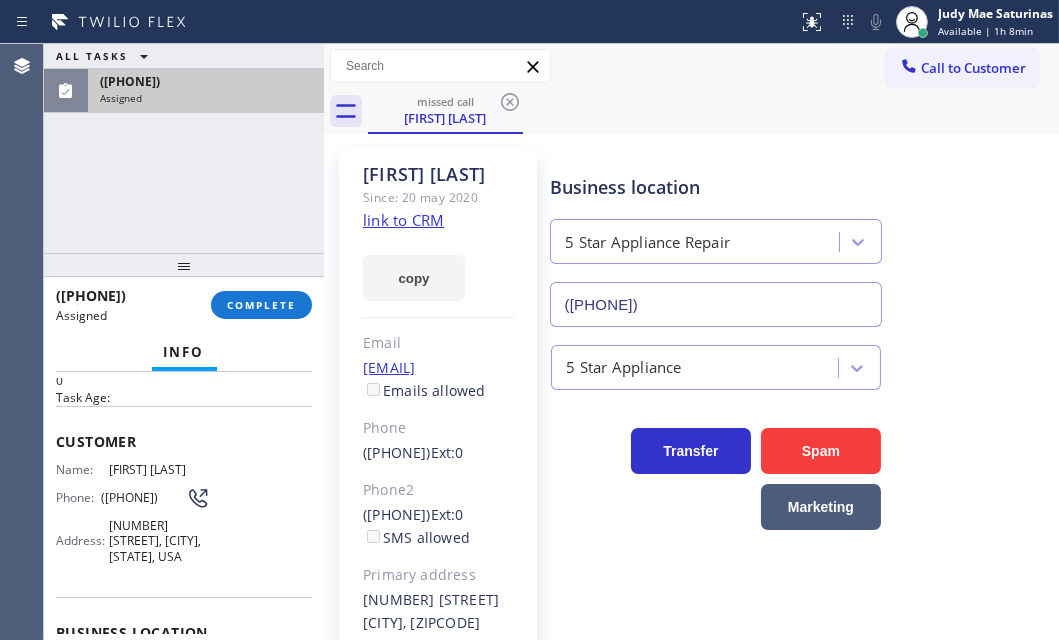 click on "link to CRM" 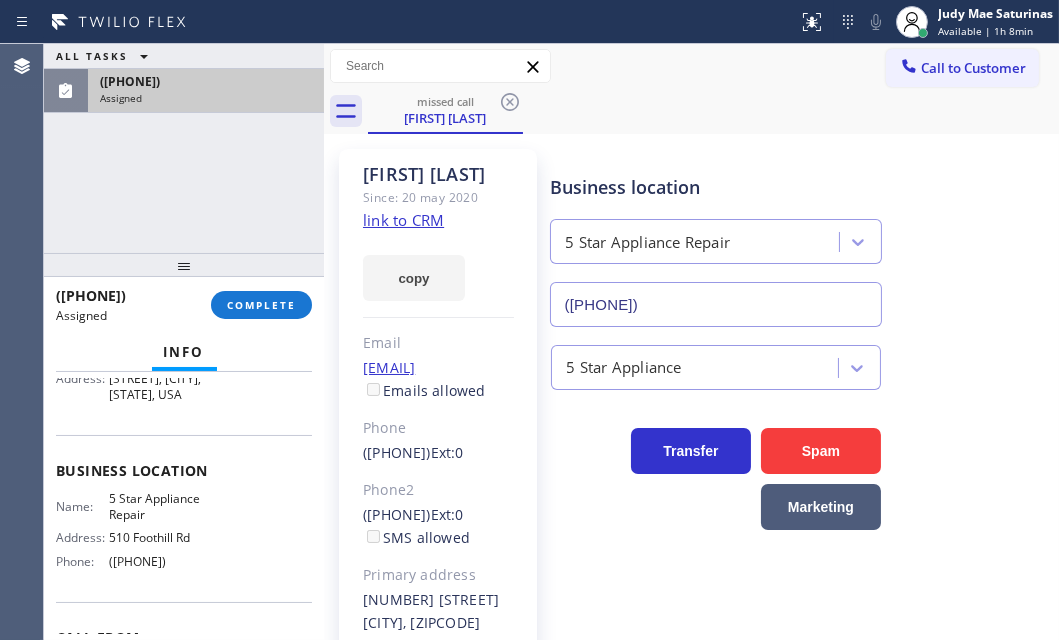 scroll, scrollTop: 347, scrollLeft: 0, axis: vertical 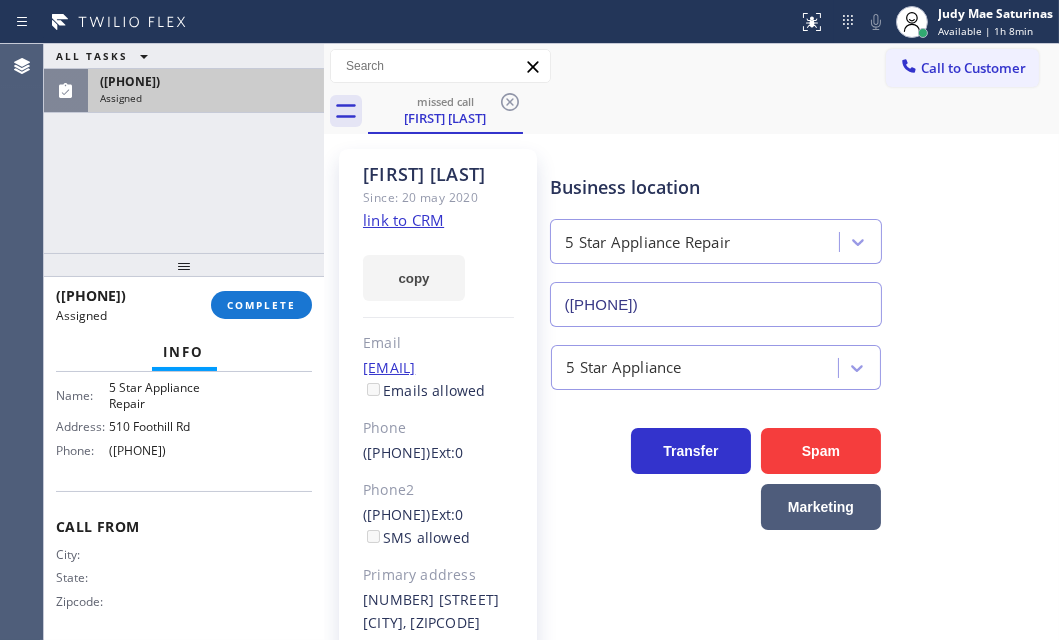 drag, startPoint x: 200, startPoint y: 468, endPoint x: 100, endPoint y: 468, distance: 100 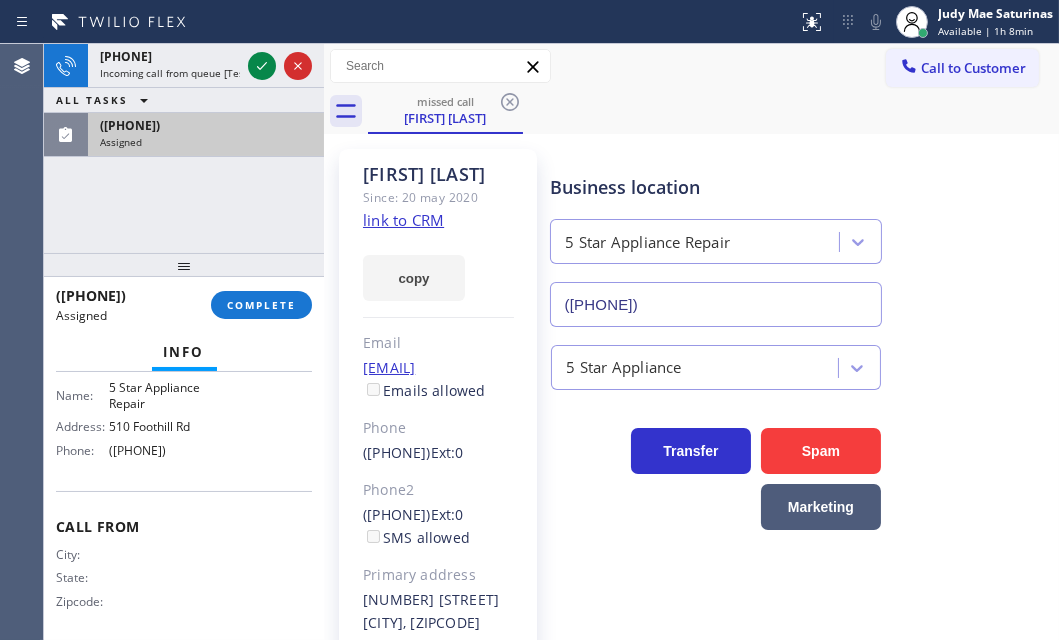 click on "Assigned" at bounding box center [206, 142] 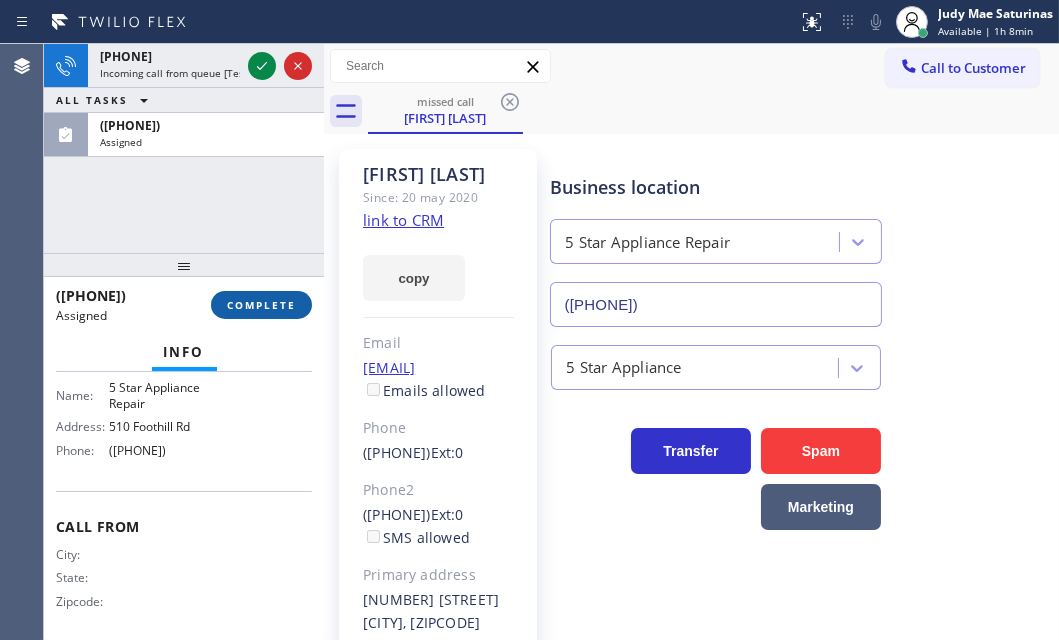 click on "COMPLETE" at bounding box center [261, 305] 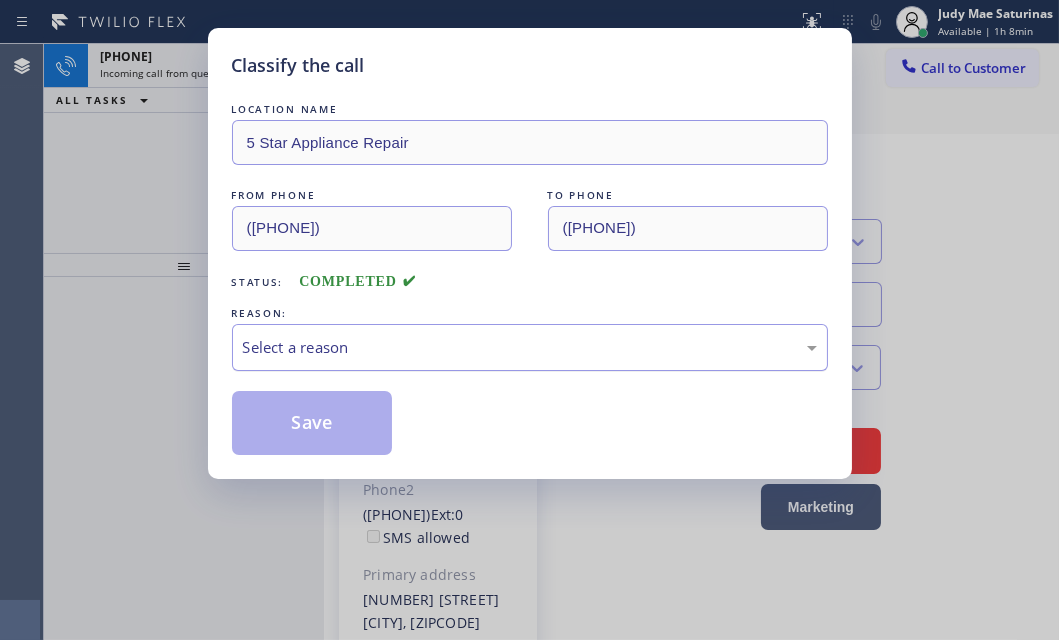 click on "Select a reason" at bounding box center (530, 347) 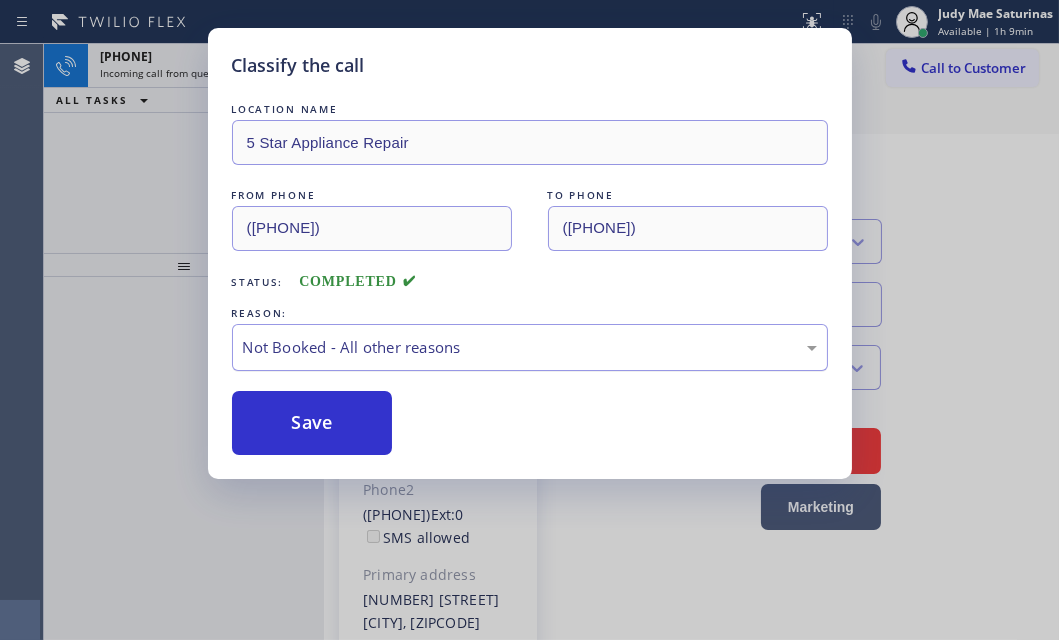 drag, startPoint x: 294, startPoint y: 416, endPoint x: 280, endPoint y: 360, distance: 57.72348 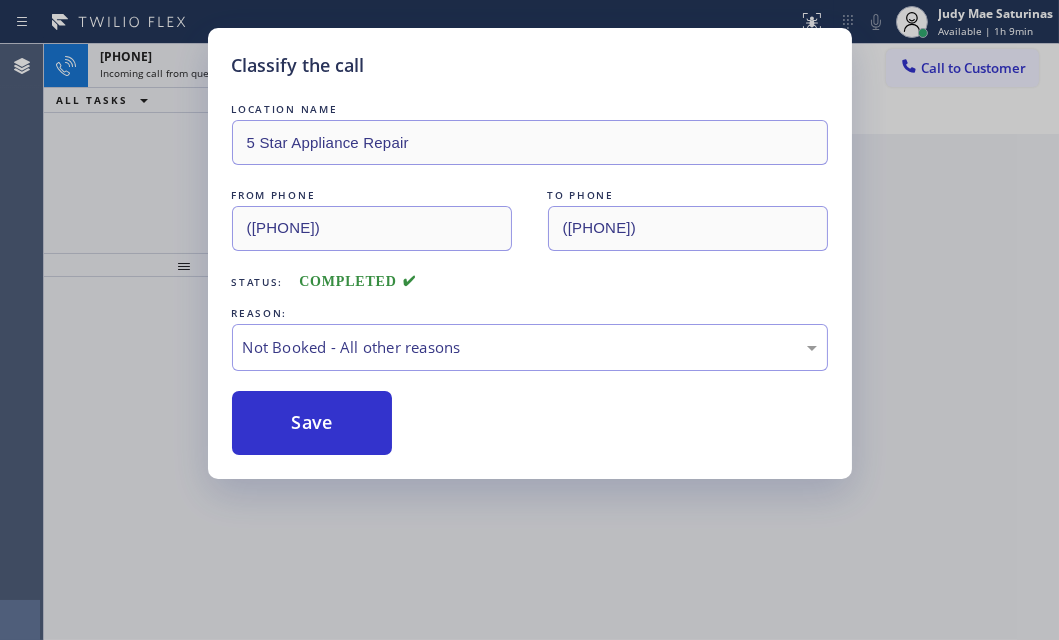 click on "Classify the call LOCATION NAME American Service Alliance Coral Springs FROM PHONE ([PHONE]) TO PHONE ([PHONE]) Status: COMPLETED REASON: New Customer - Booked Save Classify the call LOCATION NAME Wolf Appliance Repair Pros Tampa FROM PHONE ([PHONE]) TO PHONE ([PHONE]) Status: COMPLETED REASON: Not Booked - All other reasons Save Classify the call LOCATION NAME Thermador Appliance Repair Zone Sunset District FROM PHONE ([PHONE]) TO PHONE ([PHONE]) Status: COMPLETED REASON: Not Booked - All other reasons Save Classify the call LOCATION NAME Advance AC Repair Service FROM PHONE ([PHONE]) TO PHONE ([PHONE]) Status: COMPLETED REASON: New Customer - Booked Save Classify the call LOCATION NAME Synergy Home Services Escondido FROM PHONE ([PHONE]) TO PHONE ([PHONE]) Status: COMPLETED REASON: Yelp / Google  Save Classify the call LOCATION NAME Wolf Appliance Repair Pros Tampa FROM PHONE ([PHONE]) TO PHONE ([PHONE]) Status: COMPLETED REASON: Save LOCATION NAME" at bounding box center (551, 342) 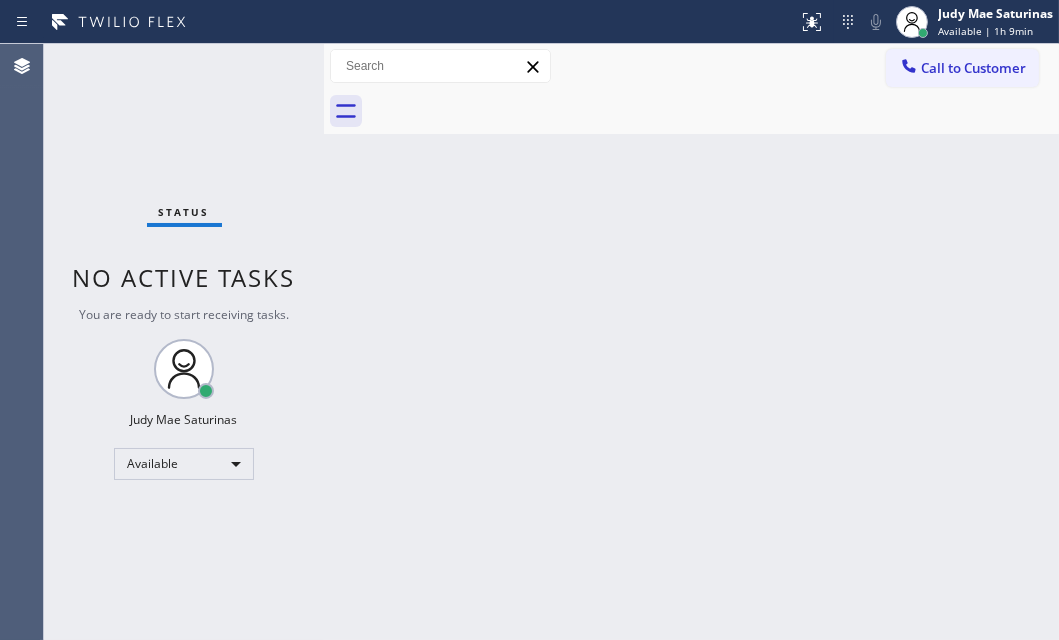 click on "Status   No active tasks     You are ready to start receiving tasks.   Judy Mae Saturinas Available" at bounding box center (184, 342) 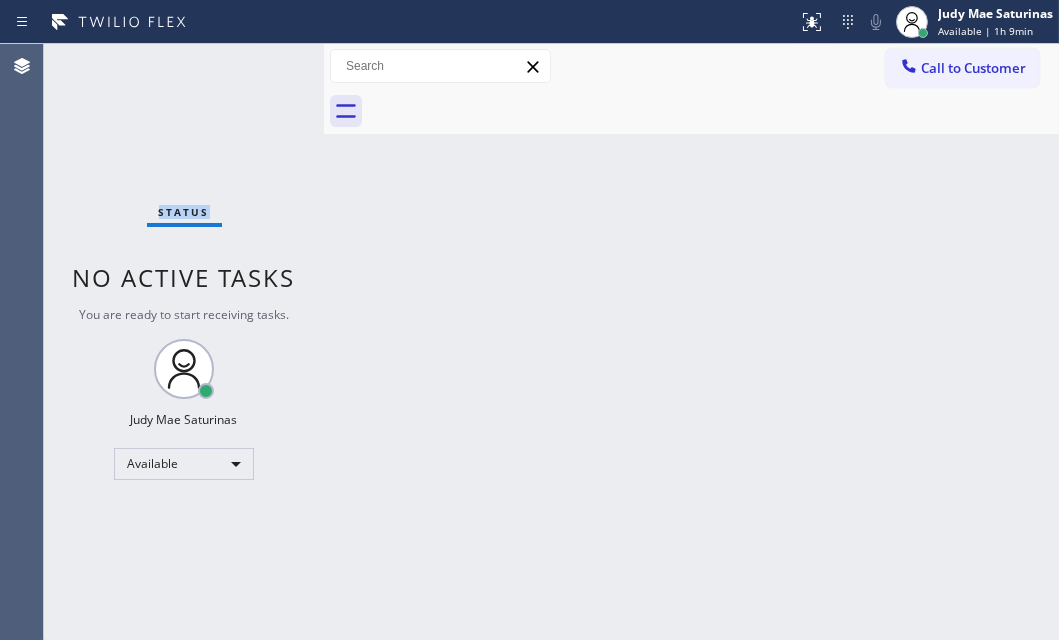 drag, startPoint x: 260, startPoint y: 62, endPoint x: 269, endPoint y: 82, distance: 21.931713 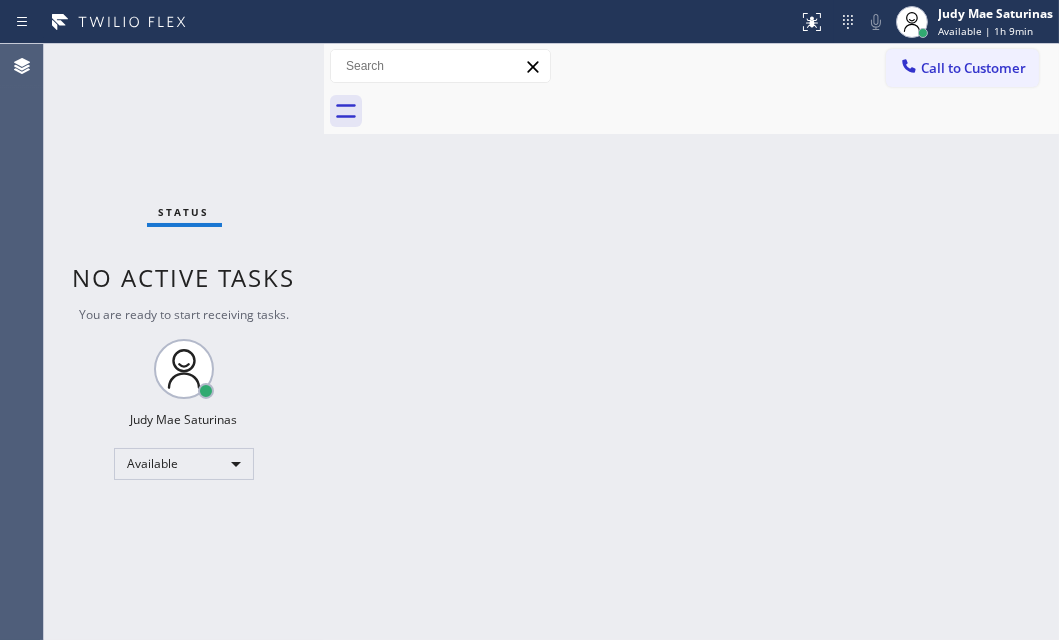 click on "Back to Dashboard Change Sender ID Customers Technicians Select a contact Outbound call Technician Search Technician Your caller id phone number Your caller id phone number Call Technician info Name   Phone none Address none Change Sender ID HVAC [PHONE] 5 Star Appliance [PHONE] Appliance Repair [PHONE] Plumbing [PHONE] Air Duct Cleaning [PHONE]  Electricians [PHONE] Cancel Change Check personal SMS Reset Change No tabs Call to Customer Outbound call Location Wolf Appliance Repair Pros [CITY] Your caller id phone number [PHONE] Customer number Call Outbound call Technician Search Technician Your caller id phone number Your caller id phone number Call" at bounding box center [691, 342] 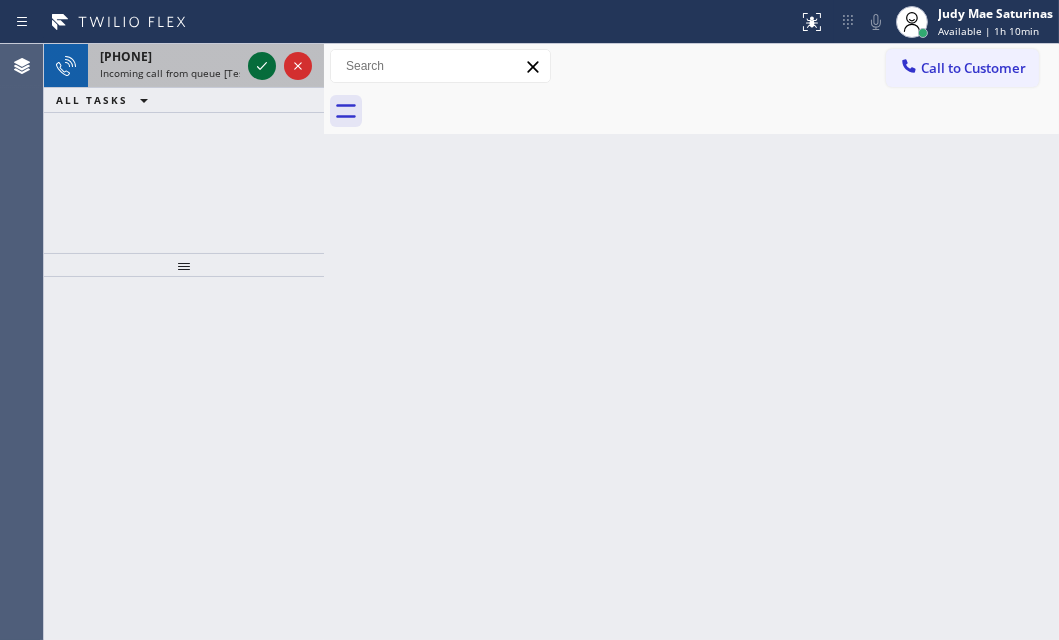 click 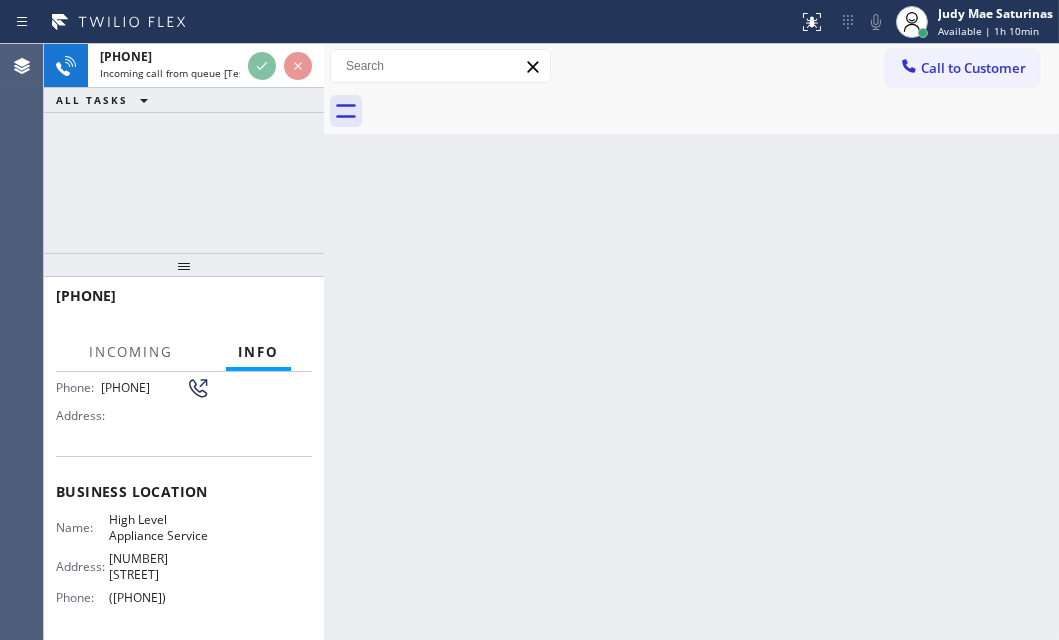 scroll, scrollTop: 181, scrollLeft: 0, axis: vertical 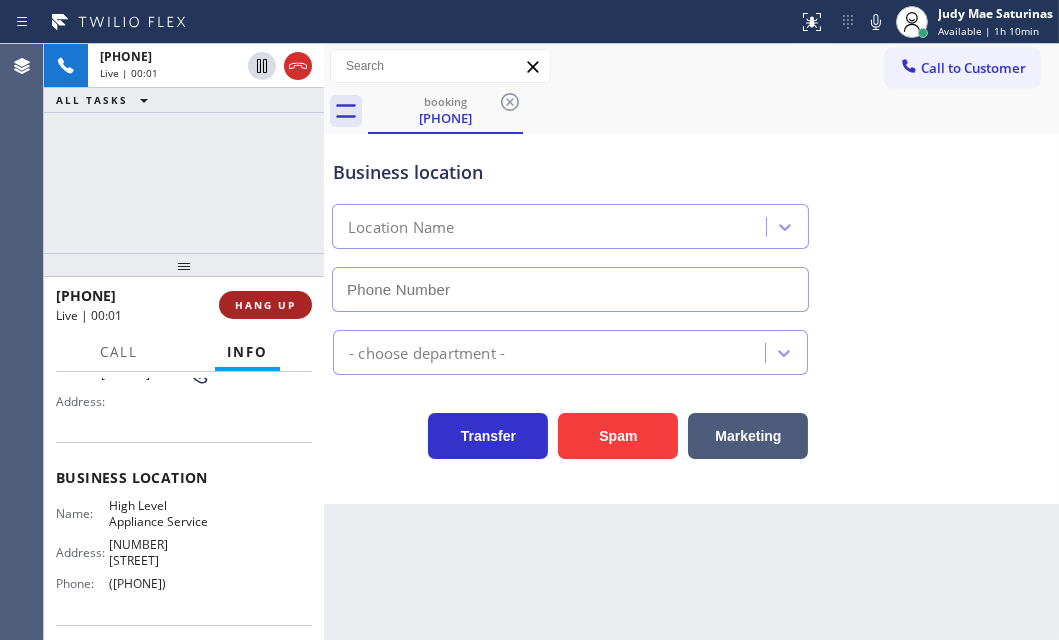 type on "([PHONE])" 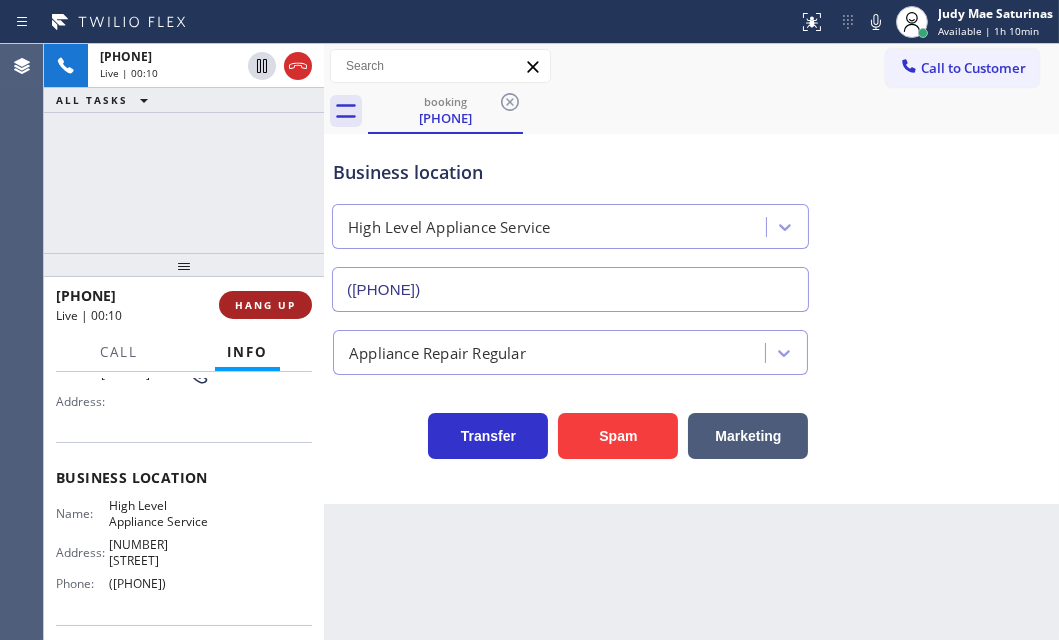 click on "HANG UP" at bounding box center [265, 305] 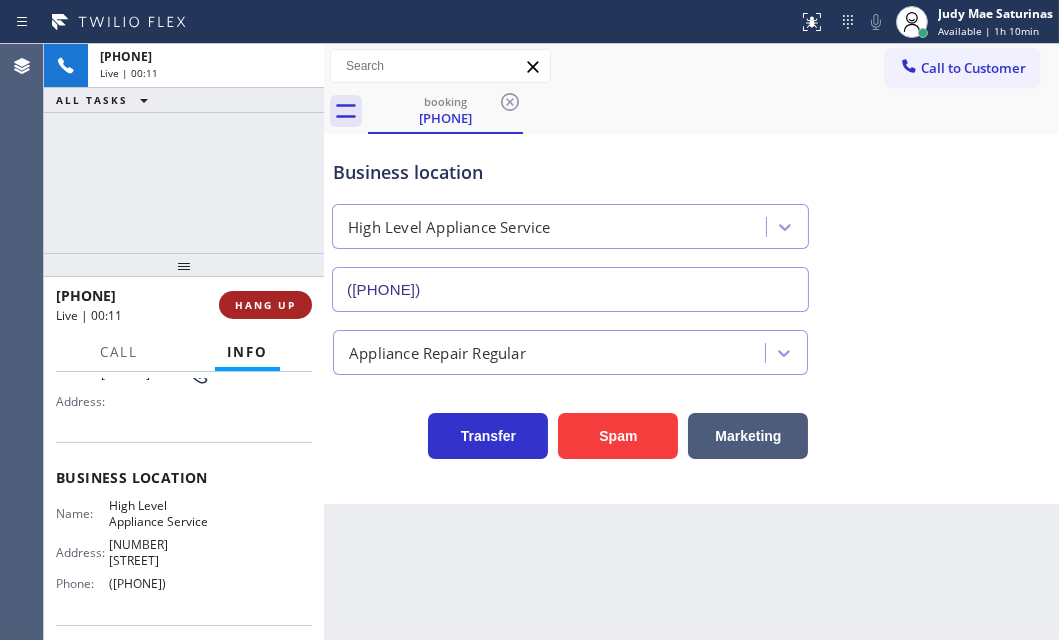 click on "HANG UP" at bounding box center [265, 305] 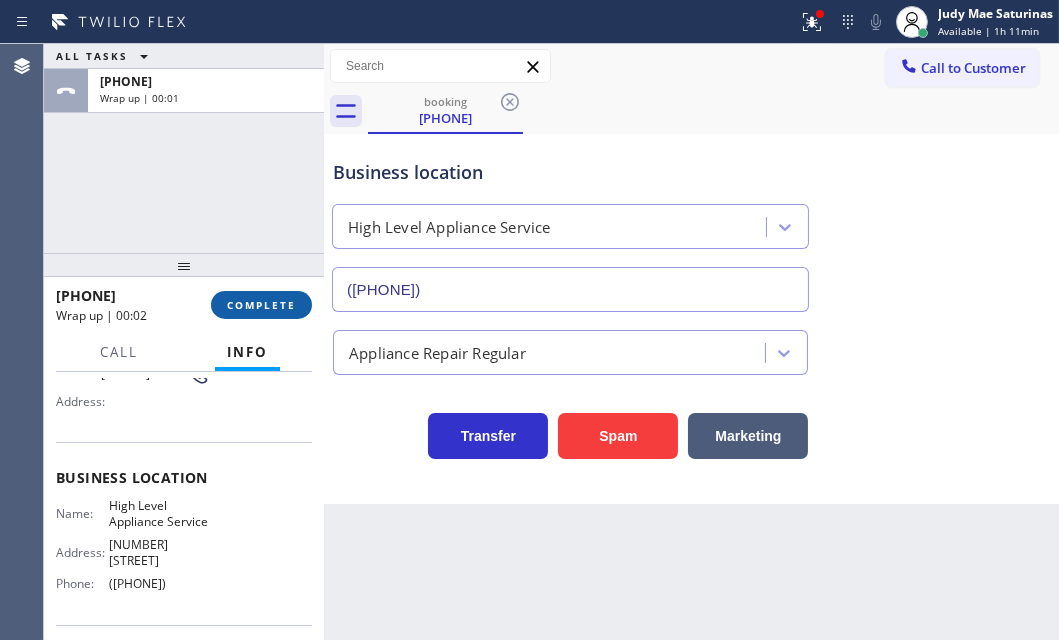 drag, startPoint x: 280, startPoint y: 302, endPoint x: 399, endPoint y: 349, distance: 127.9453 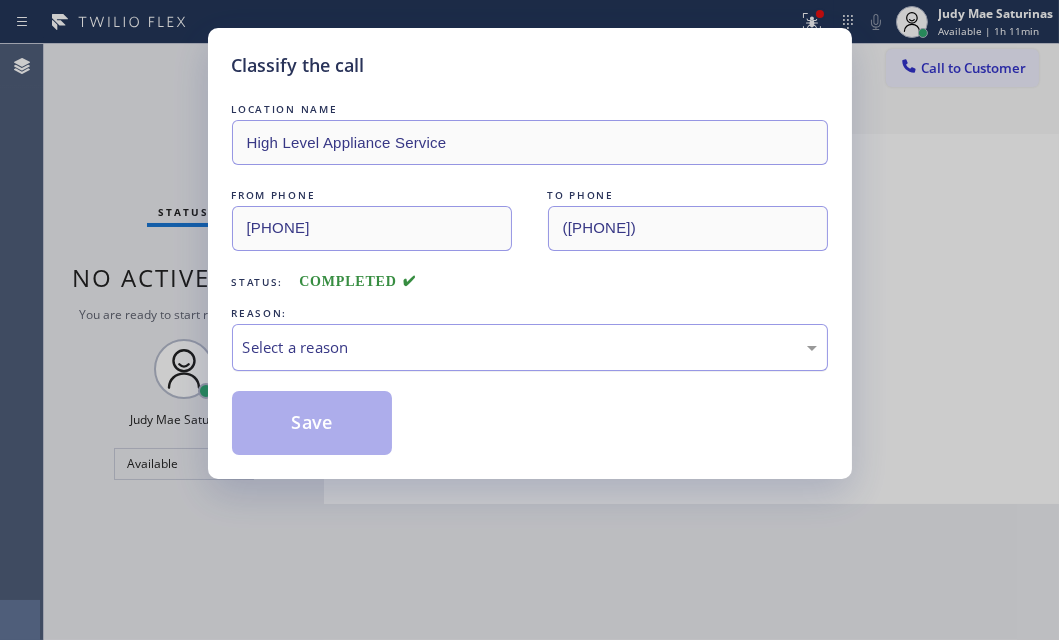 click on "Select a reason" at bounding box center [530, 347] 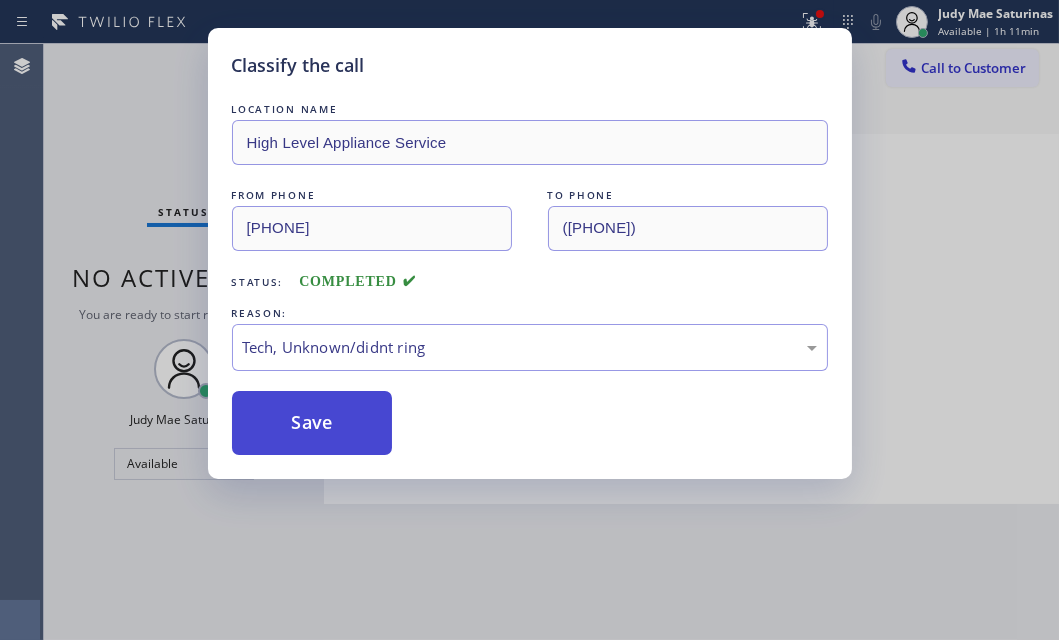 click on "Save" at bounding box center (312, 423) 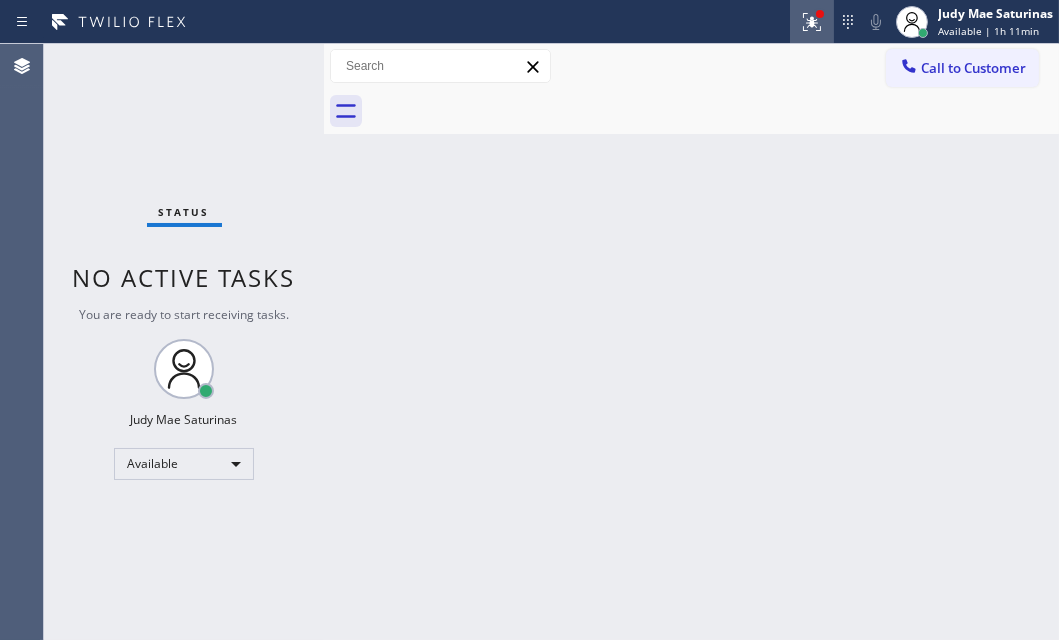 click 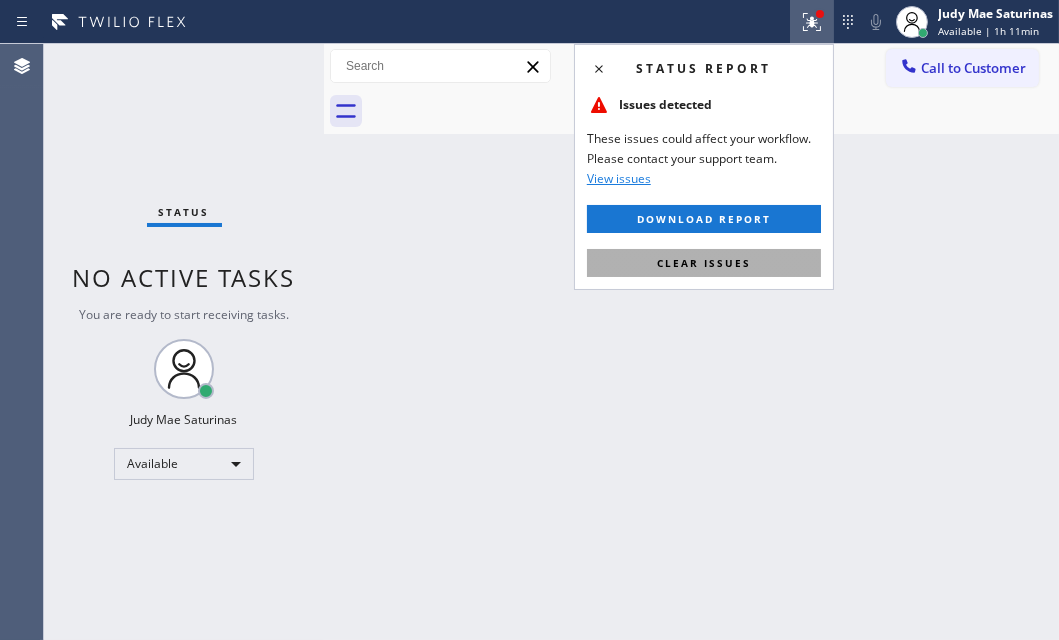 click on "Clear issues" at bounding box center [704, 263] 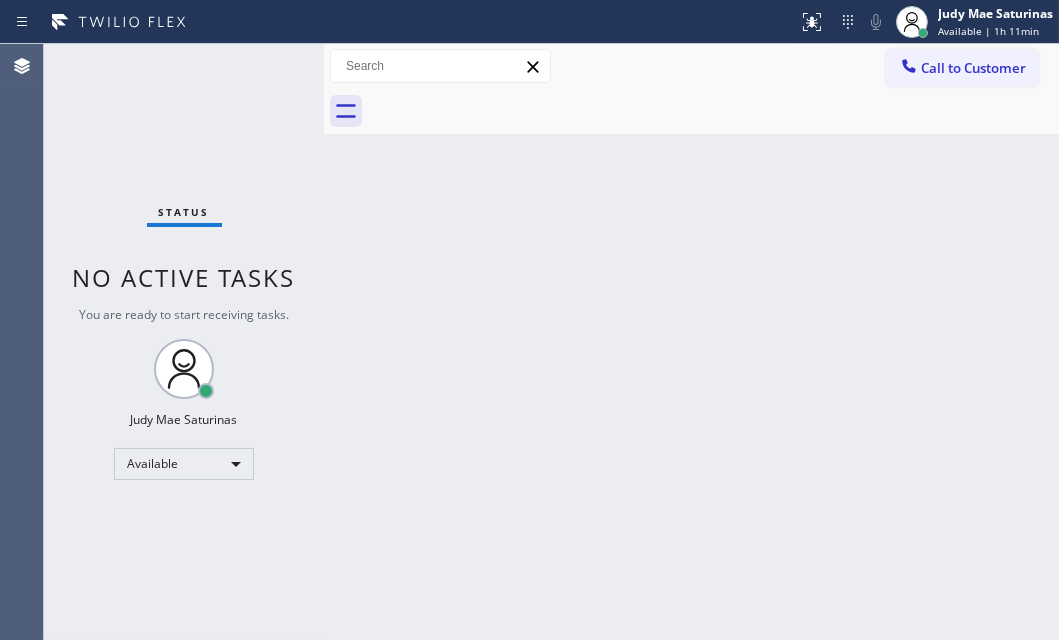 drag, startPoint x: 558, startPoint y: 195, endPoint x: 552, endPoint y: 205, distance: 11.661903 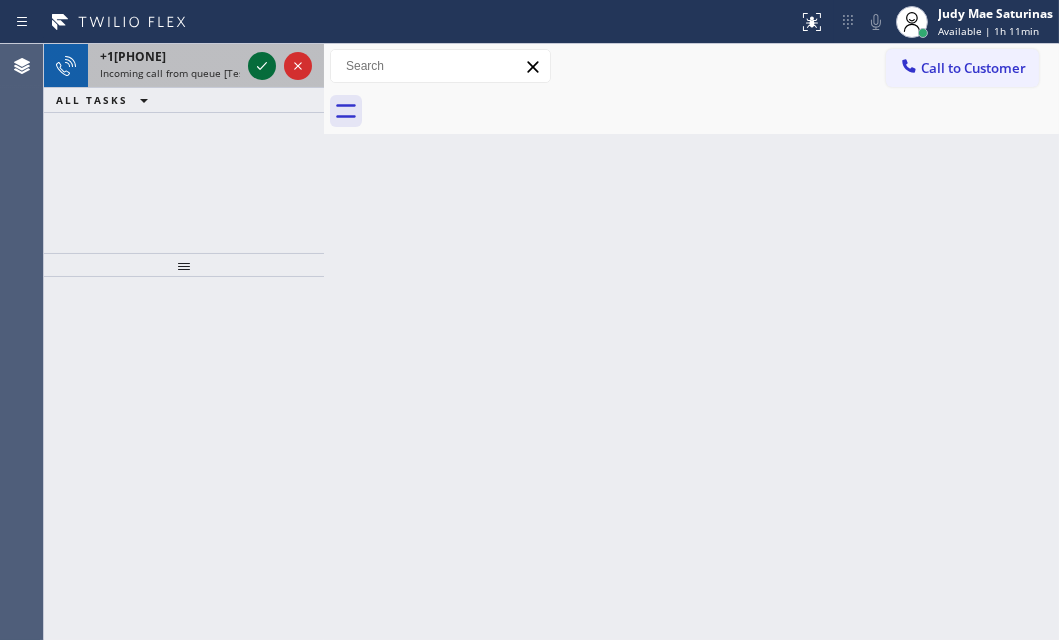 click 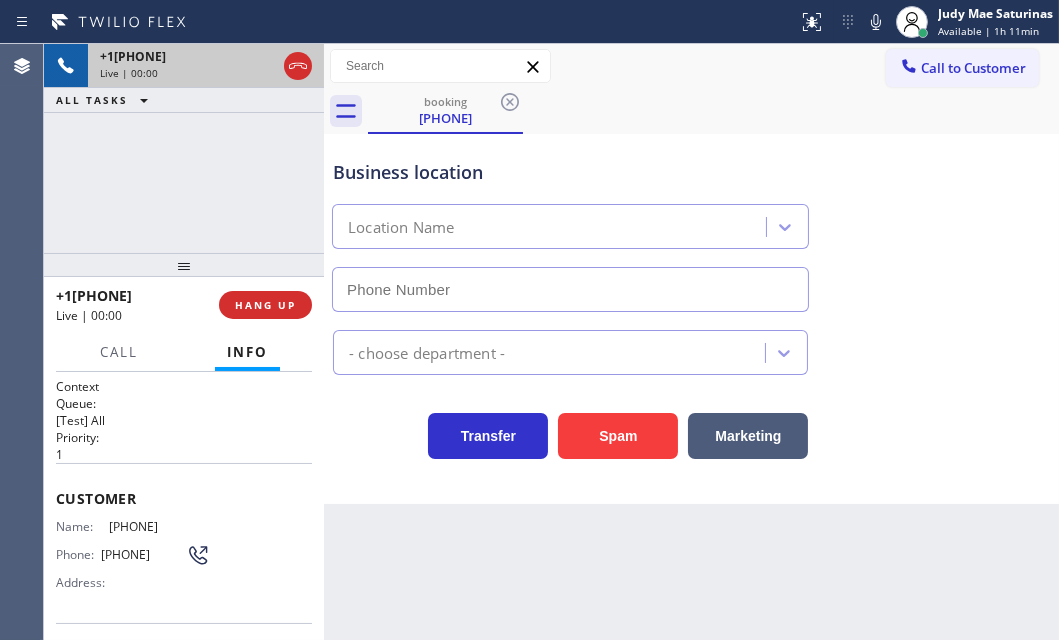 type on "([PHONE])" 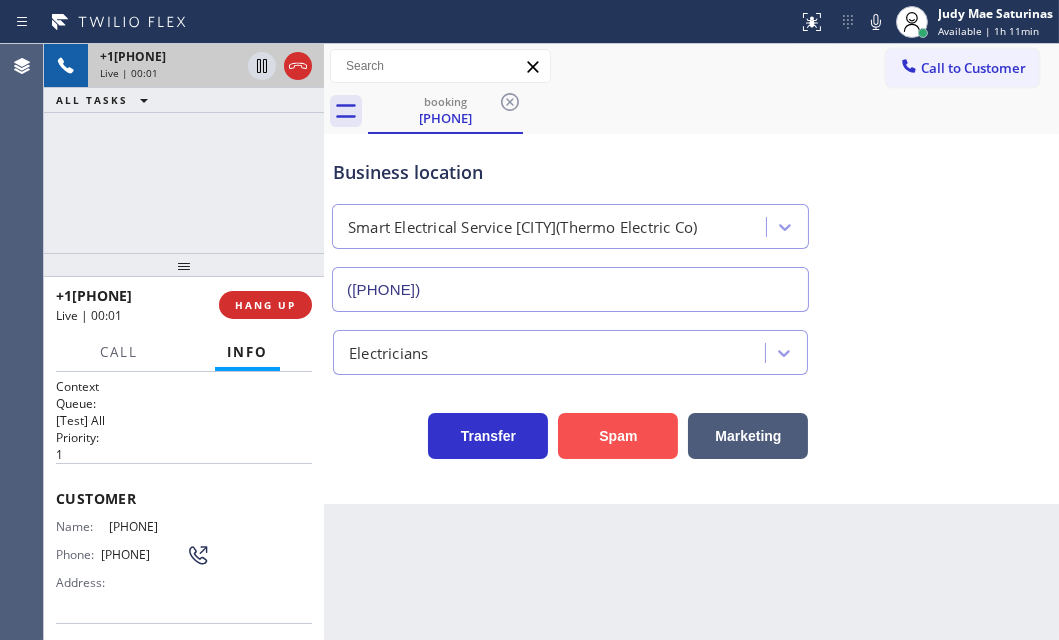 click on "Spam" at bounding box center [618, 436] 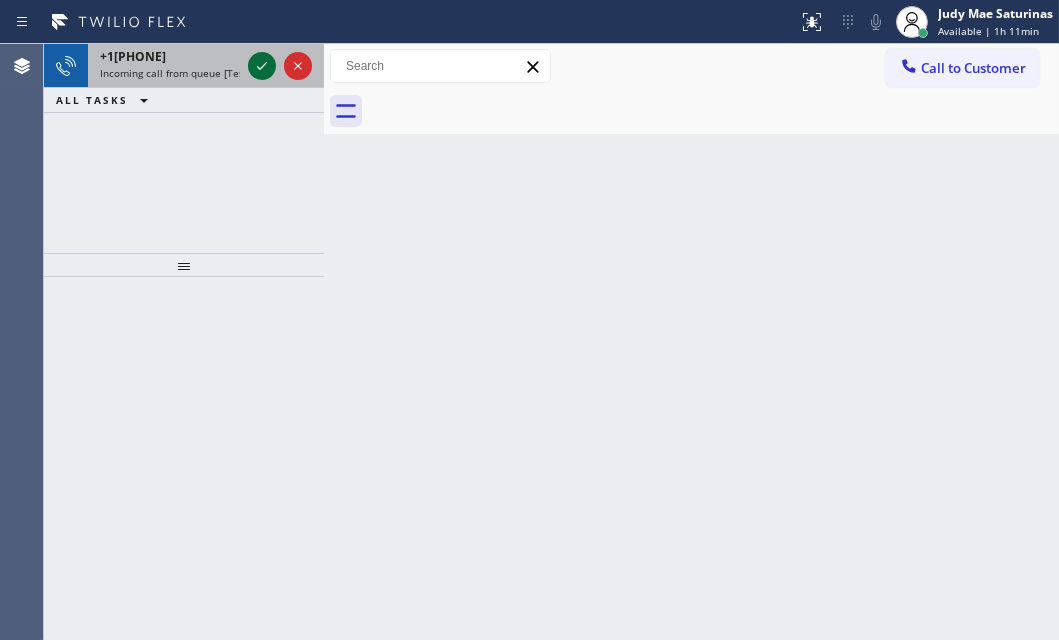 click 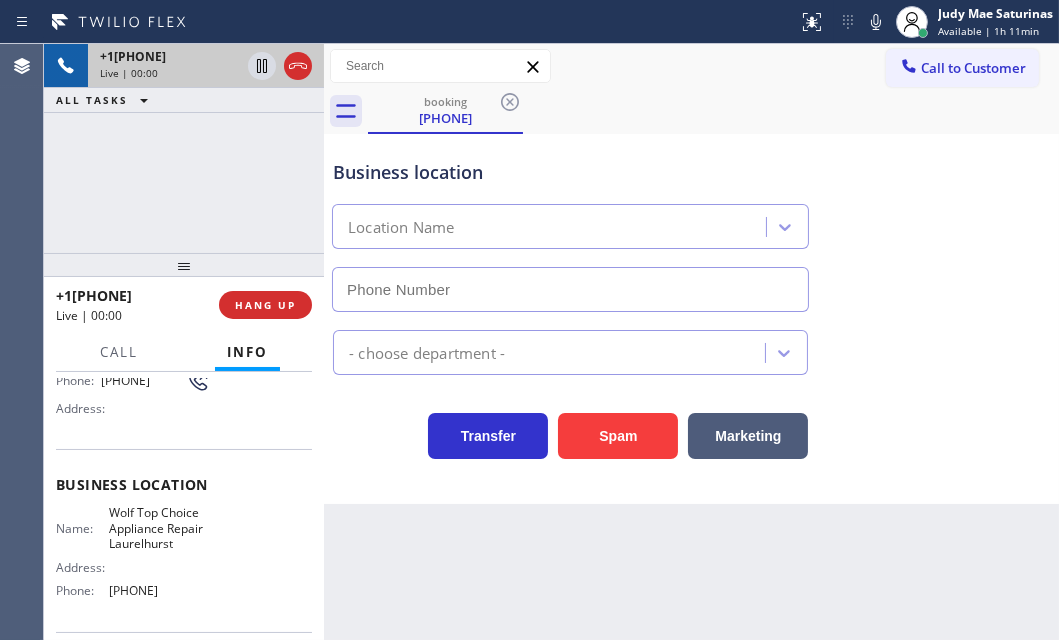 scroll, scrollTop: 272, scrollLeft: 0, axis: vertical 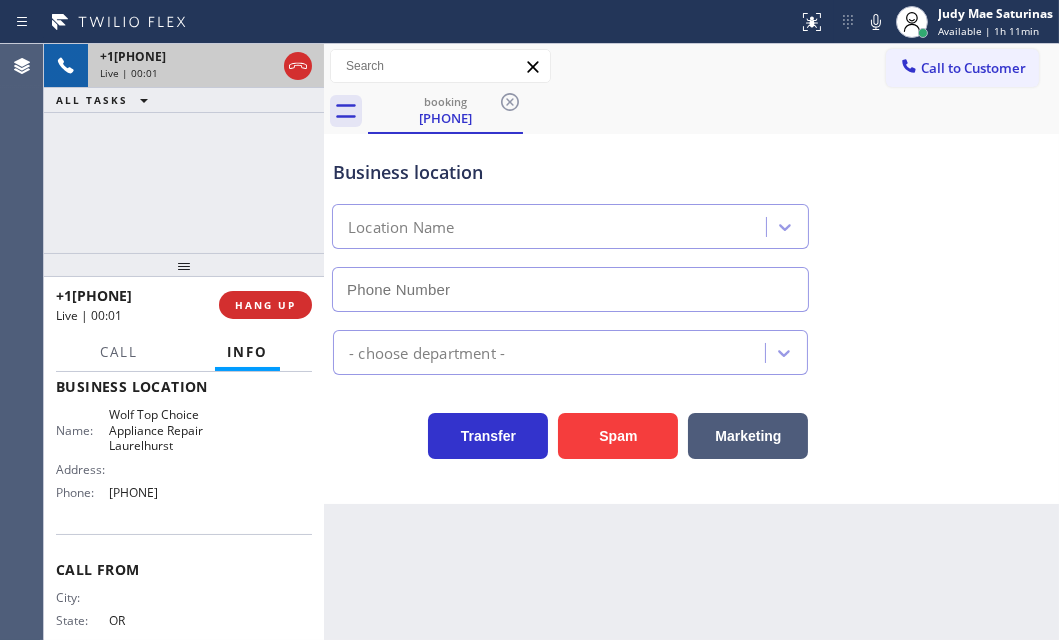 type on "[PHONE]" 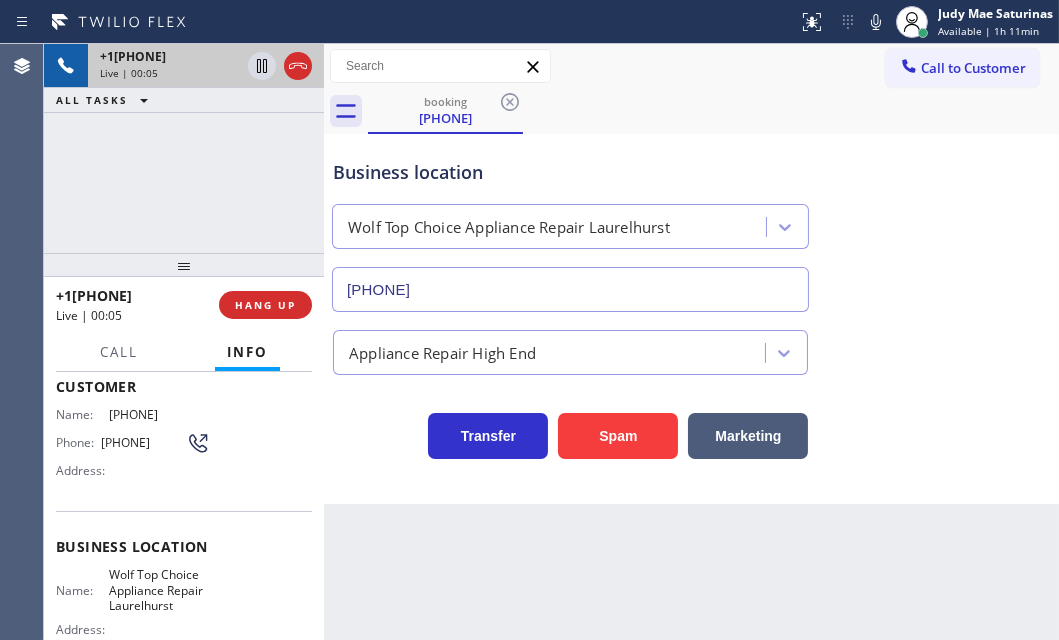 scroll, scrollTop: 90, scrollLeft: 0, axis: vertical 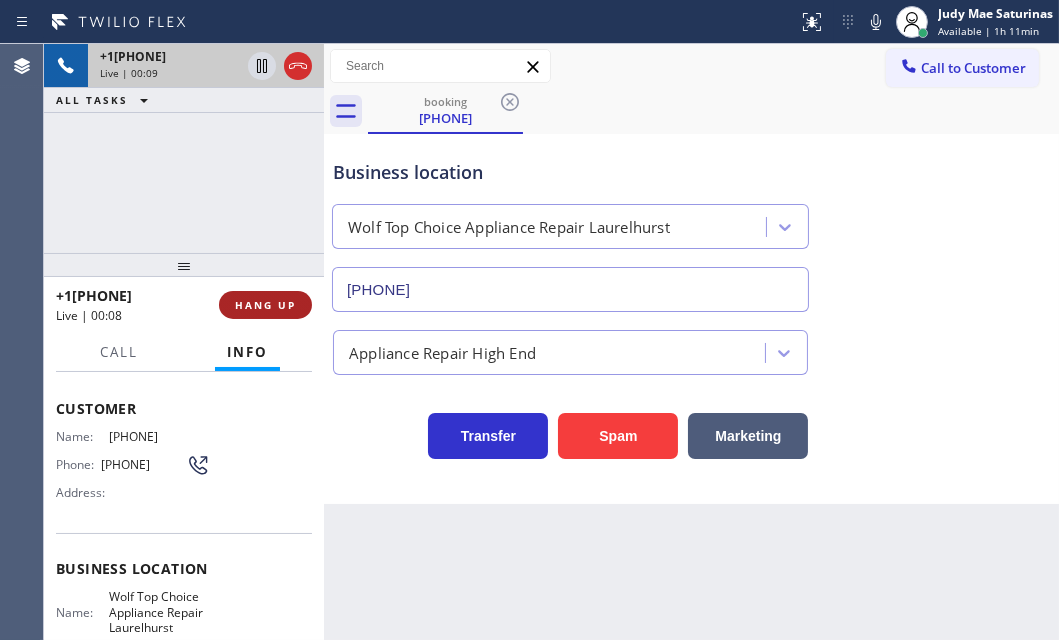 click on "HANG UP" at bounding box center (265, 305) 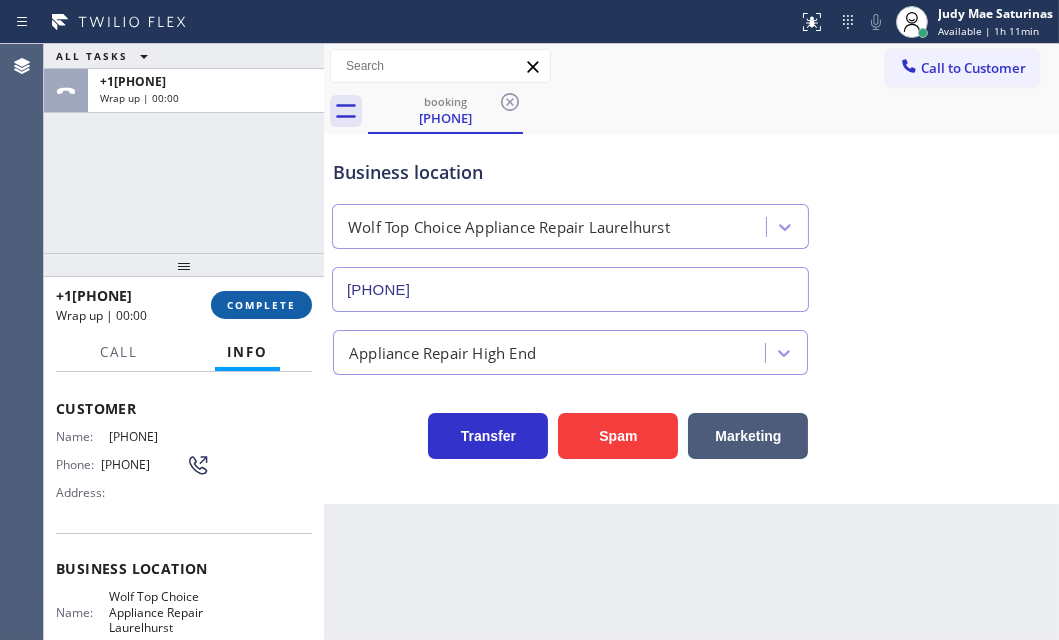click on "COMPLETE" at bounding box center [261, 305] 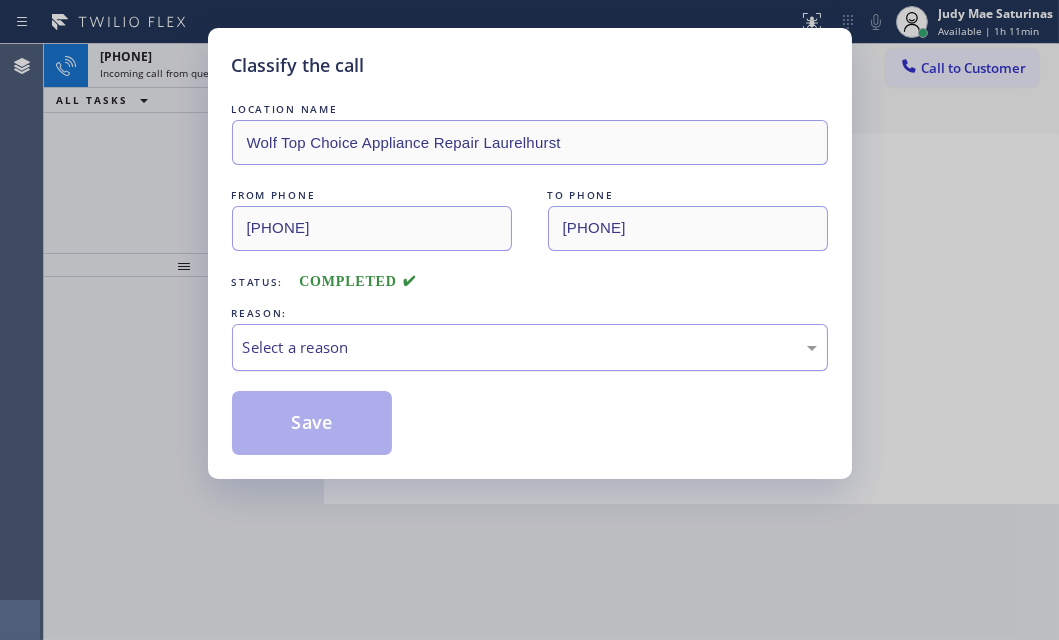 click on "Select a reason" at bounding box center (530, 347) 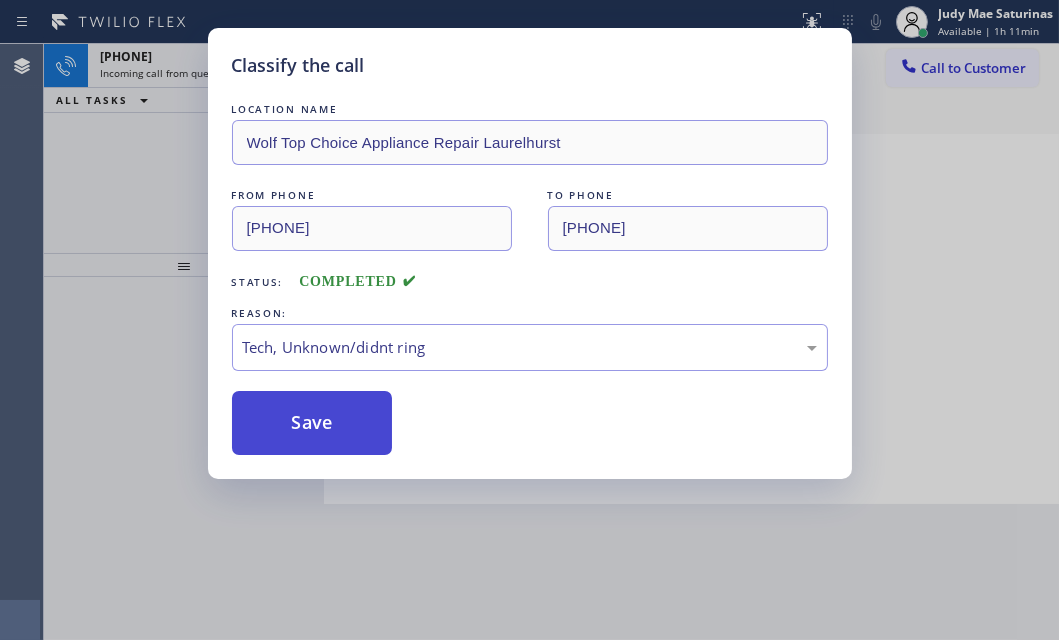 drag, startPoint x: 344, startPoint y: 500, endPoint x: 292, endPoint y: 452, distance: 70.76723 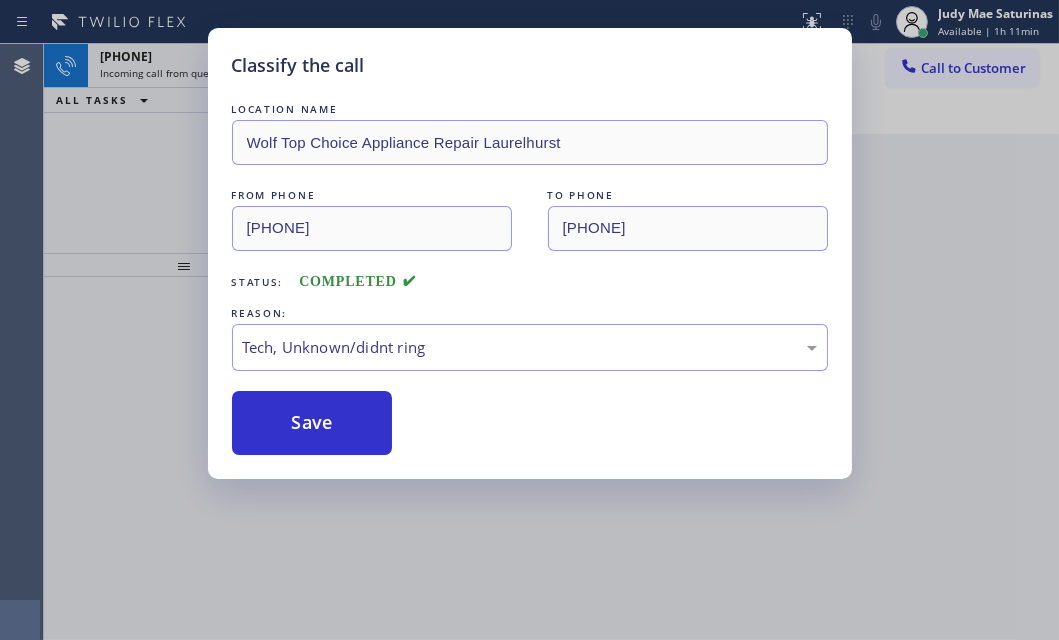 click on "Classify the call LOCATION NAME Wolf Top Choice Appliance Repair [CITY] FROM PHONE [PHONE] TO PHONE [PHONE] Status: COMPLETED REASON: Tech, Unknown/didnt ring Save" at bounding box center (529, 320) 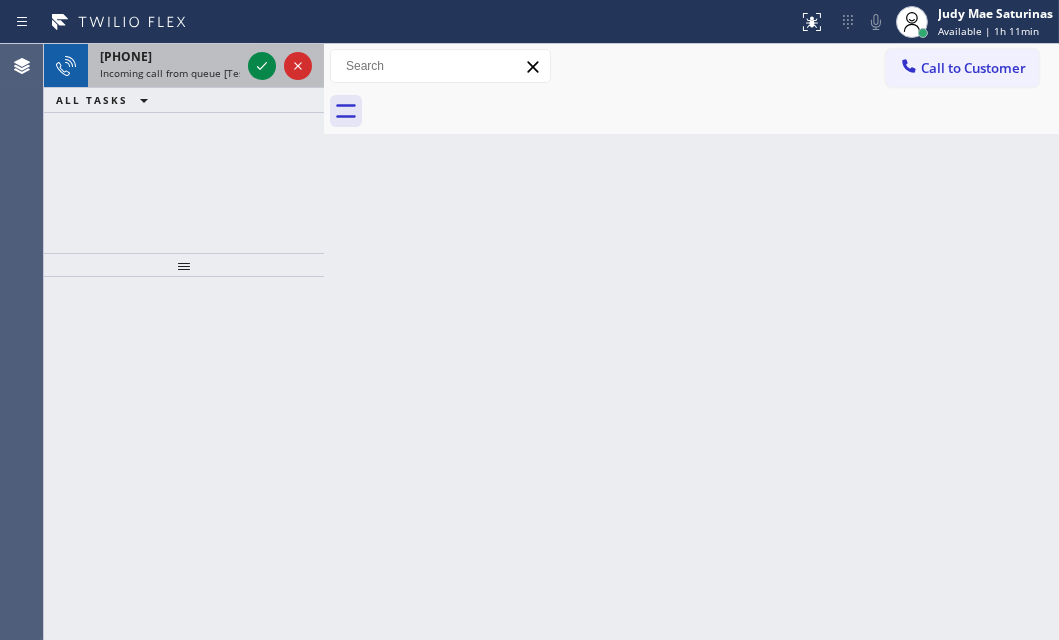 drag, startPoint x: 201, startPoint y: 66, endPoint x: 228, endPoint y: 64, distance: 27.073973 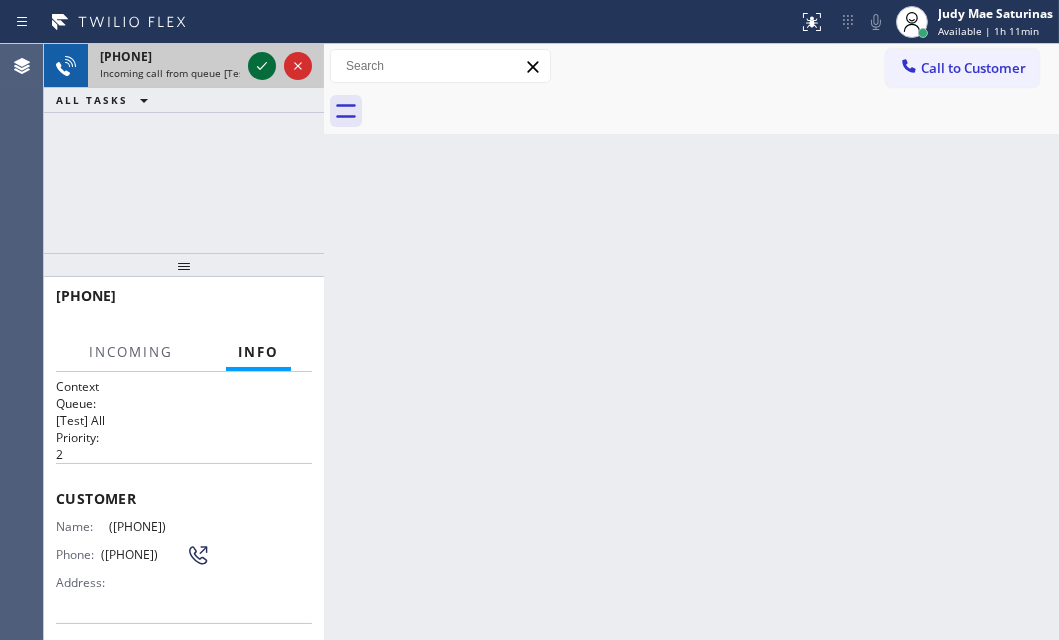 click 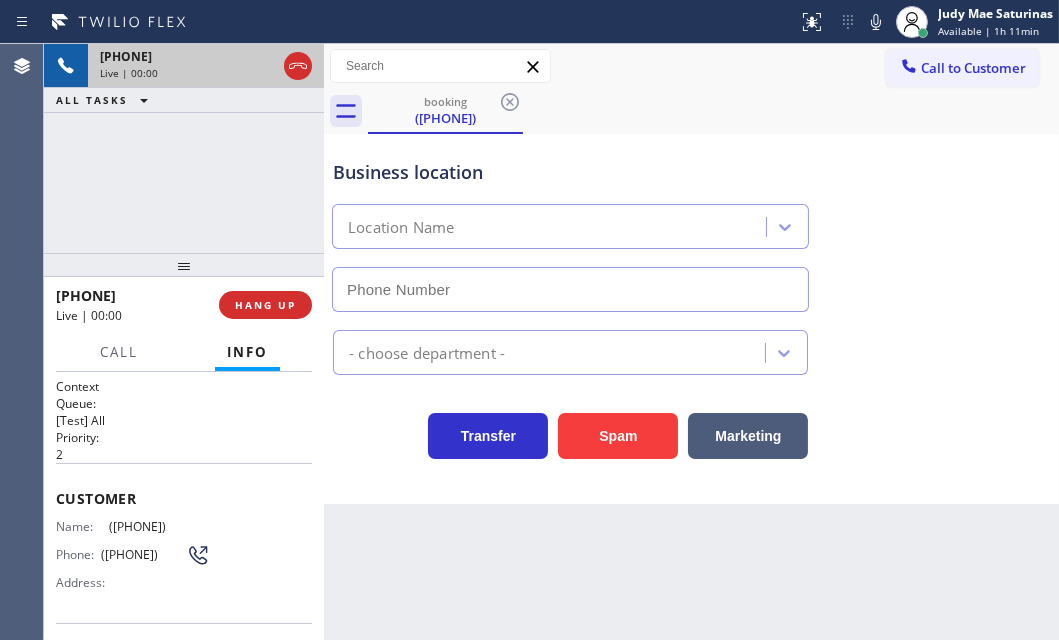 scroll, scrollTop: 181, scrollLeft: 0, axis: vertical 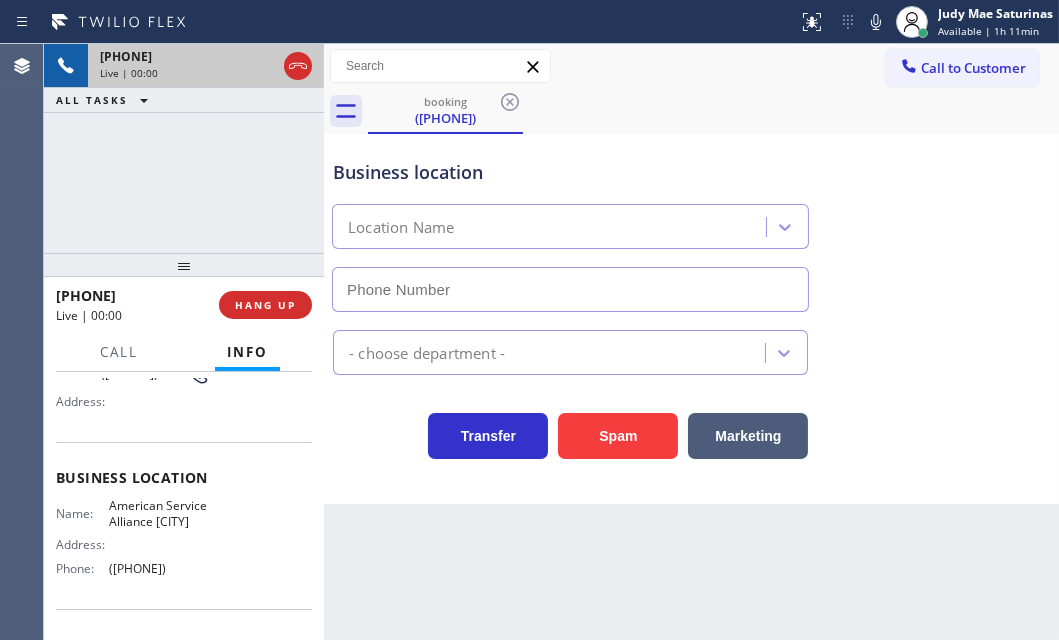type on "([PHONE])" 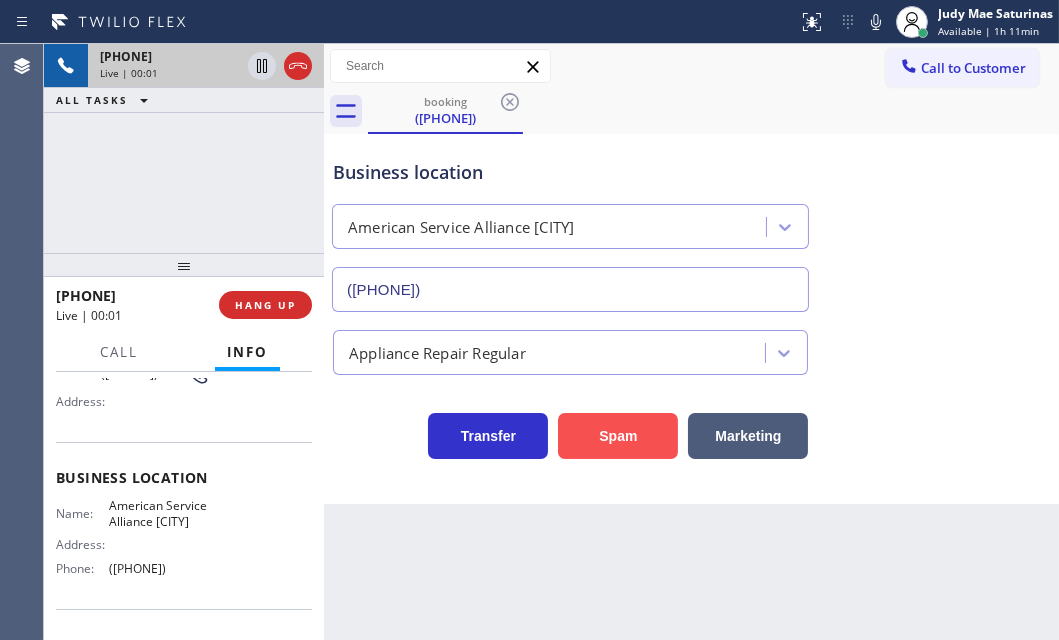 click on "Spam" at bounding box center (618, 436) 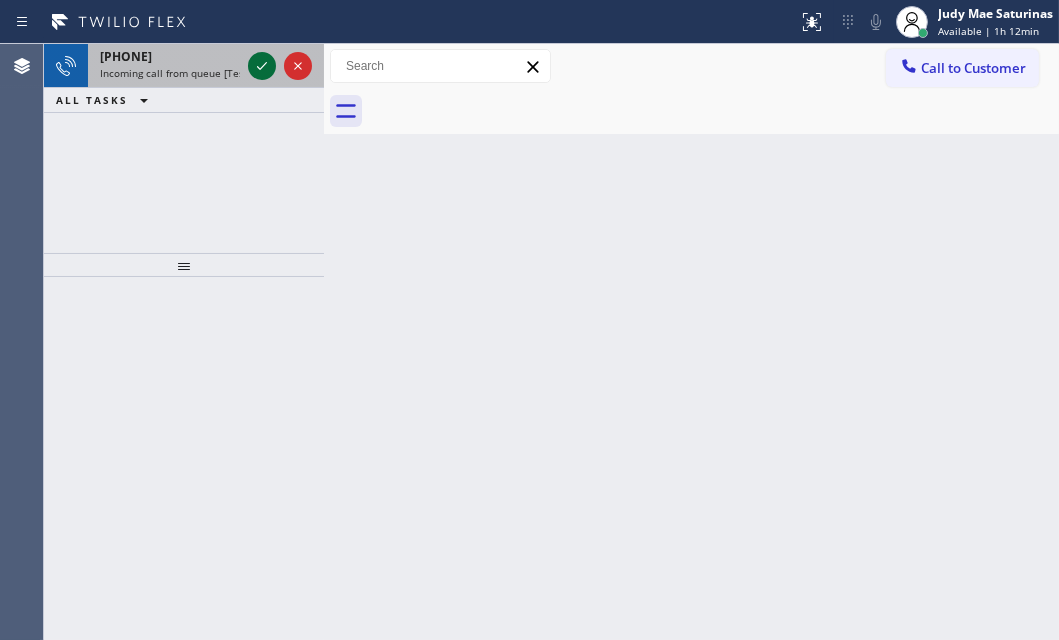click 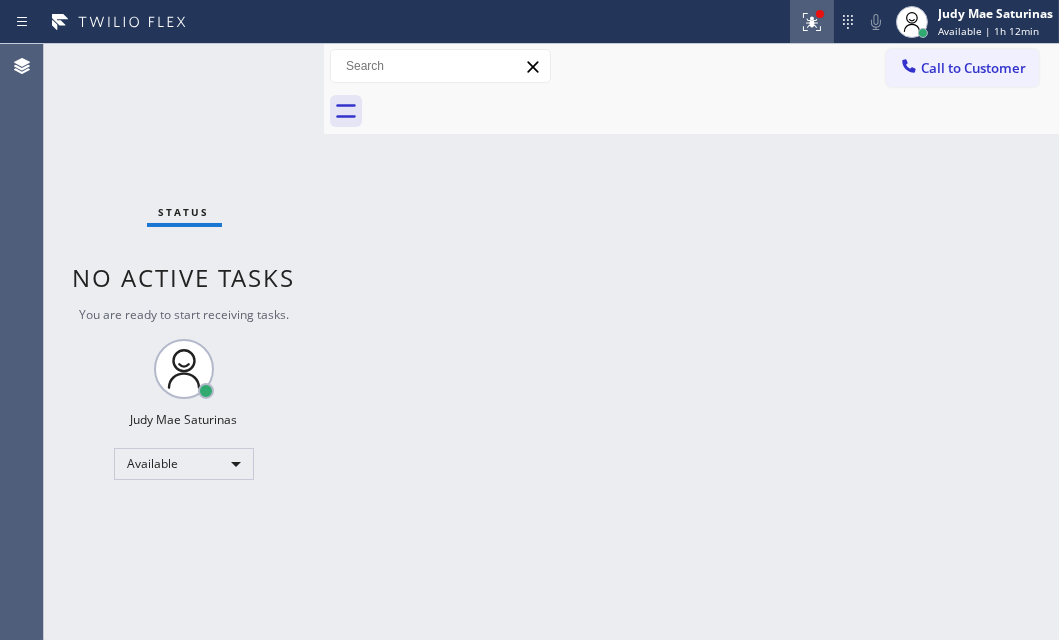 click at bounding box center [812, 22] 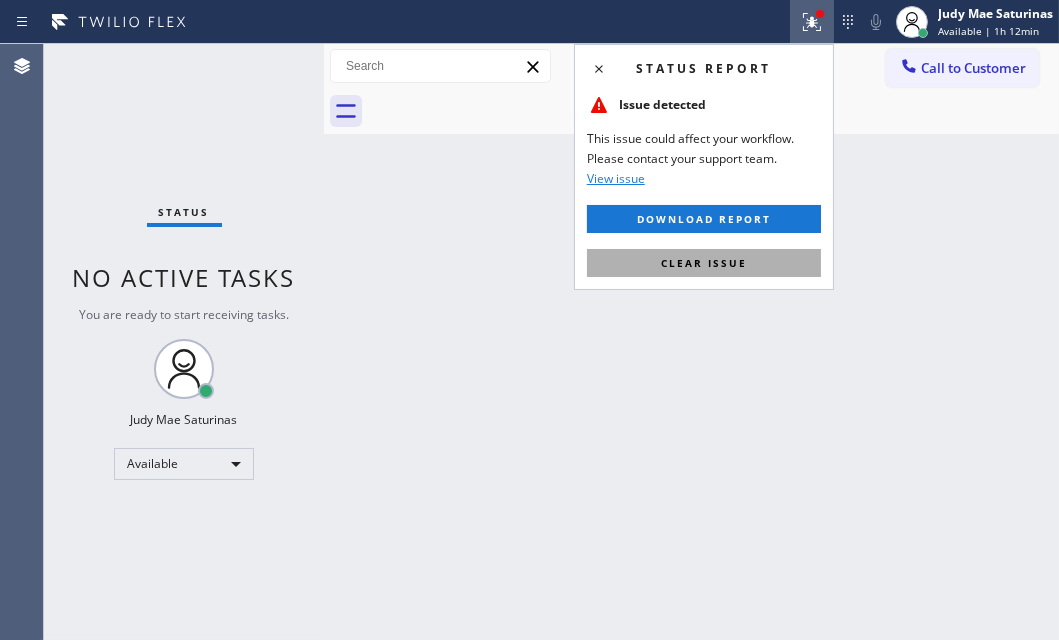 click on "Clear issue" at bounding box center [704, 263] 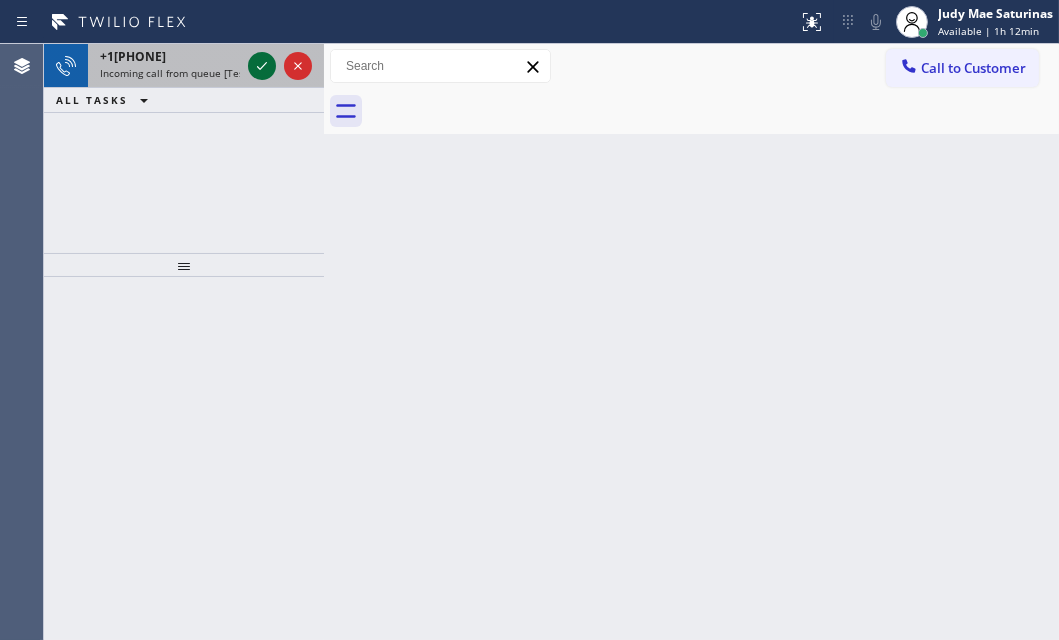 click 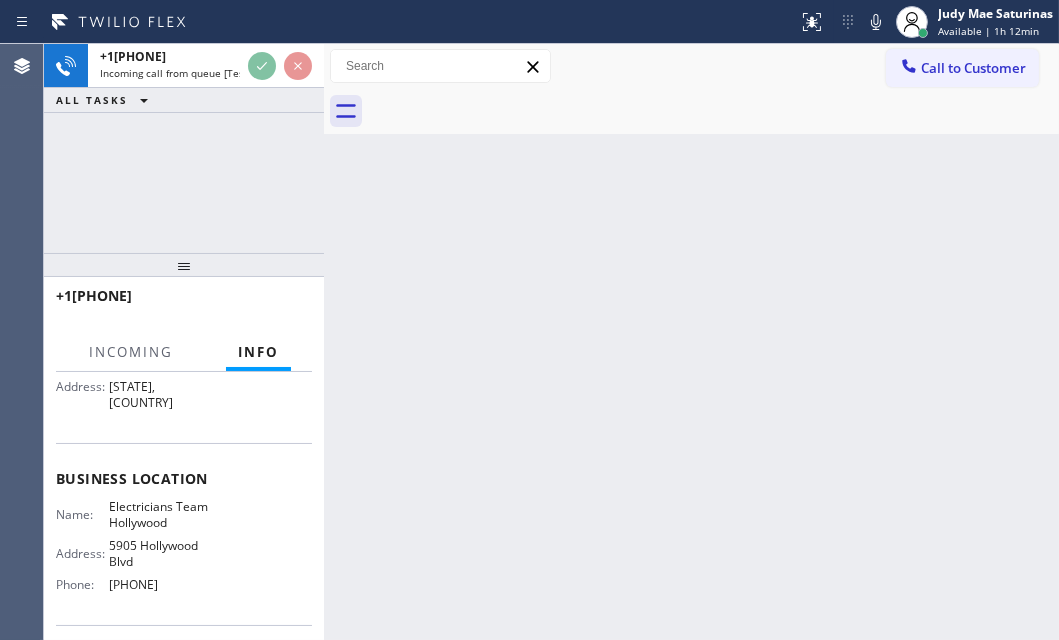 scroll, scrollTop: 272, scrollLeft: 0, axis: vertical 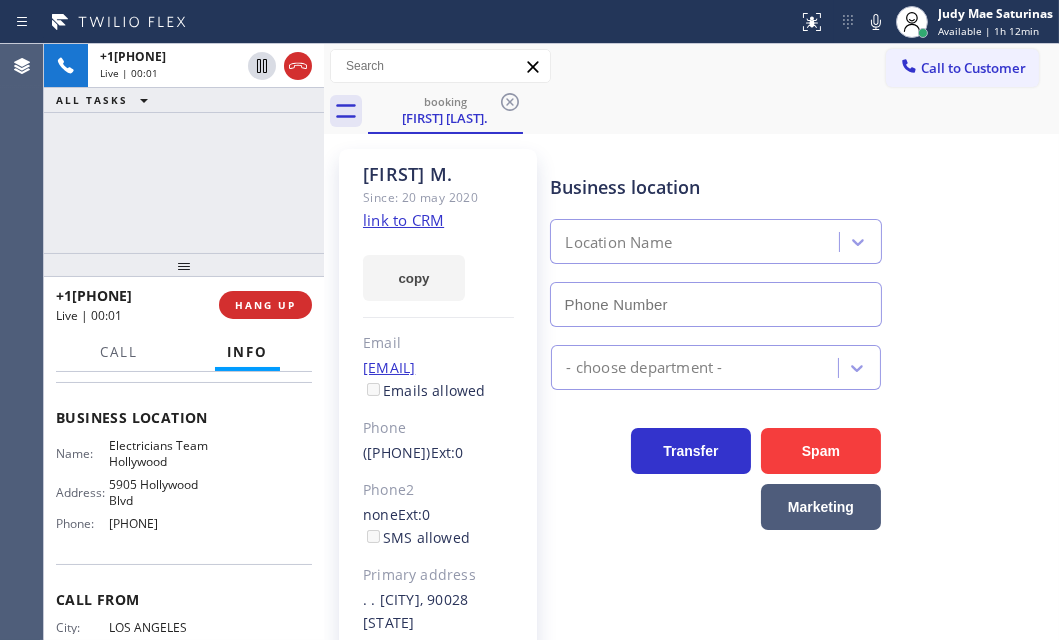type on "[PHONE]" 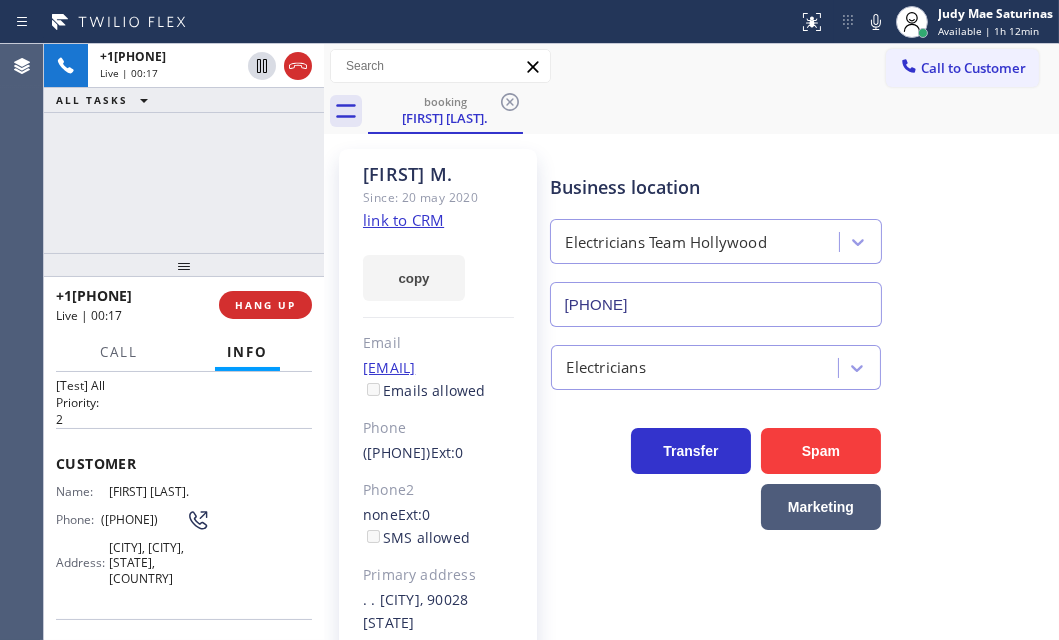 scroll, scrollTop: 0, scrollLeft: 0, axis: both 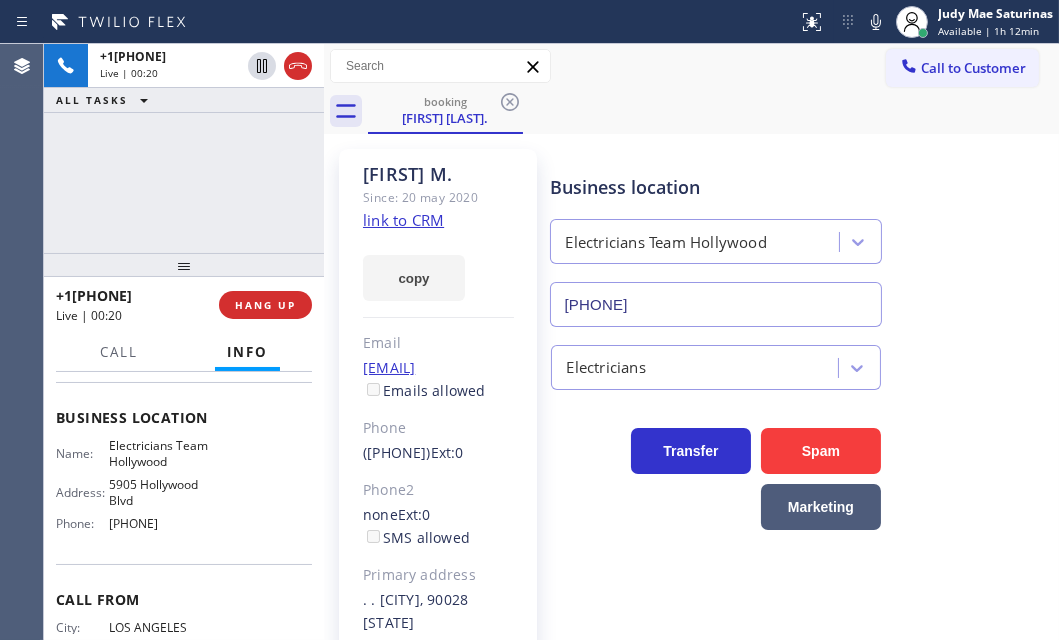 drag, startPoint x: 55, startPoint y: 487, endPoint x: 219, endPoint y: 534, distance: 170.60188 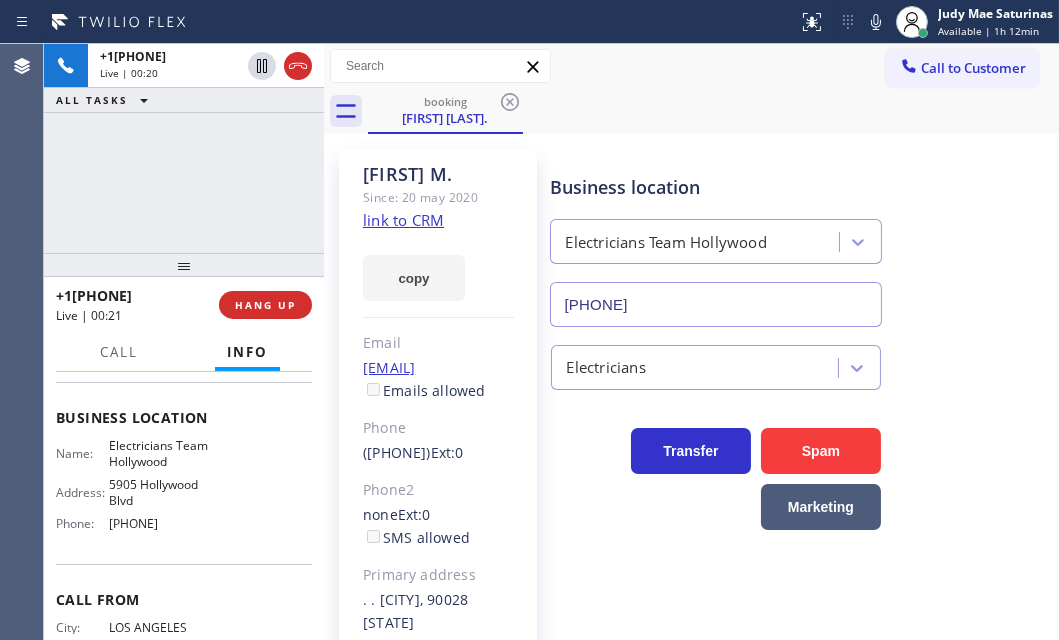 copy on "Customer Name: [FIRST] [LAST]. Phone: ([PHONE]) Address: [CITY], [CITY], [STATE], [COUNTRY] Business location Name: Electricians Team Hollywood Address: [NUMBER] [STREET]  Phone: ([PHONE])" 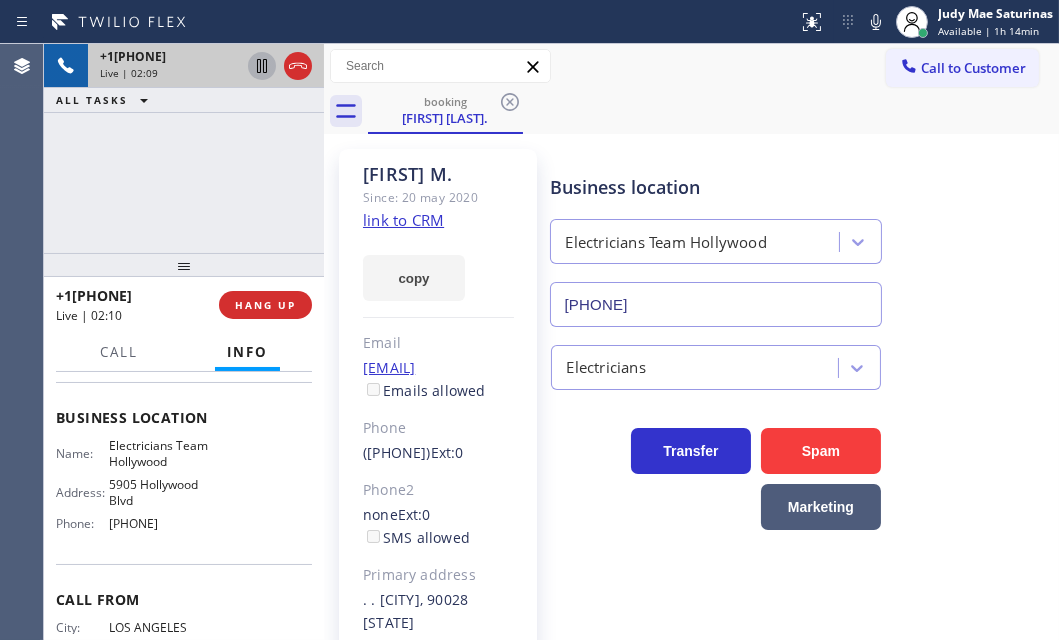 click 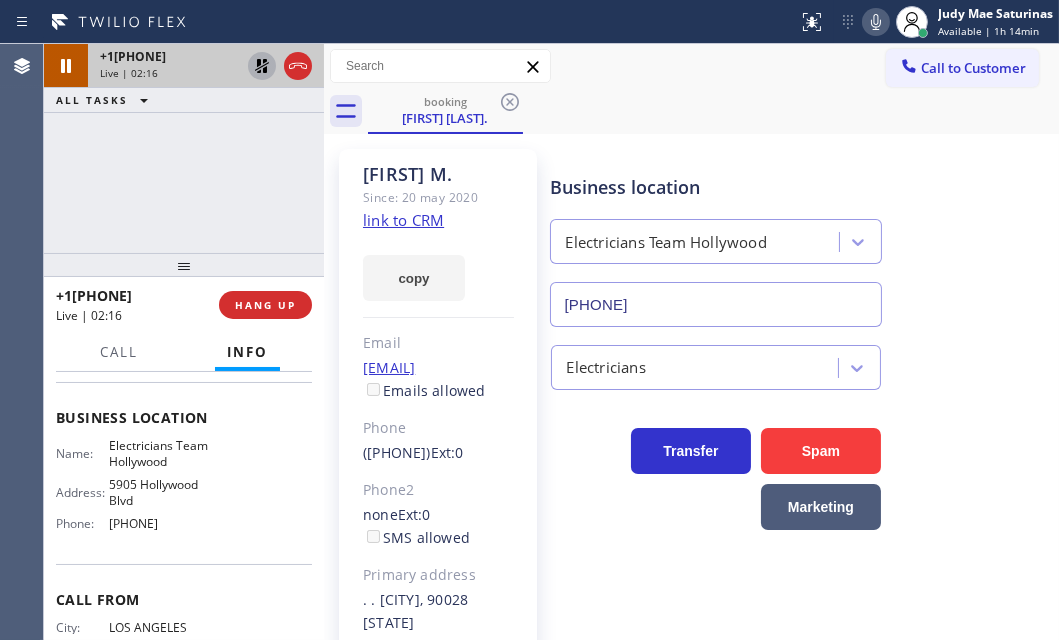 click 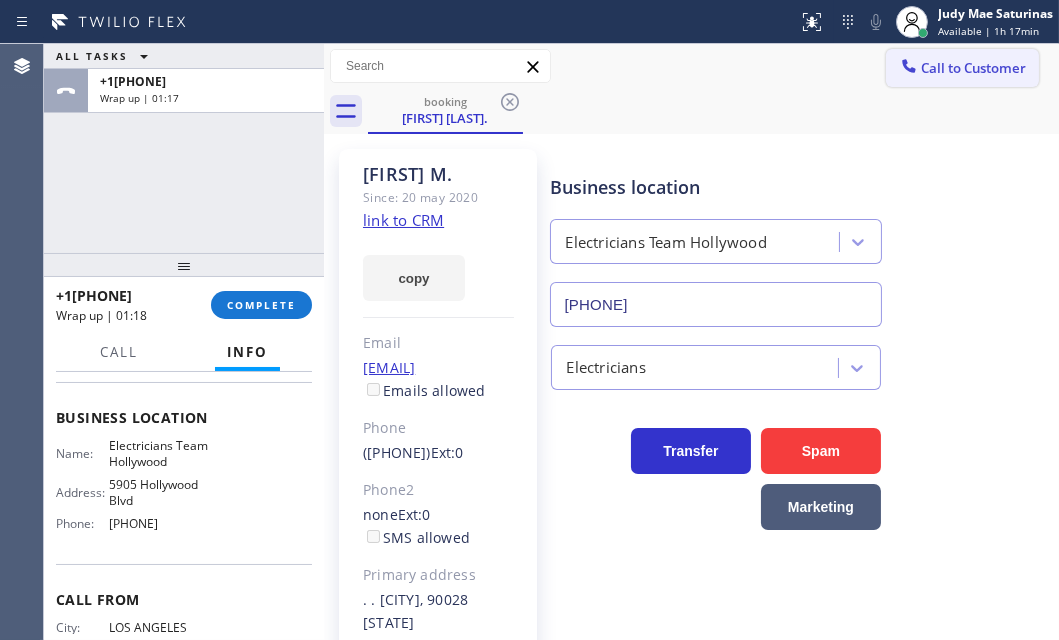 click on "Call to Customer" at bounding box center [973, 68] 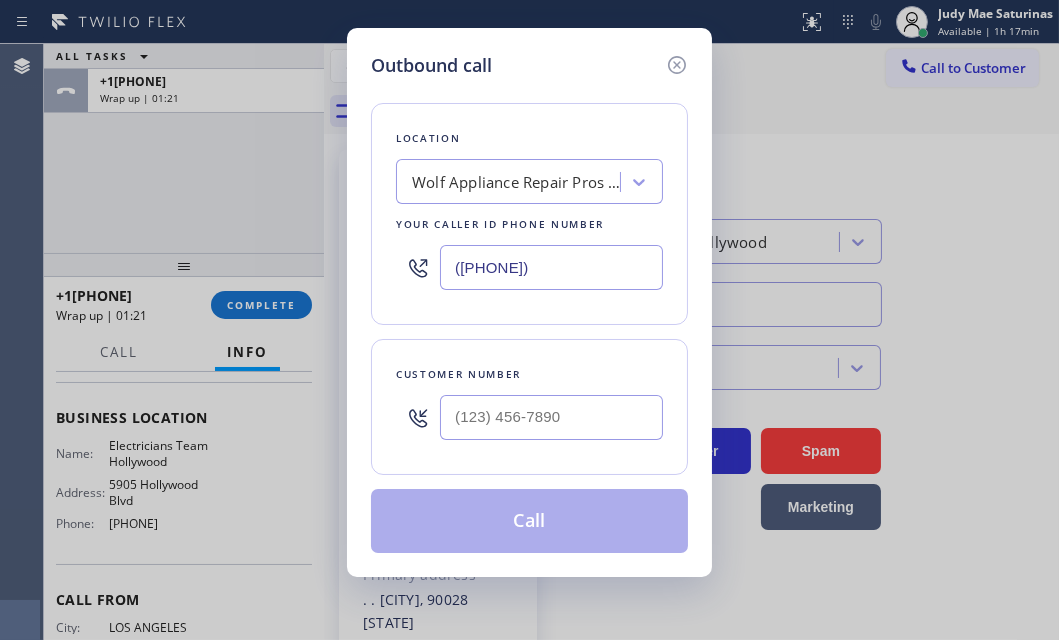 click on "([PHONE])" at bounding box center (551, 267) 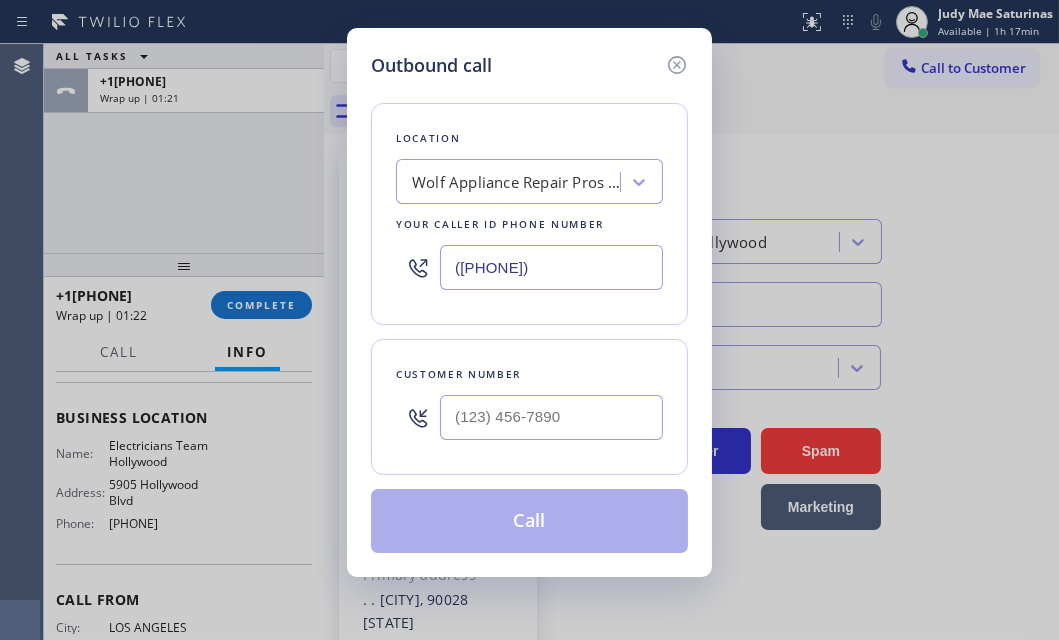 paste on "([PHONE])" 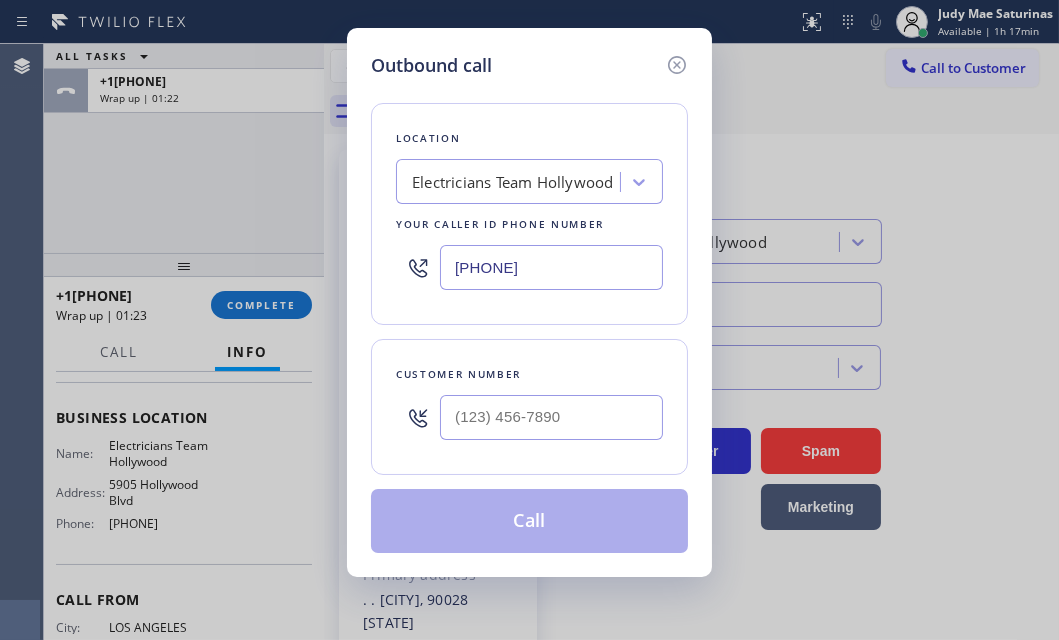 type on "[PHONE]" 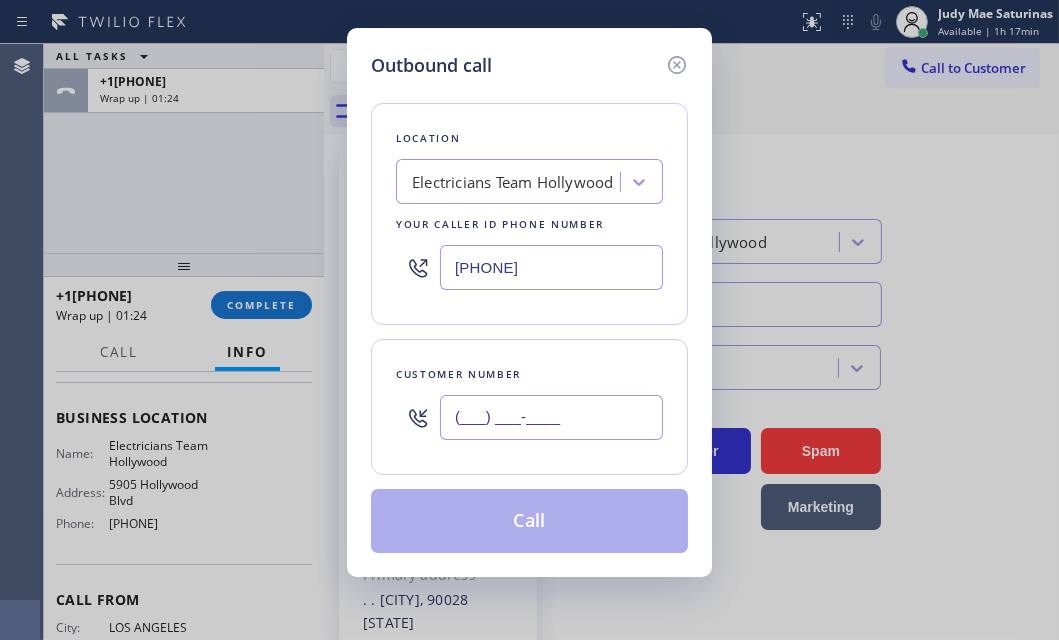 click on "(___) ___-____" at bounding box center (551, 417) 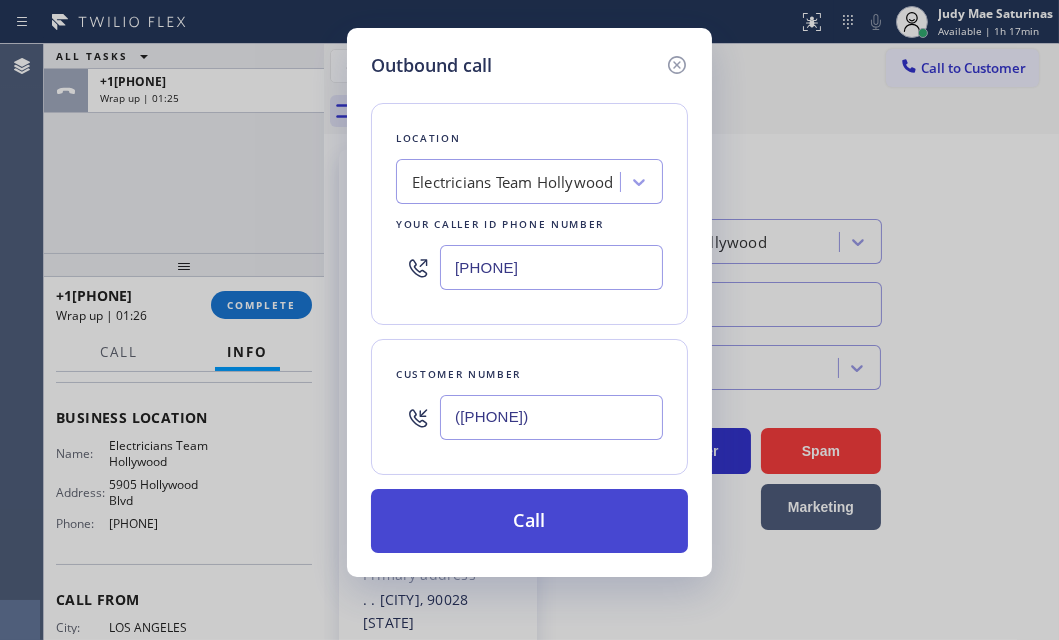 type on "([PHONE])" 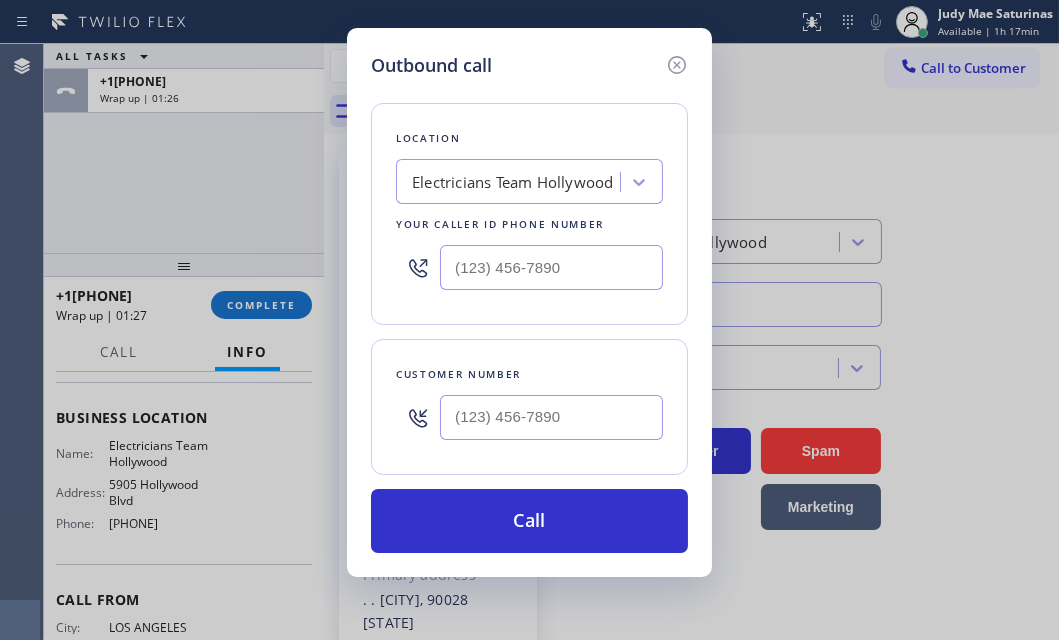 scroll, scrollTop: 257, scrollLeft: 0, axis: vertical 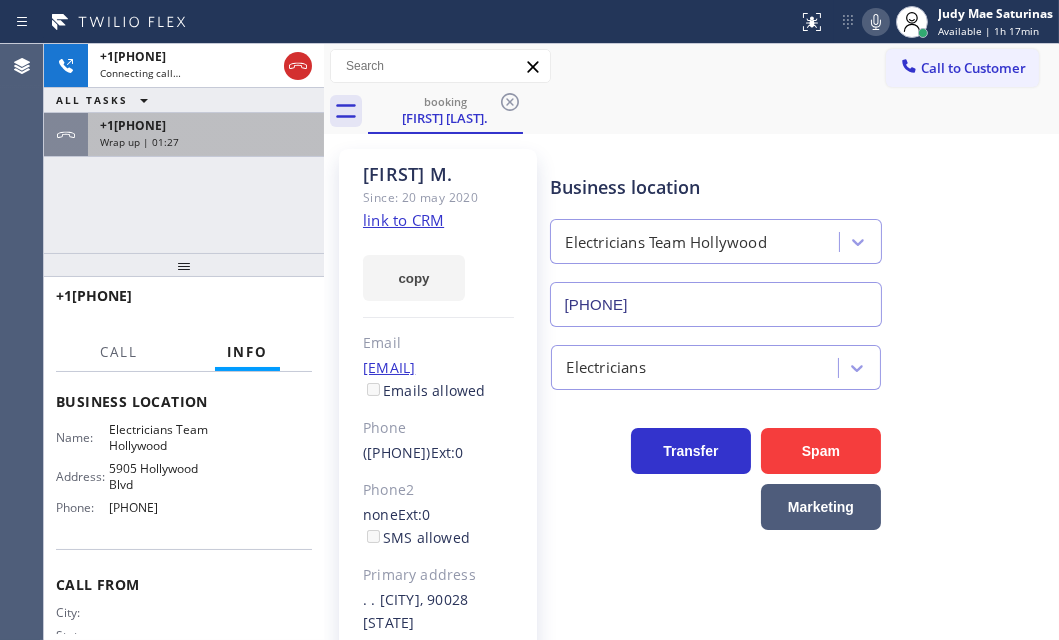 click on "[PHONE] Wrap up | 01:27" at bounding box center (202, 135) 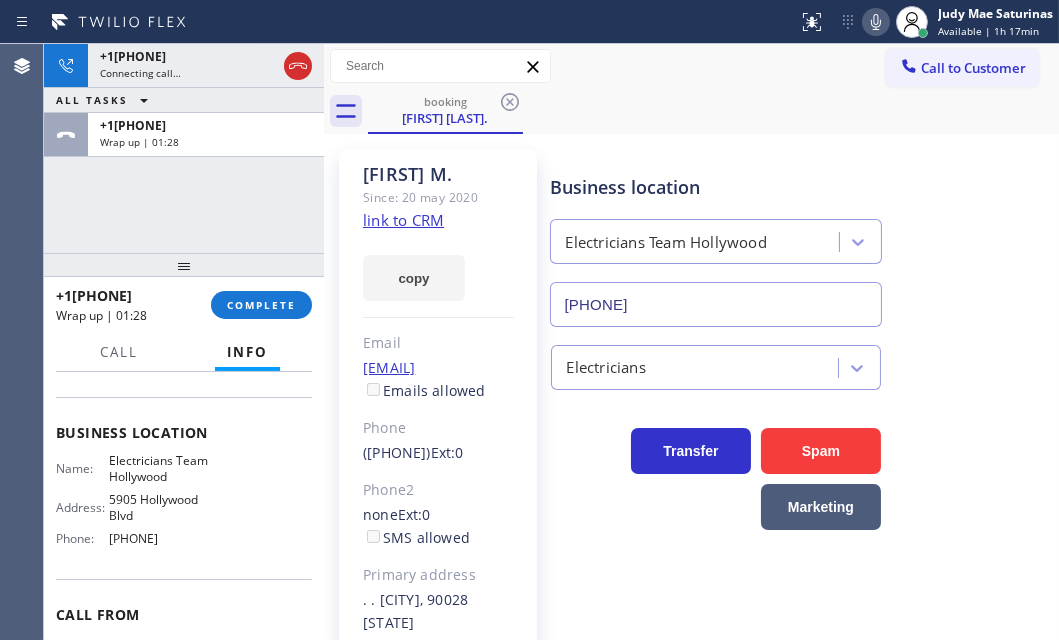scroll, scrollTop: 272, scrollLeft: 0, axis: vertical 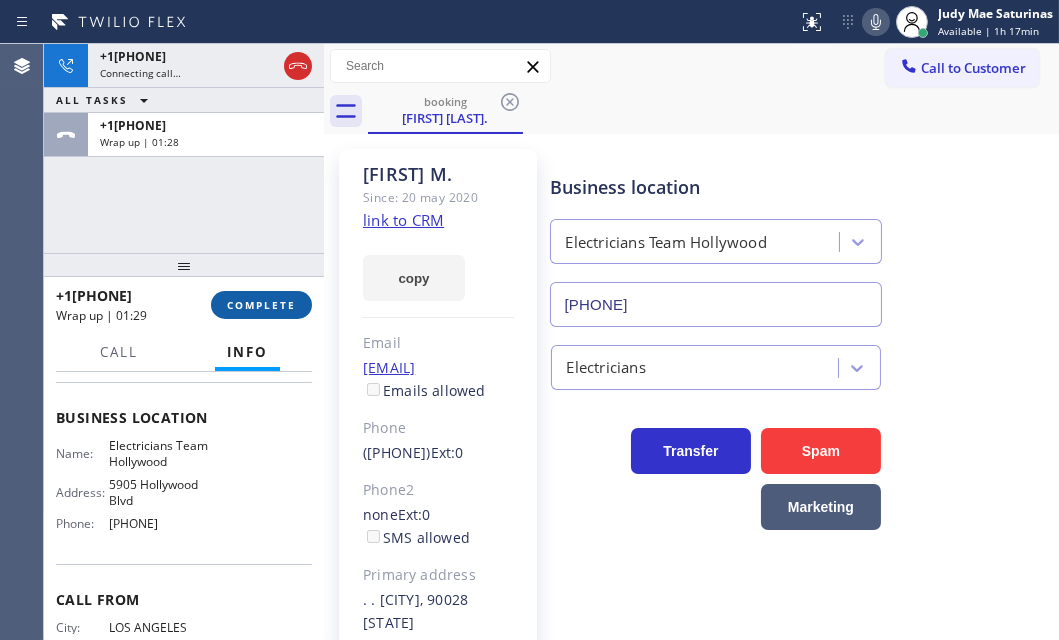 click on "COMPLETE" at bounding box center [261, 305] 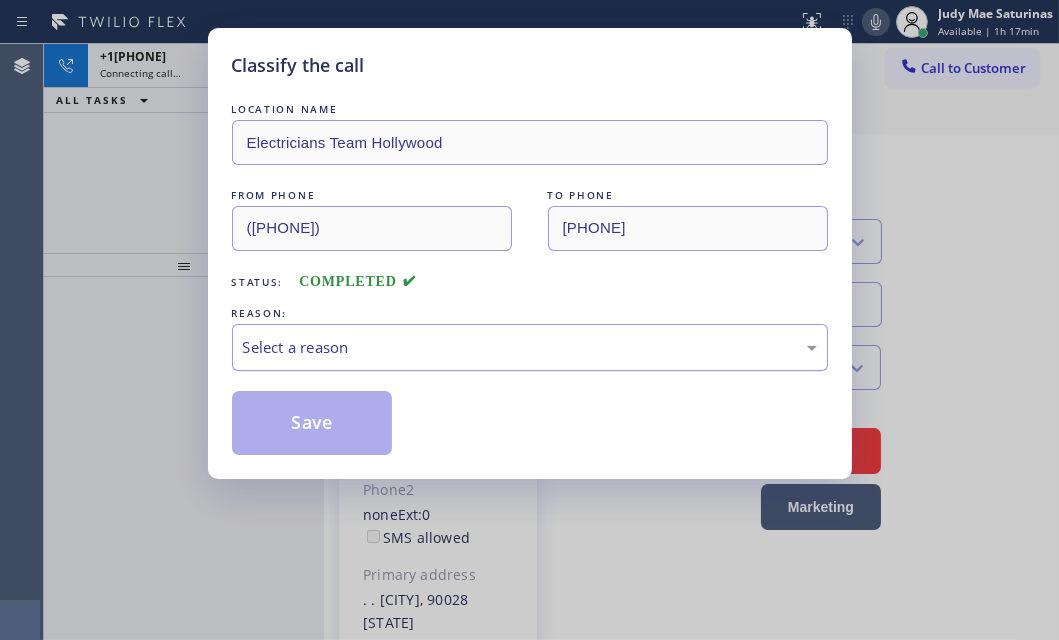 click on "Select a reason" at bounding box center (530, 347) 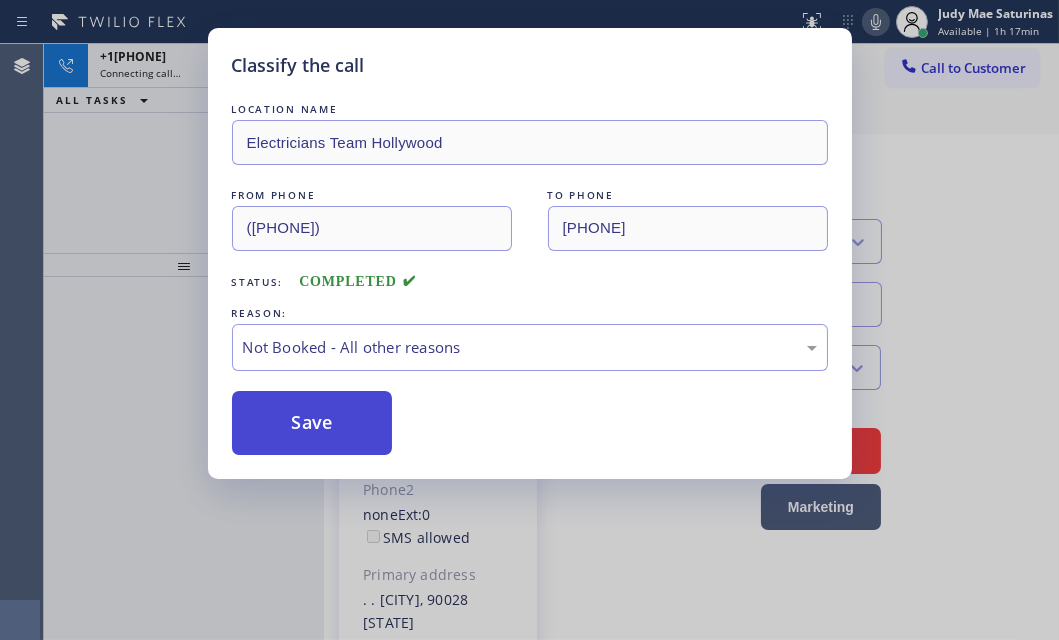 click on "Save" at bounding box center [312, 423] 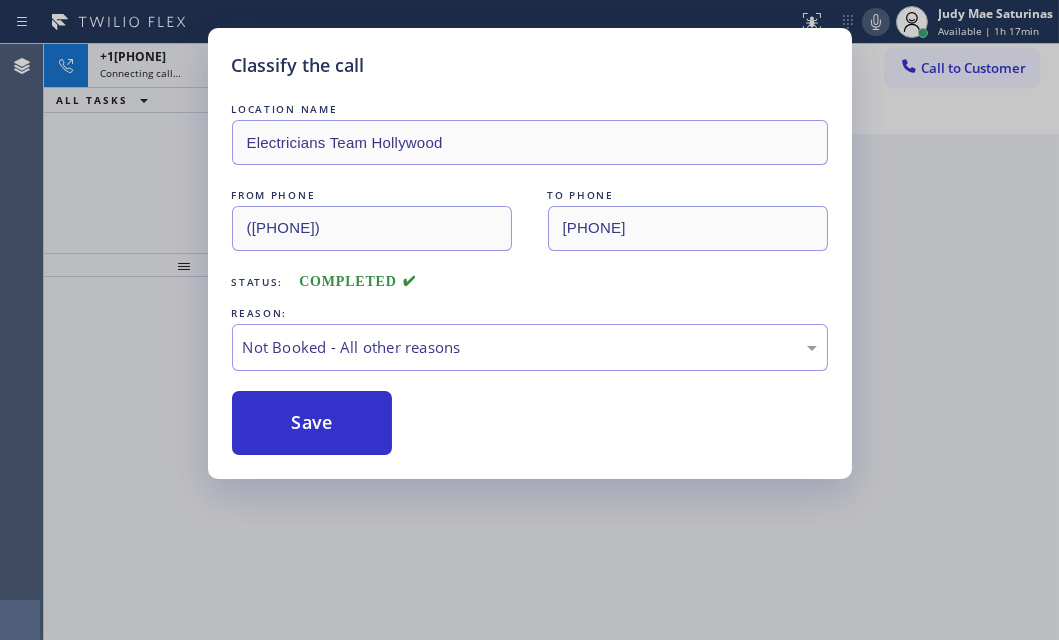 click on "Classify the call LOCATION NAME Electricians Team [CITY] FROM PHONE [PHONE] TO PHONE [PHONE] Status: COMPLETED REASON: Not Booked - All other reasons Save" at bounding box center [529, 320] 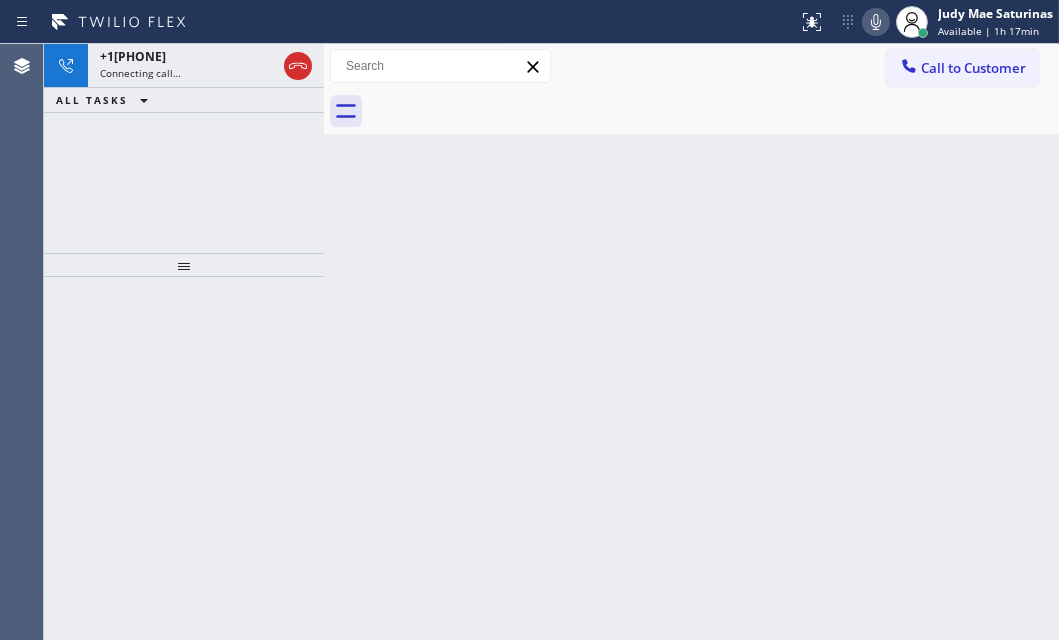 drag, startPoint x: 124, startPoint y: 200, endPoint x: 177, endPoint y: 188, distance: 54.34151 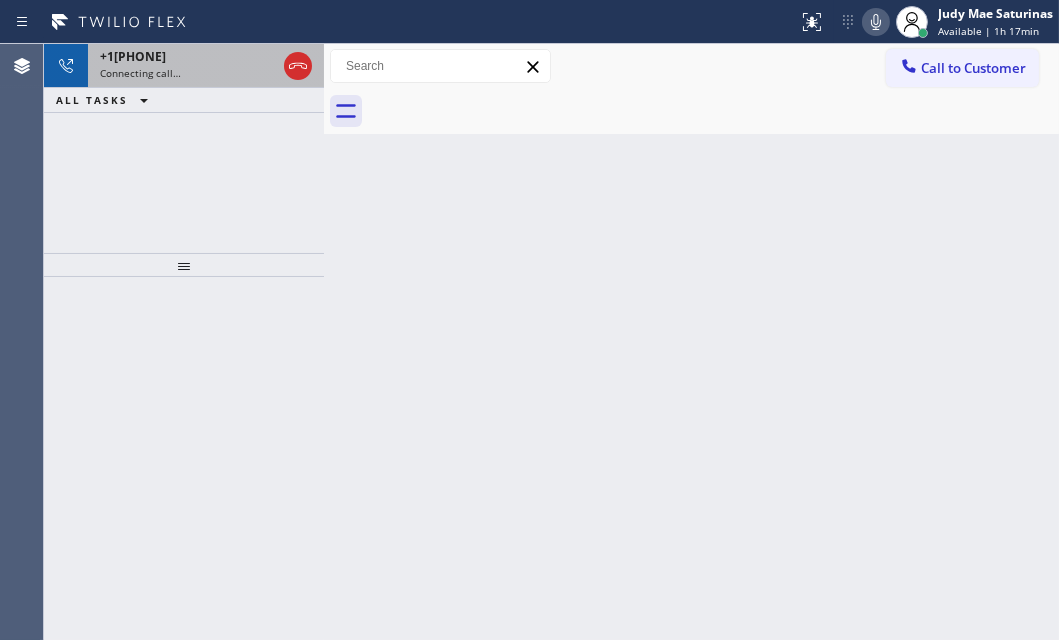 click on "+1[PHONE]" at bounding box center [188, 56] 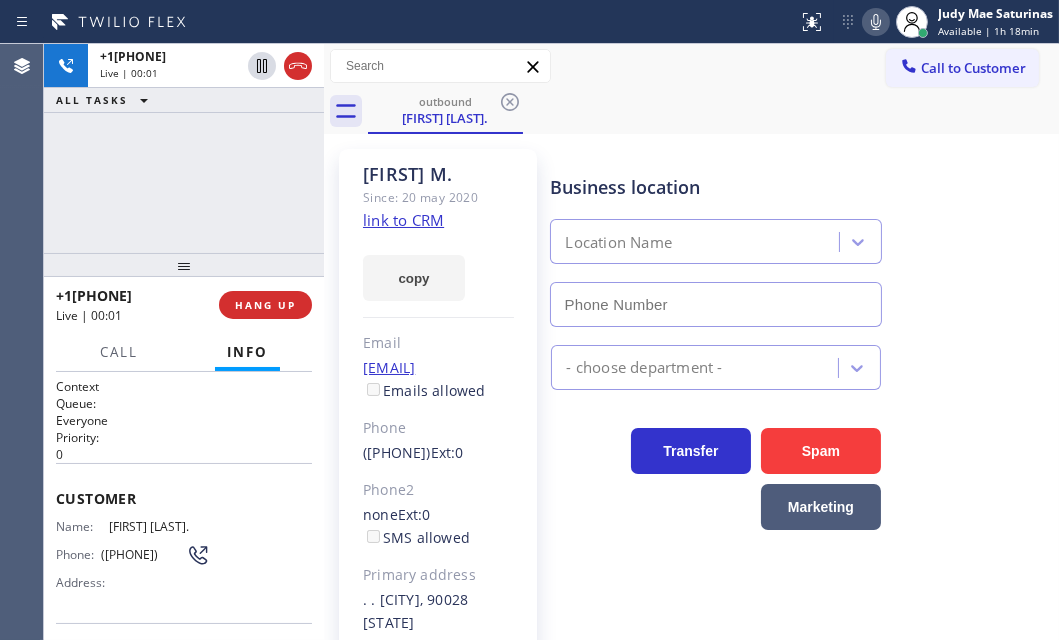 type on "[PHONE]" 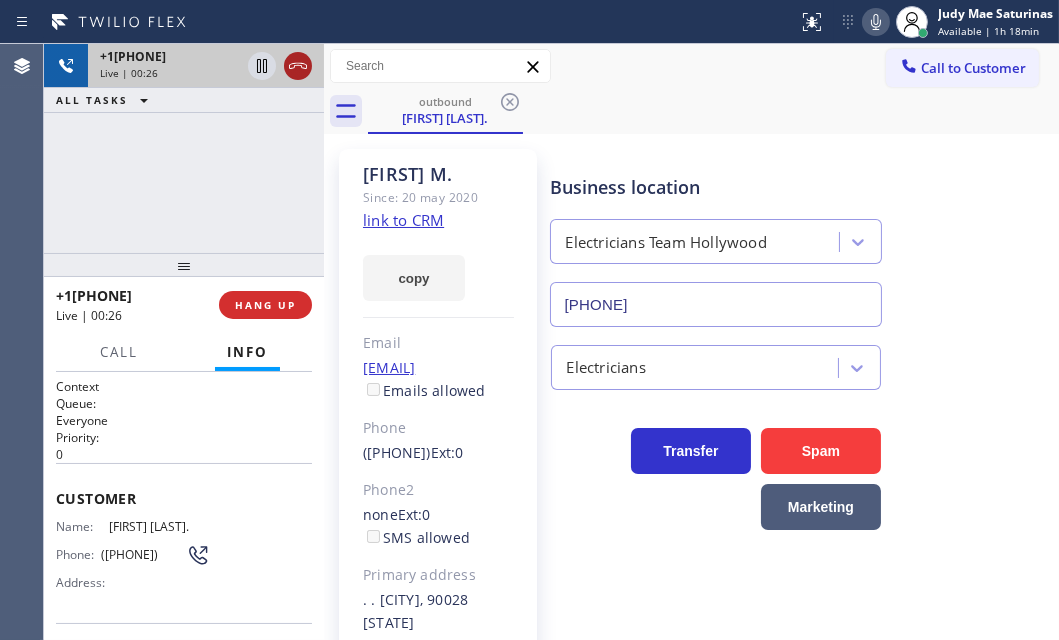 click 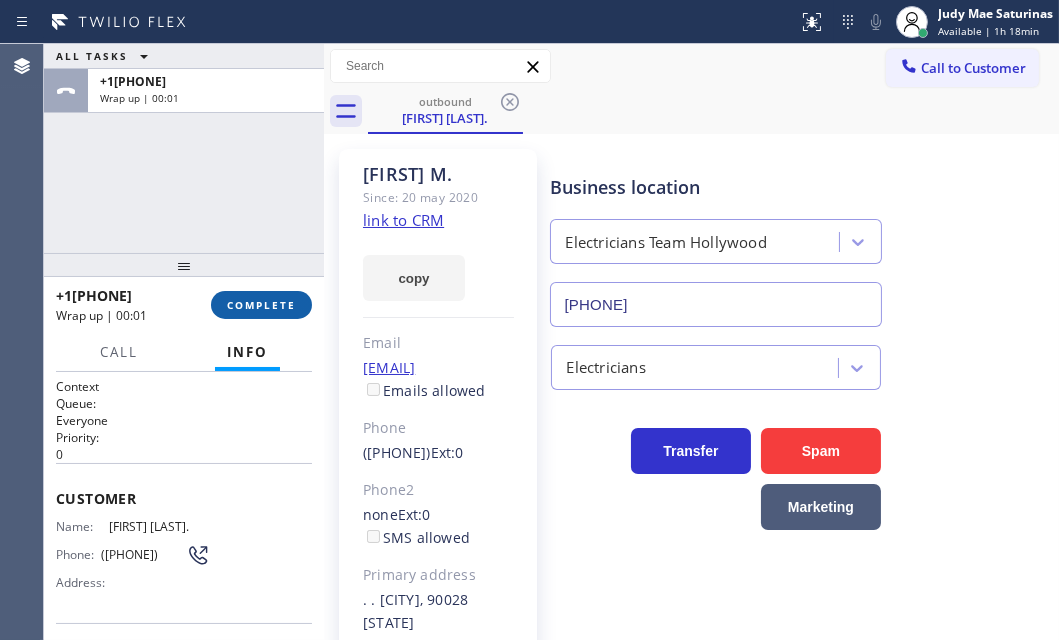 drag, startPoint x: 269, startPoint y: 311, endPoint x: 300, endPoint y: 317, distance: 31.575306 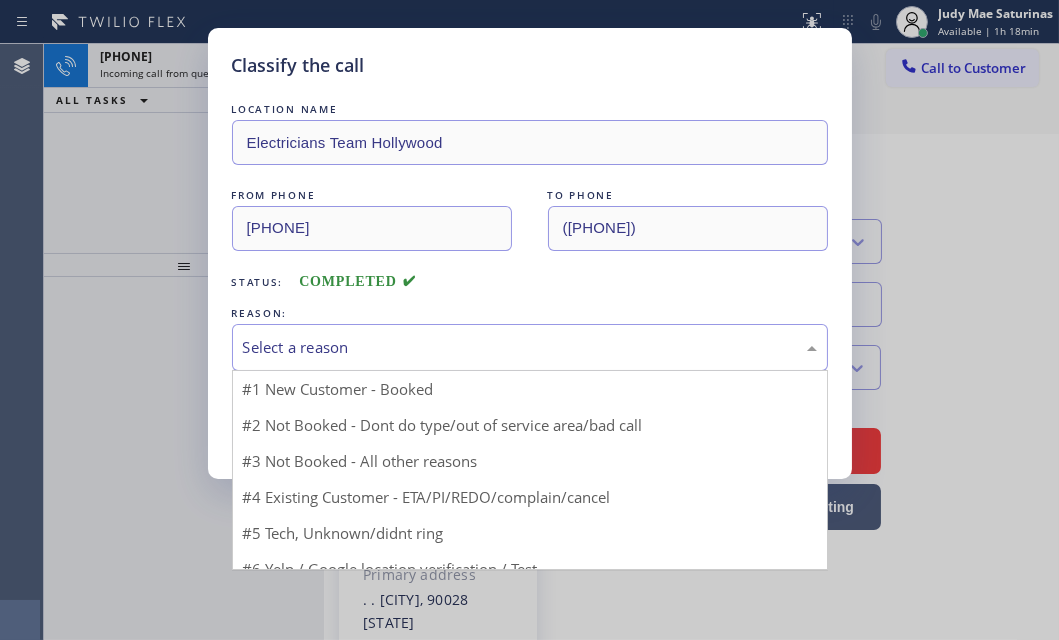 click on "Select a reason" at bounding box center [530, 347] 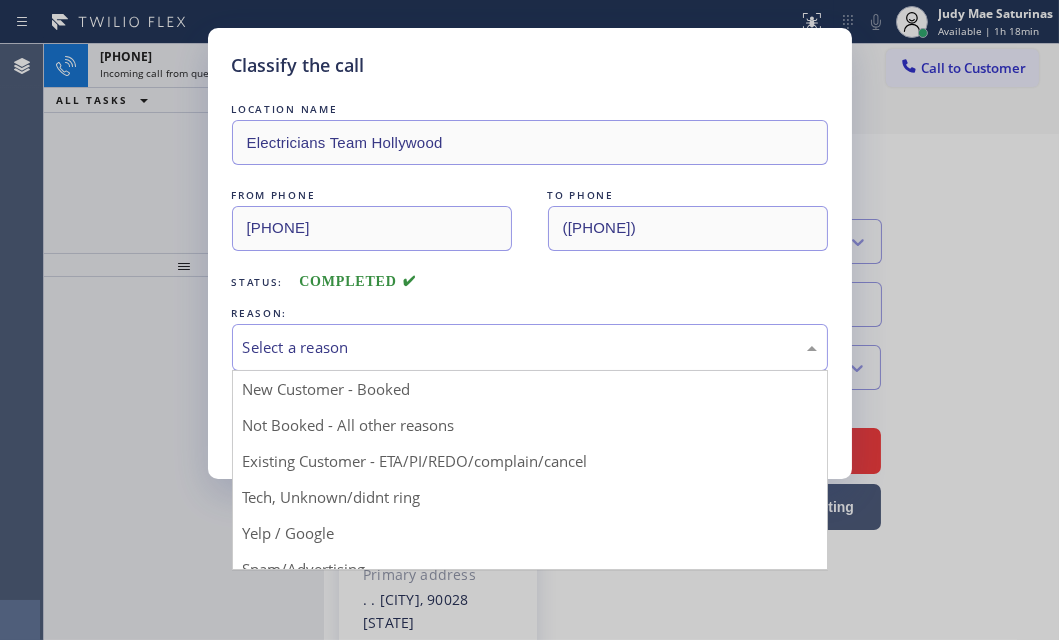 drag, startPoint x: 316, startPoint y: 427, endPoint x: 290, endPoint y: 427, distance: 26 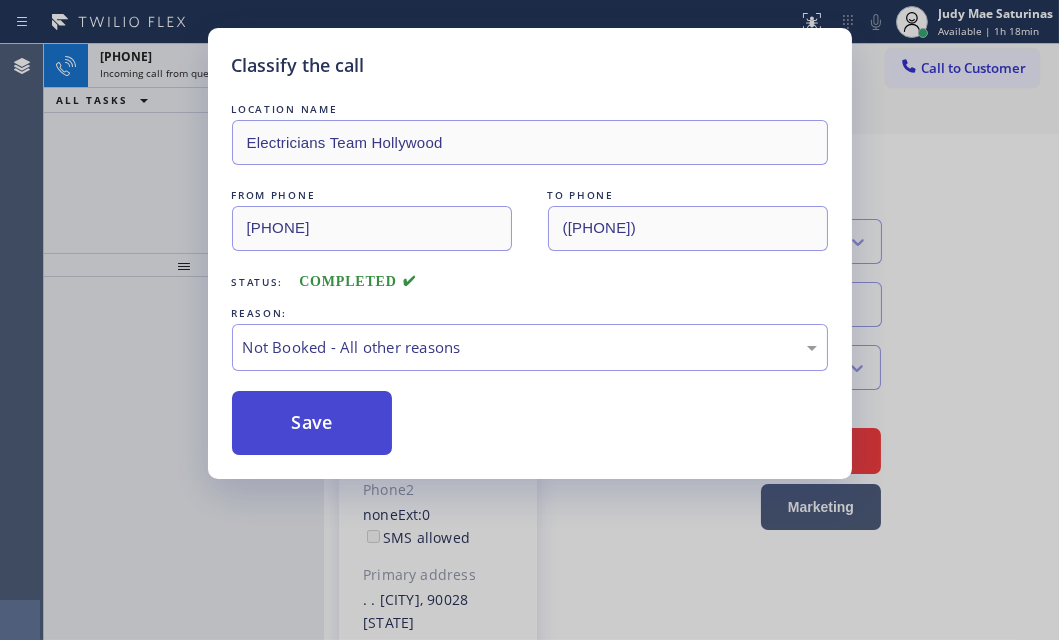 drag, startPoint x: 281, startPoint y: 425, endPoint x: 274, endPoint y: 410, distance: 16.552946 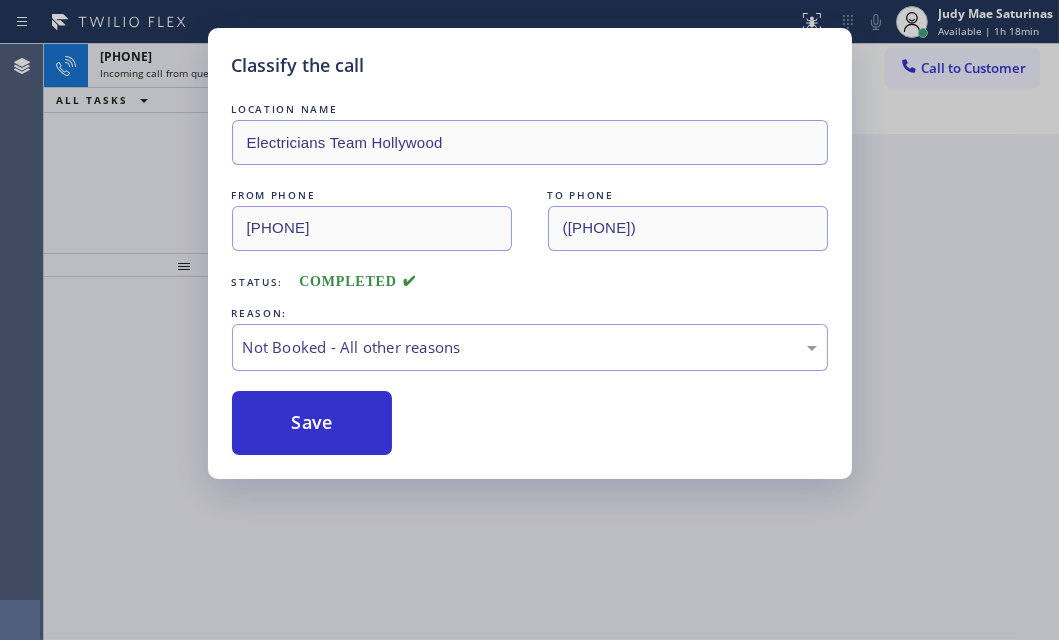 click on "Classify the call LOCATION NAME Electricians Team [CITY] FROM PHONE [PHONE] TO PHONE [PHONE] Status: COMPLETED REASON: Not Booked - All other reasons Save" at bounding box center (529, 320) 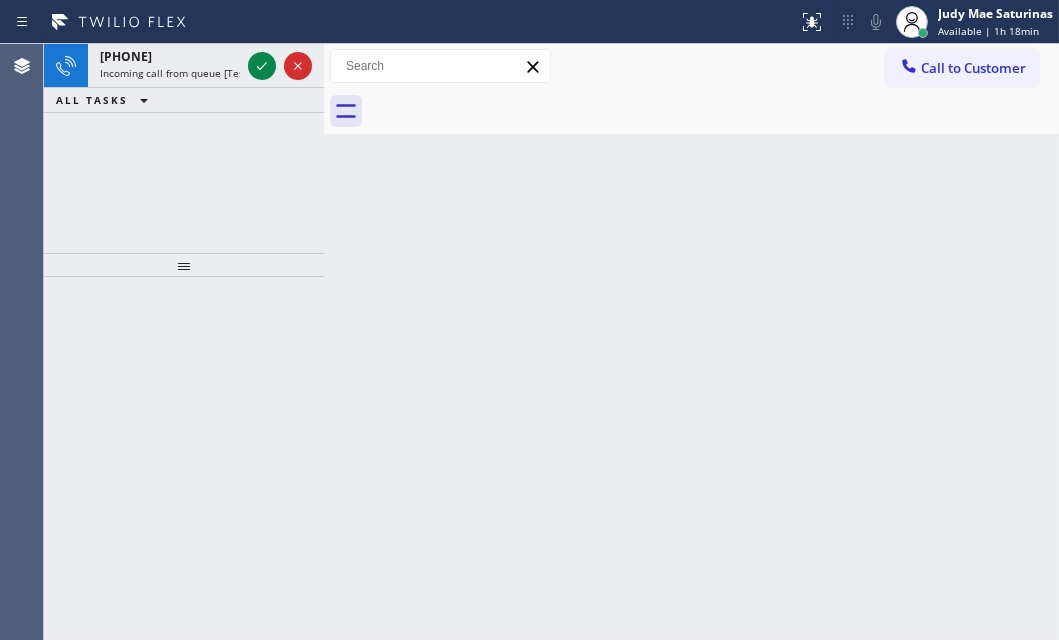 drag, startPoint x: 192, startPoint y: 170, endPoint x: 219, endPoint y: 150, distance: 33.600594 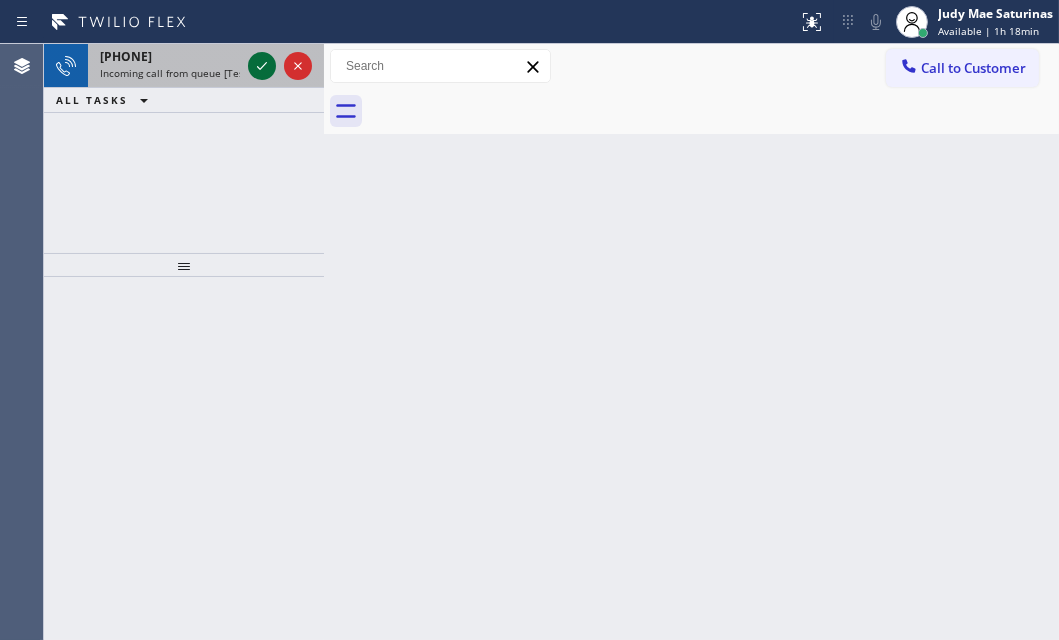 click 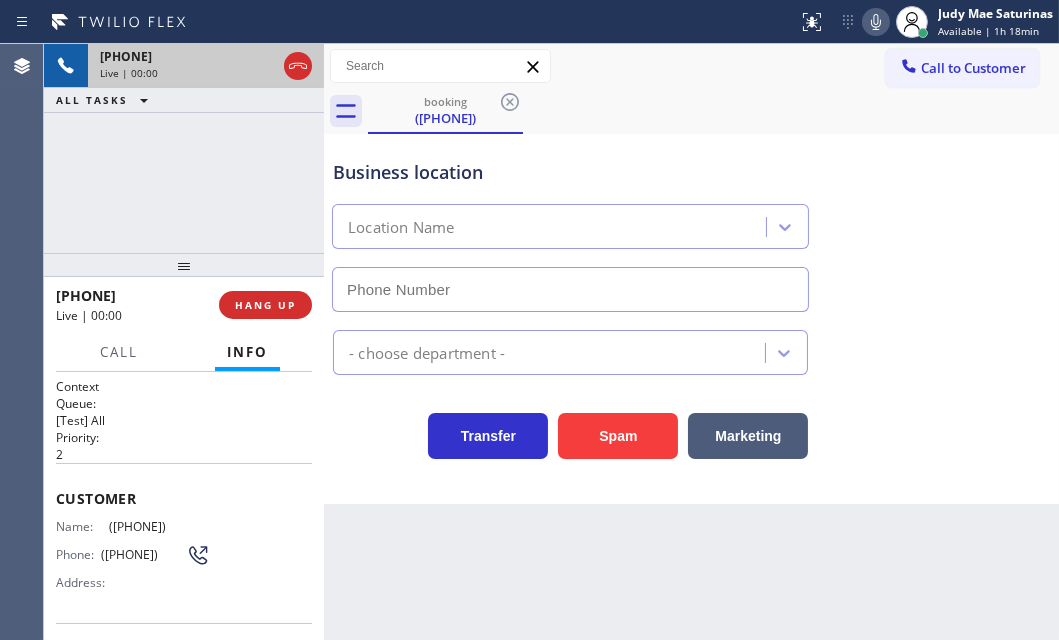 type on "(213) 444-7988" 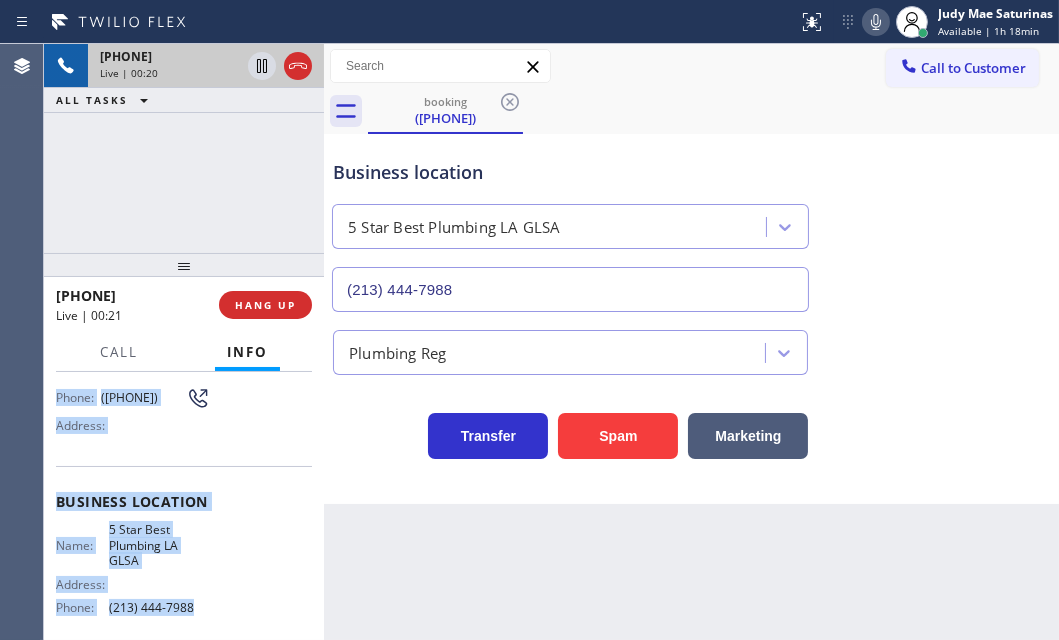 scroll, scrollTop: 272, scrollLeft: 0, axis: vertical 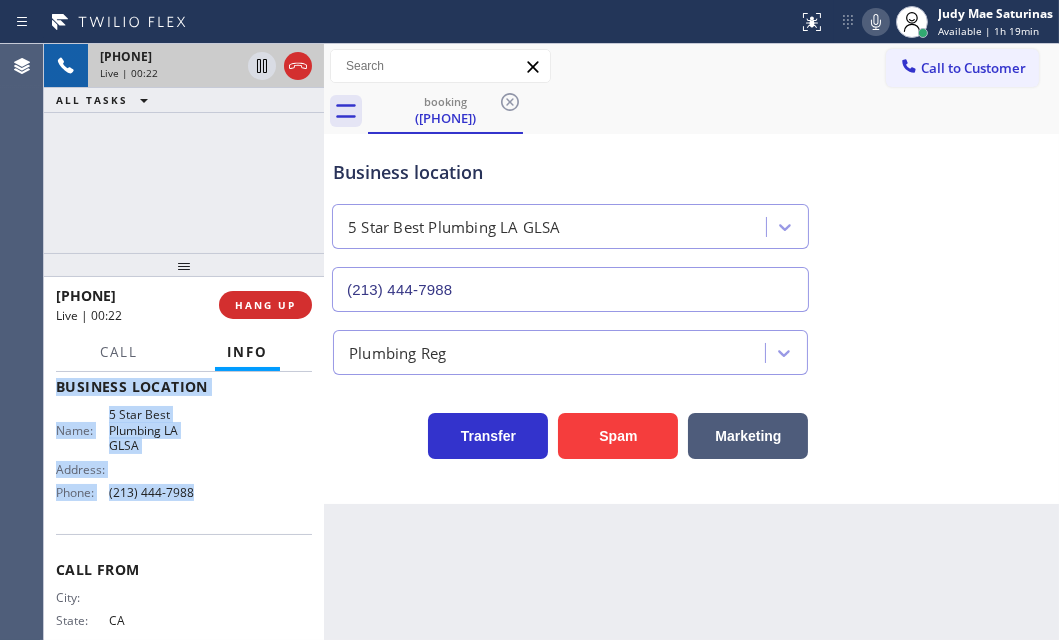 drag, startPoint x: 53, startPoint y: 490, endPoint x: 241, endPoint y: 515, distance: 189.65495 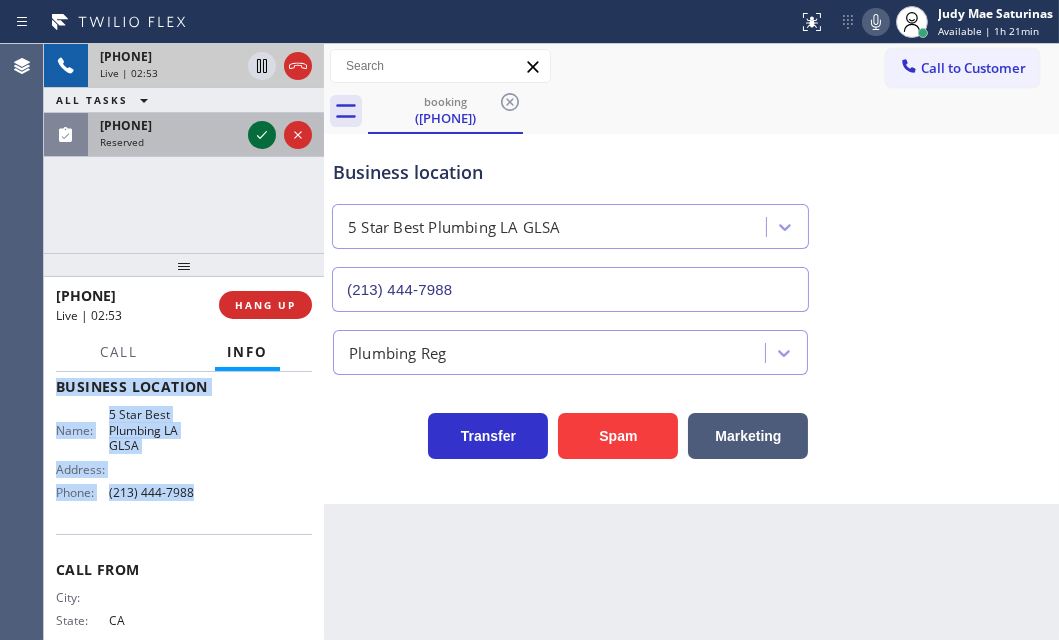 click 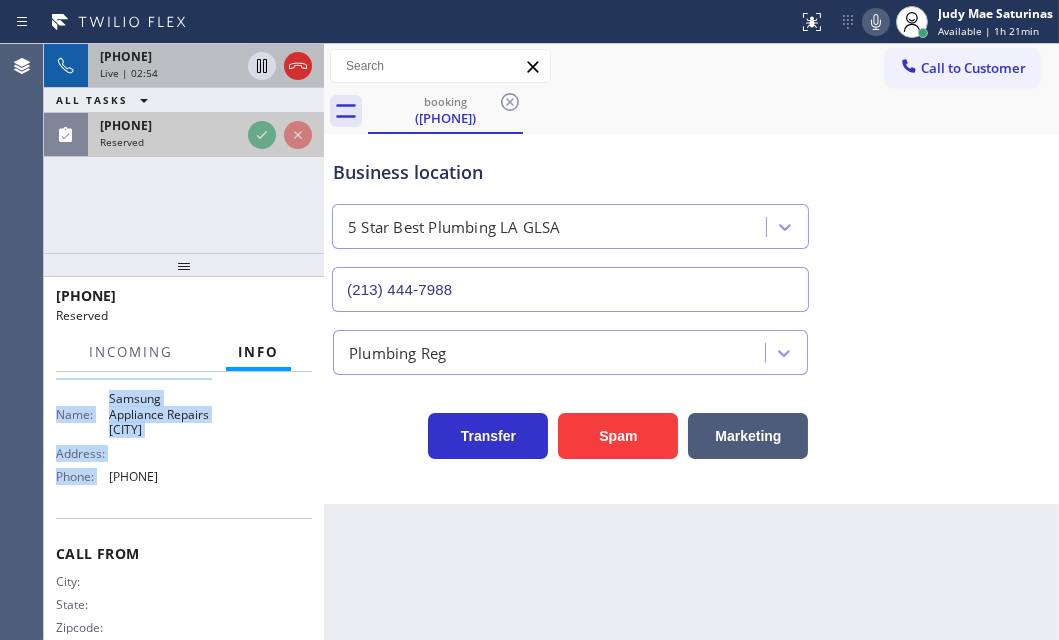 scroll, scrollTop: 289, scrollLeft: 0, axis: vertical 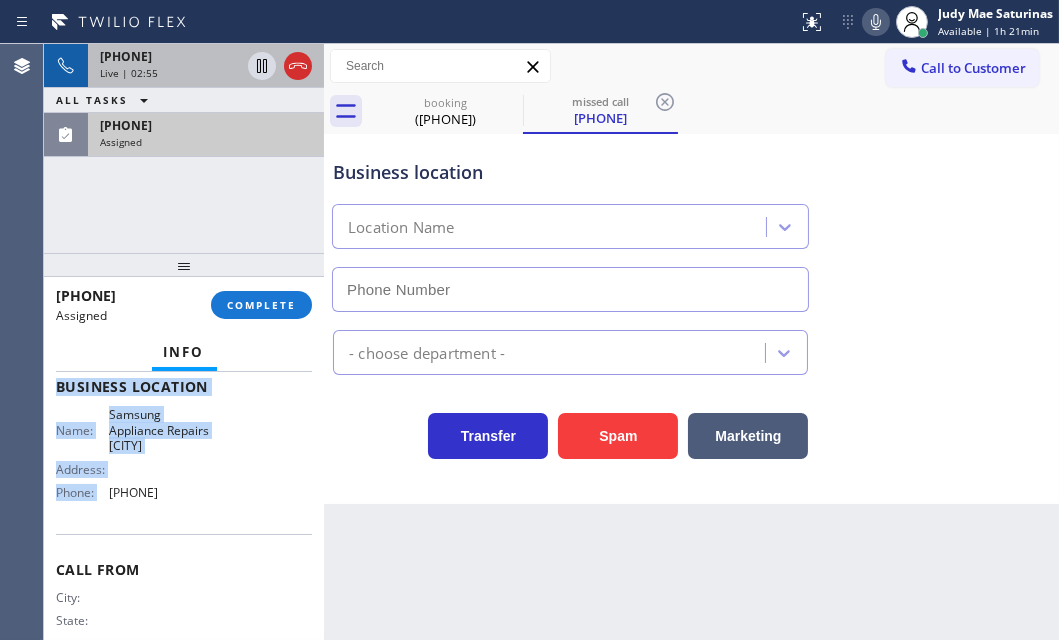 type on "[PHONE]" 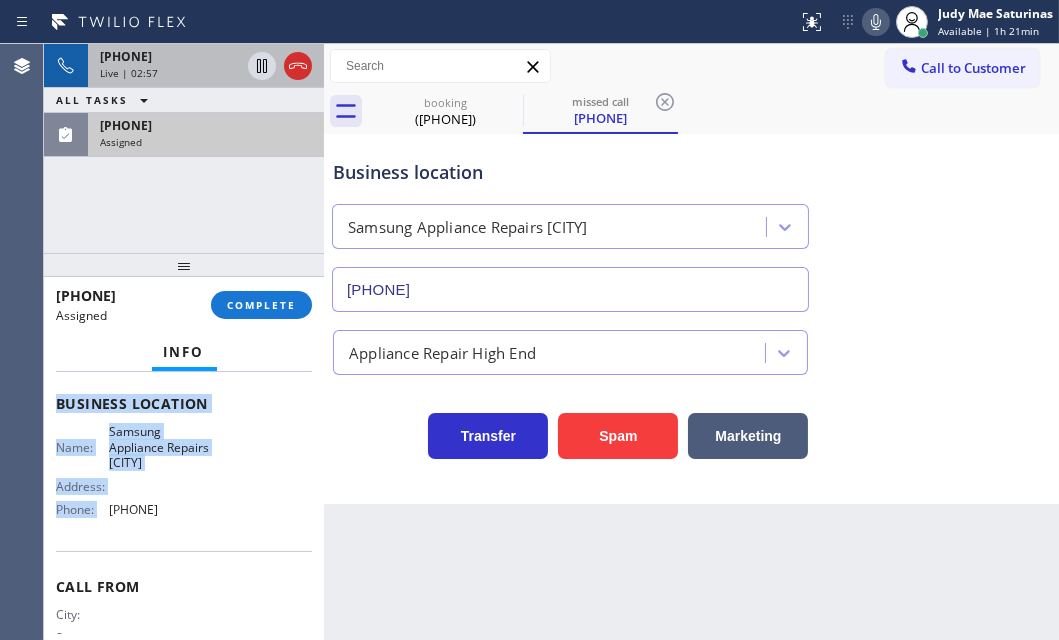 scroll, scrollTop: 305, scrollLeft: 0, axis: vertical 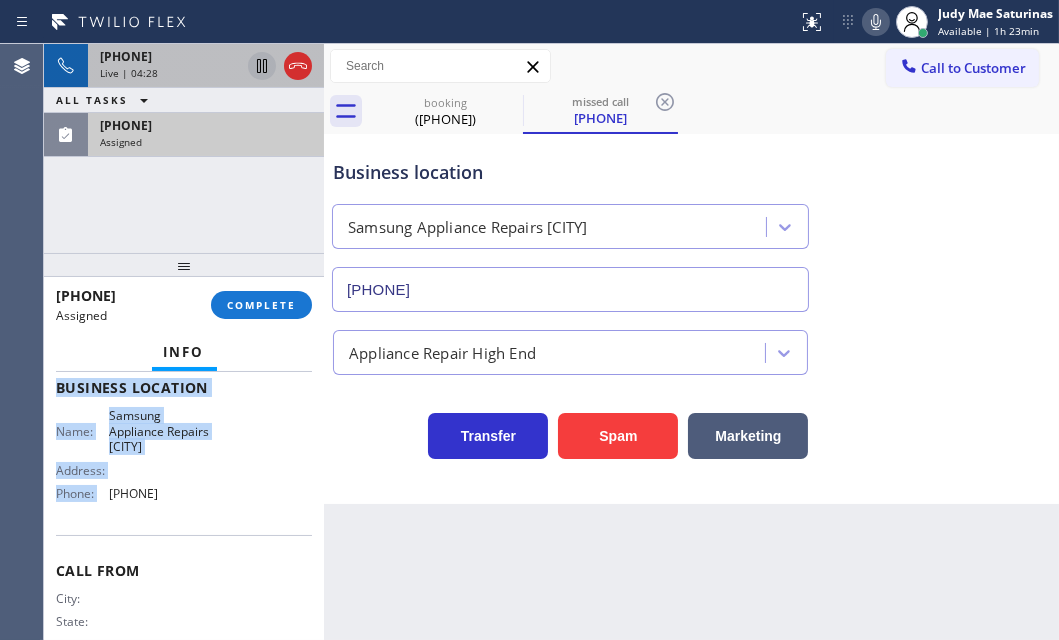 click 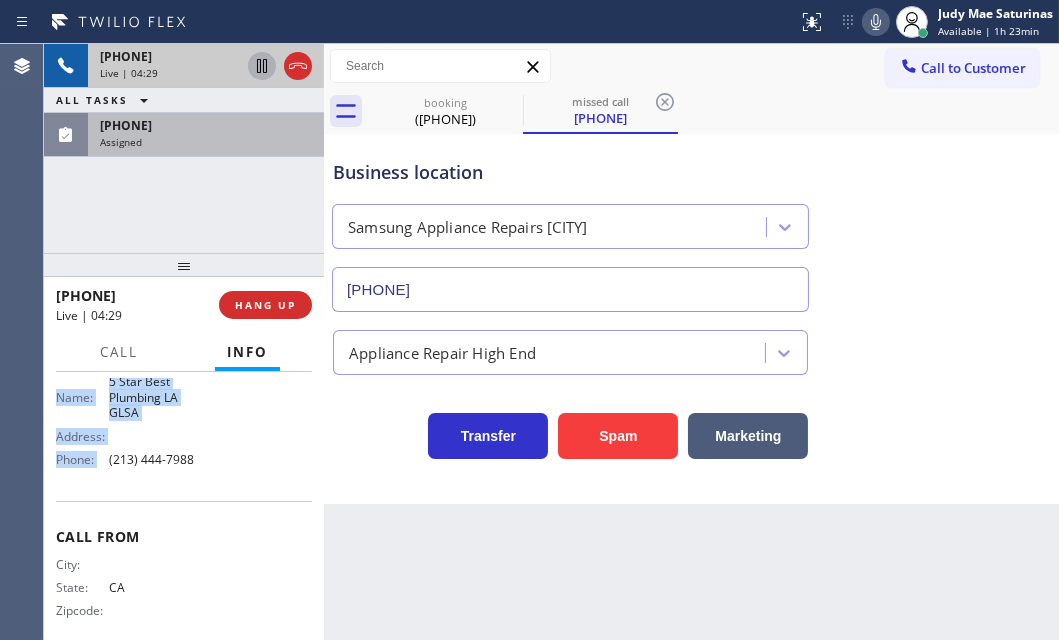 scroll, scrollTop: 272, scrollLeft: 0, axis: vertical 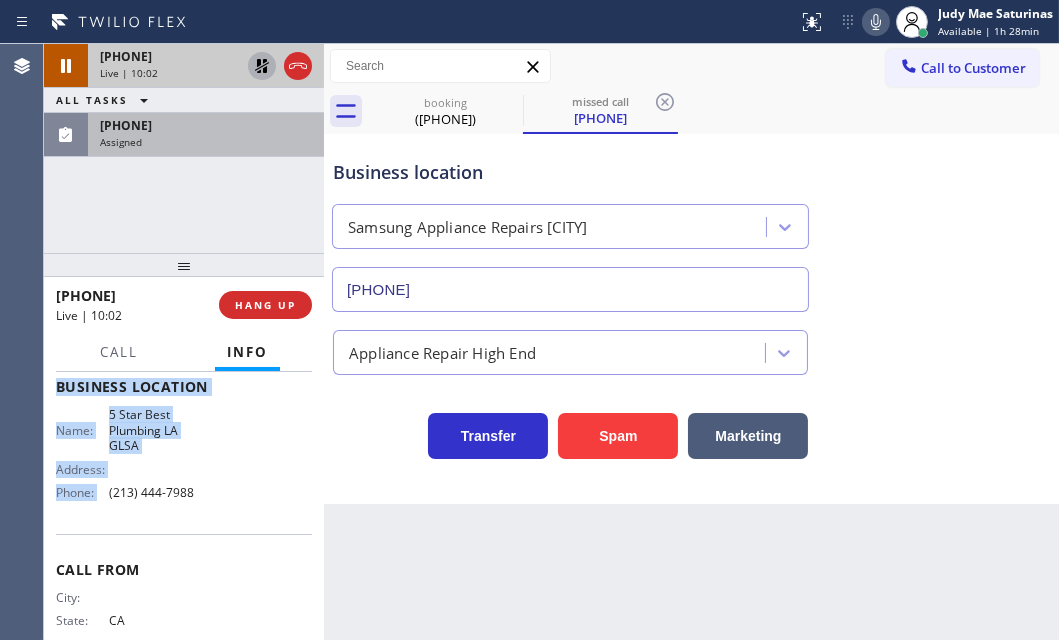 click on "Live | 10:02" at bounding box center (170, 73) 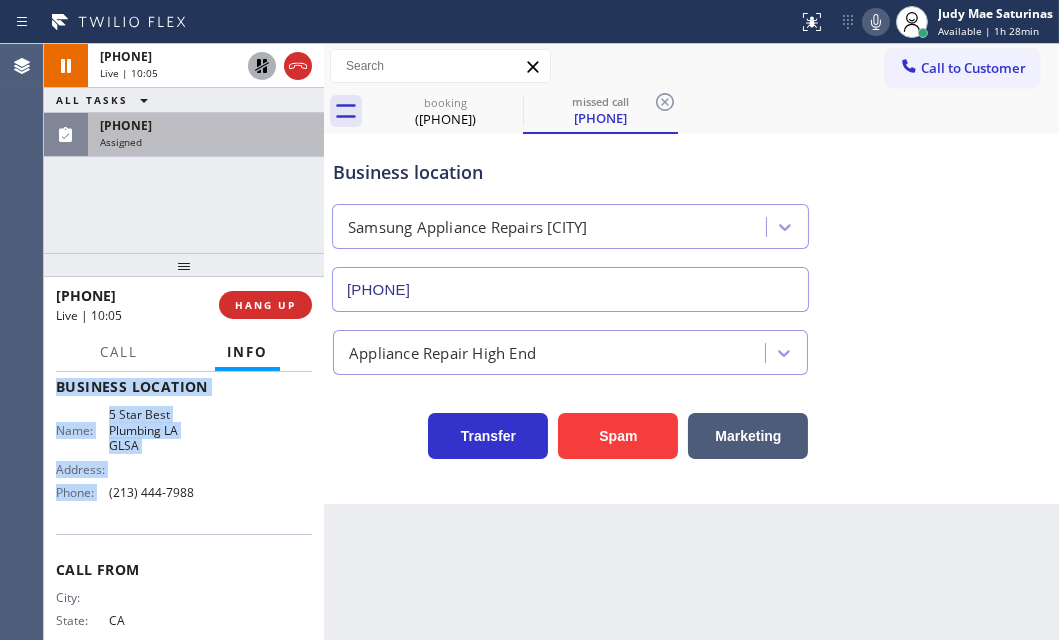click on "5 Star Best Plumbing LA GLSA" at bounding box center [159, 430] 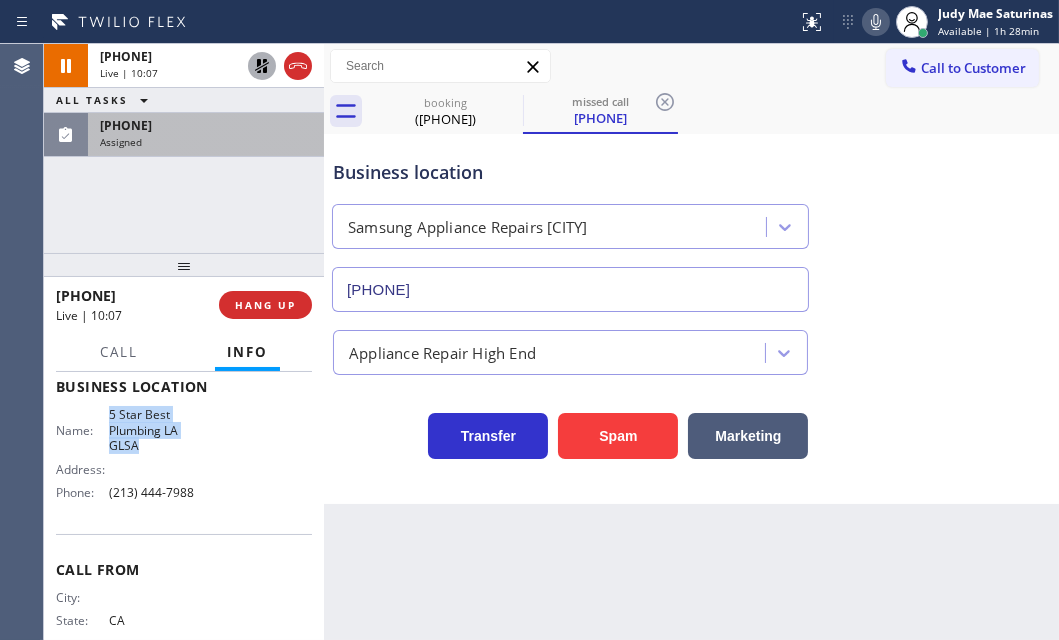 drag, startPoint x: 143, startPoint y: 449, endPoint x: 99, endPoint y: 420, distance: 52.69725 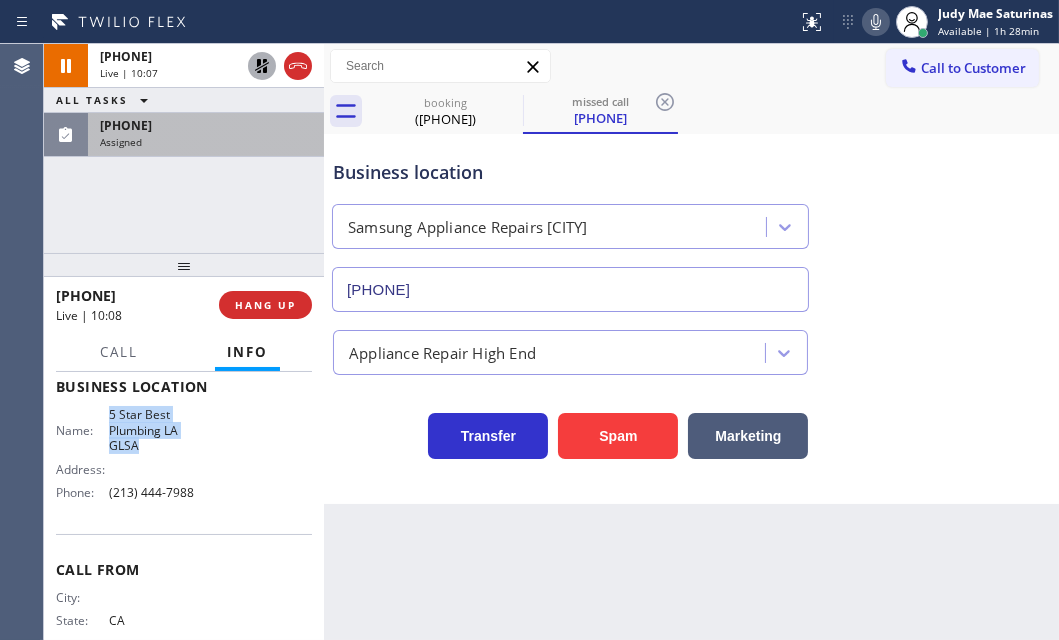 copy on "5 Star Best Plumbing LA GLSA" 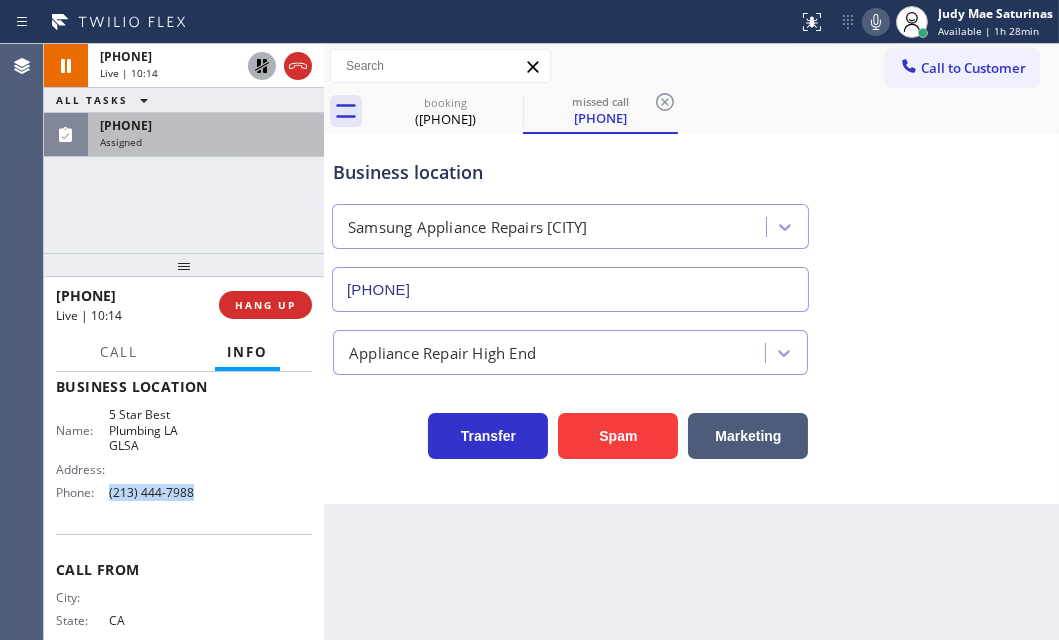 drag, startPoint x: 198, startPoint y: 492, endPoint x: 99, endPoint y: 492, distance: 99 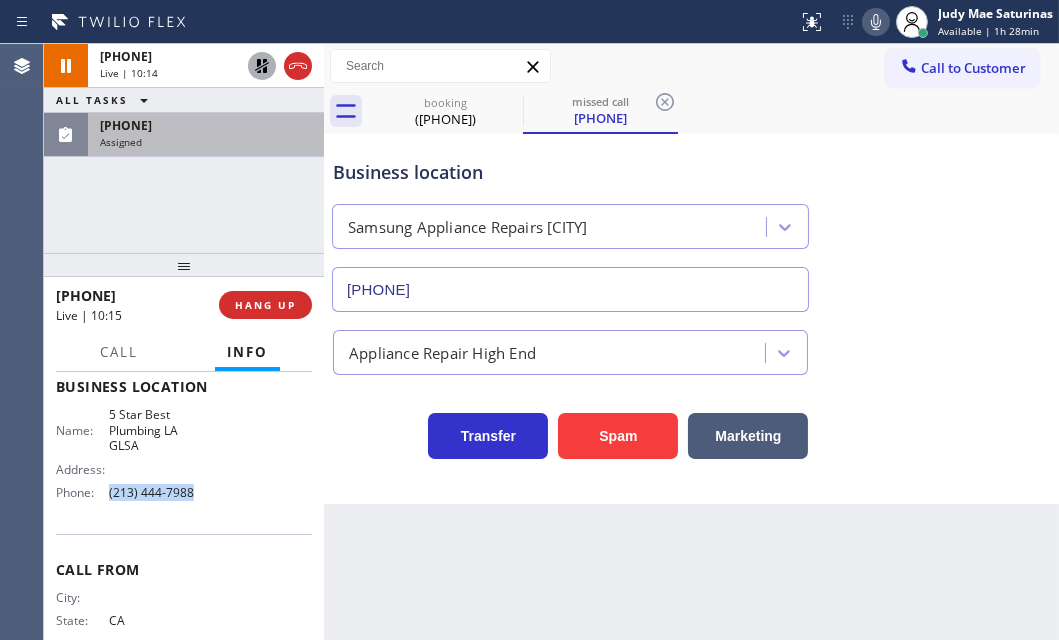 copy on "(213) 444-7988" 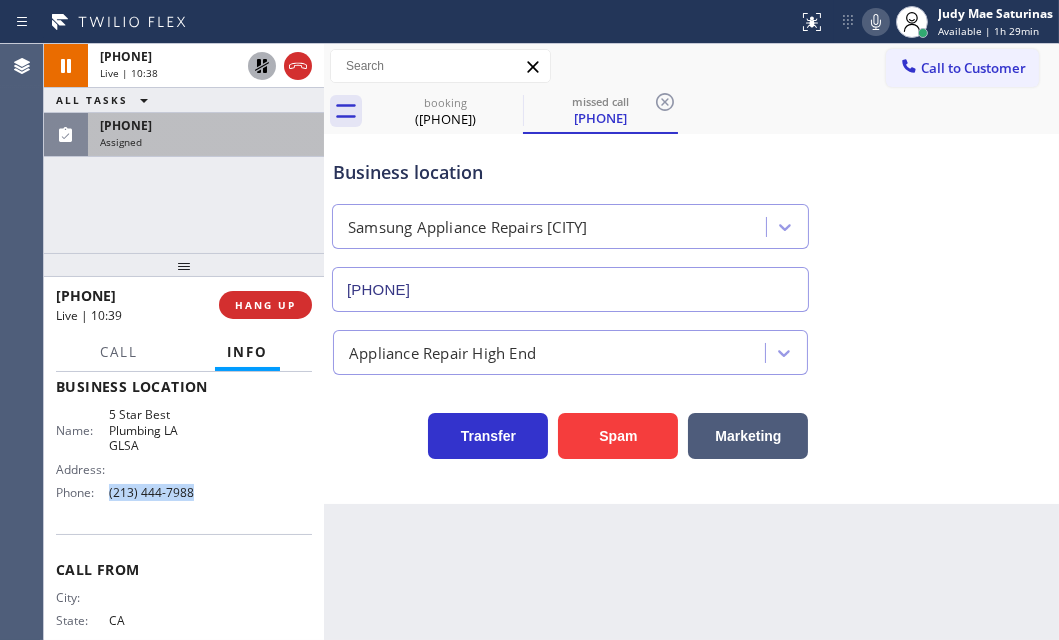 click 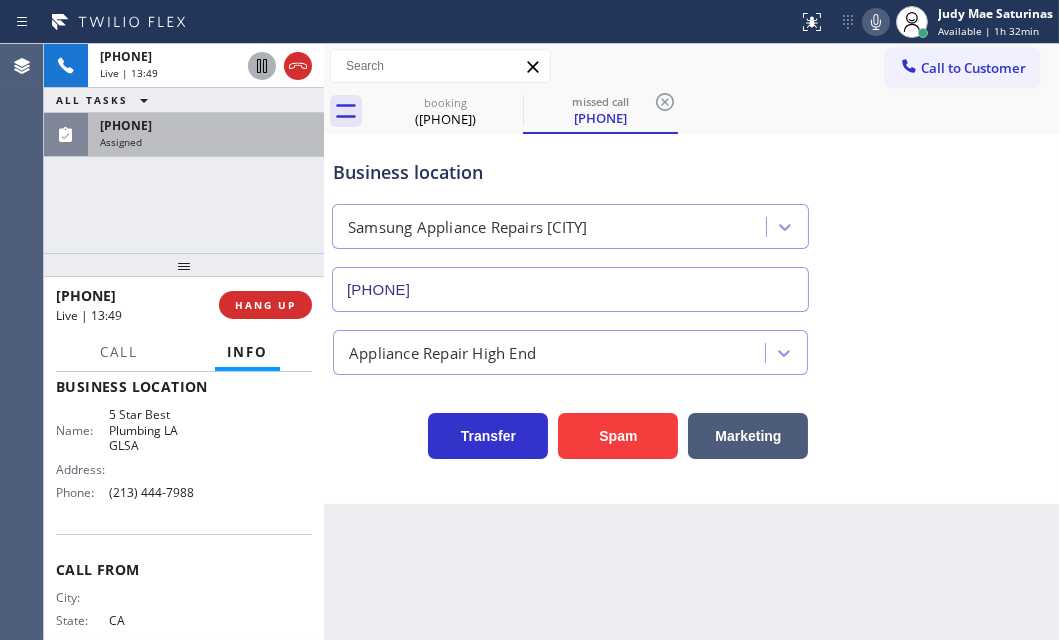 click on "booking ([PHONE]) missed call ([PHONE])" at bounding box center [713, 111] 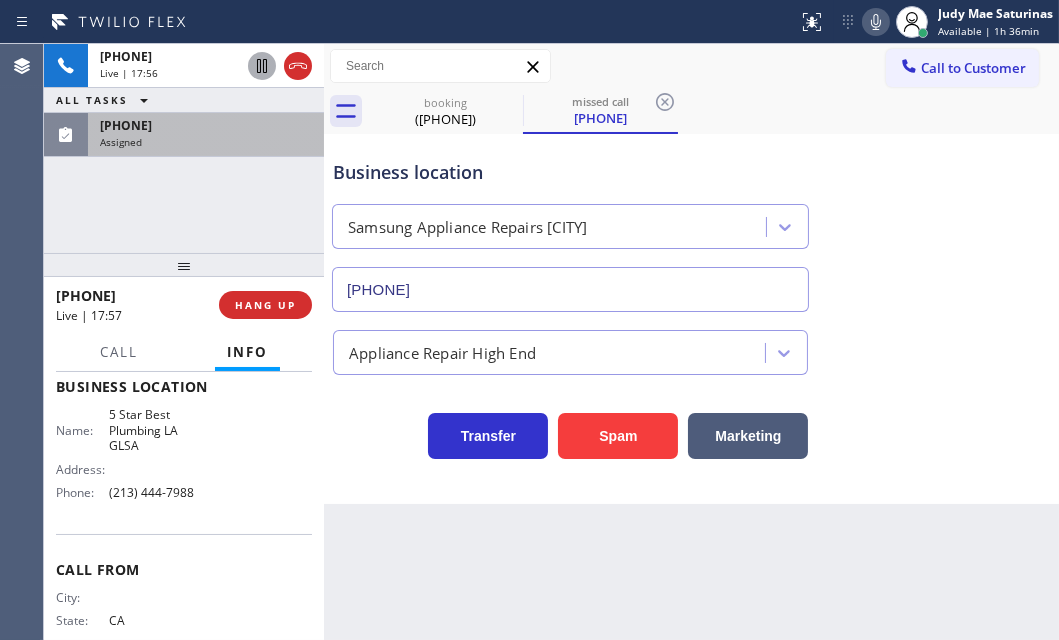 click on "Assigned" at bounding box center (206, 142) 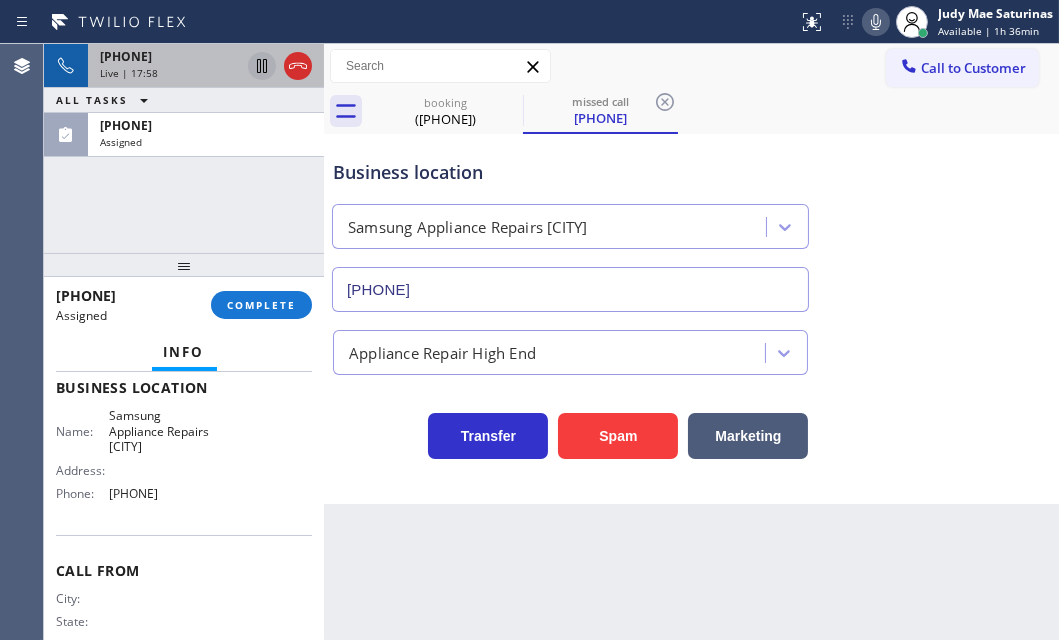 click on "Live | 17:58" at bounding box center (170, 73) 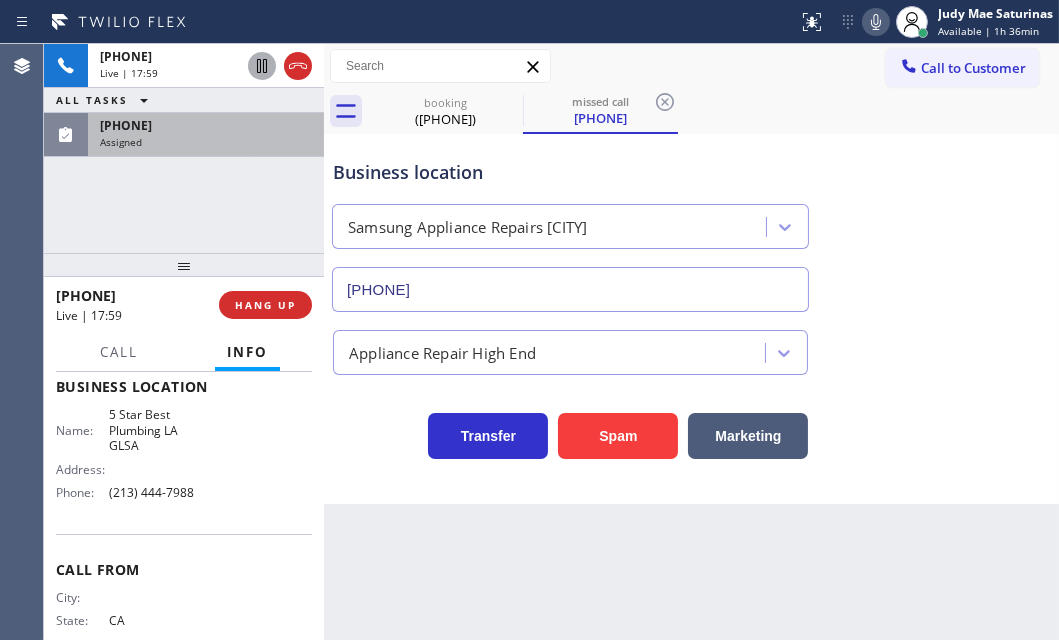 click on "Assigned" at bounding box center (206, 142) 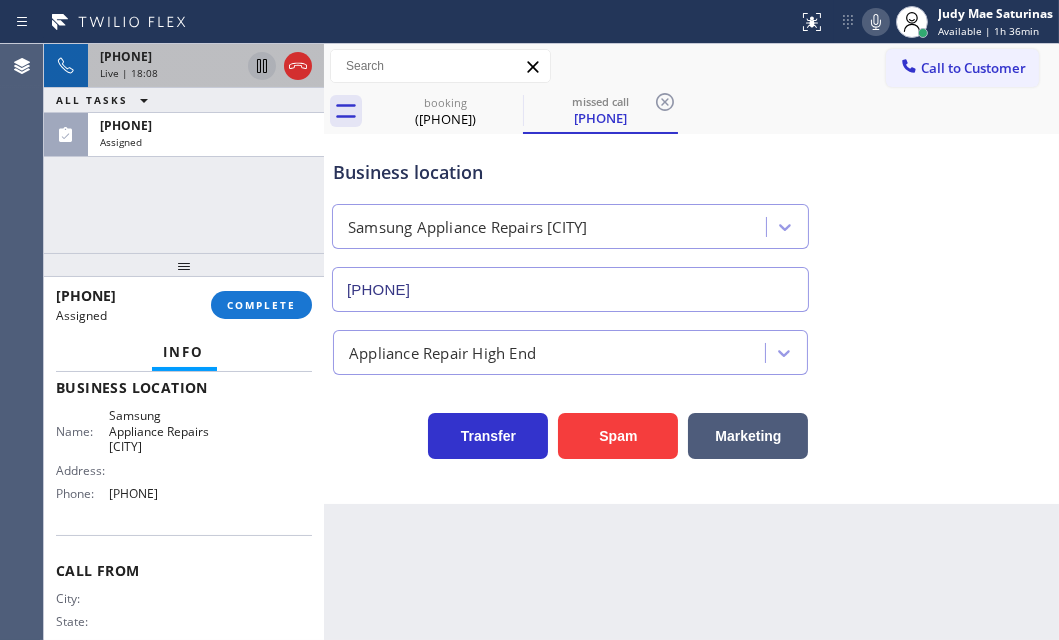 click on "Live | 18:08" at bounding box center [170, 73] 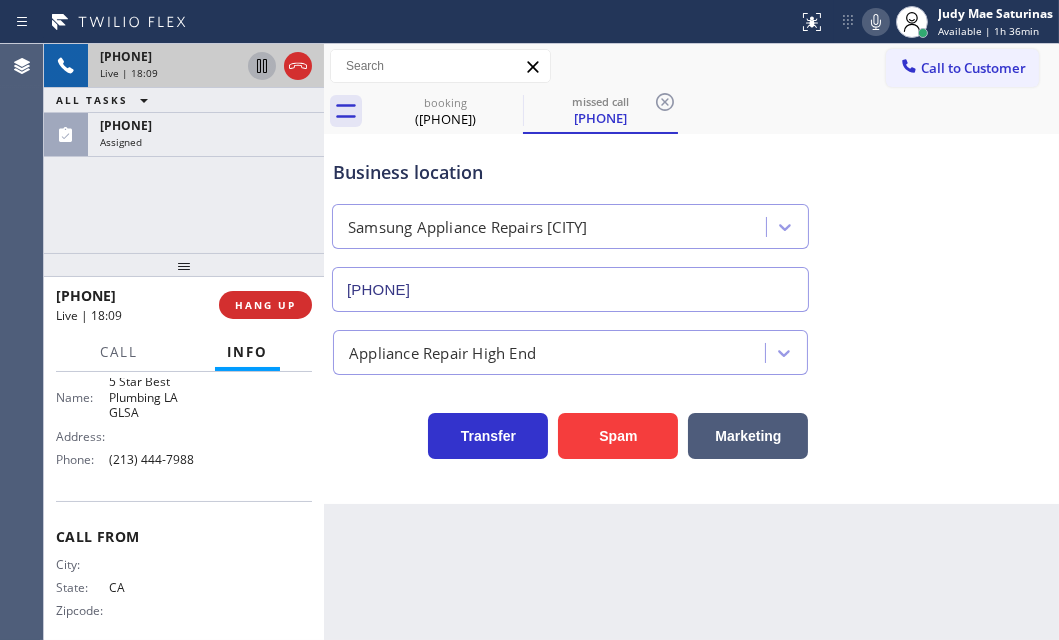 scroll, scrollTop: 272, scrollLeft: 0, axis: vertical 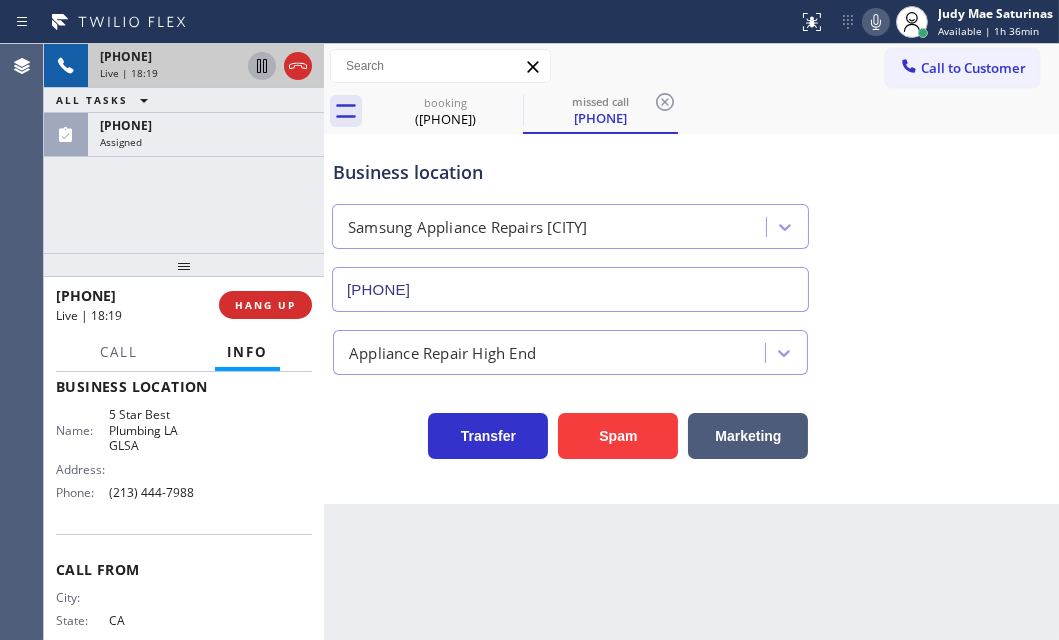 click on "Live | 18:19" at bounding box center (170, 73) 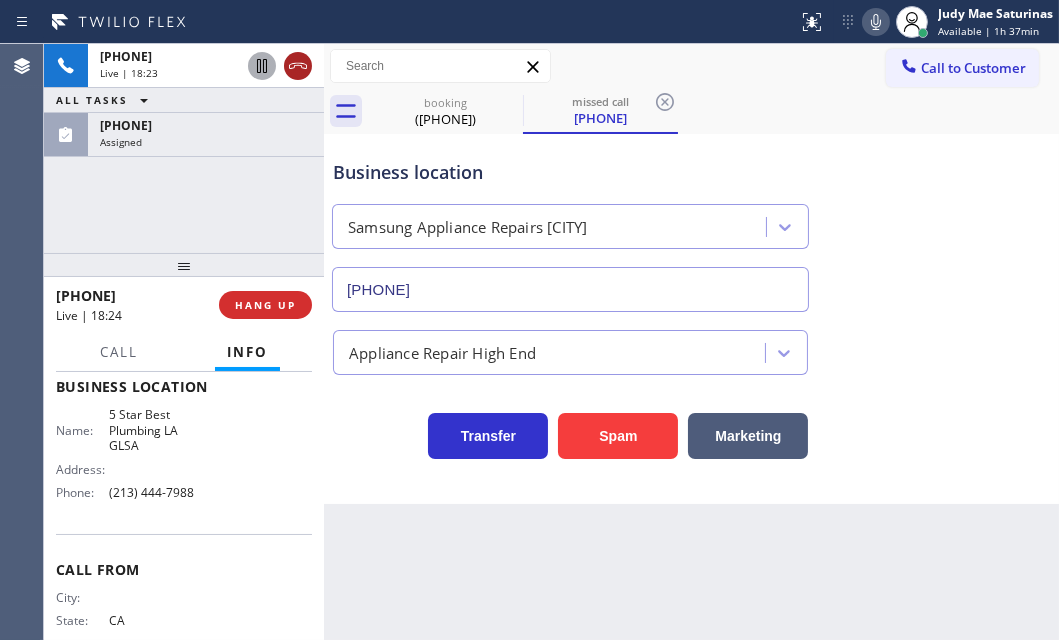 click 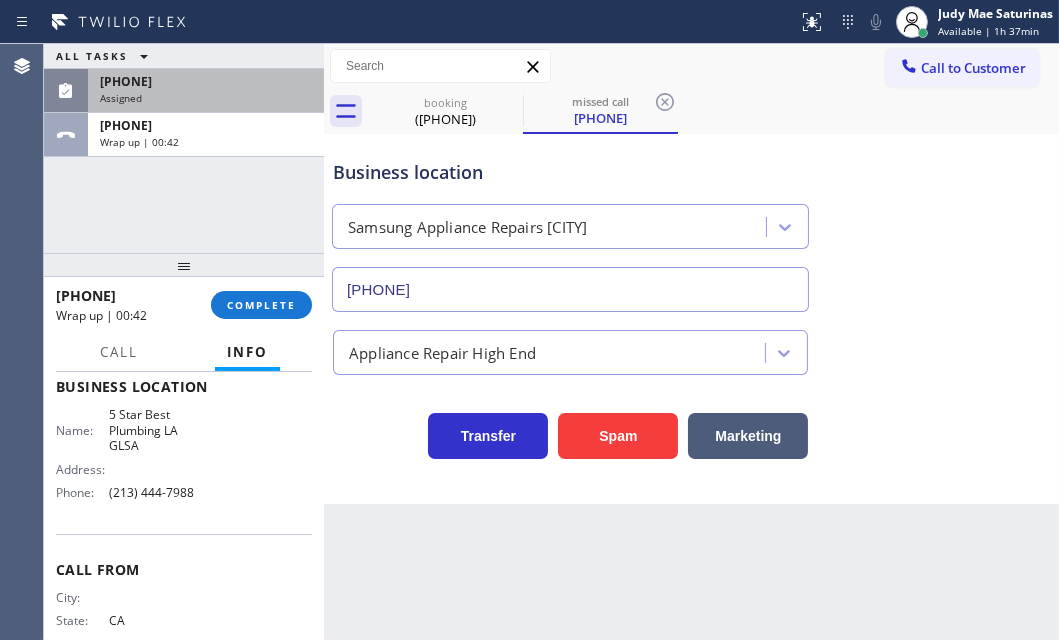click on "Assigned" at bounding box center (206, 98) 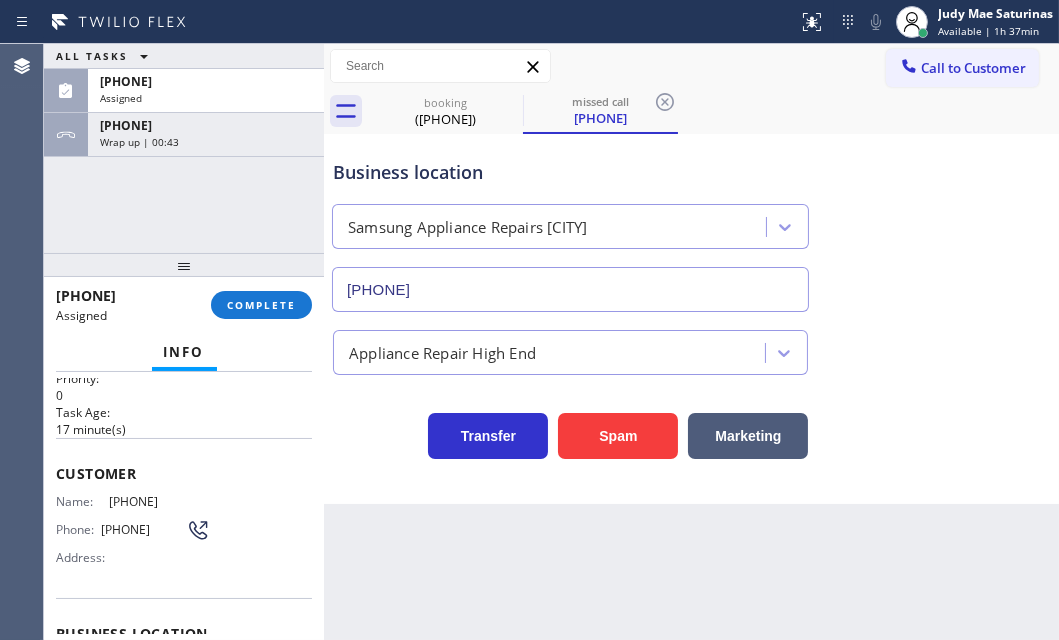 scroll, scrollTop: 32, scrollLeft: 0, axis: vertical 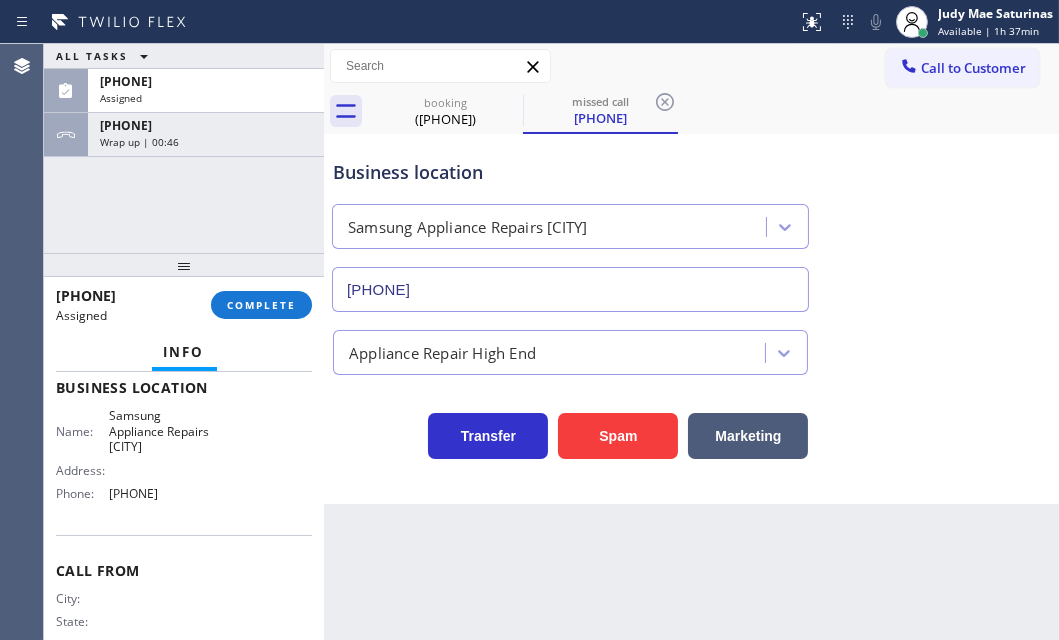 drag, startPoint x: 55, startPoint y: 495, endPoint x: 246, endPoint y: 520, distance: 192.62918 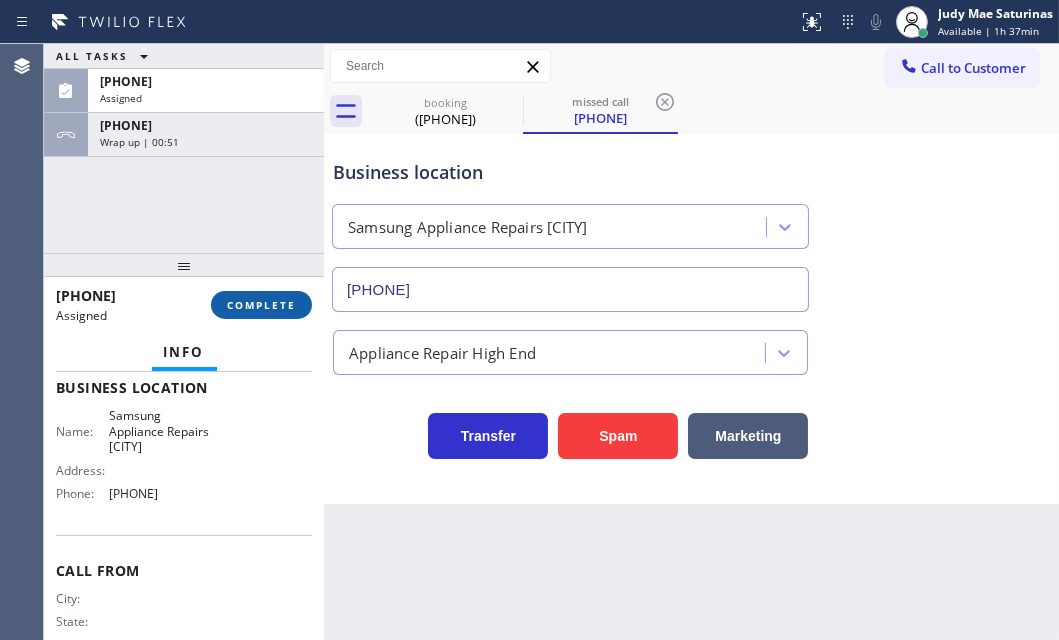 click on "COMPLETE" at bounding box center (261, 305) 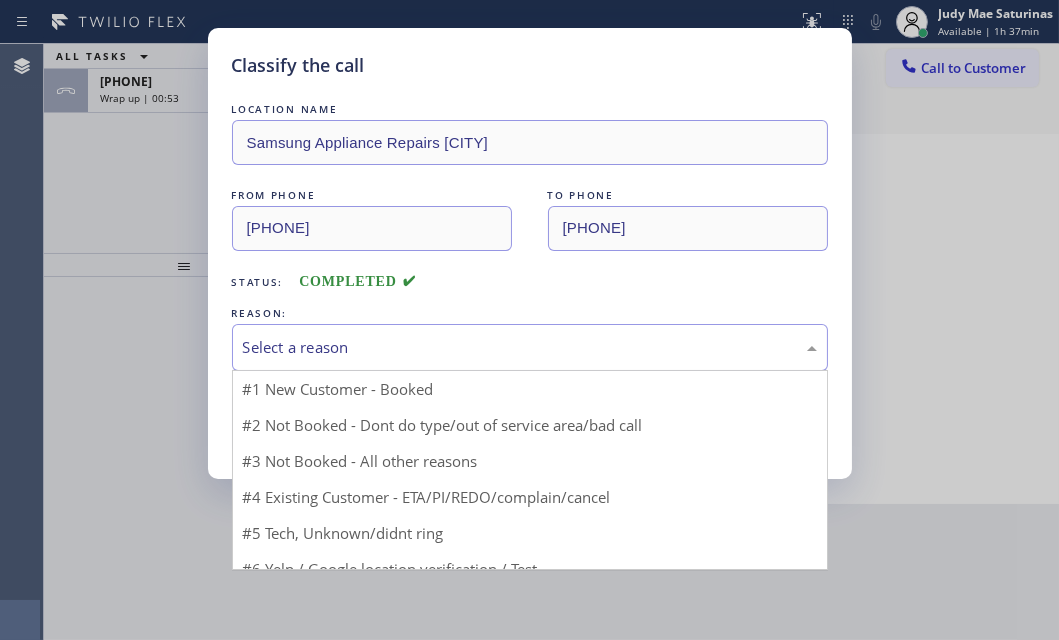 click on "Select a reason" at bounding box center (530, 347) 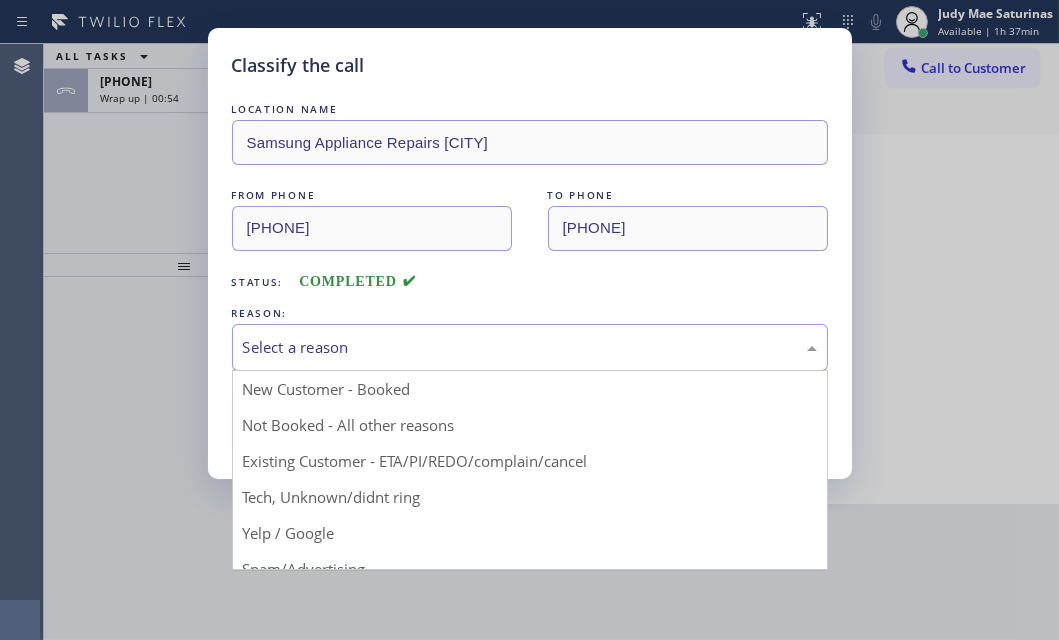 click on "Select a reason" at bounding box center (530, 347) 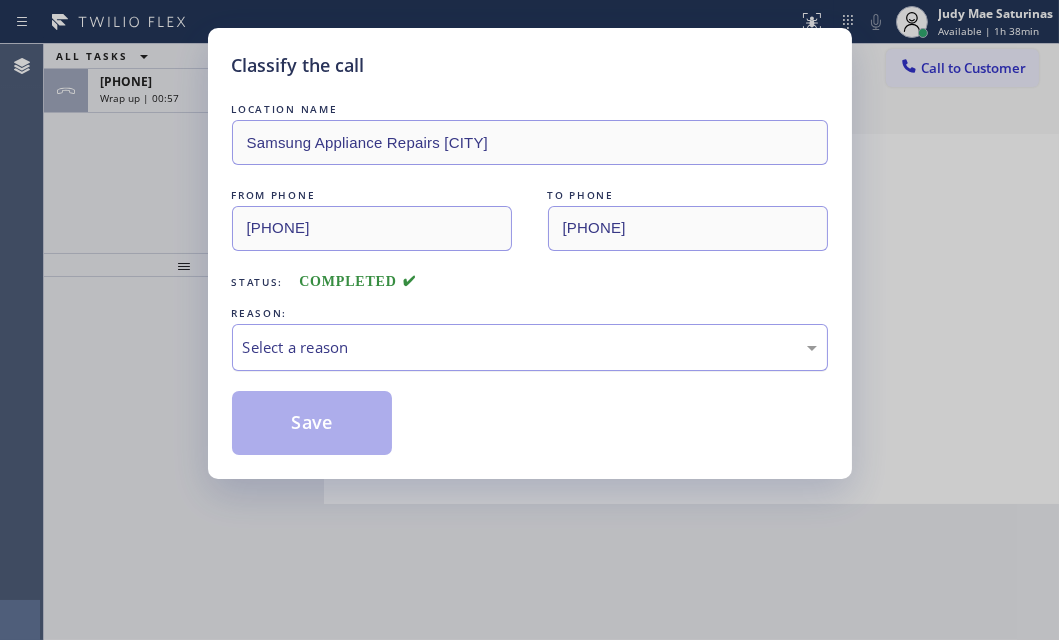 click on "Select a reason" at bounding box center [530, 347] 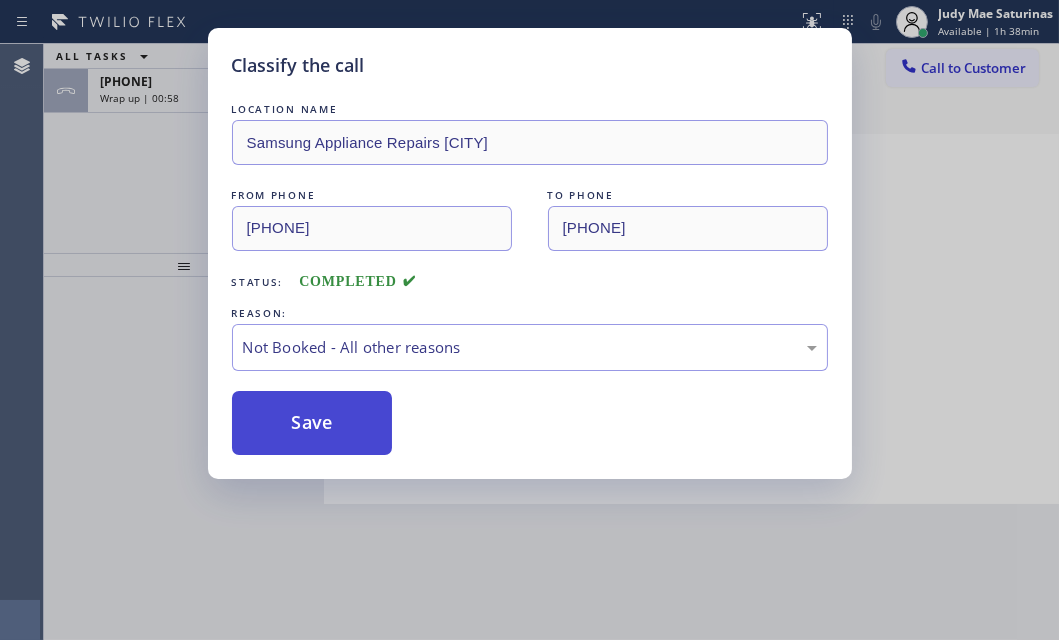 click on "Save" at bounding box center (312, 423) 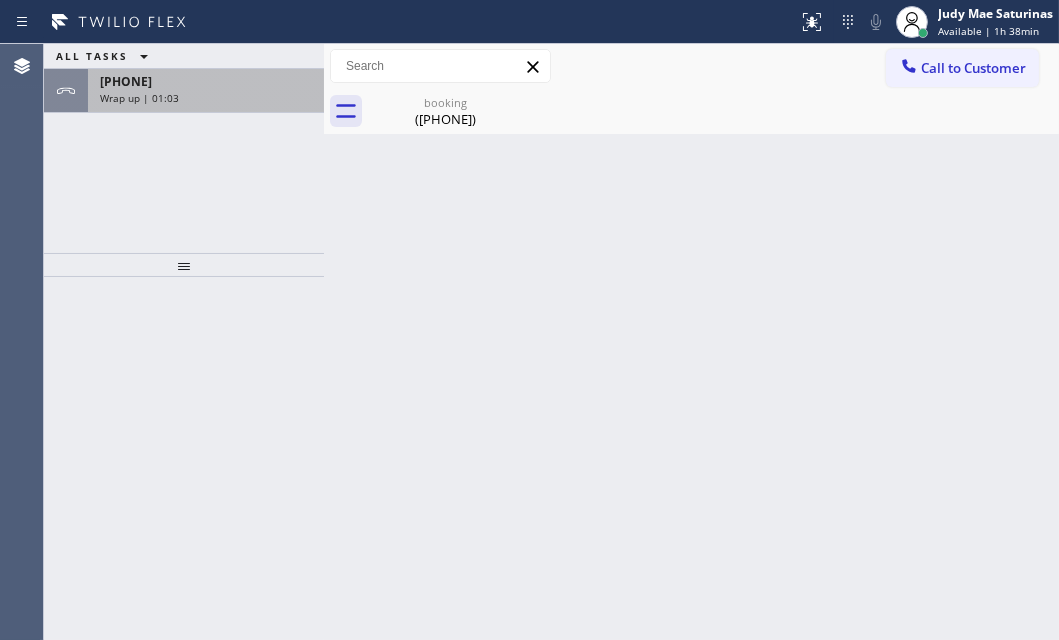 drag, startPoint x: 218, startPoint y: 77, endPoint x: 302, endPoint y: 100, distance: 87.0919 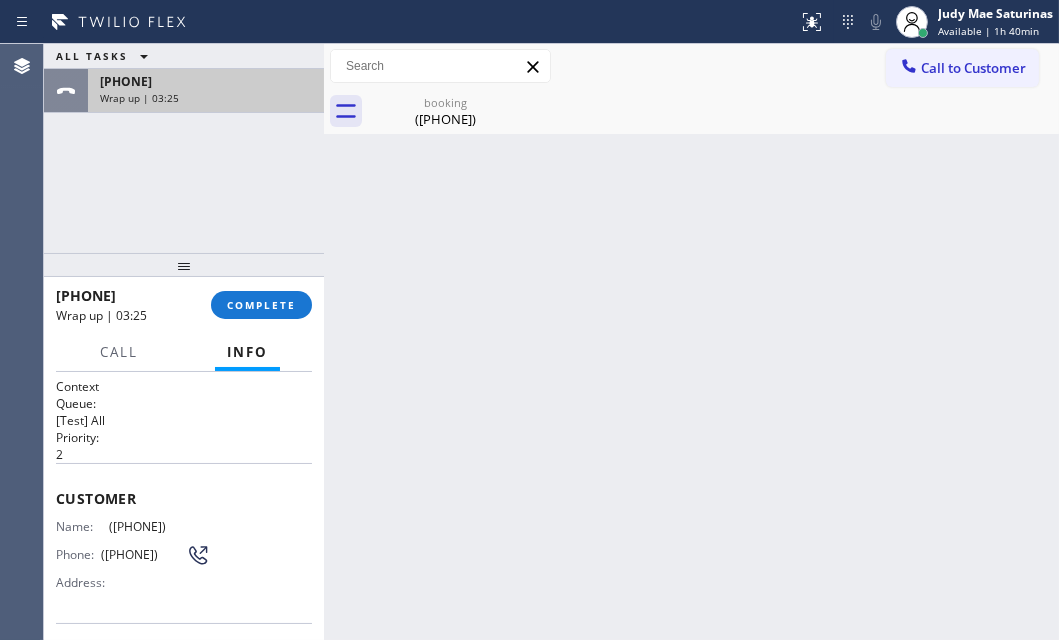 click on "Wrap up | 03:25" at bounding box center [206, 98] 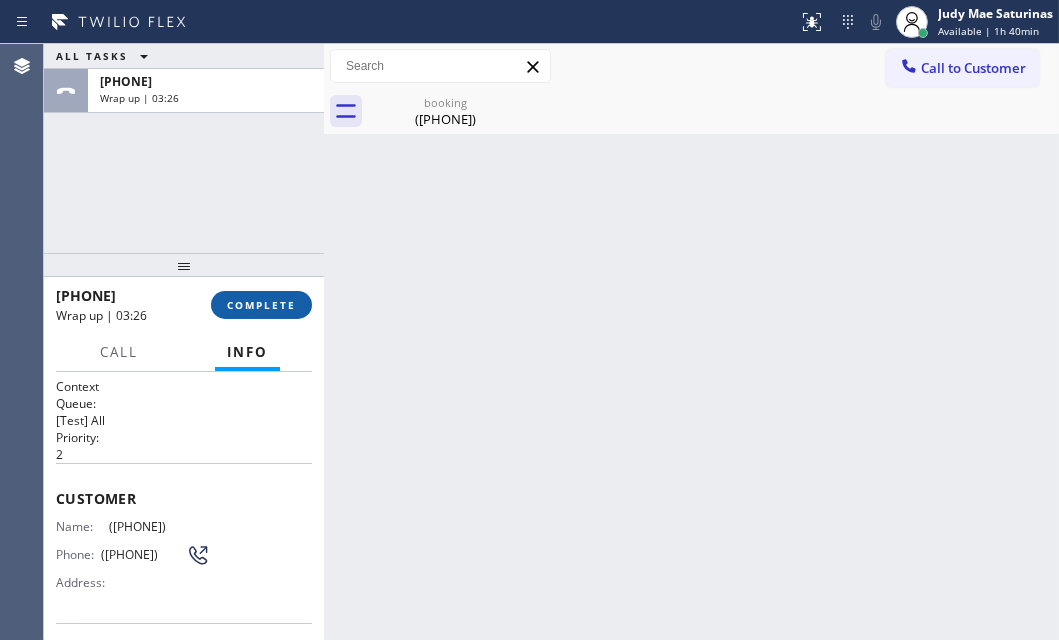 click on "COMPLETE" at bounding box center [261, 305] 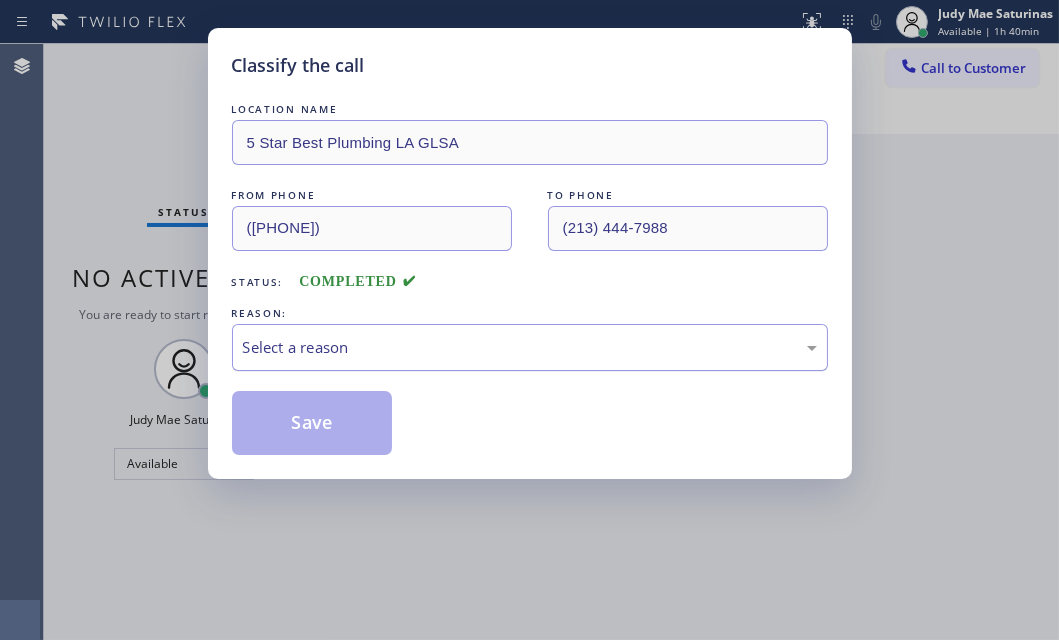 click on "Select a reason" at bounding box center (530, 347) 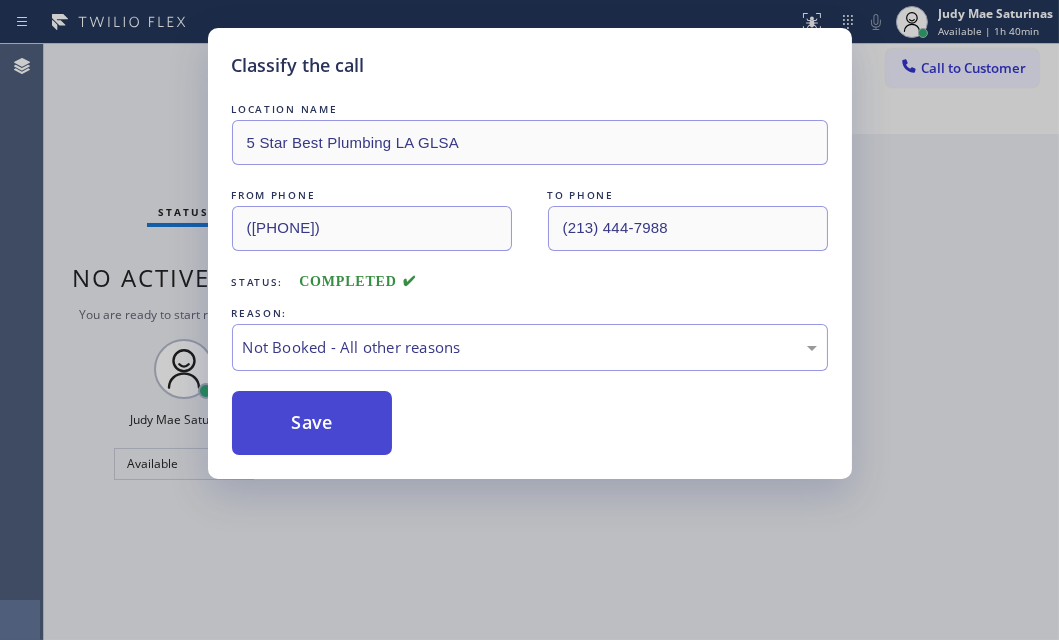 click on "Save" at bounding box center [312, 423] 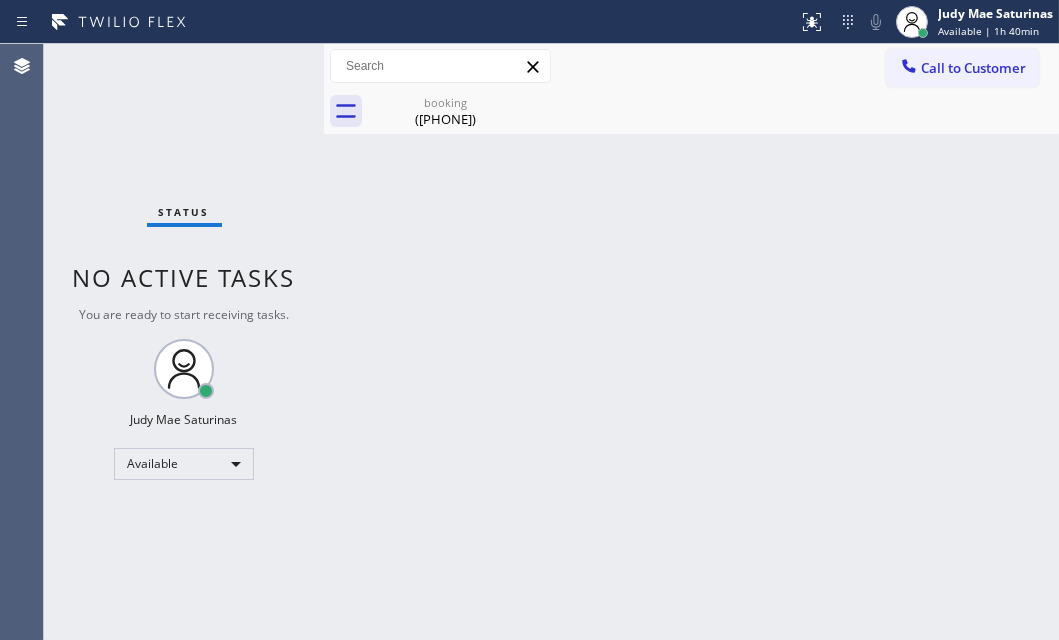 drag, startPoint x: 939, startPoint y: 75, endPoint x: 707, endPoint y: 158, distance: 246.40009 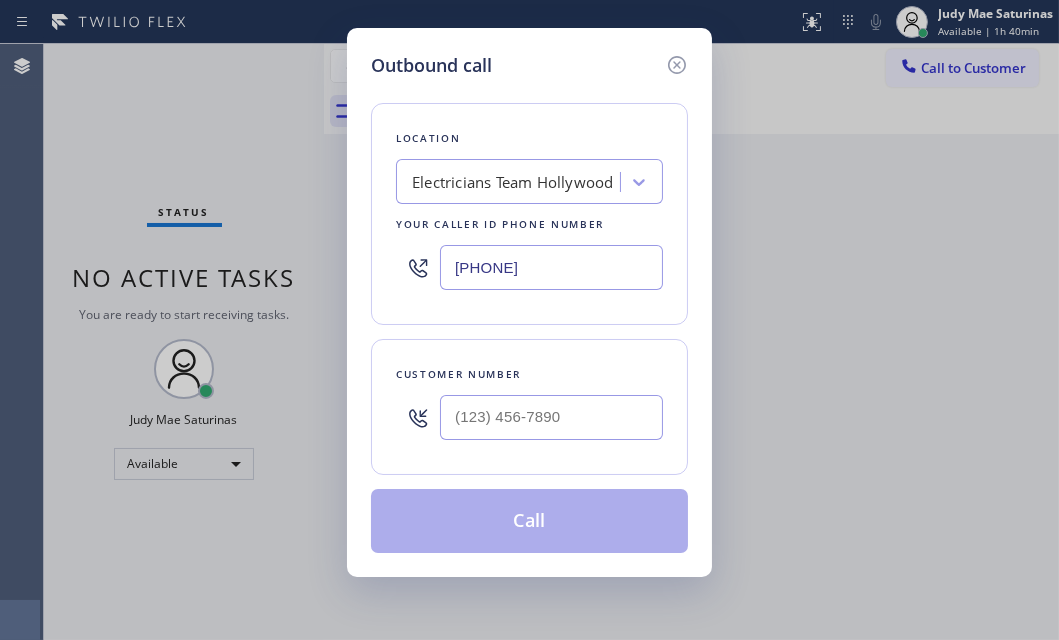 click on "[PHONE]" at bounding box center (551, 267) 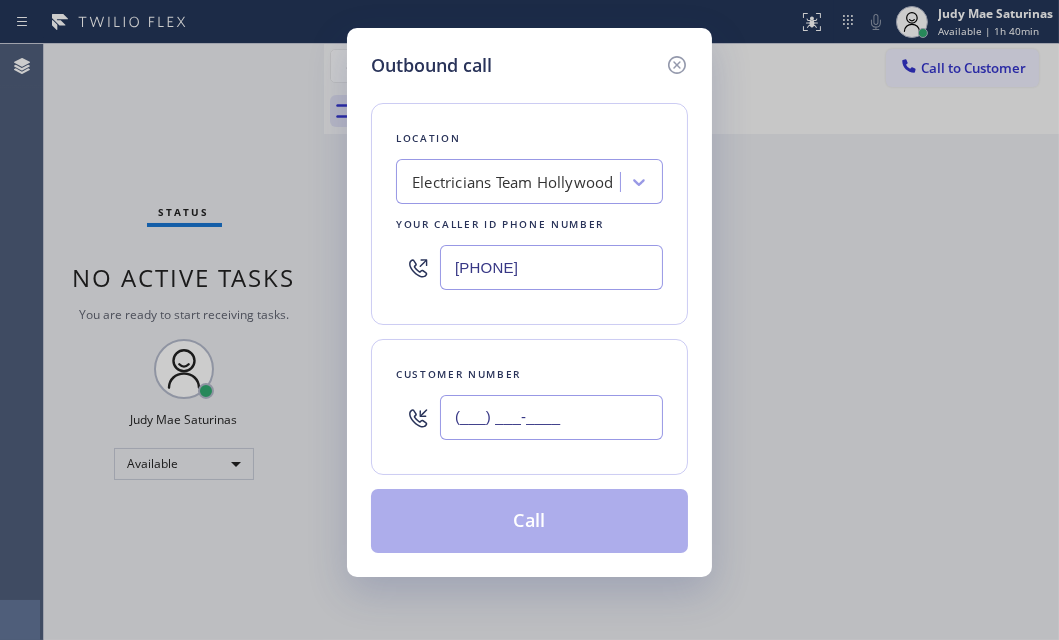click on "(___) ___-____" at bounding box center [551, 417] 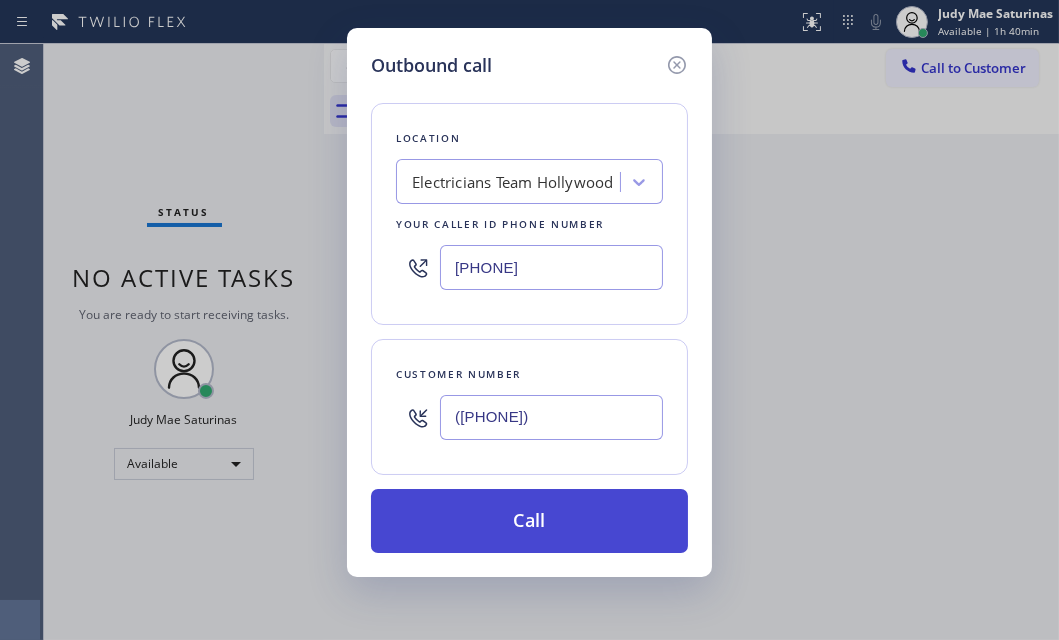 type on "([PHONE])" 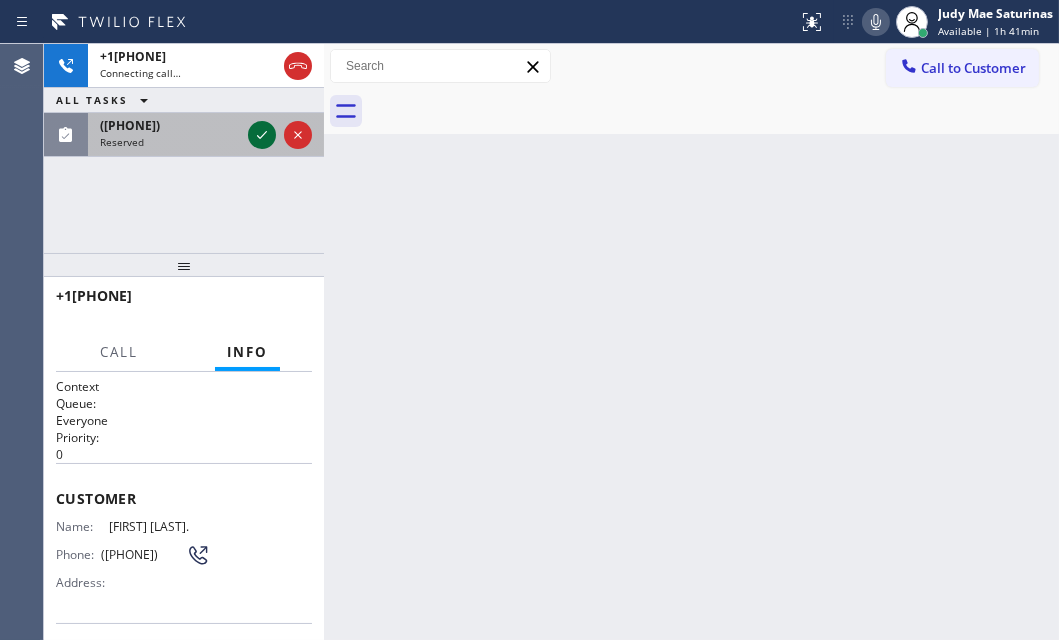 click 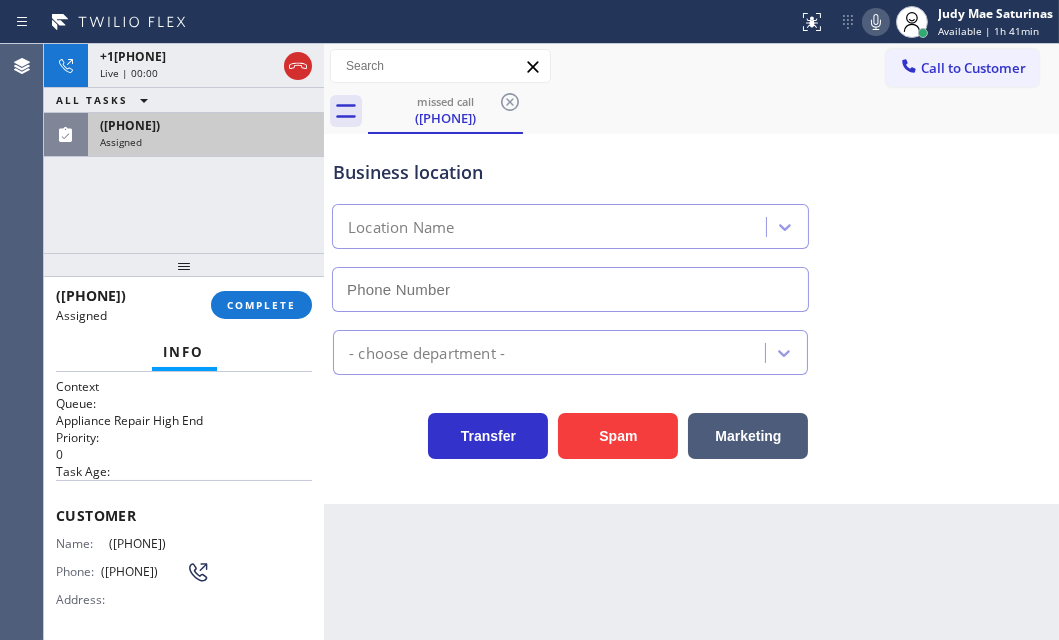 type on "([PHONE])" 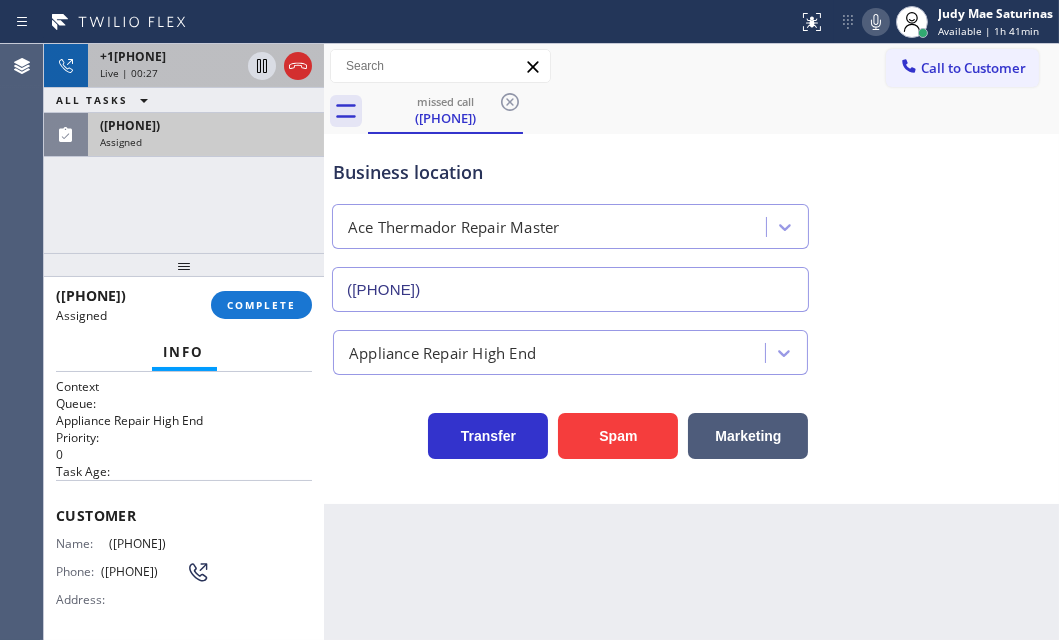 click on "Live | 00:27" at bounding box center [170, 73] 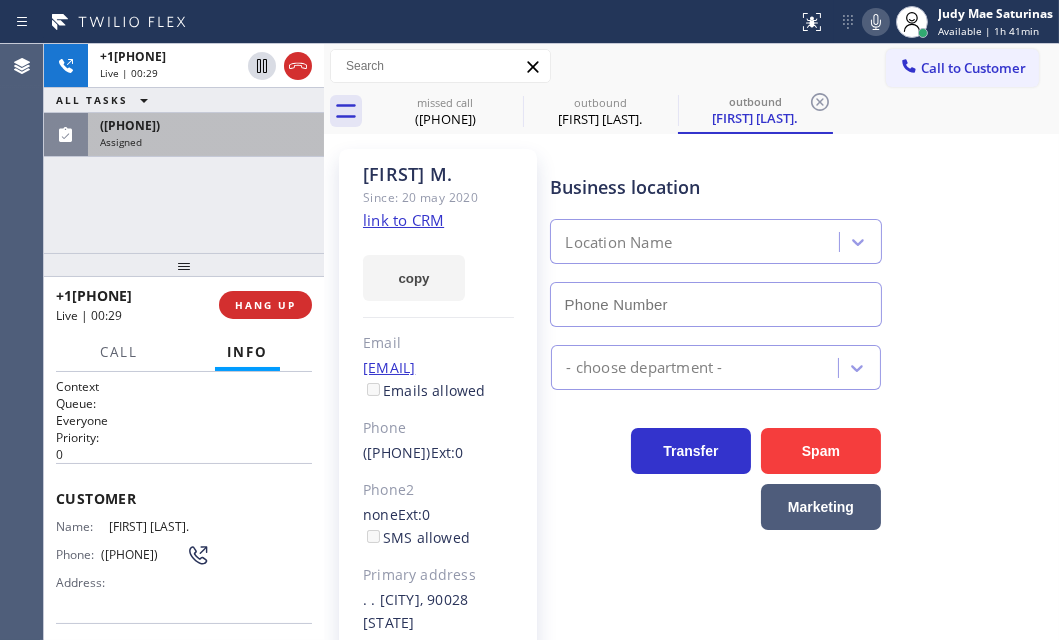 type on "[PHONE]" 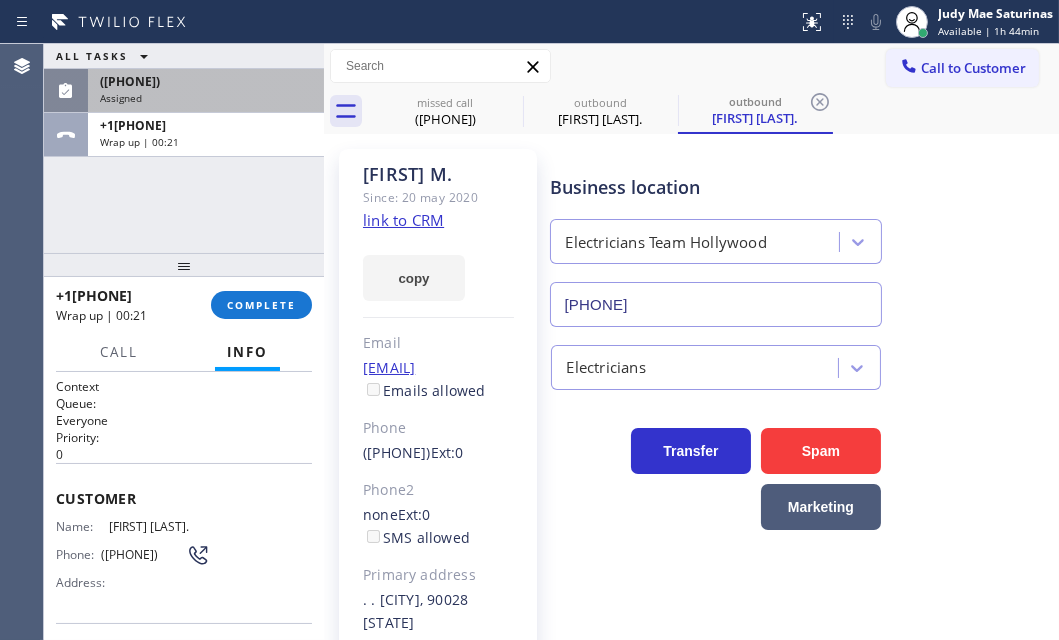 click on "Assigned" at bounding box center [206, 98] 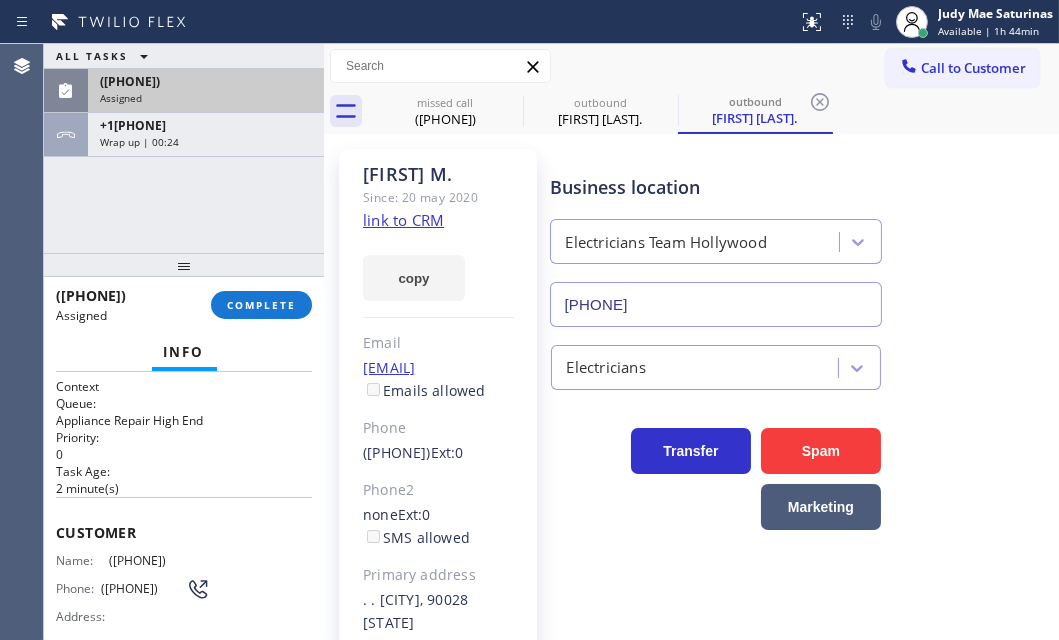 click on "Assigned" at bounding box center [206, 98] 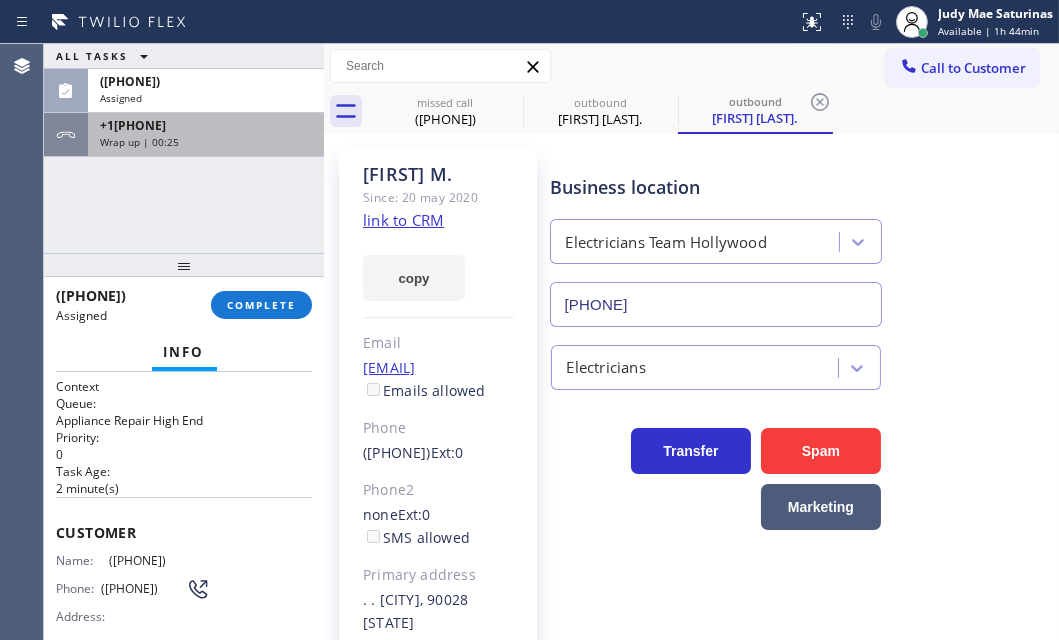 click on "Wrap up | 00:25" at bounding box center (206, 142) 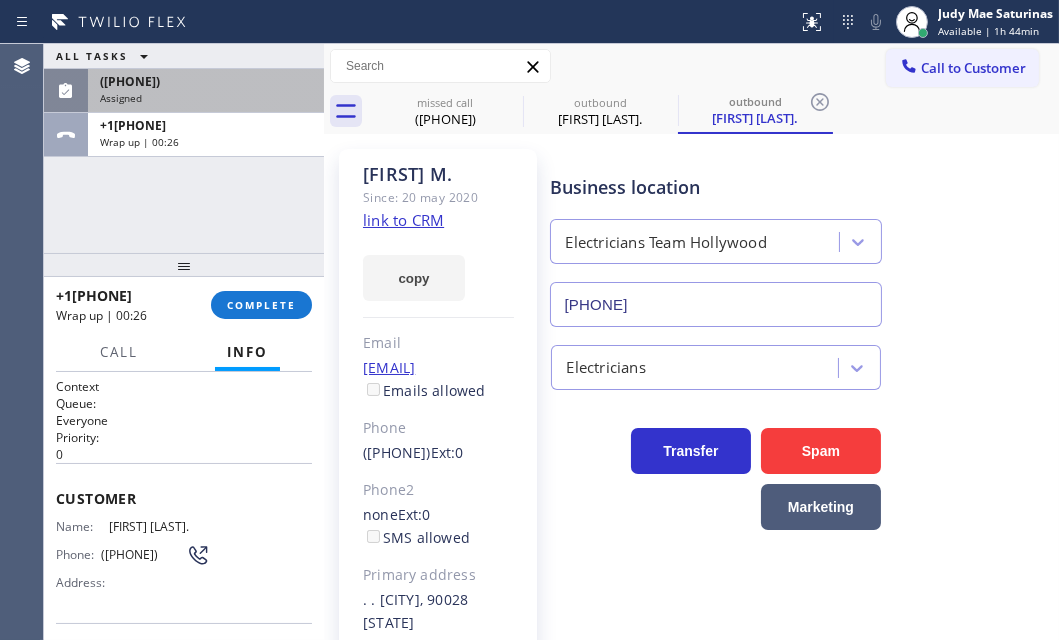 click on "([PHONE])" at bounding box center [206, 81] 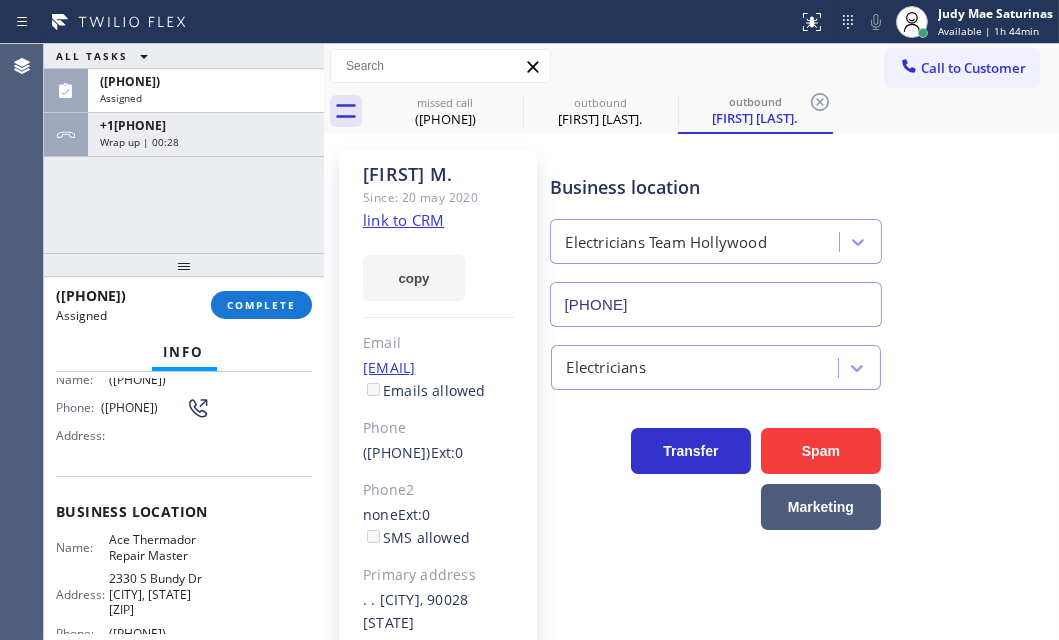 scroll, scrollTop: 90, scrollLeft: 0, axis: vertical 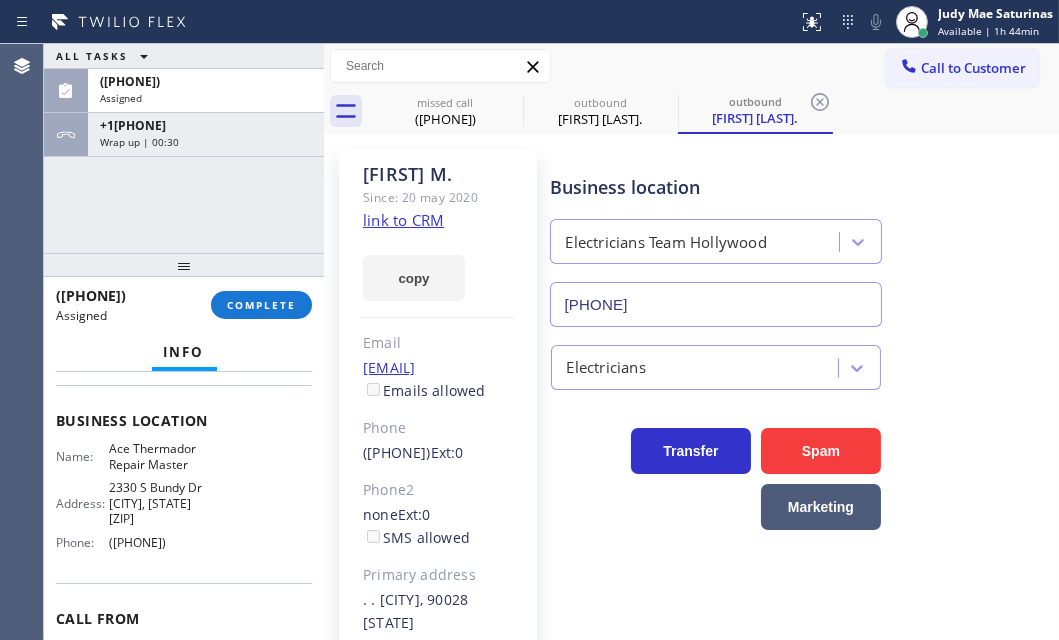 drag, startPoint x: 46, startPoint y: 429, endPoint x: 214, endPoint y: 559, distance: 212.4241 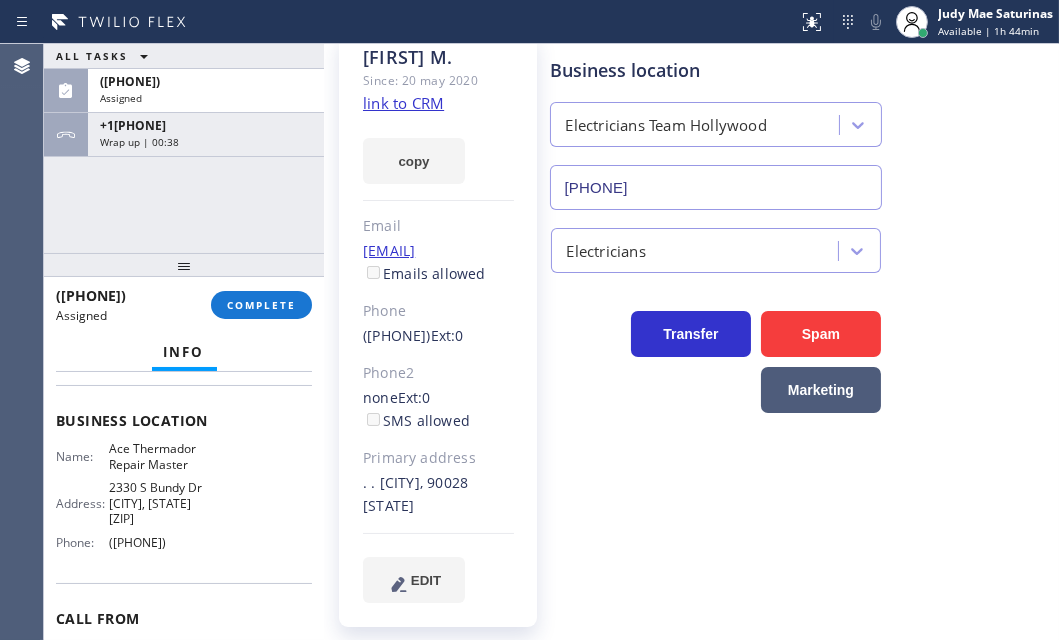 scroll, scrollTop: 119, scrollLeft: 0, axis: vertical 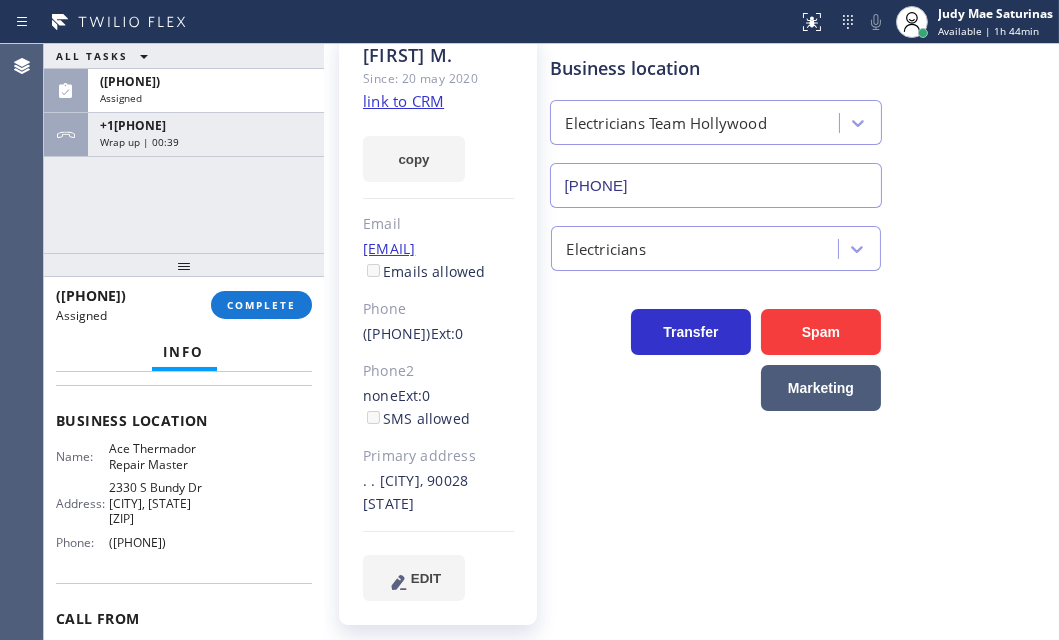 click on "Business location" at bounding box center [184, 420] 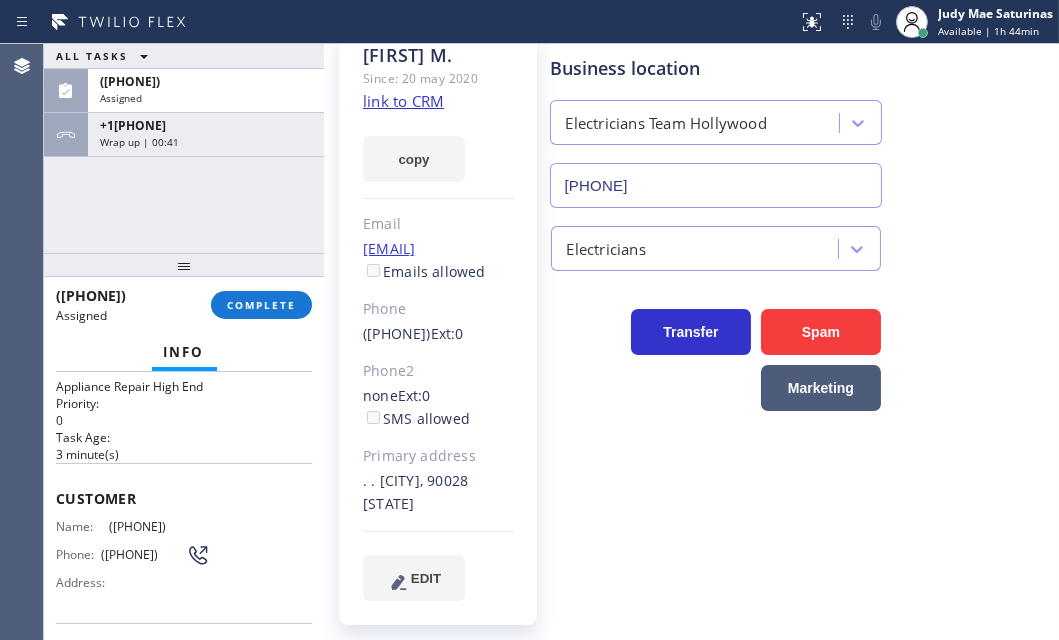 scroll, scrollTop: 90, scrollLeft: 0, axis: vertical 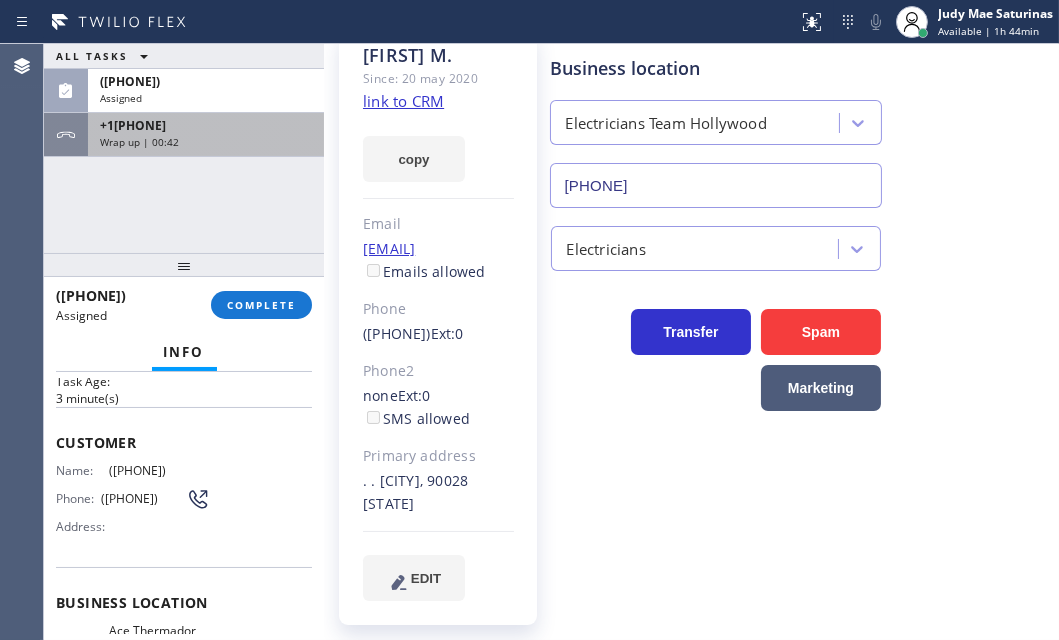 click on "Wrap up | 00:42" at bounding box center (206, 142) 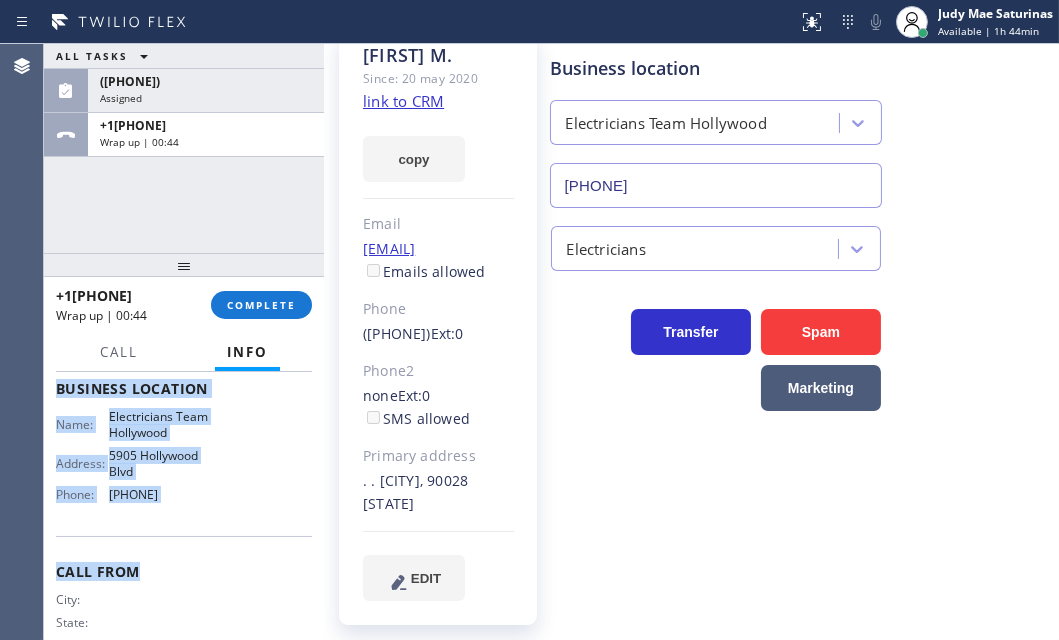 scroll, scrollTop: 272, scrollLeft: 0, axis: vertical 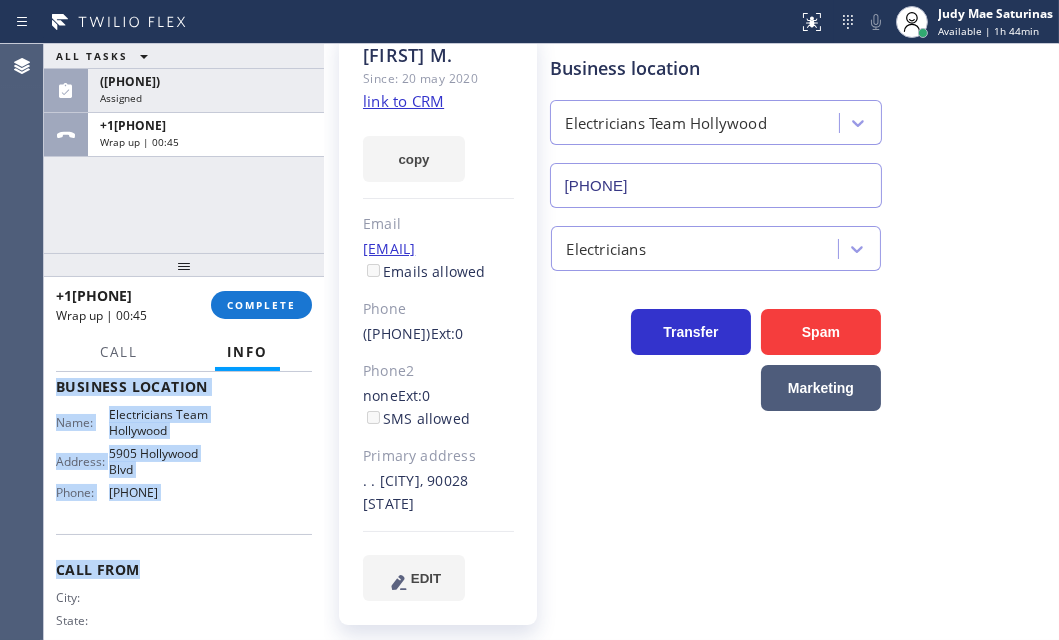 drag, startPoint x: 56, startPoint y: 400, endPoint x: 272, endPoint y: 530, distance: 252.10315 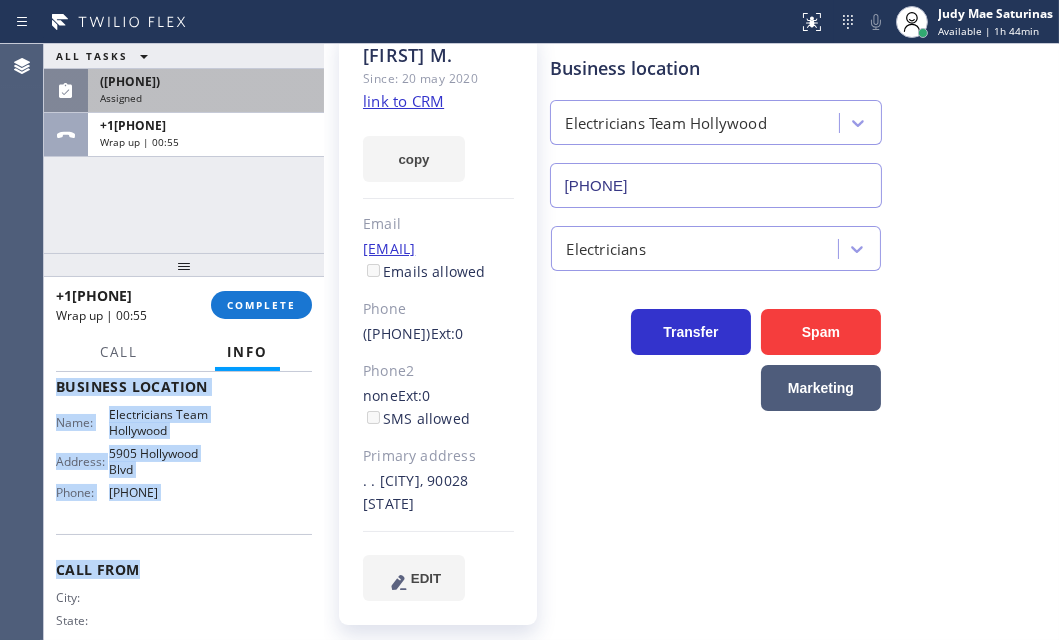 click on "Assigned" at bounding box center [206, 98] 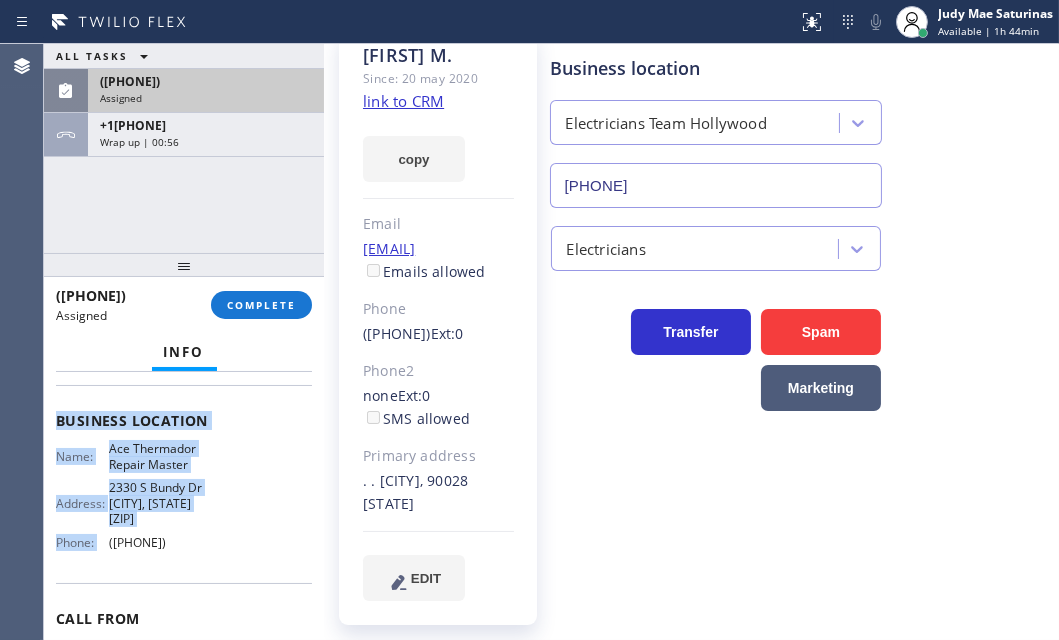 scroll, scrollTop: 305, scrollLeft: 0, axis: vertical 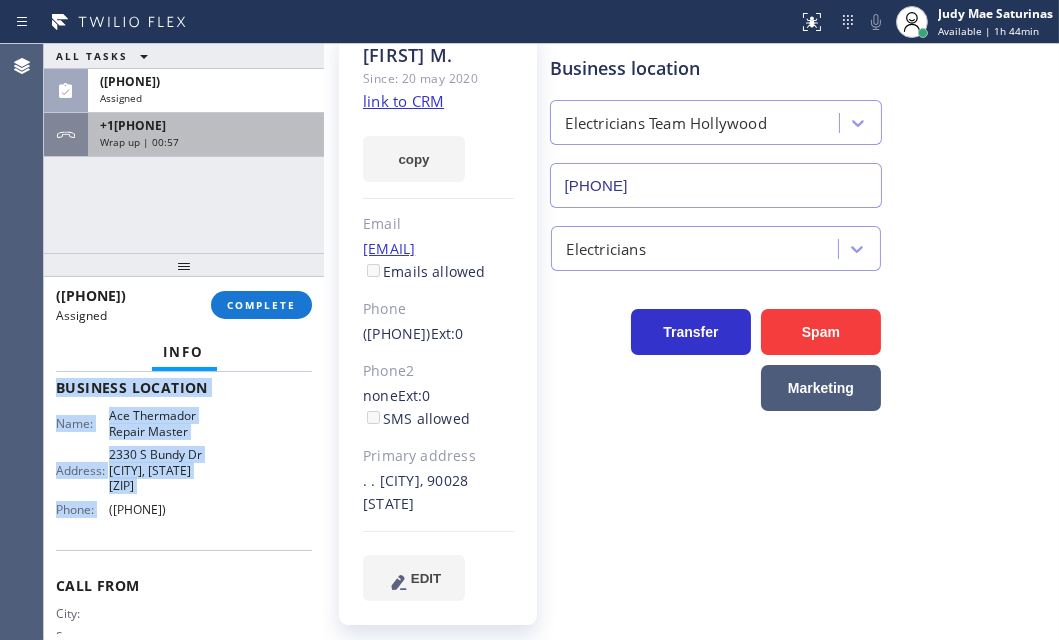 click on "Wrap up | 00:57" at bounding box center [206, 142] 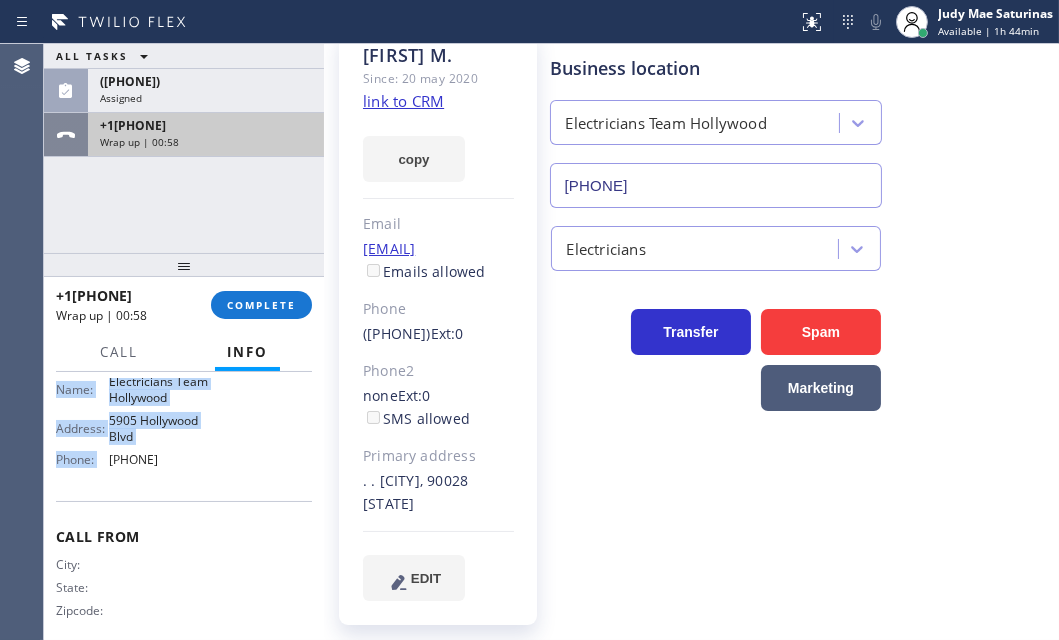 scroll, scrollTop: 272, scrollLeft: 0, axis: vertical 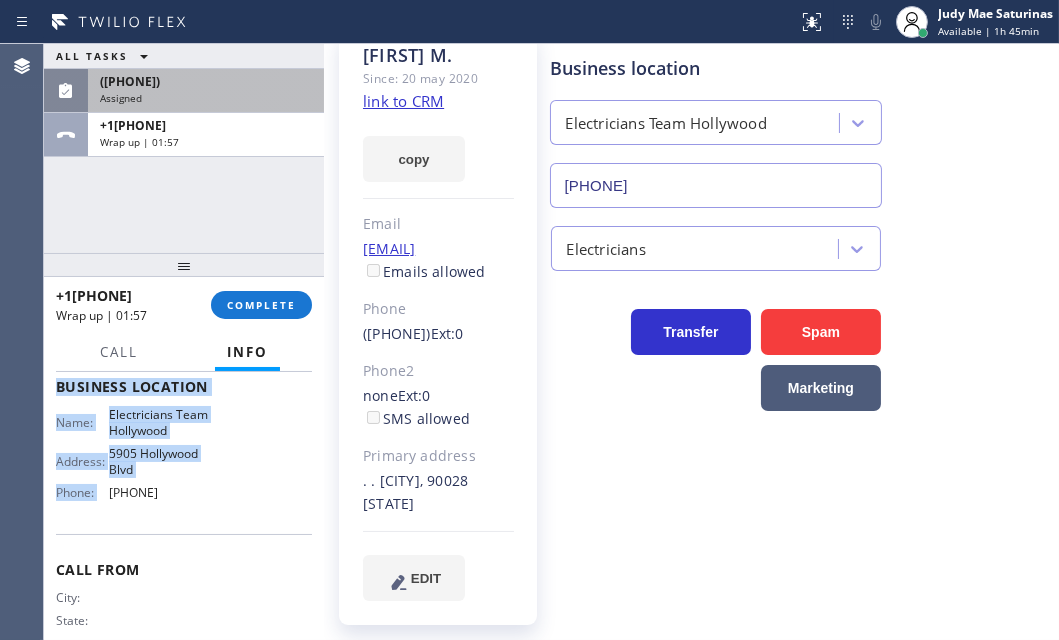 click on "Assigned" at bounding box center (206, 98) 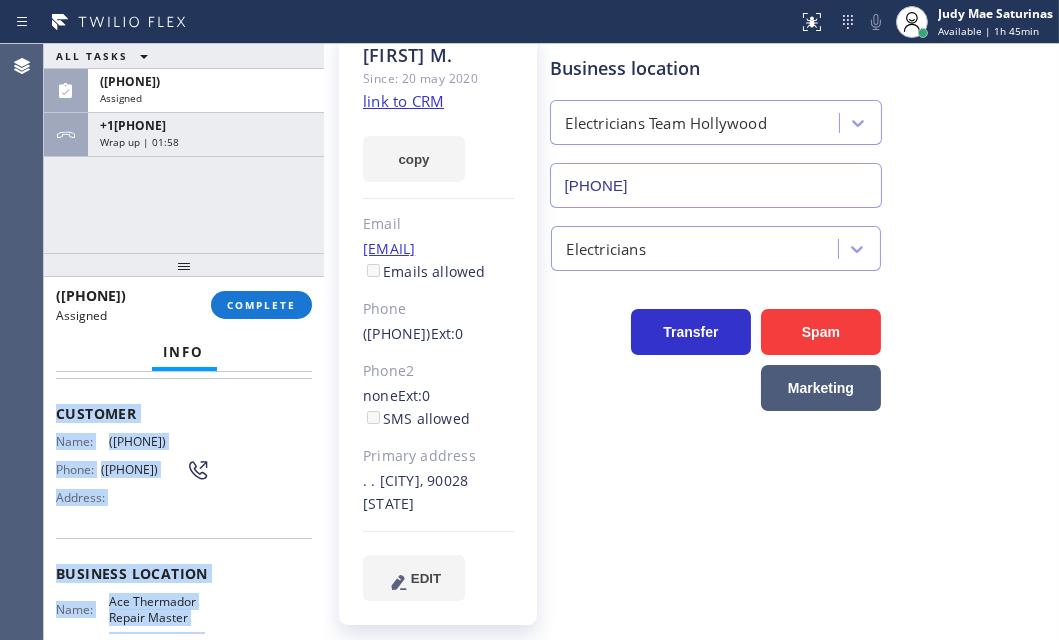 scroll, scrollTop: 82, scrollLeft: 0, axis: vertical 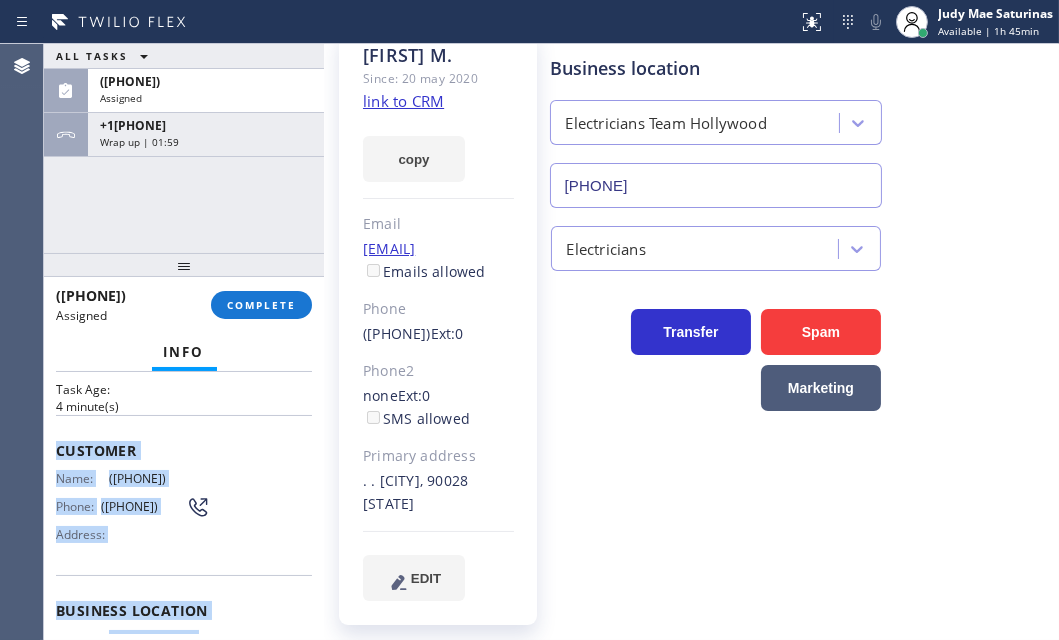 click on "Name: ([PHONE]) Phone: ([PHONE]) Address:" at bounding box center [184, 510] 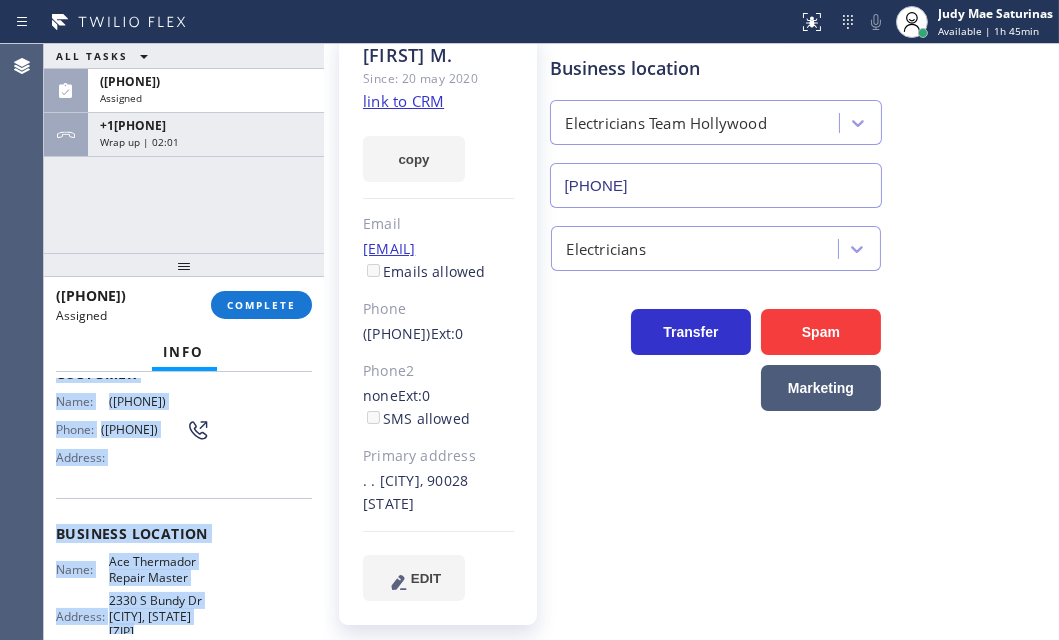 scroll, scrollTop: 264, scrollLeft: 0, axis: vertical 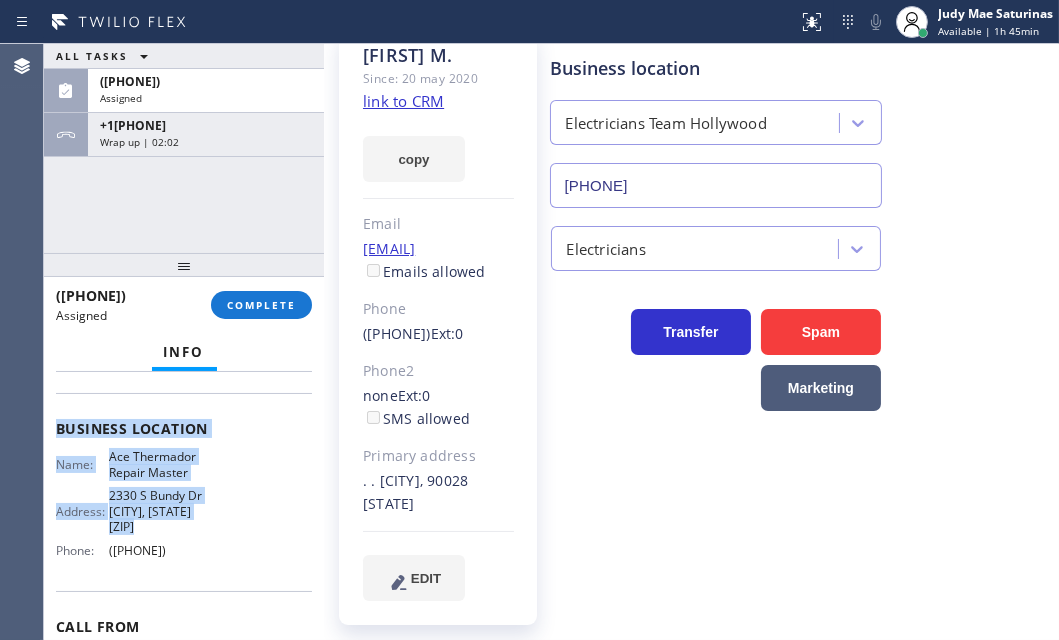 drag, startPoint x: 57, startPoint y: 438, endPoint x: 268, endPoint y: 590, distance: 260.04807 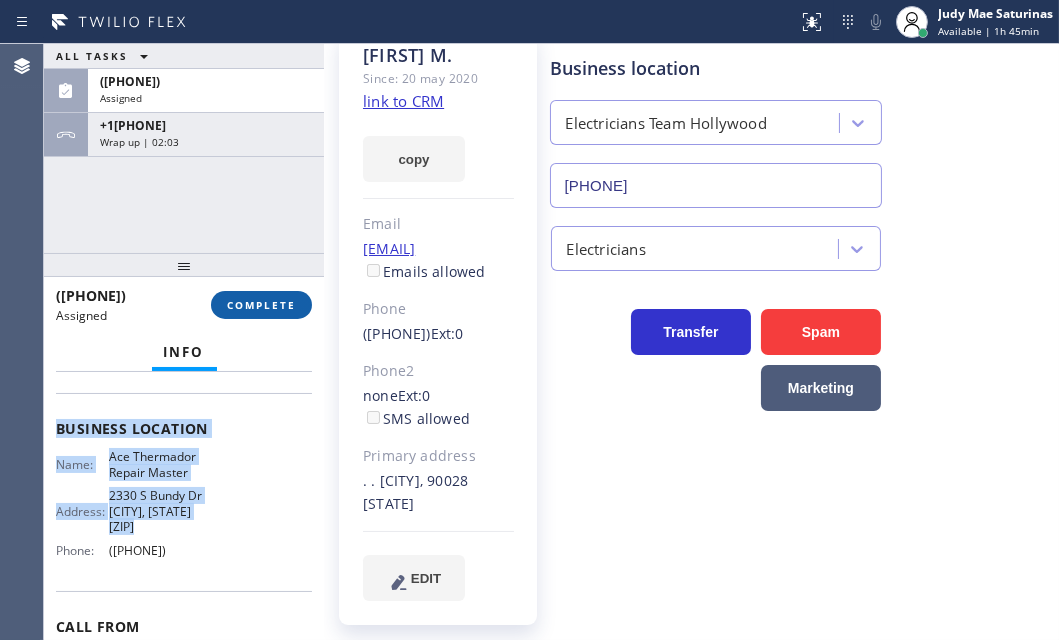 click on "COMPLETE" at bounding box center (261, 305) 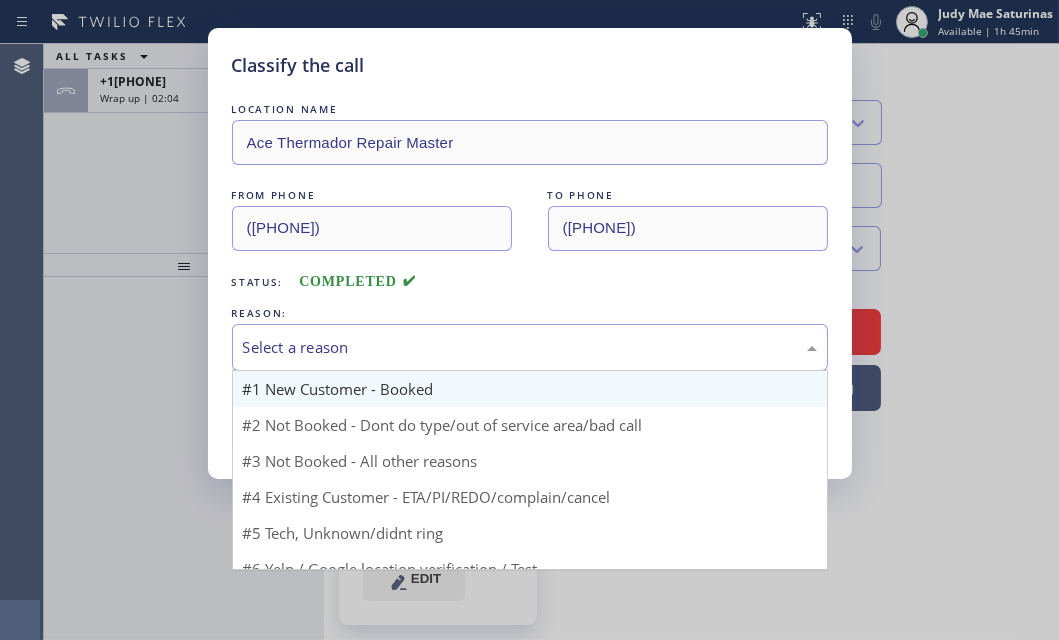 drag, startPoint x: 478, startPoint y: 343, endPoint x: 445, endPoint y: 374, distance: 45.276924 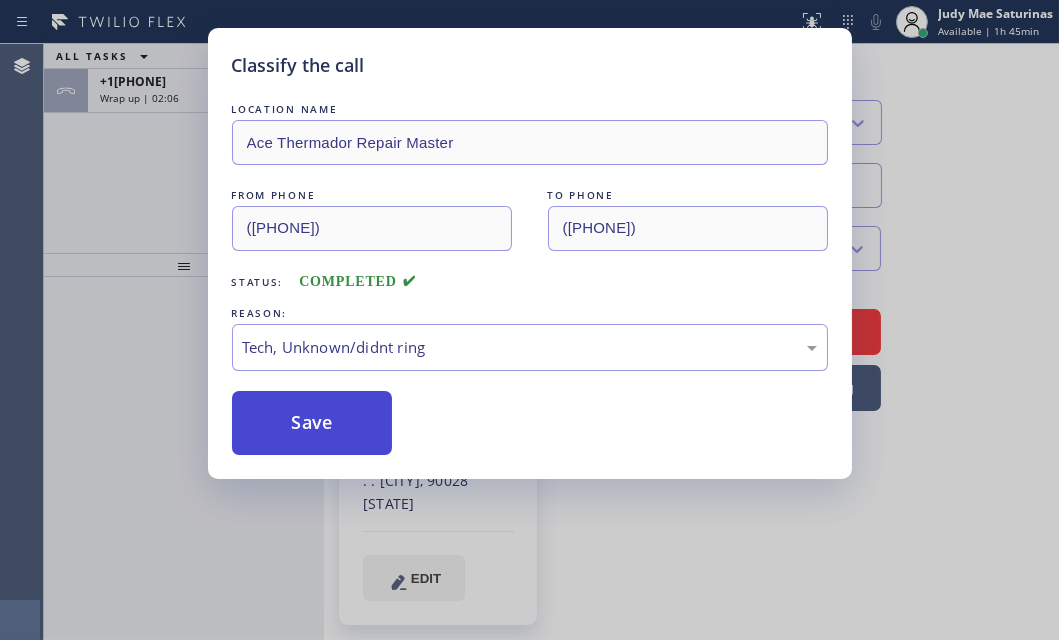 click on "Save" at bounding box center (312, 423) 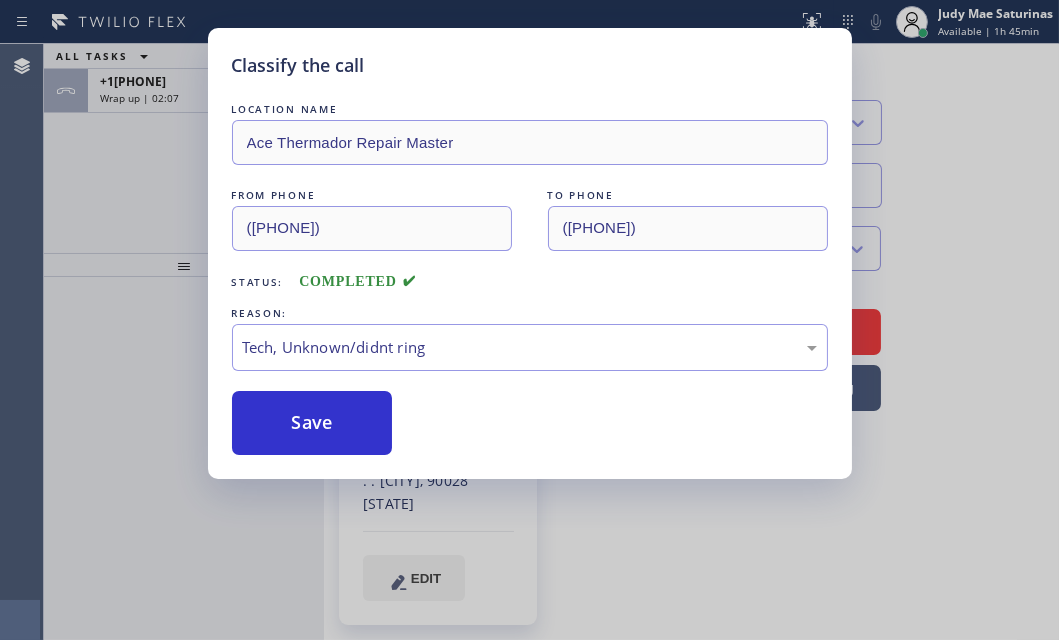 click on "Classify the call LOCATION NAME Ace Thermador Repair Master FROM PHONE ([PHONE]) TO PHONE ([PHONE]) Status: COMPLETED REASON: Tech, Unknown/didnt ring Save" at bounding box center [529, 320] 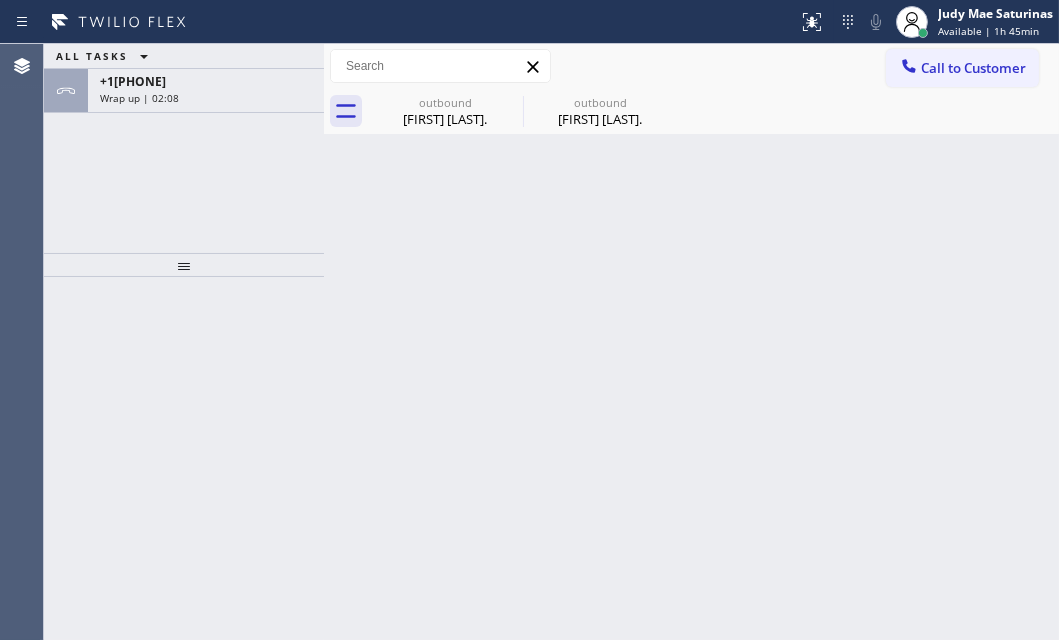 scroll, scrollTop: 0, scrollLeft: 0, axis: both 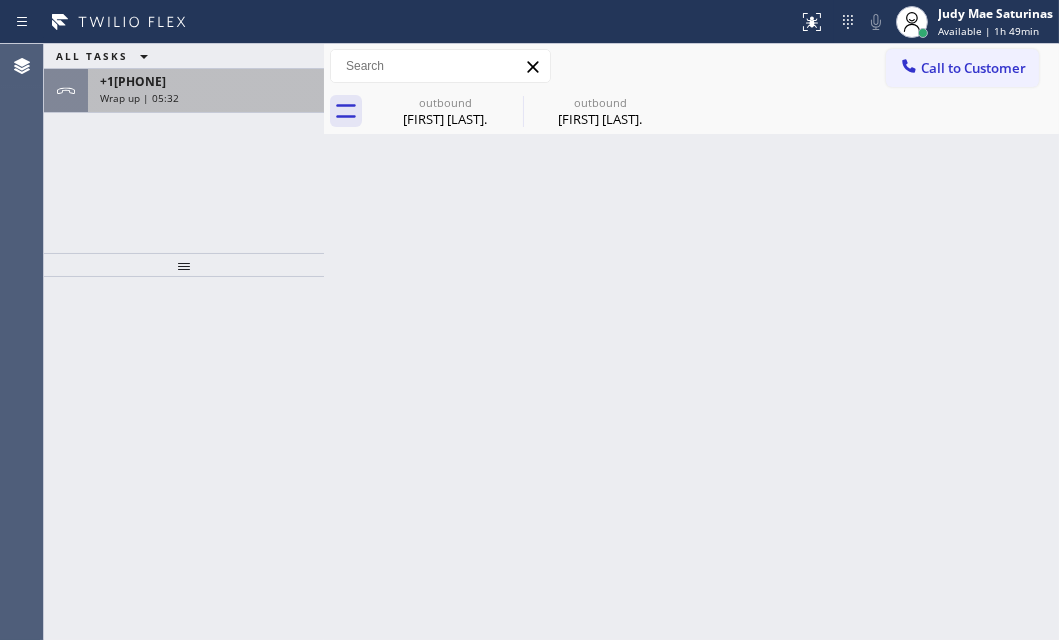 click on "Wrap up | 05:32" at bounding box center [206, 98] 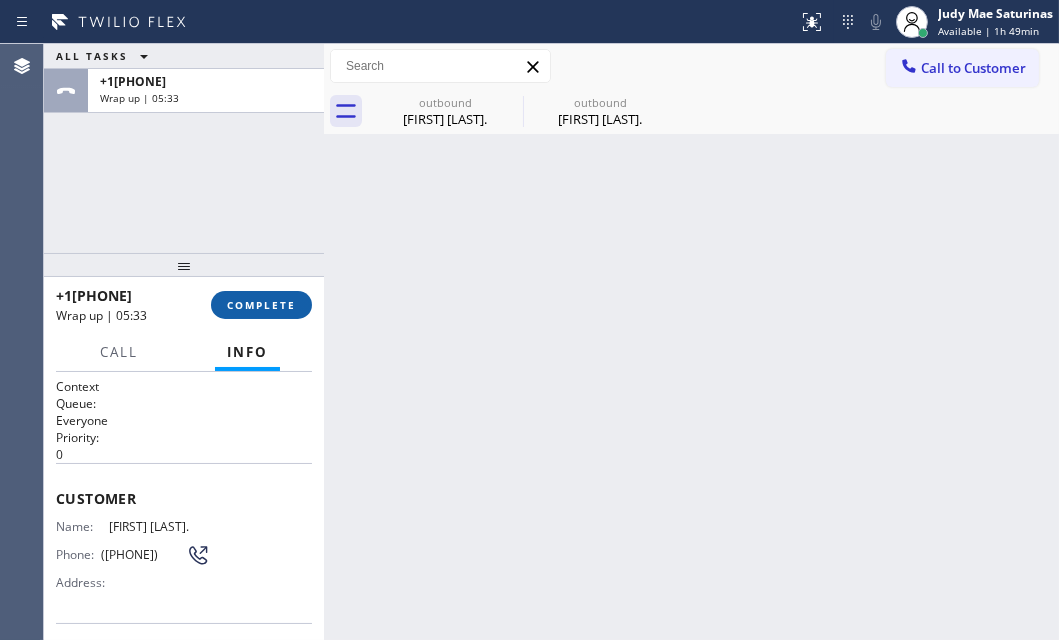 click on "COMPLETE" at bounding box center (261, 305) 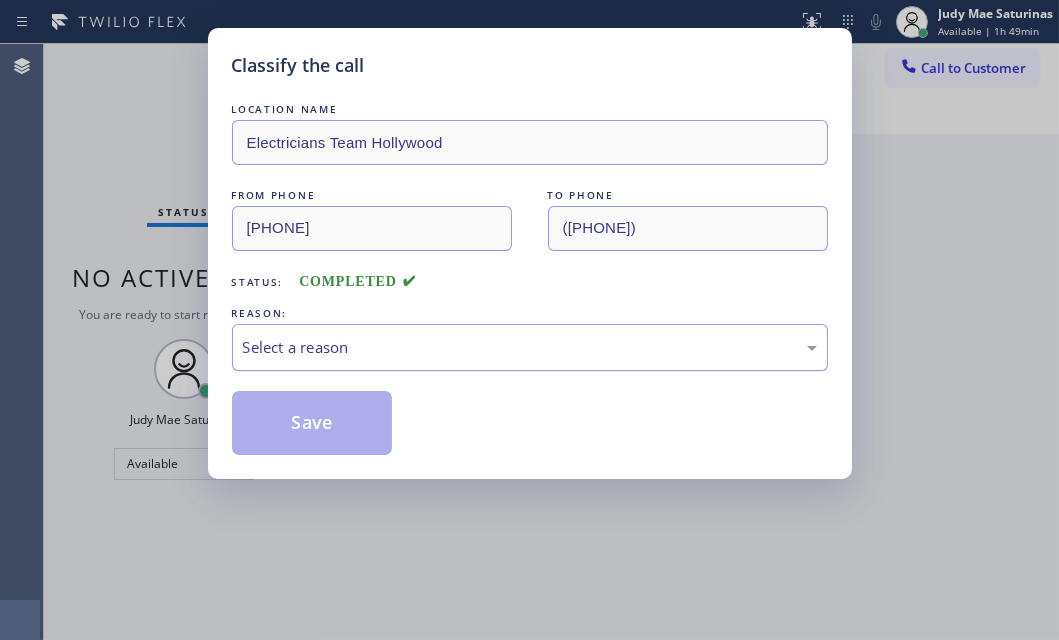 drag, startPoint x: 437, startPoint y: 335, endPoint x: 404, endPoint y: 354, distance: 38.078865 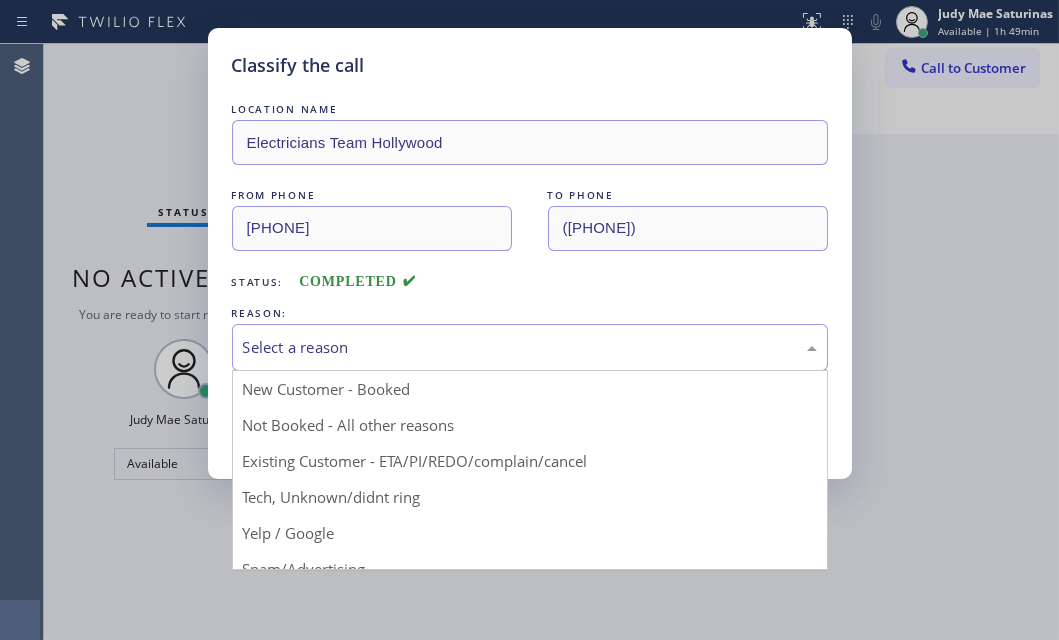 drag, startPoint x: 288, startPoint y: 420, endPoint x: 273, endPoint y: 425, distance: 15.811388 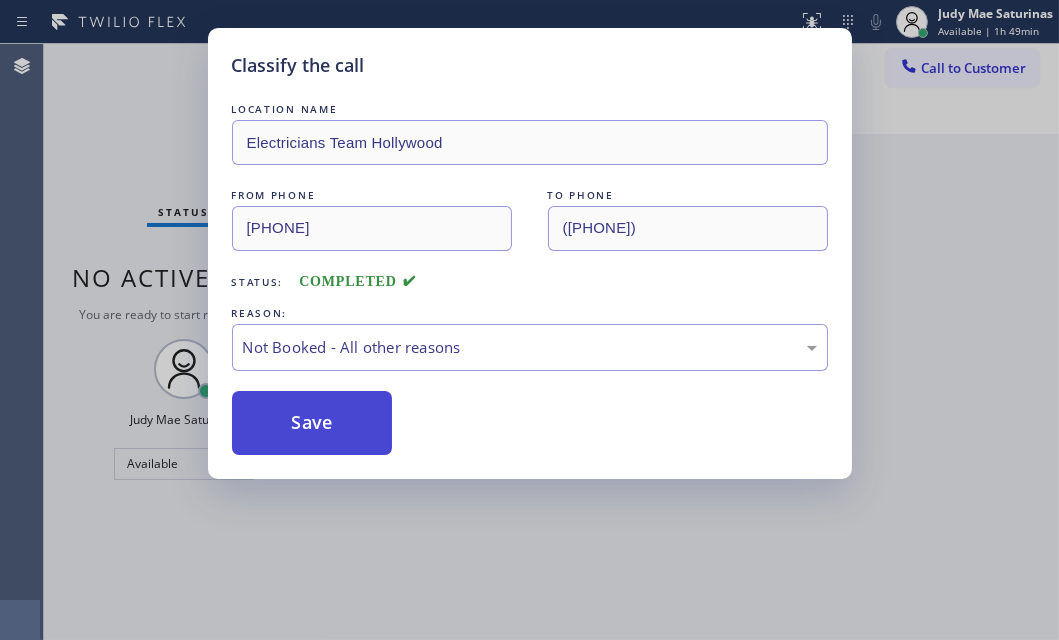 click on "Save" at bounding box center [312, 423] 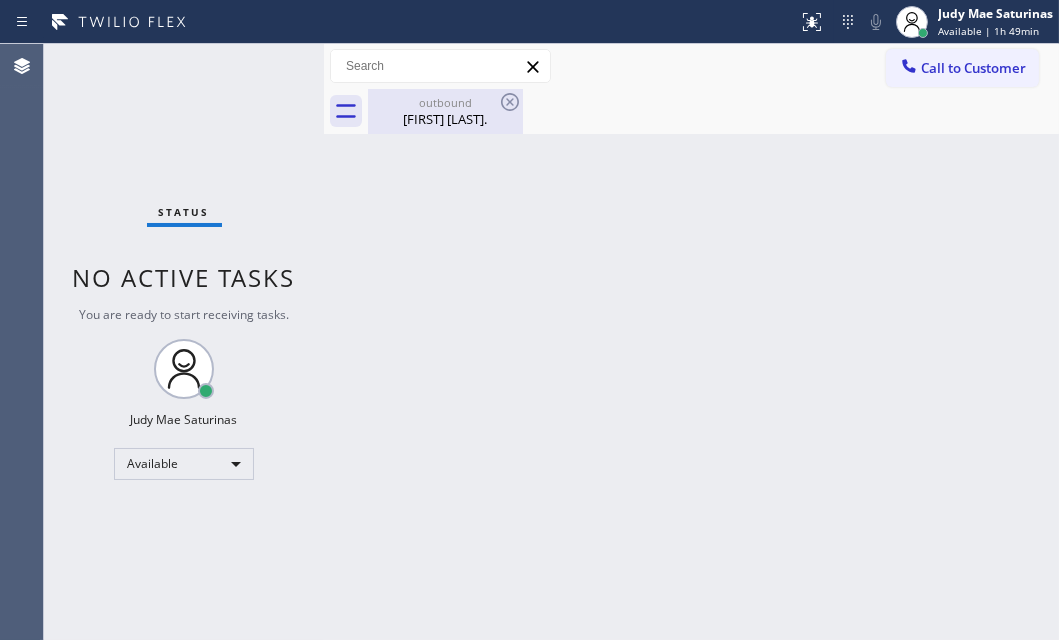 click on "outbound" at bounding box center [445, 102] 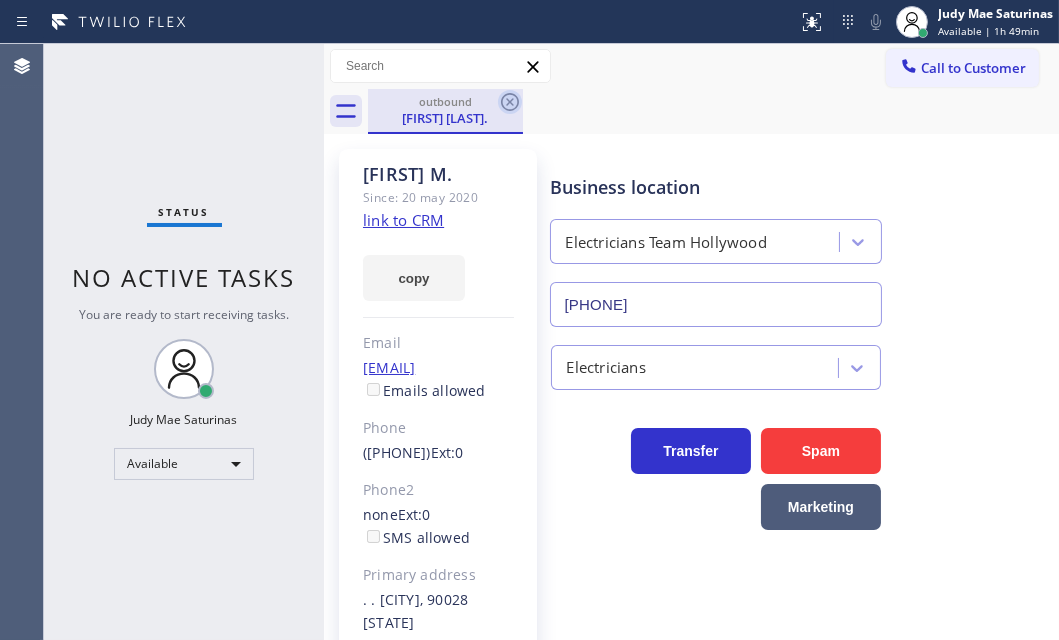 click 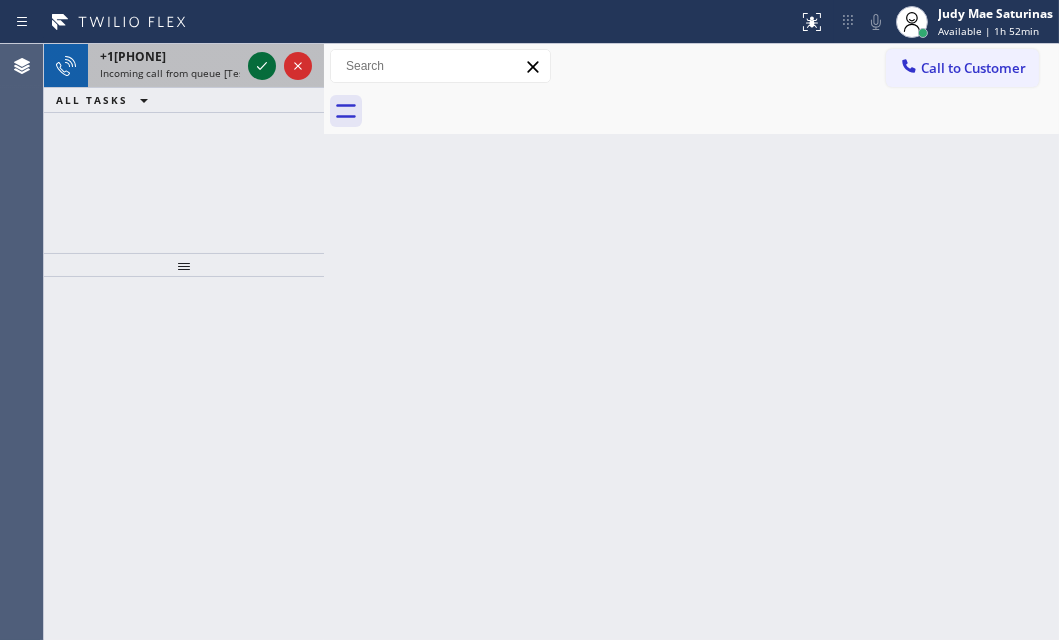 click 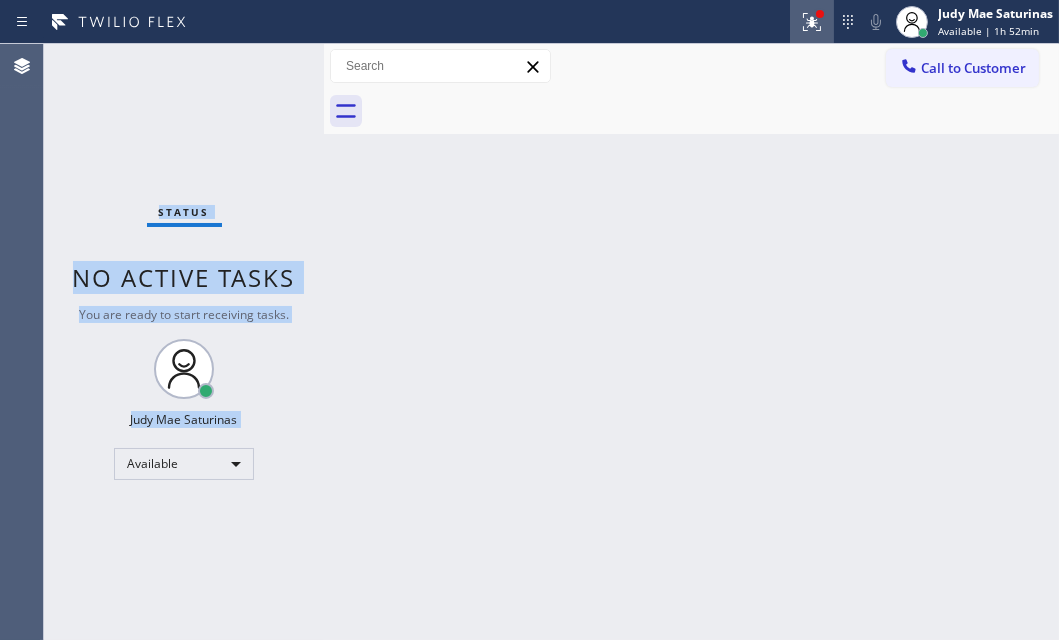 click 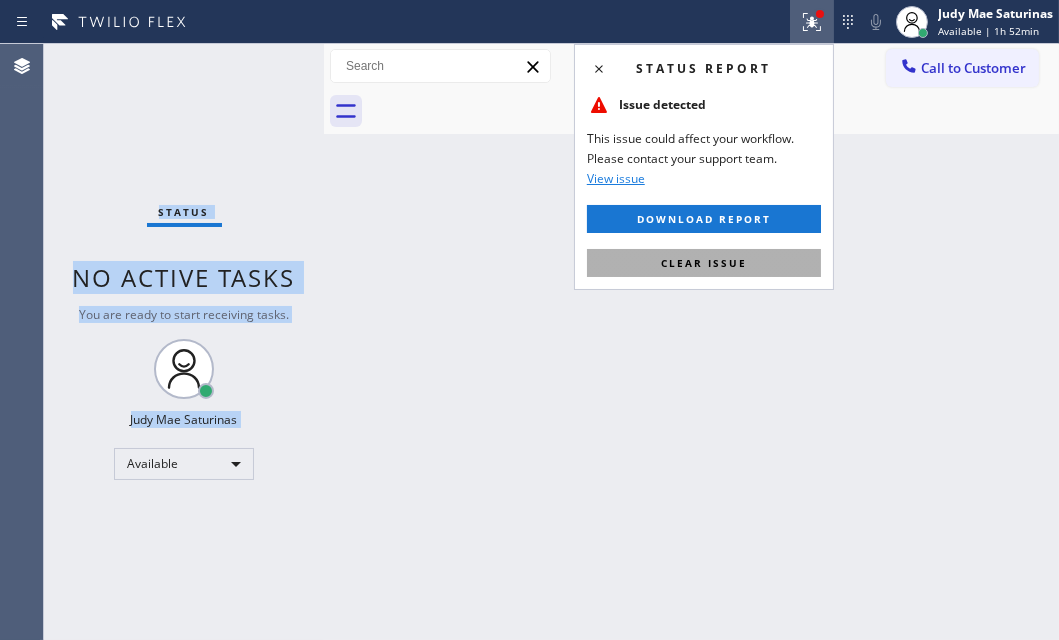 click on "Clear issue" at bounding box center [704, 263] 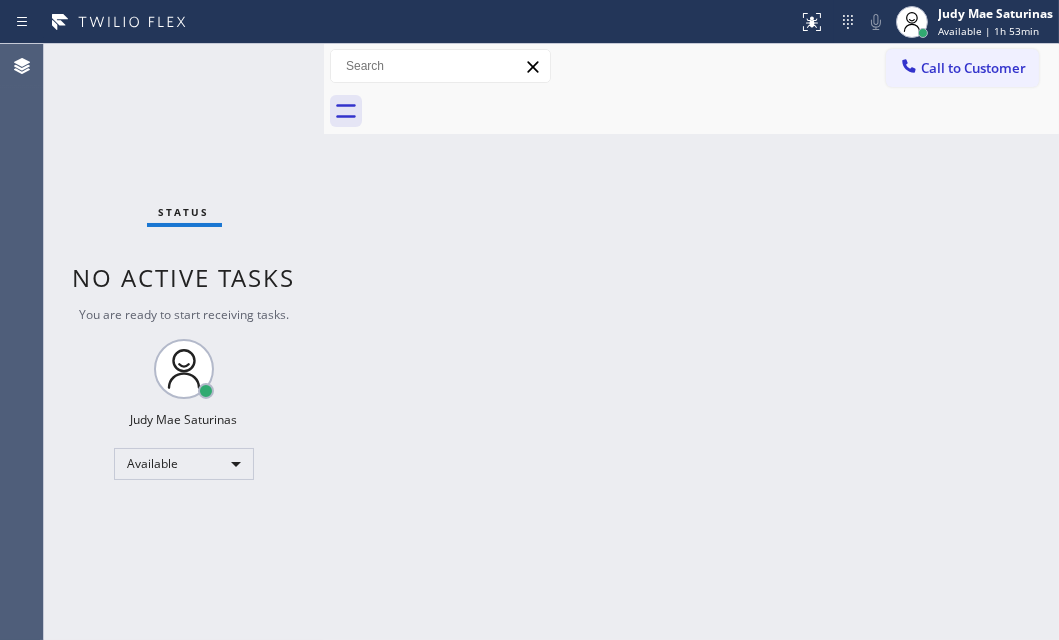 click on "Status   No active tasks     You are ready to start receiving tasks.   Judy Mae Saturinas Available" at bounding box center (184, 342) 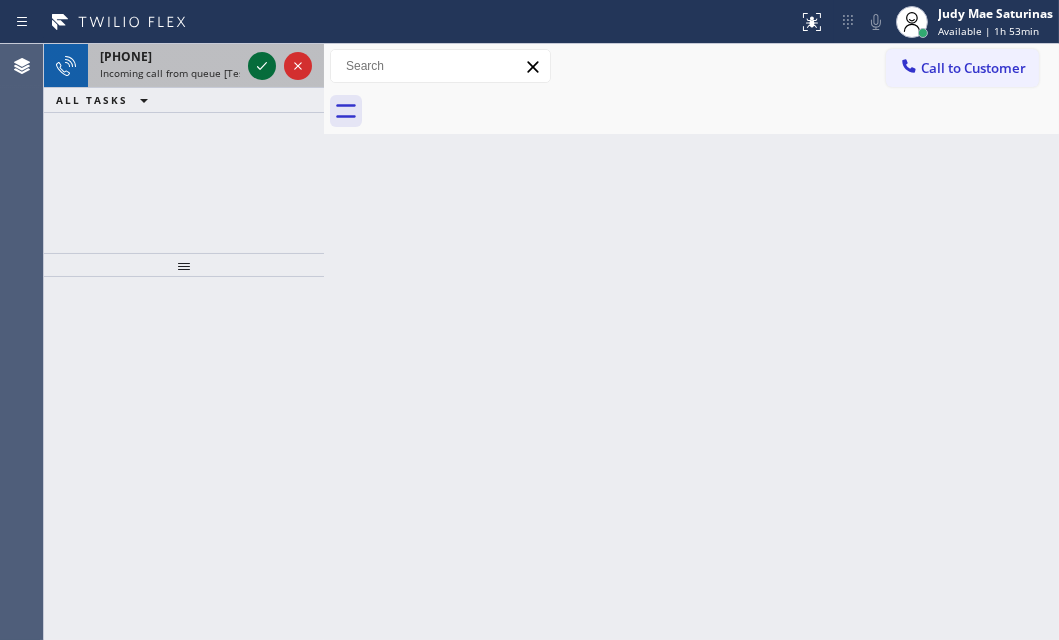 click 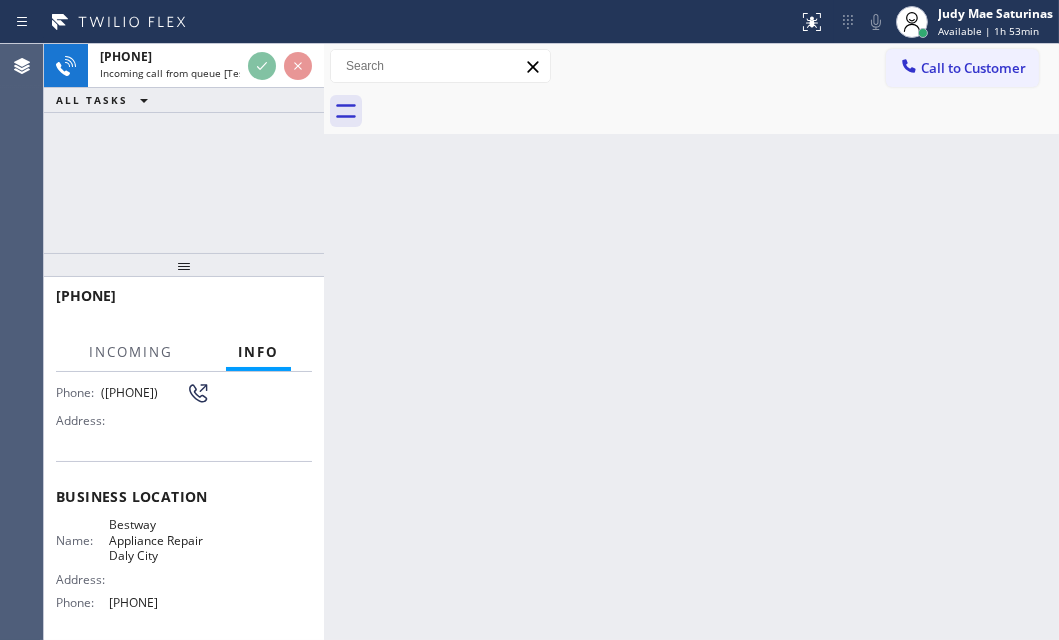 scroll, scrollTop: 181, scrollLeft: 0, axis: vertical 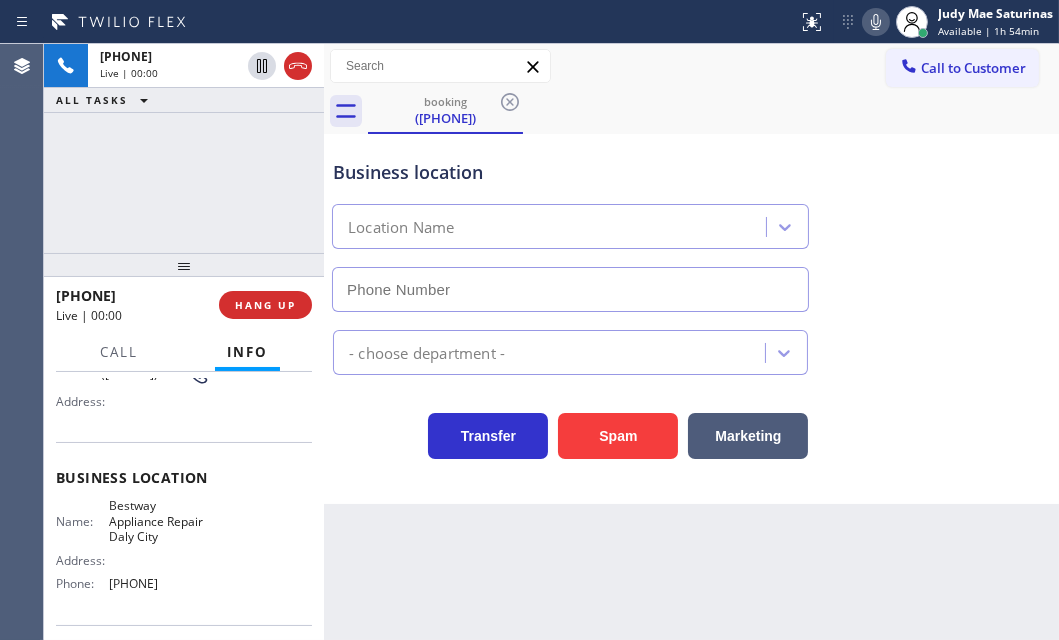 type on "[PHONE]" 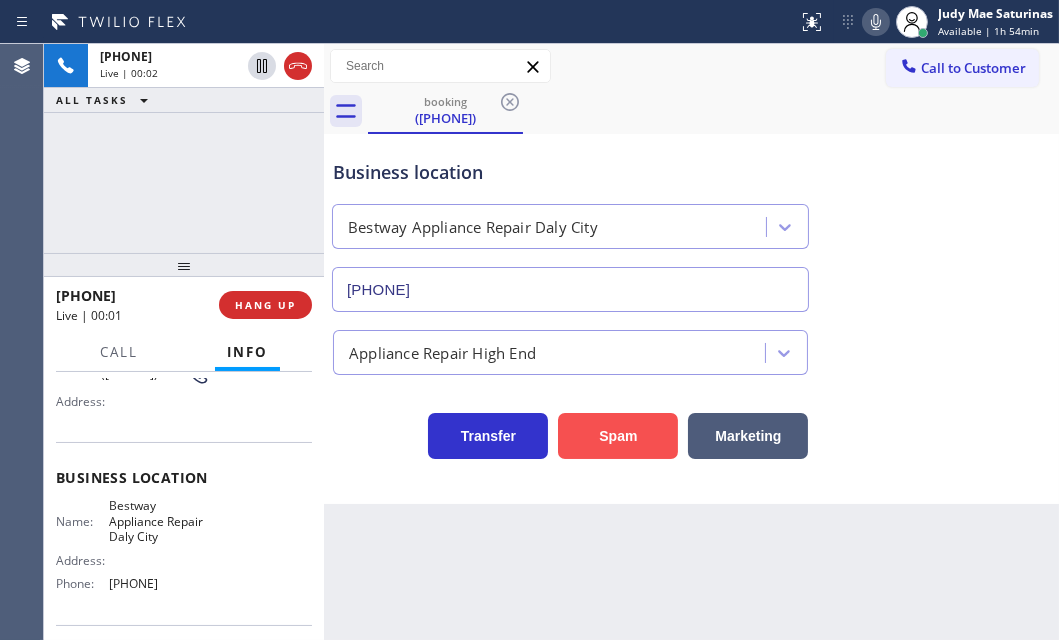 click on "Spam" at bounding box center (618, 436) 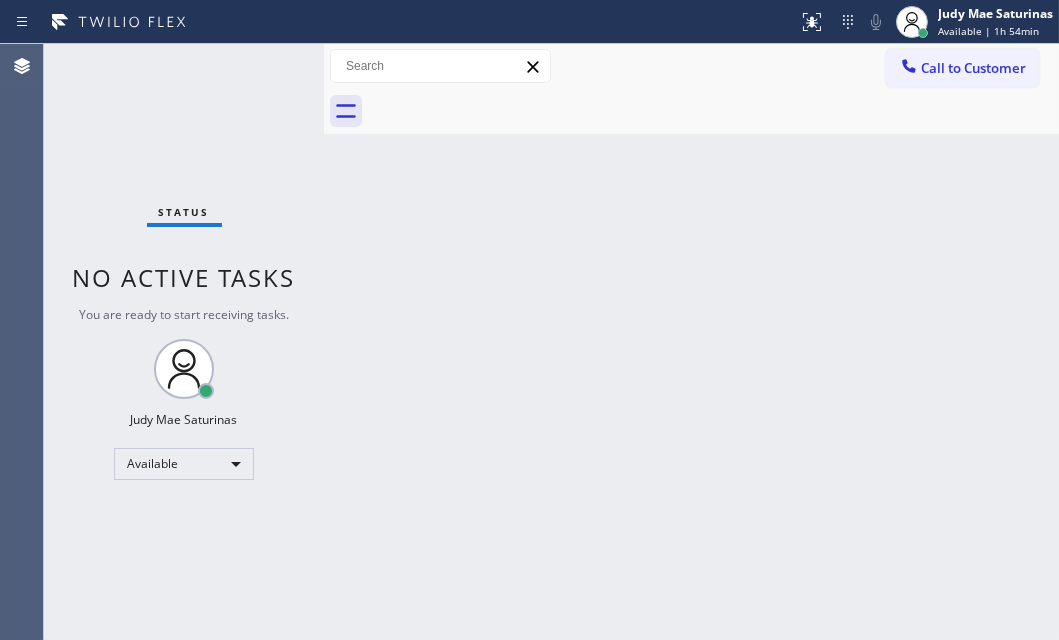 drag, startPoint x: 268, startPoint y: 73, endPoint x: 294, endPoint y: 83, distance: 27.856777 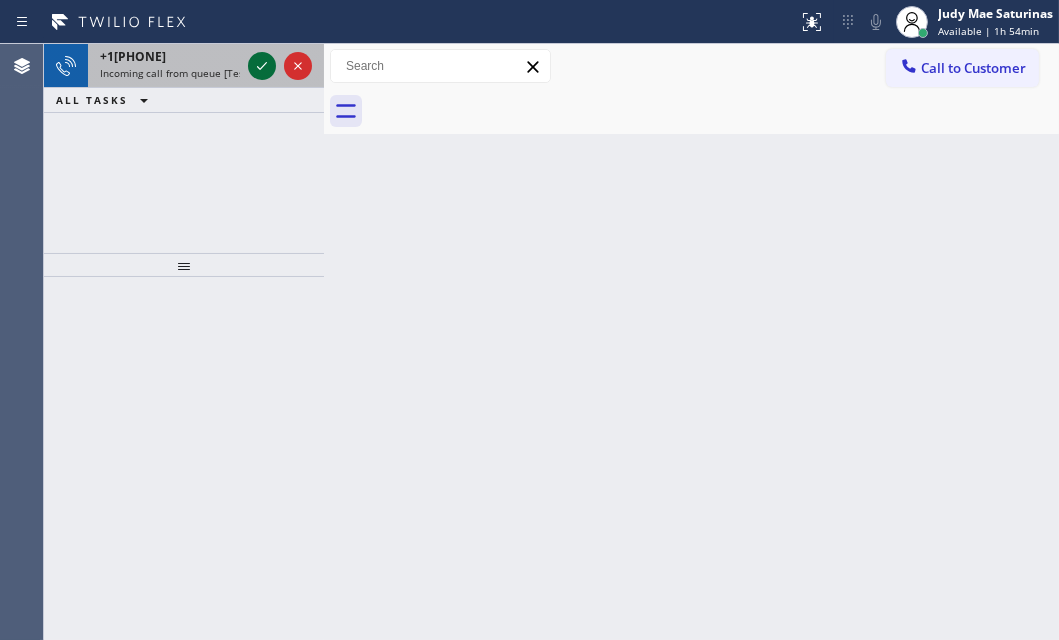 click at bounding box center [280, 66] 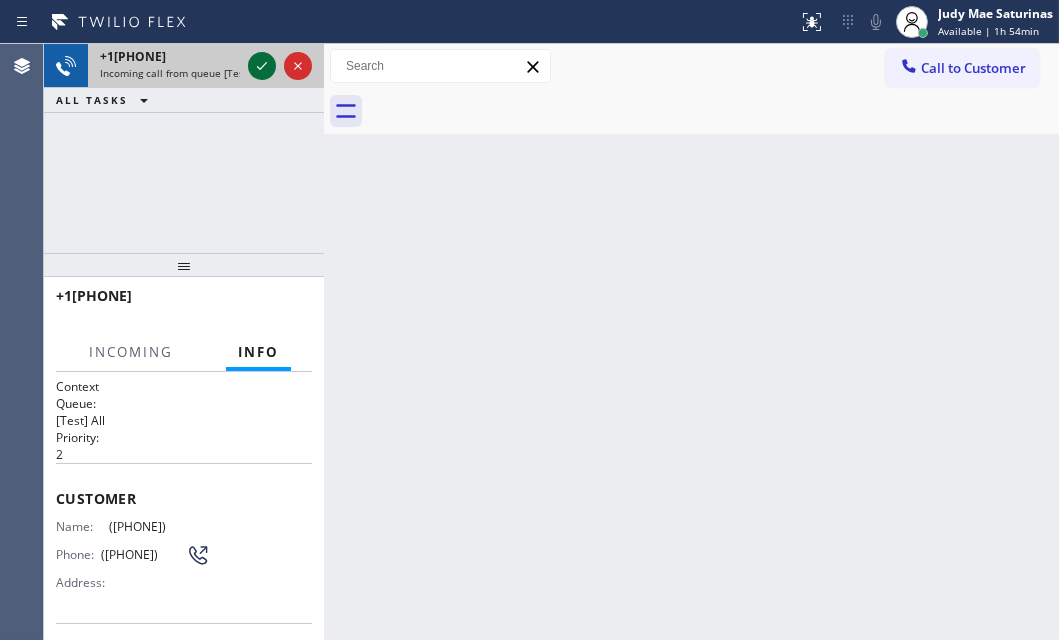 click 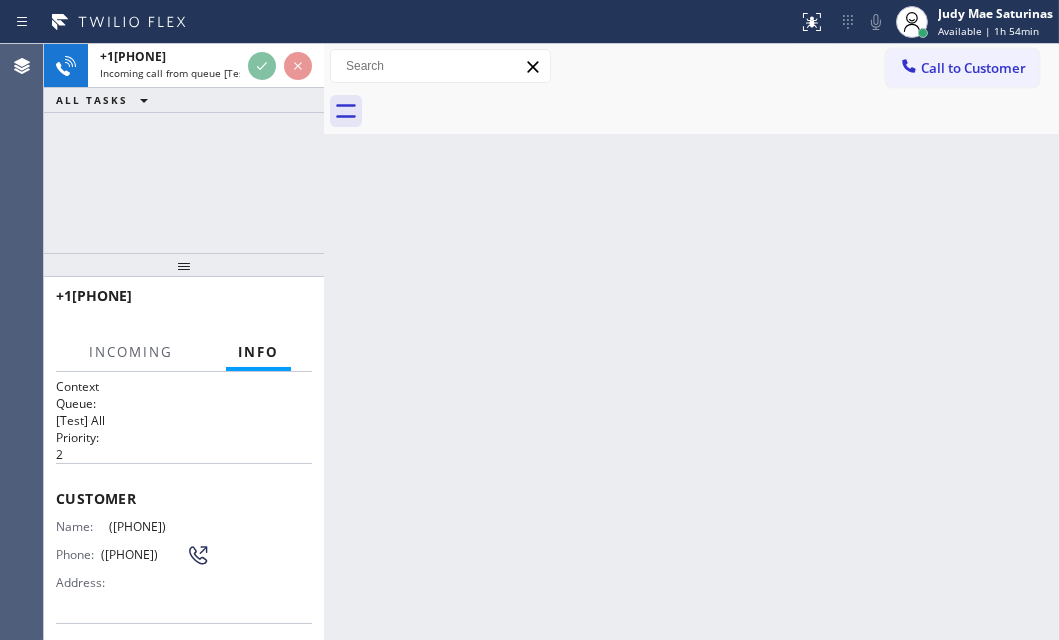 scroll, scrollTop: 181, scrollLeft: 0, axis: vertical 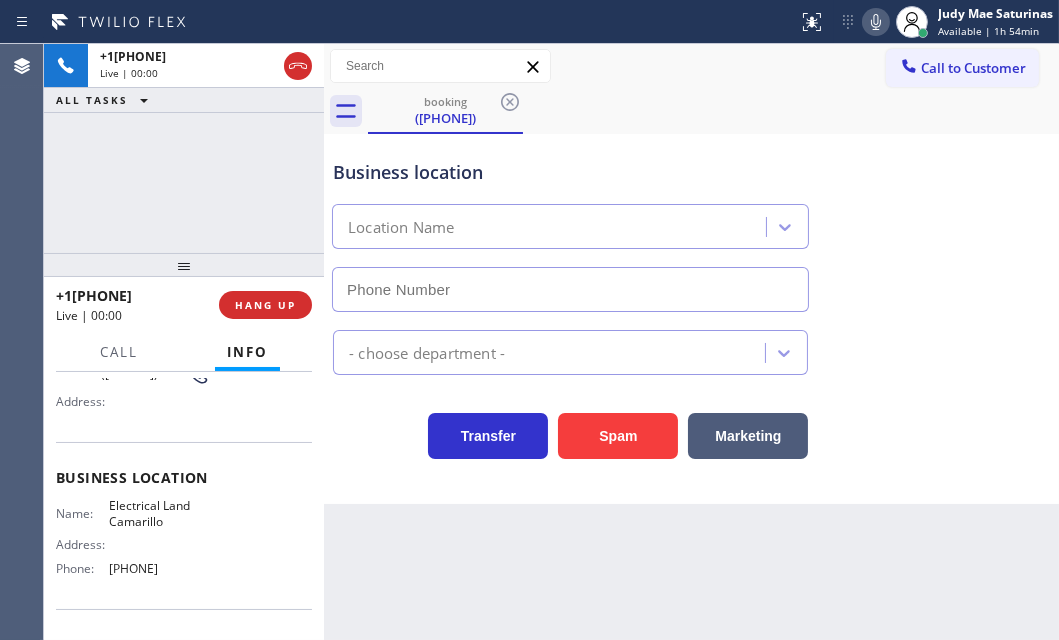 type on "[PHONE]" 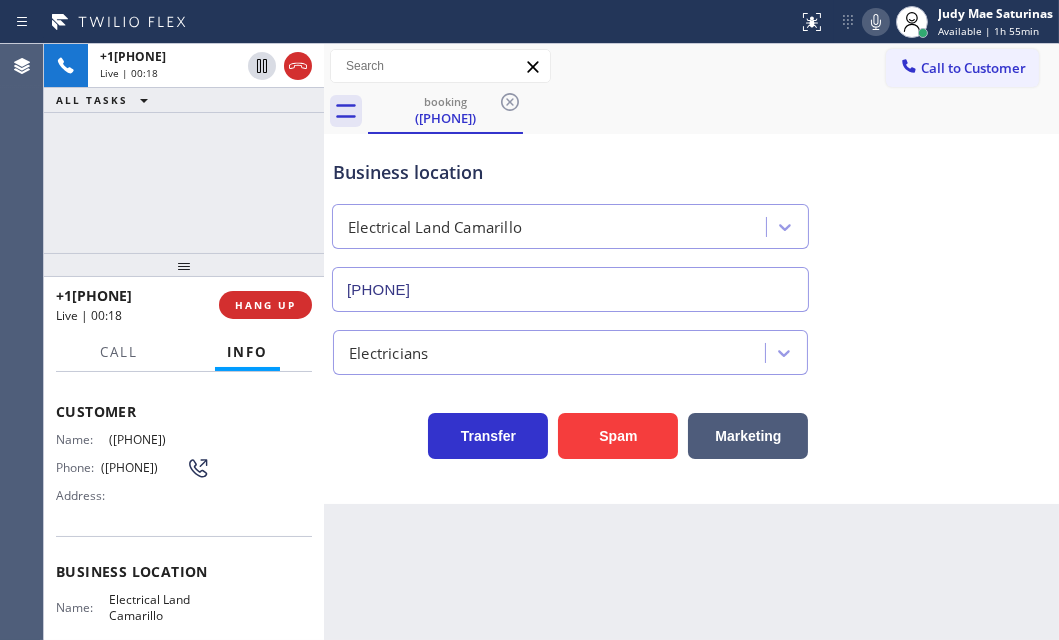 scroll, scrollTop: 0, scrollLeft: 0, axis: both 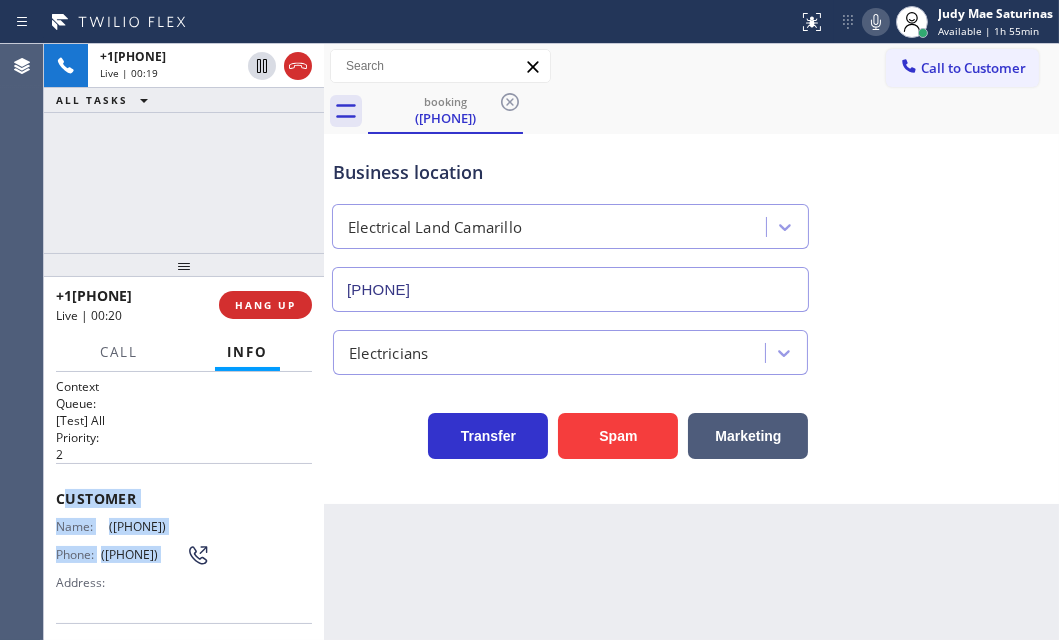 drag, startPoint x: 60, startPoint y: 494, endPoint x: 196, endPoint y: 529, distance: 140.43147 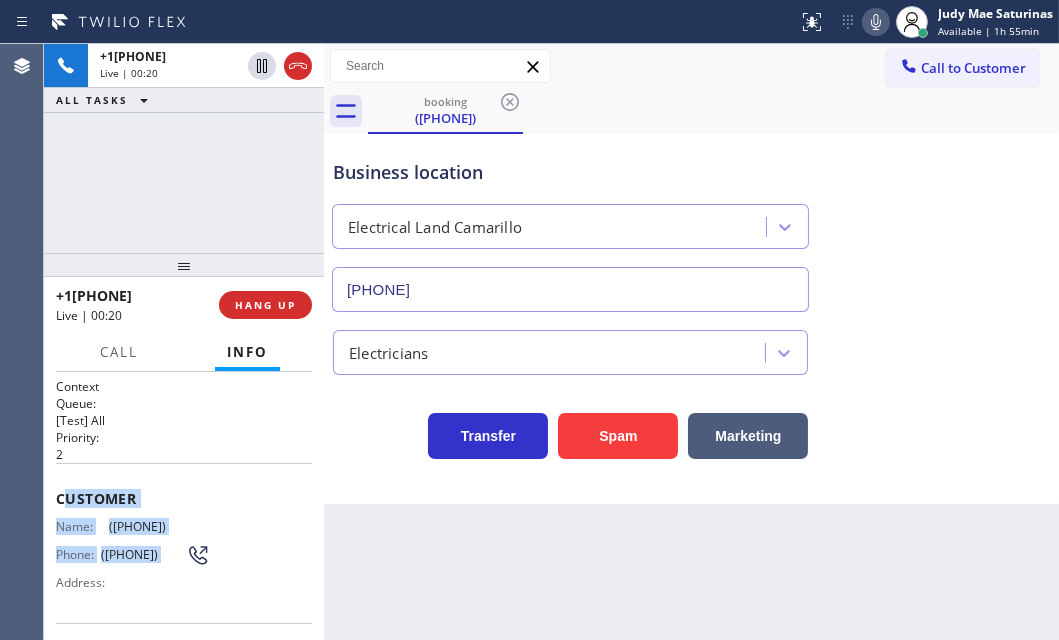 click on "Customer" at bounding box center (184, 498) 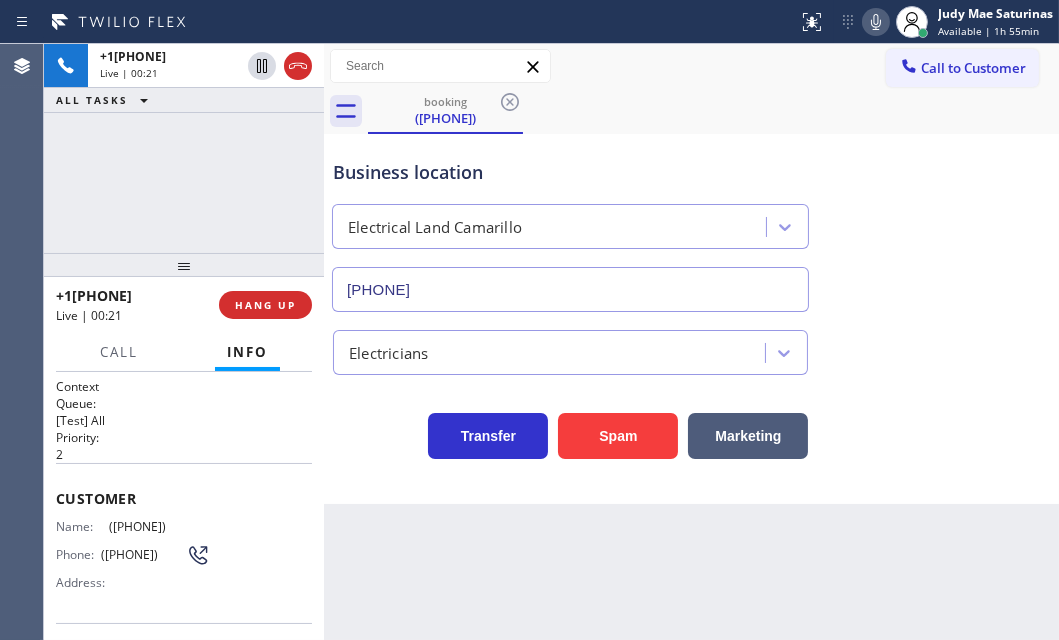 click on "Customer" at bounding box center (184, 498) 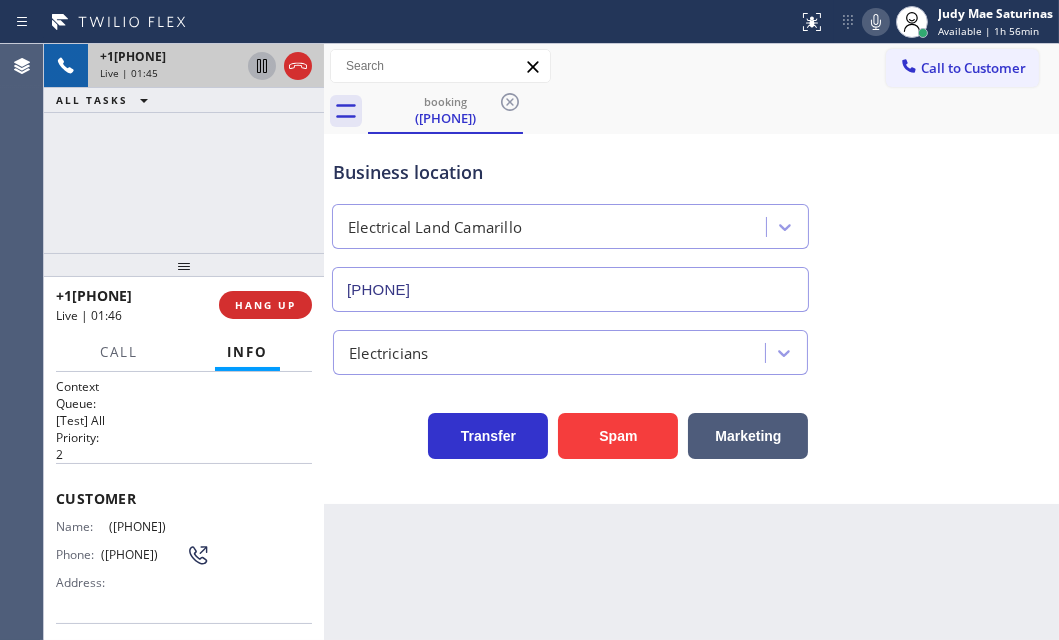 click 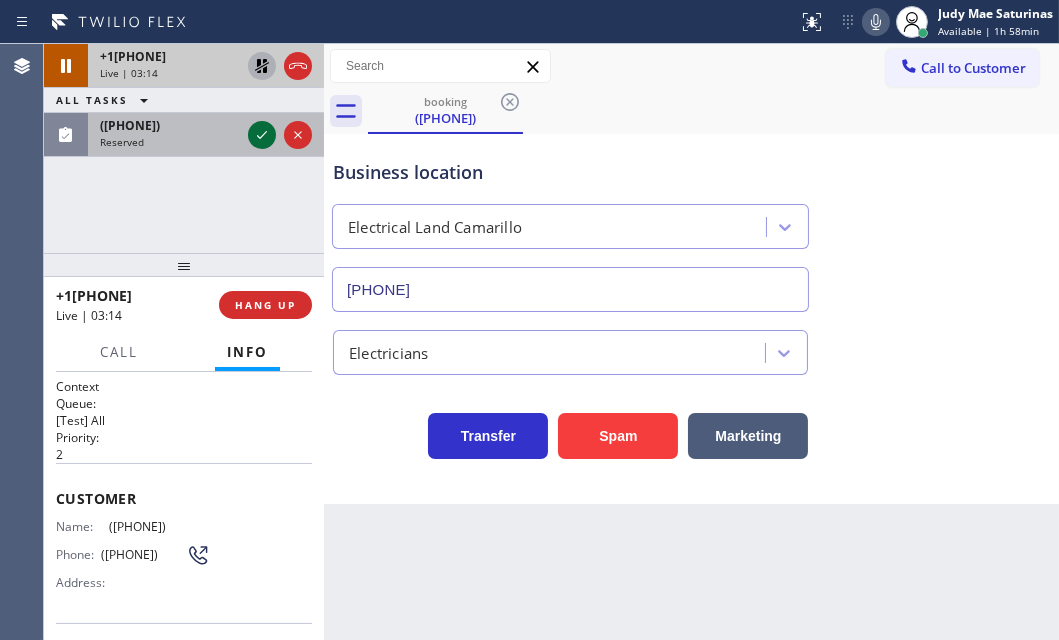 click at bounding box center [262, 135] 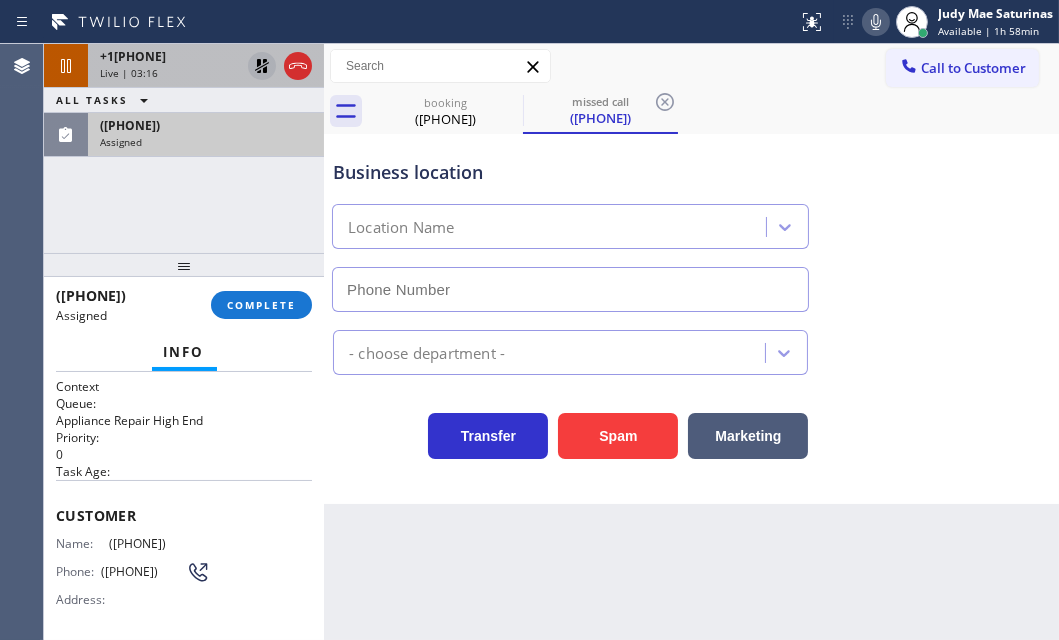 type on "([PHONE])" 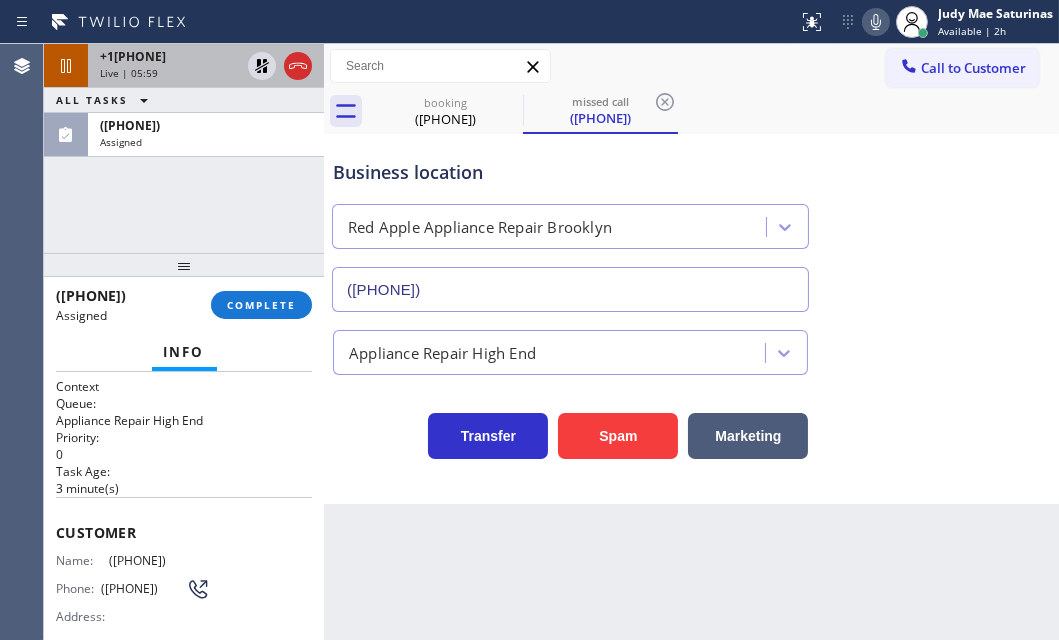 drag, startPoint x: 260, startPoint y: 66, endPoint x: 272, endPoint y: 82, distance: 20 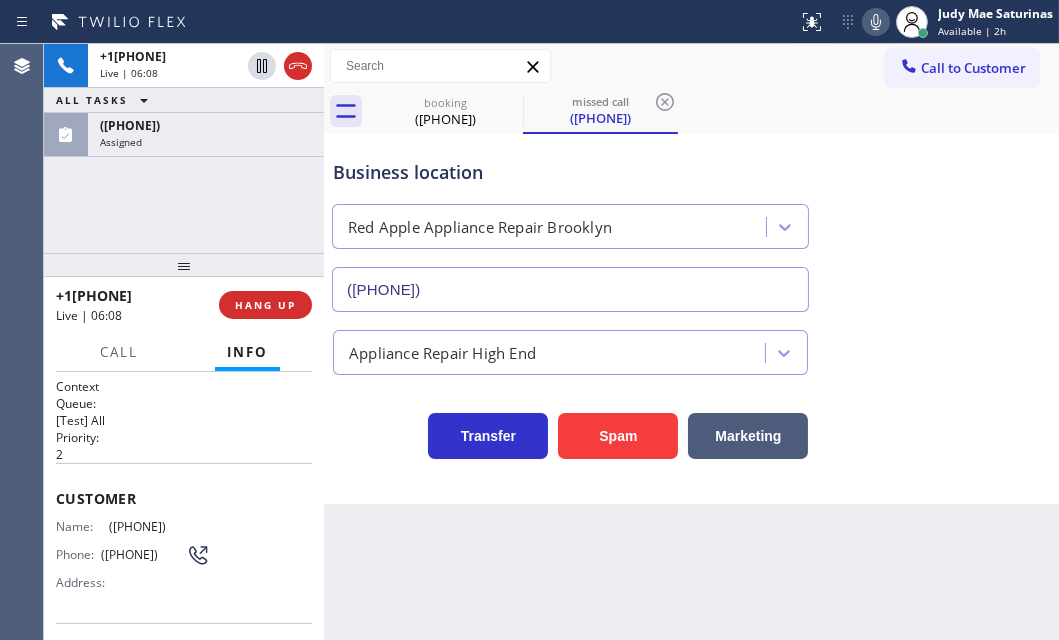 click on "[PHONE] Live | 06:08 ALL TASKS ALL TASKS ACTIVE TASKS TASKS IN WRAP UP [PHONE] Assigned" at bounding box center [184, 148] 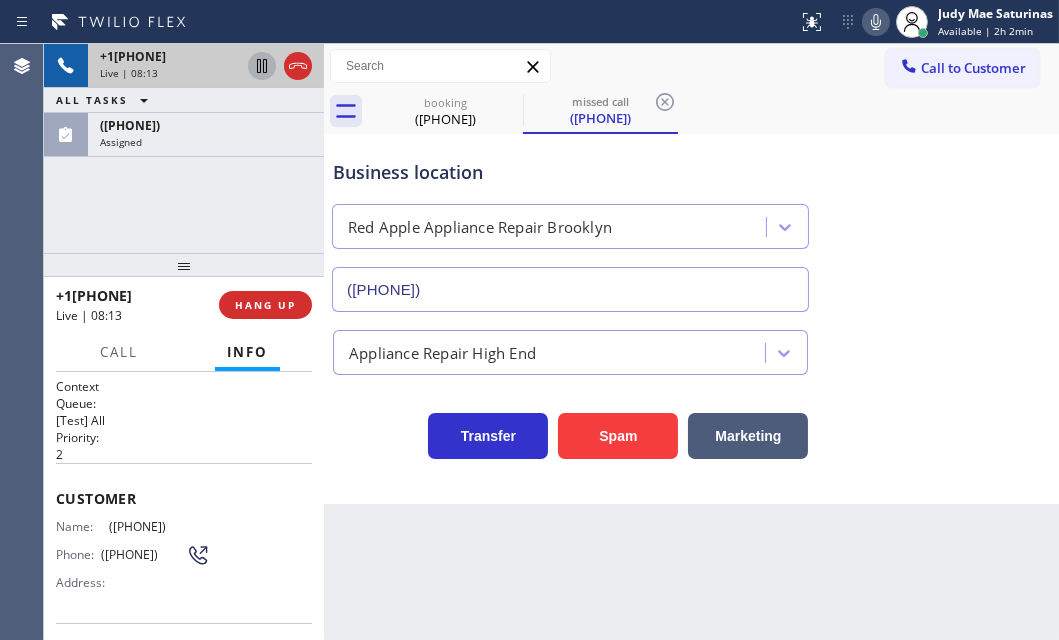 click 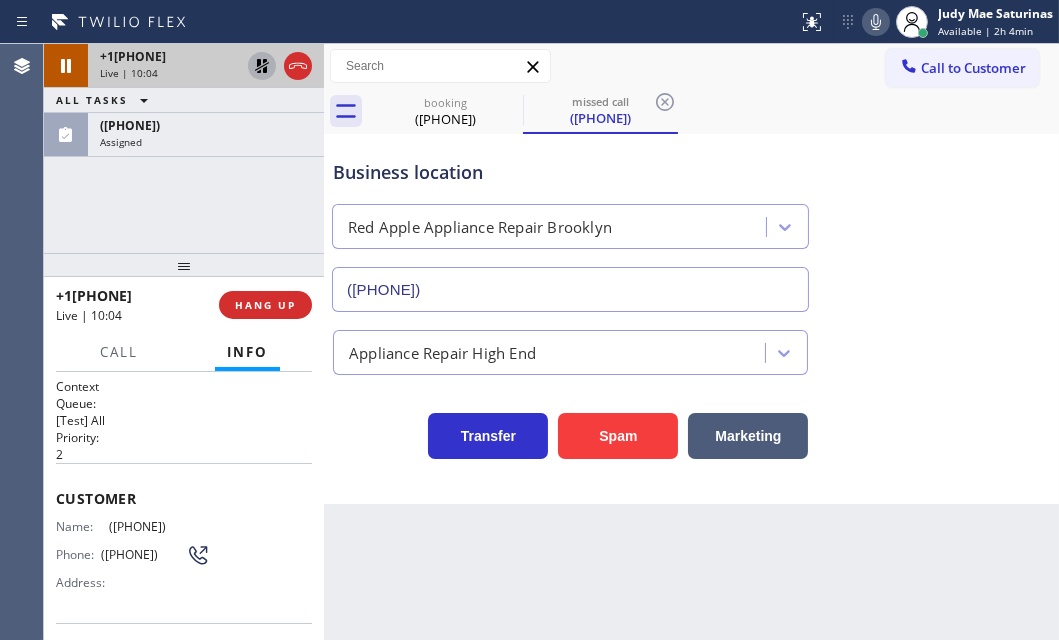 click 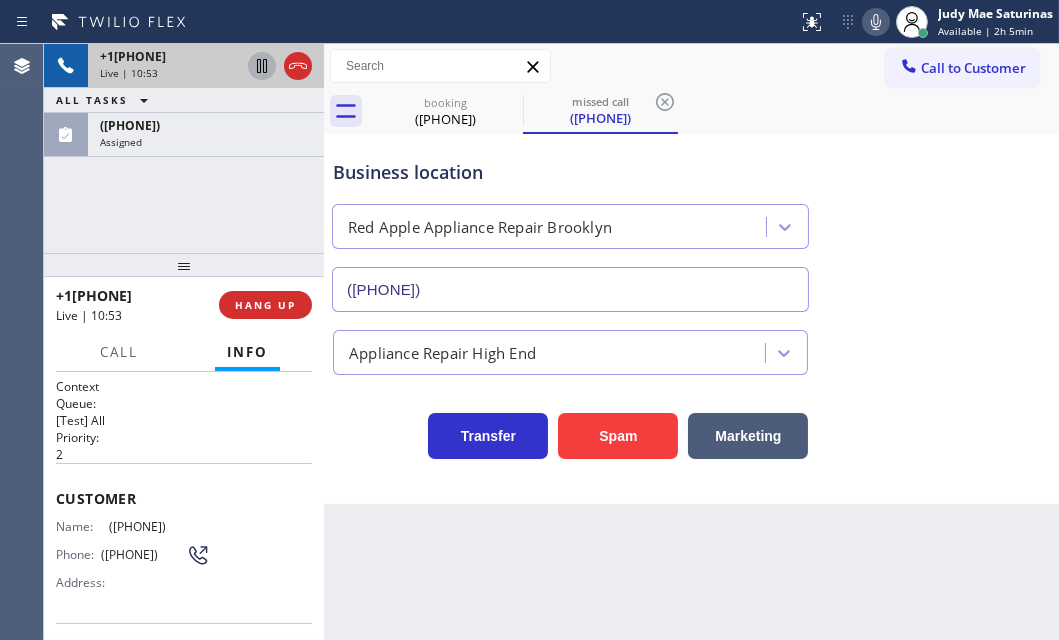 click on "Live | 10:53" at bounding box center (170, 73) 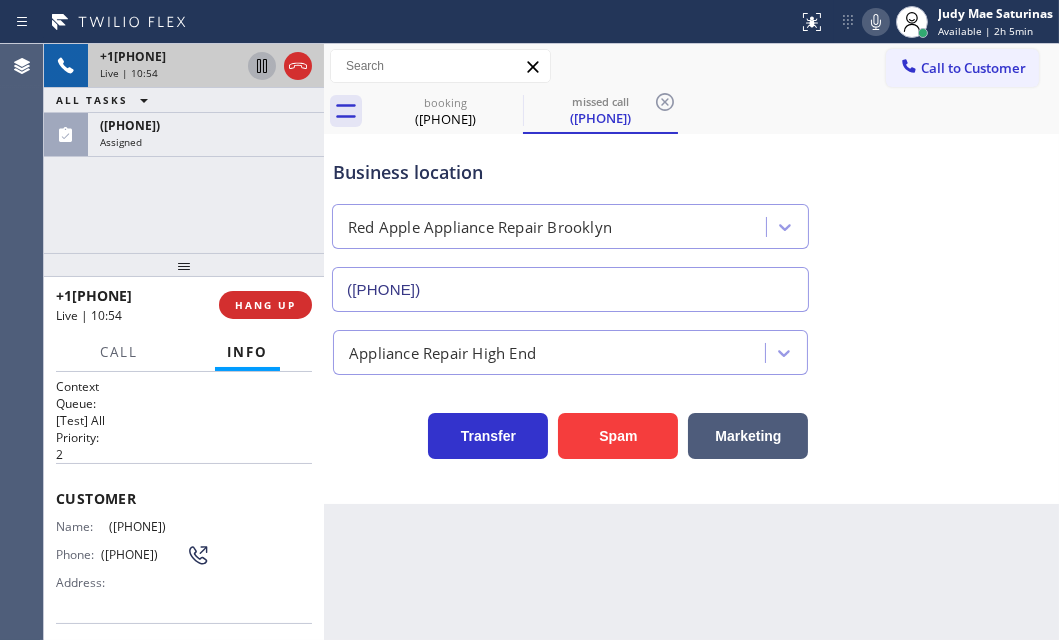 click on "Live | 10:54" at bounding box center (170, 73) 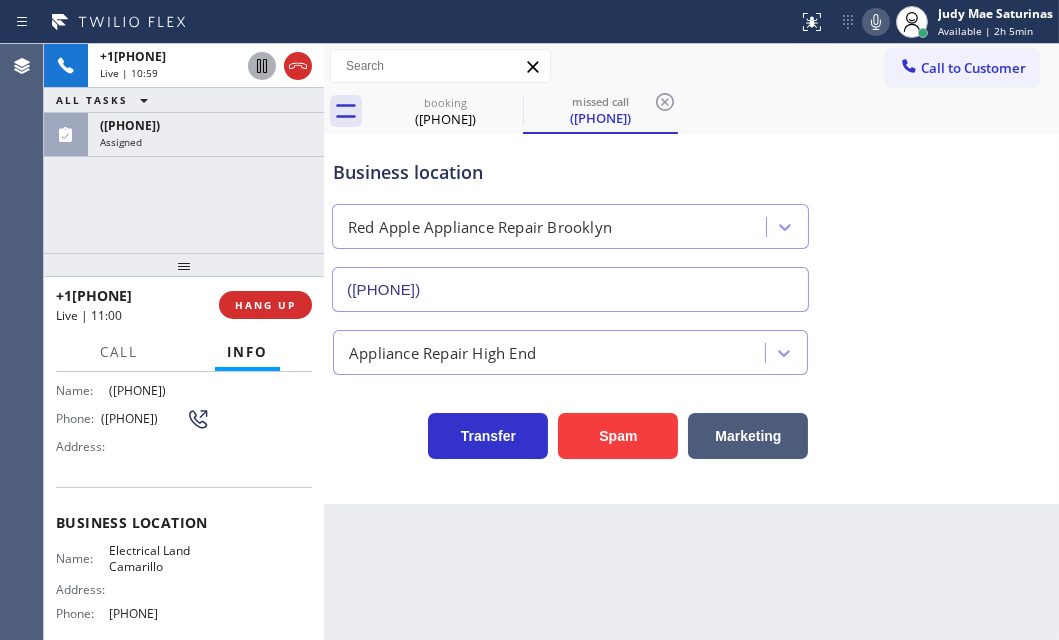 scroll, scrollTop: 181, scrollLeft: 0, axis: vertical 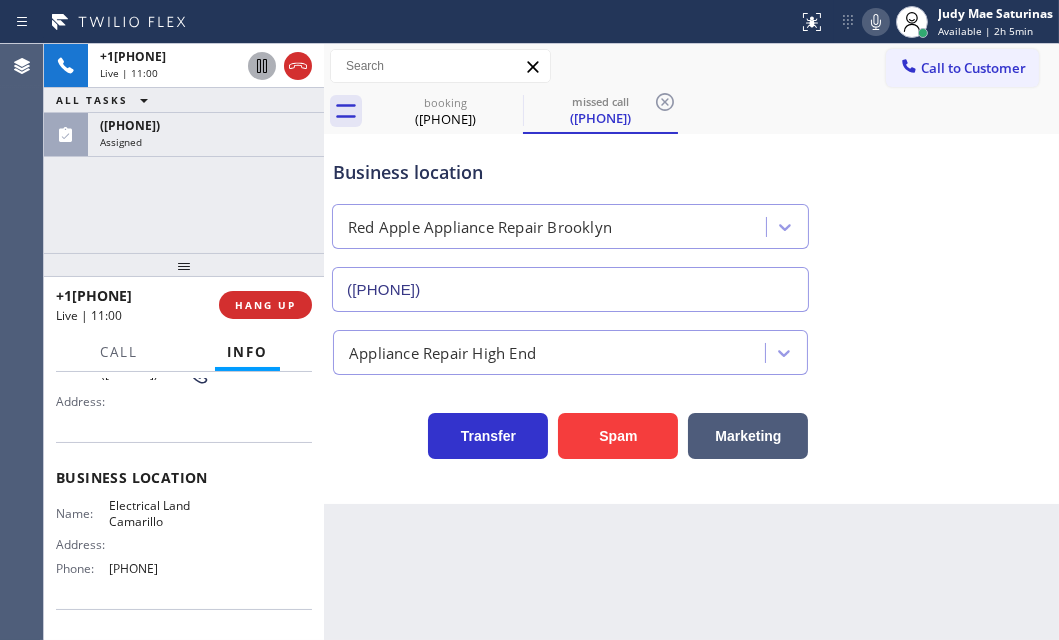 drag, startPoint x: 56, startPoint y: 489, endPoint x: 197, endPoint y: 574, distance: 164.63899 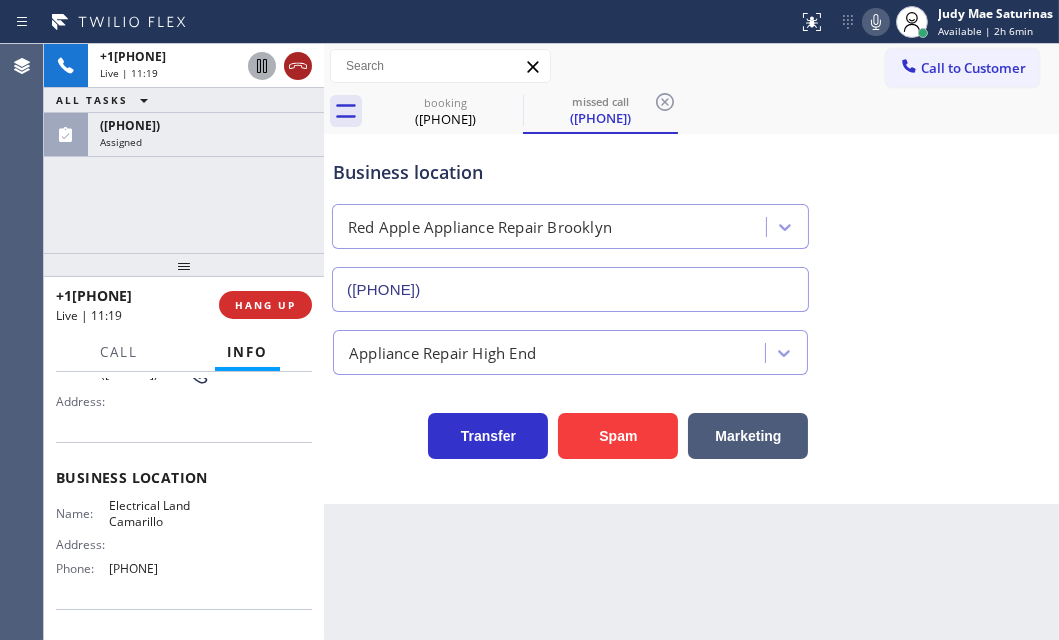 click 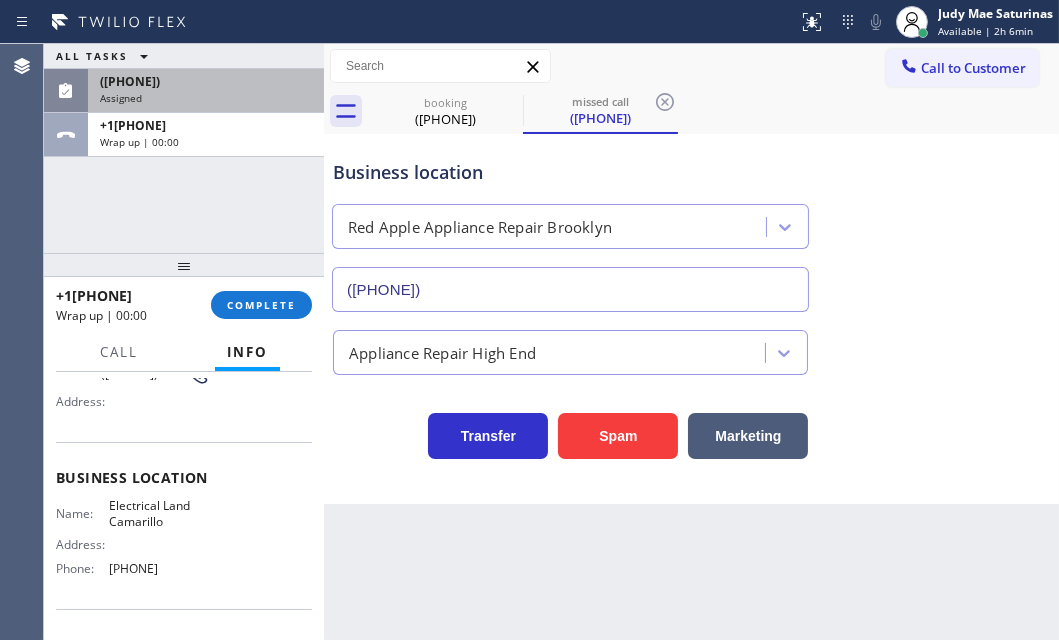 click on "ALL TASKS ALL TASKS ACTIVE TASKS TASKS IN WRAP UP ([PHONE]) Assigned +1[PHONE] Wrap up | 00:00" at bounding box center [184, 100] 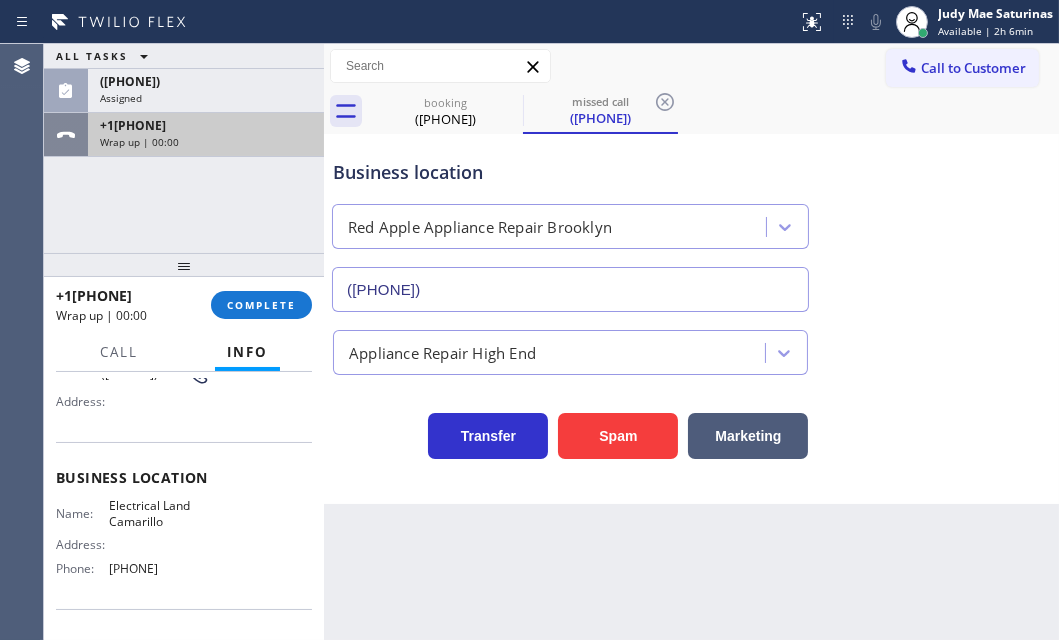 click on "+1[PHONE]" at bounding box center (206, 125) 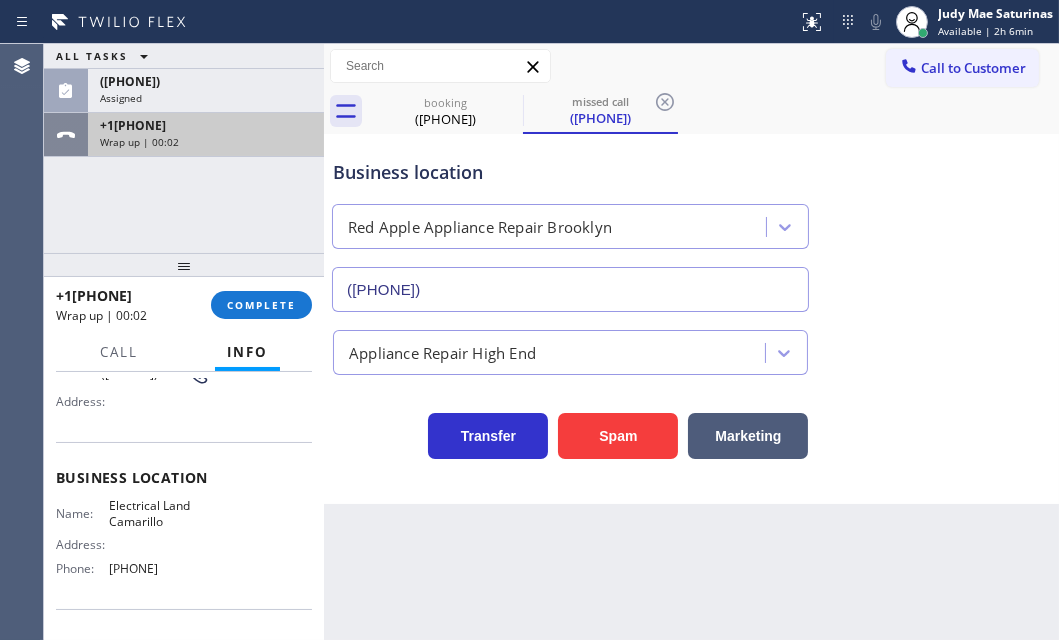 click on "Wrap up | 00:02" at bounding box center (206, 142) 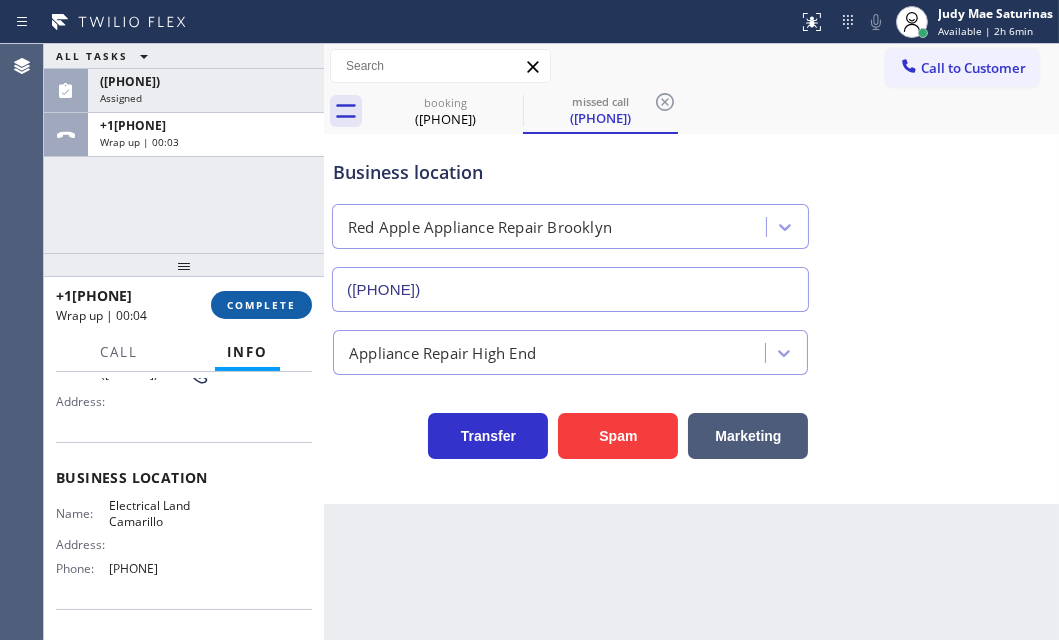 click on "COMPLETE" at bounding box center (261, 305) 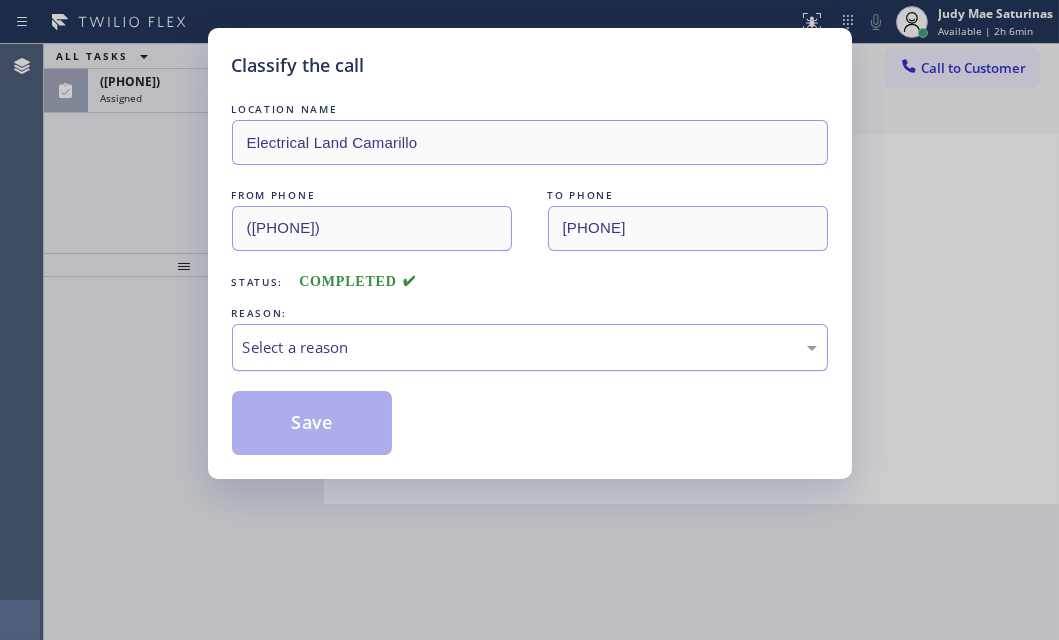 click on "Select a reason" at bounding box center (530, 347) 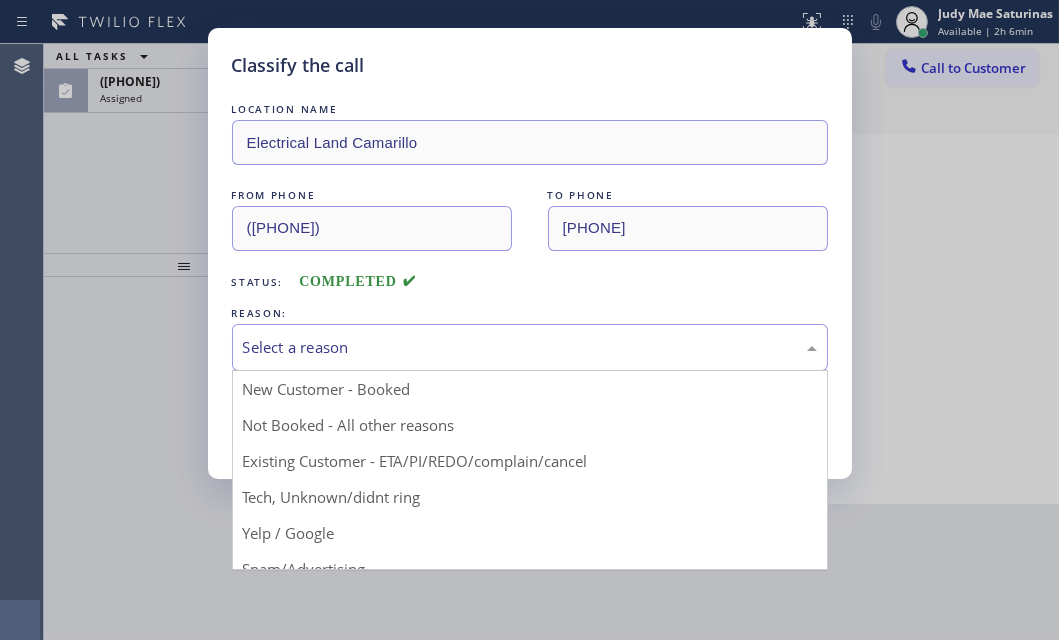 drag, startPoint x: 344, startPoint y: 418, endPoint x: 286, endPoint y: 420, distance: 58.034473 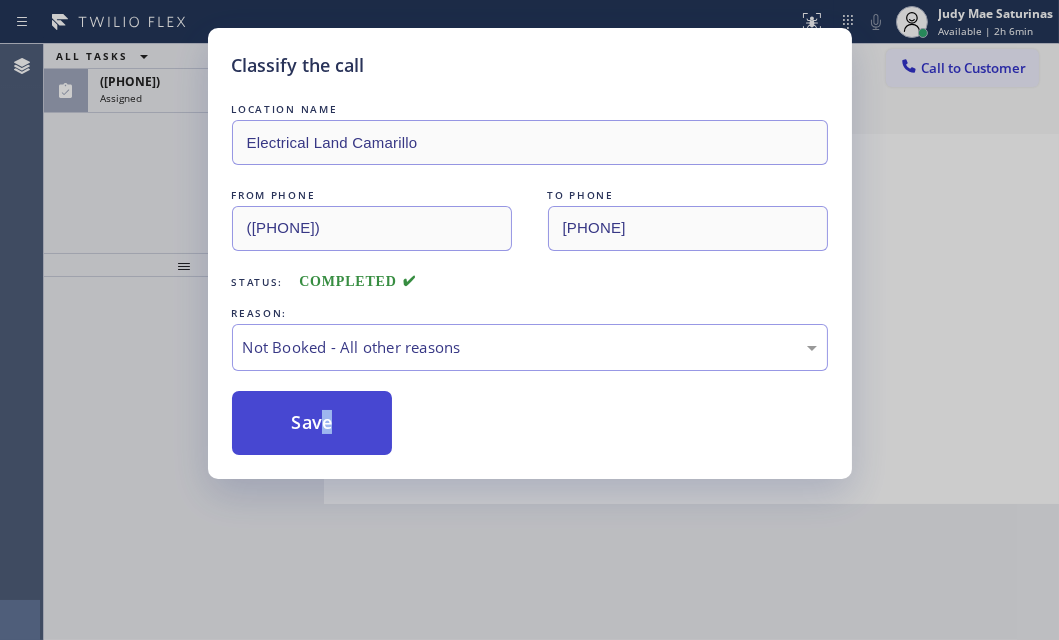 click on "Save" at bounding box center [312, 423] 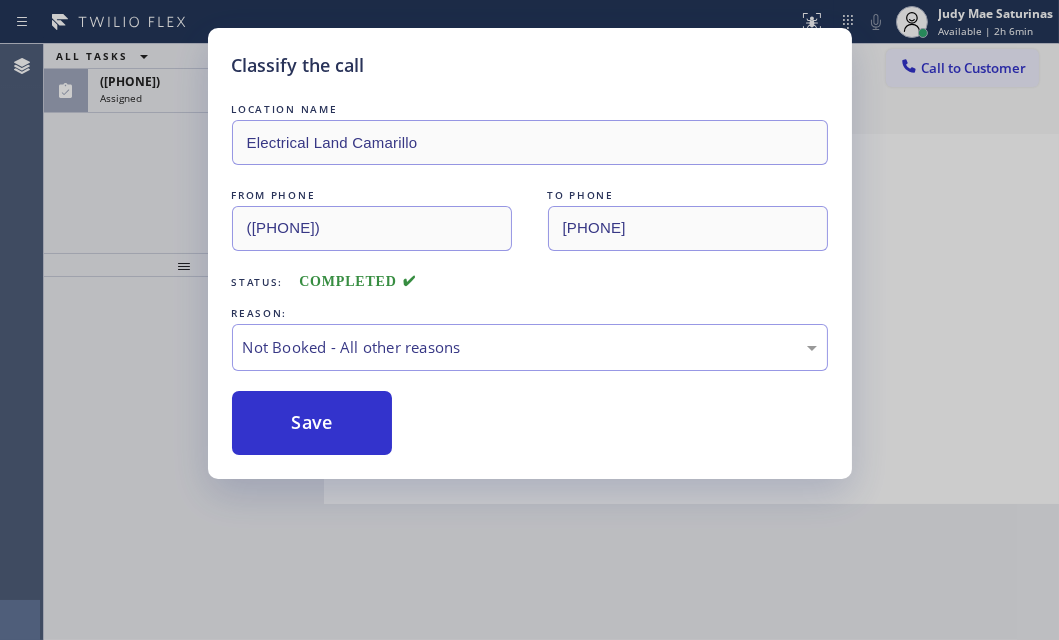 click on "Classify the call LOCATION NAME American Service Alliance Coral Springs FROM PHONE ([PHONE]) TO PHONE ([PHONE]) Status: COMPLETED REASON: New Customer - Booked Save Classify the call LOCATION NAME Wolf Appliance Repair Pros Tampa FROM PHONE ([PHONE]) TO PHONE ([PHONE]) Status: COMPLETED REASON: Not Booked - All other reasons Save Classify the call LOCATION NAME Thermador Appliance Repair Zone Sunset District FROM PHONE ([PHONE]) TO PHONE ([PHONE]) Status: COMPLETED REASON: Not Booked - All other reasons Save Classify the call LOCATION NAME Advance AC Repair Service FROM PHONE ([PHONE]) TO PHONE ([PHONE]) Status: COMPLETED REASON: New Customer - Booked Save Classify the call LOCATION NAME Synergy Home Services Escondido FROM PHONE ([PHONE]) TO PHONE ([PHONE]) Status: COMPLETED REASON: Yelp / Google  Save Classify the call LOCATION NAME Wolf Appliance Repair Pros Tampa FROM PHONE ([PHONE]) TO PHONE ([PHONE]) Status: COMPLETED REASON: Save LOCATION NAME" at bounding box center (551, 342) 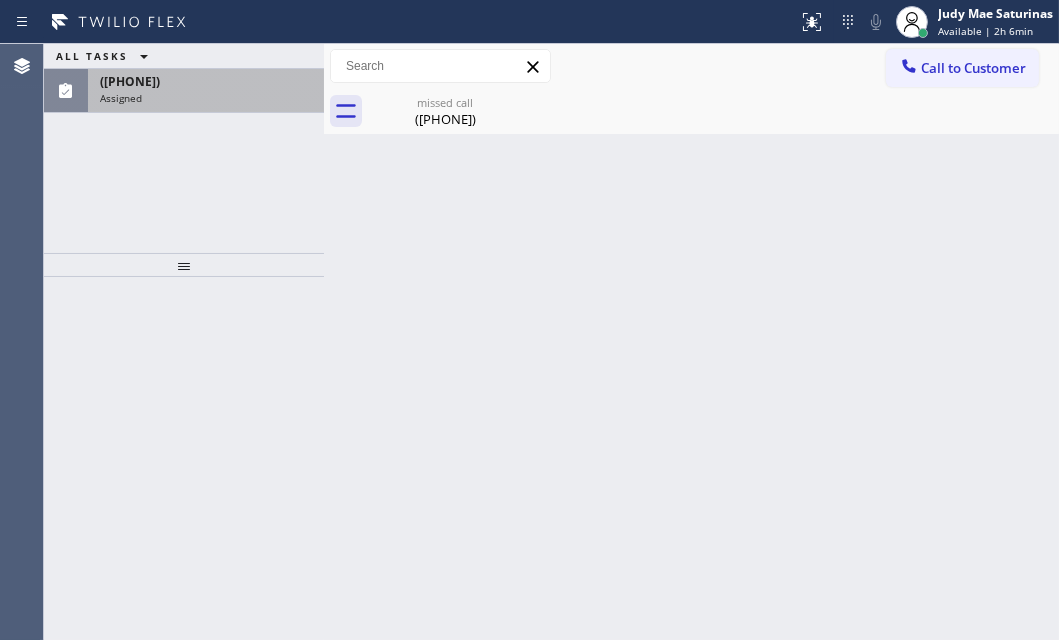 drag, startPoint x: 175, startPoint y: 90, endPoint x: 183, endPoint y: 99, distance: 12.0415945 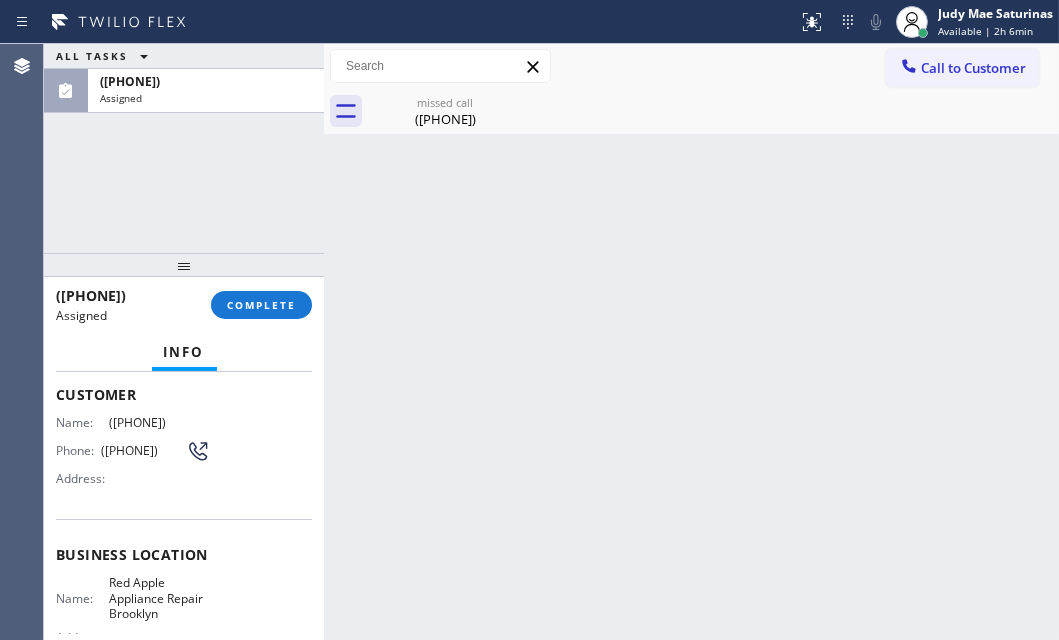 scroll, scrollTop: 272, scrollLeft: 0, axis: vertical 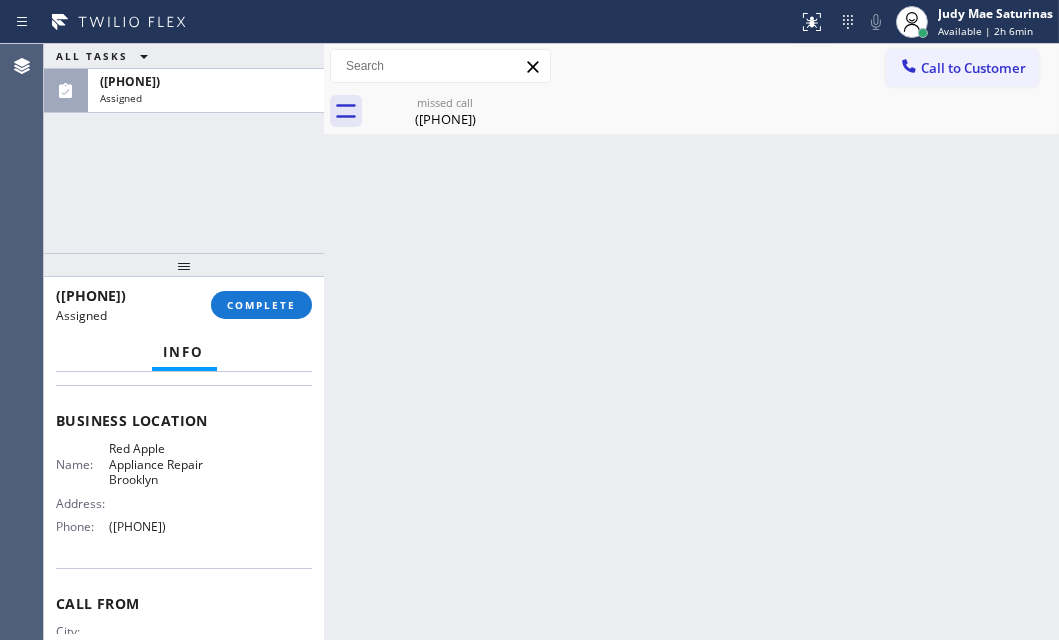drag, startPoint x: 173, startPoint y: 534, endPoint x: 136, endPoint y: 541, distance: 37.65634 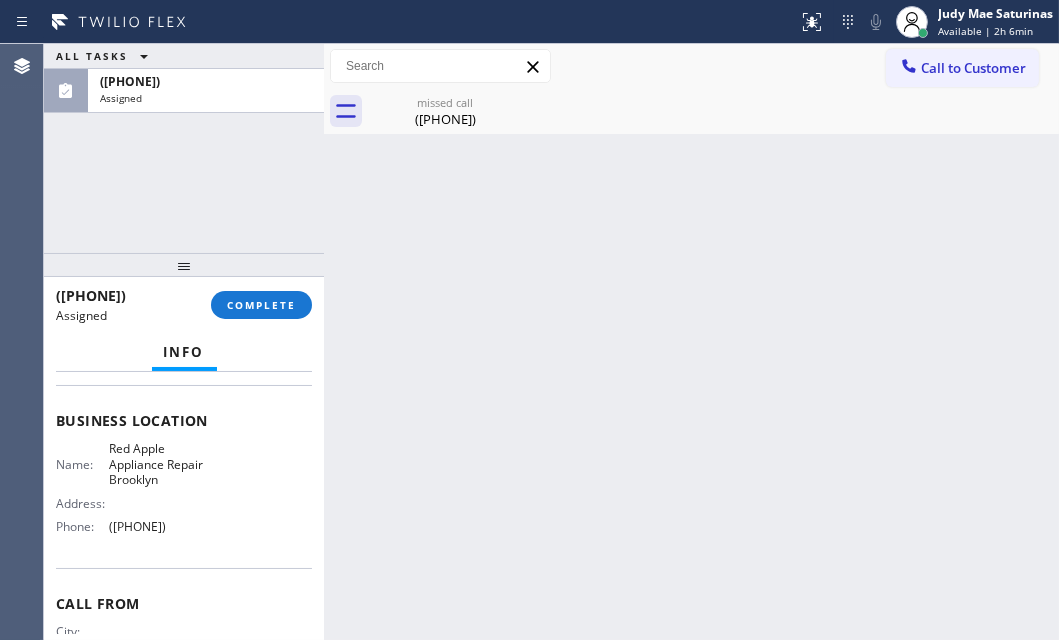 drag, startPoint x: 937, startPoint y: 66, endPoint x: 742, endPoint y: 144, distance: 210.02142 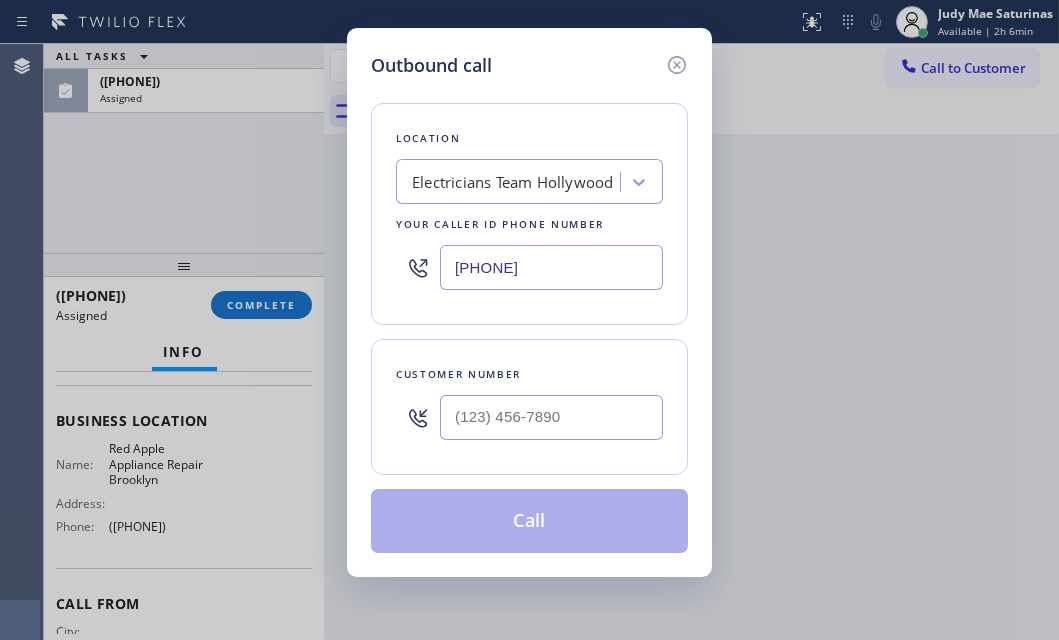 click on "[PHONE]" at bounding box center (551, 267) 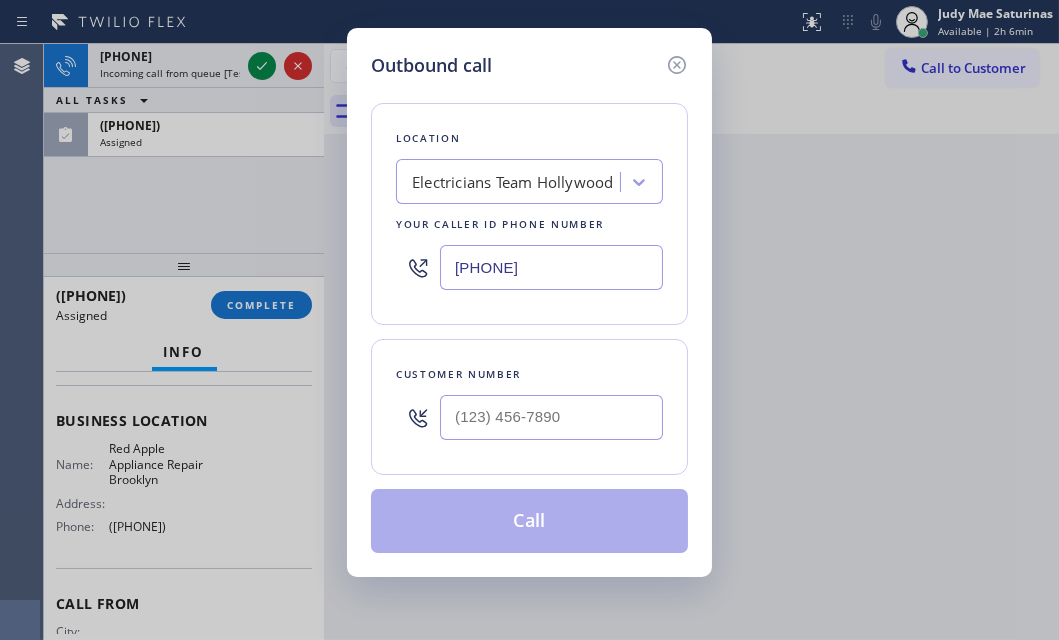 paste on "([PHONE])" 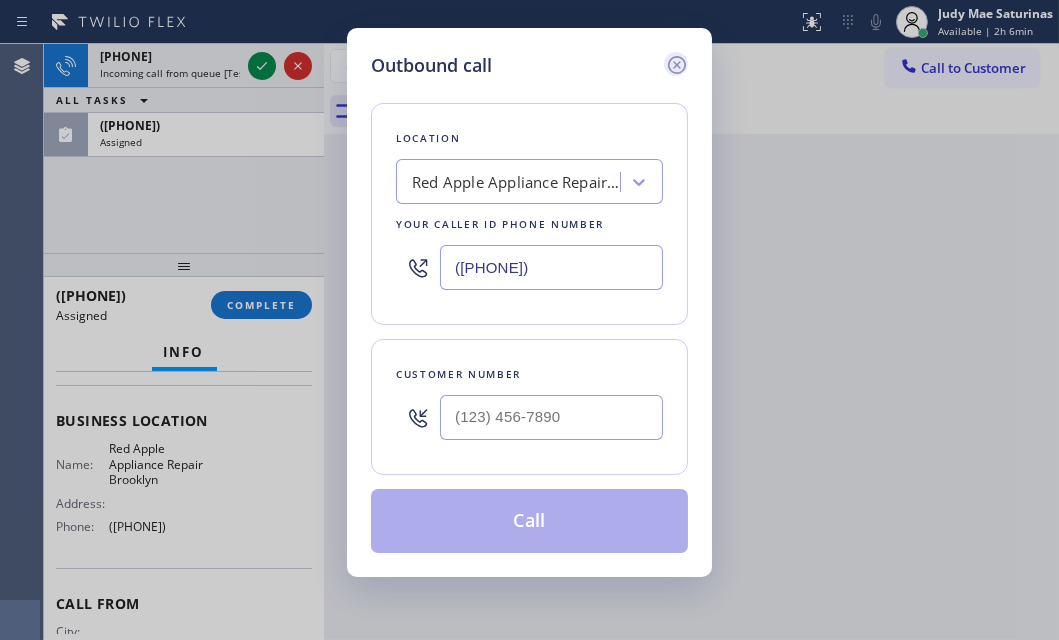 type on "([PHONE])" 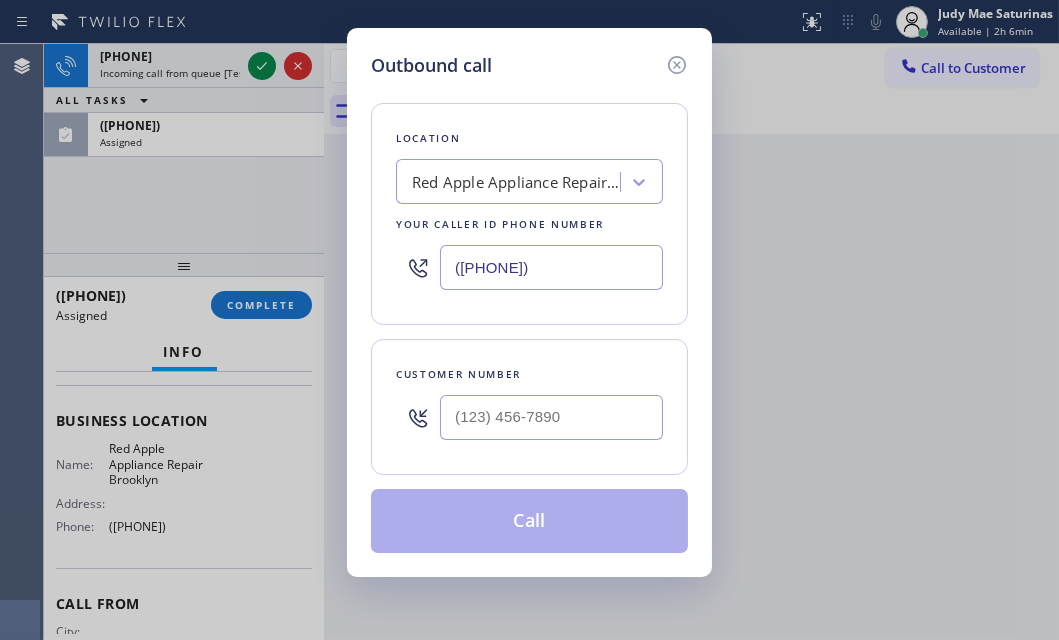 click 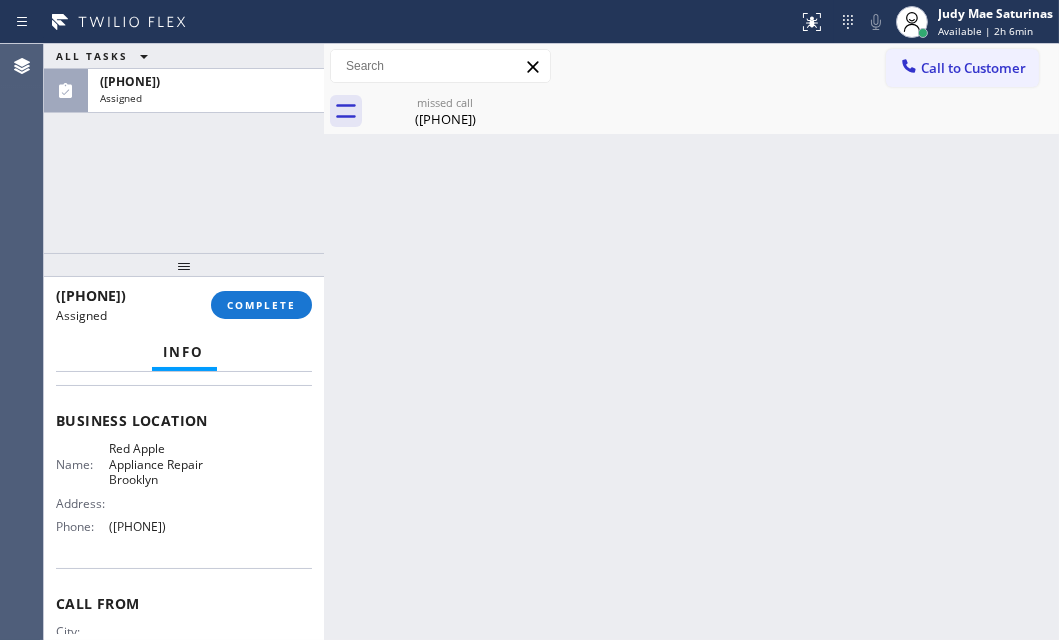 click 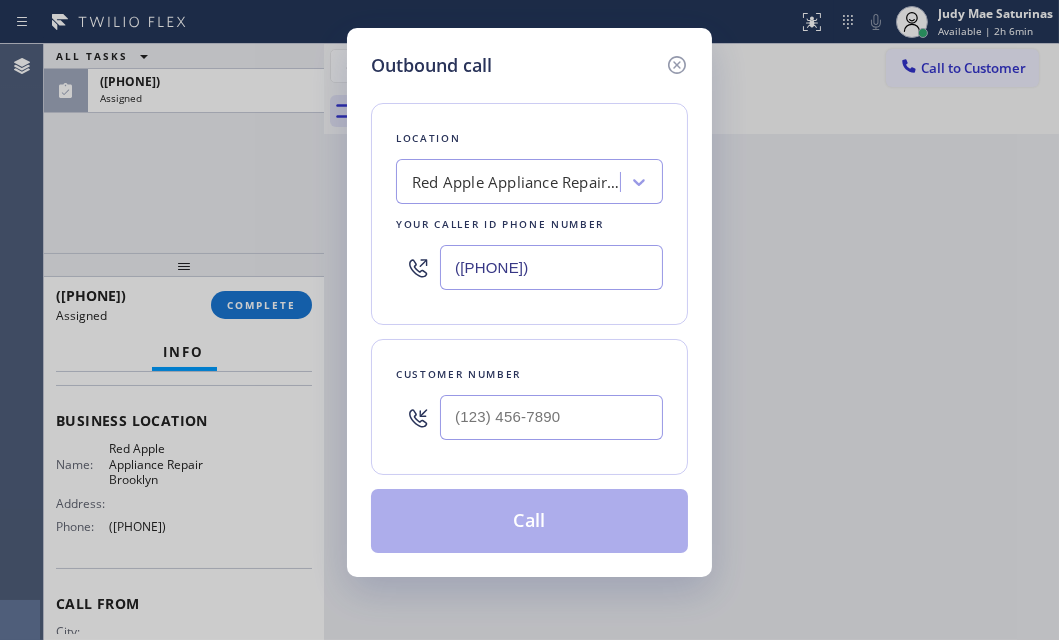 click on "([PHONE])" at bounding box center [551, 267] 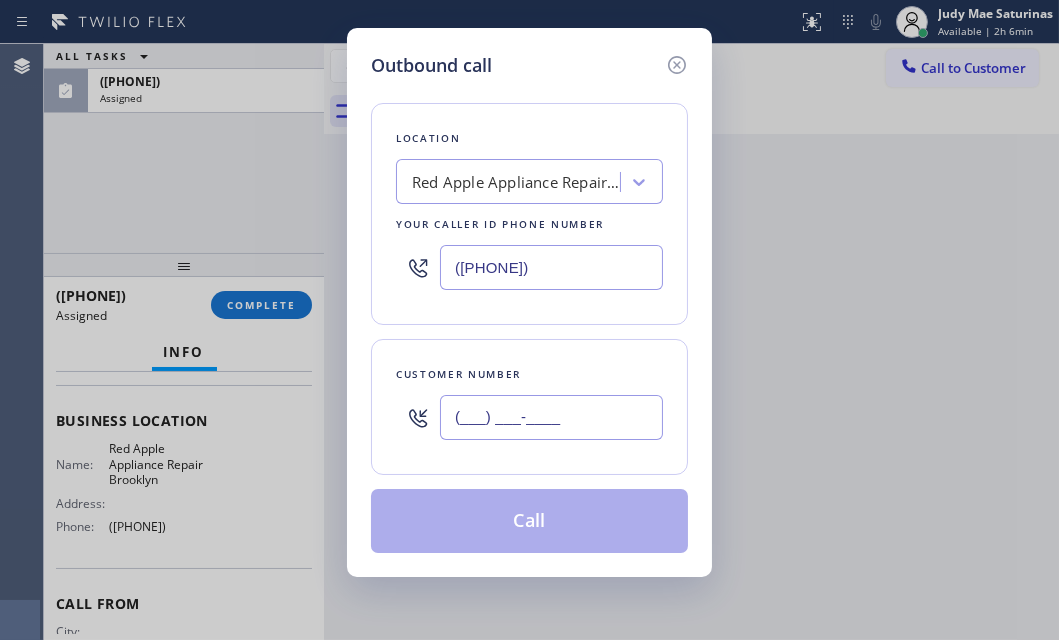 click on "(___) ___-____" at bounding box center (551, 417) 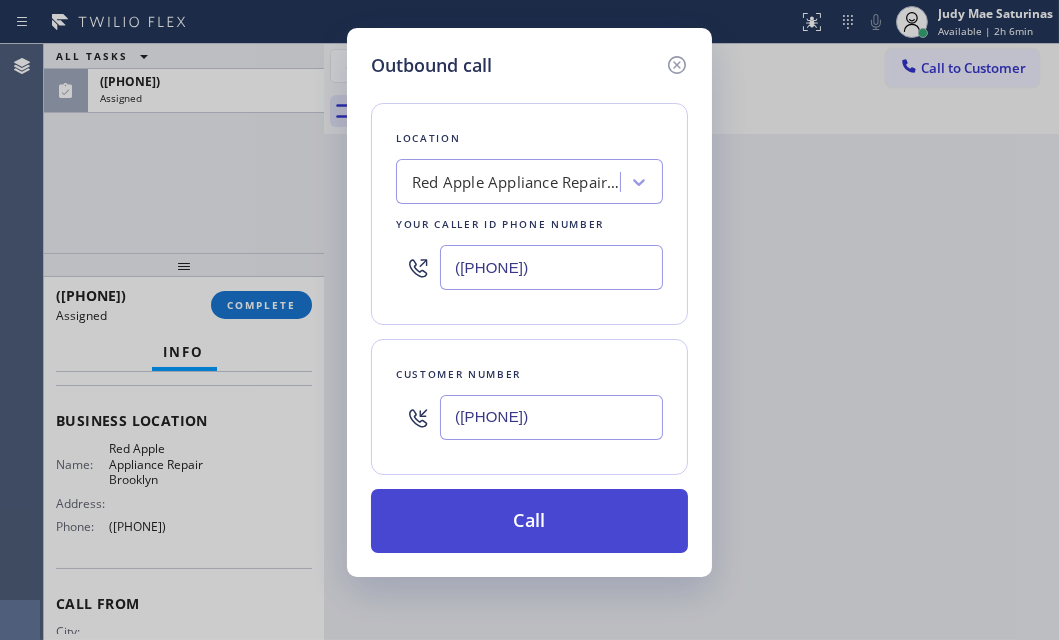 type on "([PHONE])" 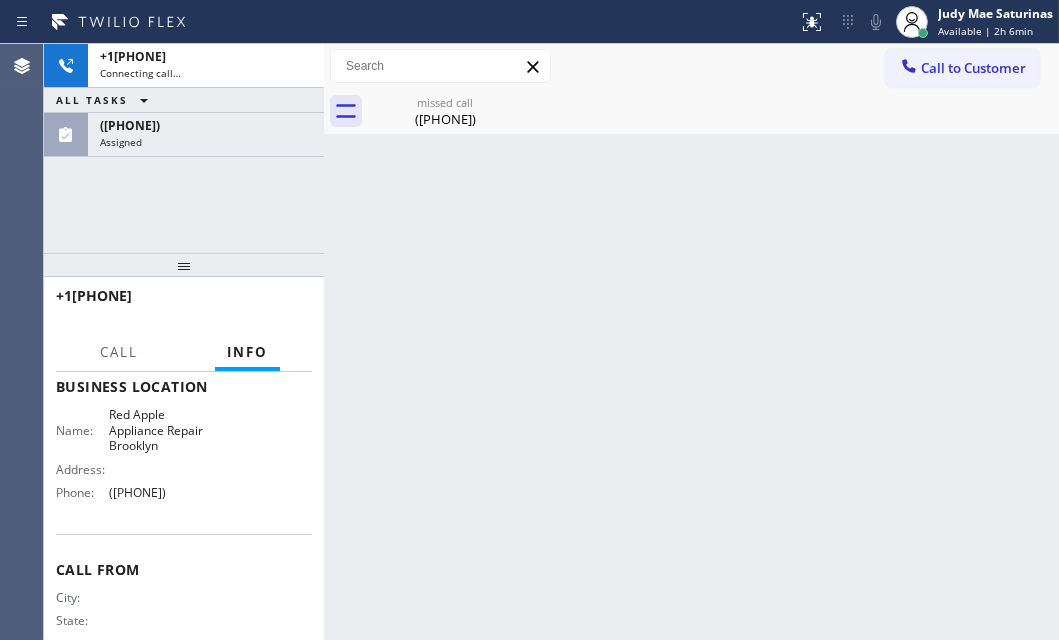scroll, scrollTop: 240, scrollLeft: 0, axis: vertical 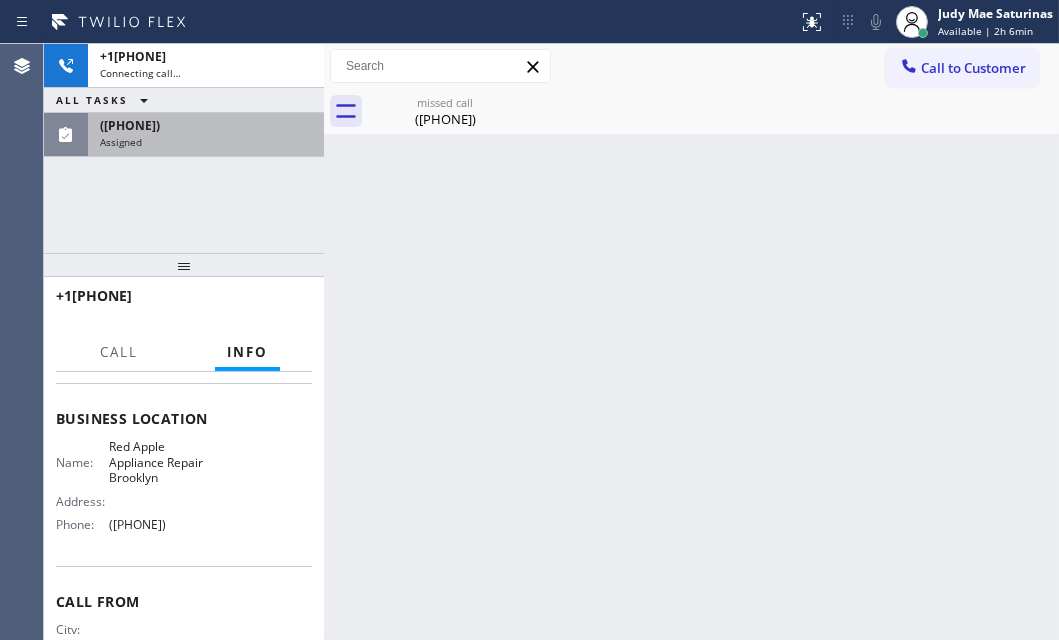 click on "([PHONE])" at bounding box center (206, 125) 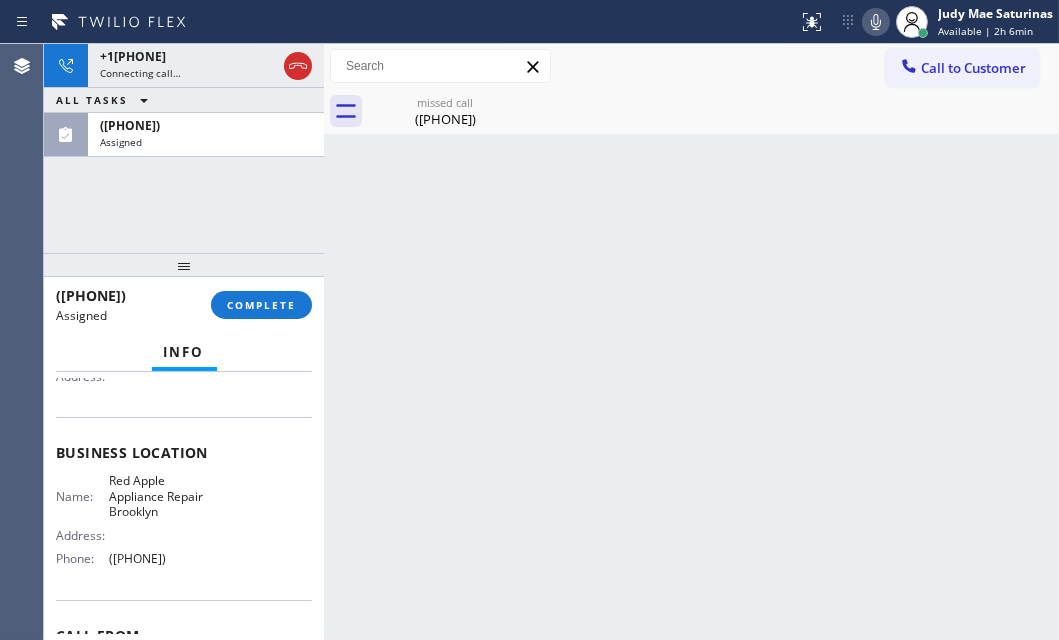 scroll, scrollTop: 272, scrollLeft: 0, axis: vertical 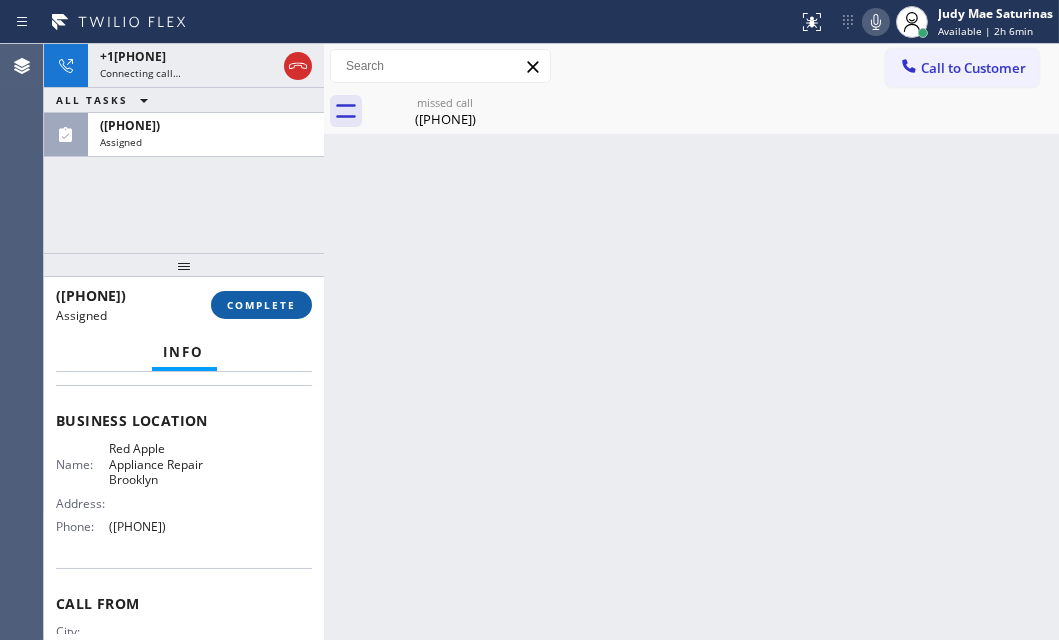 click on "COMPLETE" at bounding box center [261, 305] 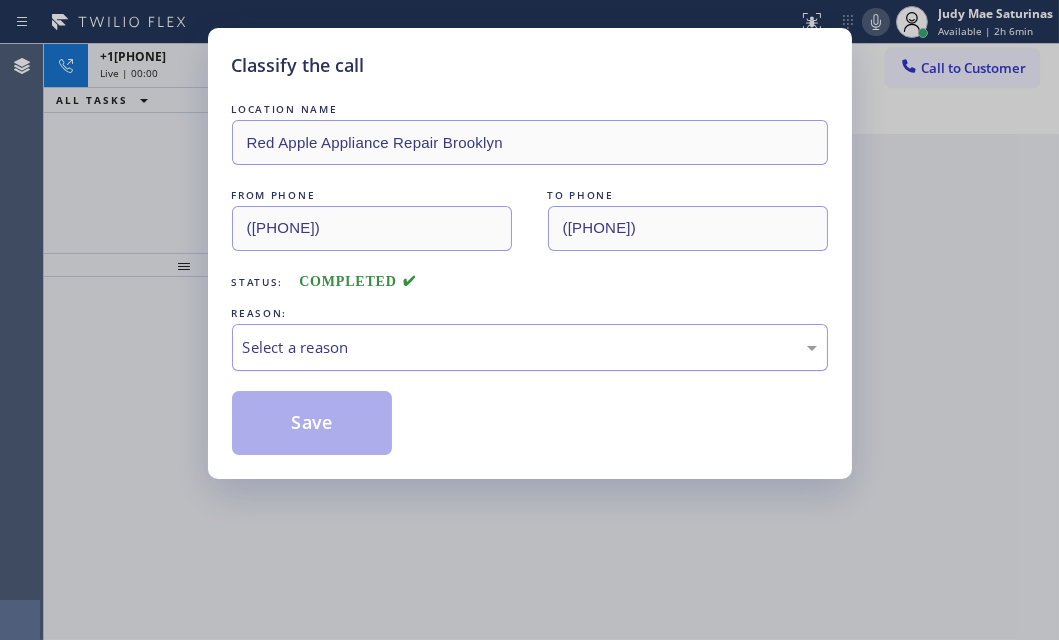 click on "Select a reason" at bounding box center (530, 347) 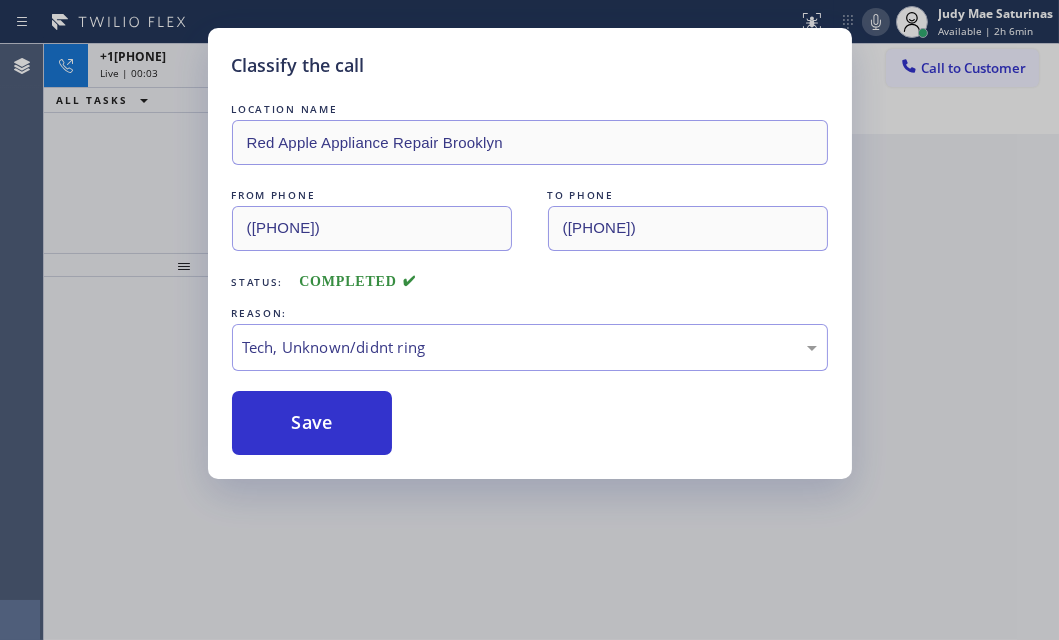 drag, startPoint x: 367, startPoint y: 495, endPoint x: 360, endPoint y: 462, distance: 33.734257 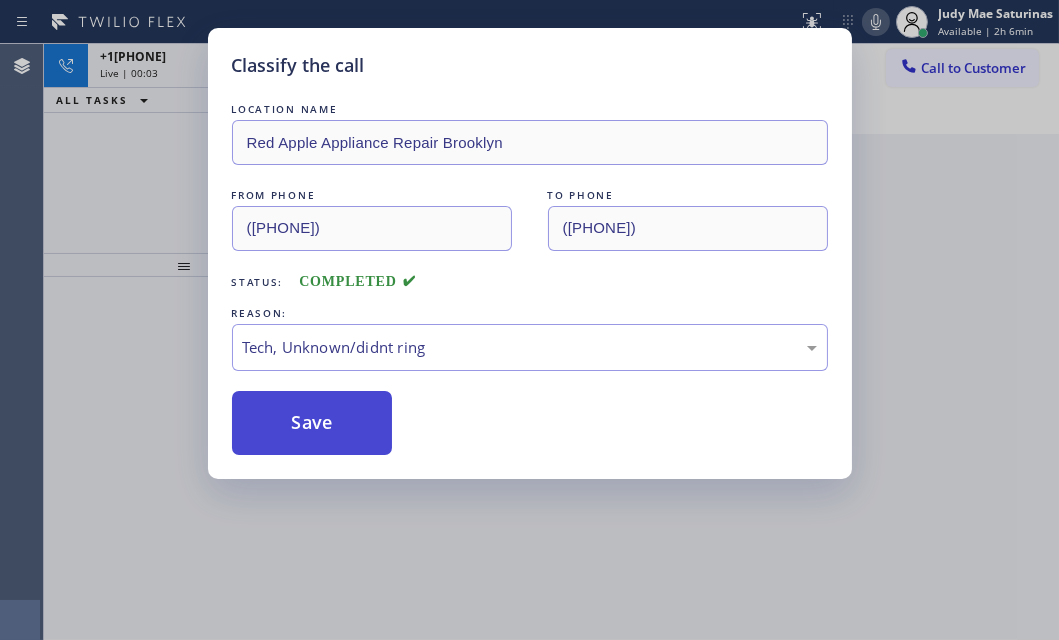 click on "Save" at bounding box center (312, 423) 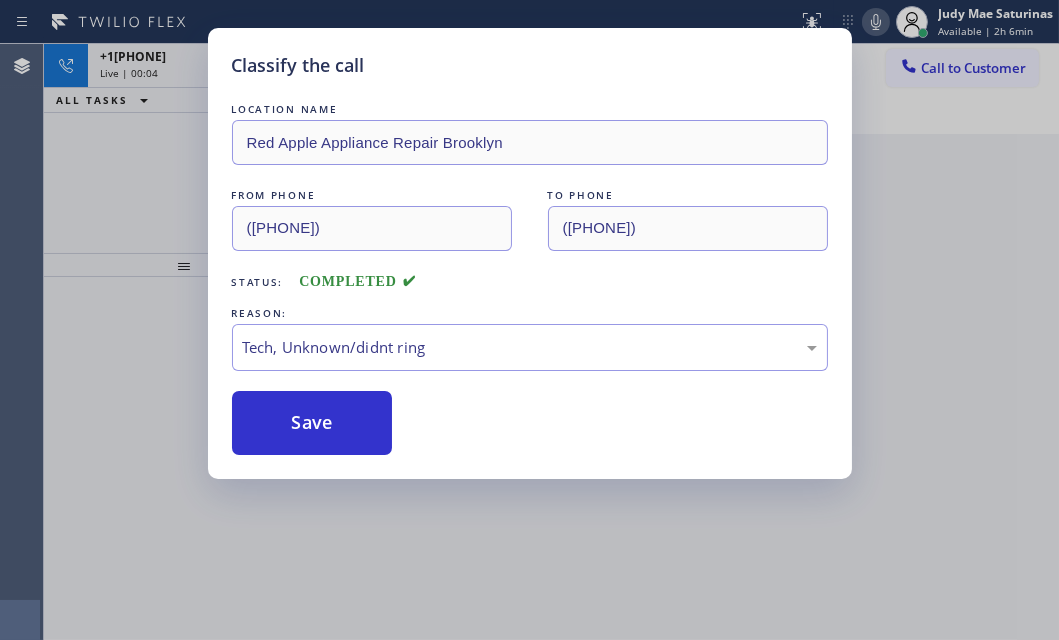 click on "Classify the call LOCATION NAME Red Apple Appliance Repair [CITY] FROM PHONE [PHONE] TO PHONE [PHONE] Status: COMPLETED REASON: Tech, Unknown/didnt ring Save" at bounding box center (529, 320) 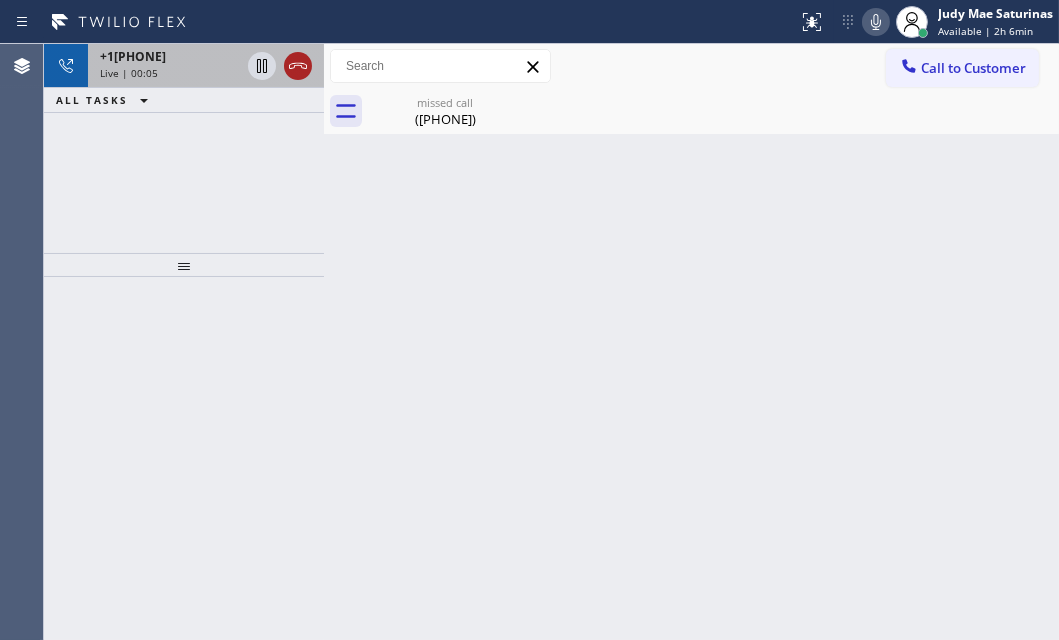 click 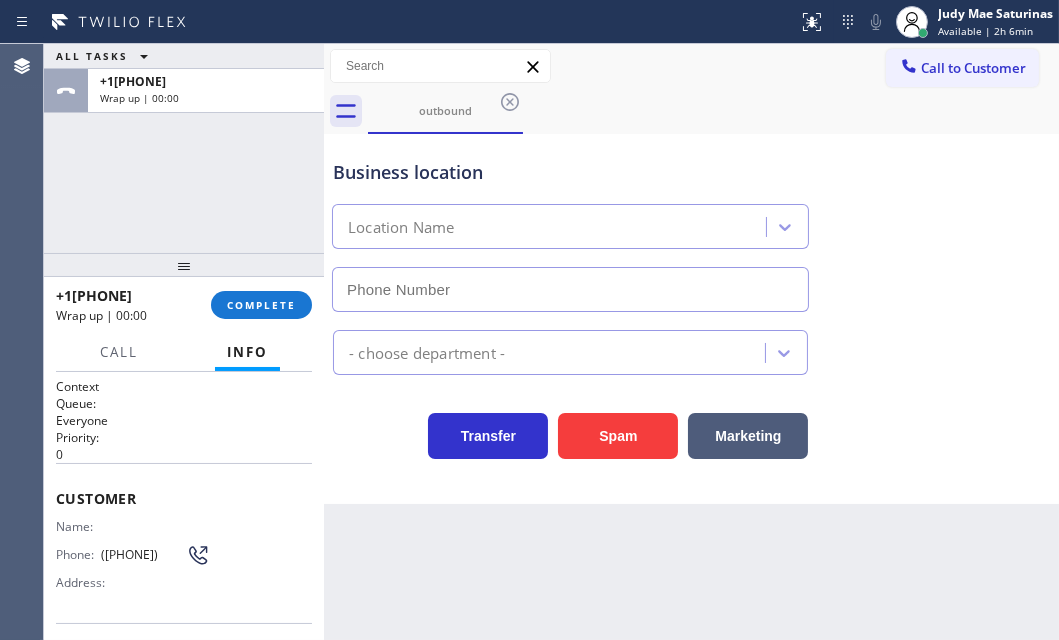 type on "([PHONE])" 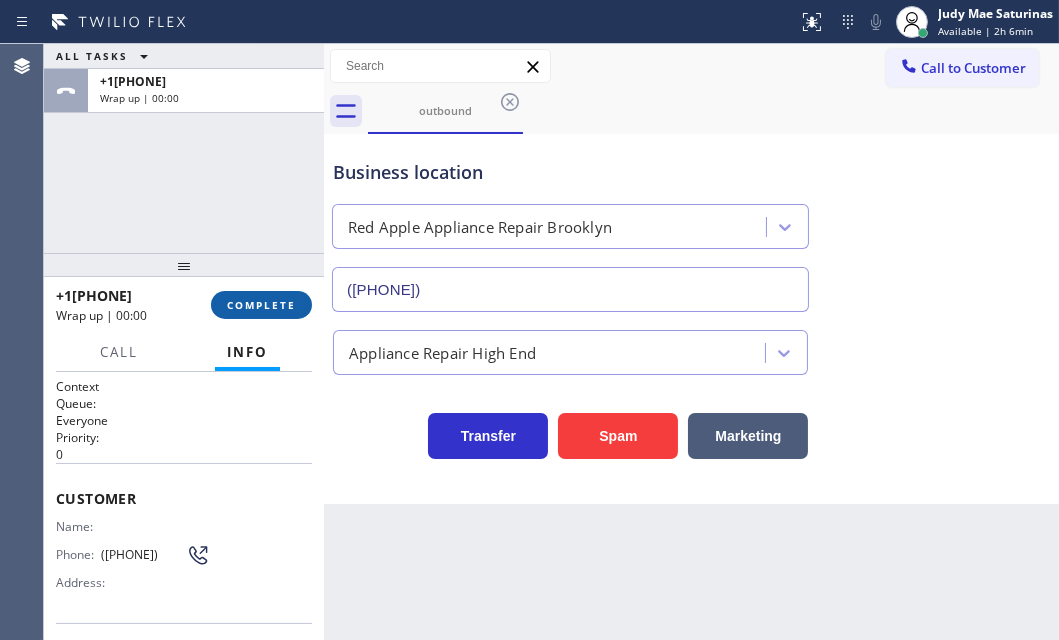 click on "COMPLETE" at bounding box center (261, 305) 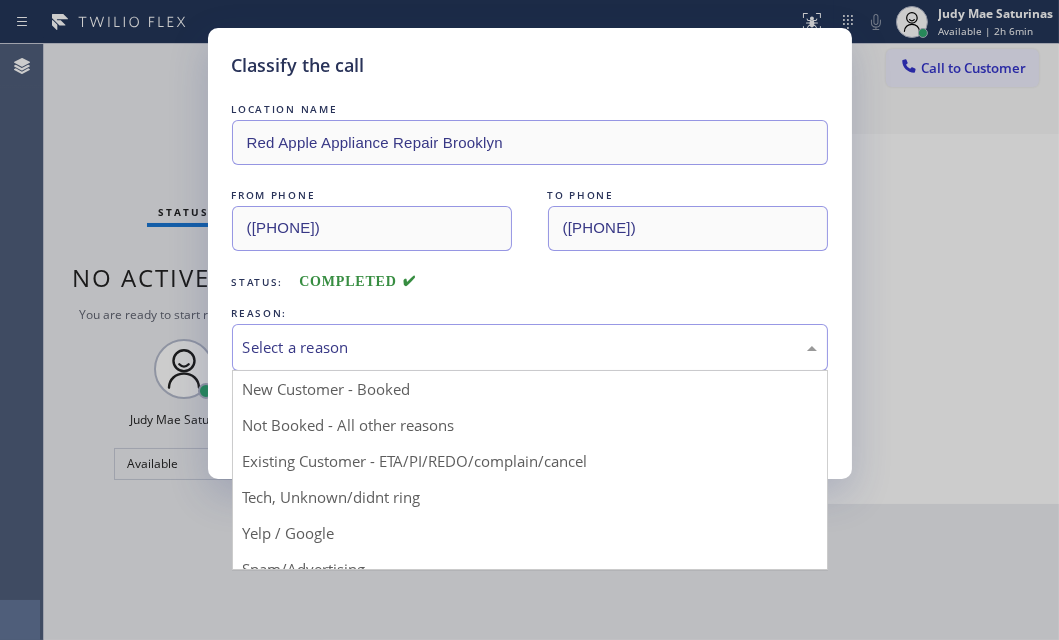 drag, startPoint x: 489, startPoint y: 342, endPoint x: 448, endPoint y: 465, distance: 129.65338 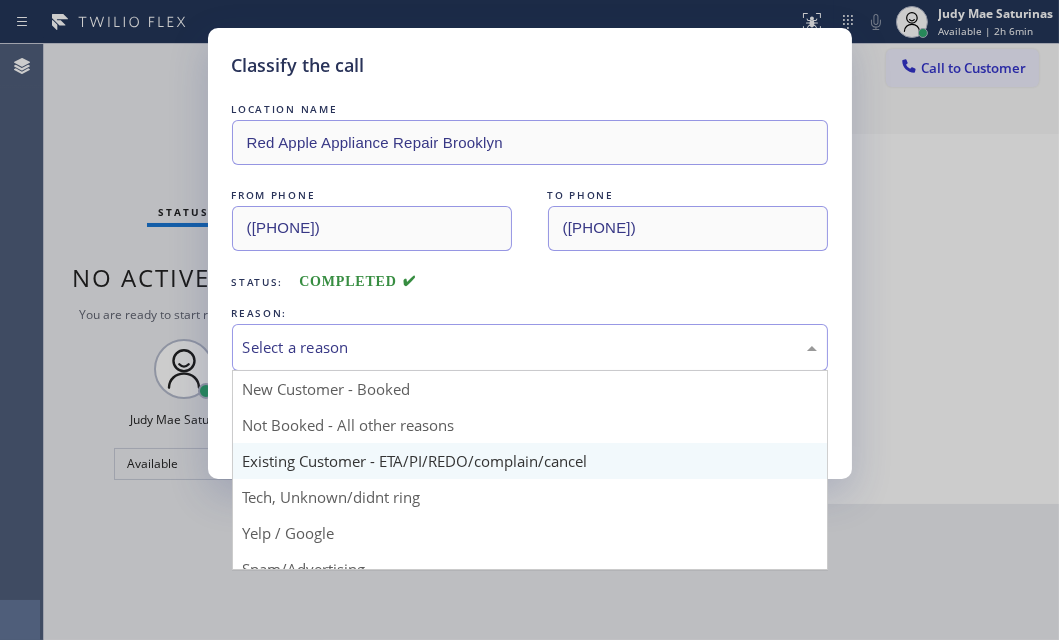click on "Select a reason" at bounding box center [530, 347] 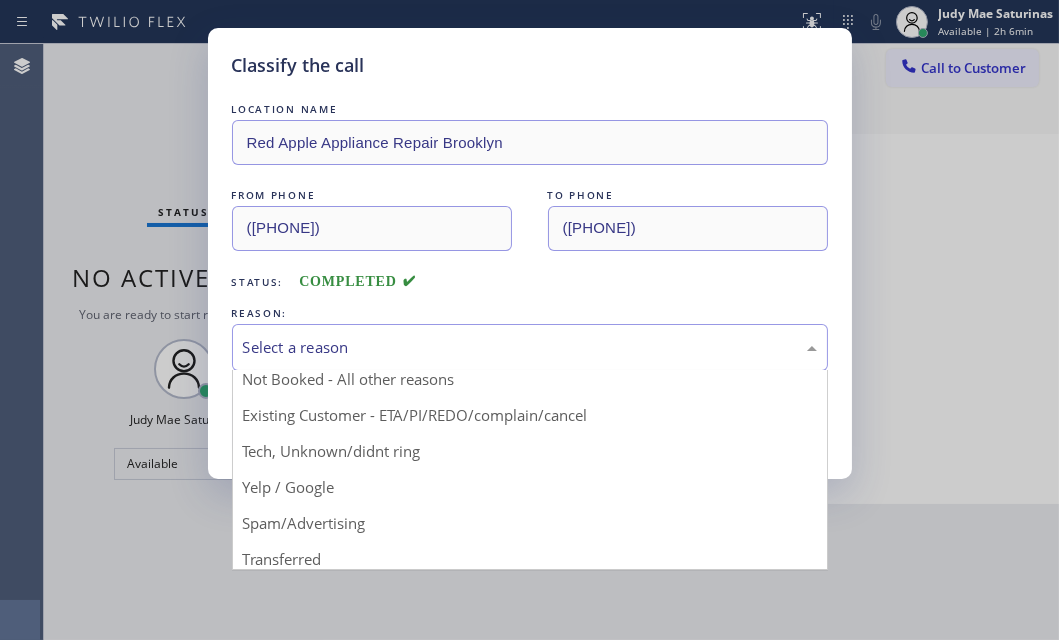 scroll, scrollTop: 133, scrollLeft: 0, axis: vertical 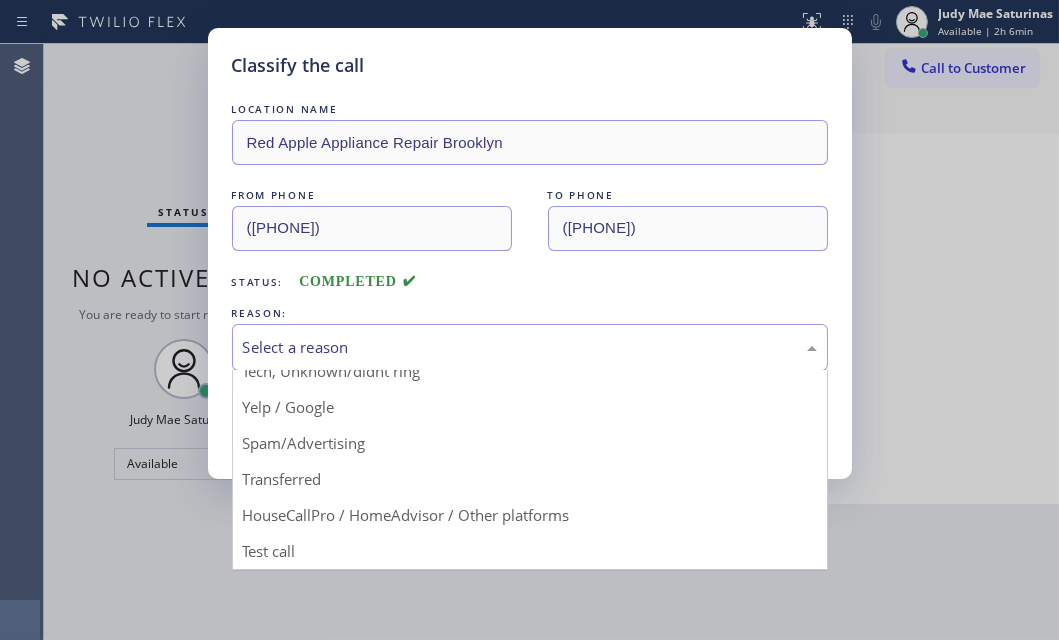 drag, startPoint x: 403, startPoint y: 510, endPoint x: 394, endPoint y: 501, distance: 12.727922 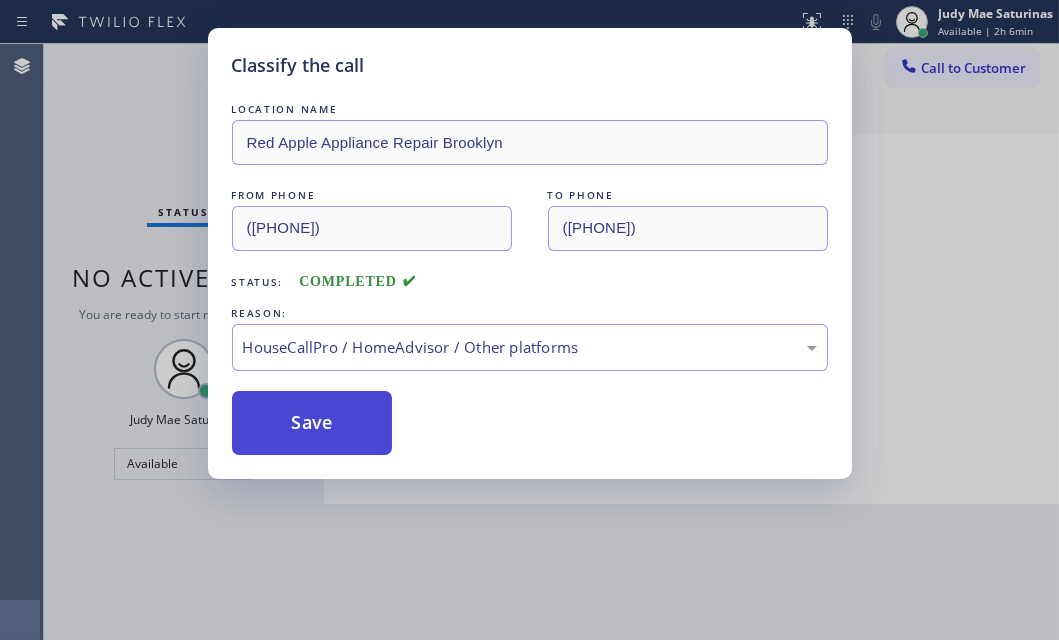 click on "Save" at bounding box center (312, 423) 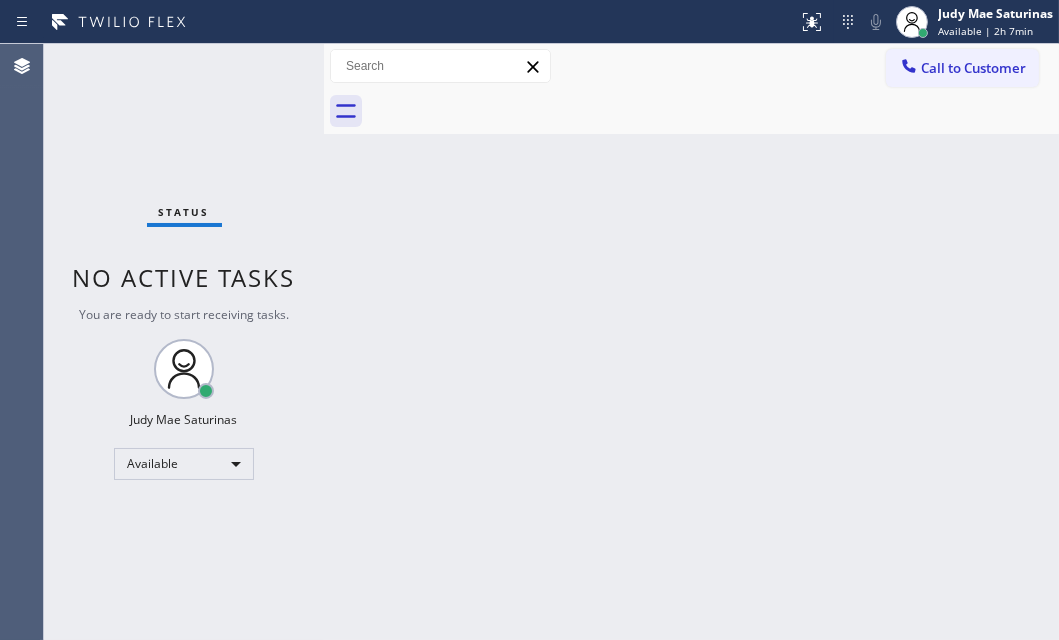 click on "Back to Dashboard Change Sender ID Customers Technicians Select a contact Outbound call Technician Search Technician Your caller id phone number Your caller id phone number Call Technician info Name   Phone none Address none Change Sender ID HVAC [PHONE] 5 Star Appliance [PHONE] Appliance Repair [PHONE] Plumbing [PHONE] Air Duct Cleaning [PHONE]  Electricians [PHONE] Cancel Change Check personal SMS Reset Change No tabs Call to Customer Outbound call Location Red Apple Appliance Repair [CITY] Your caller id phone number [PHONE] Customer number Call Outbound call Technician Search Technician Your caller id phone number Your caller id phone number Call" at bounding box center (691, 342) 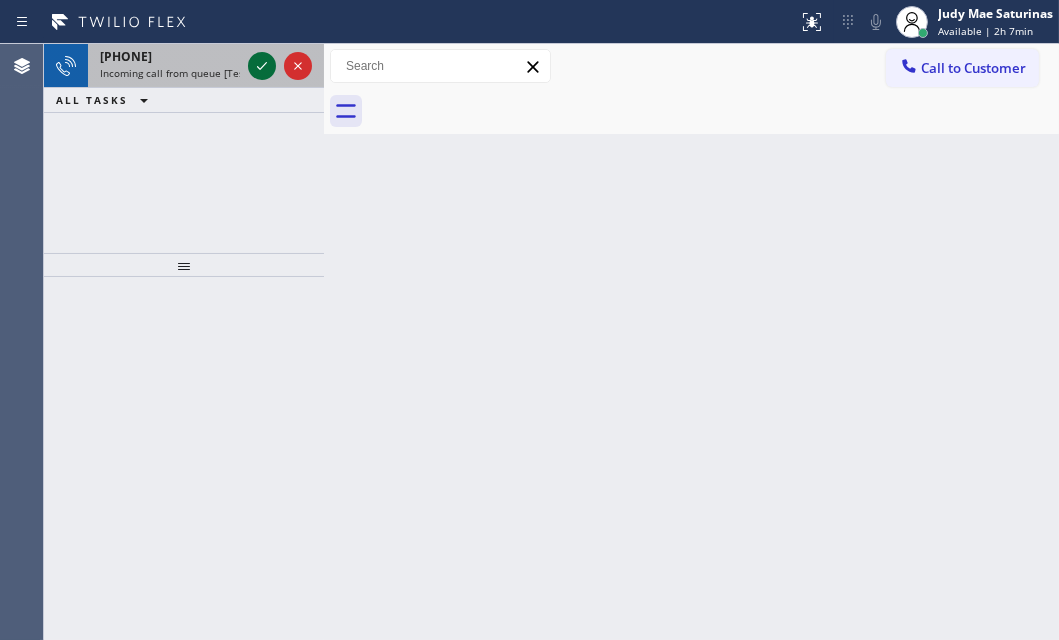click at bounding box center (262, 66) 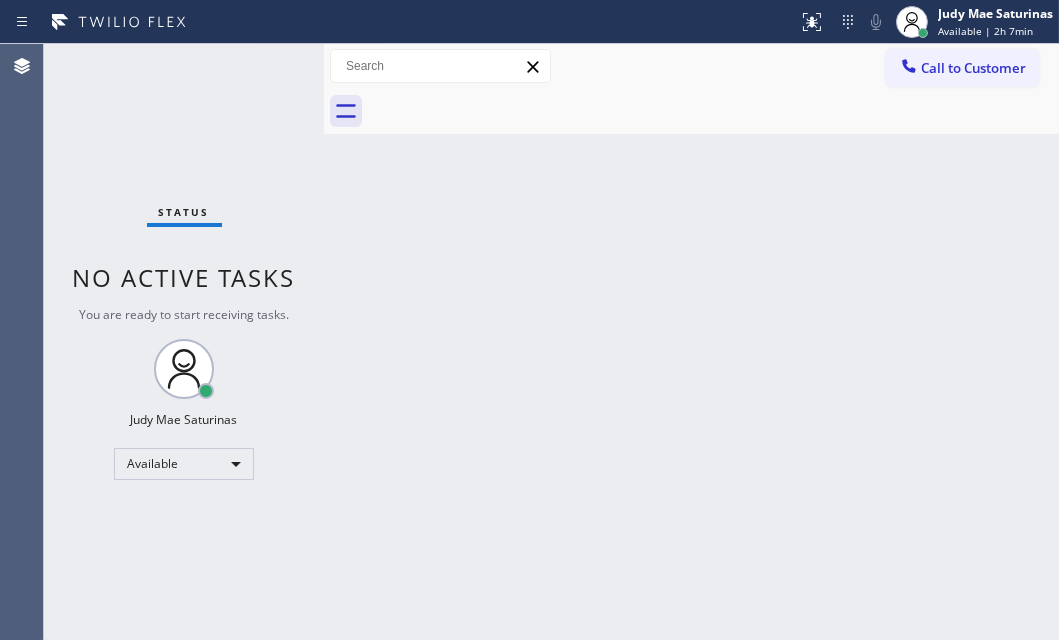 click on "Status   No active tasks     You are ready to start receiving tasks.   Judy Mae Saturinas Available" at bounding box center [184, 342] 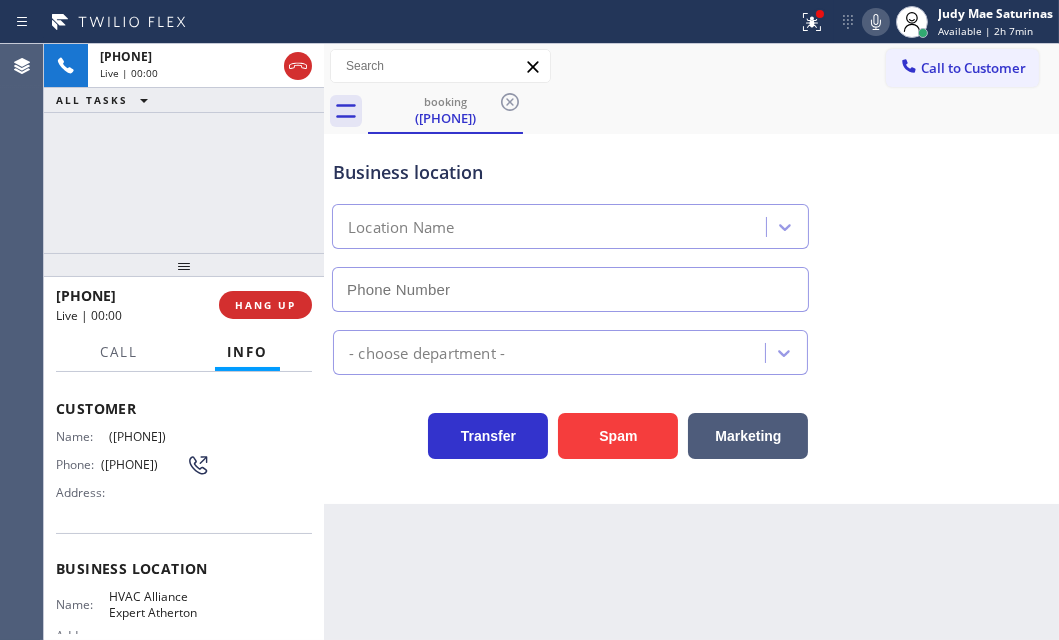 type on "([PHONE])" 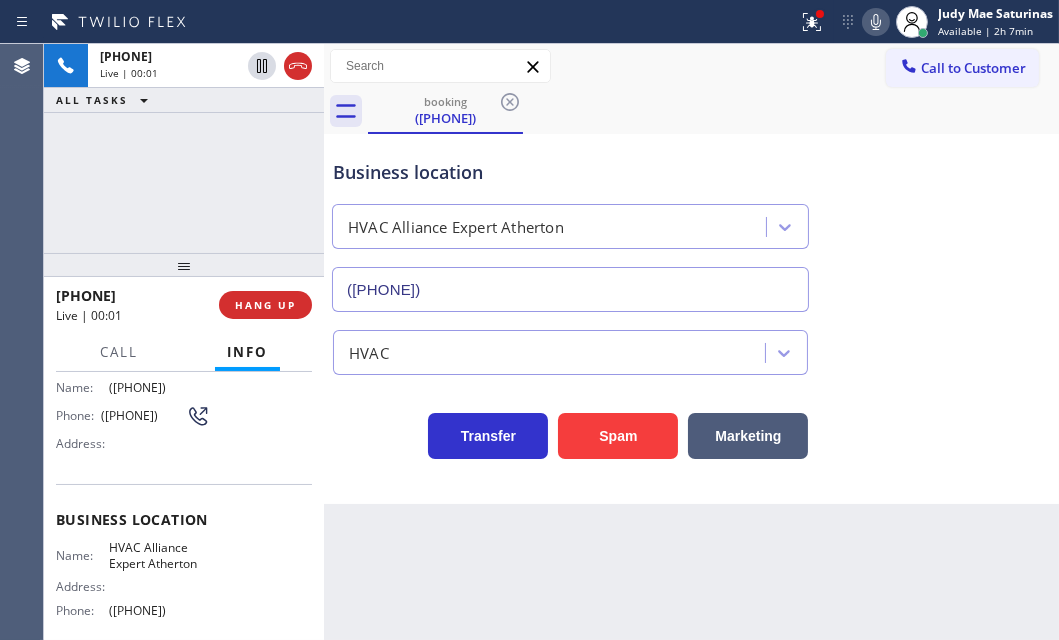 scroll, scrollTop: 181, scrollLeft: 0, axis: vertical 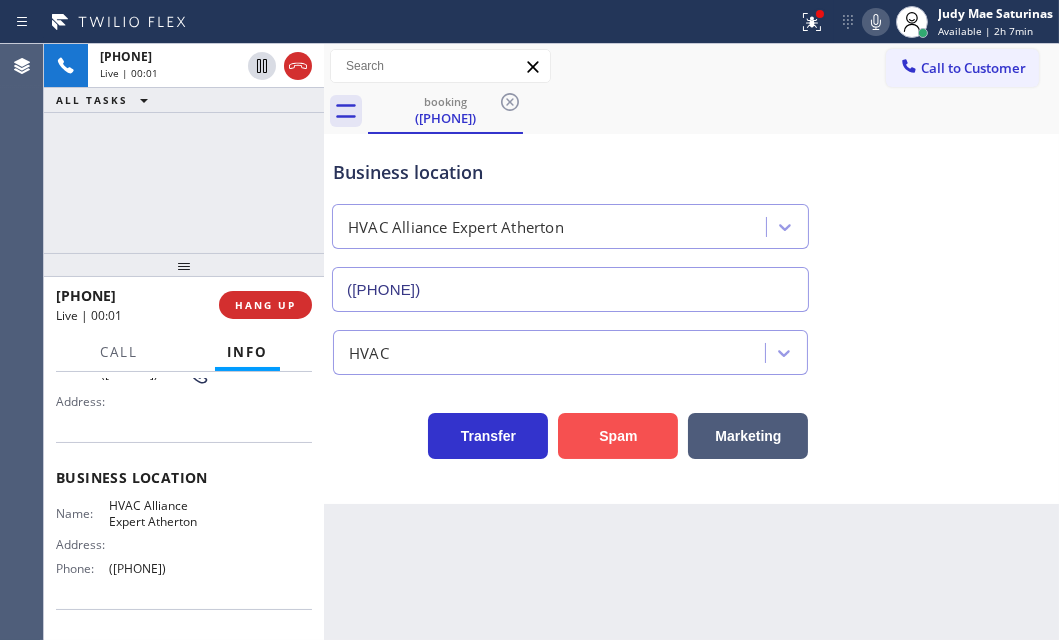 click on "Spam" at bounding box center (618, 436) 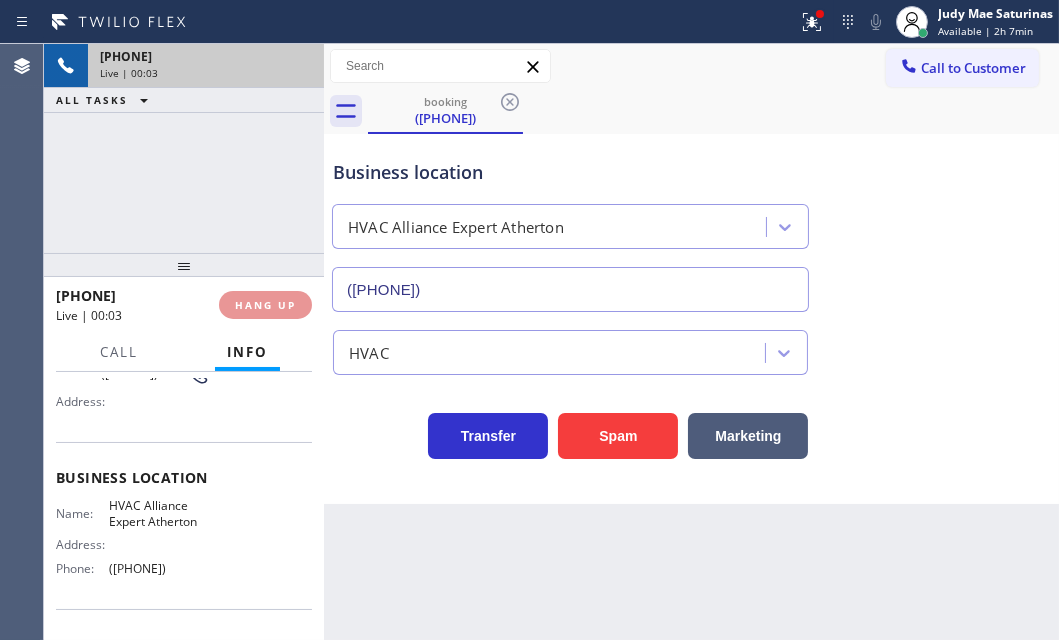 click on "Live | 00:03" at bounding box center (206, 73) 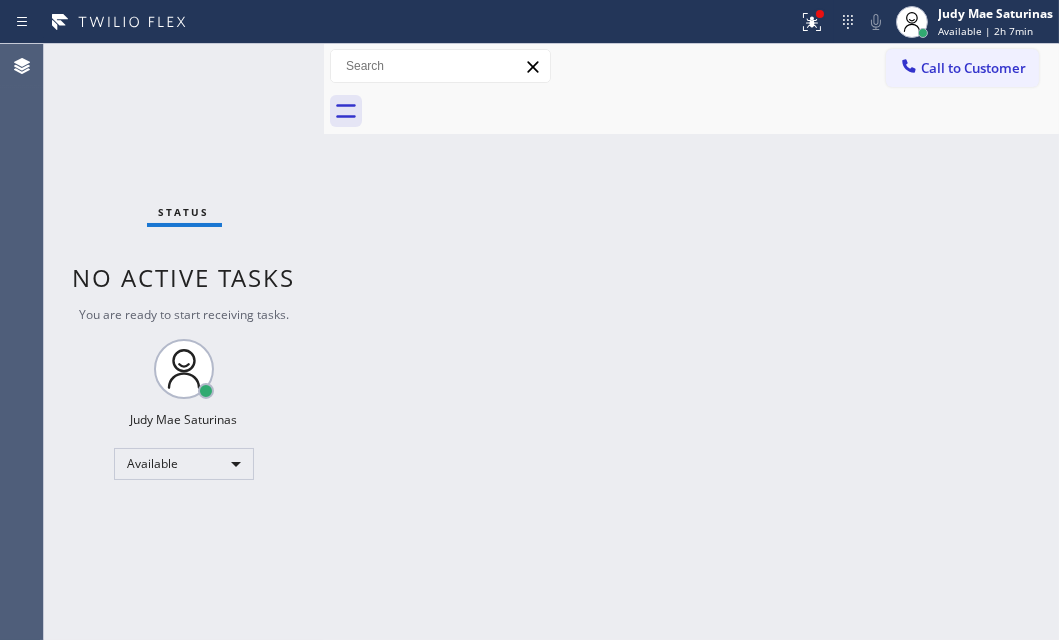 click on "Status   No active tasks     You are ready to start receiving tasks.   Judy Mae Saturinas Available" at bounding box center [184, 342] 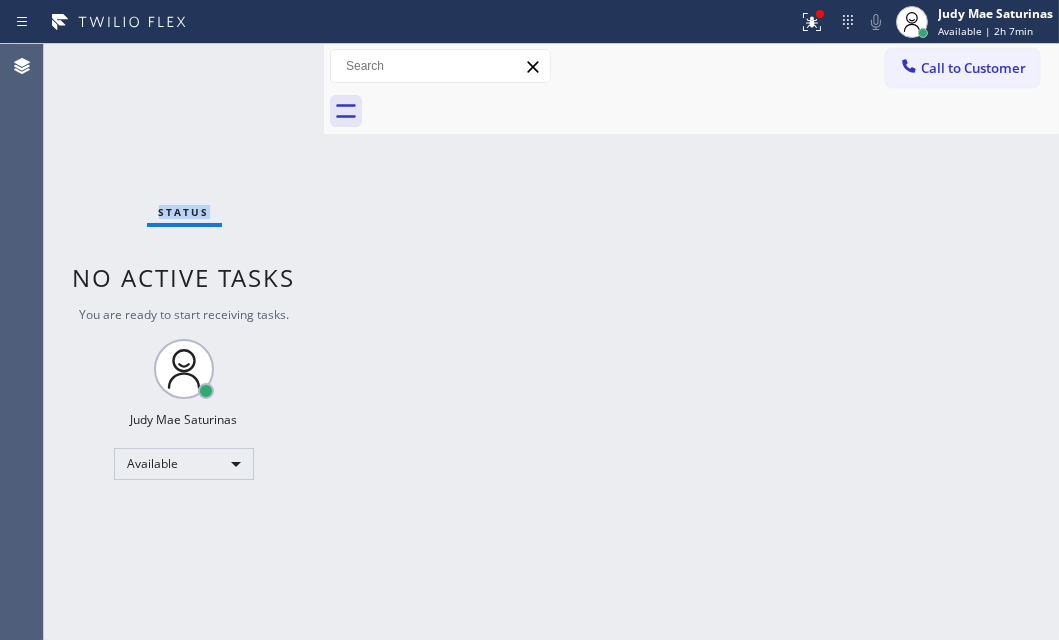 click on "Status   No active tasks     You are ready to start receiving tasks.   Judy Mae Saturinas Available" at bounding box center [184, 342] 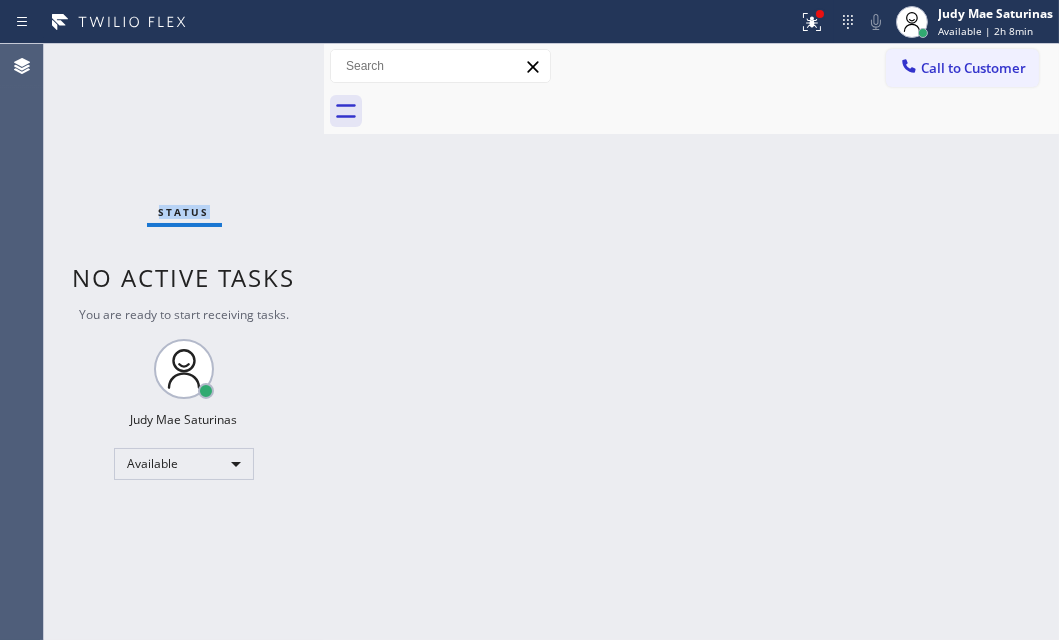 click on "Status   No active tasks     You are ready to start receiving tasks.   Judy Mae Saturinas Available" at bounding box center [184, 342] 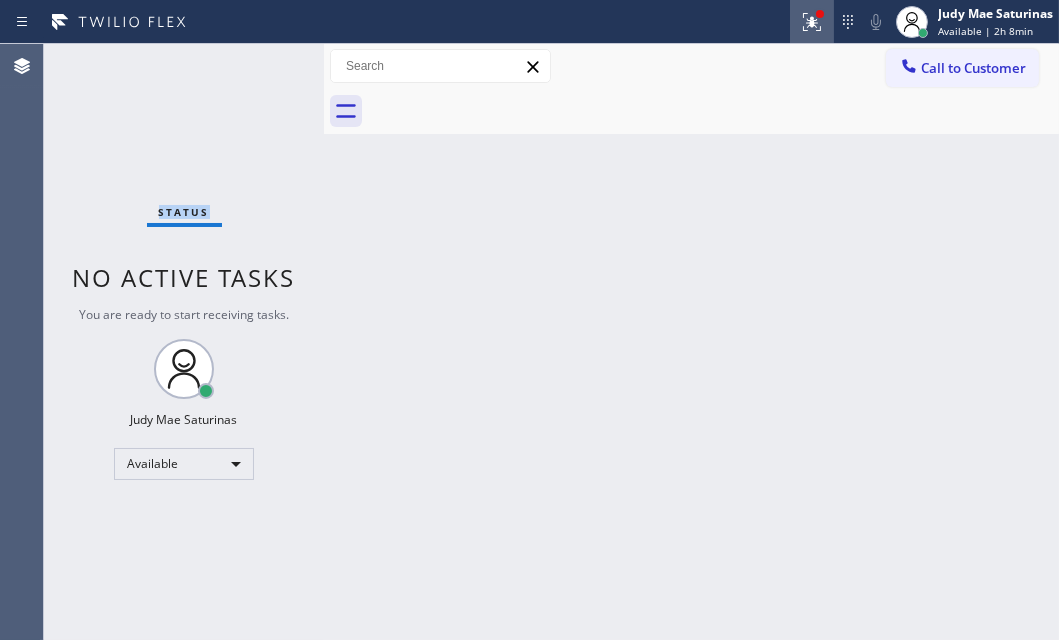drag, startPoint x: 815, startPoint y: 29, endPoint x: 815, endPoint y: 40, distance: 11 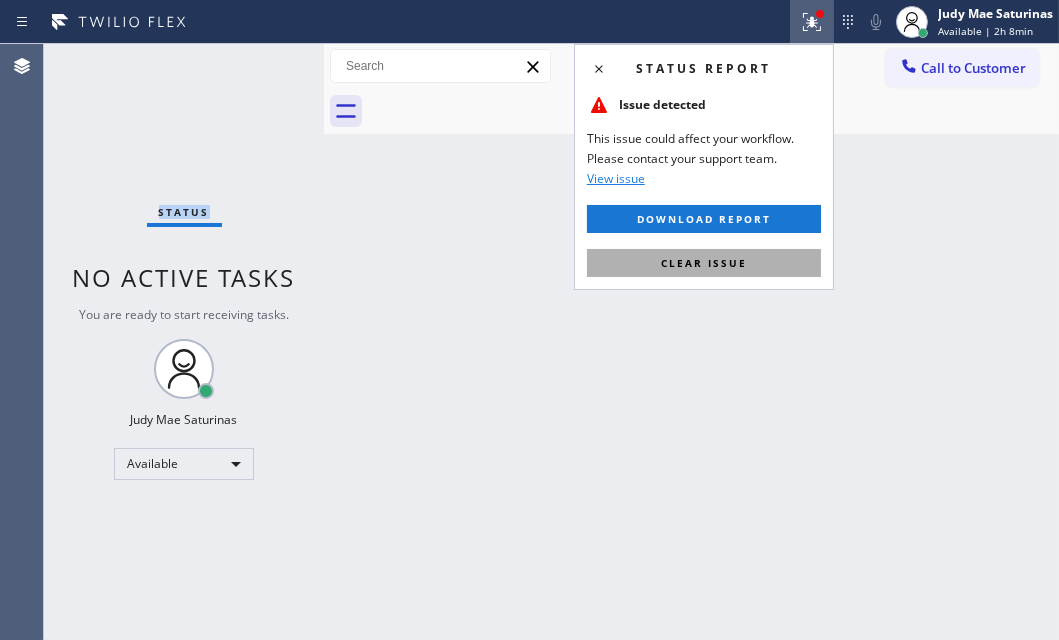 click on "Clear issue" at bounding box center [704, 263] 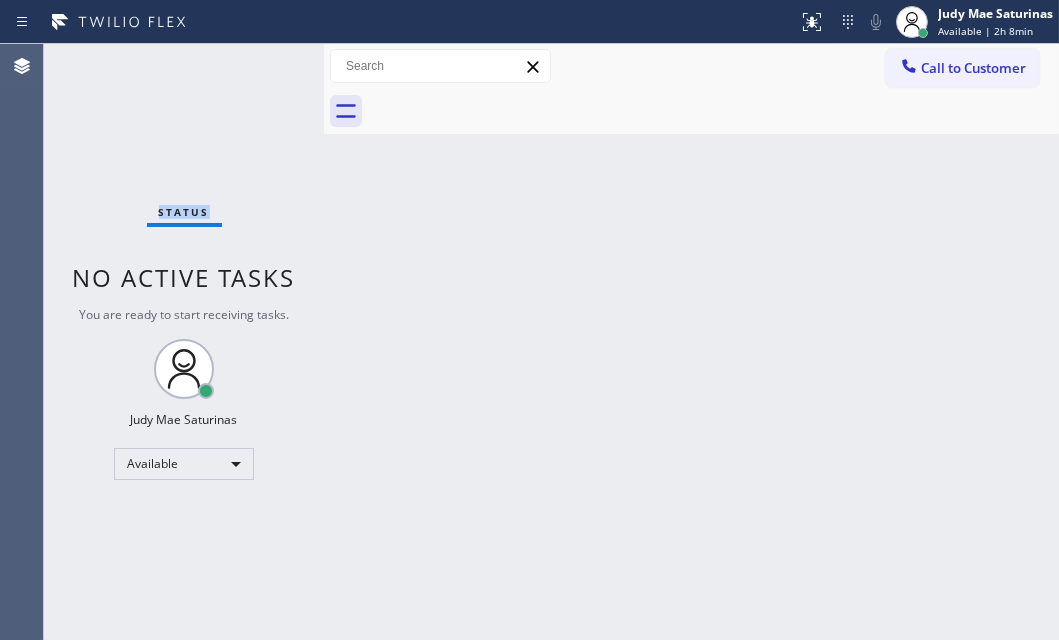 click on "Status   No active tasks     You are ready to start receiving tasks.   Judy Mae Saturinas Available" at bounding box center (184, 342) 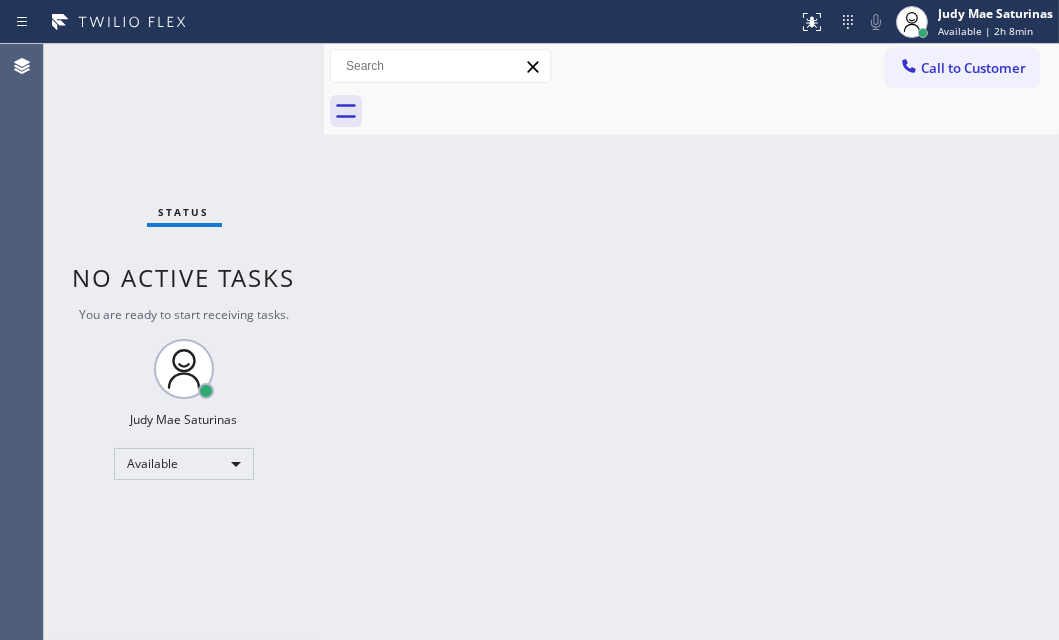 click on "Status   No active tasks     You are ready to start receiving tasks.   Judy Mae Saturinas Available" at bounding box center (184, 342) 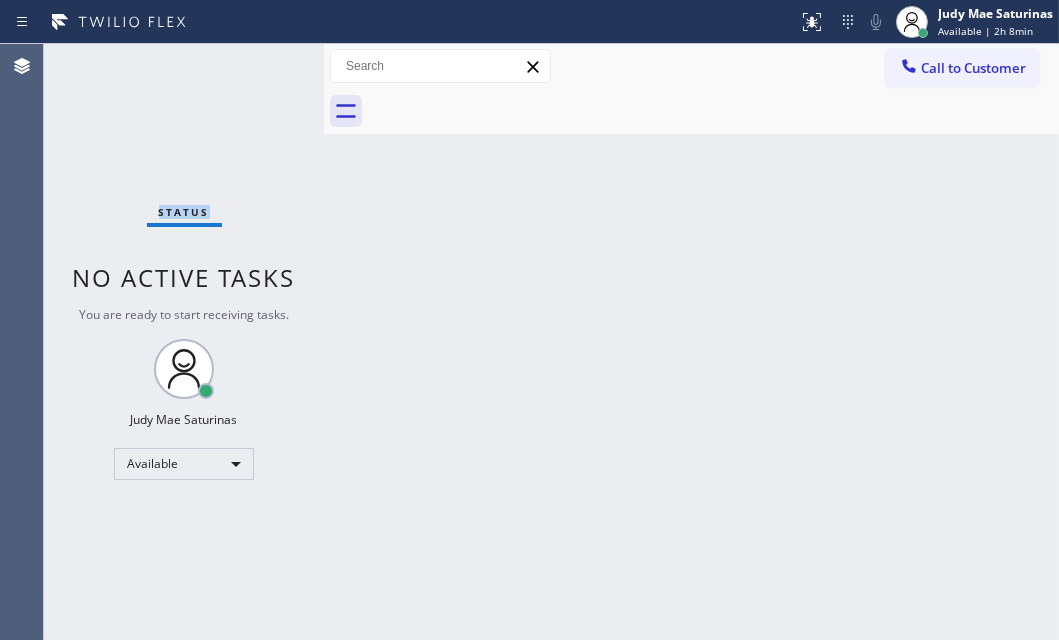 click on "Status   No active tasks     You are ready to start receiving tasks.   Judy Mae Saturinas Available" at bounding box center [184, 342] 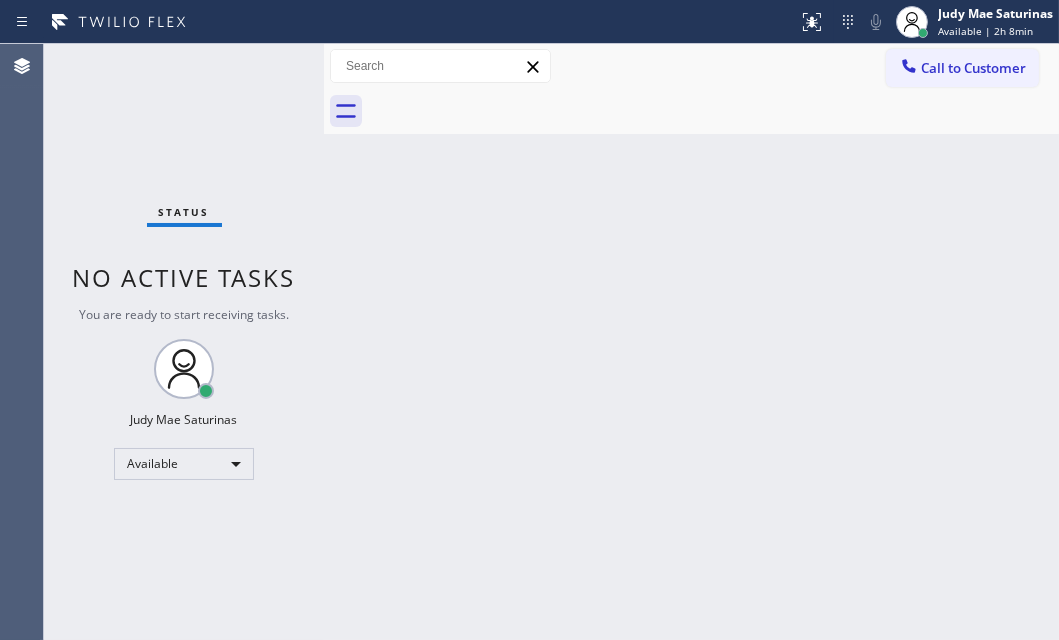 click on "Status   No active tasks     You are ready to start receiving tasks.   Judy Mae Saturinas Available" at bounding box center (184, 342) 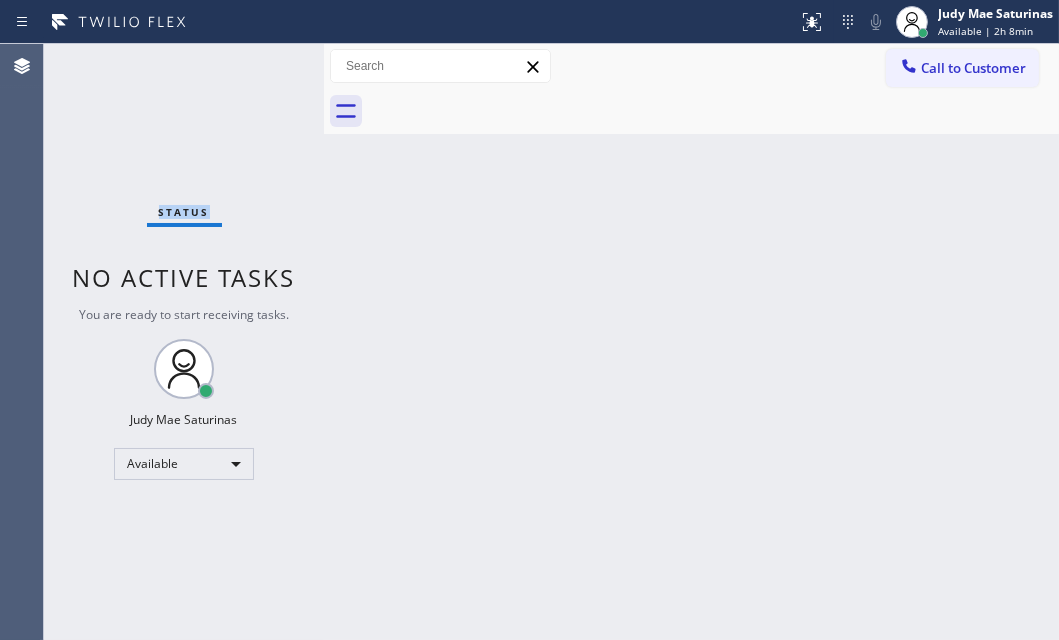 click on "Status   No active tasks     You are ready to start receiving tasks.   Judy Mae Saturinas Available" at bounding box center [184, 342] 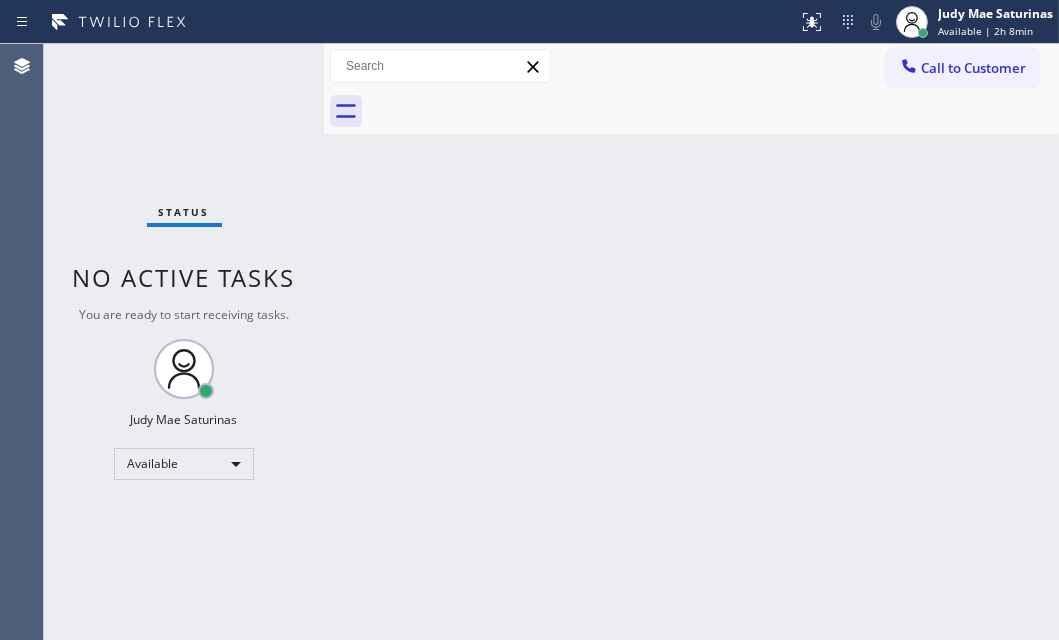 click on "Status   No active tasks     You are ready to start receiving tasks.   Judy Mae Saturinas Available" at bounding box center [184, 342] 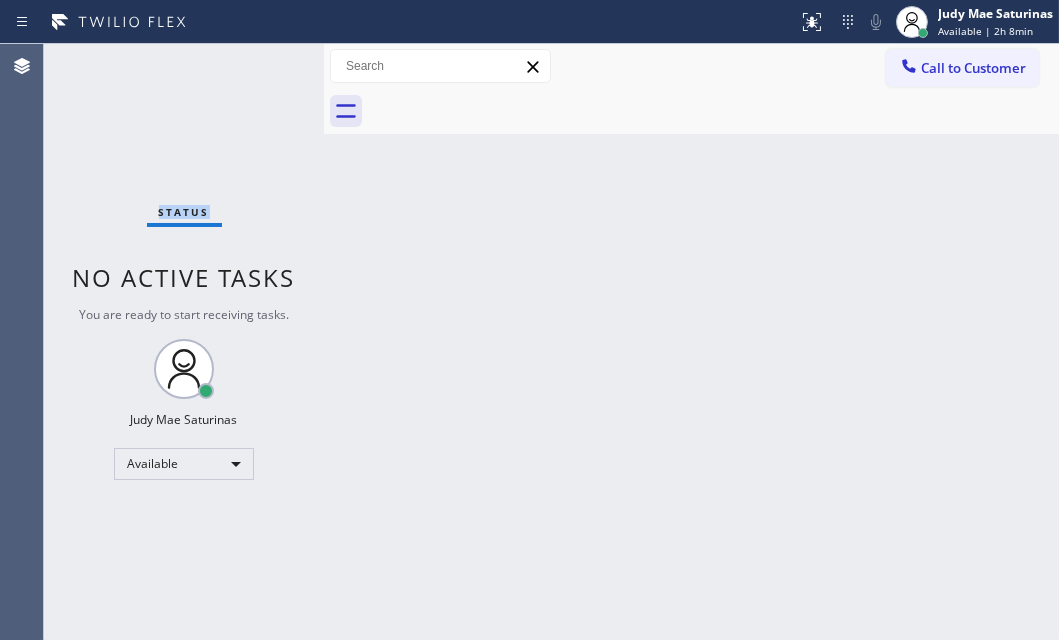click on "Status   No active tasks     You are ready to start receiving tasks.   Judy Mae Saturinas Available" at bounding box center (184, 342) 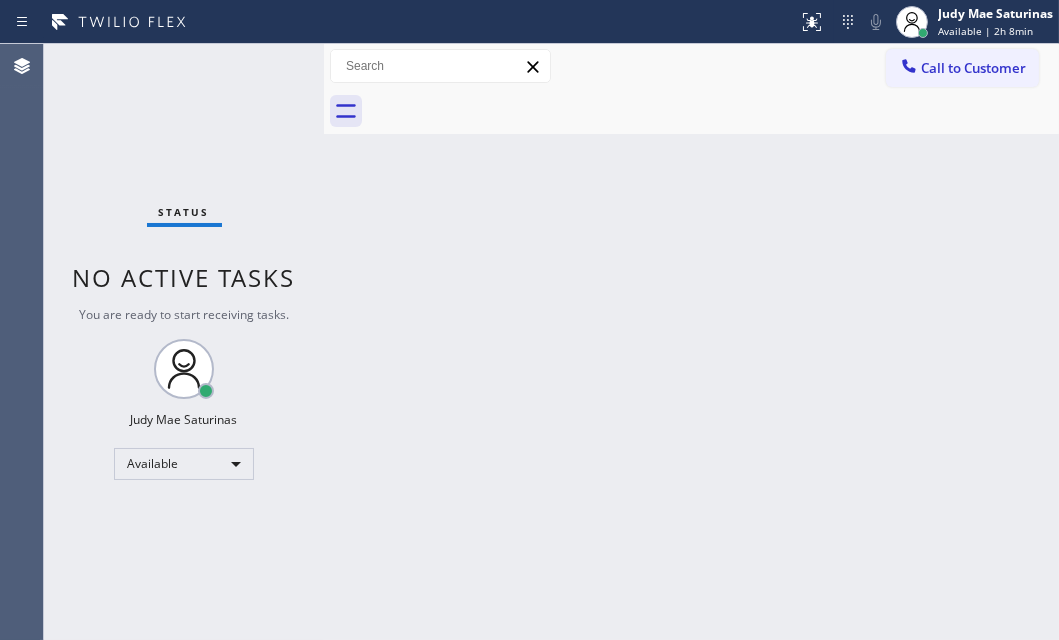 click on "Status   No active tasks     You are ready to start receiving tasks.   Judy Mae Saturinas Available" at bounding box center (184, 342) 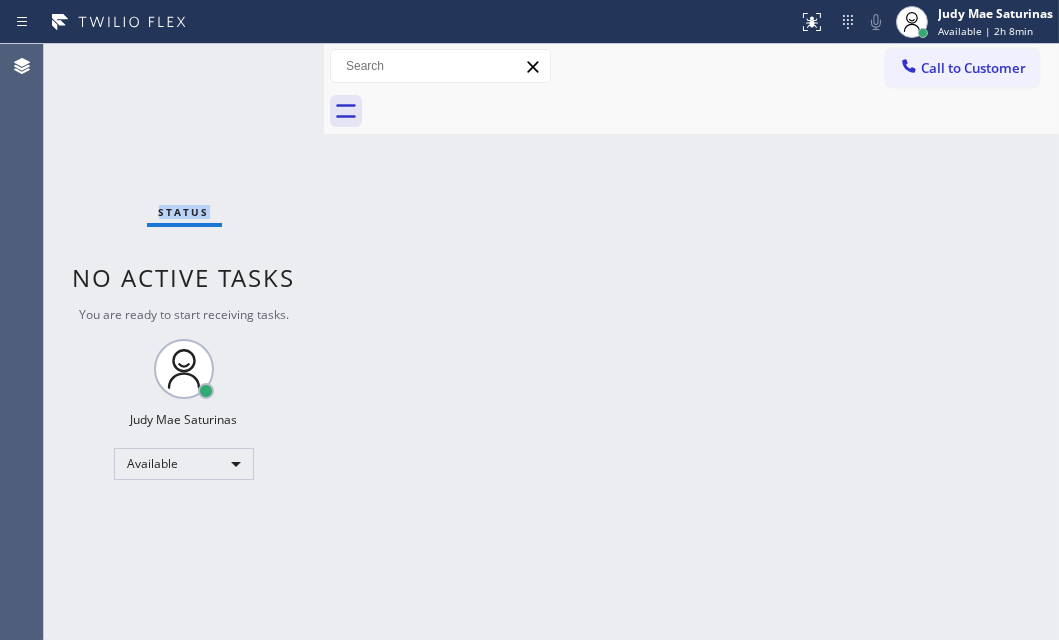 click on "Status   No active tasks     You are ready to start receiving tasks.   Judy Mae Saturinas Available" at bounding box center (184, 342) 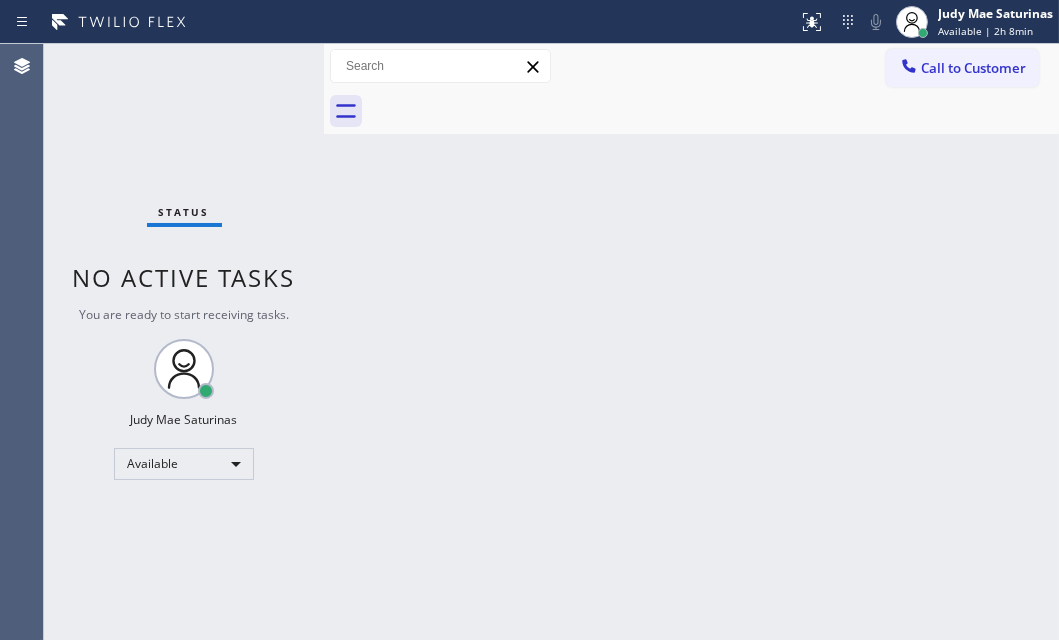 click on "Status   No active tasks     You are ready to start receiving tasks.   Judy Mae Saturinas Available" at bounding box center (184, 342) 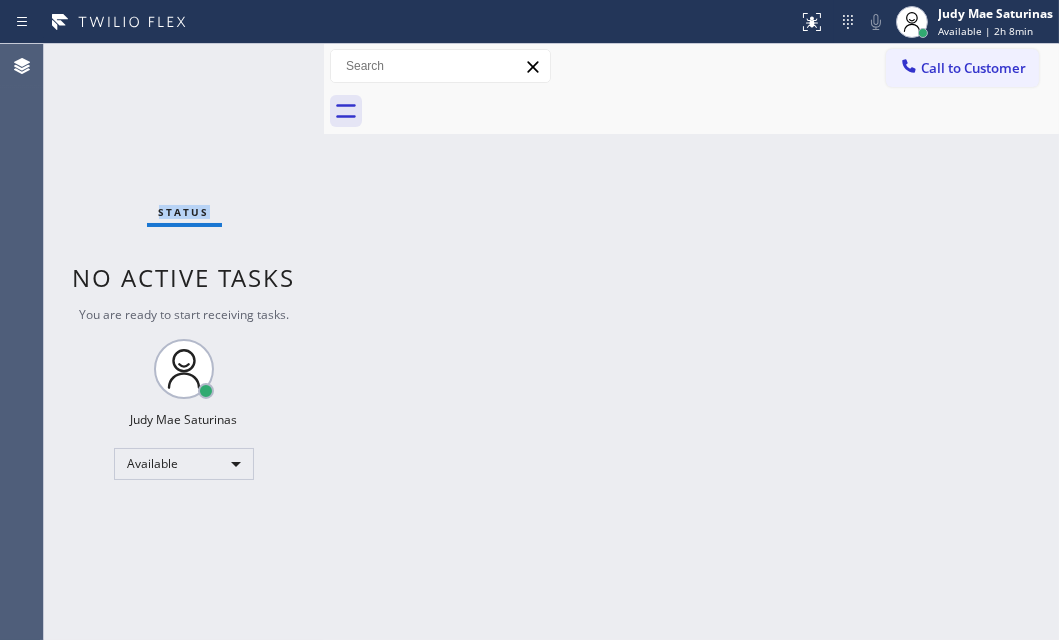 click on "Status   No active tasks     You are ready to start receiving tasks.   Judy Mae Saturinas Available" at bounding box center [184, 342] 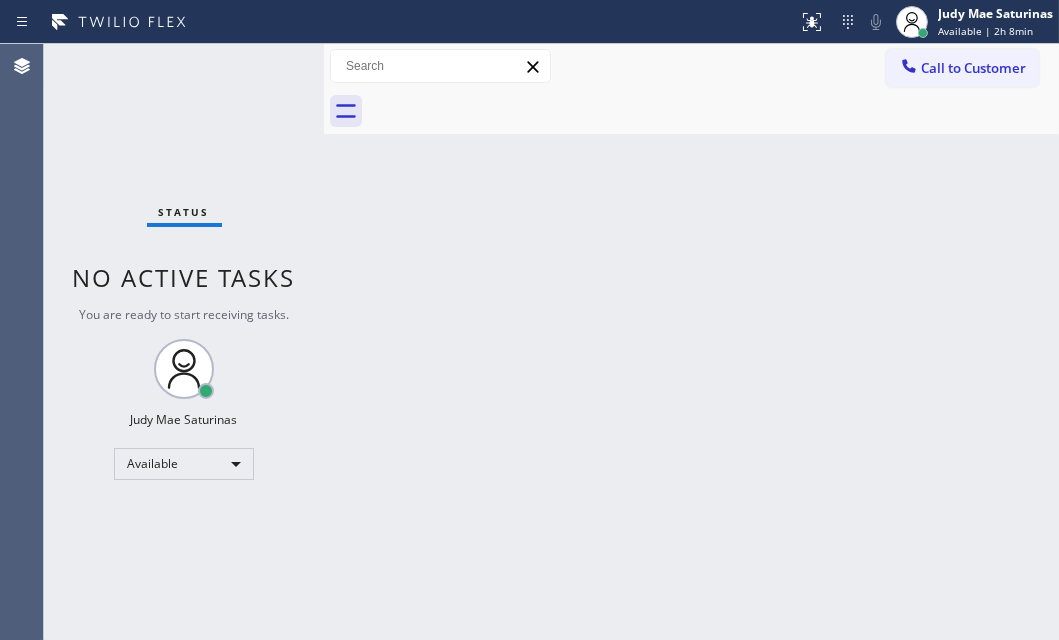 click on "Status   No active tasks     You are ready to start receiving tasks.   Judy Mae Saturinas Available" at bounding box center [184, 342] 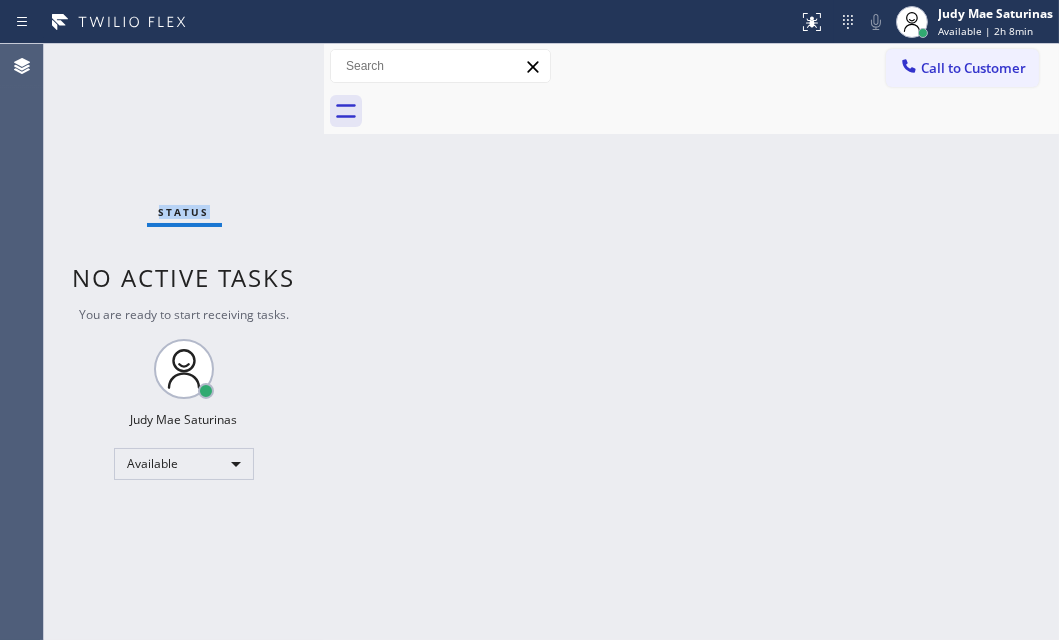 click on "Status   No active tasks     You are ready to start receiving tasks.   Judy Mae Saturinas Available" at bounding box center [184, 342] 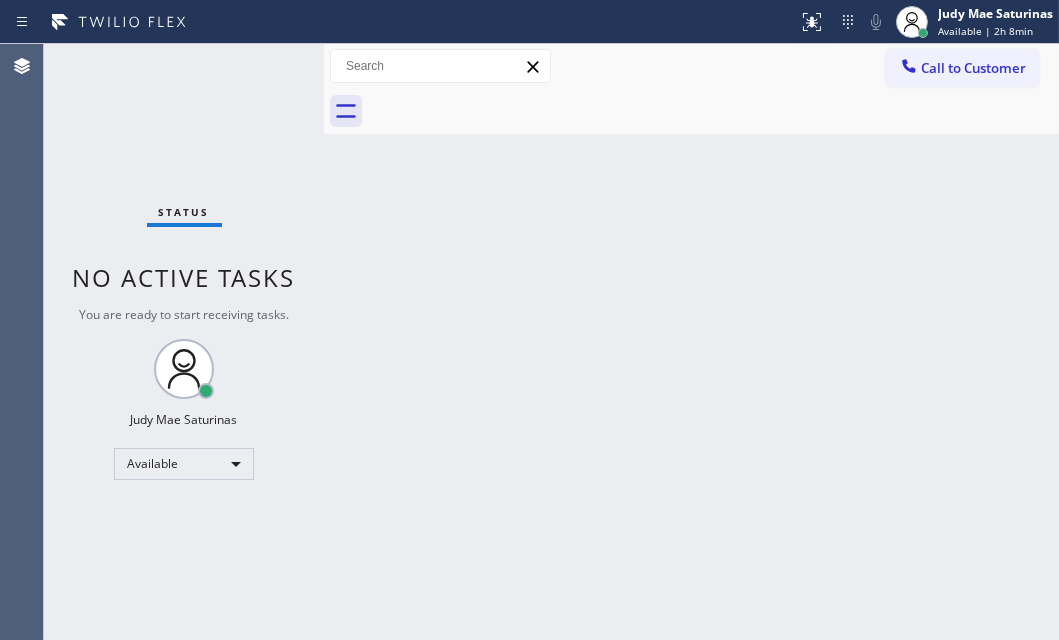 click on "Status   No active tasks     You are ready to start receiving tasks.   Judy Mae Saturinas Available" at bounding box center (184, 342) 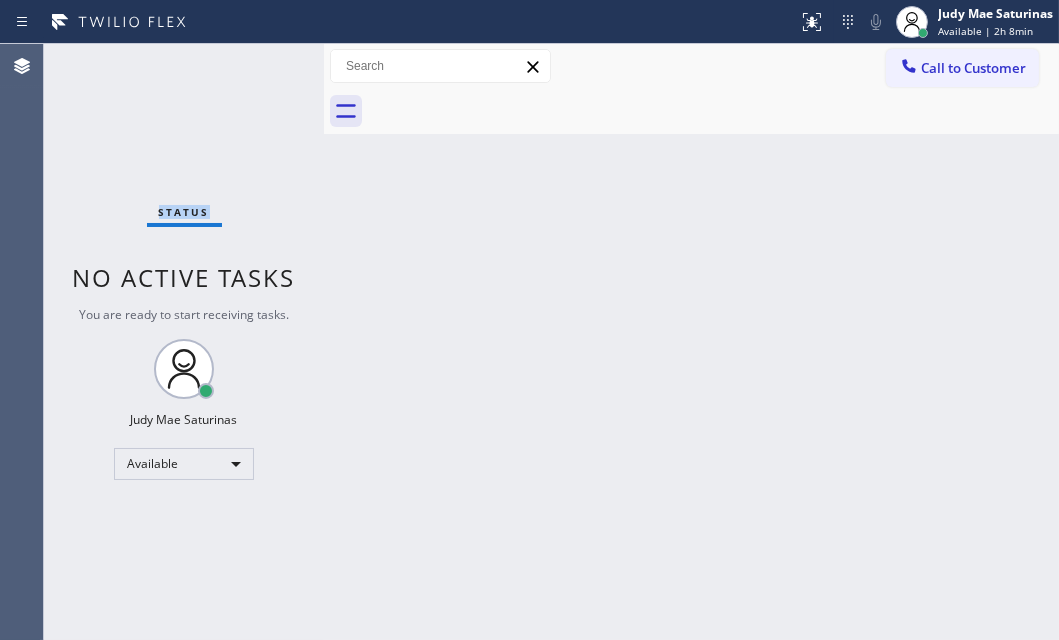 click on "Status   No active tasks     You are ready to start receiving tasks.   Judy Mae Saturinas Available" at bounding box center (184, 342) 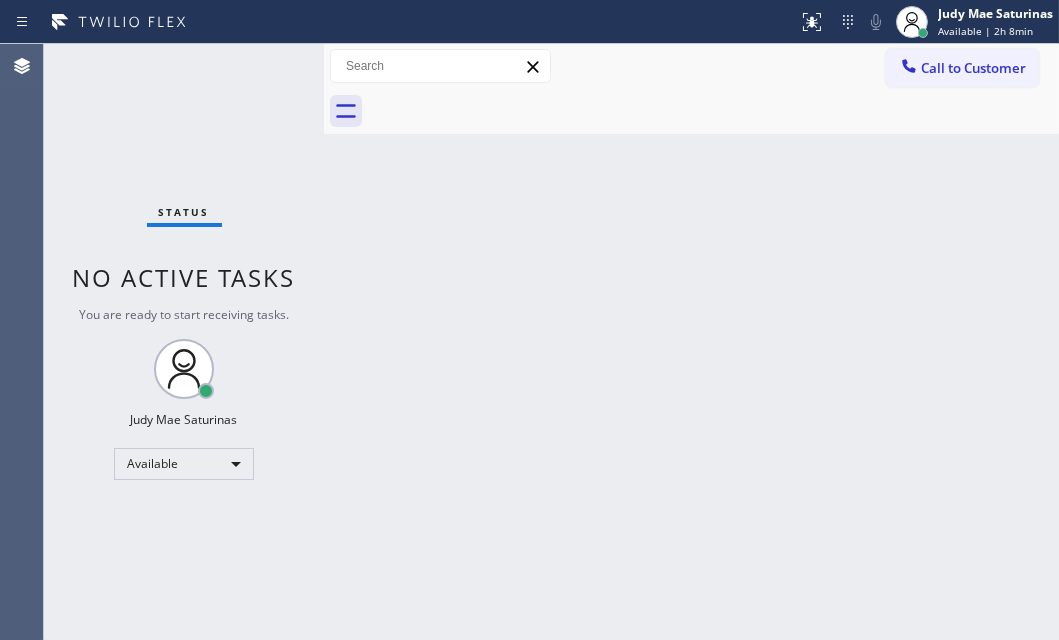 click on "Status   No active tasks     You are ready to start receiving tasks.   Judy Mae Saturinas Available" at bounding box center [184, 342] 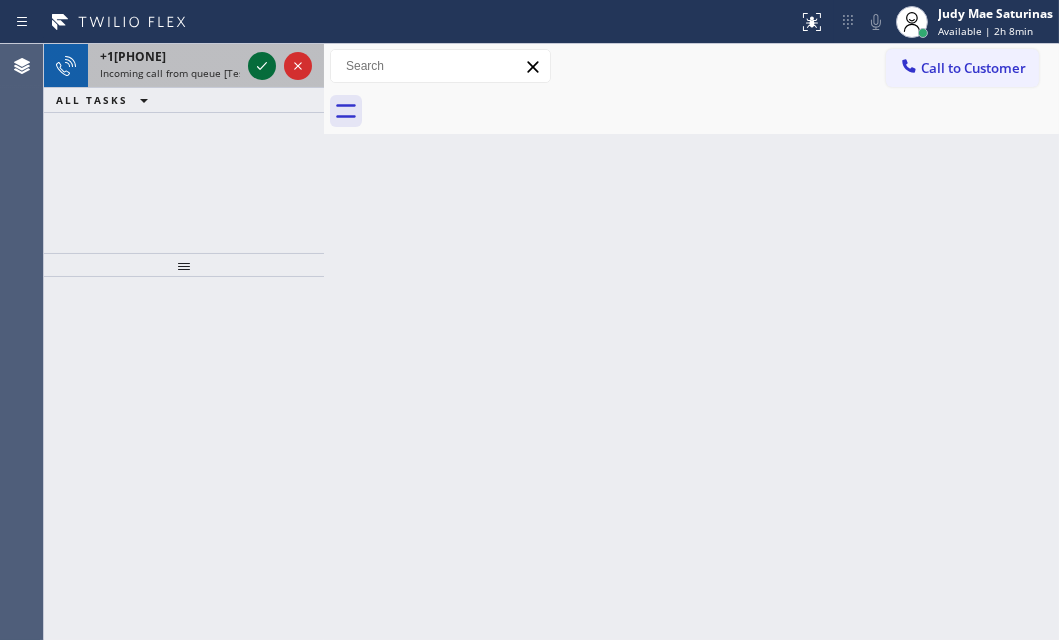 click 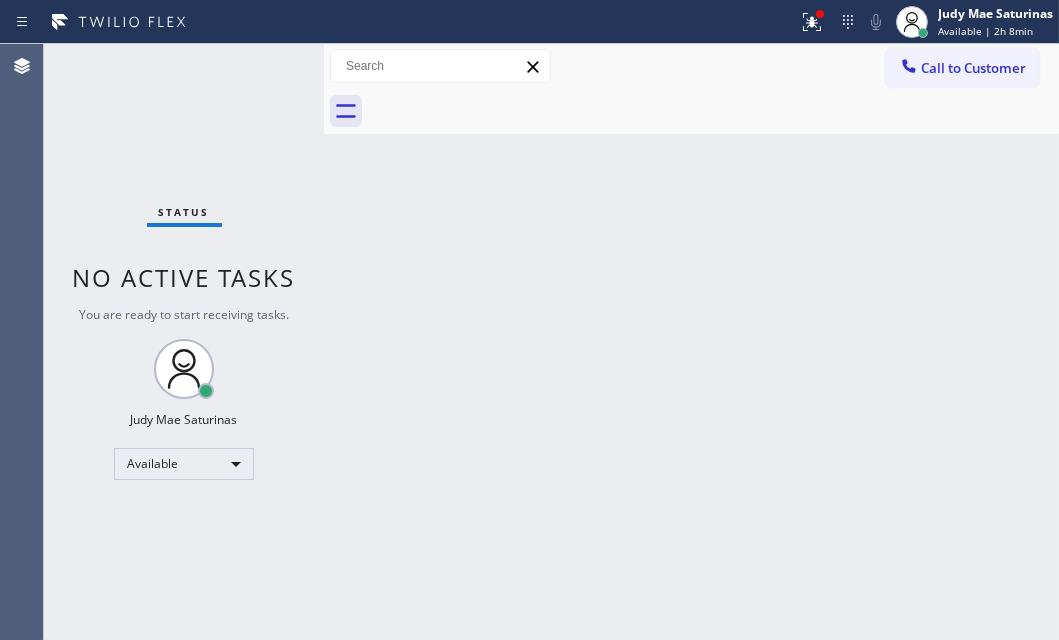 click on "Status   No active tasks     You are ready to start receiving tasks.   Judy Mae Saturinas Available" at bounding box center (184, 342) 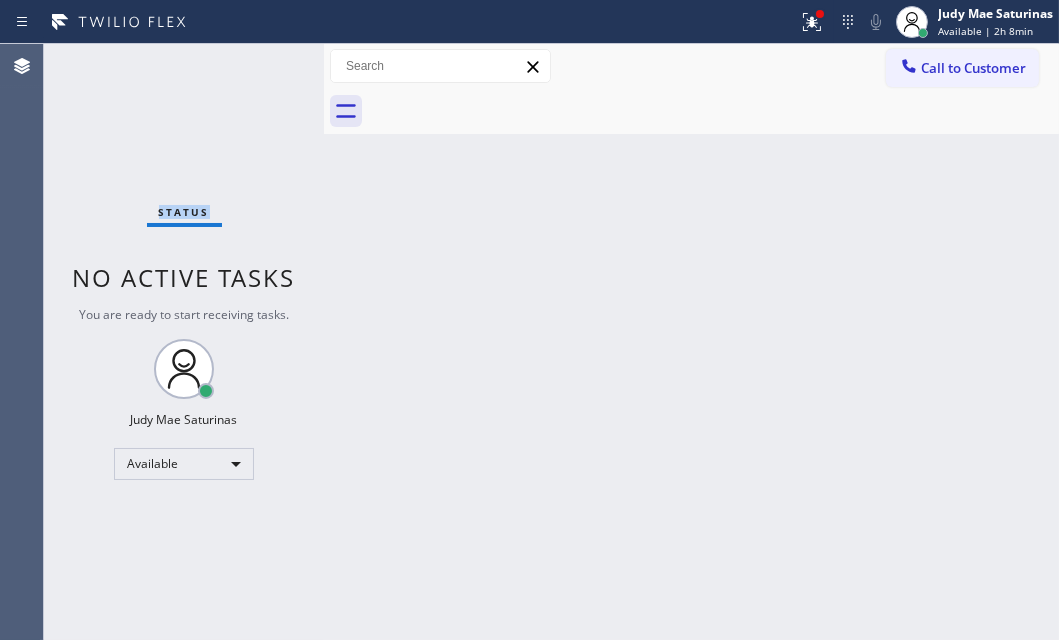 click on "Status   No active tasks     You are ready to start receiving tasks.   Judy Mae Saturinas Available" at bounding box center (184, 342) 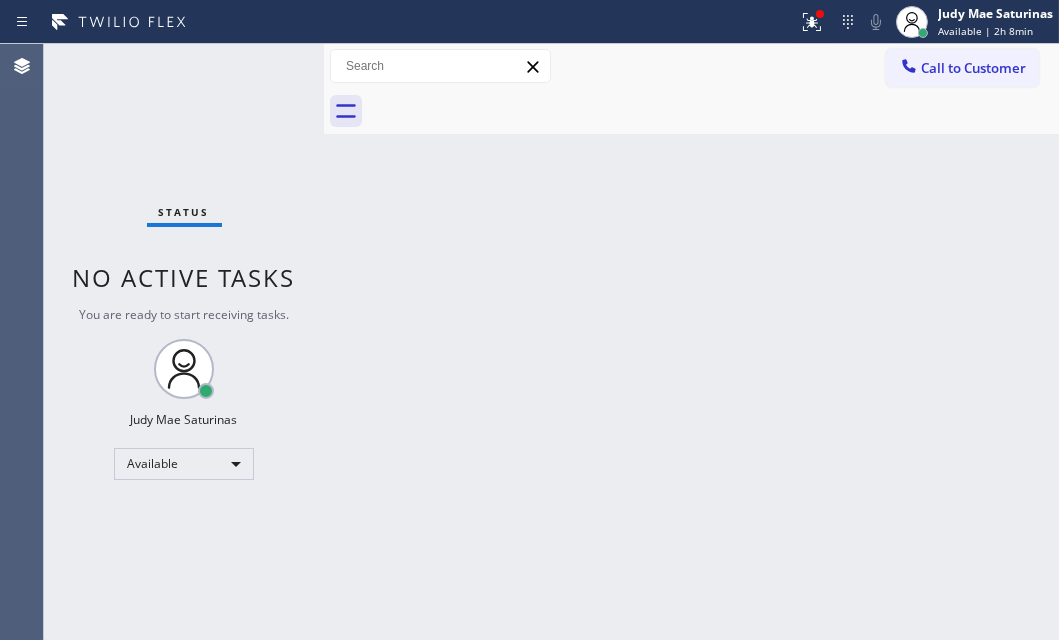 click on "Status   No active tasks     You are ready to start receiving tasks.   Judy Mae Saturinas Available" at bounding box center [184, 342] 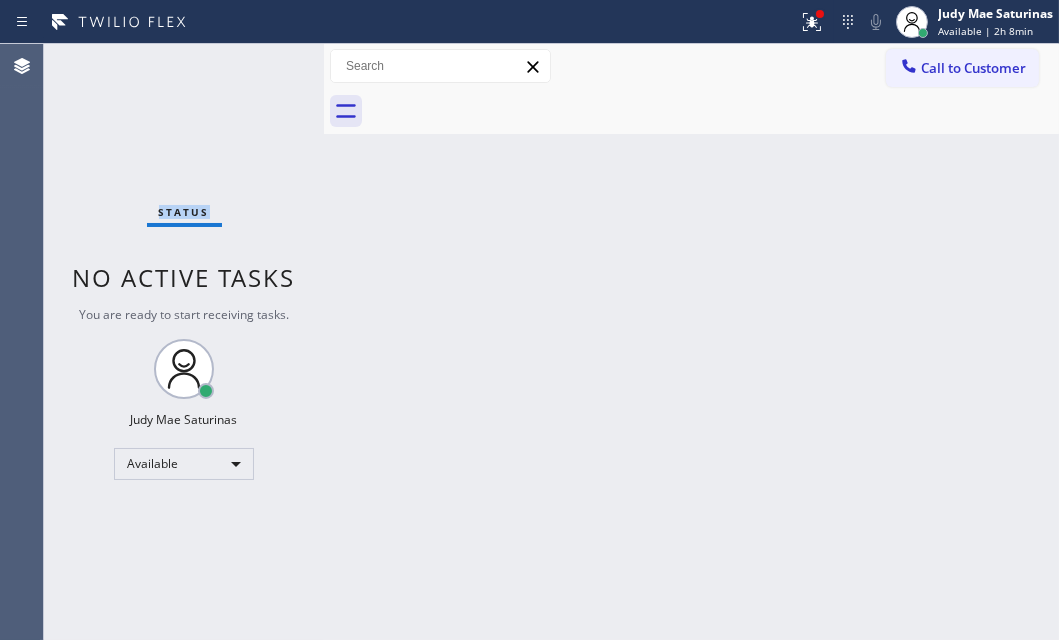 click on "Status   No active tasks     You are ready to start receiving tasks.   Judy Mae Saturinas Available" at bounding box center [184, 342] 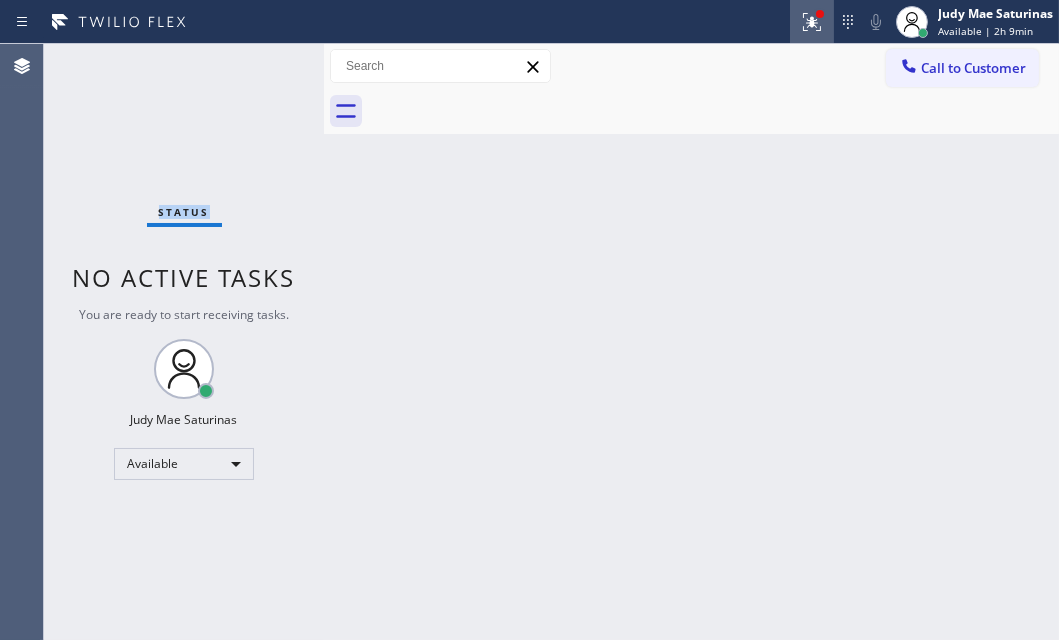 click at bounding box center (812, 22) 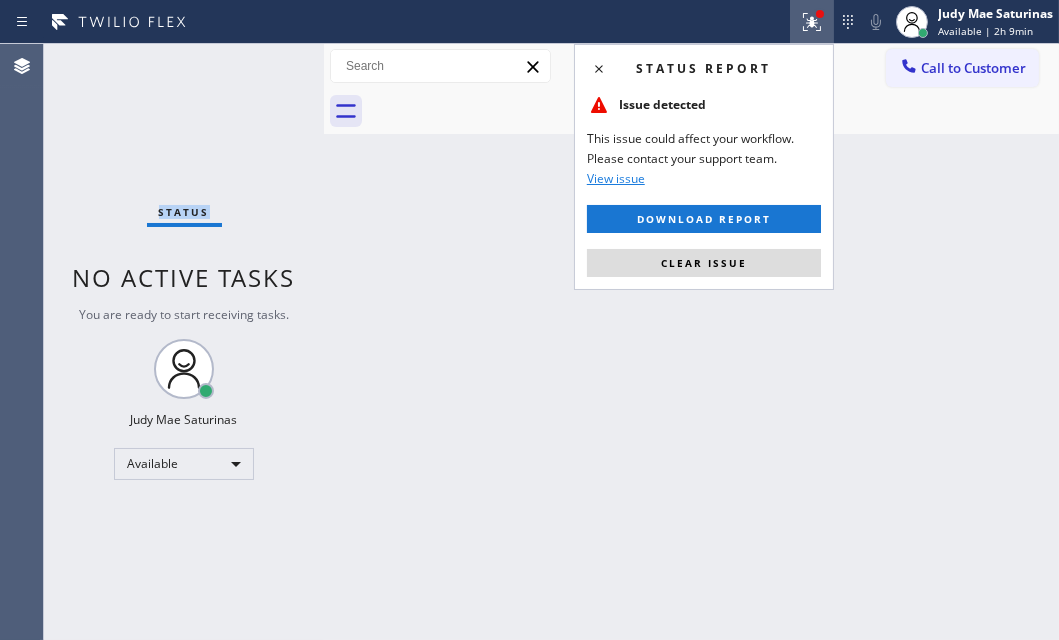 click 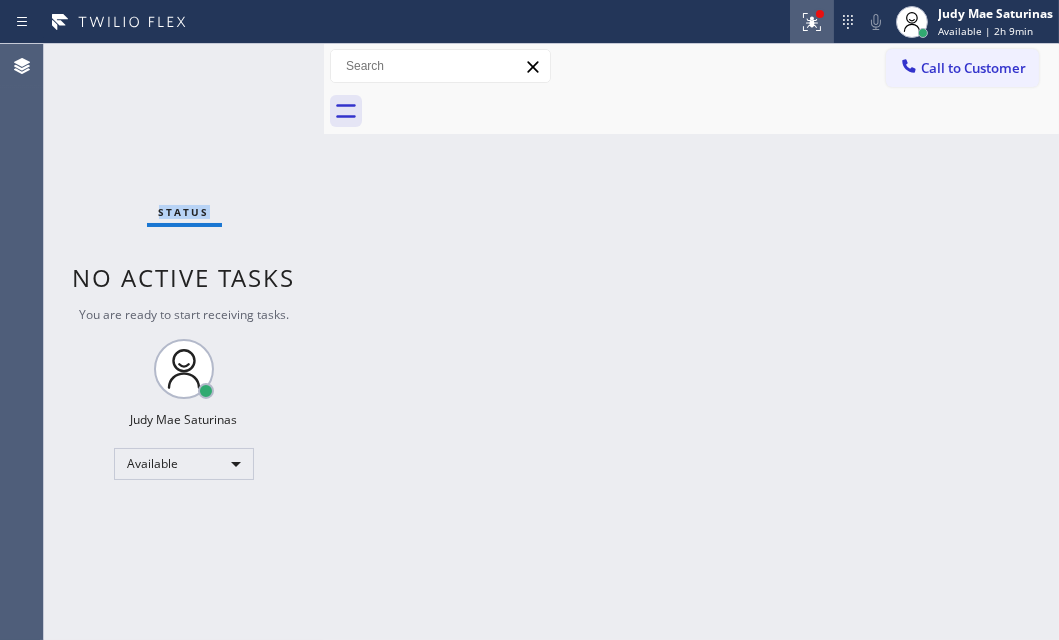 click 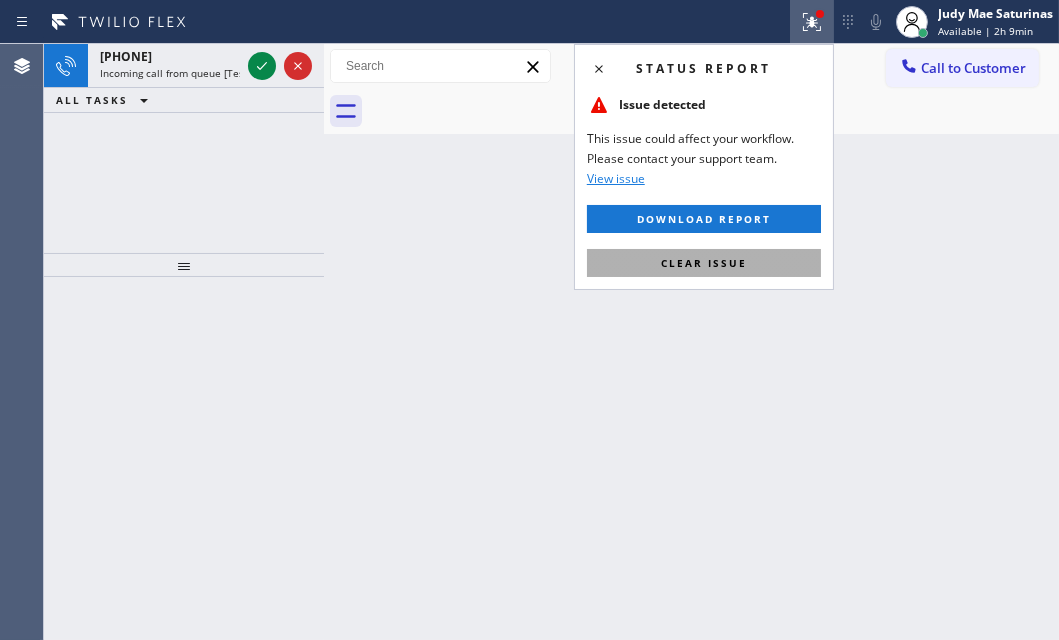 click on "Clear issue" at bounding box center (704, 263) 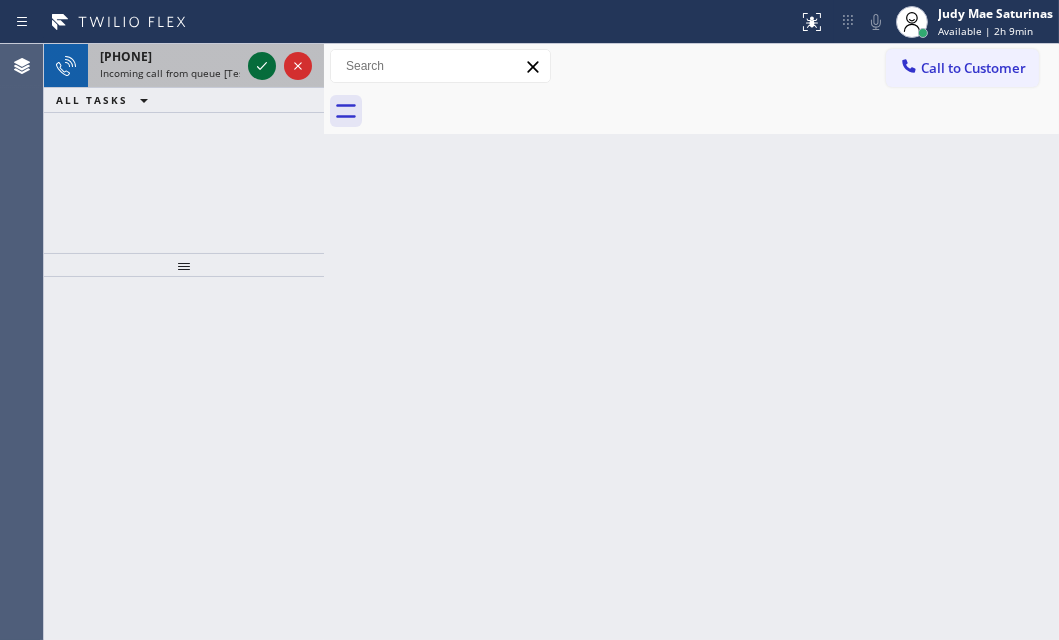 click 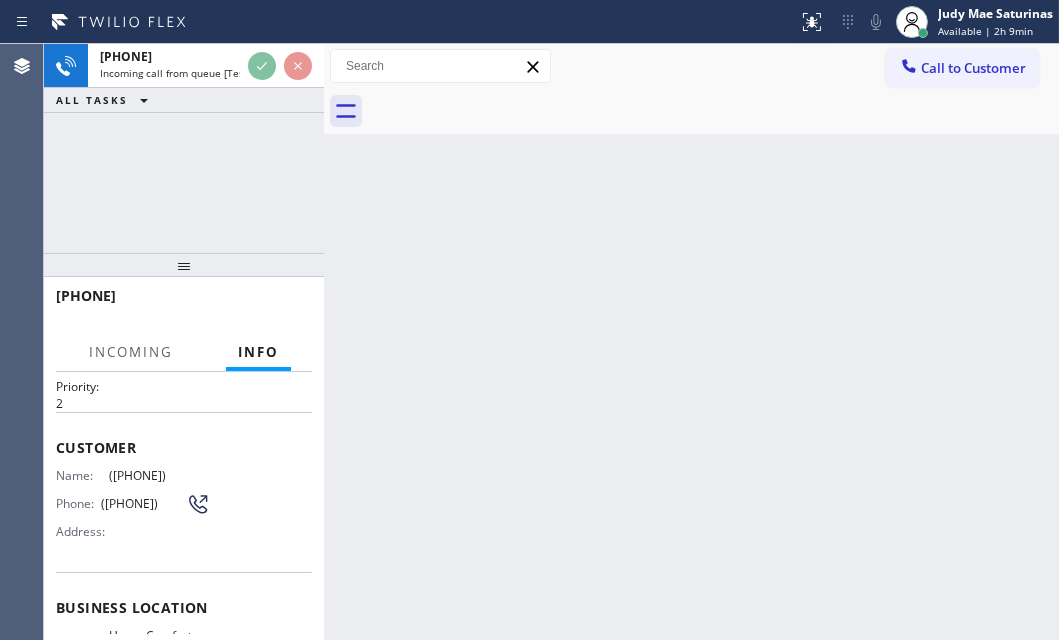 scroll, scrollTop: 181, scrollLeft: 0, axis: vertical 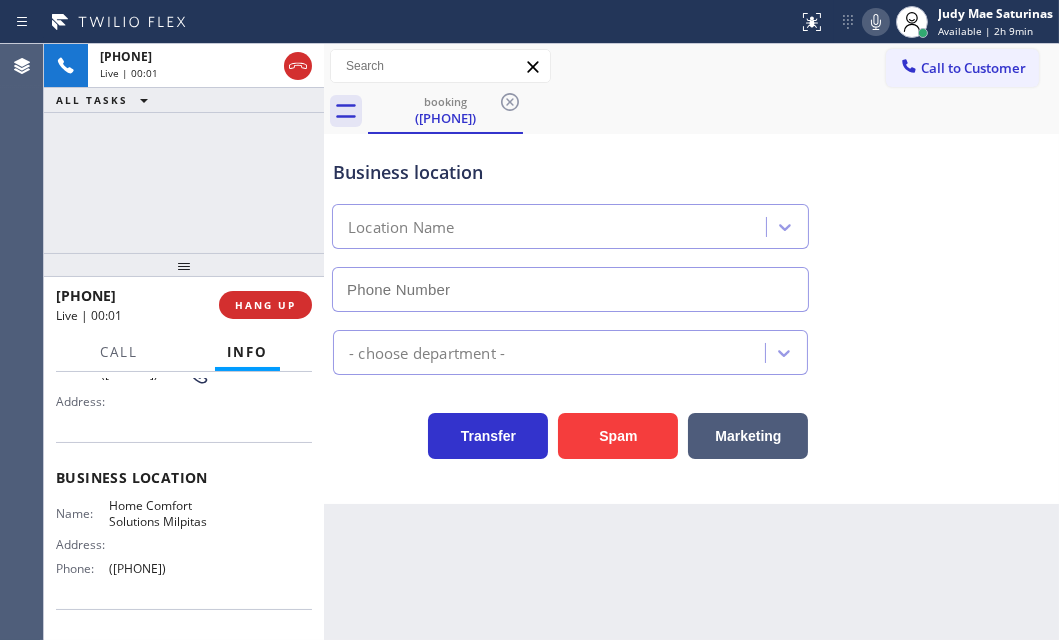 type on "([PHONE])" 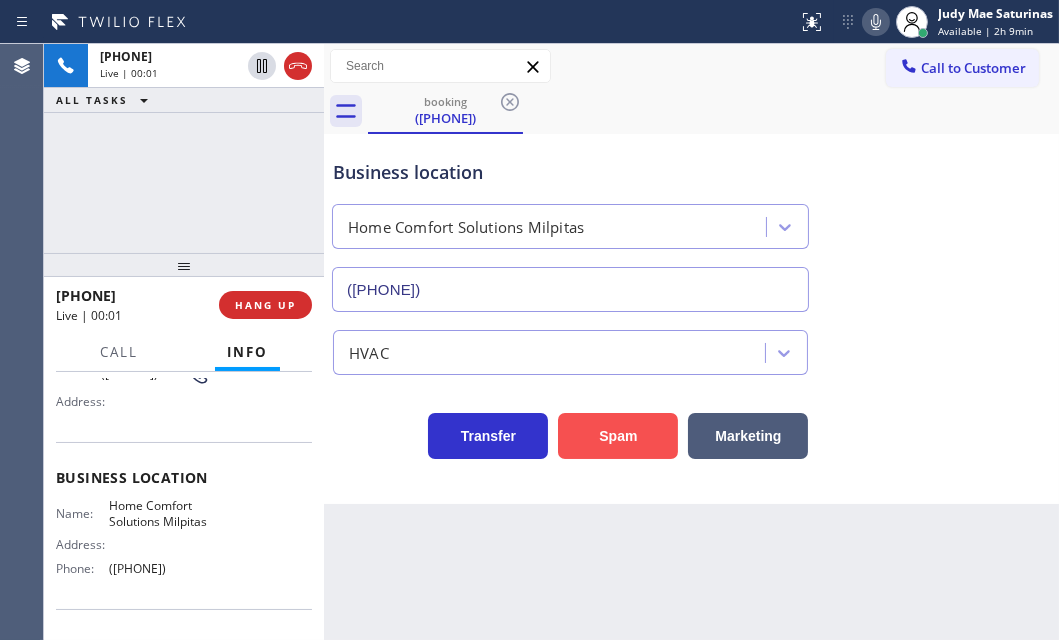 click on "Spam" at bounding box center [618, 436] 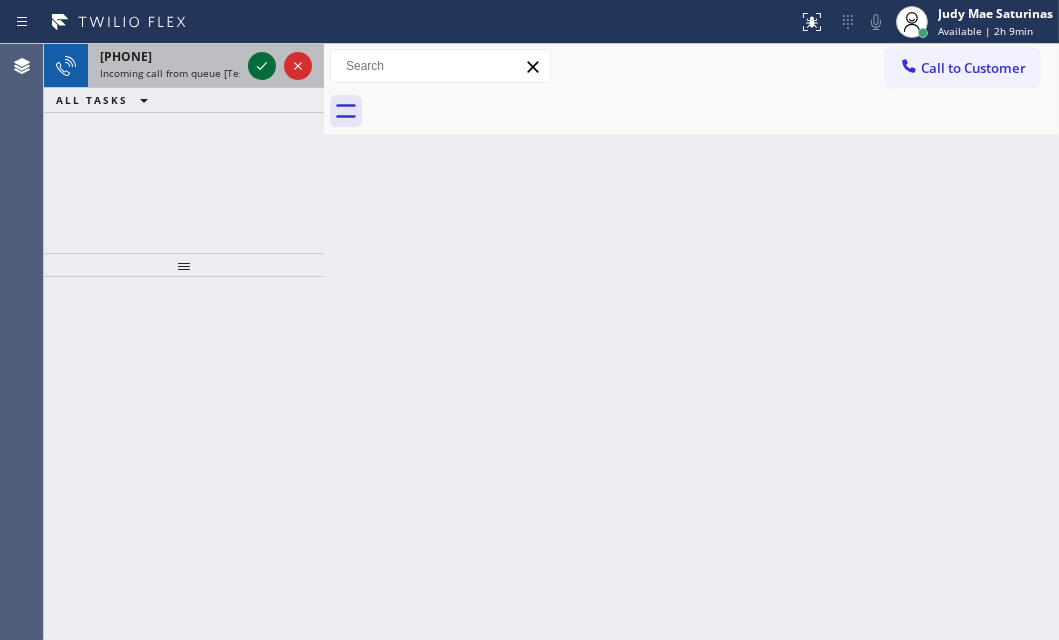 click 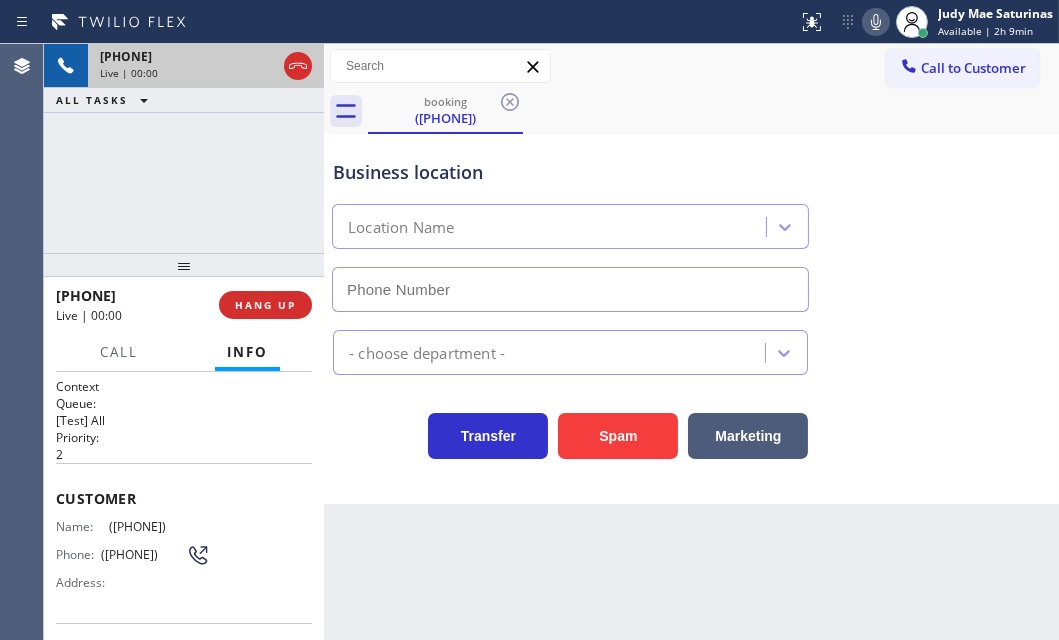 type on "([PHONE])" 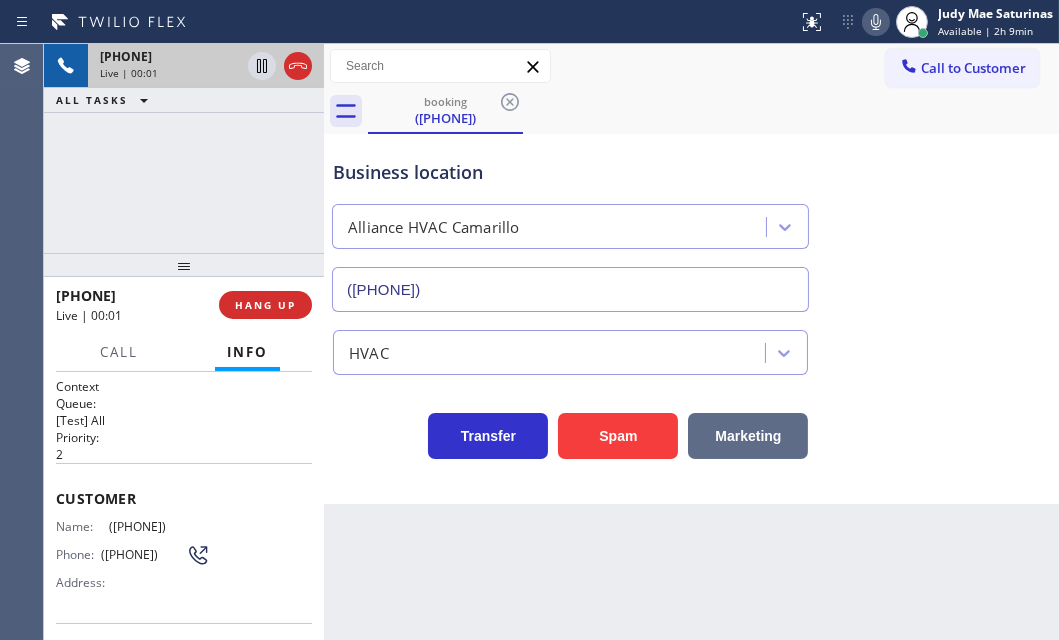 drag, startPoint x: 623, startPoint y: 419, endPoint x: 725, endPoint y: 423, distance: 102.0784 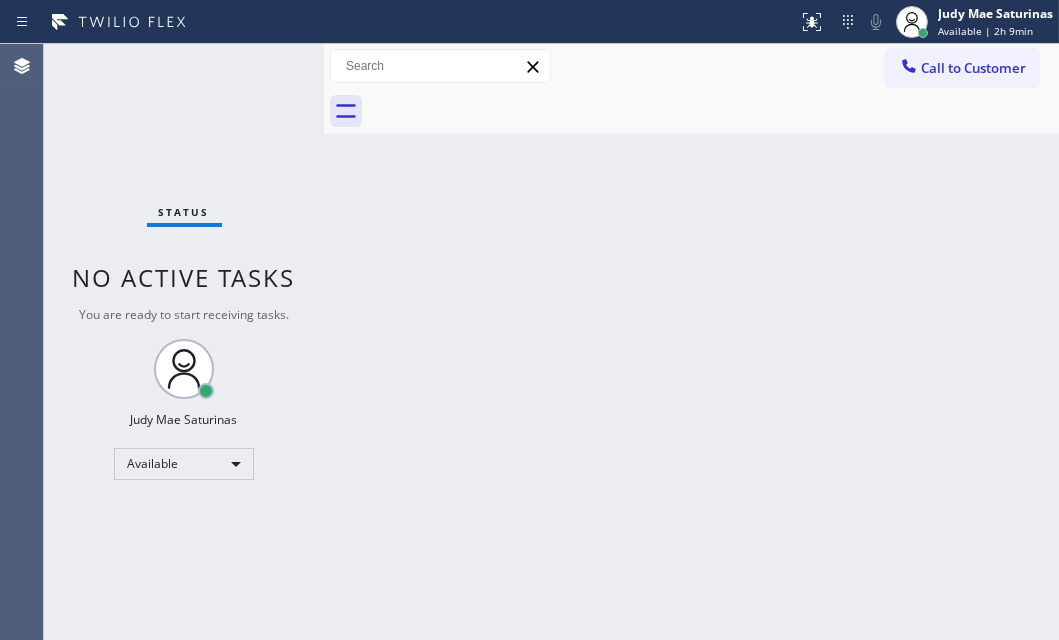 click on "Status   No active tasks     You are ready to start receiving tasks.   Judy Mae Saturinas Available" at bounding box center (184, 342) 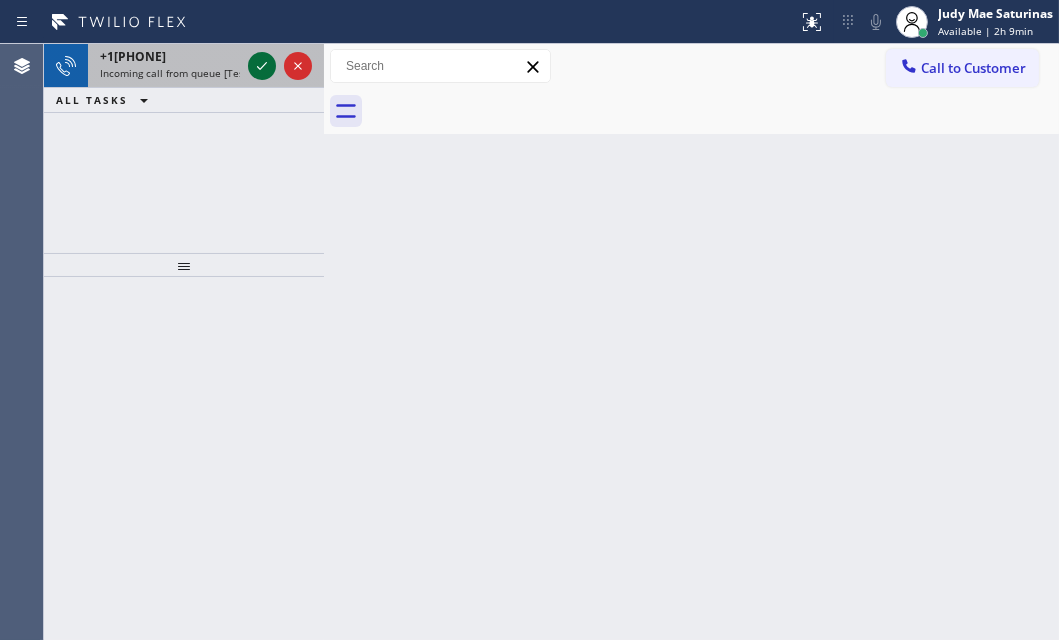 click 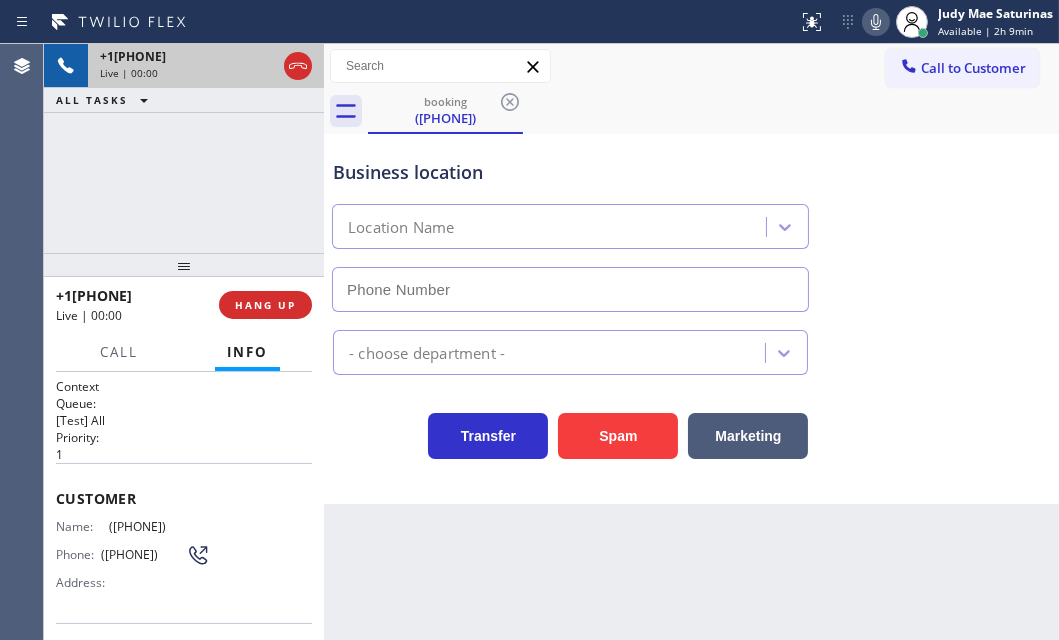 type on "([PHONE])" 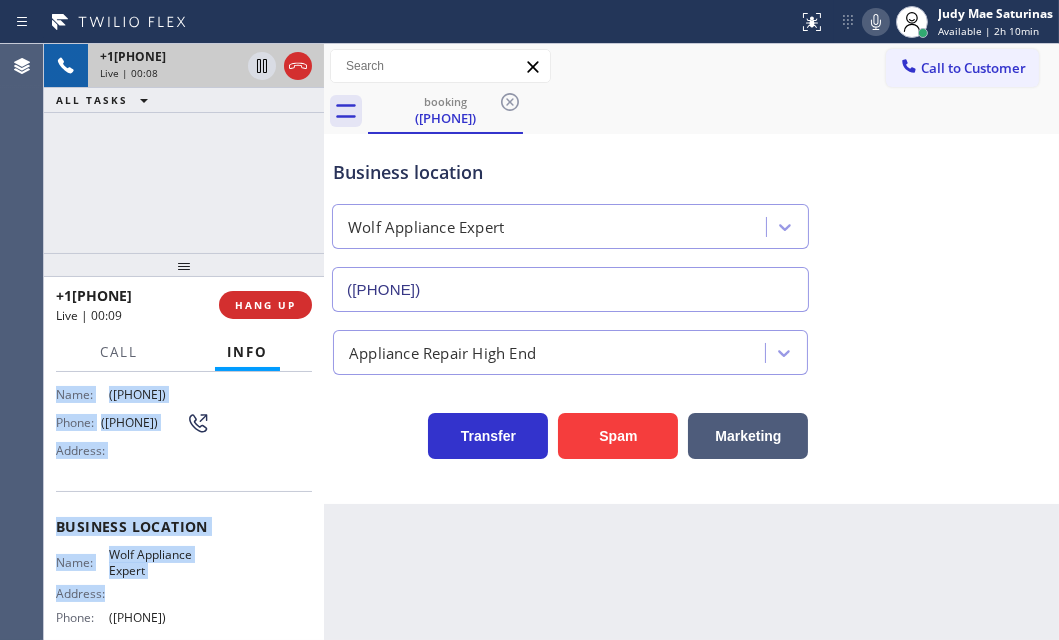 scroll, scrollTop: 181, scrollLeft: 0, axis: vertical 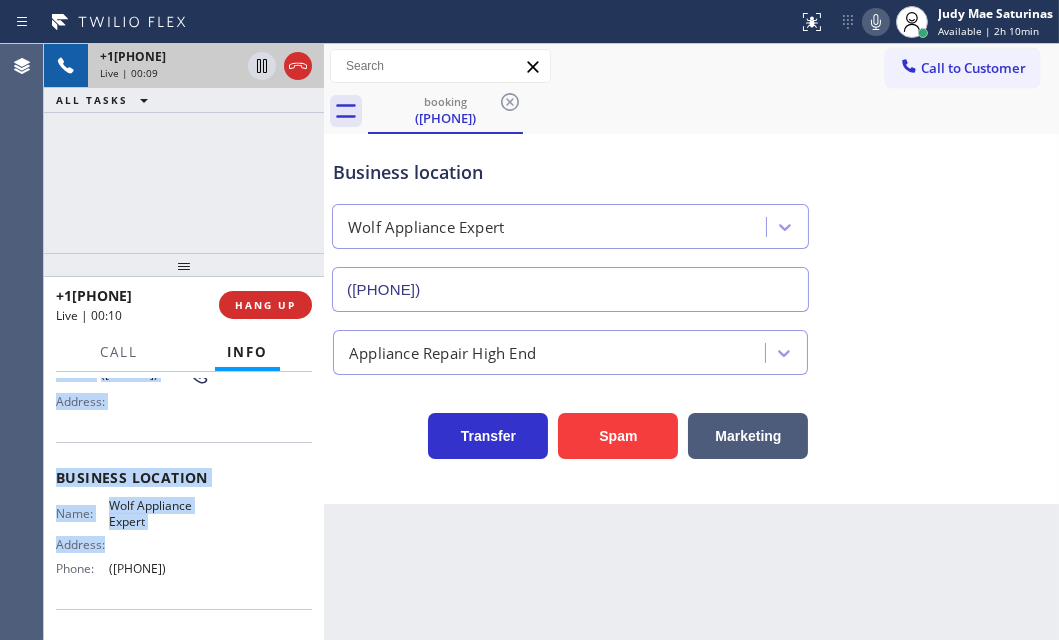 drag, startPoint x: 52, startPoint y: 490, endPoint x: 208, endPoint y: 578, distance: 179.1089 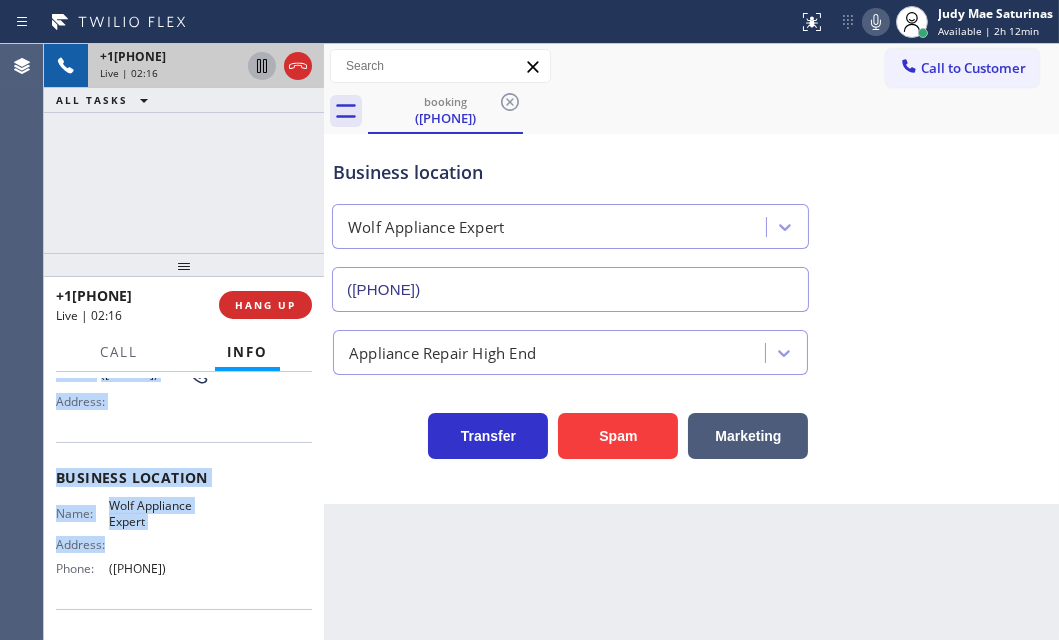 click 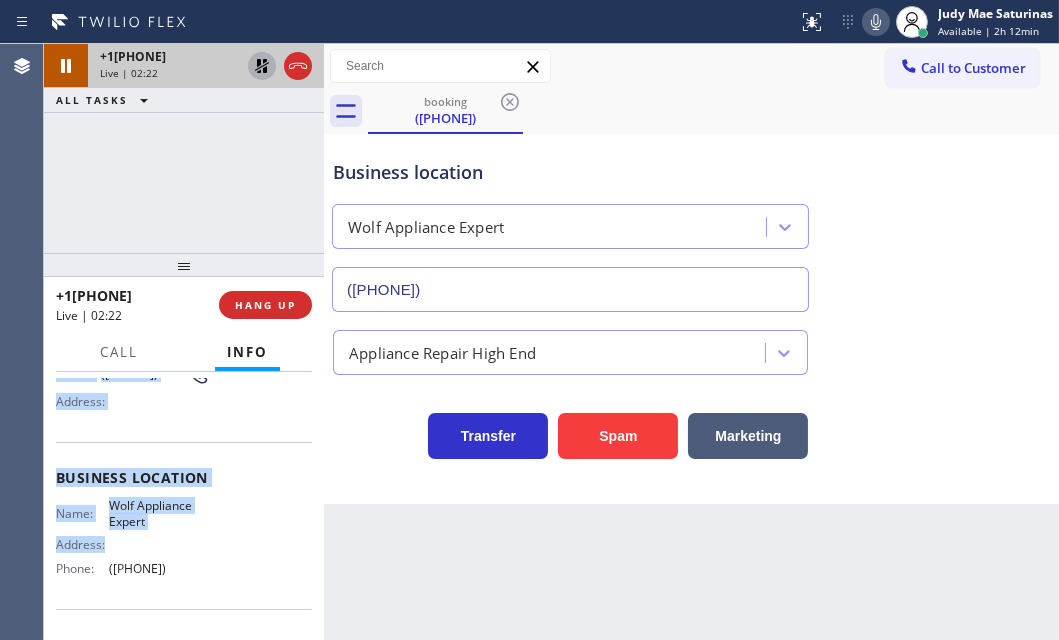 click 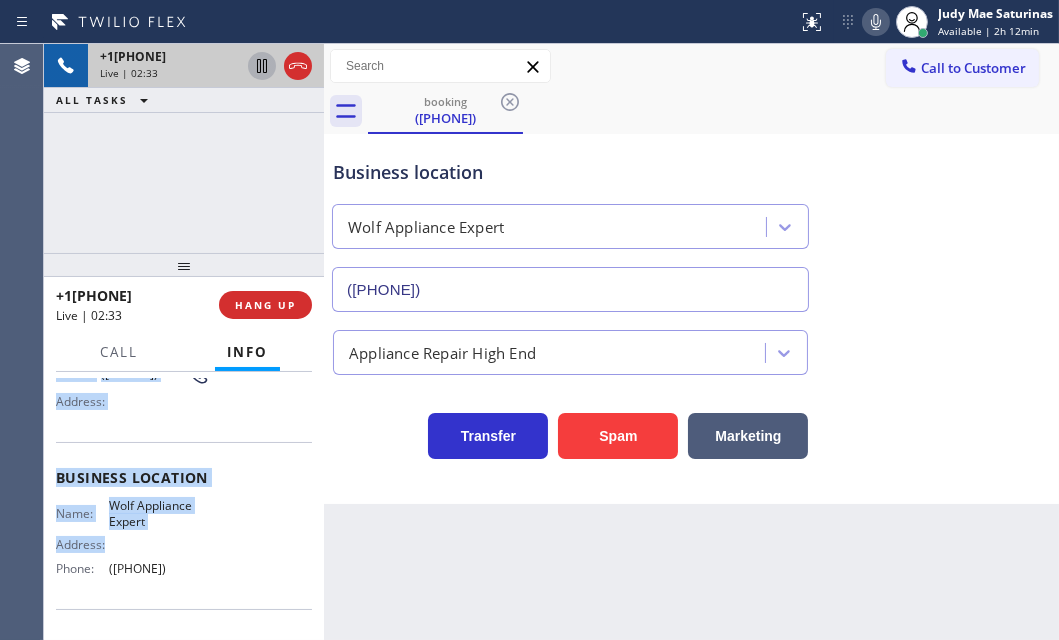 click 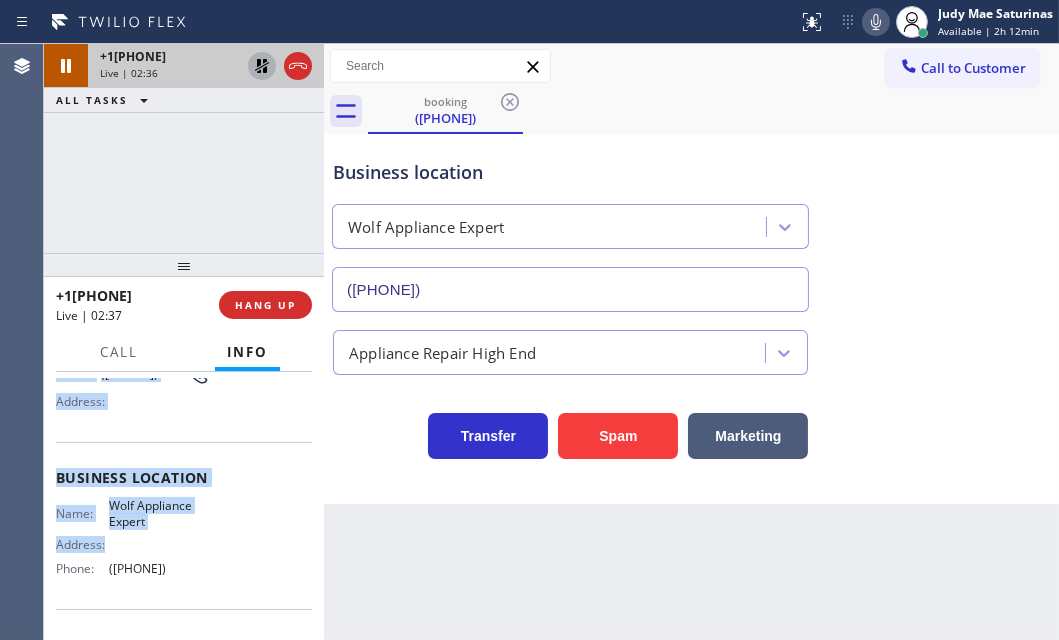 click 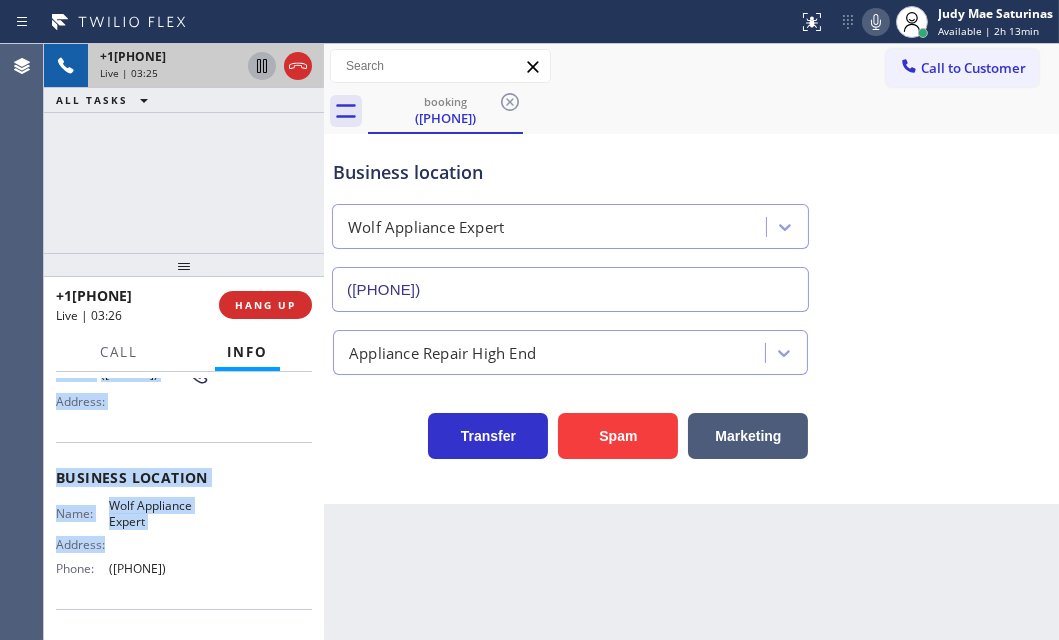 click 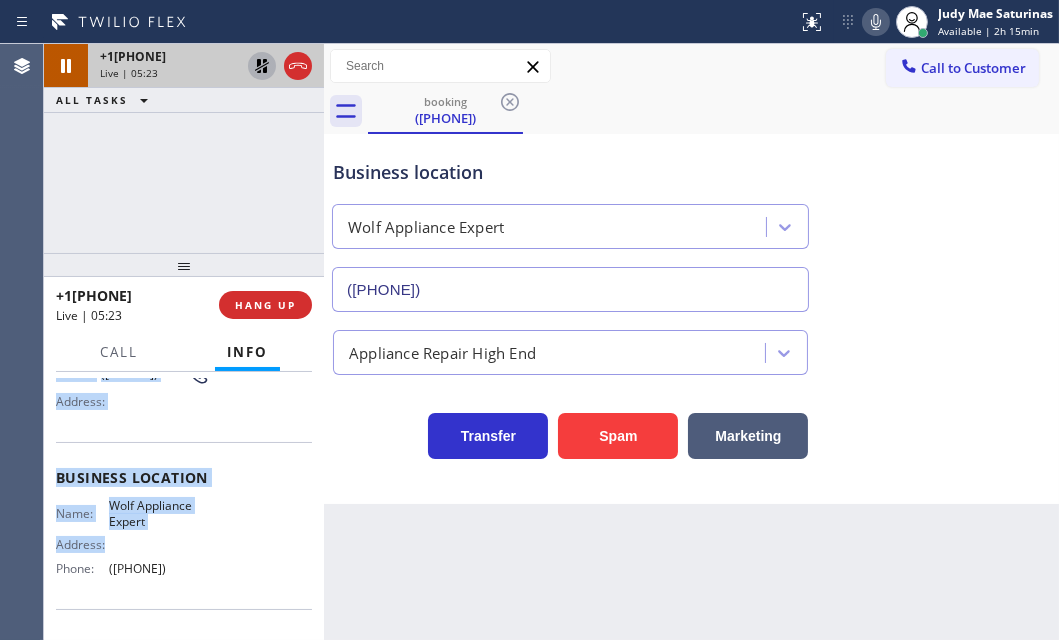 click 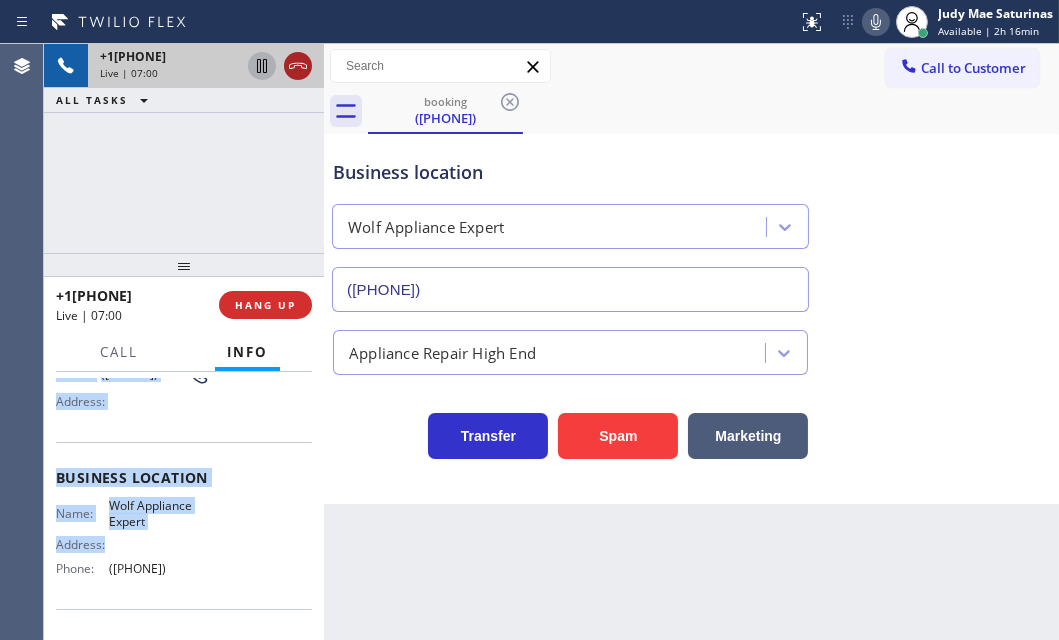 click 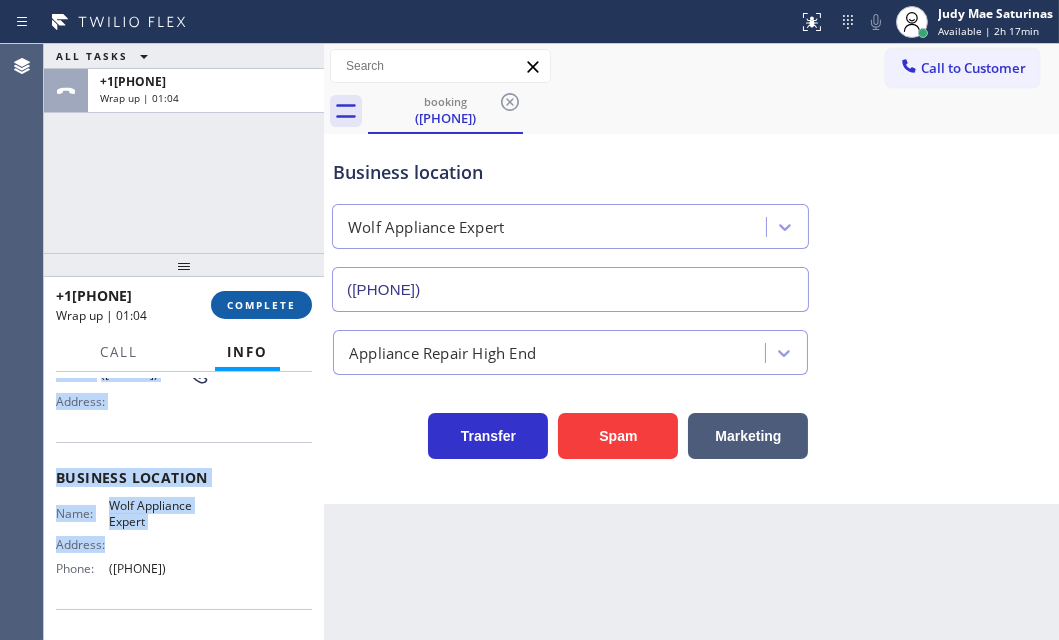 click on "COMPLETE" at bounding box center [261, 305] 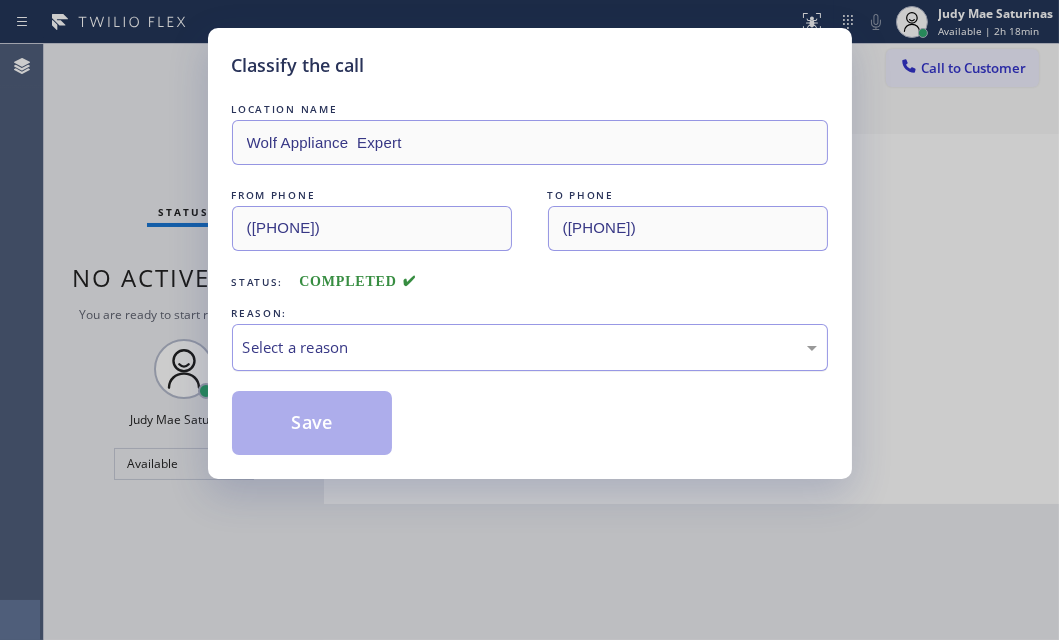 click on "Select a reason" at bounding box center [530, 347] 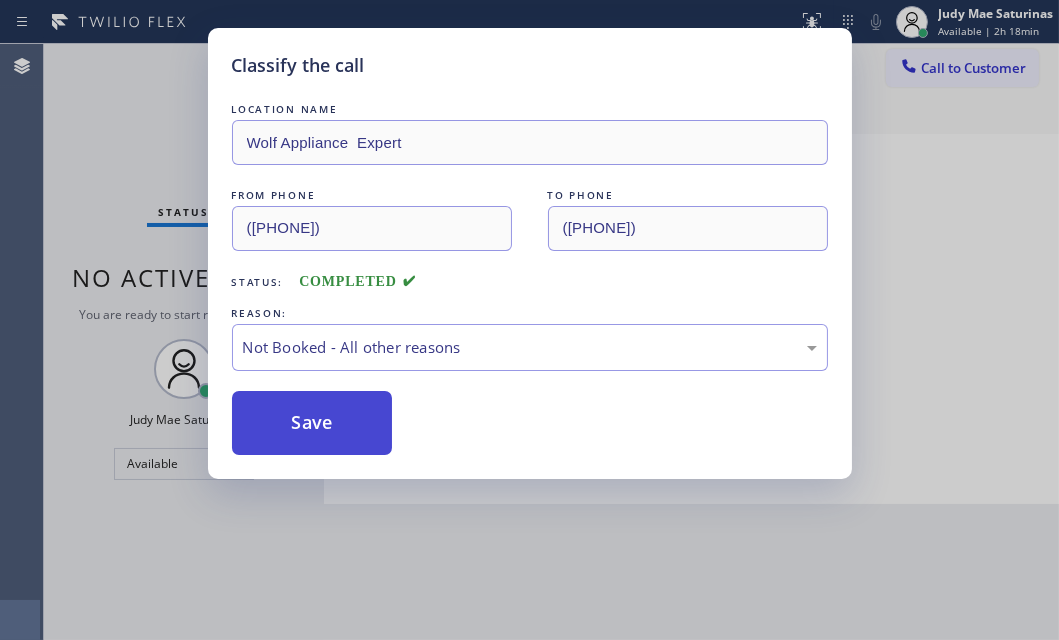 drag, startPoint x: 347, startPoint y: 429, endPoint x: 307, endPoint y: 428, distance: 40.012497 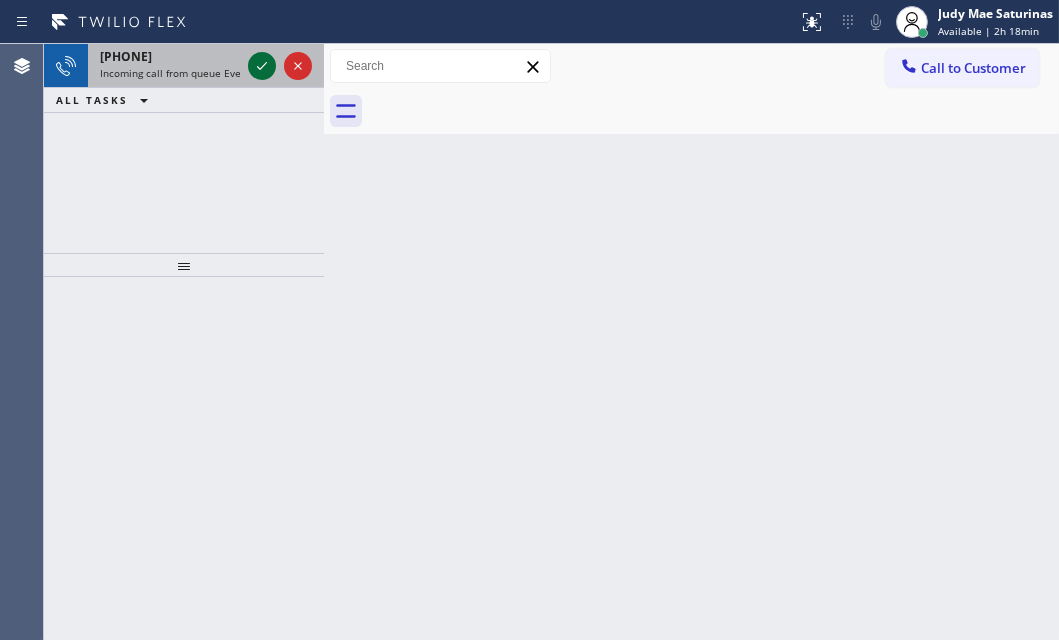 click 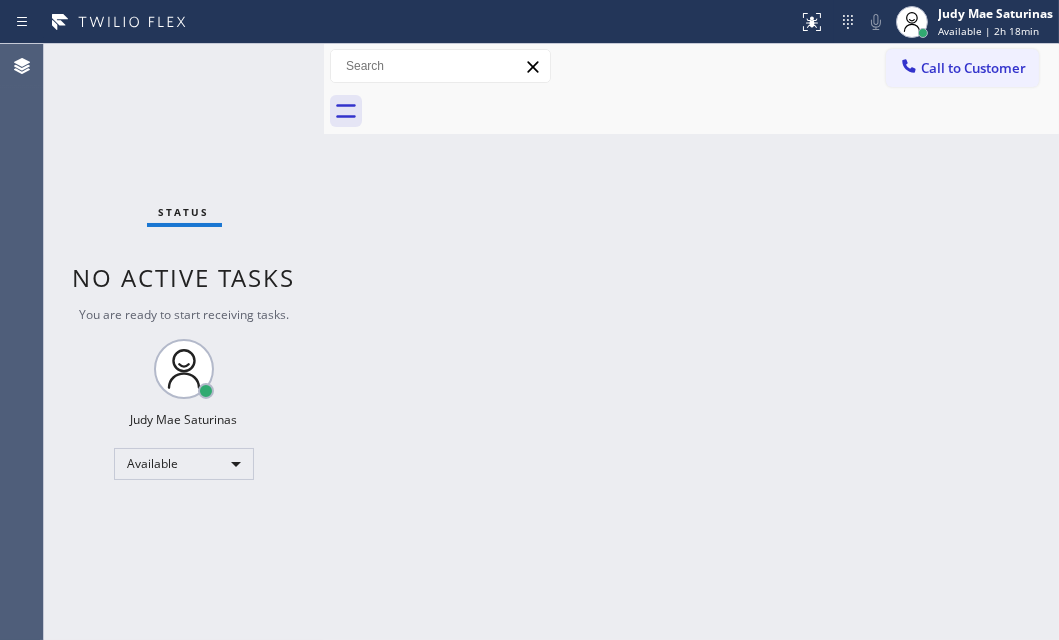click on "Status   No active tasks     You are ready to start receiving tasks.   Judy Mae Saturinas Available" at bounding box center (184, 342) 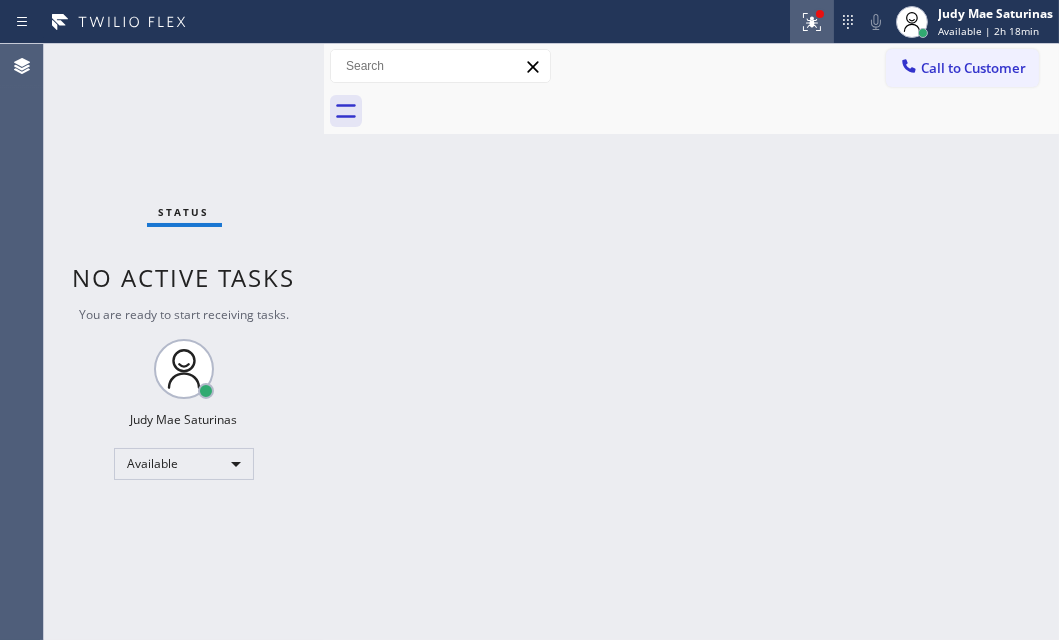 click 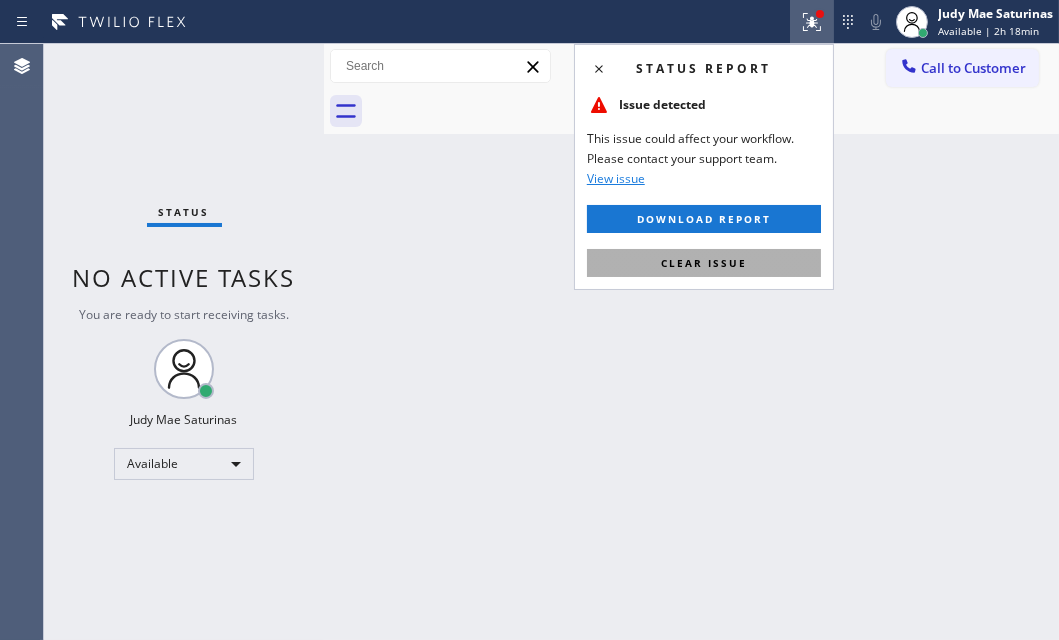 click on "Clear issue" at bounding box center [704, 263] 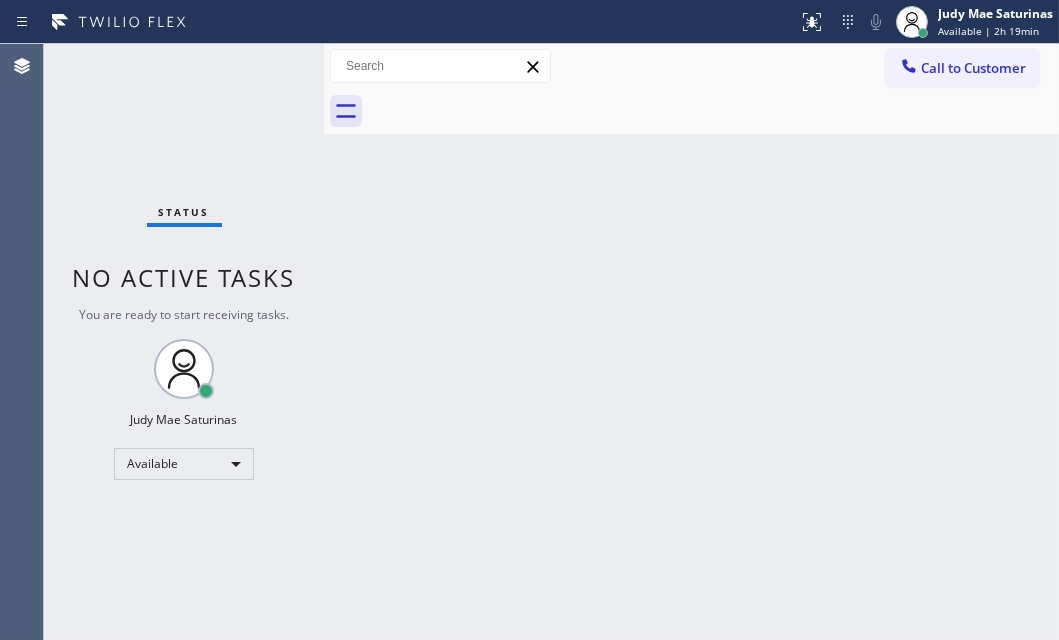 click on "Status   No active tasks     You are ready to start receiving tasks.   Judy Mae Saturinas Available" at bounding box center [184, 342] 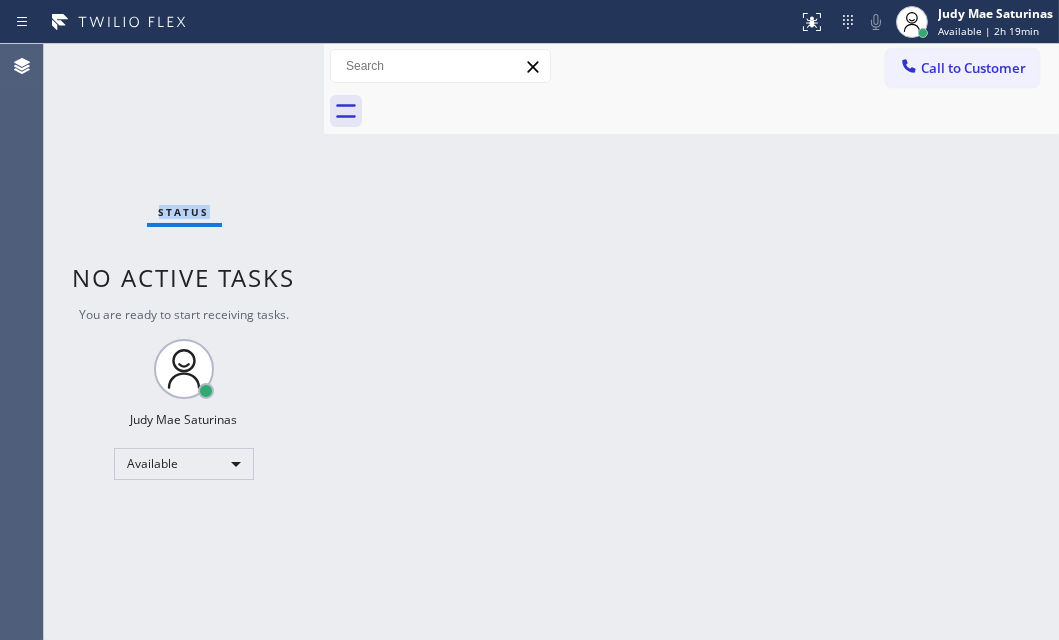 click on "Status   No active tasks     You are ready to start receiving tasks.   Judy Mae Saturinas Available" at bounding box center (184, 342) 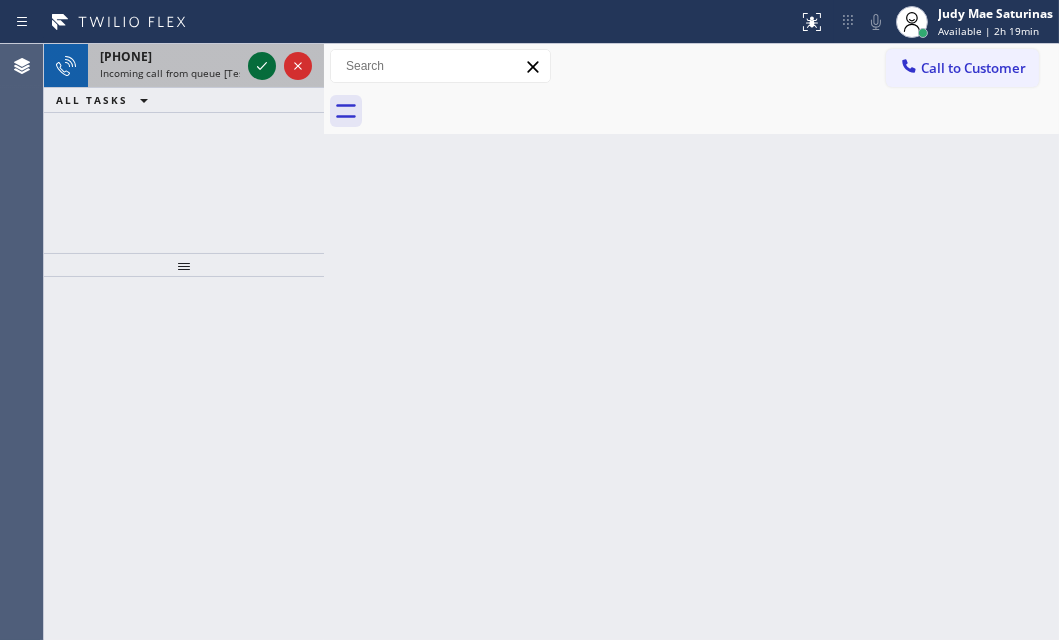 click 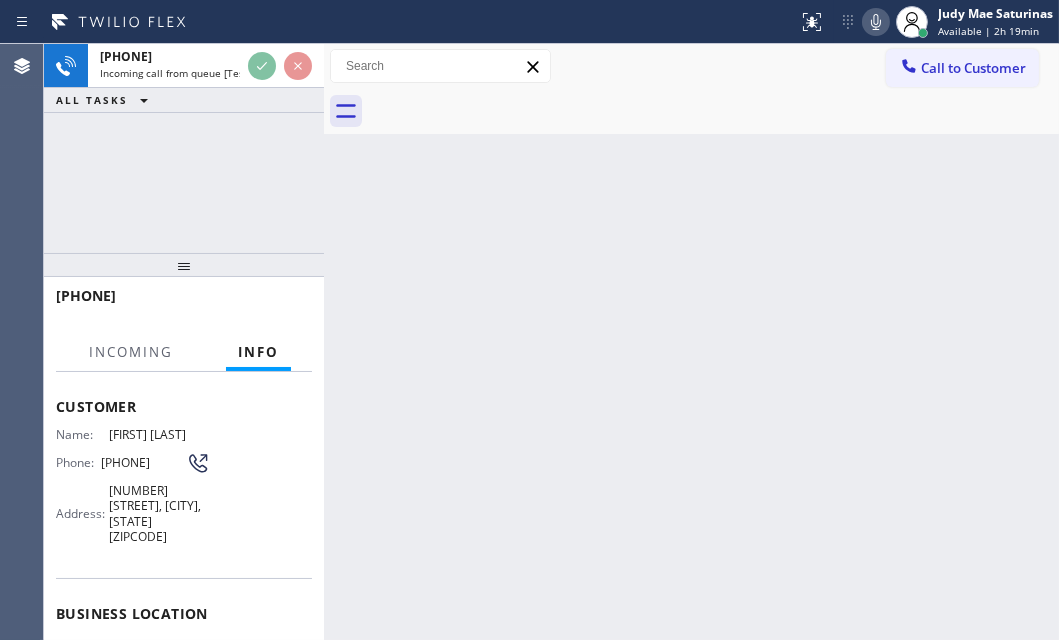 scroll, scrollTop: 181, scrollLeft: 0, axis: vertical 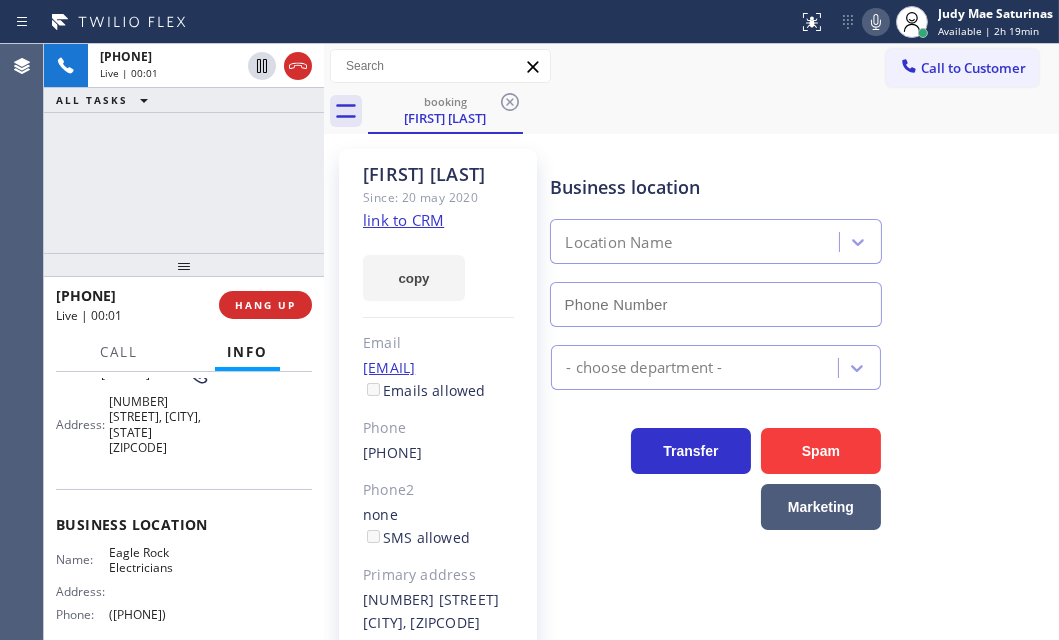 type on "([PHONE])" 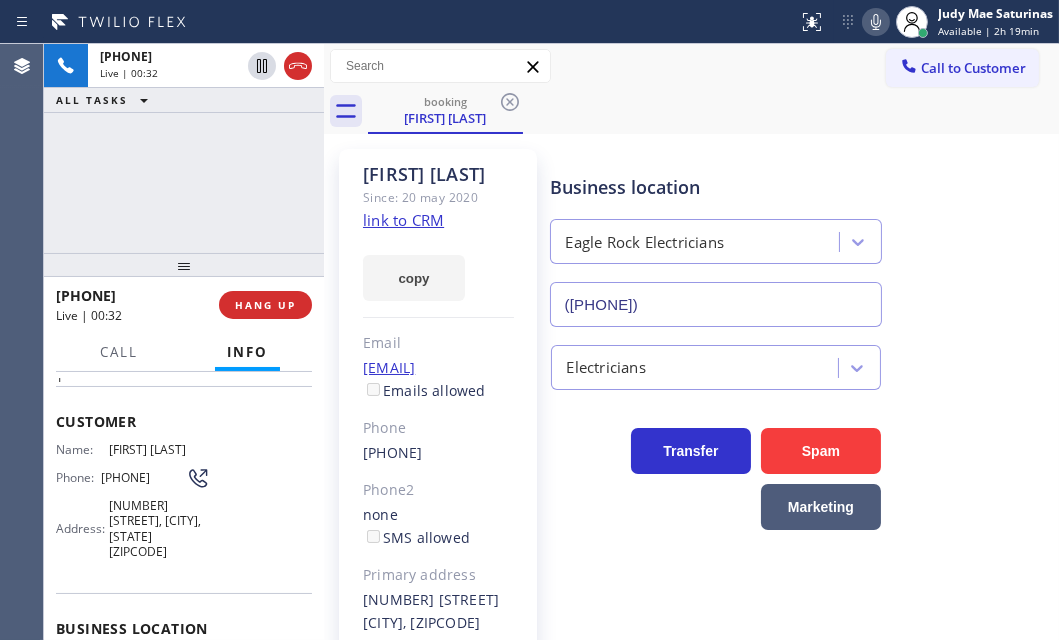 scroll, scrollTop: 0, scrollLeft: 0, axis: both 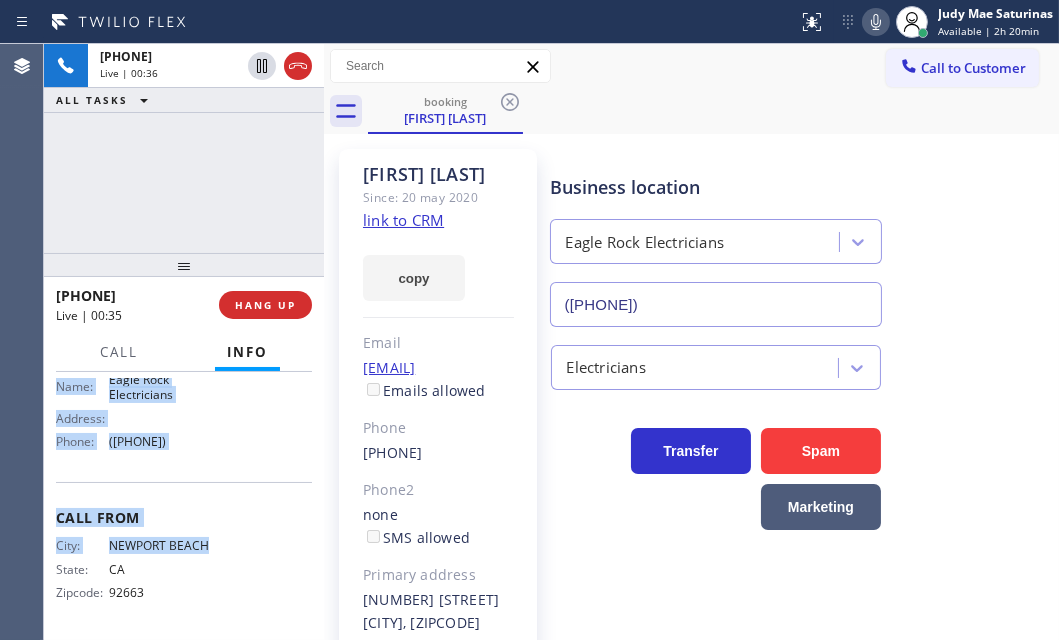 drag, startPoint x: 52, startPoint y: 491, endPoint x: 227, endPoint y: 458, distance: 178.08424 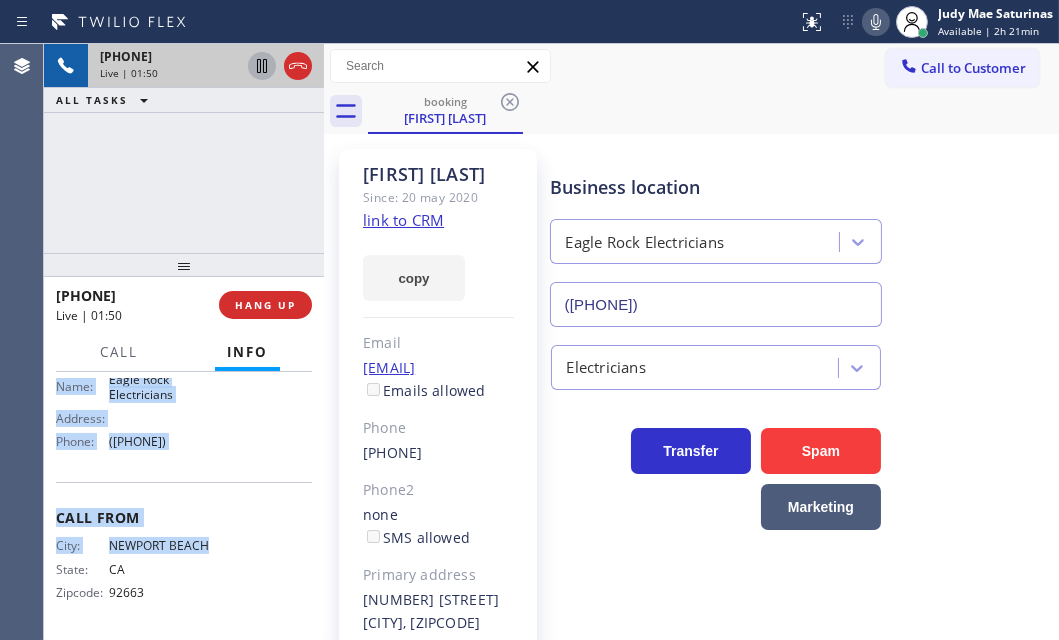 click 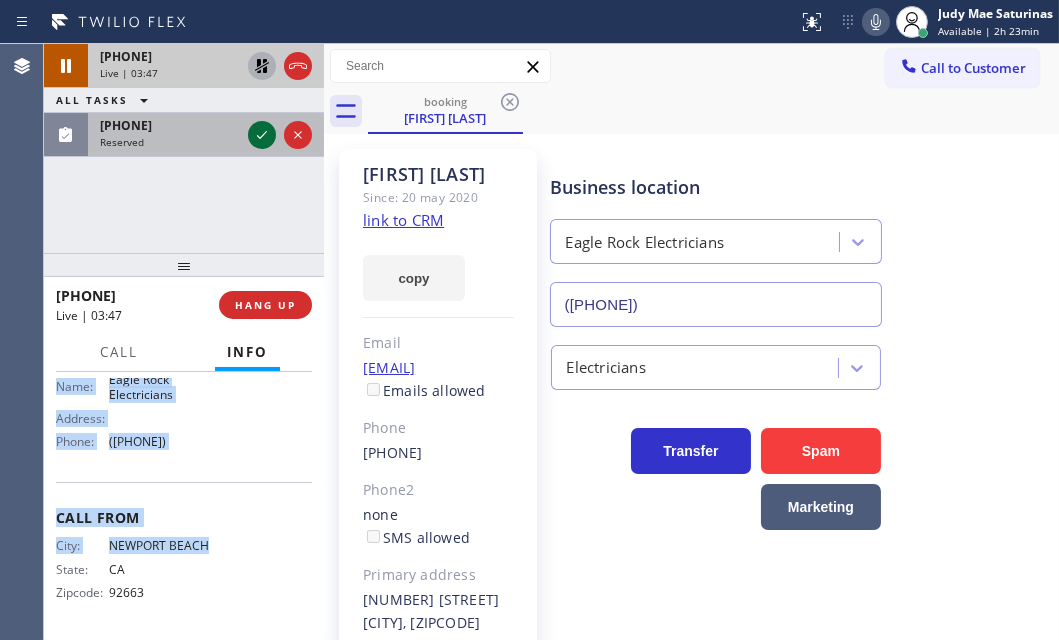 click 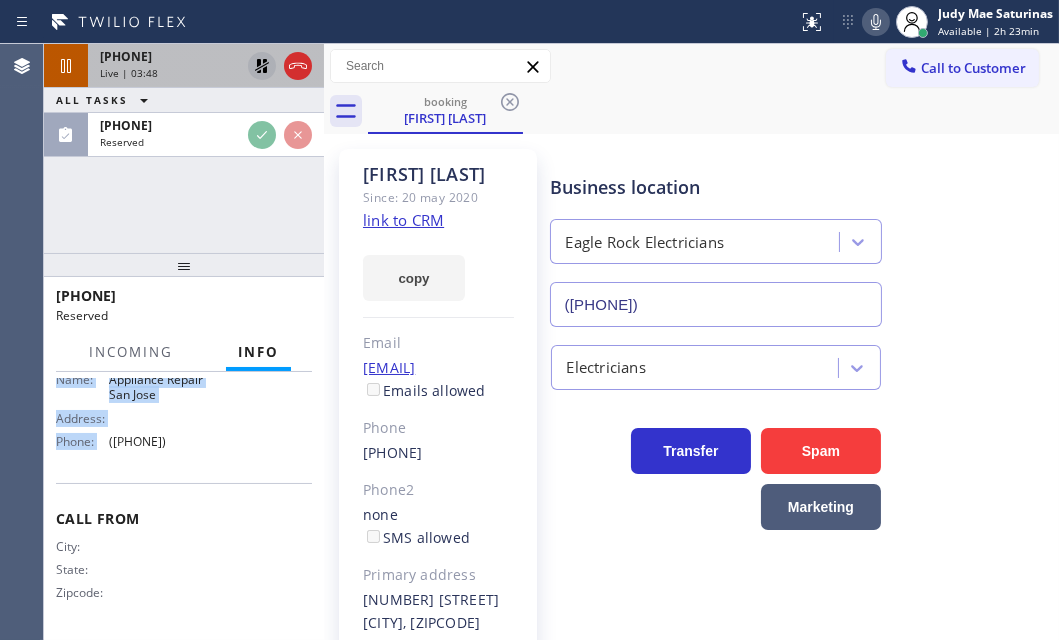 scroll, scrollTop: 343, scrollLeft: 0, axis: vertical 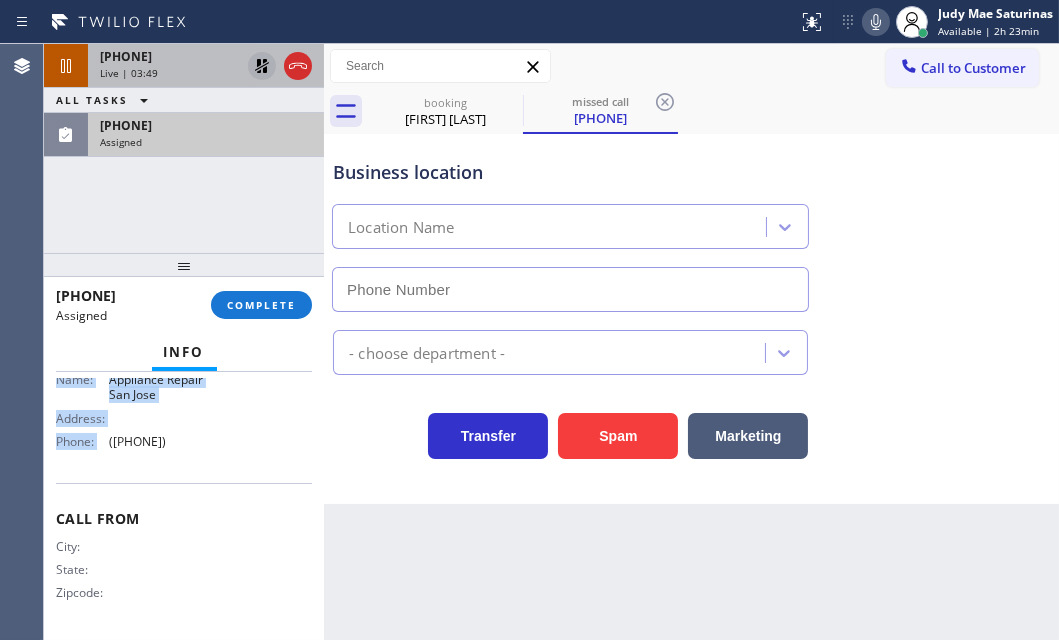 type on "([PHONE])" 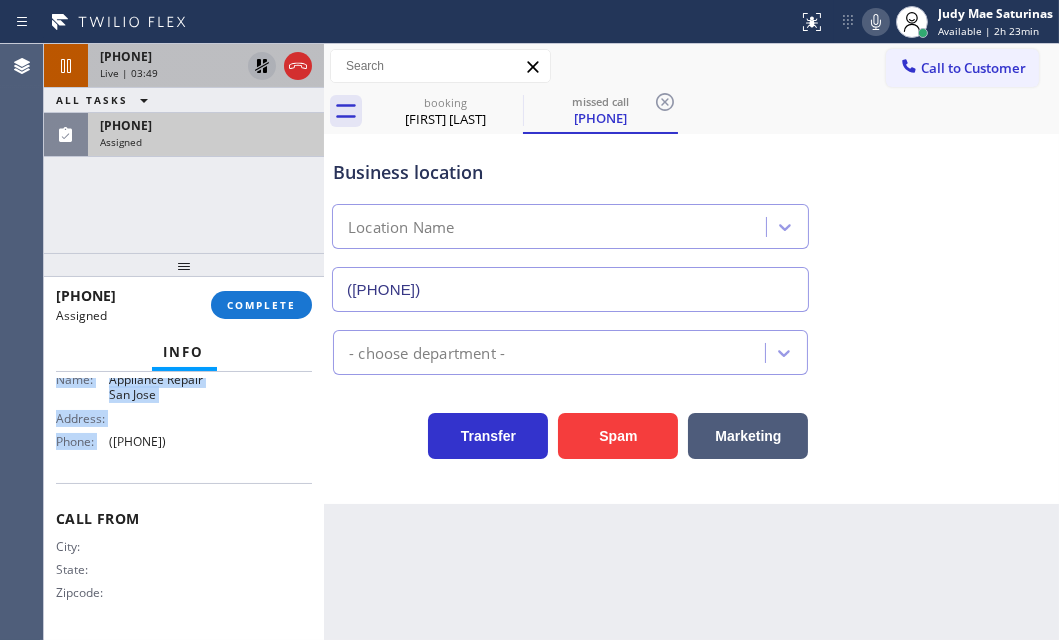 click on "Assigned" at bounding box center [206, 142] 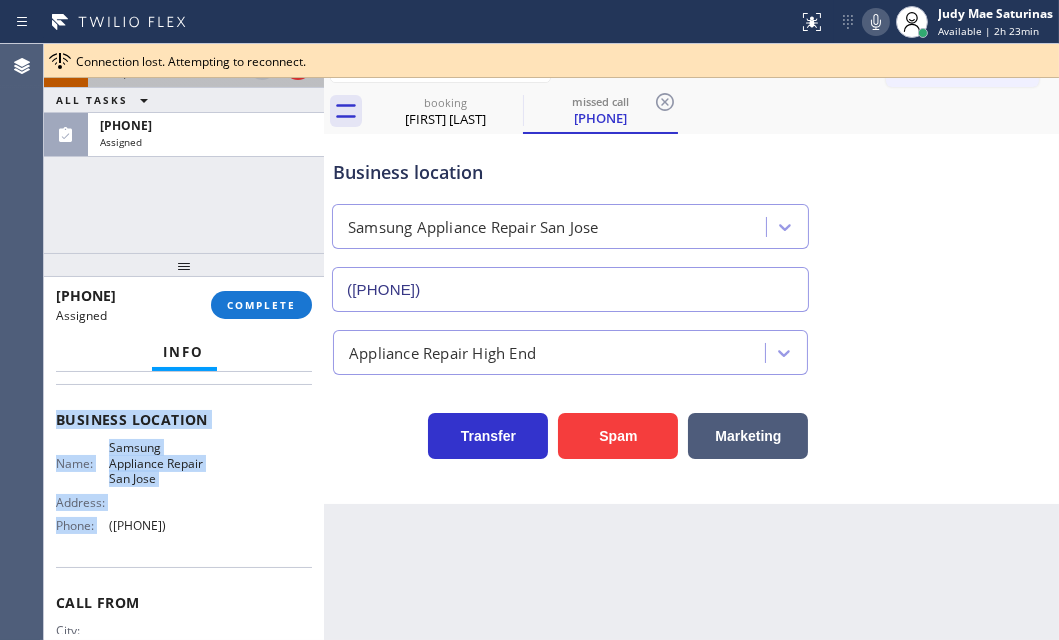 scroll, scrollTop: 0, scrollLeft: 0, axis: both 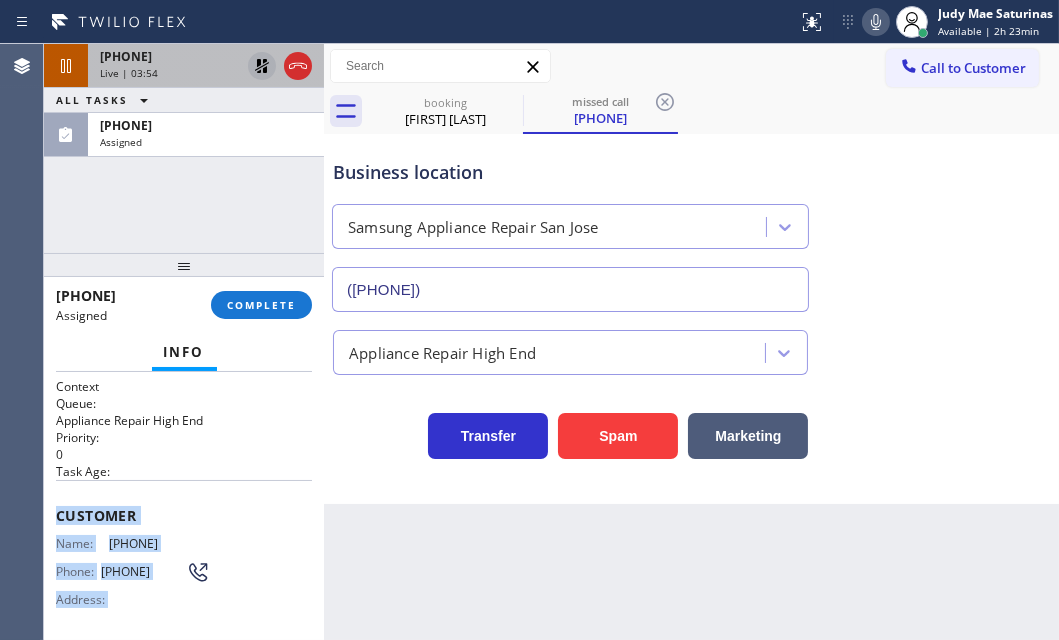 click on "Customer Name: ([PHONE]) Phone: ([PHONE]) Address:" at bounding box center (184, 560) 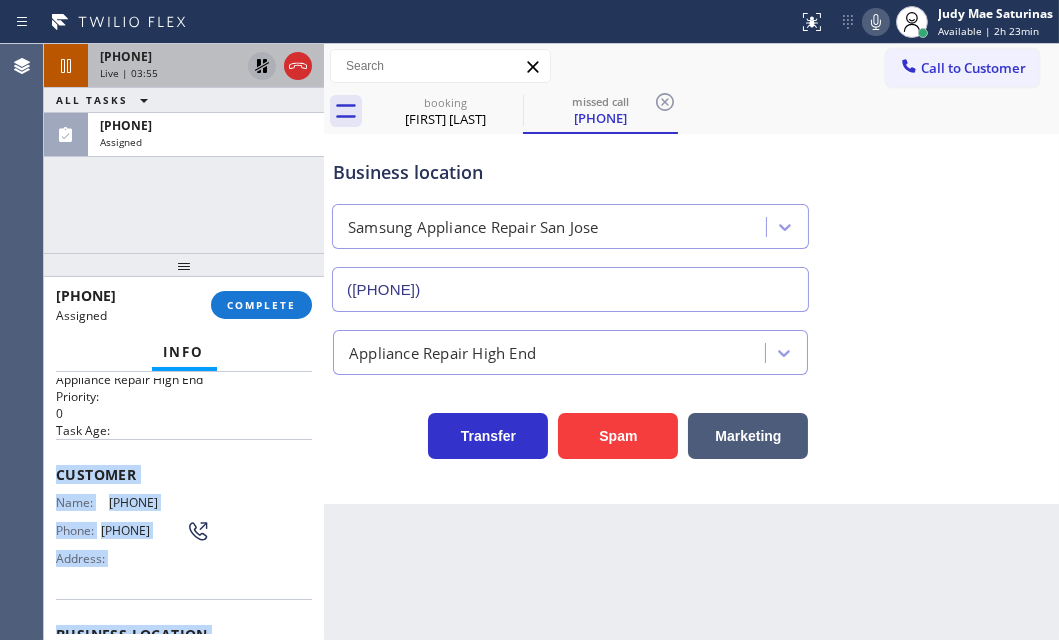 scroll, scrollTop: 0, scrollLeft: 0, axis: both 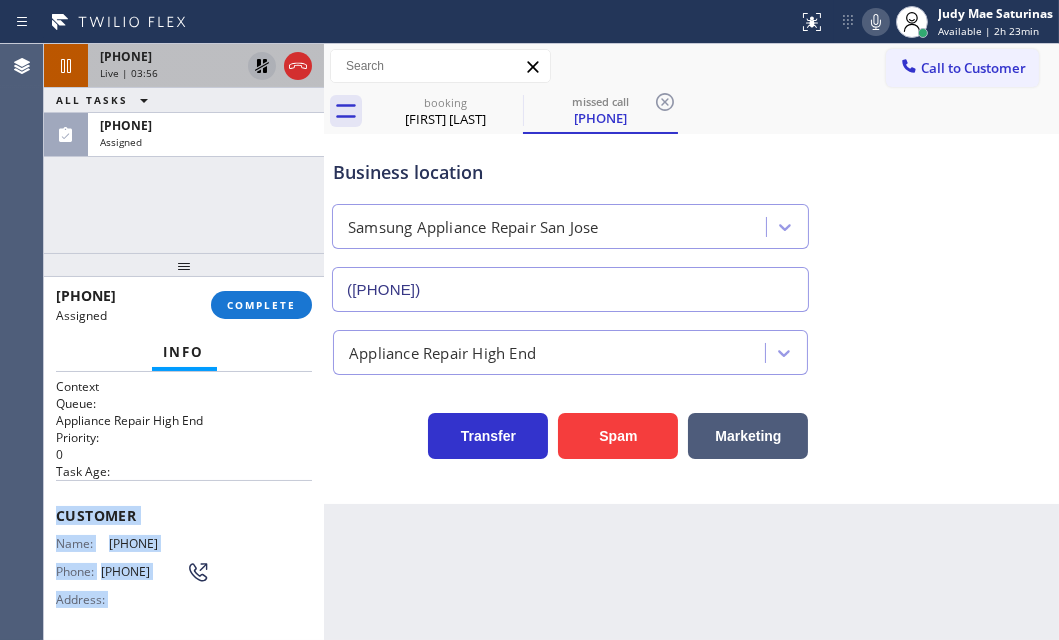 click on "Customer" at bounding box center (184, 515) 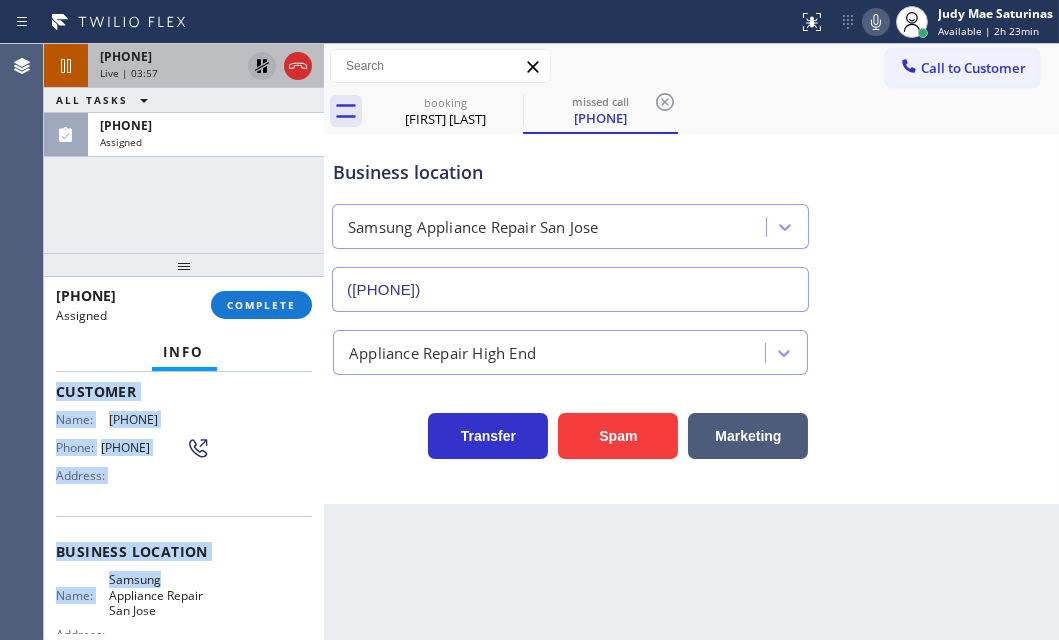 scroll, scrollTop: 181, scrollLeft: 0, axis: vertical 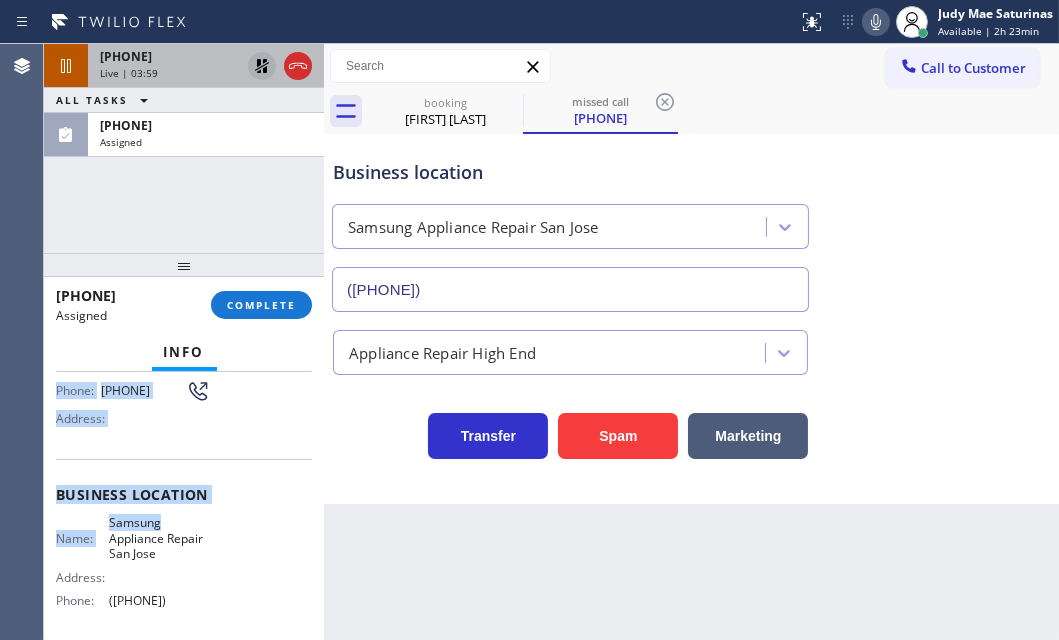 drag, startPoint x: 56, startPoint y: 507, endPoint x: 221, endPoint y: 610, distance: 194.50964 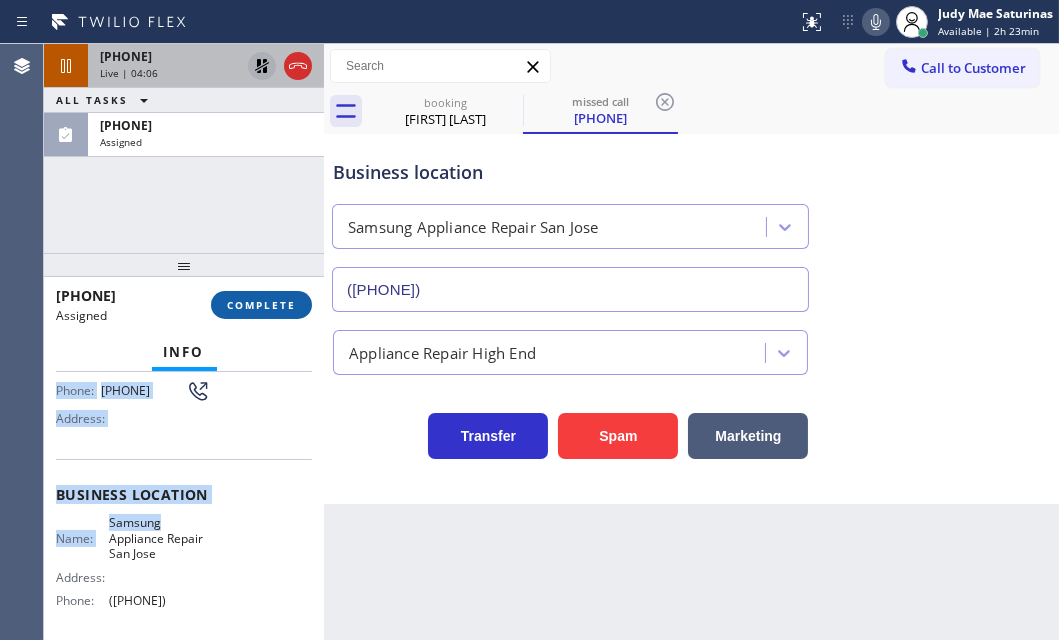 click on "COMPLETE" at bounding box center [261, 305] 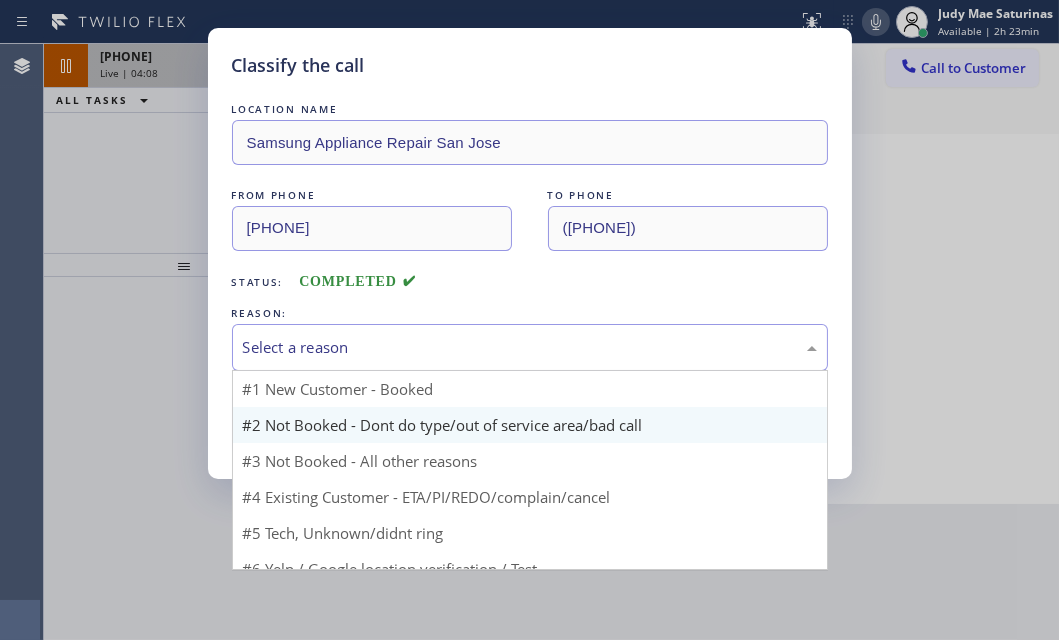 drag, startPoint x: 420, startPoint y: 348, endPoint x: 320, endPoint y: 411, distance: 118.19052 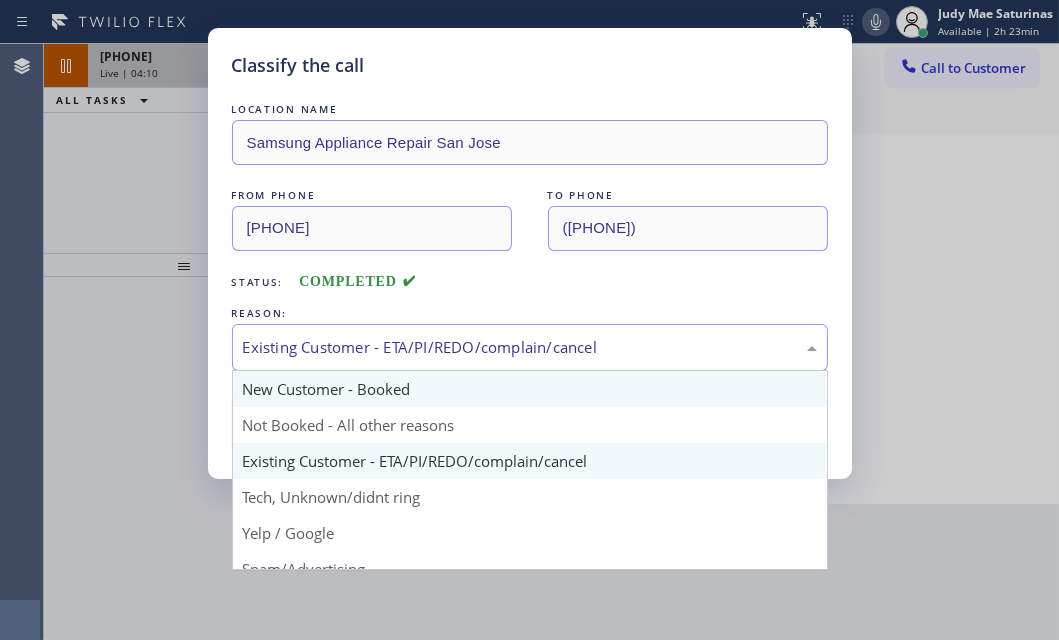 drag, startPoint x: 373, startPoint y: 339, endPoint x: 303, endPoint y: 397, distance: 90.90655 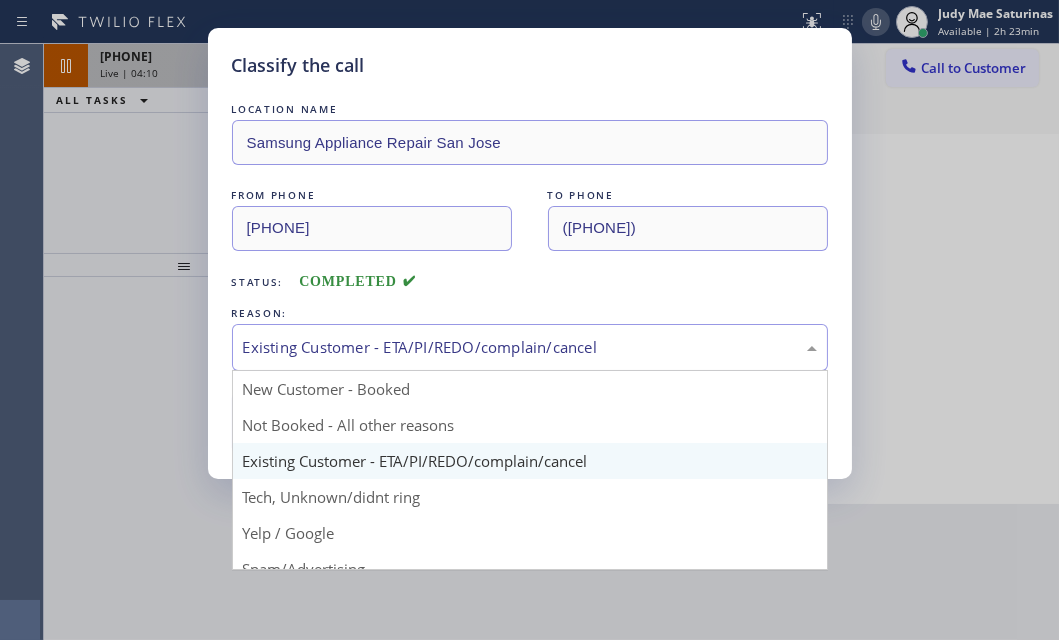 drag, startPoint x: 284, startPoint y: 492, endPoint x: 287, endPoint y: 468, distance: 24.186773 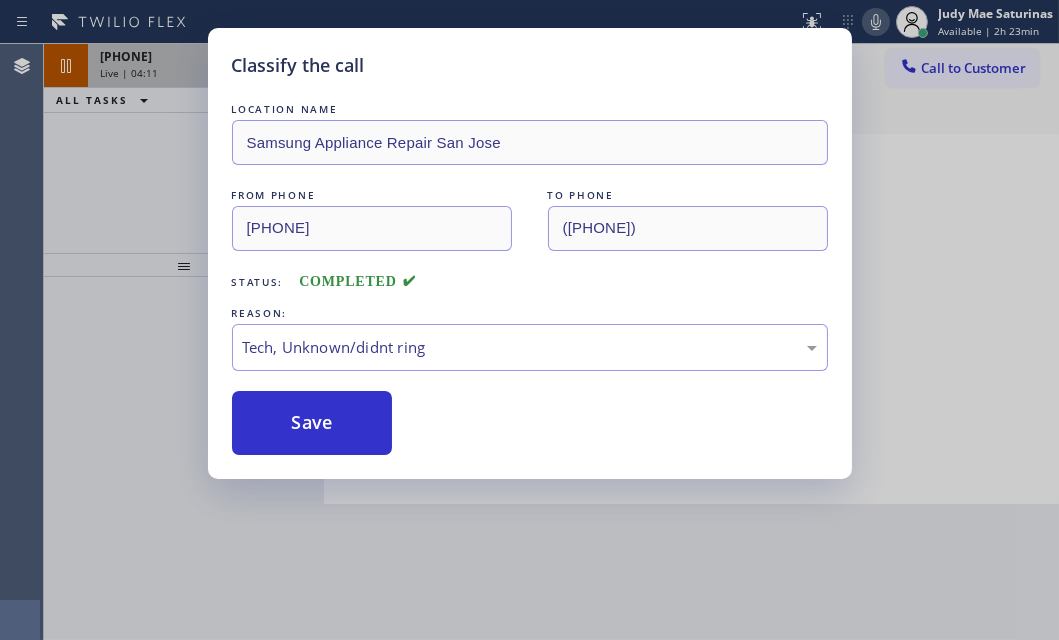 drag, startPoint x: 292, startPoint y: 442, endPoint x: 458, endPoint y: 432, distance: 166.30093 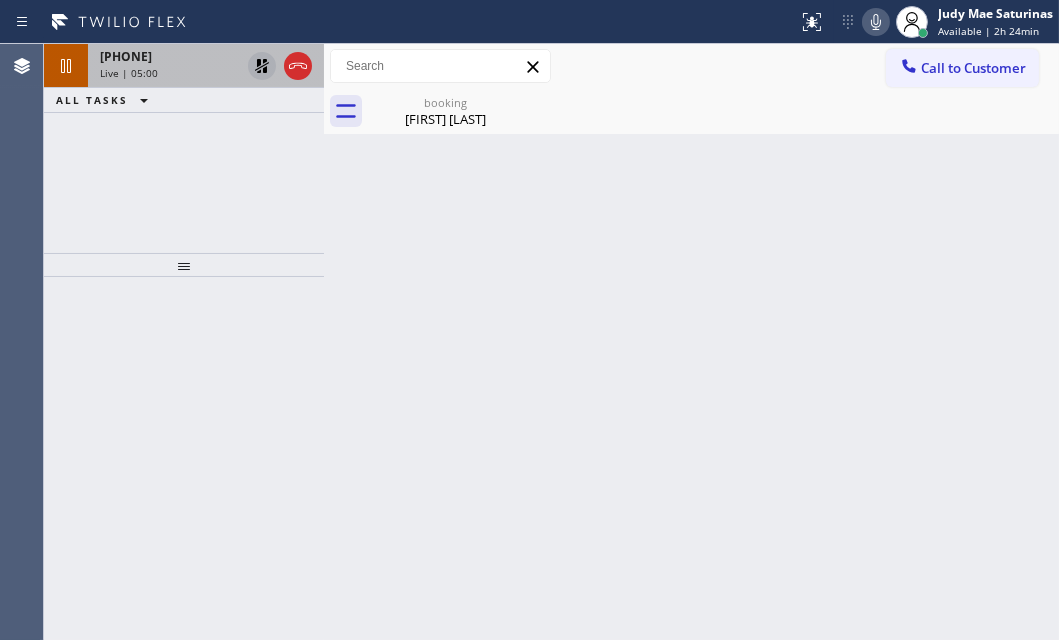 click 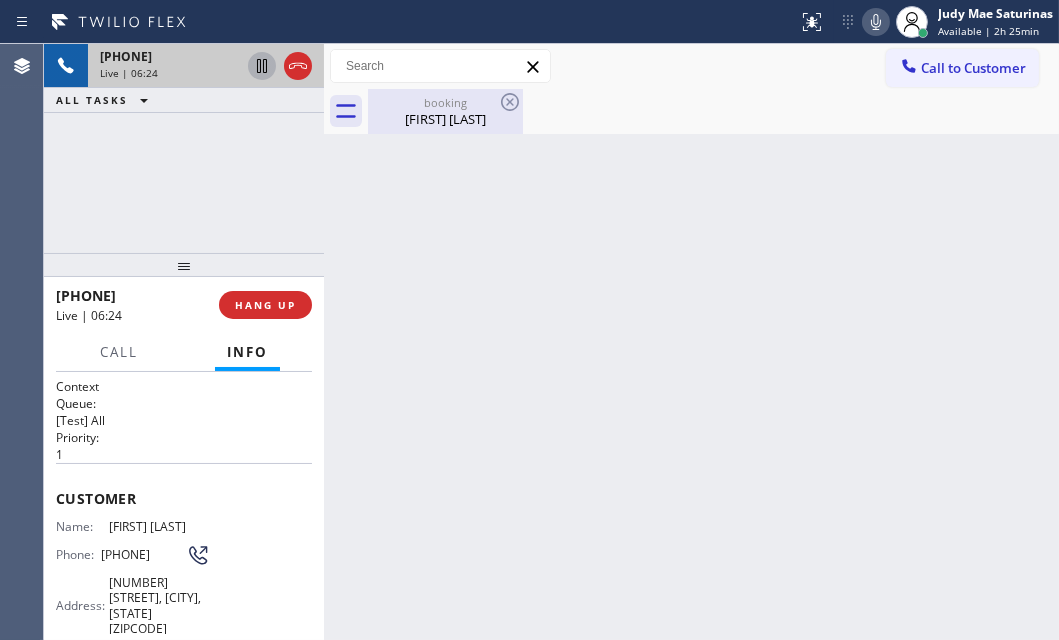click on "[FIRST] [LAST]" at bounding box center [445, 119] 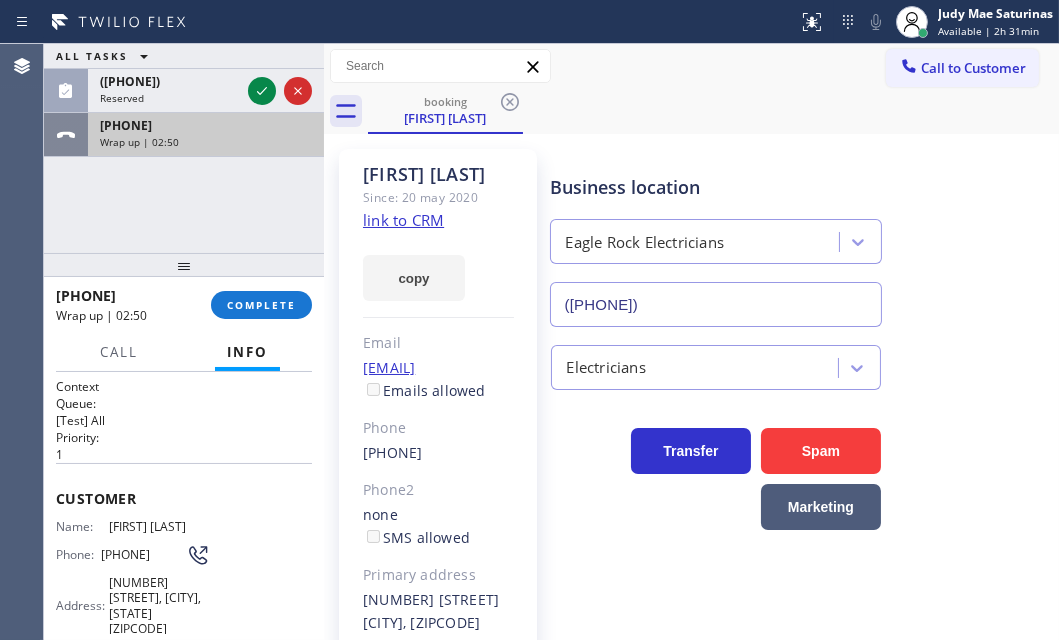 drag, startPoint x: 263, startPoint y: 91, endPoint x: 244, endPoint y: 116, distance: 31.400637 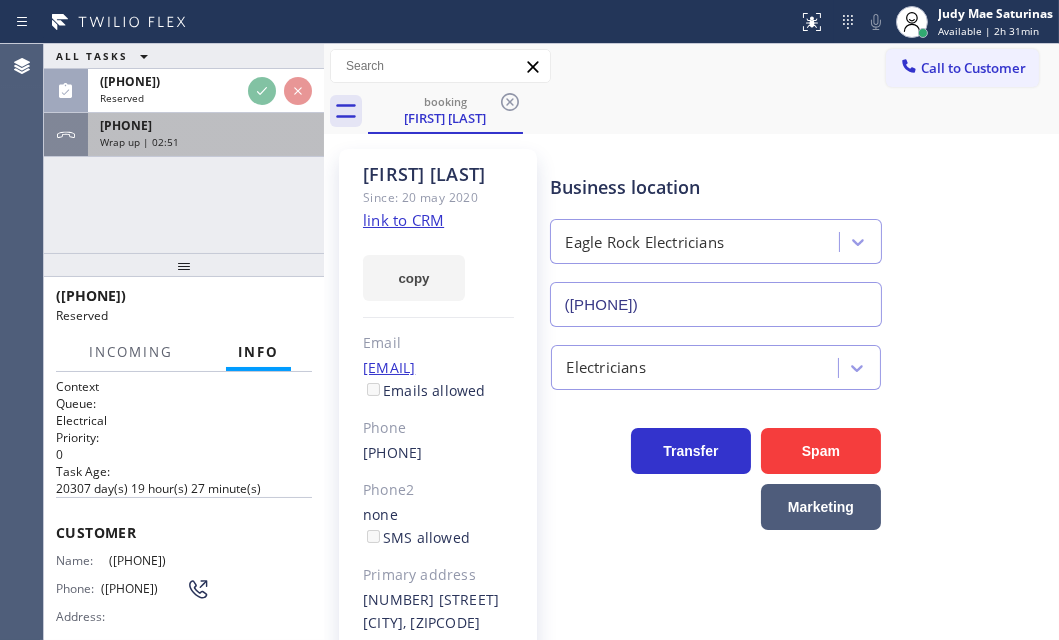 click on "Wrap up | 02:51" at bounding box center [206, 142] 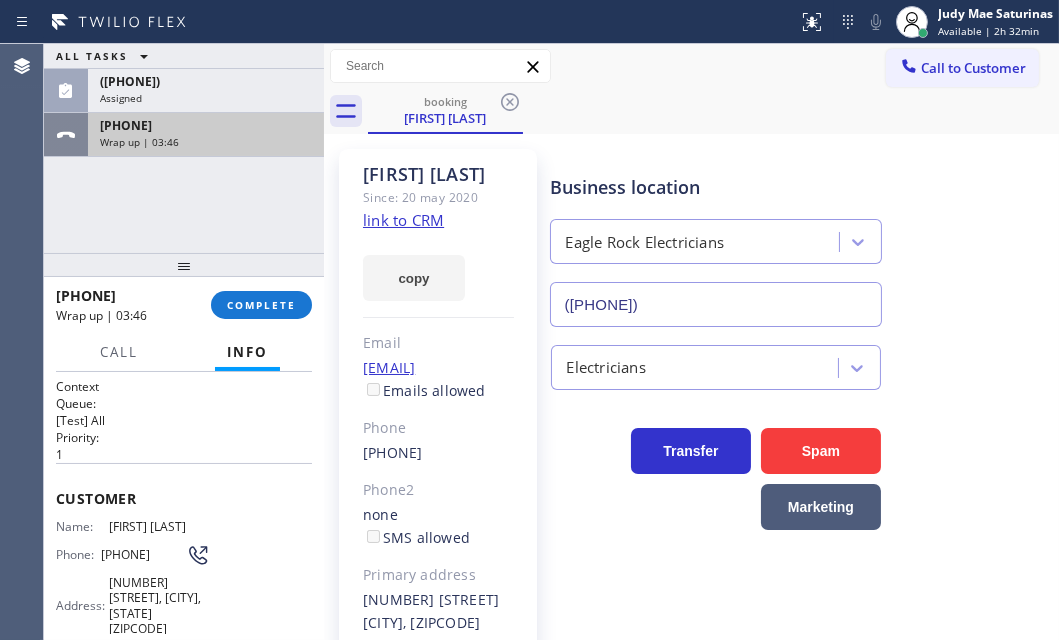 click on "Wrap up | 03:46" at bounding box center [206, 142] 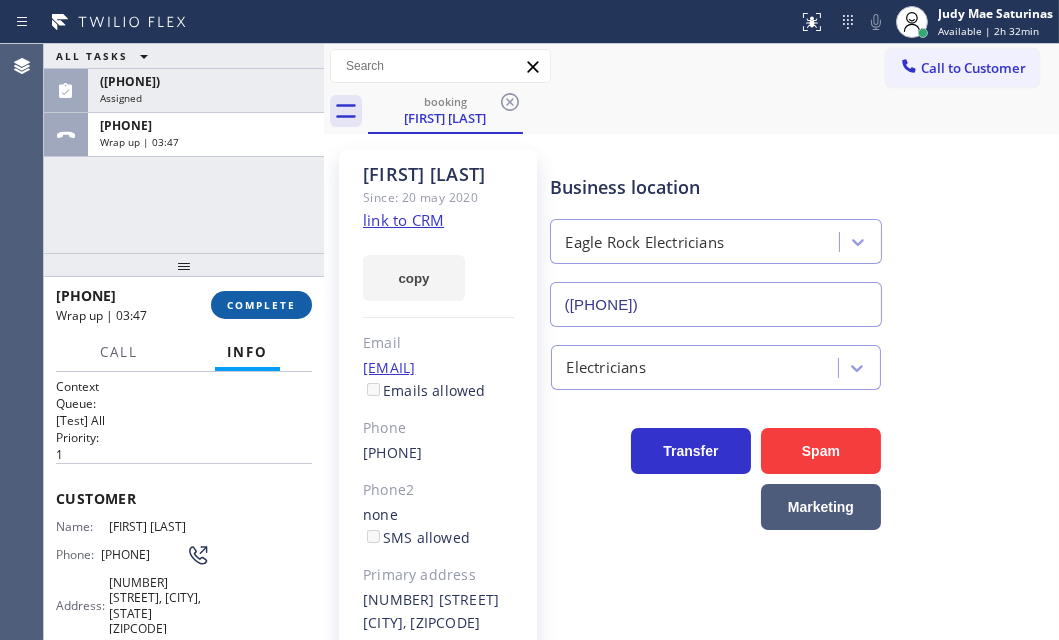 click on "COMPLETE" at bounding box center (261, 305) 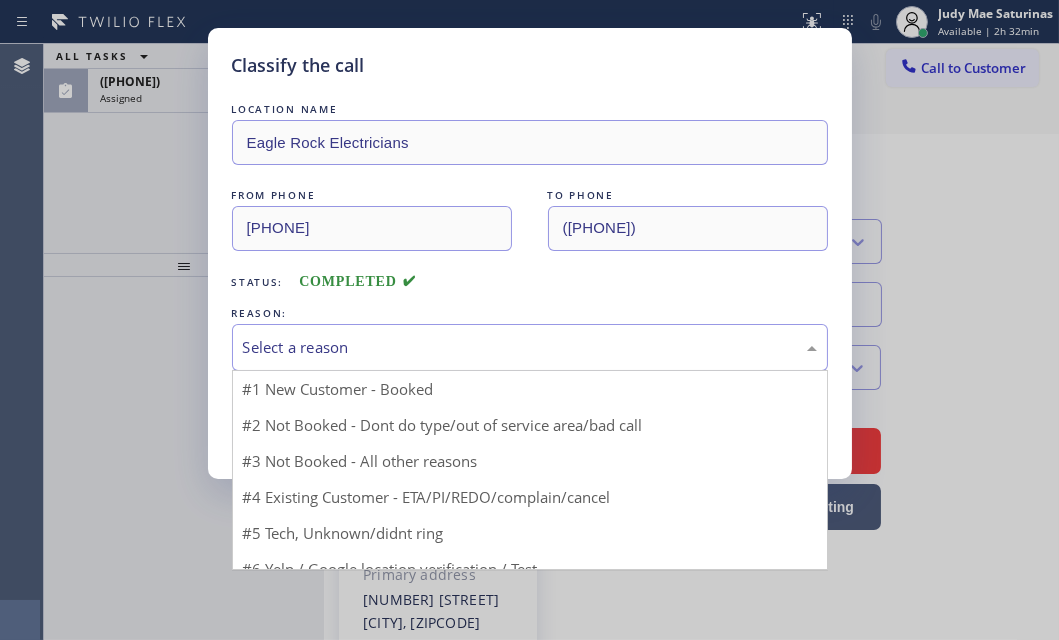 click on "Select a reason" at bounding box center [530, 347] 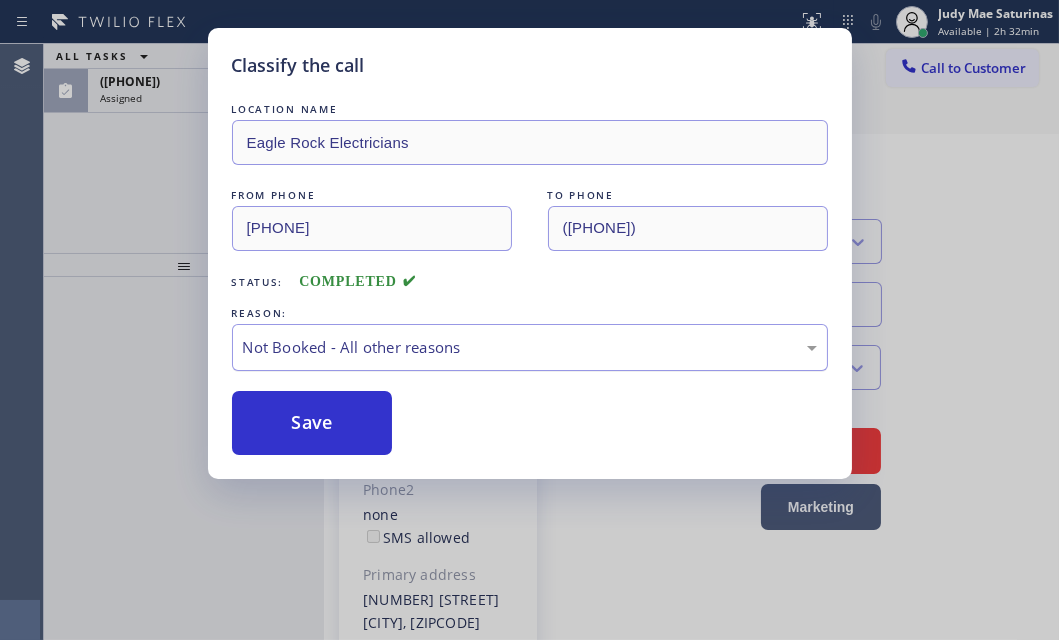click on "Not Booked - All other reasons" at bounding box center (530, 347) 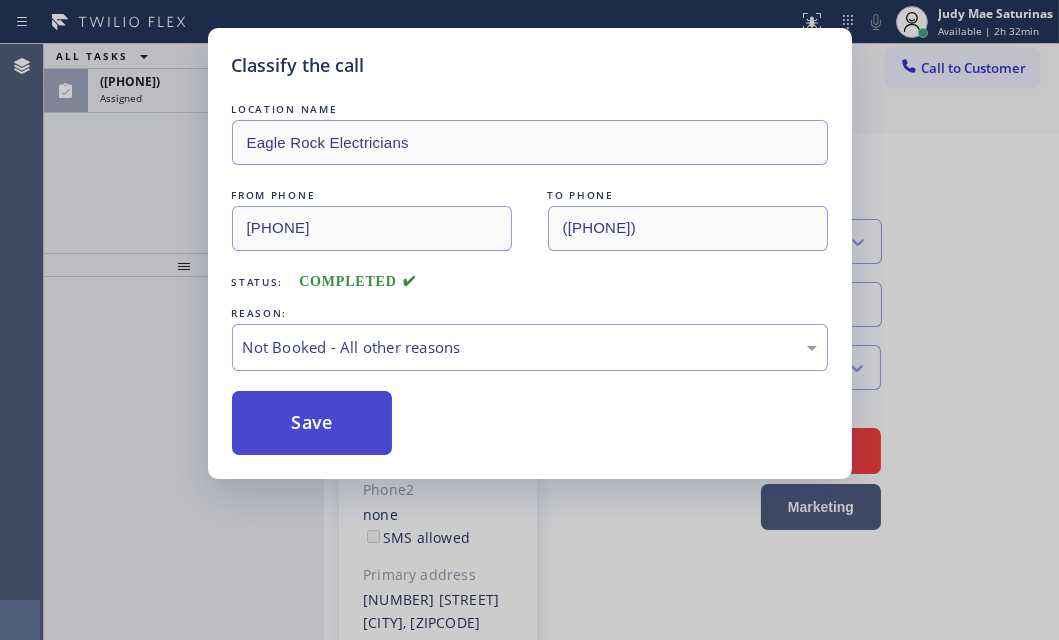 drag, startPoint x: 310, startPoint y: 423, endPoint x: 290, endPoint y: 429, distance: 20.880613 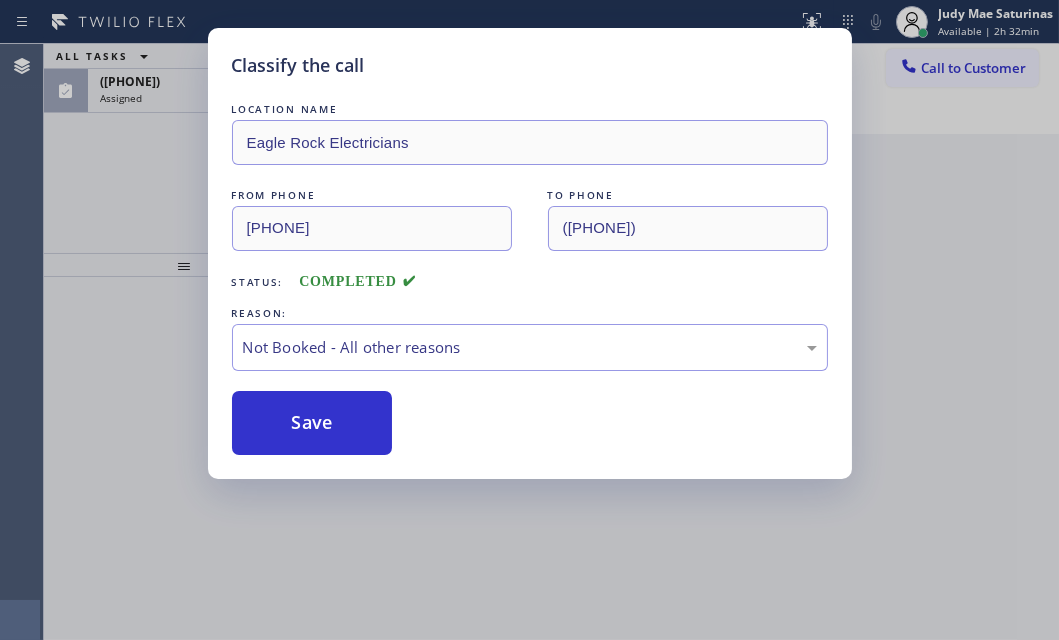 click on "Classify the call LOCATION NAME American Service Alliance Coral Springs FROM PHONE ([PHONE]) TO PHONE ([PHONE]) Status: COMPLETED REASON: New Customer - Booked Save Classify the call LOCATION NAME Wolf Appliance Repair Pros Tampa FROM PHONE ([PHONE]) TO PHONE ([PHONE]) Status: COMPLETED REASON: Not Booked - All other reasons Save Classify the call LOCATION NAME Thermador Appliance Repair Zone Sunset District FROM PHONE ([PHONE]) TO PHONE ([PHONE]) Status: COMPLETED REASON: Not Booked - All other reasons Save Classify the call LOCATION NAME Advance AC Repair Service FROM PHONE ([PHONE]) TO PHONE ([PHONE]) Status: COMPLETED REASON: New Customer - Booked Save Classify the call LOCATION NAME Synergy Home Services Escondido FROM PHONE ([PHONE]) TO PHONE ([PHONE]) Status: COMPLETED REASON: Yelp / Google  Save Classify the call LOCATION NAME Wolf Appliance Repair Pros Tampa FROM PHONE ([PHONE]) TO PHONE ([PHONE]) Status: COMPLETED REASON: Save LOCATION NAME" at bounding box center (551, 342) 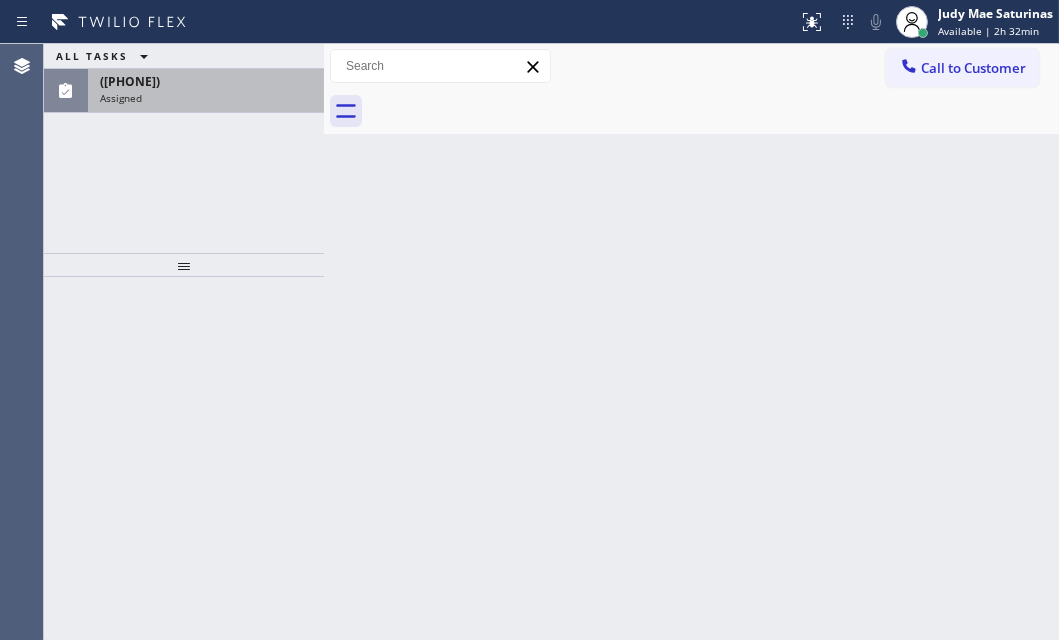 click on "Assigned" at bounding box center [206, 98] 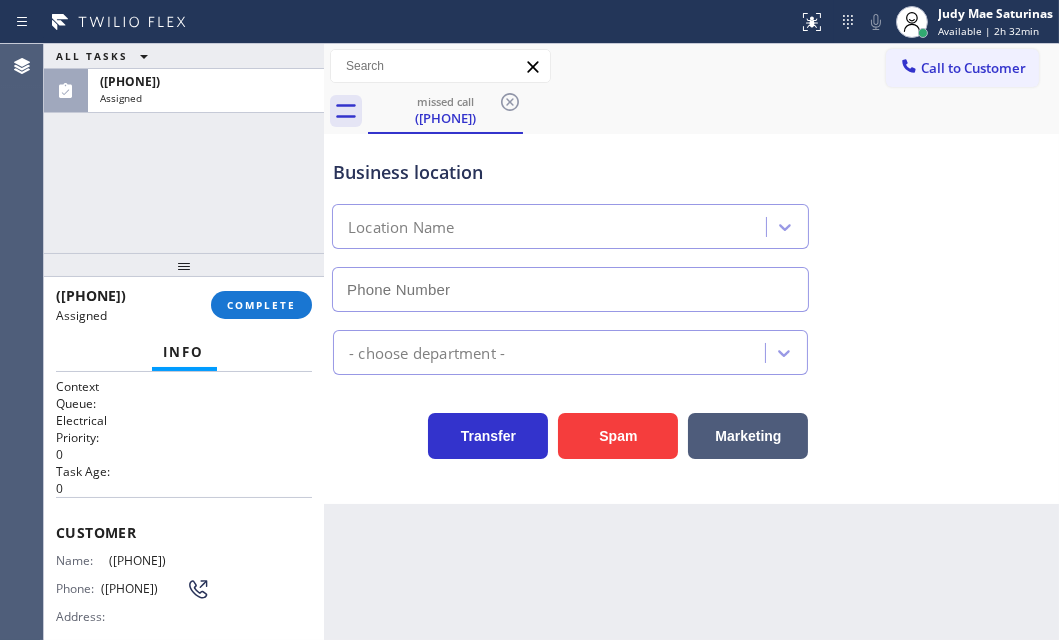 type on "[PHONE]" 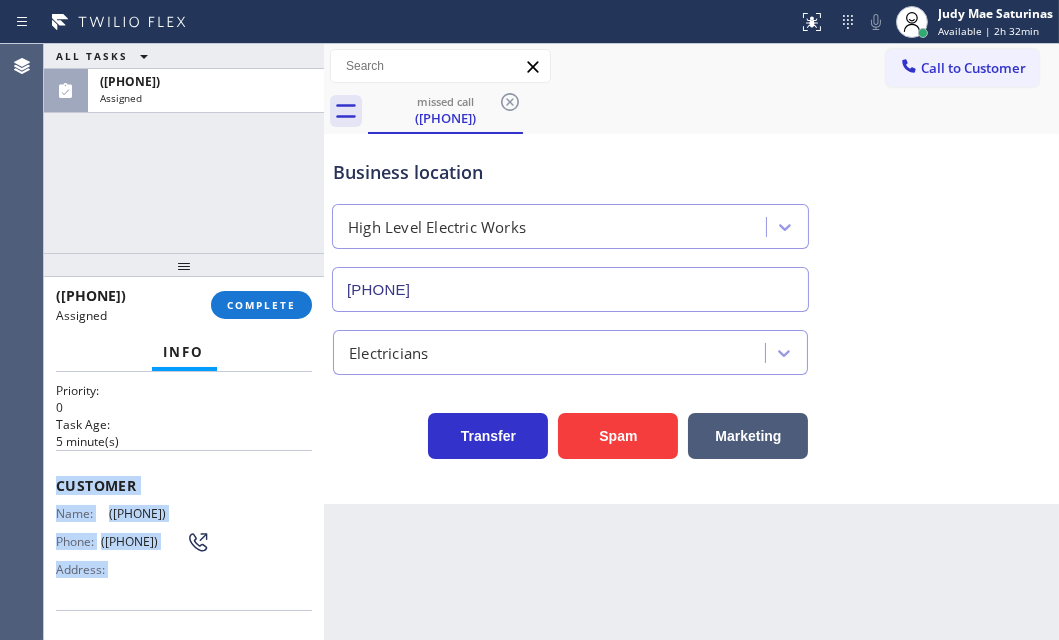 scroll, scrollTop: 181, scrollLeft: 0, axis: vertical 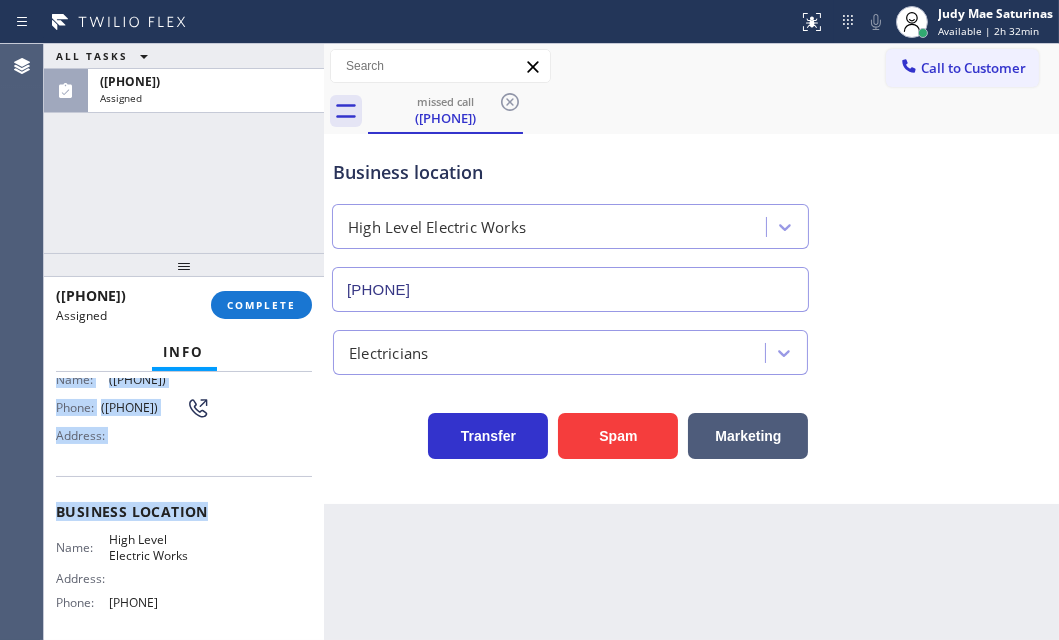 drag, startPoint x: 57, startPoint y: 524, endPoint x: 219, endPoint y: 609, distance: 182.94534 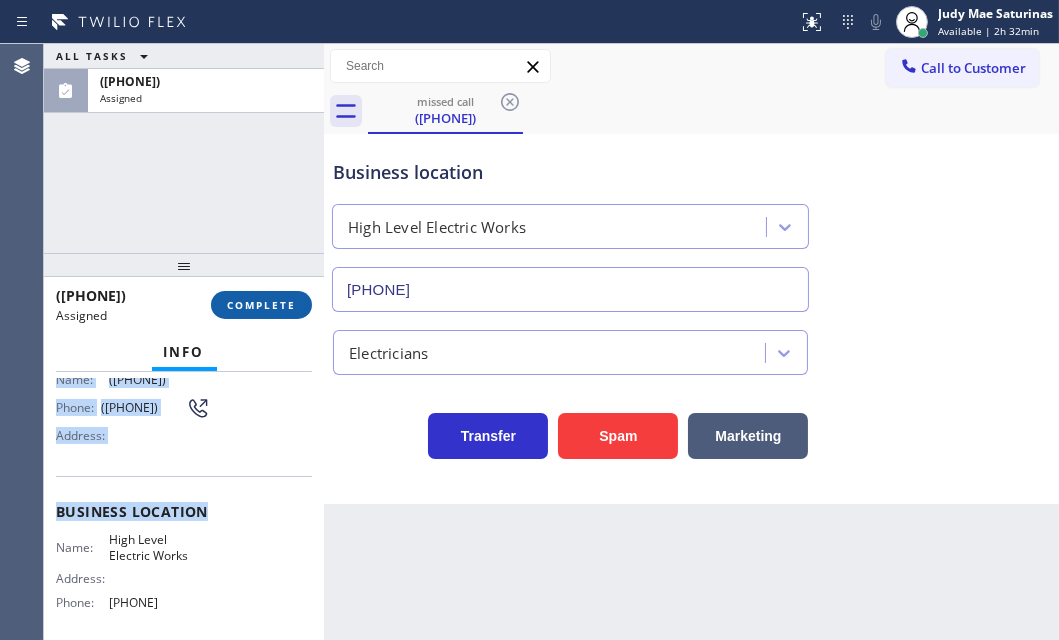 click on "COMPLETE" at bounding box center [261, 305] 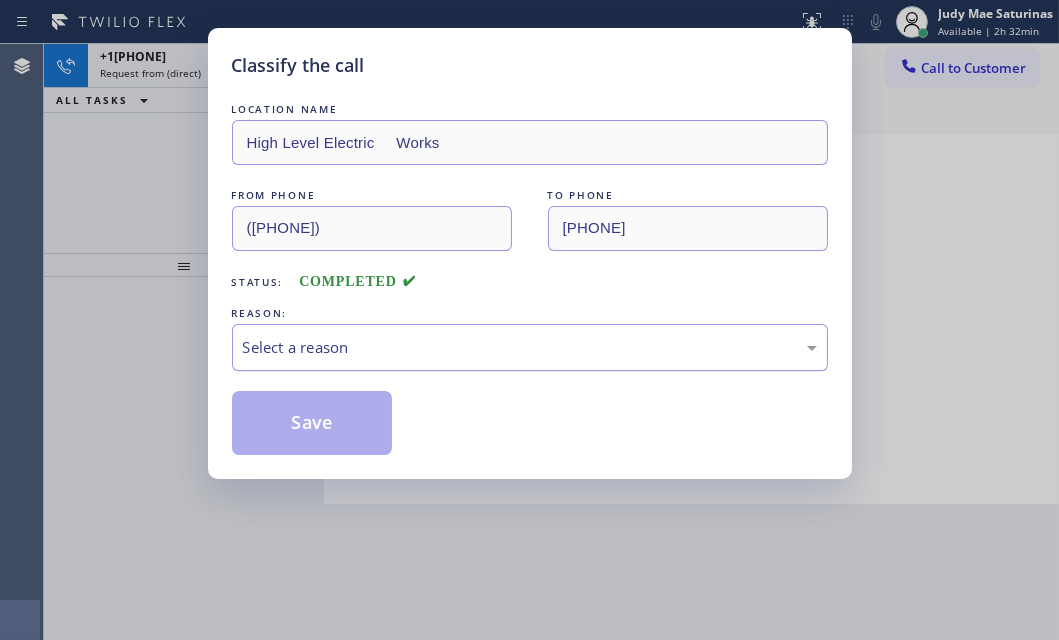 click on "Select a reason" at bounding box center [530, 347] 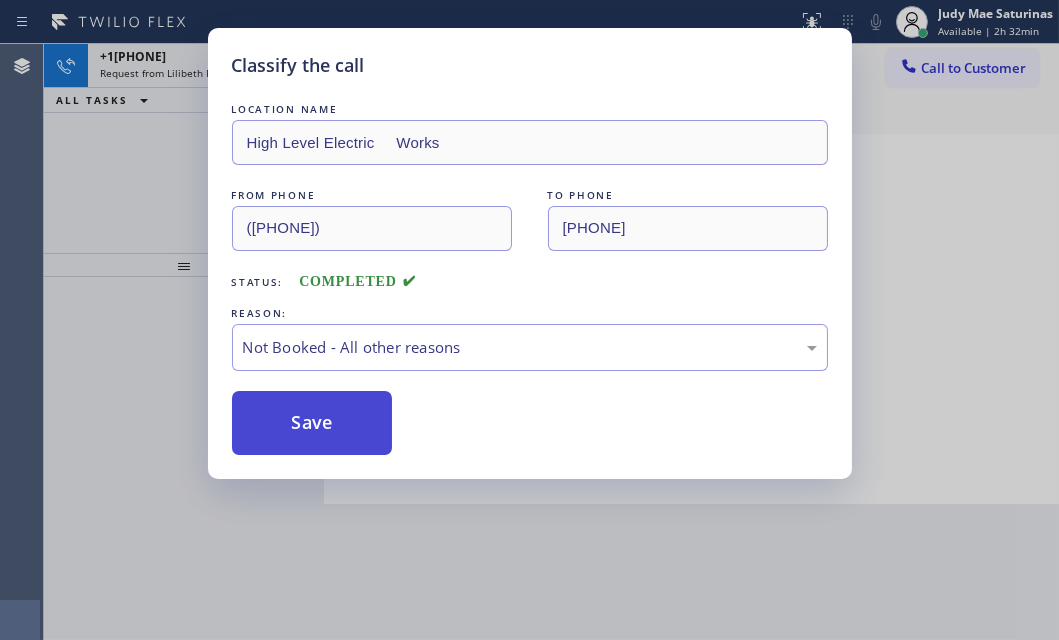 drag, startPoint x: 286, startPoint y: 425, endPoint x: 274, endPoint y: 429, distance: 12.649111 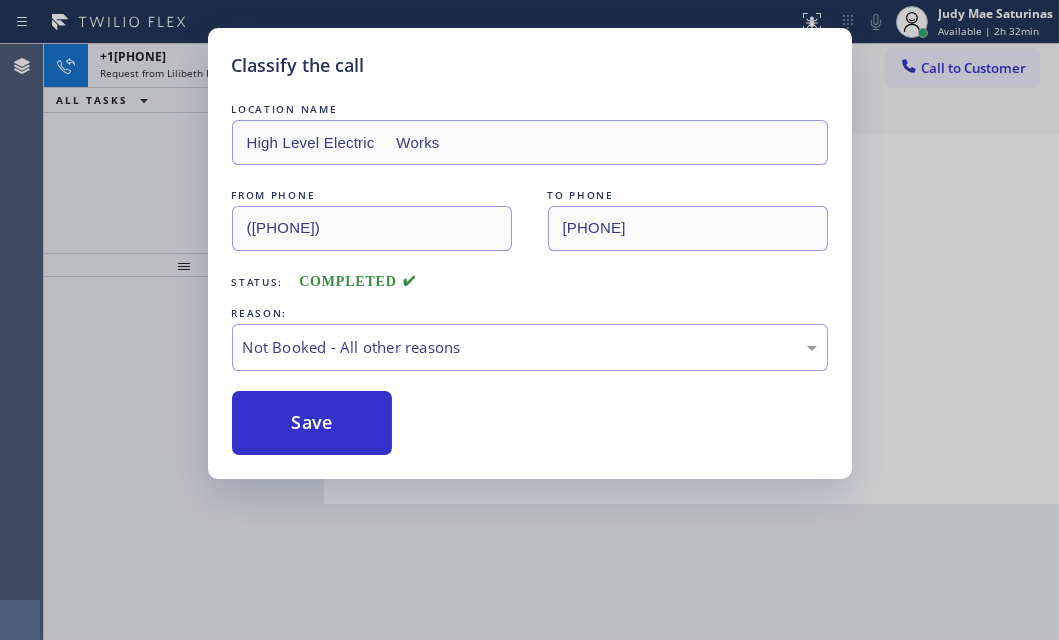 drag, startPoint x: 274, startPoint y: 429, endPoint x: 227, endPoint y: 248, distance: 187.00267 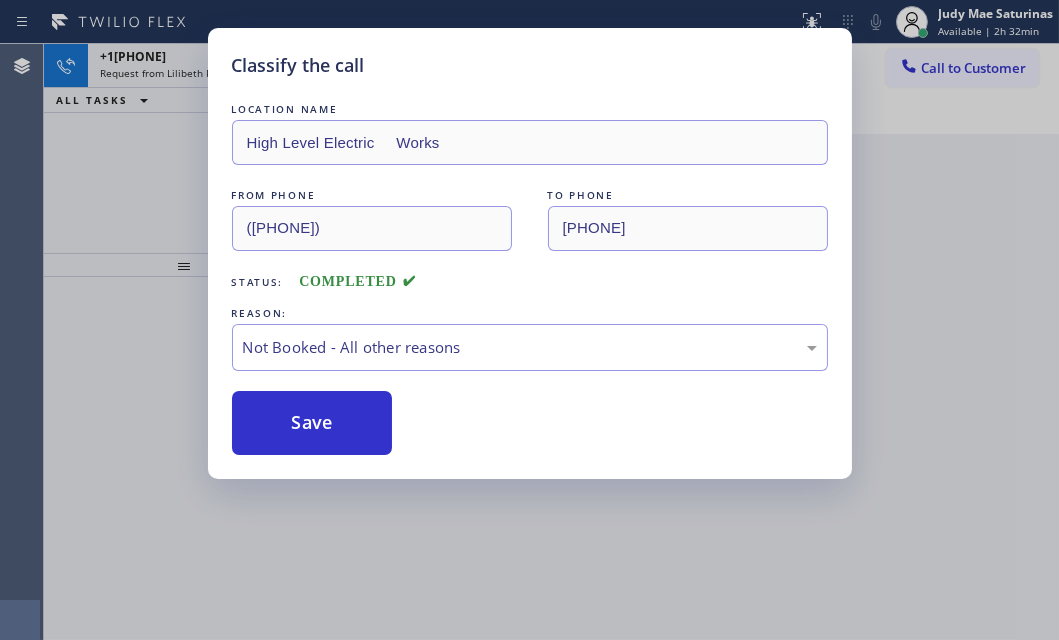 click on "Classify the call LOCATION NAME High Level Electric     Works FROM PHONE ([PHONE]) TO PHONE ([PHONE]) Status: COMPLETED REASON: Not Booked - All other reasons Save" at bounding box center [529, 320] 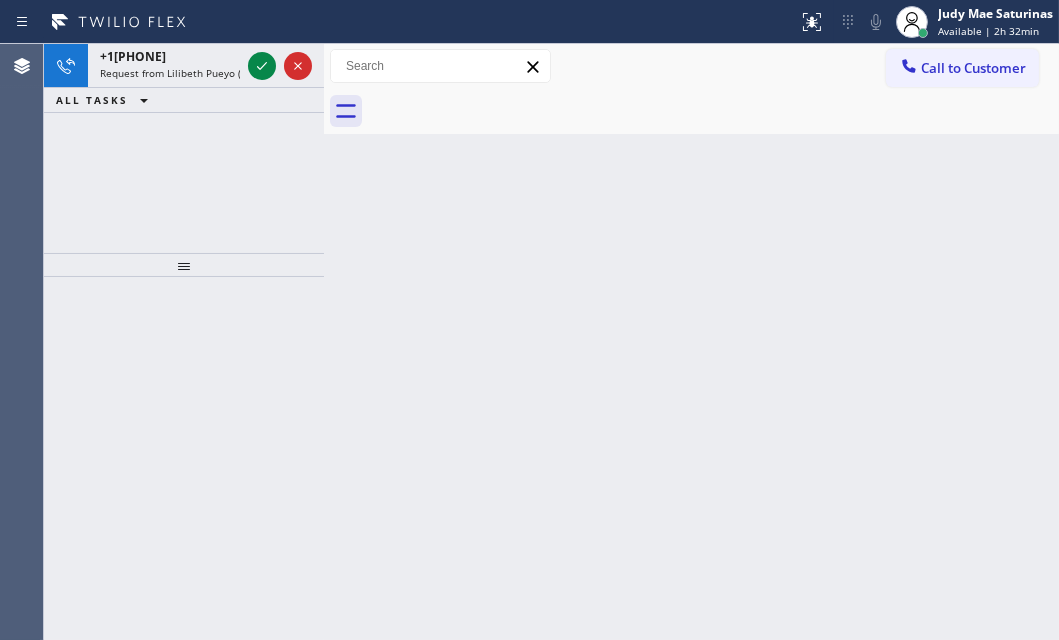 click on "+1[PHONE]" at bounding box center (133, 56) 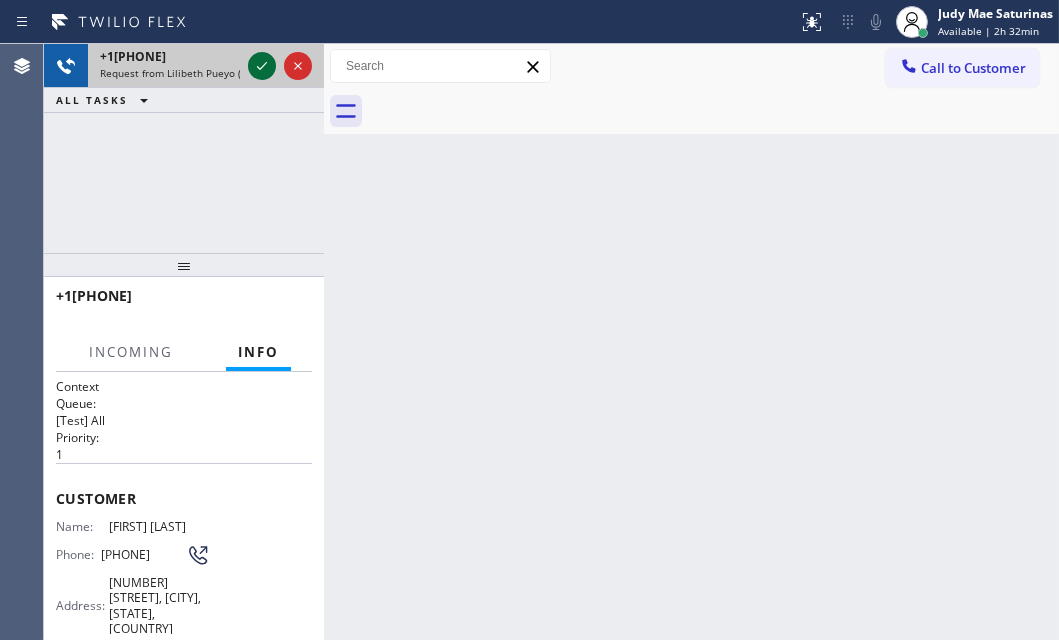 drag, startPoint x: 274, startPoint y: 64, endPoint x: 263, endPoint y: 68, distance: 11.7046995 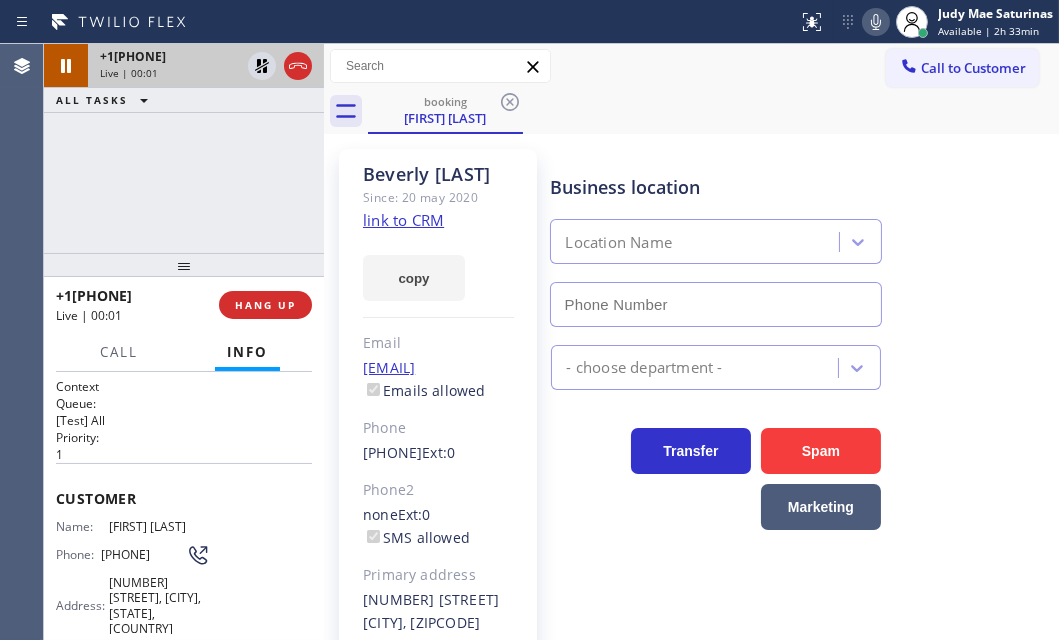 type on "[PHONE]" 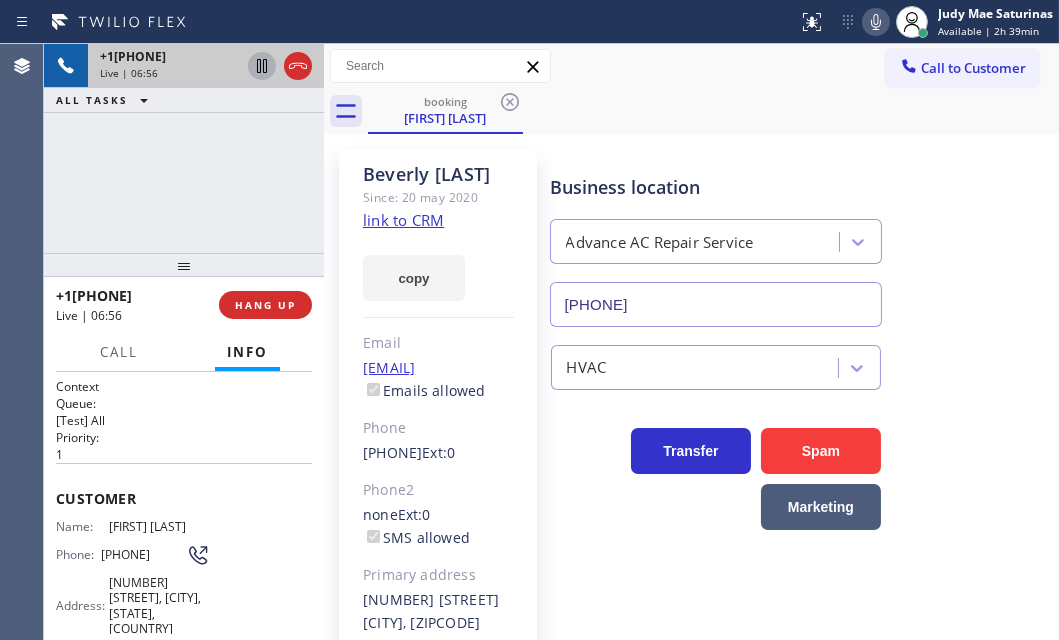 click 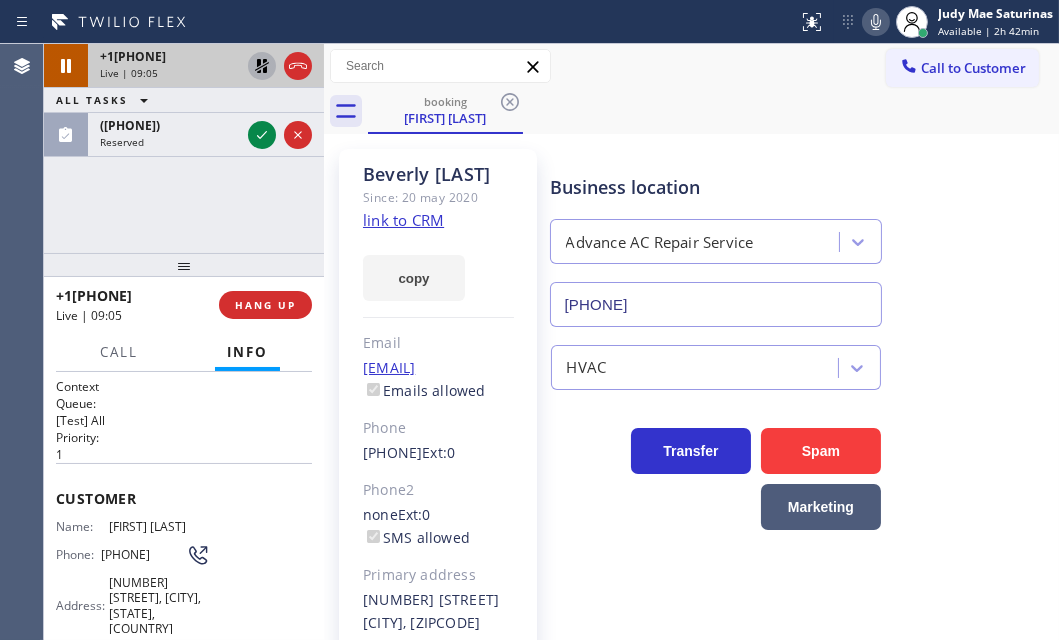 click 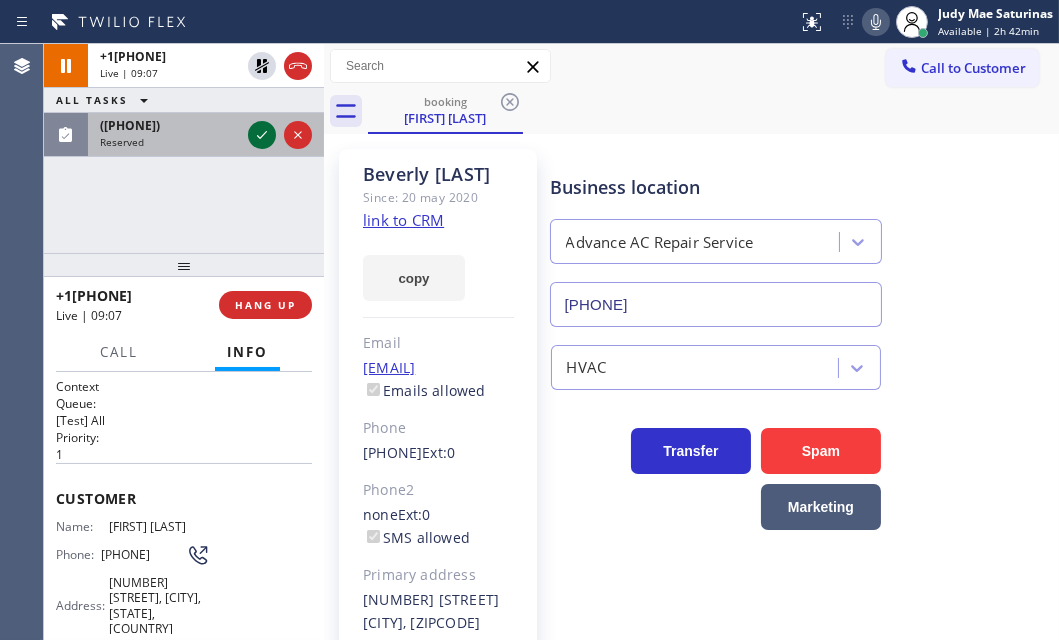 click 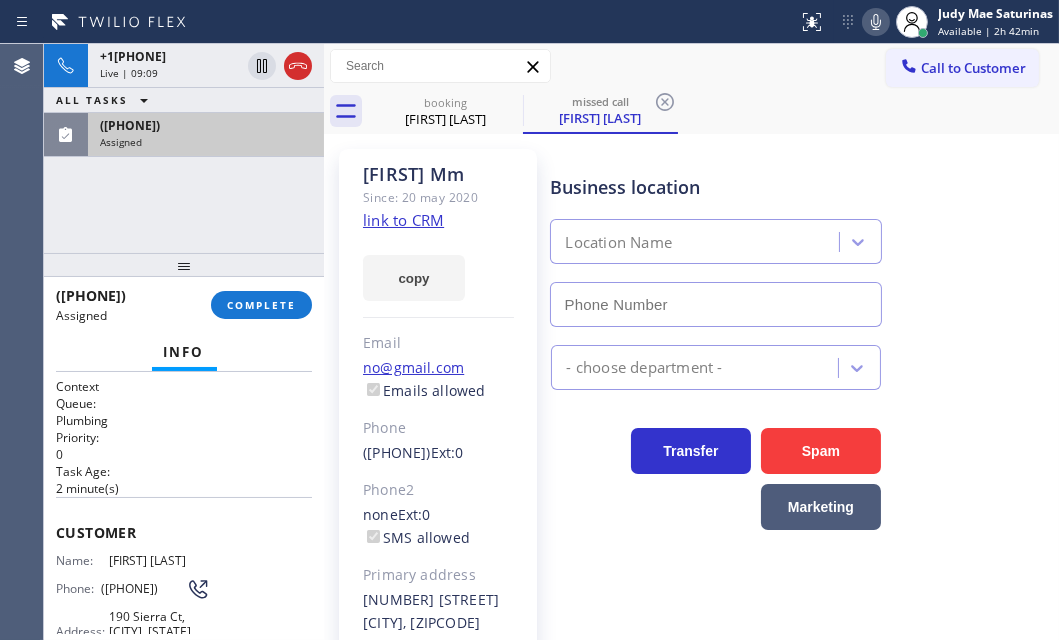 type on "(213) 444-7988" 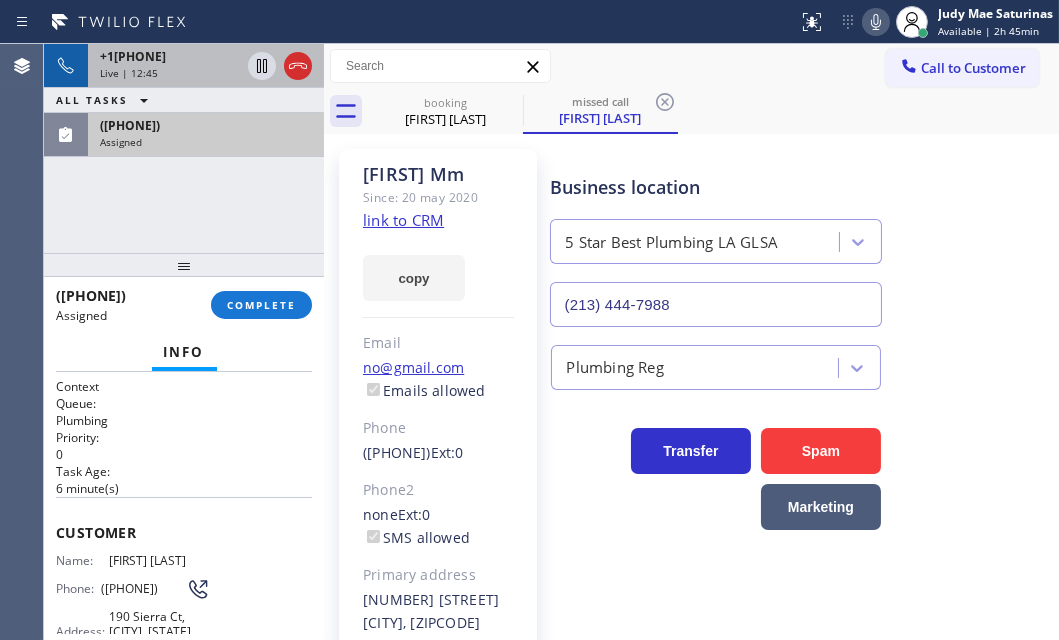 click on "[PHONE] Live | 12:45" at bounding box center (166, 66) 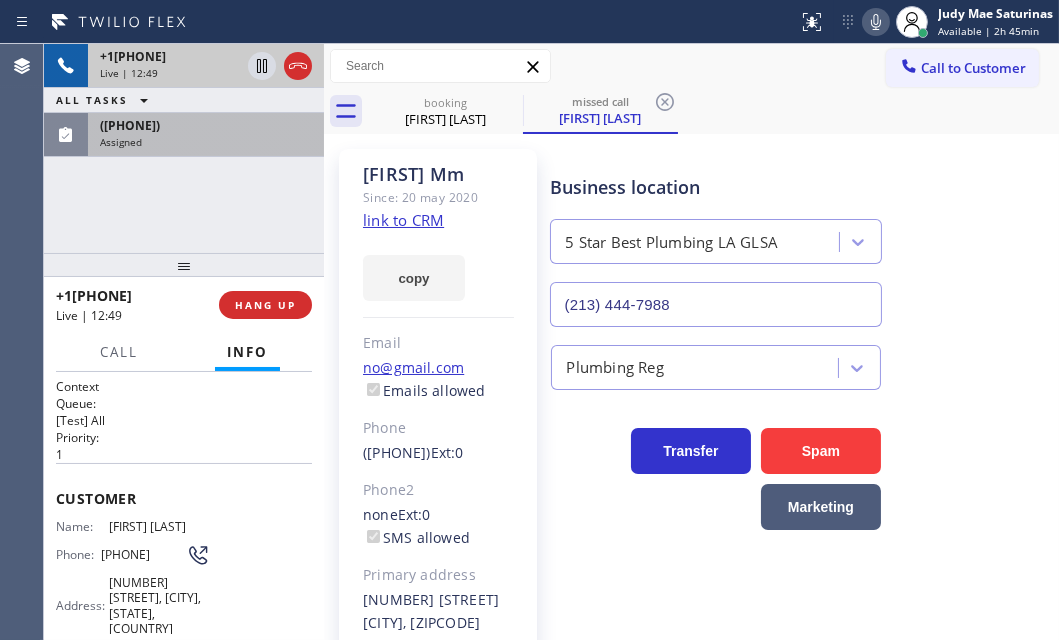 click on "Live | 12:49" at bounding box center (170, 73) 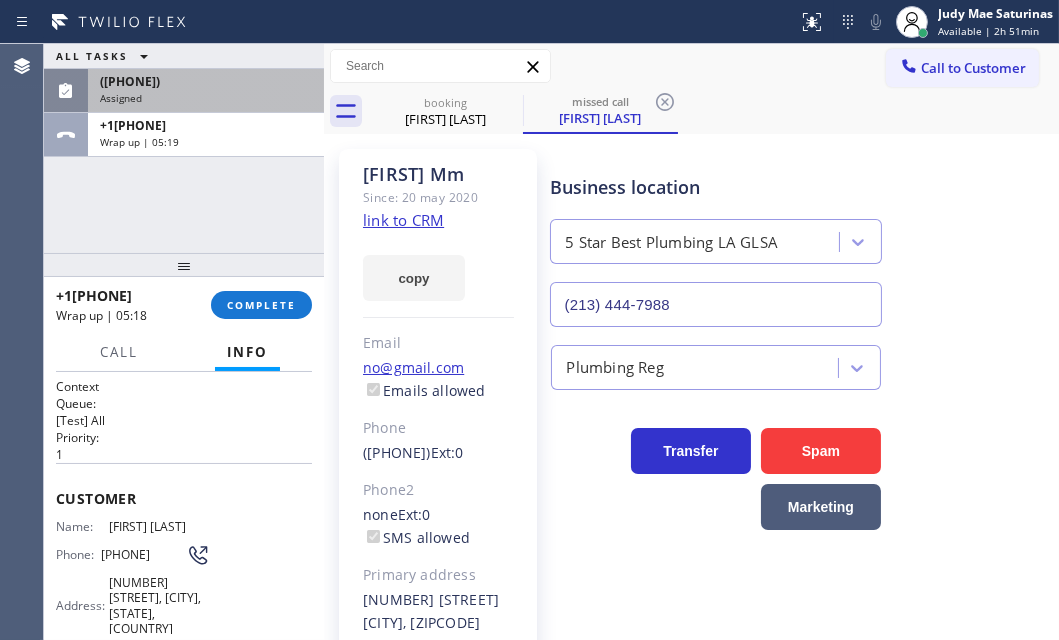 click on "Assigned" at bounding box center (206, 98) 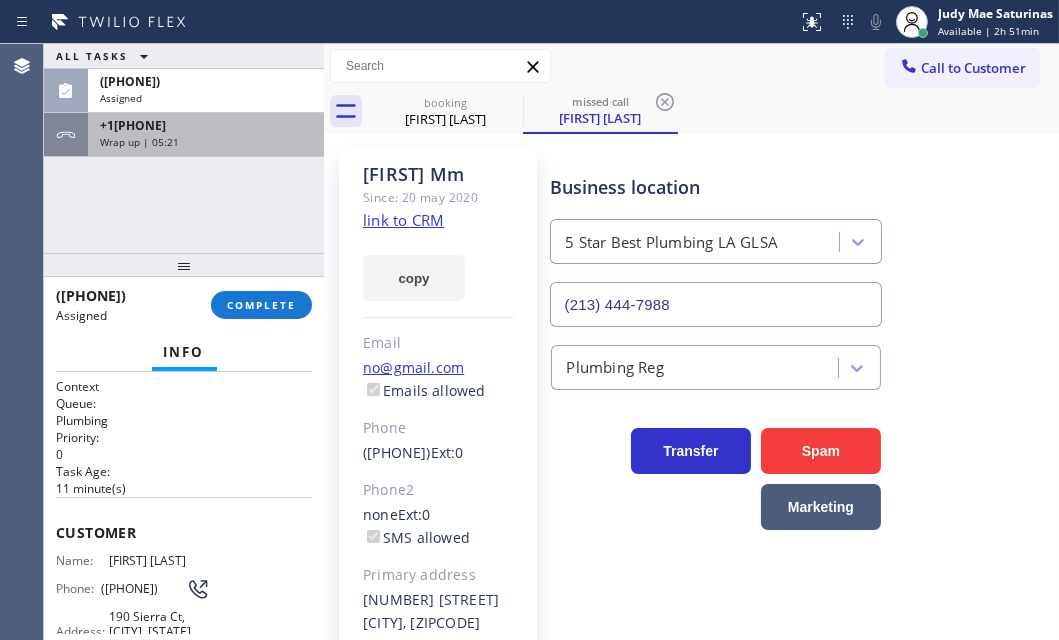 click on "Wrap up | 05:21" at bounding box center (206, 142) 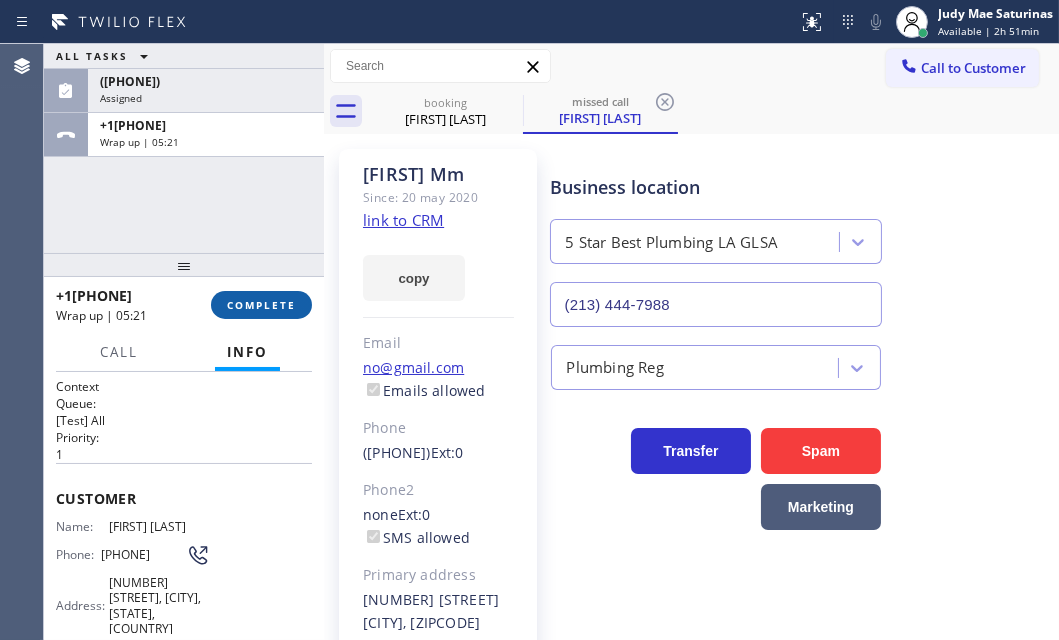 click on "COMPLETE" at bounding box center [261, 305] 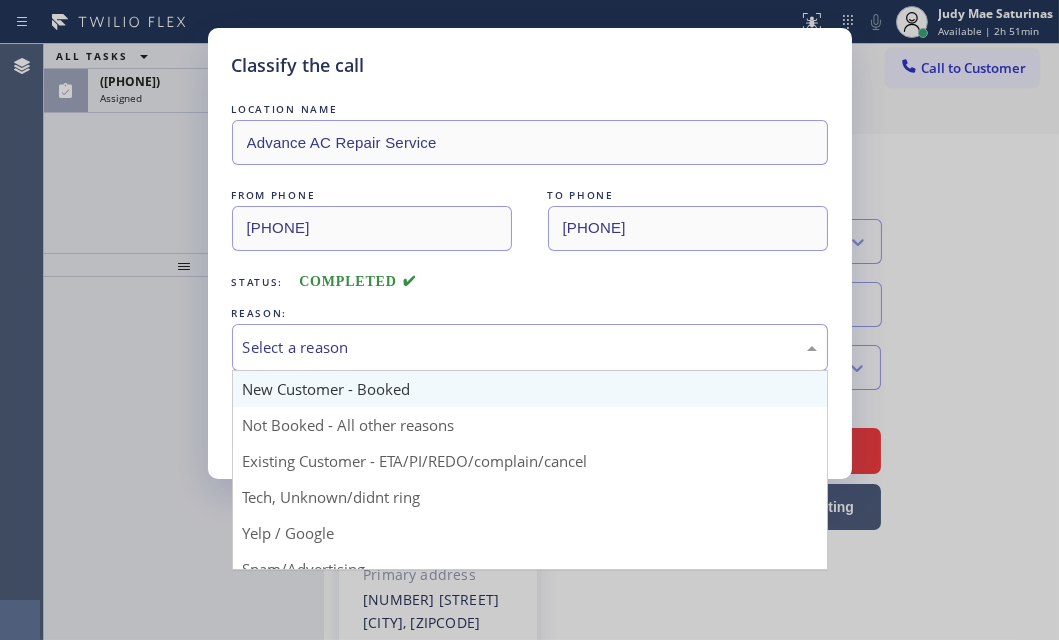 drag, startPoint x: 453, startPoint y: 338, endPoint x: 338, endPoint y: 398, distance: 129.71121 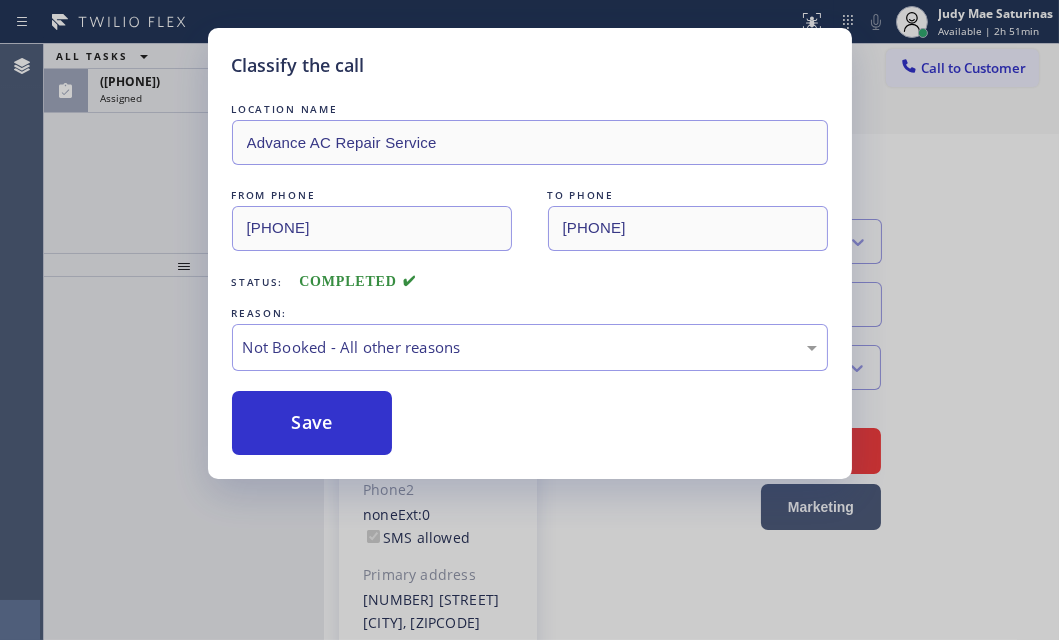 drag, startPoint x: 276, startPoint y: 424, endPoint x: 233, endPoint y: 314, distance: 118.10589 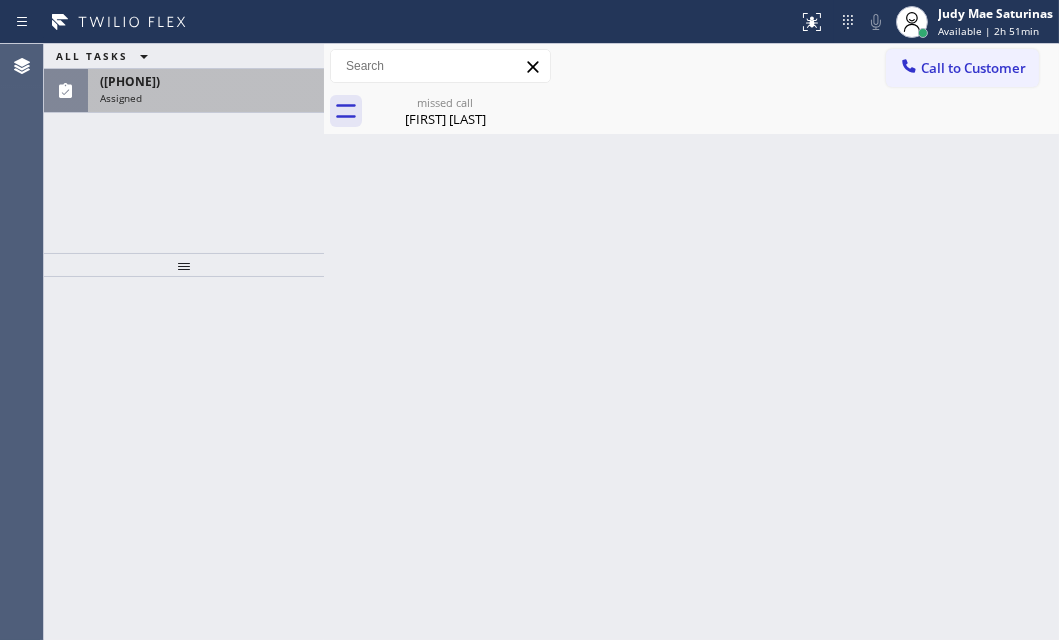 click on "Assigned" at bounding box center (206, 98) 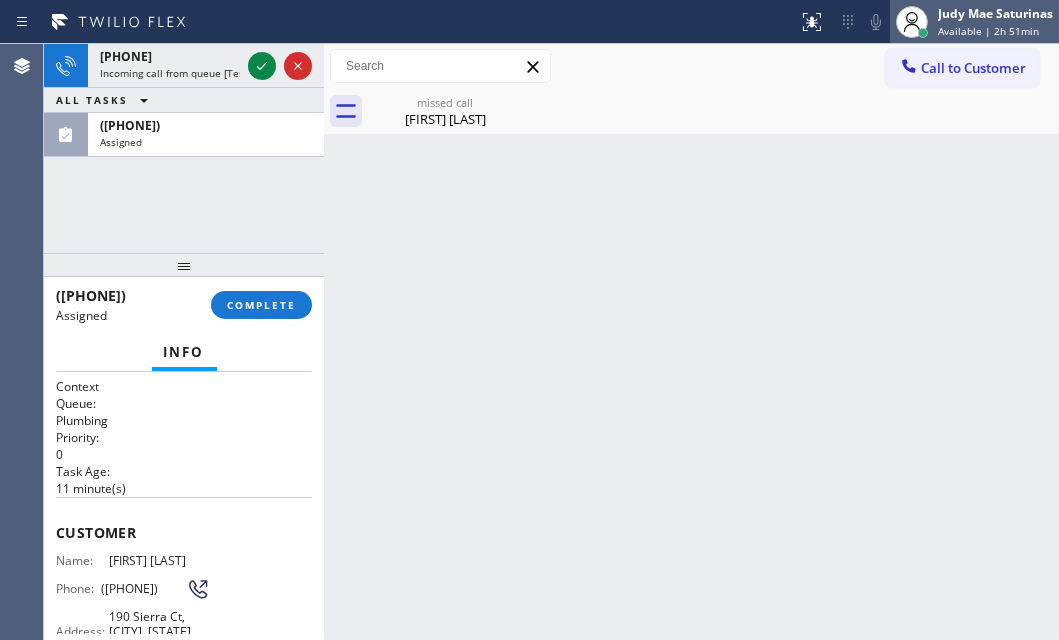 click on "[FIRST] [LAST] Available | 2h 51min" at bounding box center [996, 21] 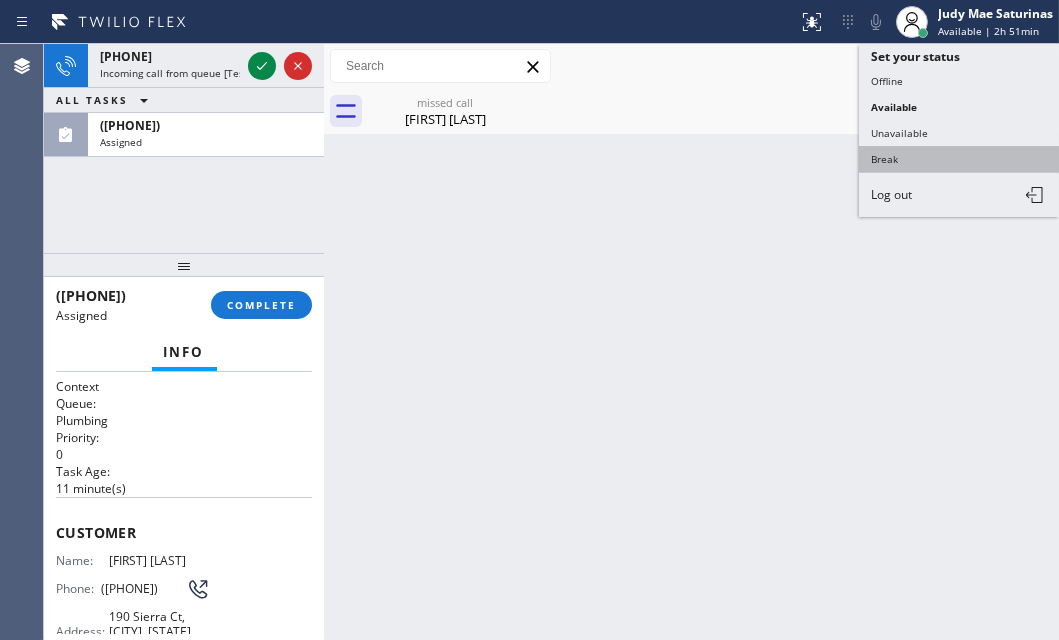 click on "Break" at bounding box center (959, 159) 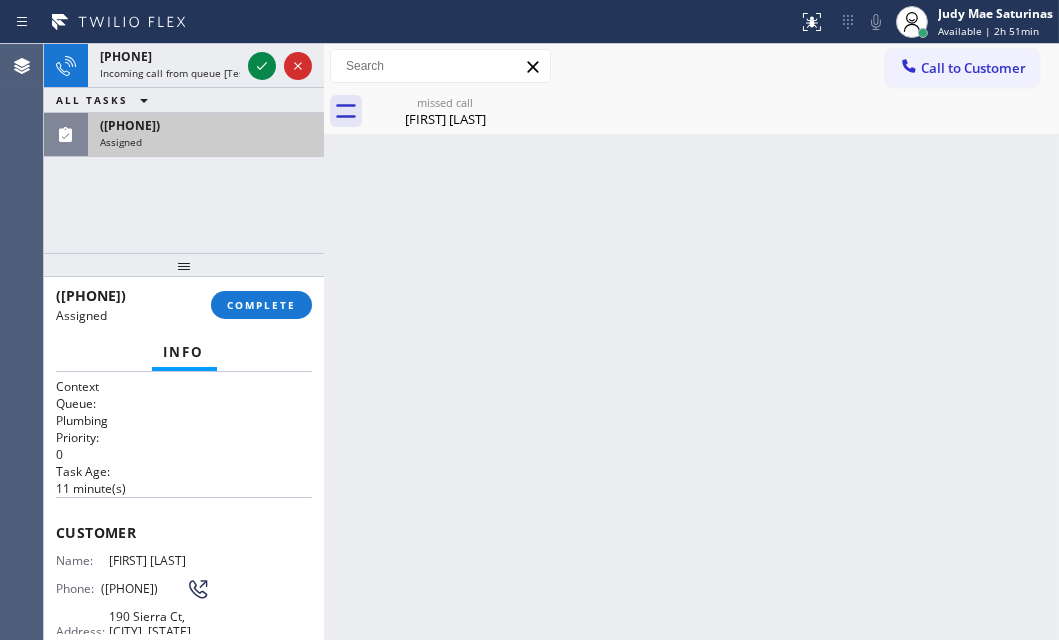click on "([PHONE]) Assigned" at bounding box center (202, 135) 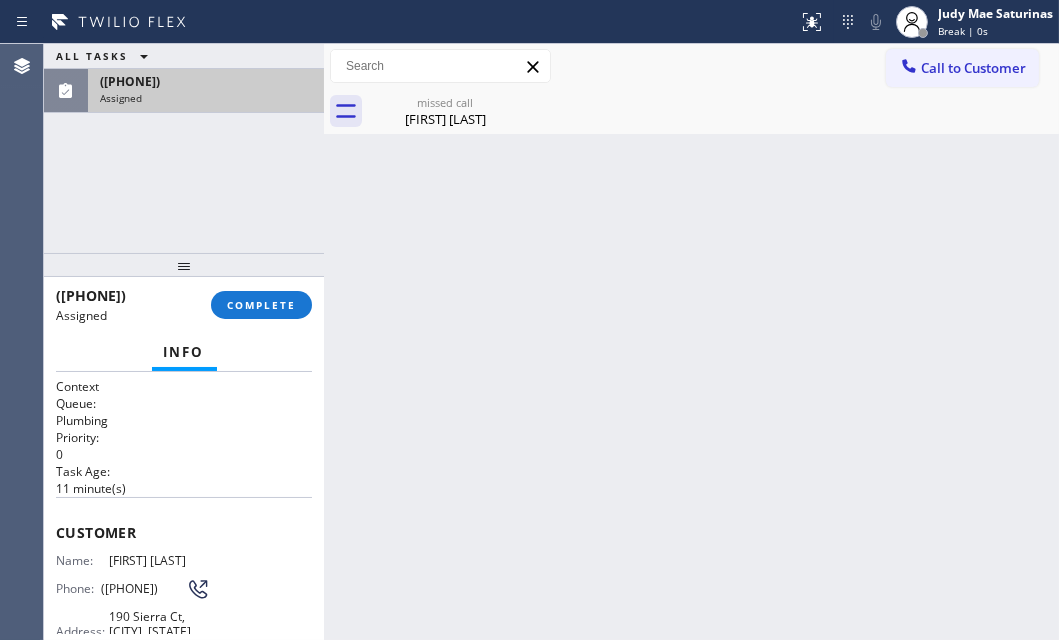 click on "([PHONE]) Assigned" at bounding box center [202, 91] 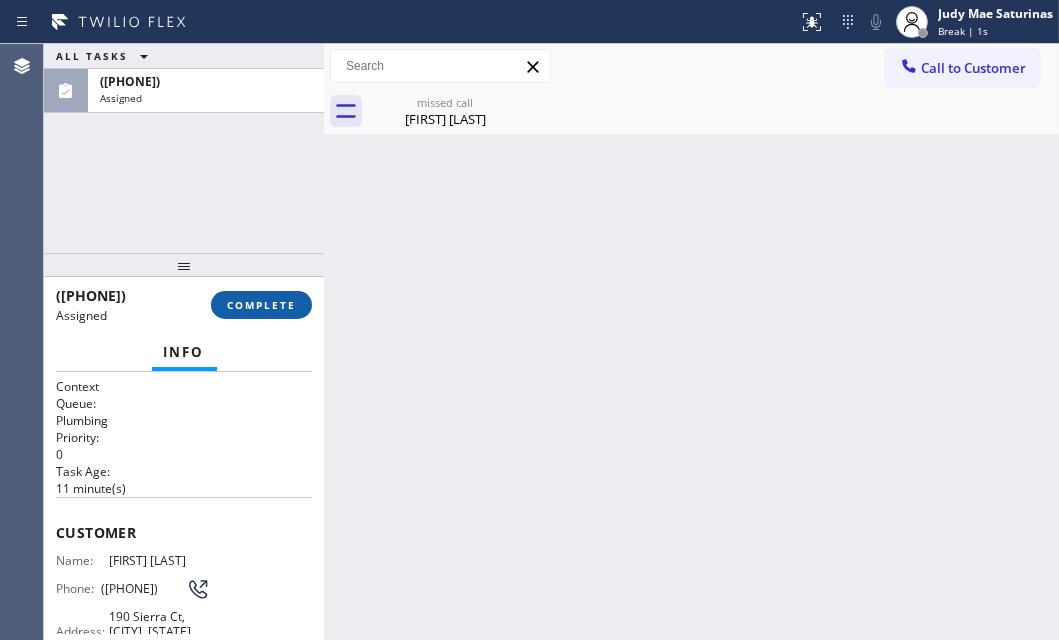 click on "COMPLETE" at bounding box center (261, 305) 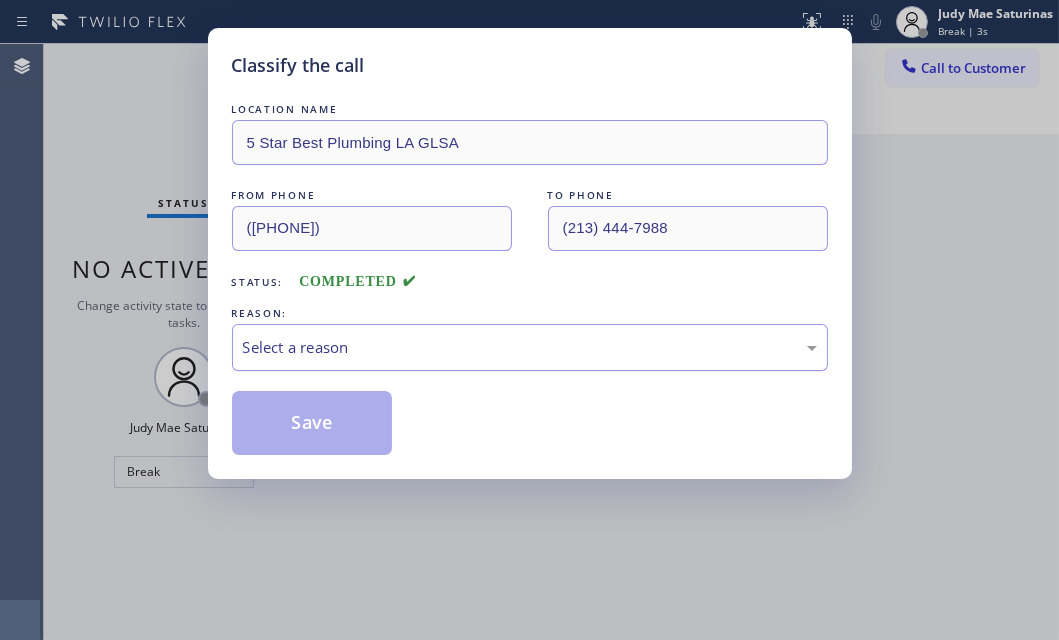 drag, startPoint x: 381, startPoint y: 343, endPoint x: 359, endPoint y: 366, distance: 31.827662 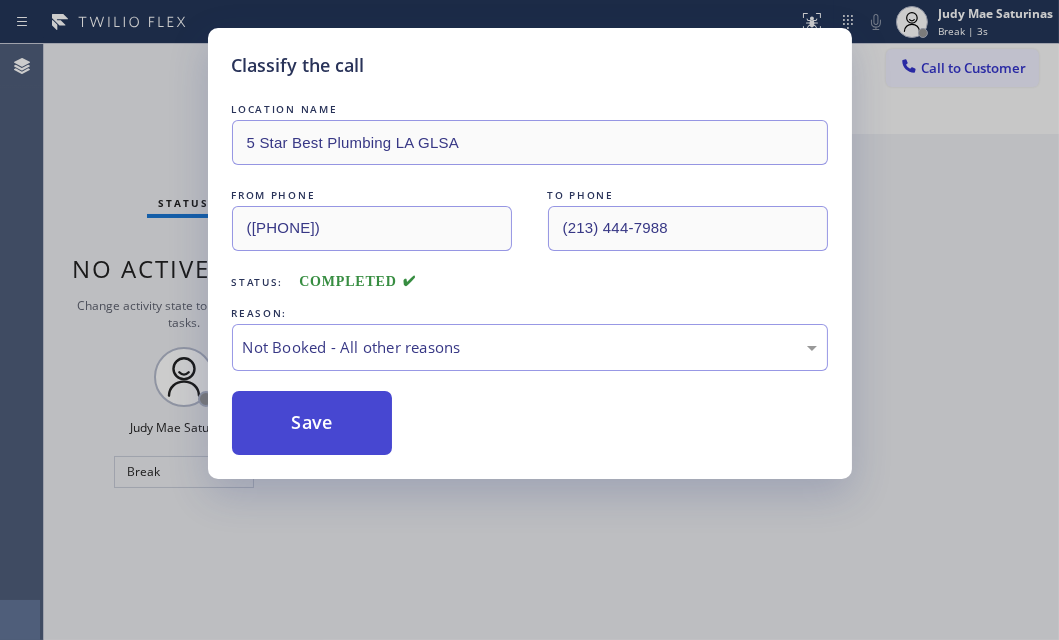 click on "Save" at bounding box center [312, 423] 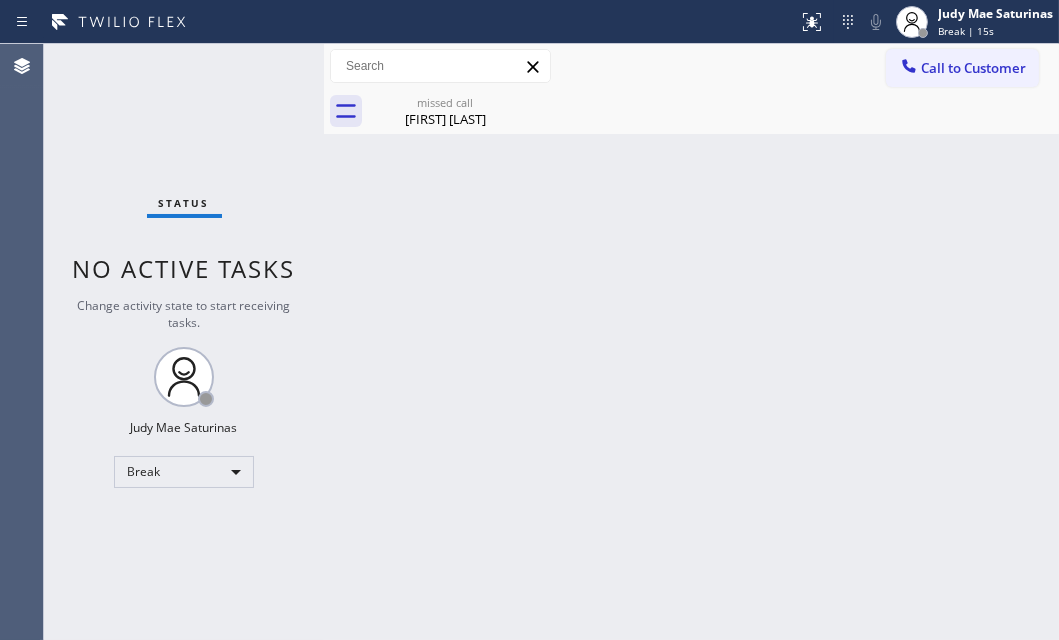 click on "missed call [FIRST] [LAST]" at bounding box center (713, 111) 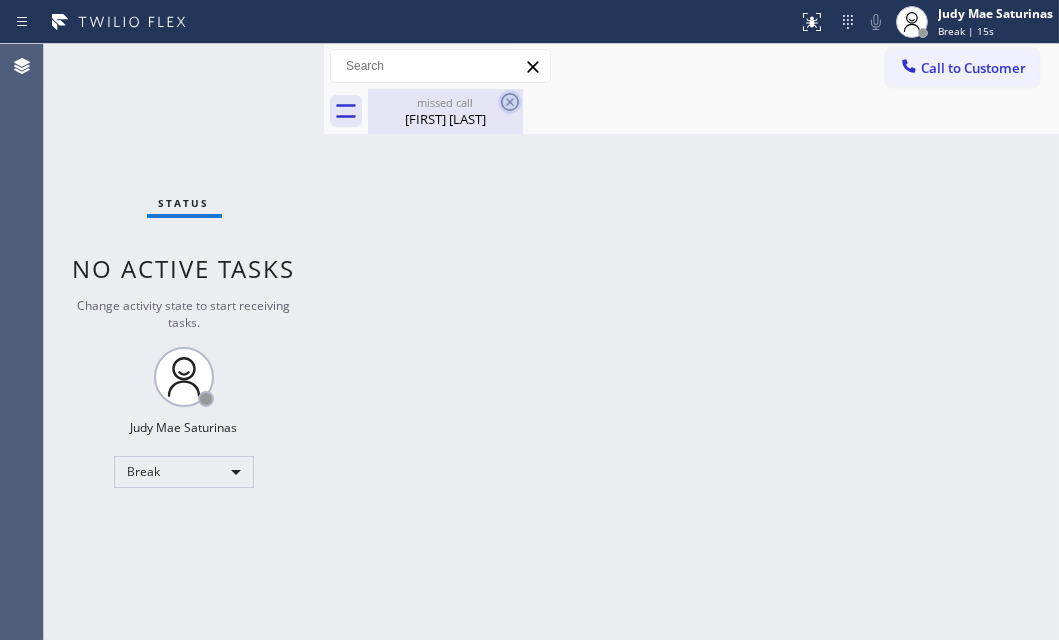 click 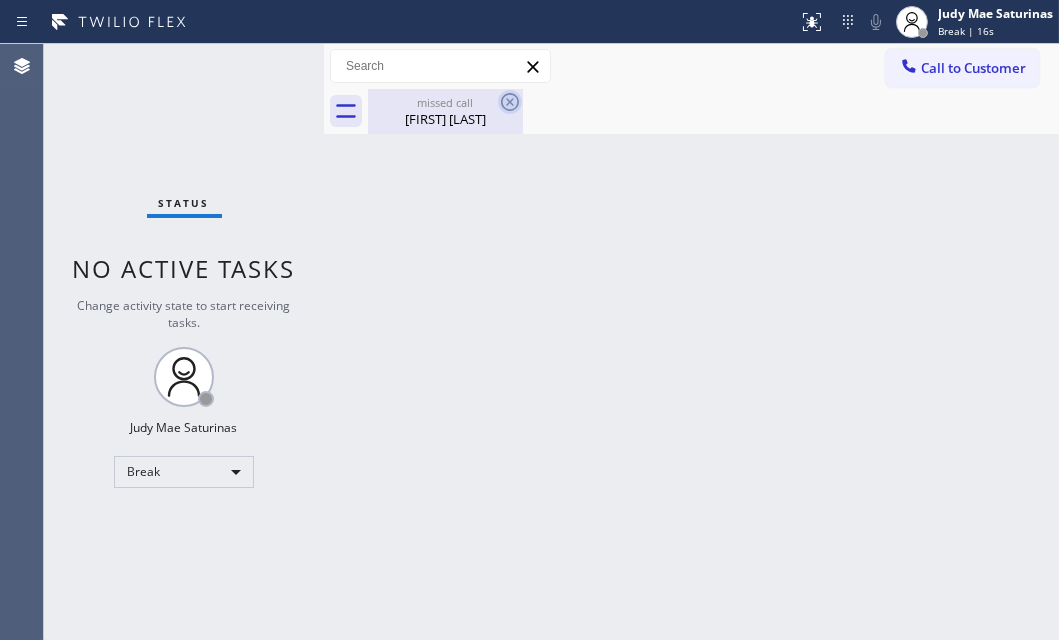 click 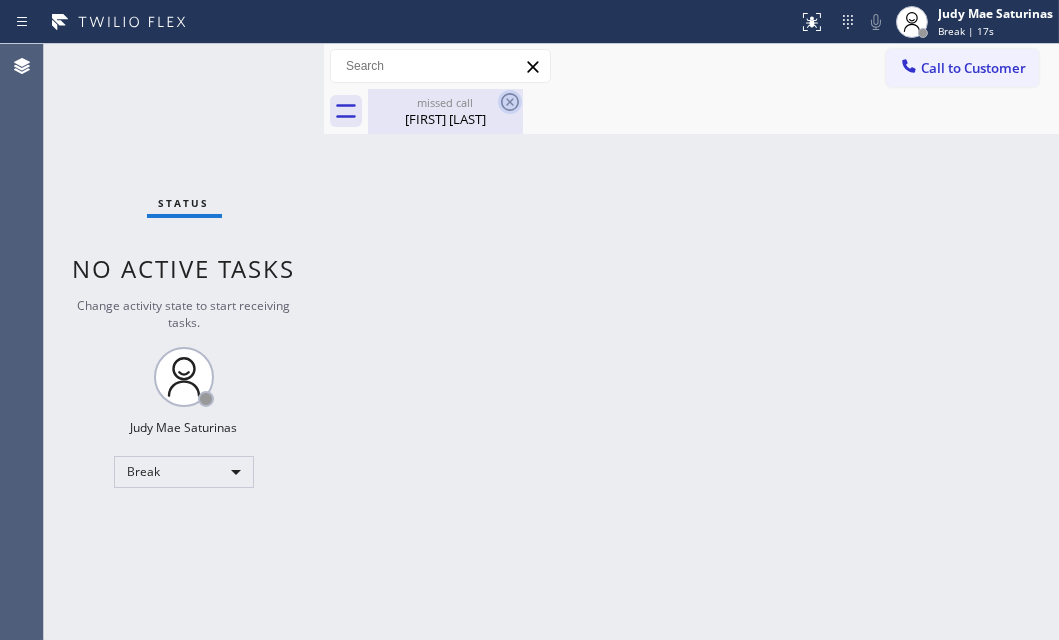 click 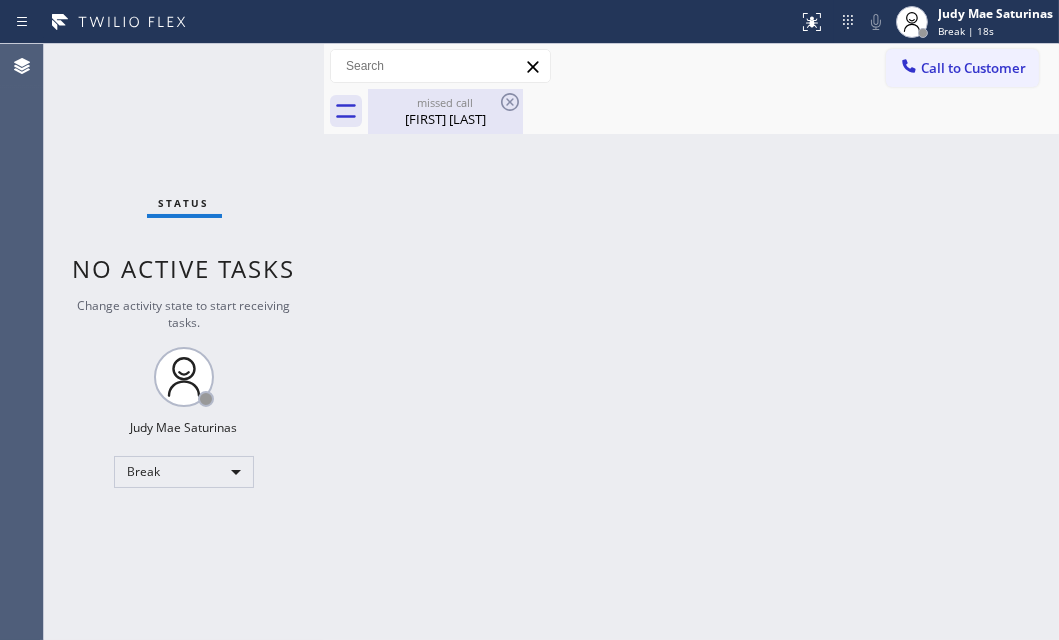 click on "[FIRST] [LAST]" at bounding box center (445, 119) 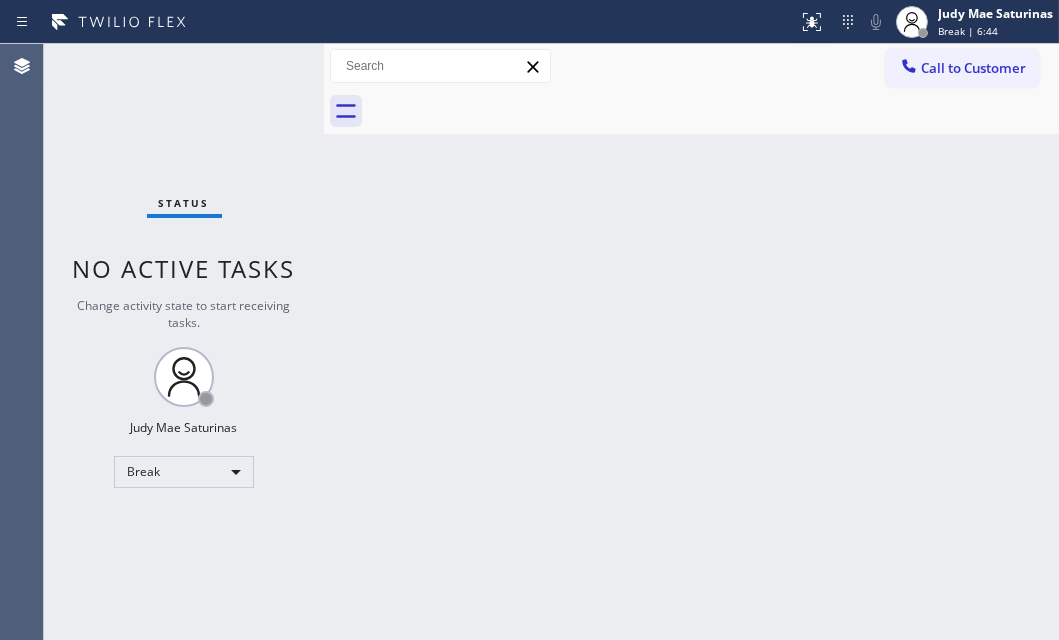 drag, startPoint x: 164, startPoint y: 116, endPoint x: 383, endPoint y: 117, distance: 219.00229 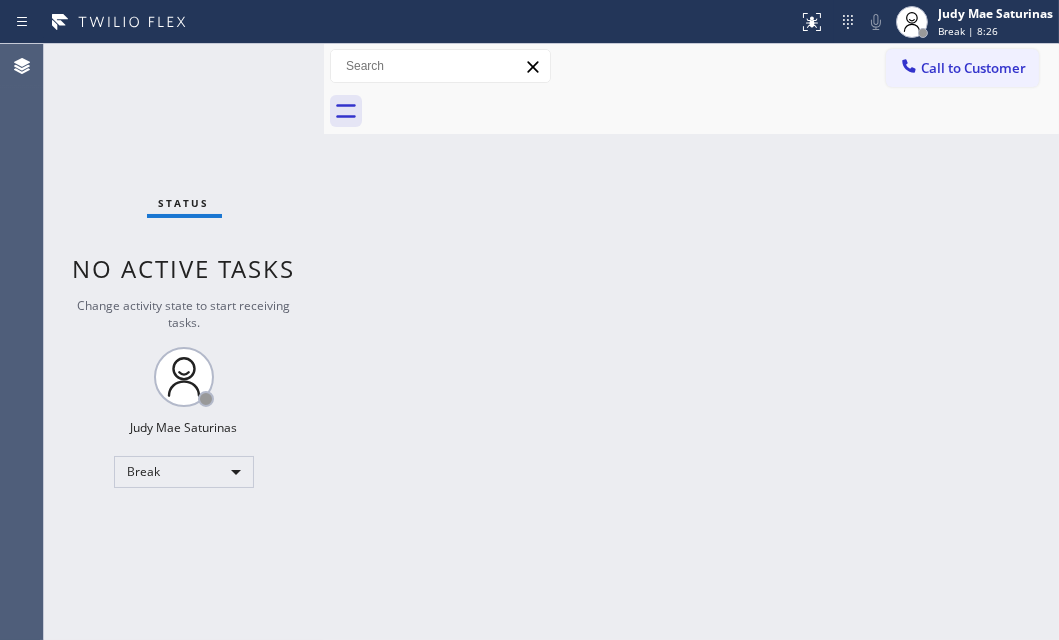 click on "Back to Dashboard Change Sender ID Customers Technicians Select a contact Outbound call Technician Search Technician Your caller id phone number Your caller id phone number Call Technician info Name   Phone none Address none Change Sender ID HVAC [PHONE] 5 Star Appliance [PHONE] Appliance Repair [PHONE] Plumbing [PHONE] Air Duct Cleaning [PHONE]  Electricians [PHONE] Cancel Change Check personal SMS Reset Change No tabs Call to Customer Outbound call Location Red Apple Appliance Repair [CITY] Your caller id phone number [PHONE] Customer number Call Outbound call Technician Search Technician Your caller id phone number Your caller id phone number Call" at bounding box center [691, 342] 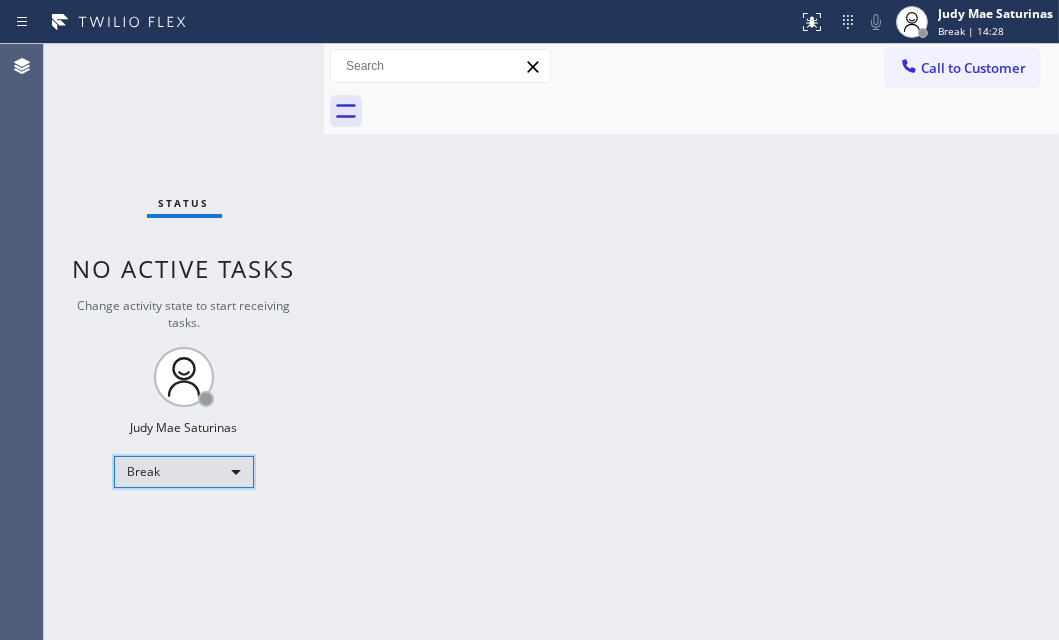 click on "Break" at bounding box center (184, 472) 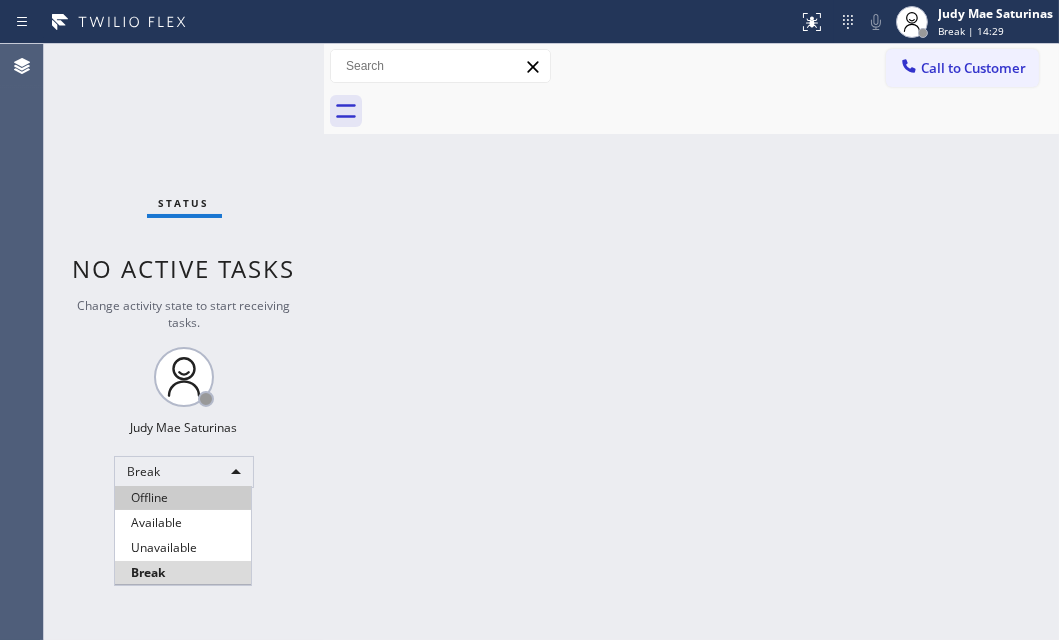 drag, startPoint x: 185, startPoint y: 520, endPoint x: 197, endPoint y: 509, distance: 16.27882 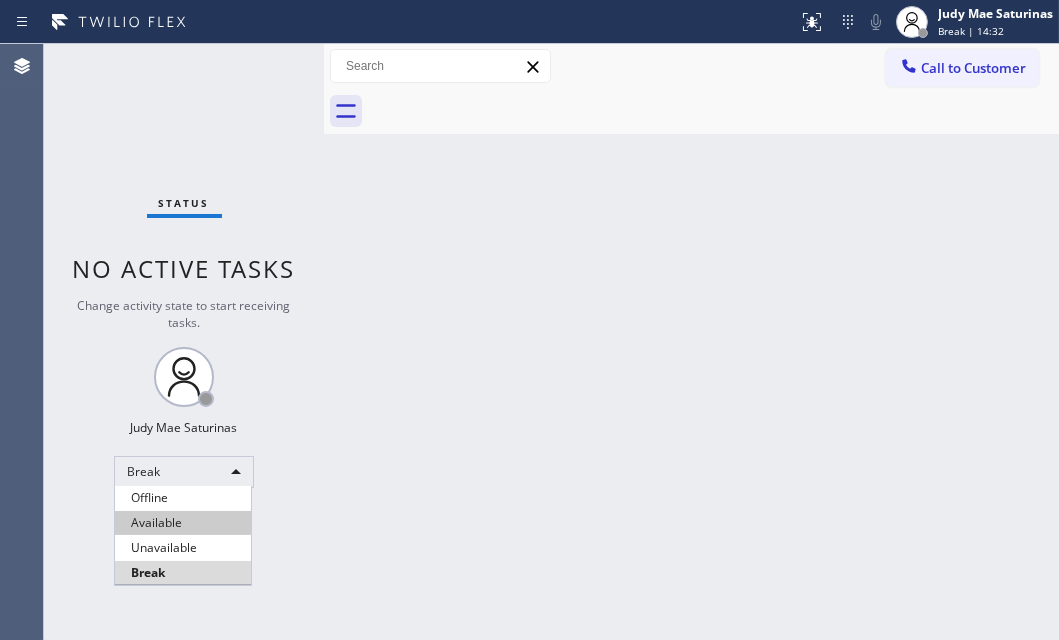 click on "Available" at bounding box center [183, 523] 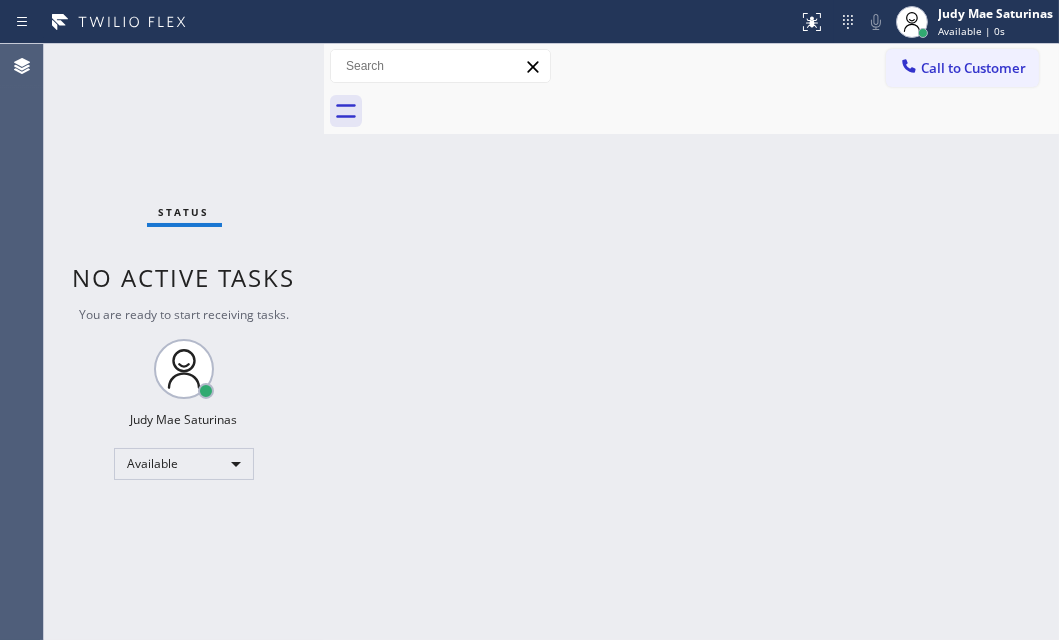 click on "Back to Dashboard Change Sender ID Customers Technicians Select a contact Outbound call Technician Search Technician Your caller id phone number Your caller id phone number Call Technician info Name   Phone none Address none Change Sender ID HVAC [PHONE] 5 Star Appliance [PHONE] Appliance Repair [PHONE] Plumbing [PHONE] Air Duct Cleaning [PHONE]  Electricians [PHONE] Cancel Change Check personal SMS Reset Change No tabs Call to Customer Outbound call Location Red Apple Appliance Repair [CITY] Your caller id phone number [PHONE] Customer number Call Outbound call Technician Search Technician Your caller id phone number Your caller id phone number Call" at bounding box center (691, 342) 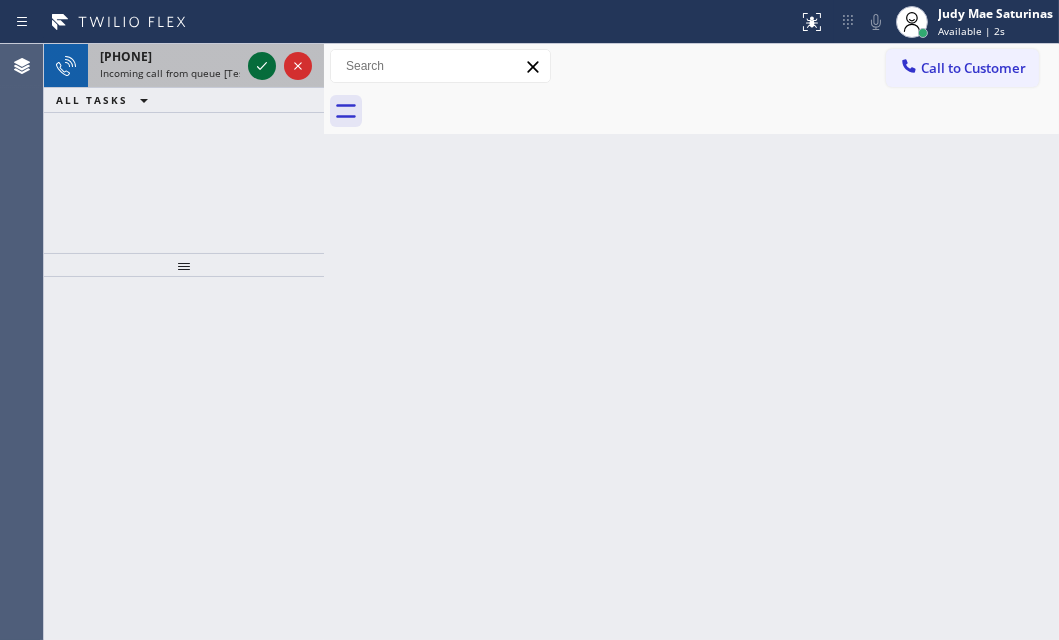 click 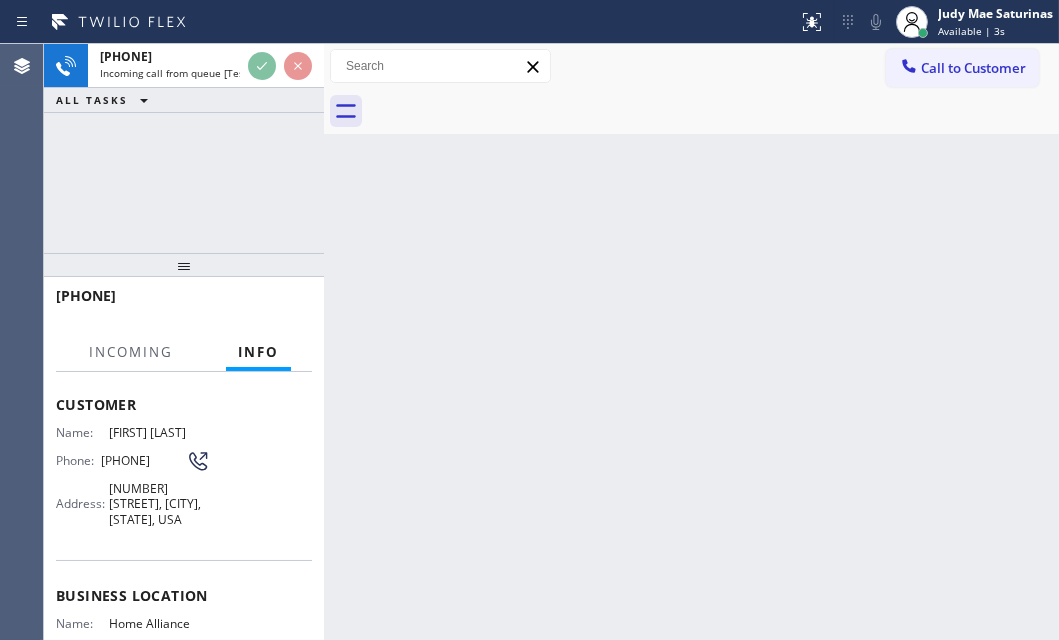 scroll, scrollTop: 181, scrollLeft: 0, axis: vertical 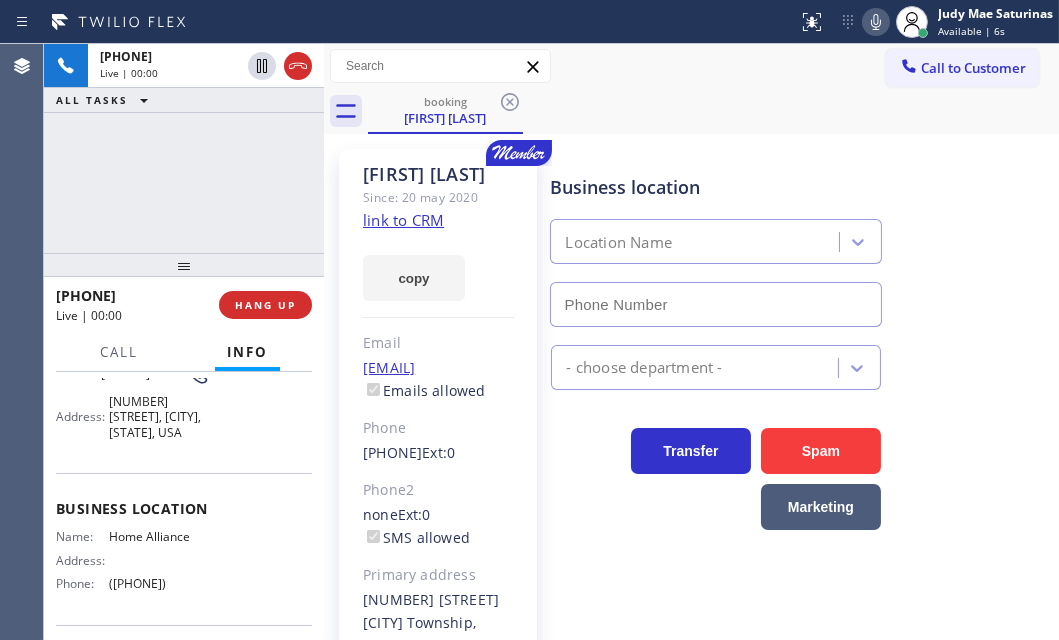 type on "([PHONE])" 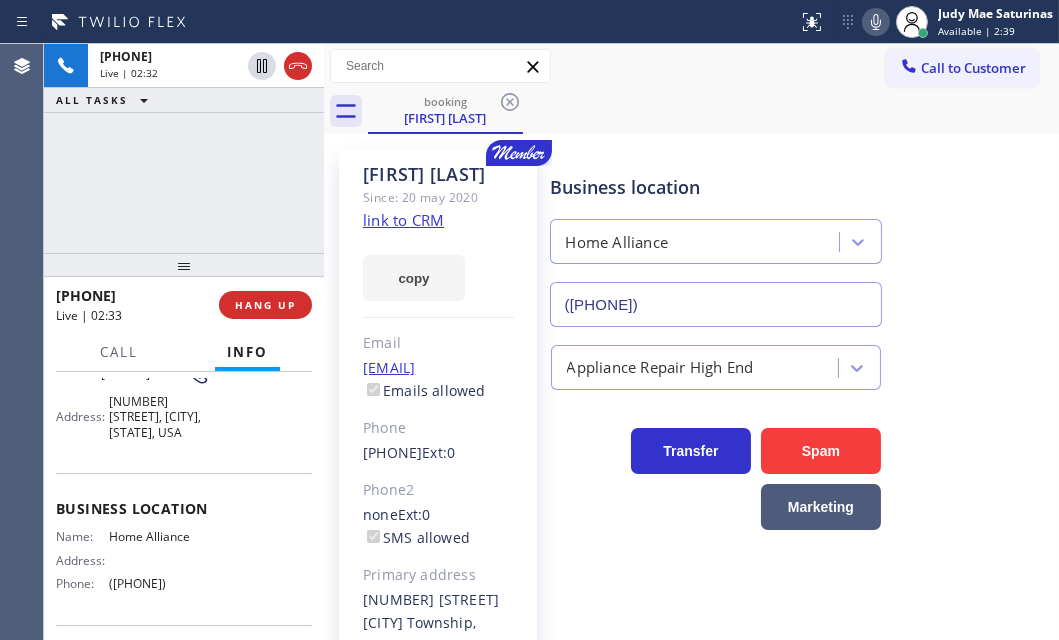 scroll, scrollTop: 0, scrollLeft: 0, axis: both 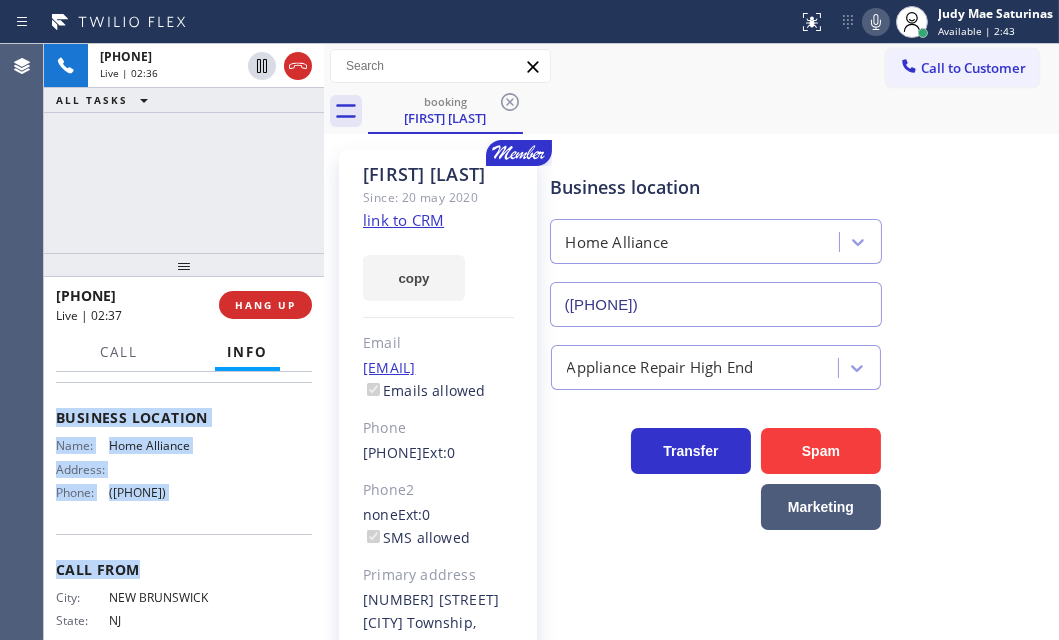 drag, startPoint x: 50, startPoint y: 489, endPoint x: 204, endPoint y: 519, distance: 156.89487 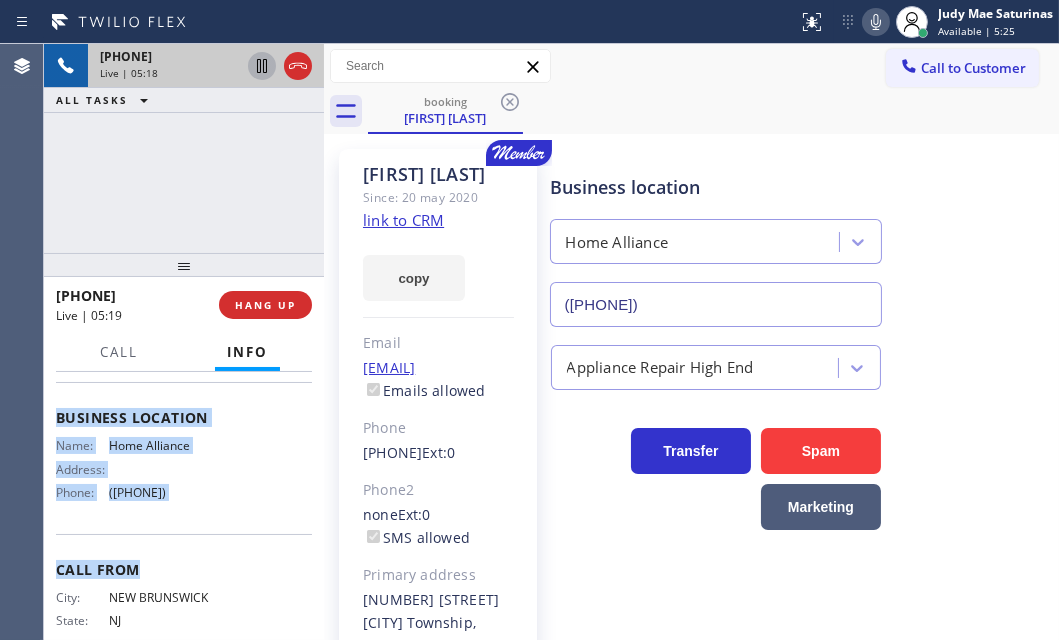 click 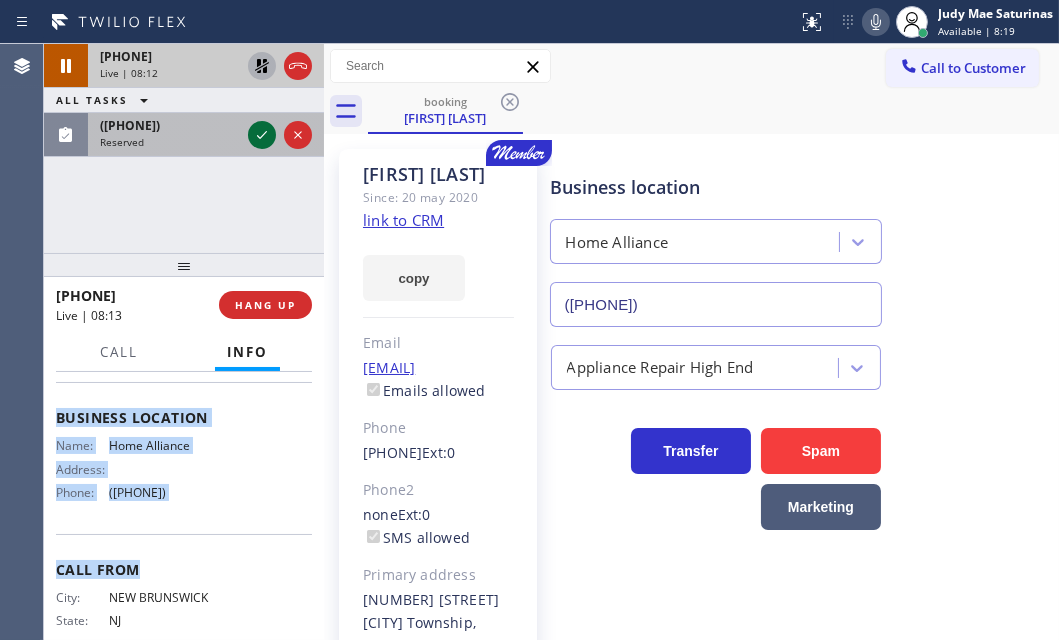 drag, startPoint x: 260, startPoint y: 136, endPoint x: 260, endPoint y: 124, distance: 12 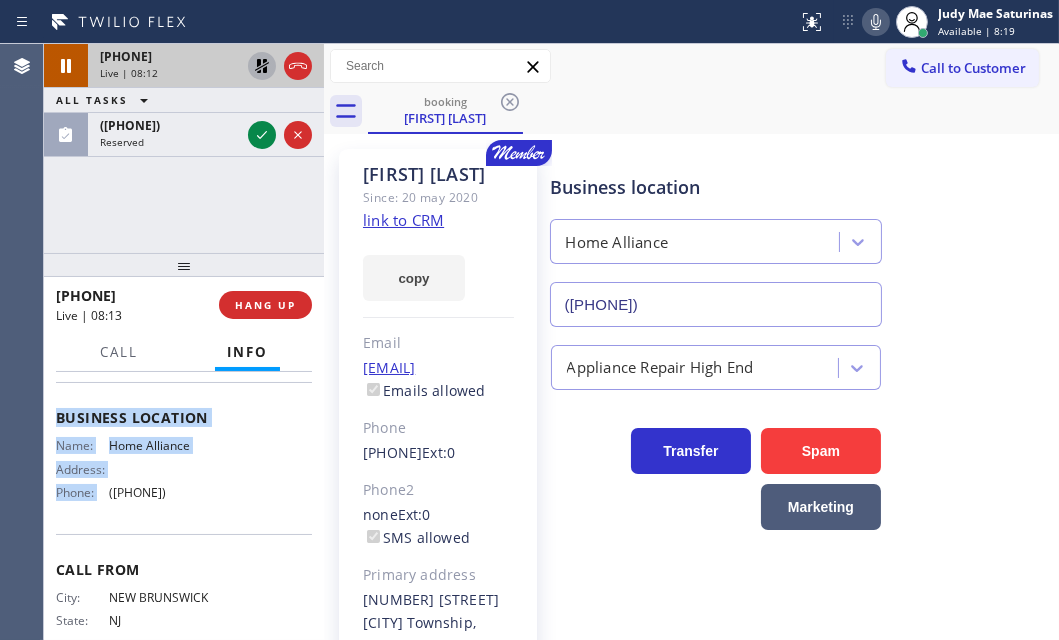 scroll, scrollTop: 305, scrollLeft: 0, axis: vertical 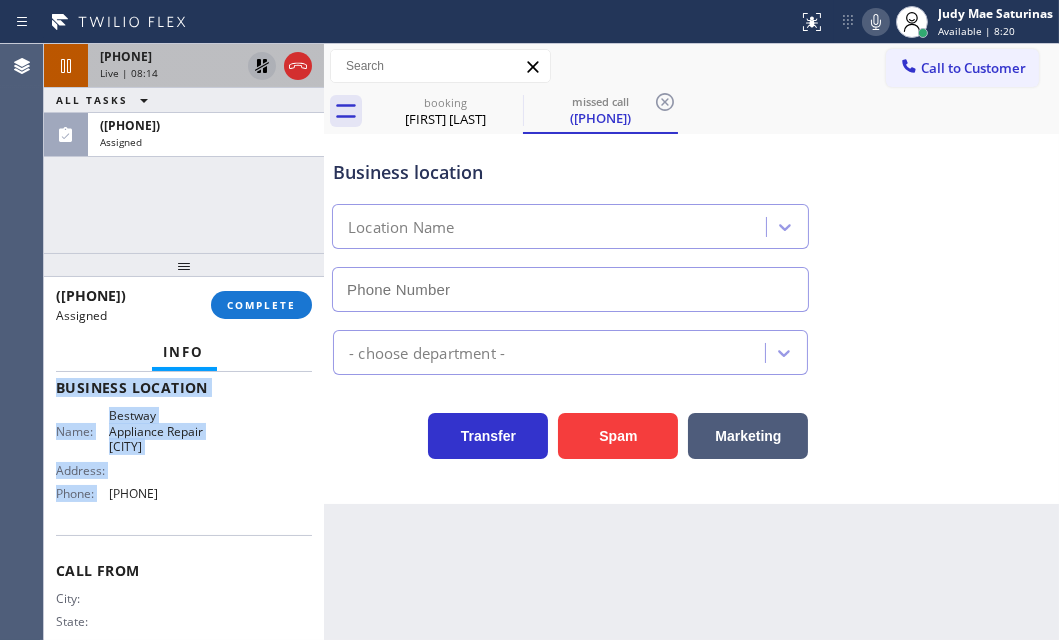 type on "[PHONE]" 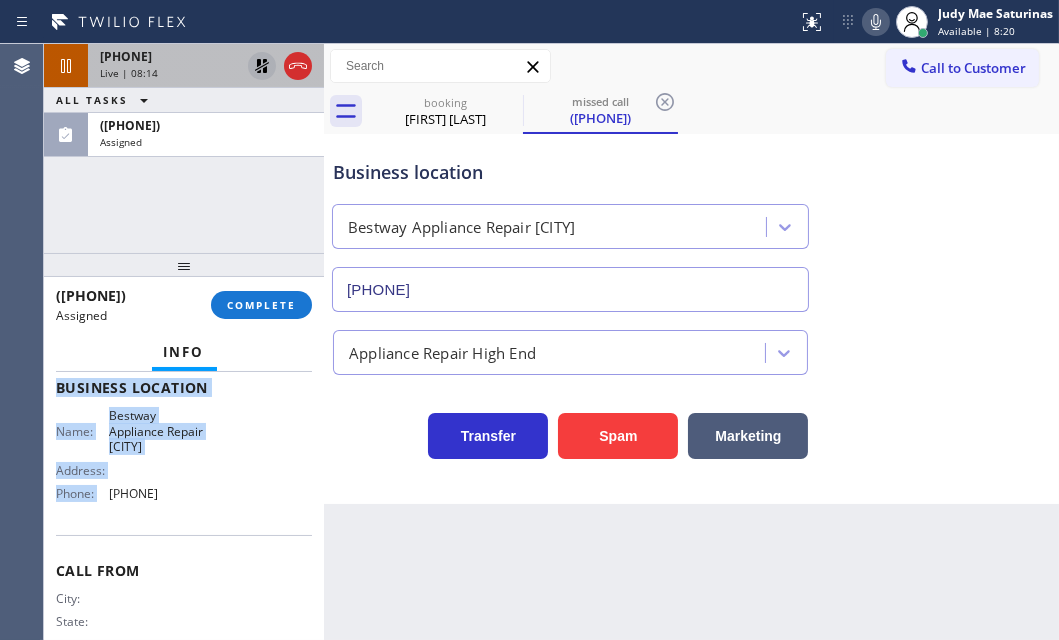 click 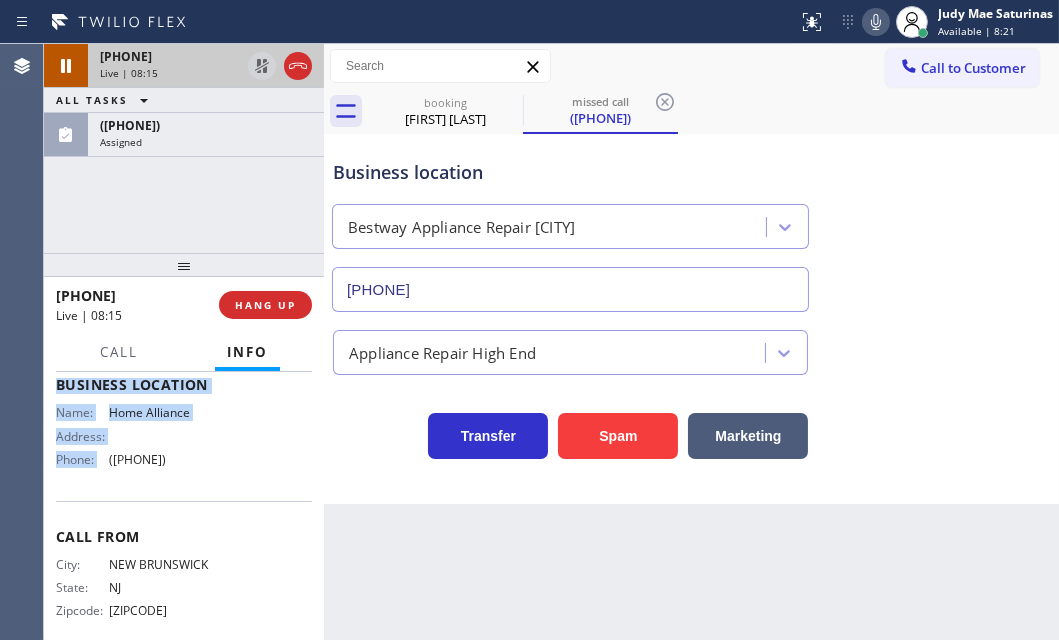 scroll, scrollTop: 272, scrollLeft: 0, axis: vertical 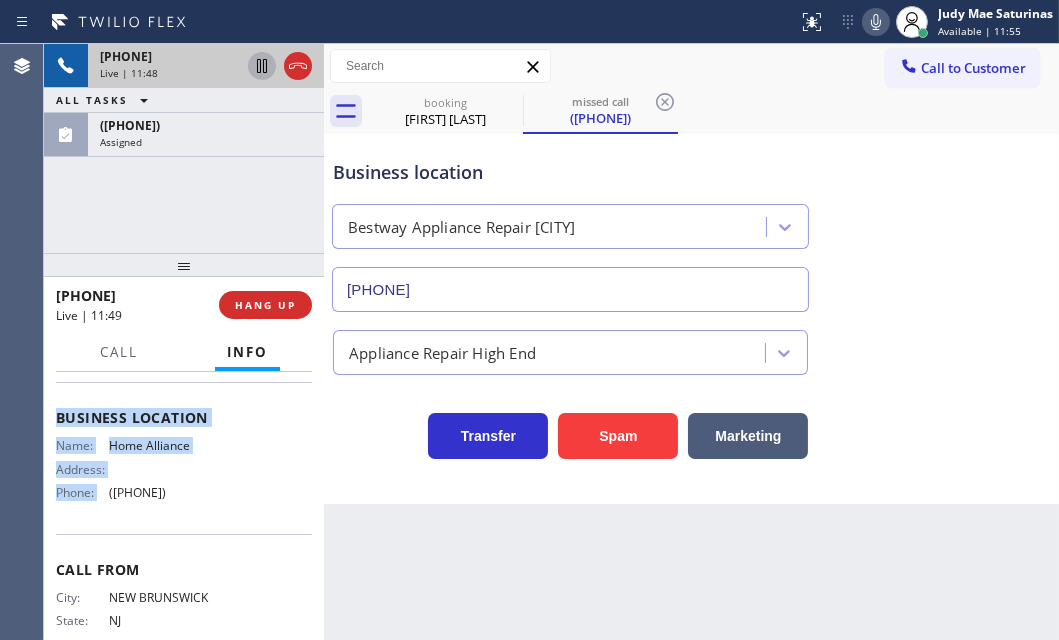 click 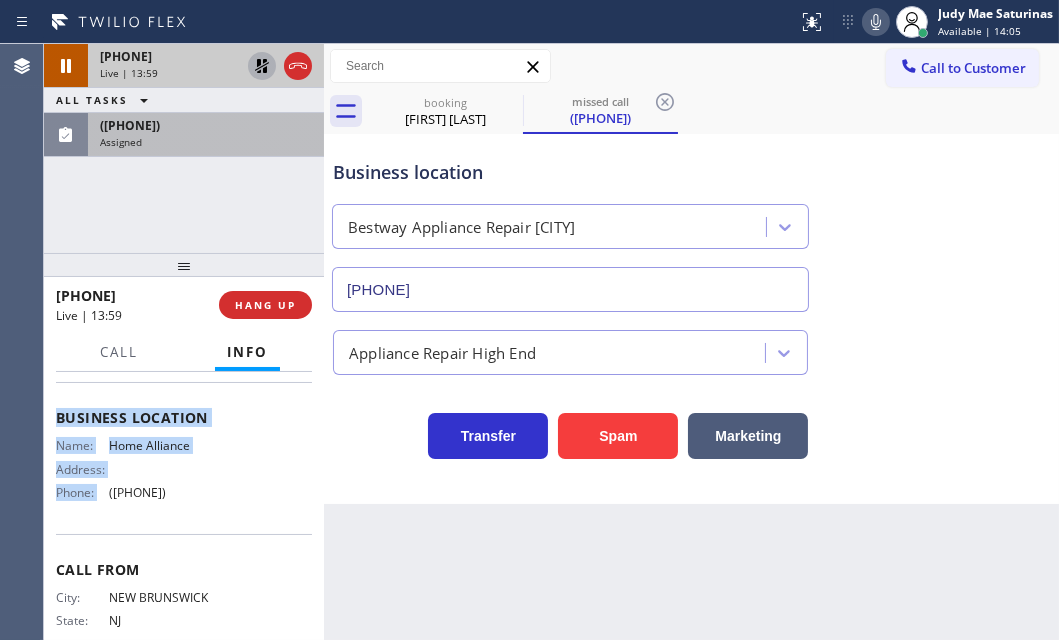 click on "([PHONE]) Assigned" at bounding box center (202, 135) 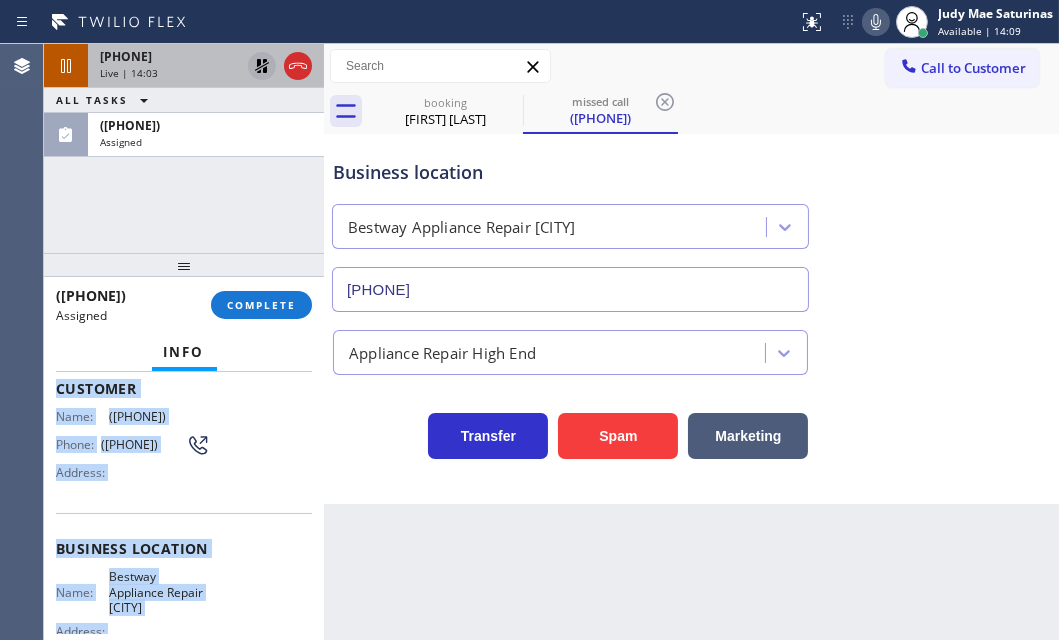 scroll, scrollTop: 0, scrollLeft: 0, axis: both 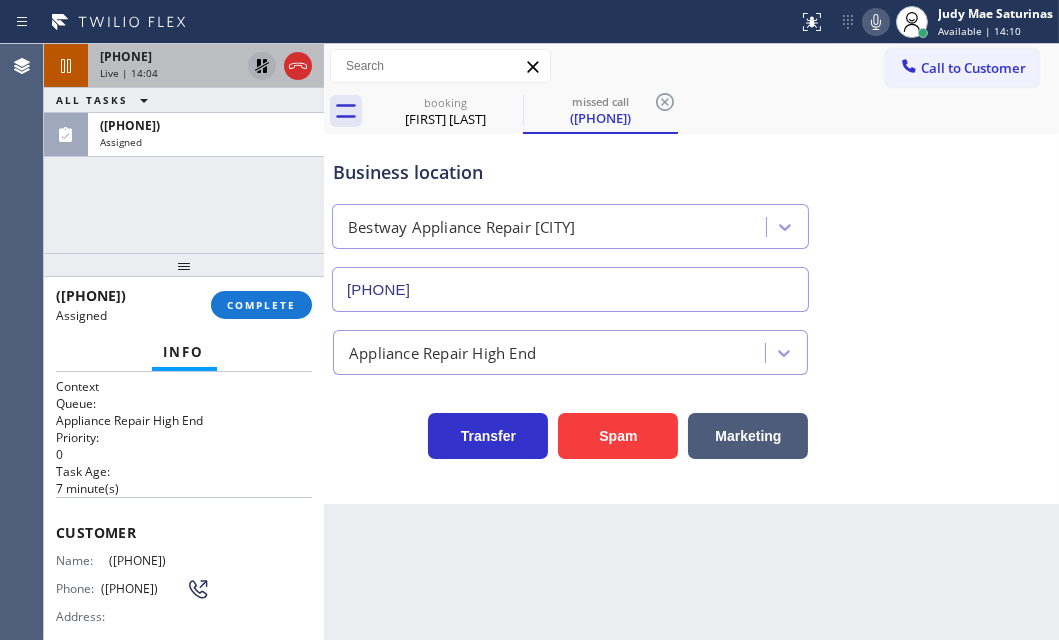 click on "7 minute(s)" at bounding box center [184, 488] 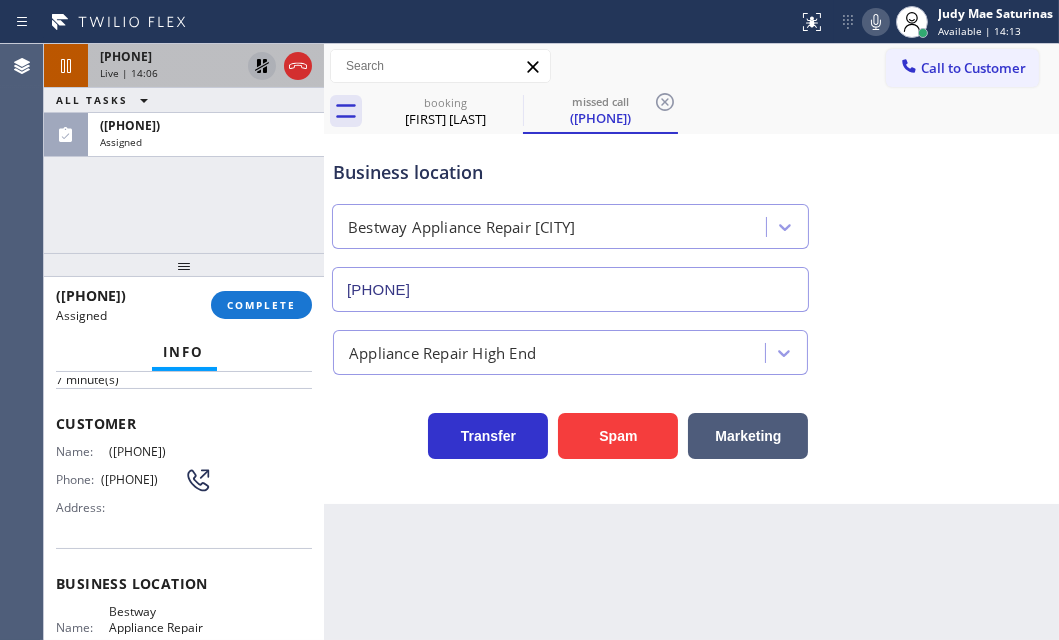 scroll, scrollTop: 0, scrollLeft: 0, axis: both 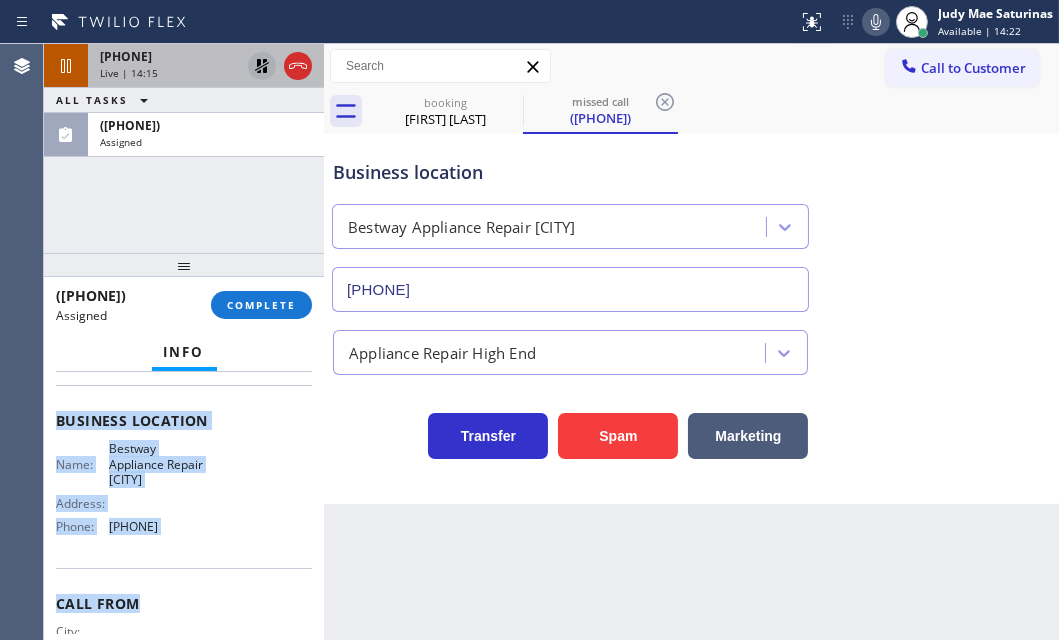 drag, startPoint x: 55, startPoint y: 530, endPoint x: 225, endPoint y: 542, distance: 170.423 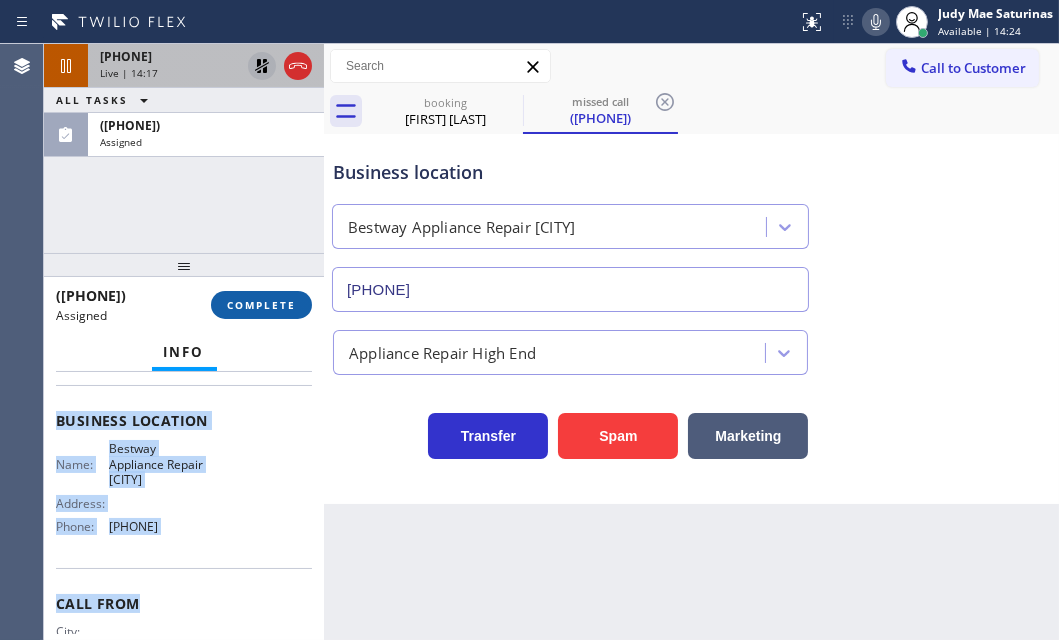 click on "COMPLETE" at bounding box center (261, 305) 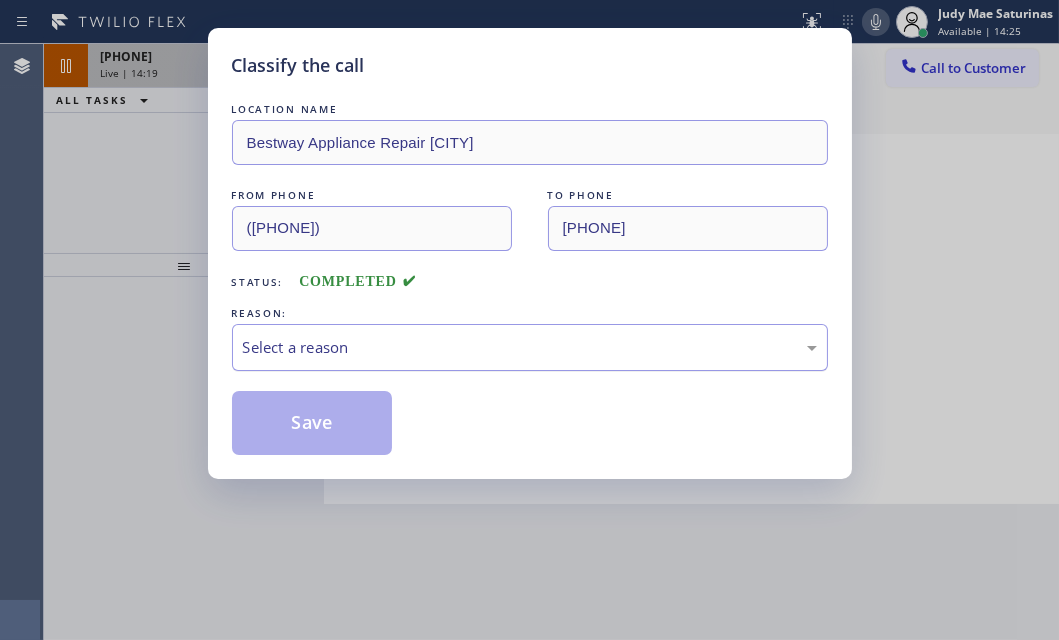 click on "Select a reason" at bounding box center (530, 347) 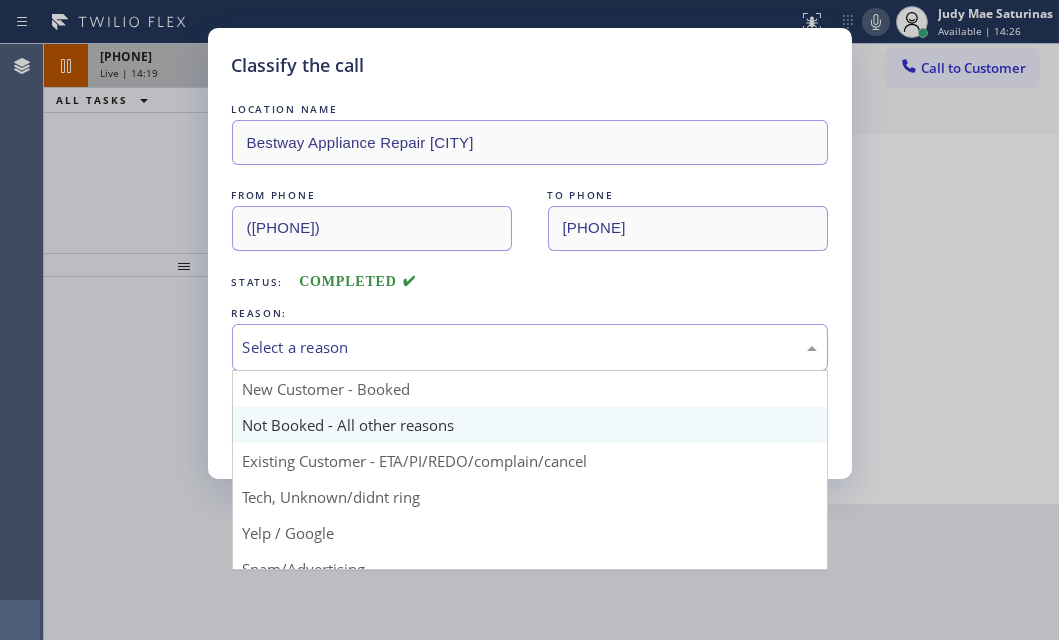 drag, startPoint x: 311, startPoint y: 427, endPoint x: 294, endPoint y: 427, distance: 17 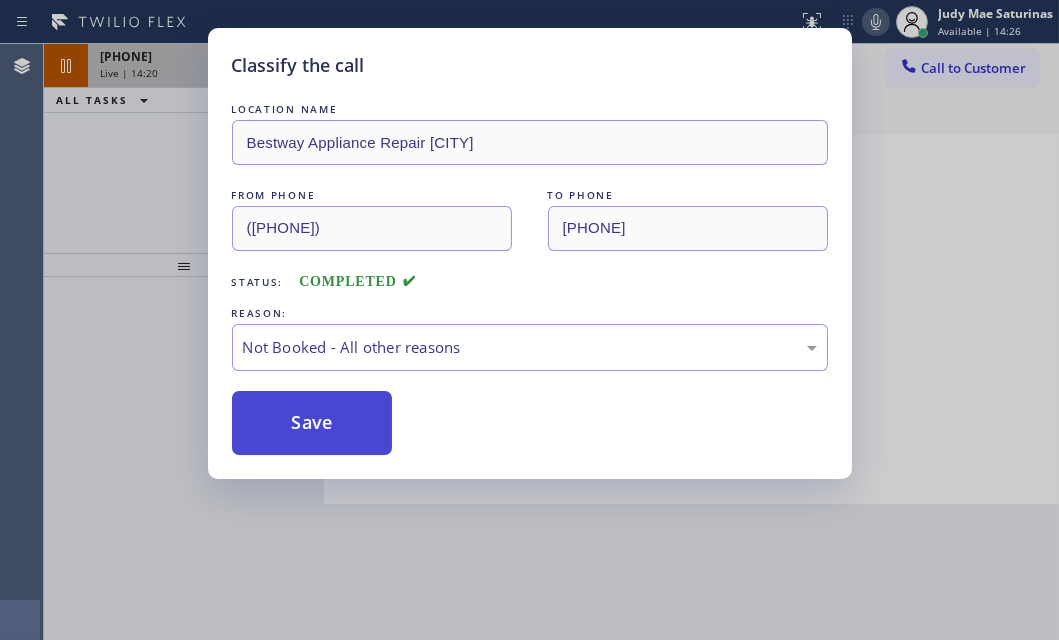 click on "Save" at bounding box center (312, 423) 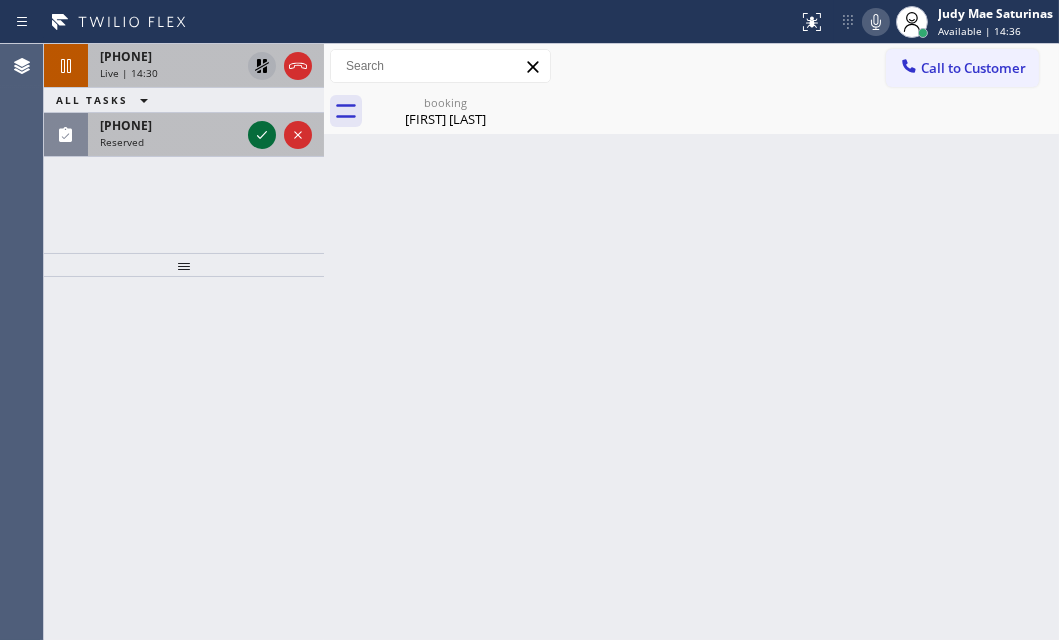 click 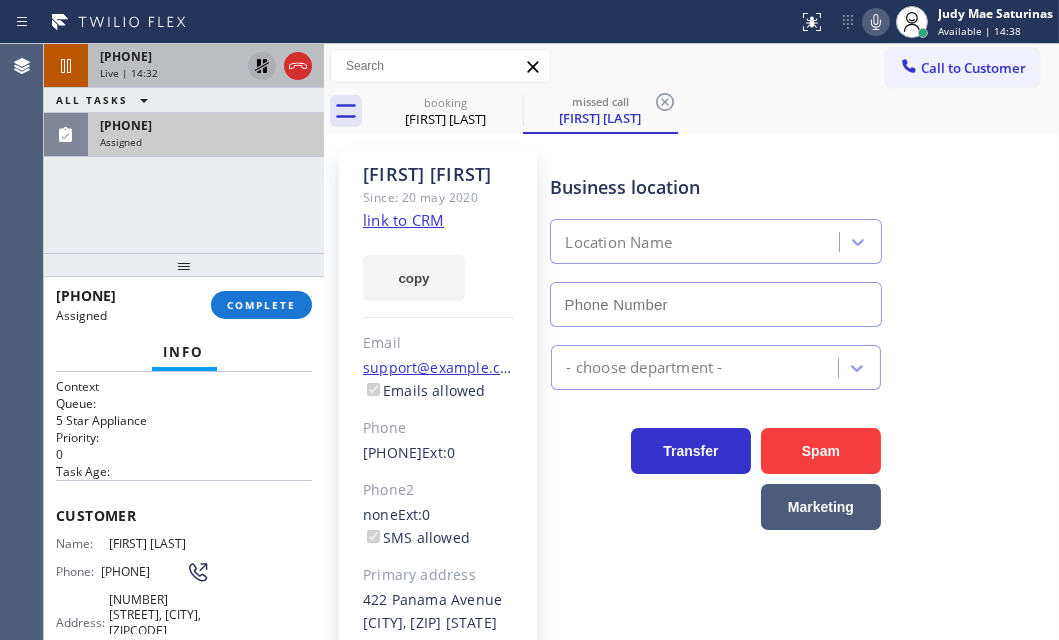 type on "([PHONE])" 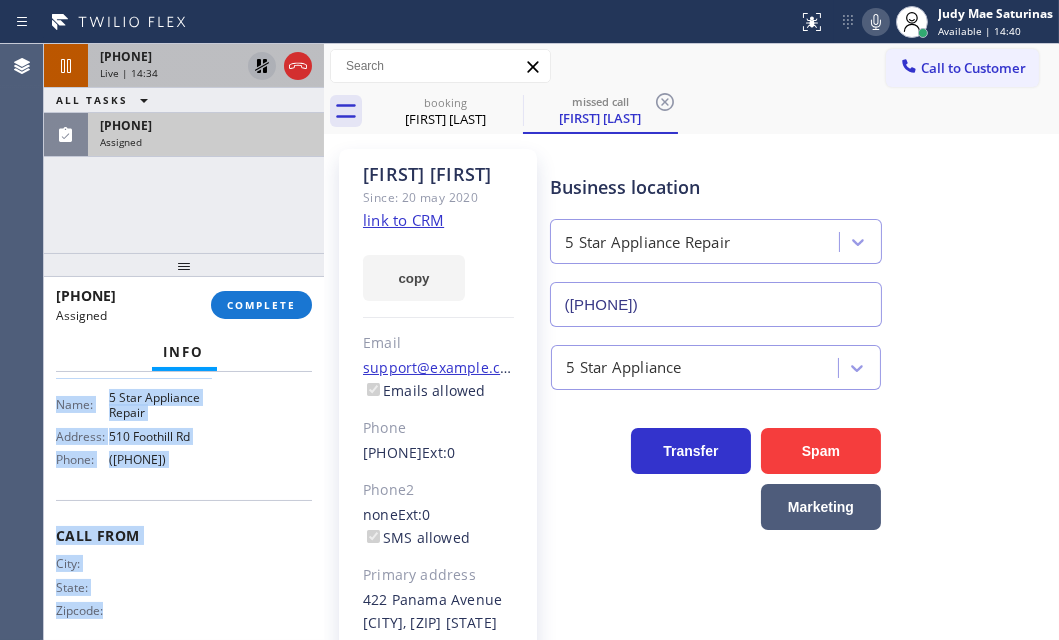 scroll, scrollTop: 359, scrollLeft: 0, axis: vertical 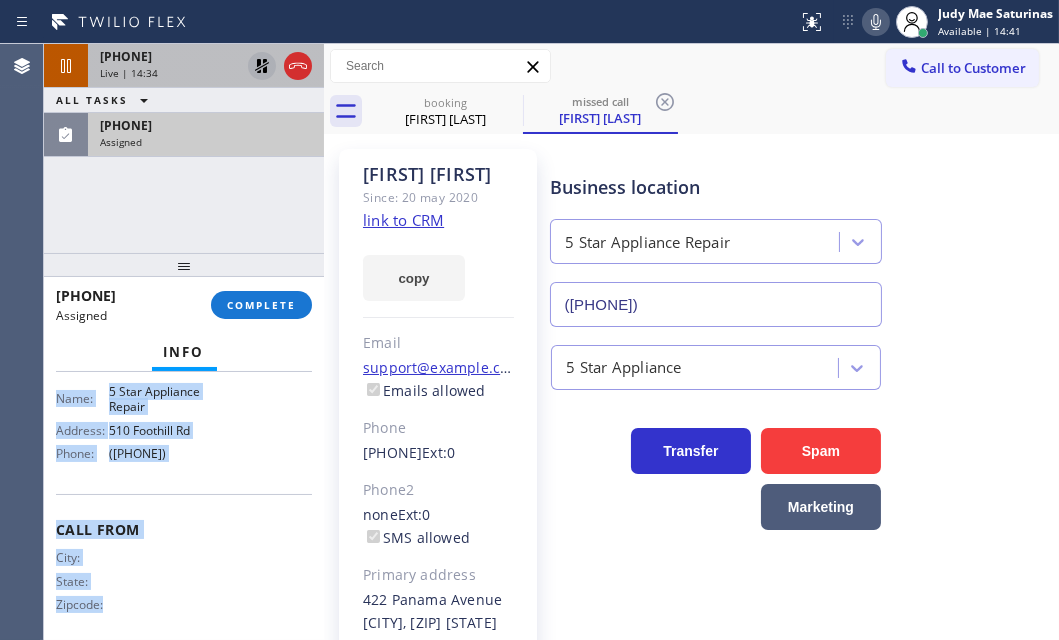 drag, startPoint x: 49, startPoint y: 501, endPoint x: 222, endPoint y: 464, distance: 176.91241 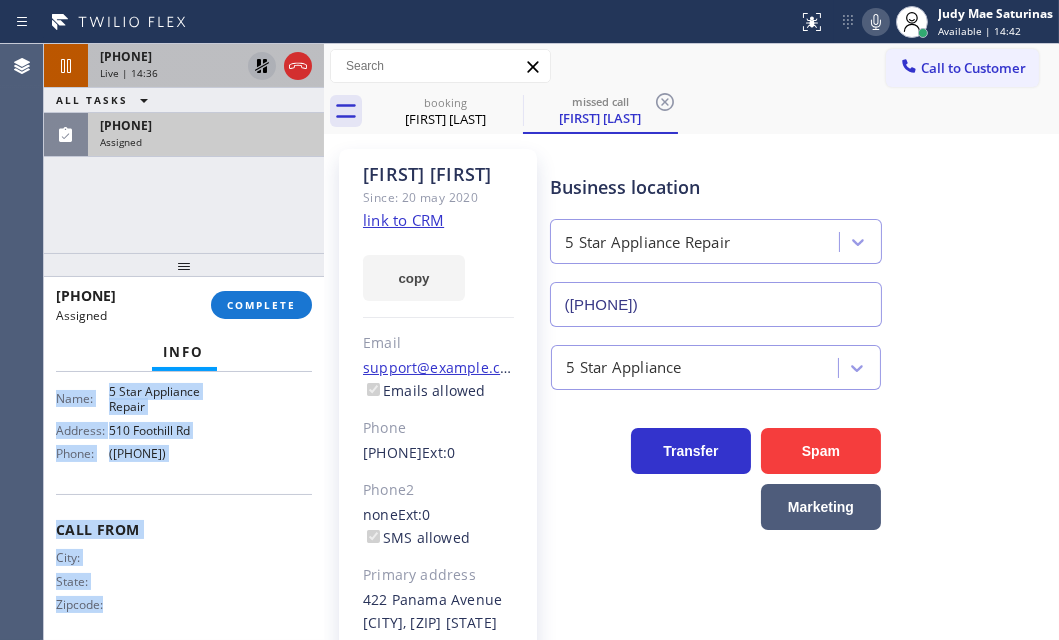 click on "link to CRM" 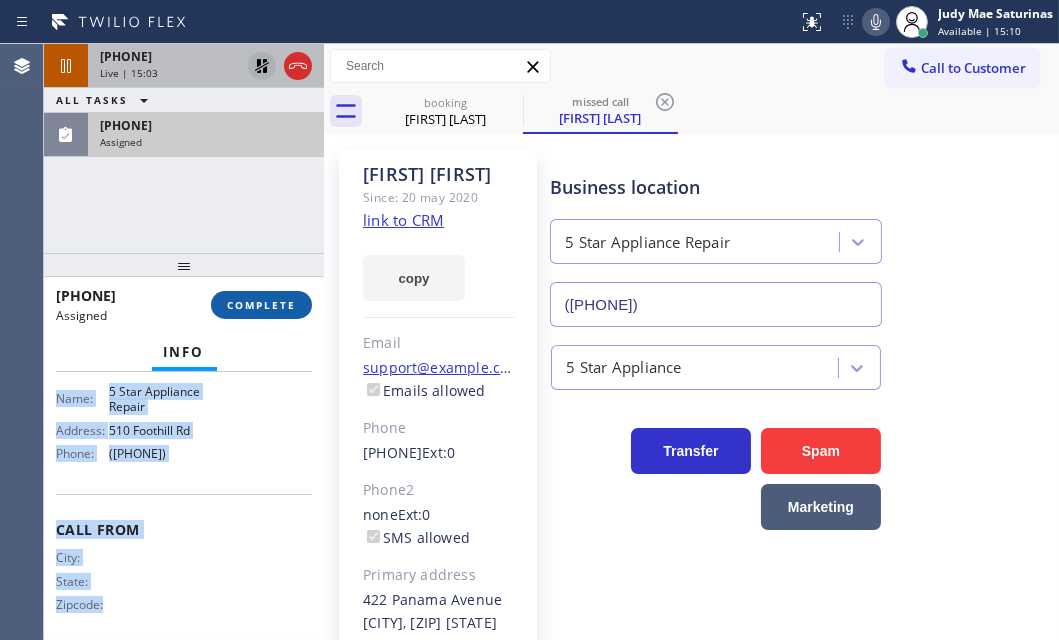 click on "COMPLETE" at bounding box center (261, 305) 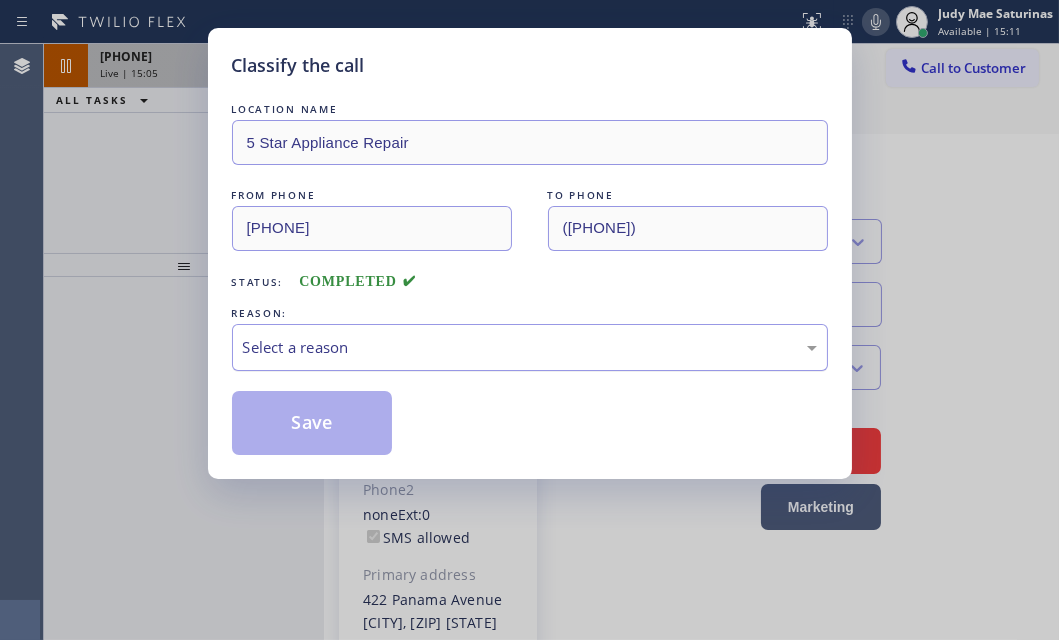 click on "Select a reason" at bounding box center [530, 347] 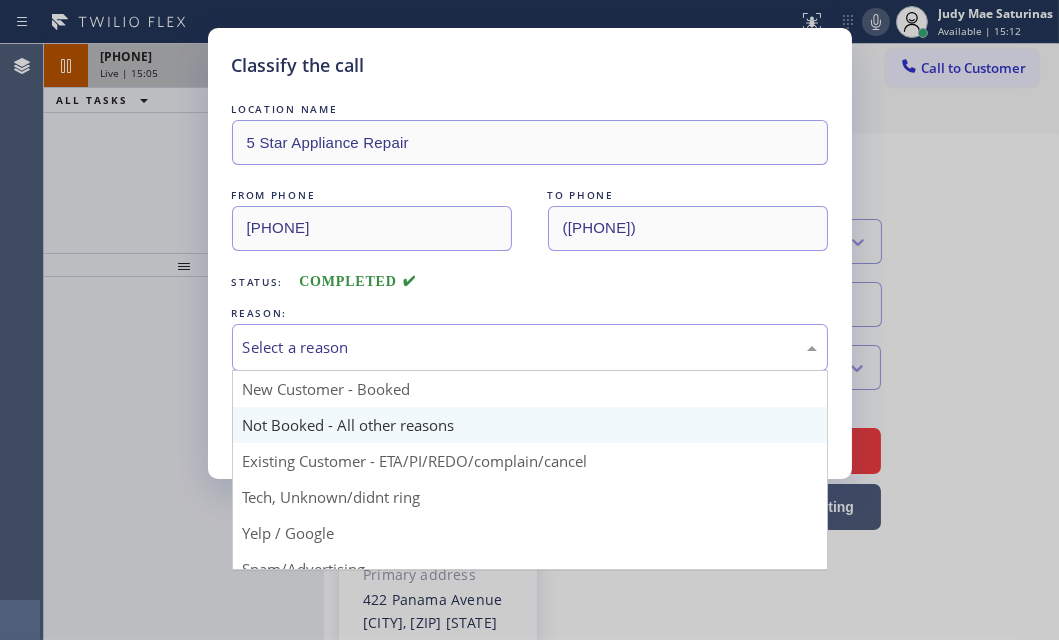 drag, startPoint x: 333, startPoint y: 431, endPoint x: 313, endPoint y: 434, distance: 20.22375 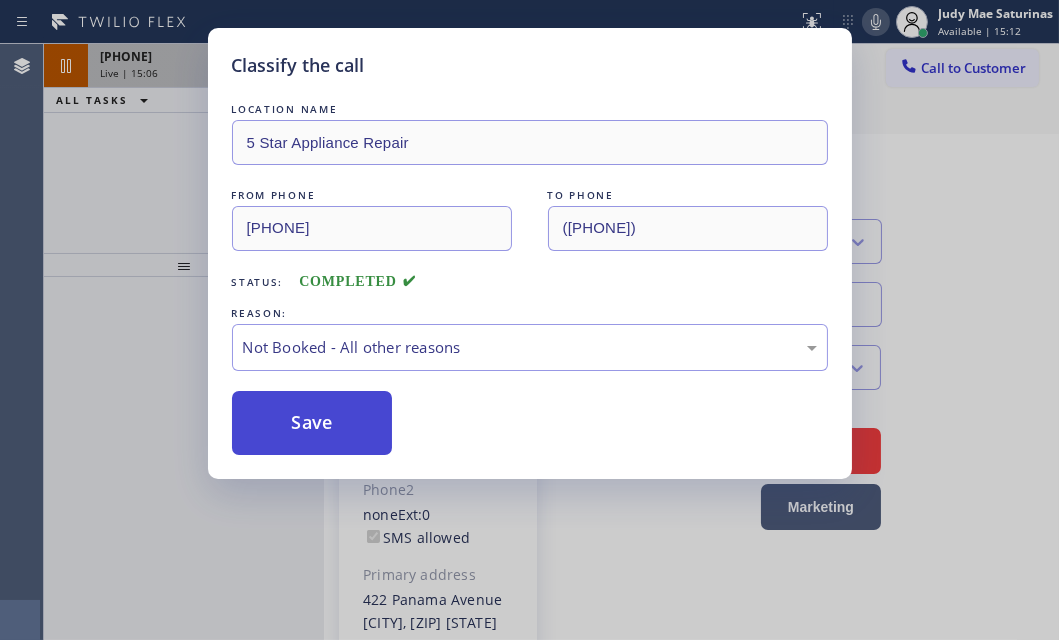 click on "Save" at bounding box center (312, 423) 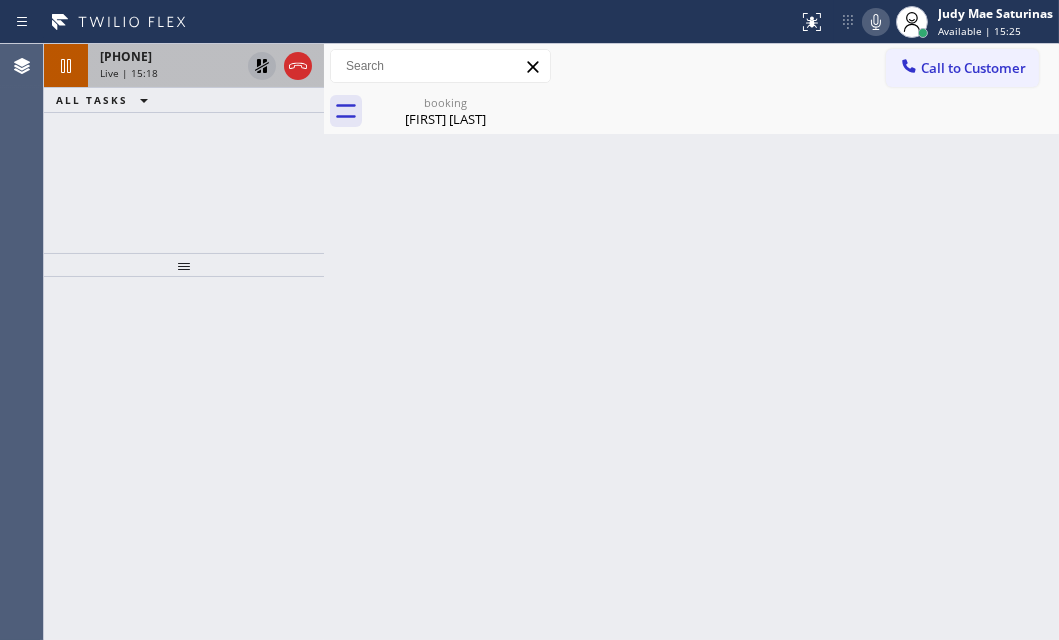click 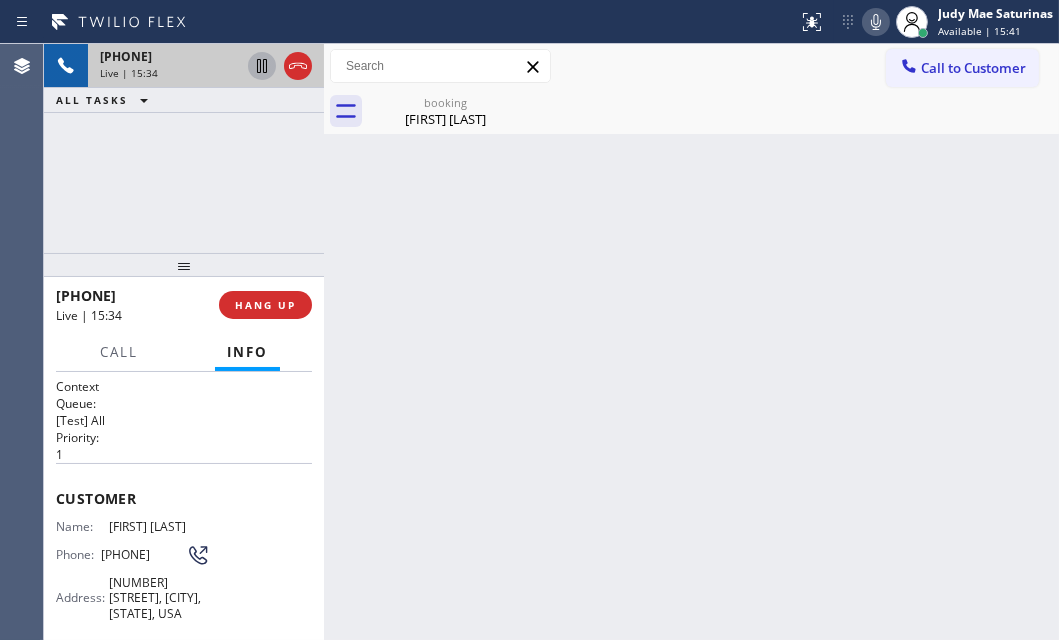 click on "Live | 15:34" at bounding box center [170, 73] 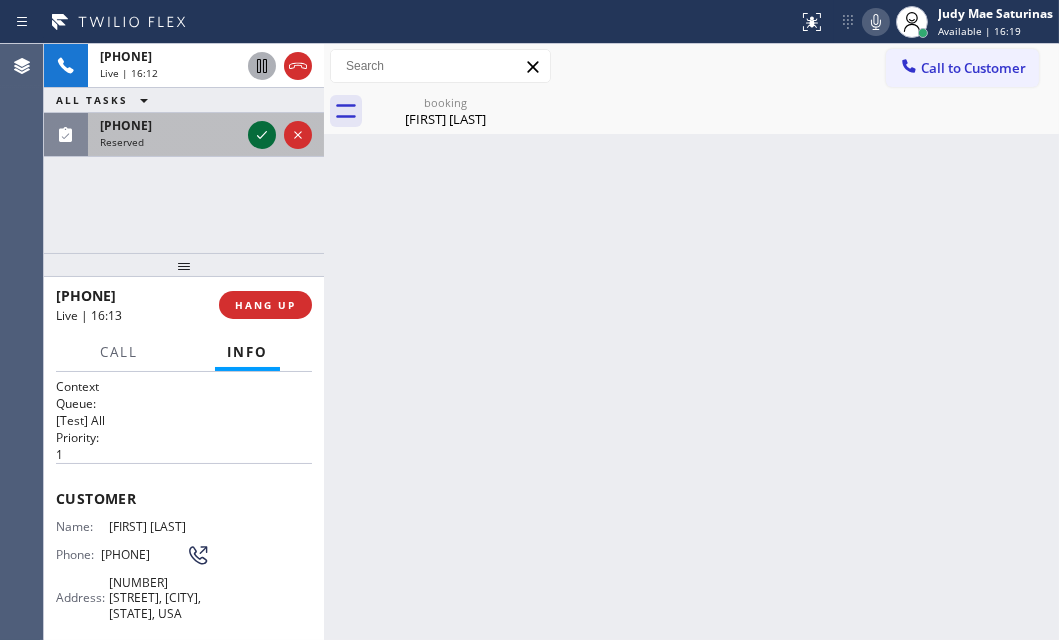 click 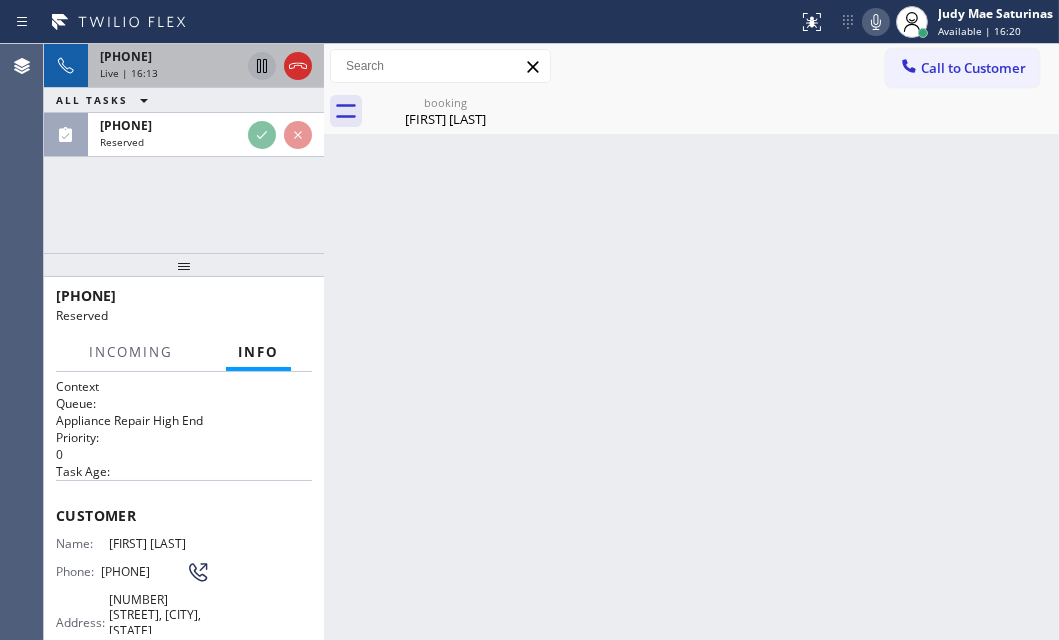 click on "[PHONE]" at bounding box center (170, 56) 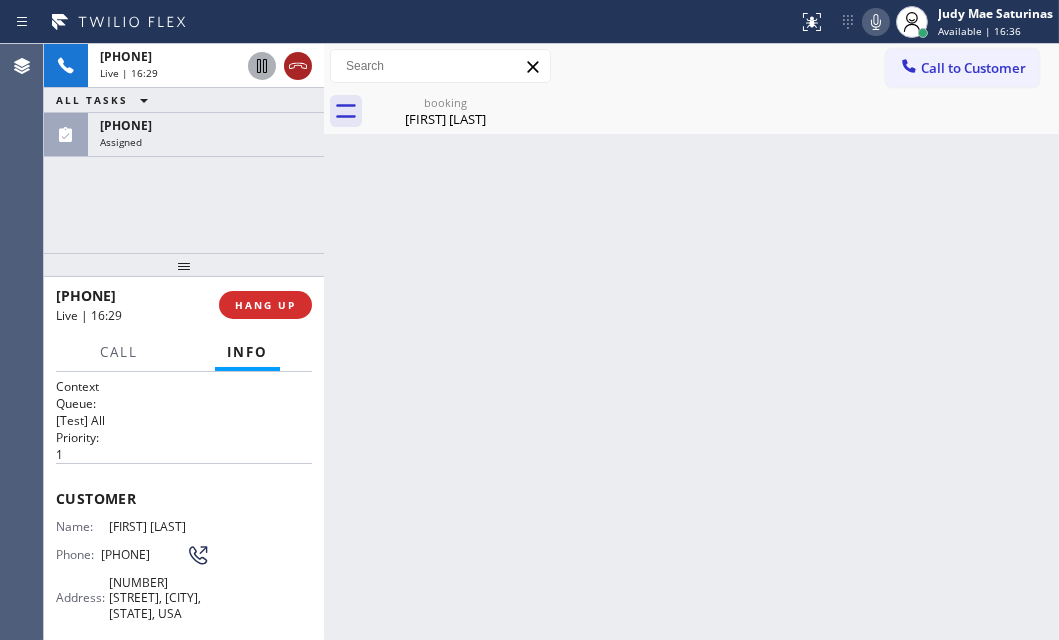 click 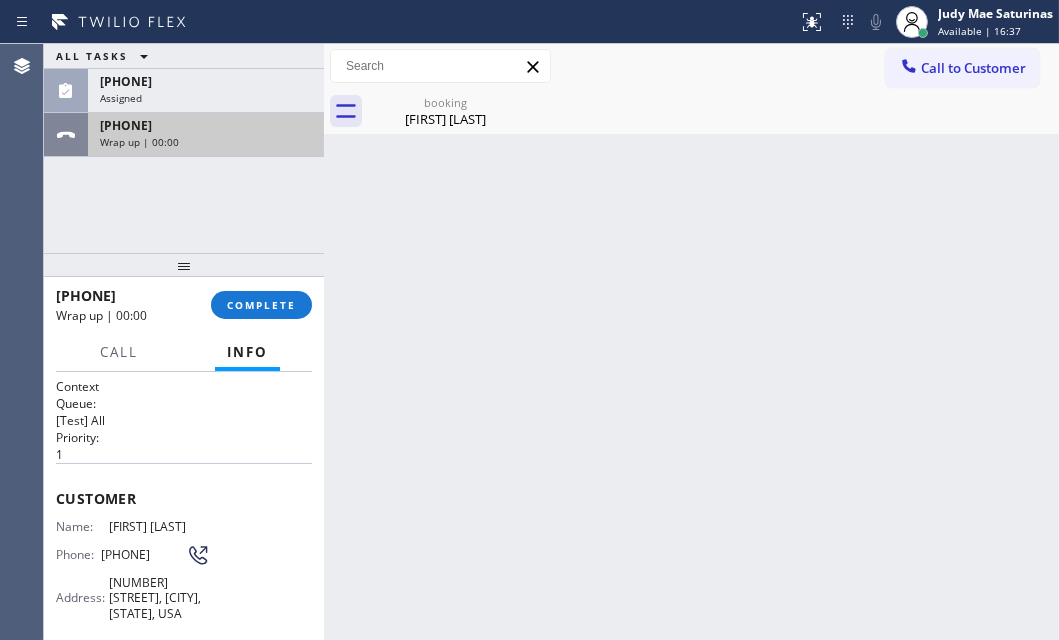click on "Wrap up | 00:00" at bounding box center [206, 142] 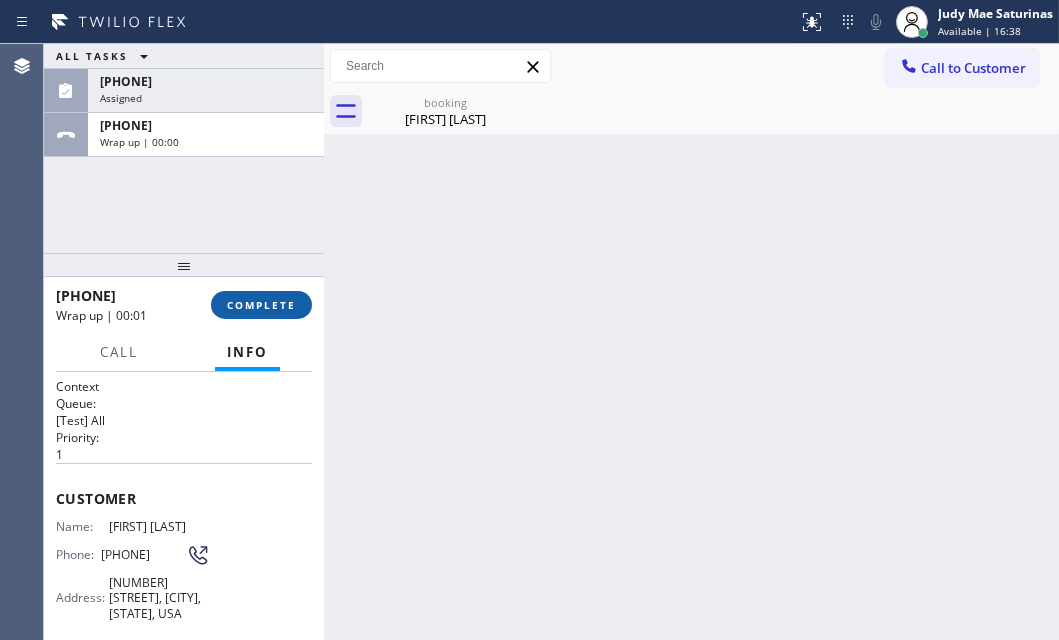 click on "COMPLETE" at bounding box center [261, 305] 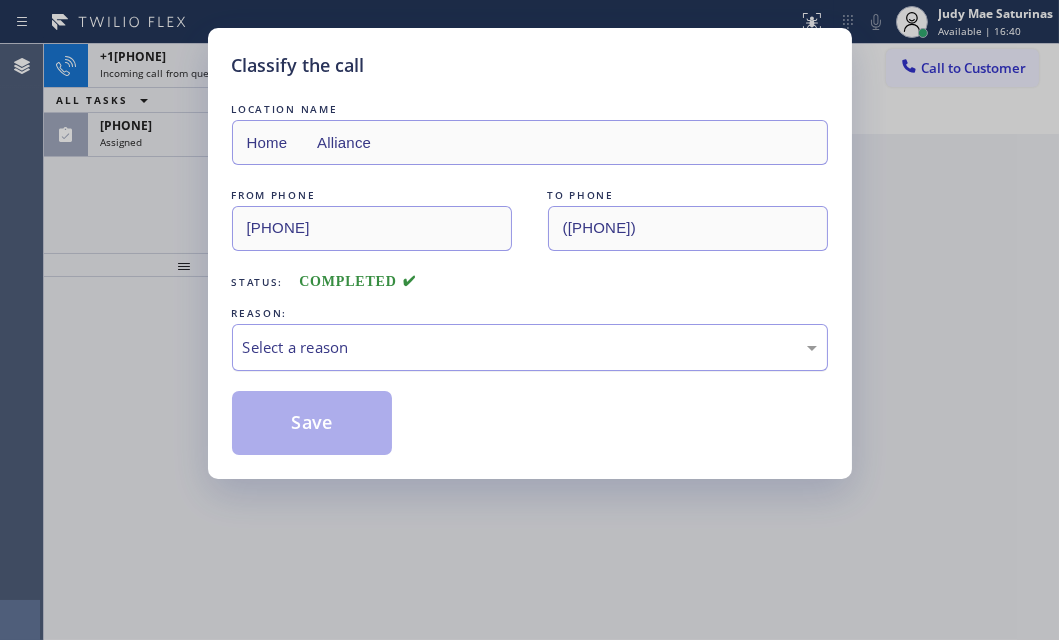 click on "Select a reason" at bounding box center [530, 347] 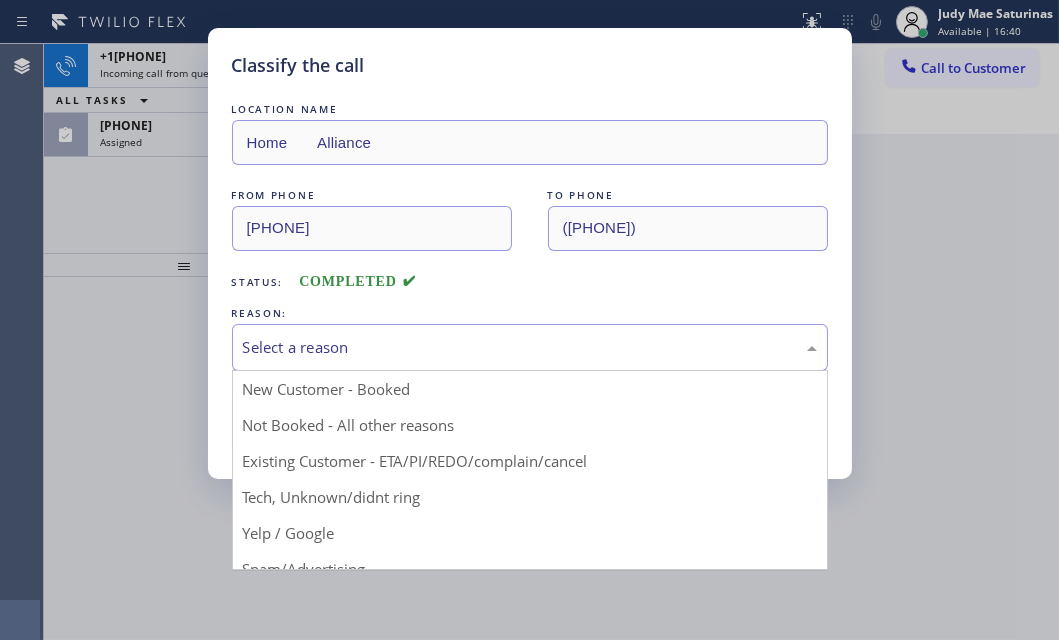 drag, startPoint x: 314, startPoint y: 467, endPoint x: 310, endPoint y: 446, distance: 21.377558 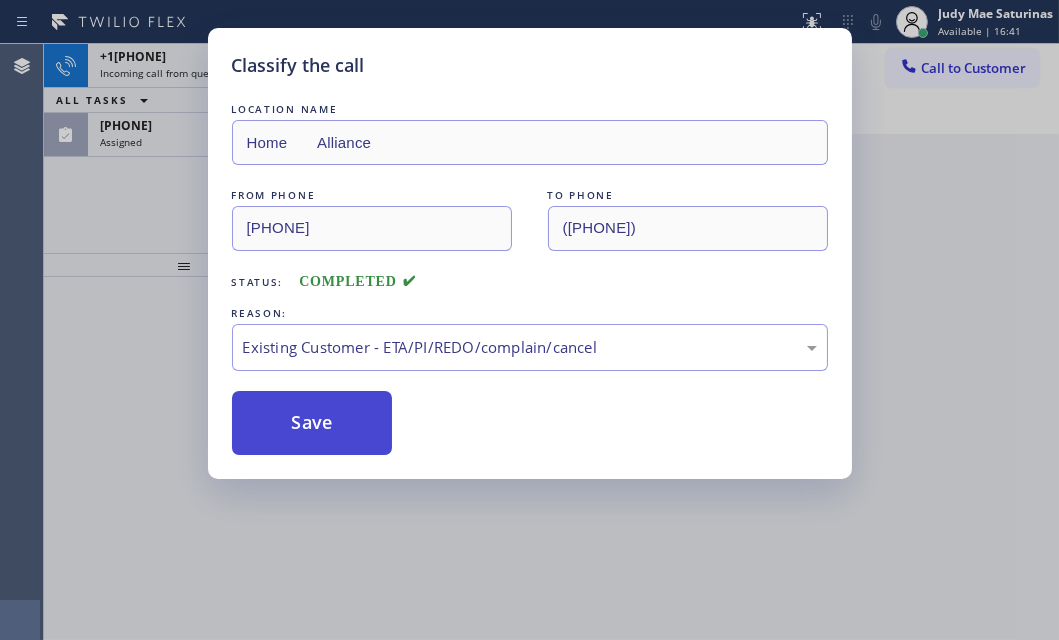 click on "Save" at bounding box center [312, 423] 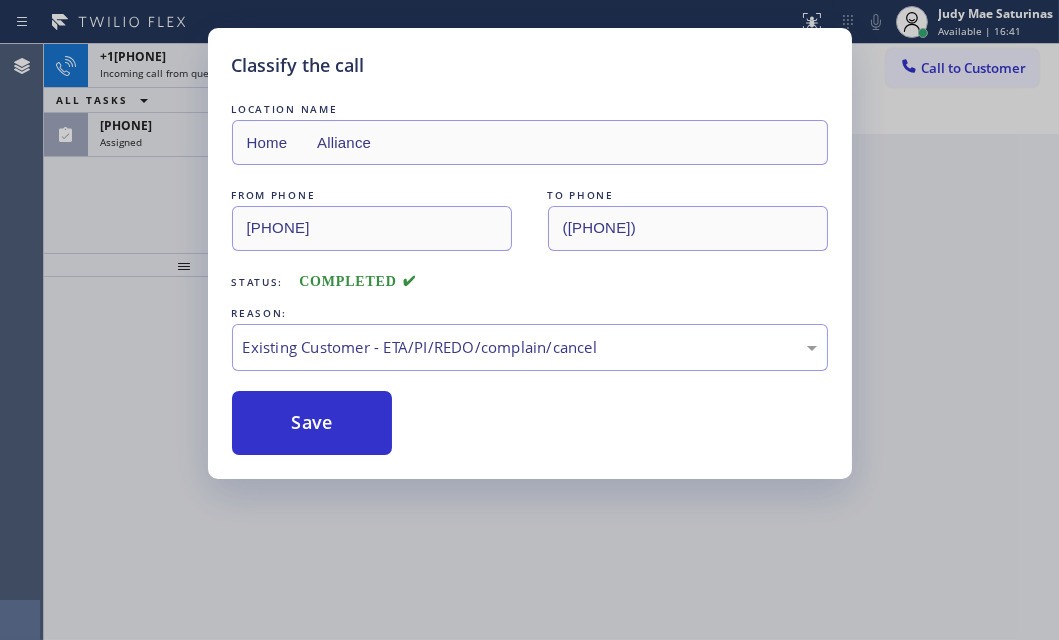 click on "Classify the call LOCATION NAME Home       Alliance FROM PHONE ([PHONE]) TO PHONE ([PHONE]) Status: COMPLETED REASON: Existing Customer - ETA/PI/REDO/complain/cancel Save" at bounding box center (529, 320) 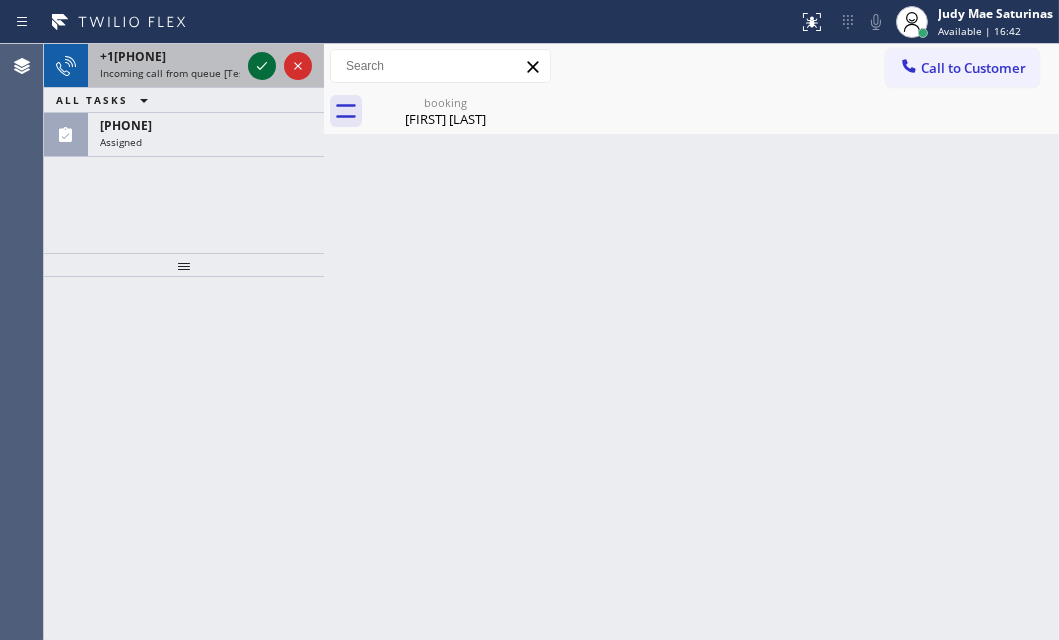 click at bounding box center [262, 66] 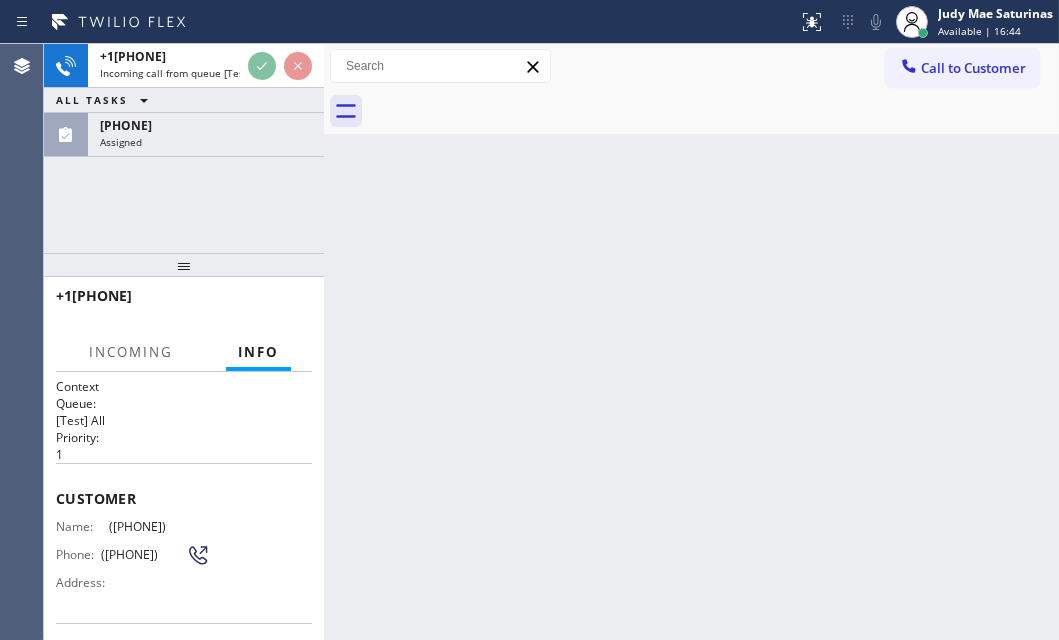 scroll, scrollTop: 272, scrollLeft: 0, axis: vertical 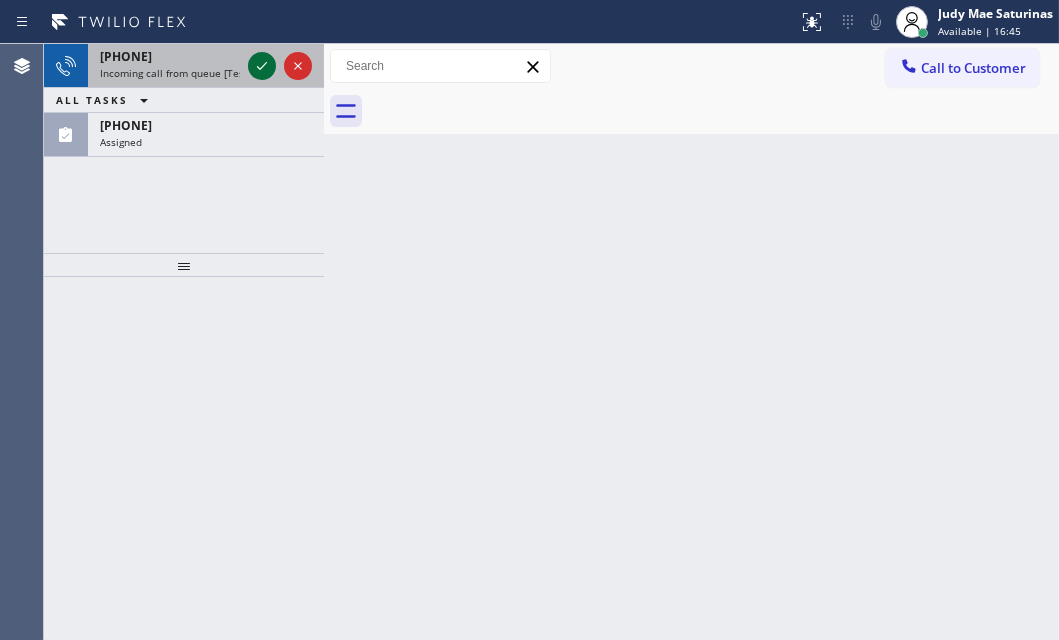 click 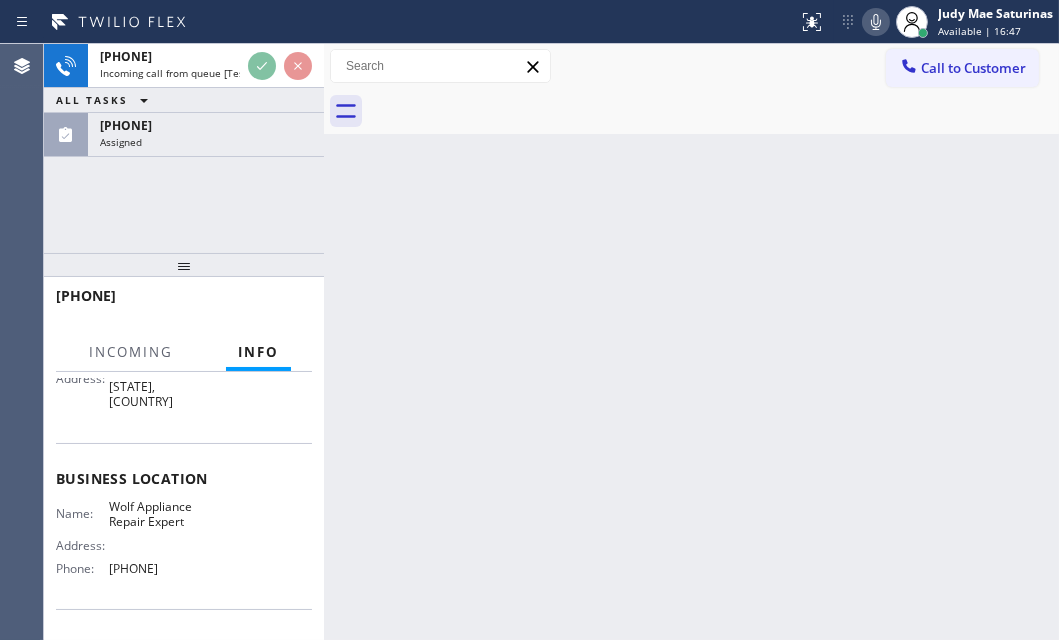 scroll, scrollTop: 181, scrollLeft: 0, axis: vertical 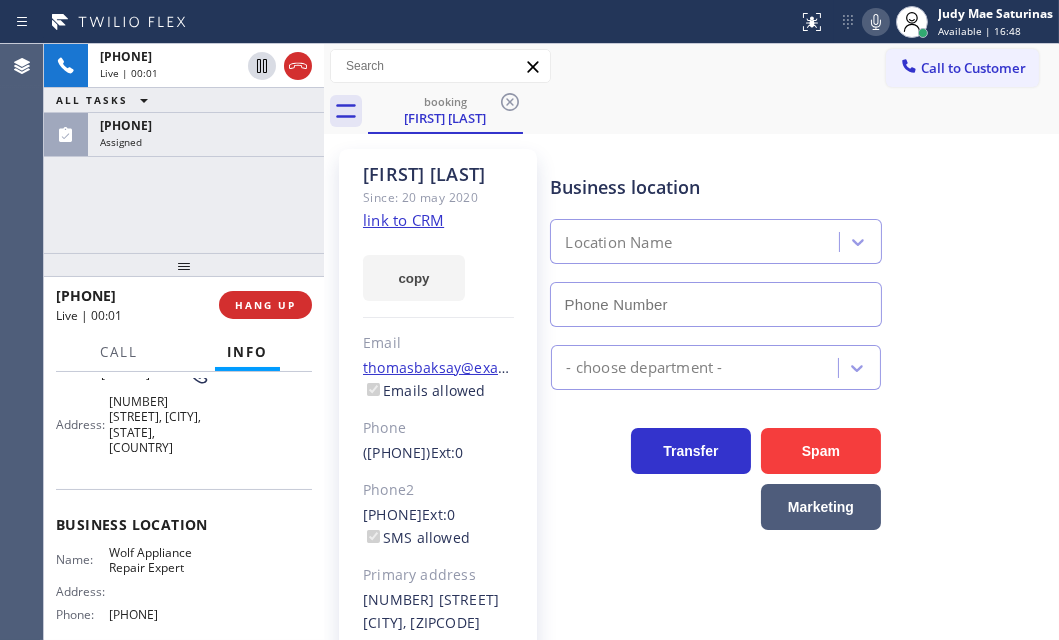type on "[PHONE]" 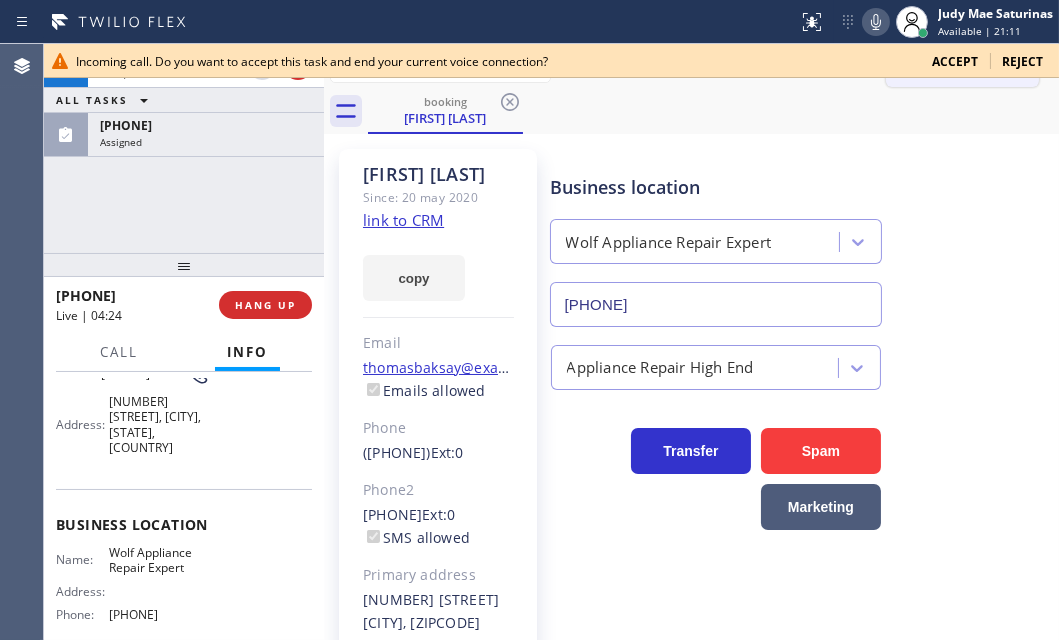 click on "Reject" at bounding box center (1022, 61) 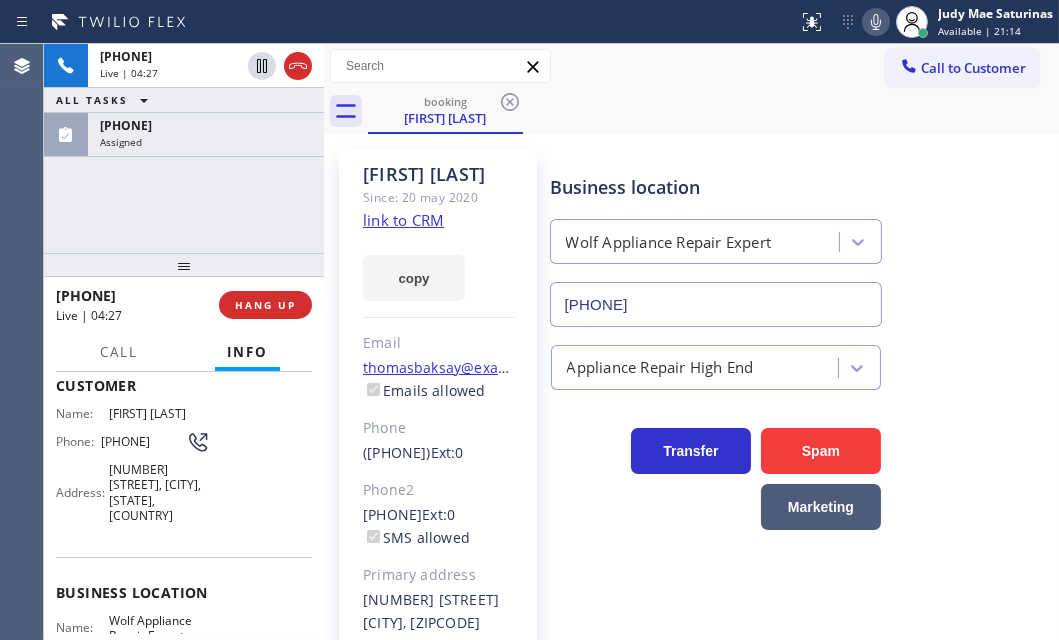 scroll, scrollTop: 0, scrollLeft: 0, axis: both 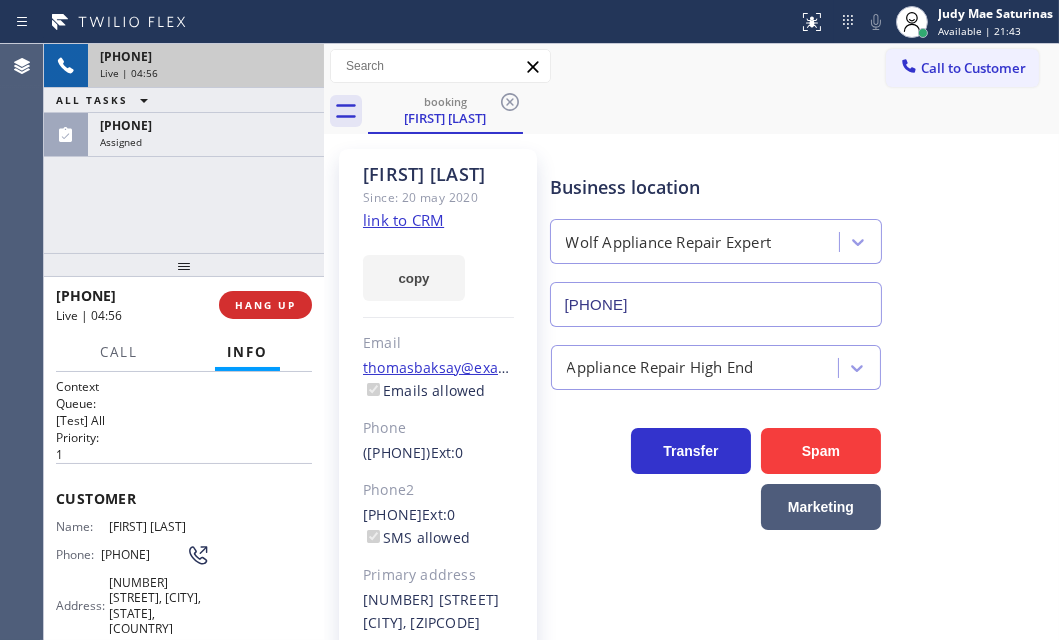 click on "Live | 04:56" at bounding box center (206, 73) 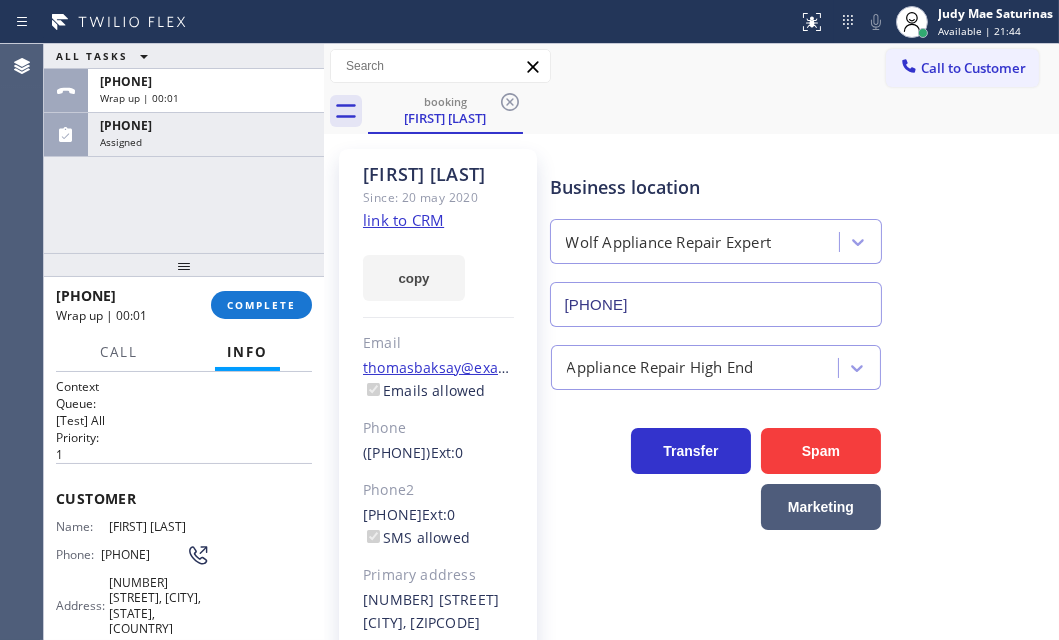 click on "booking [FIRST] [LAST]" at bounding box center [713, 111] 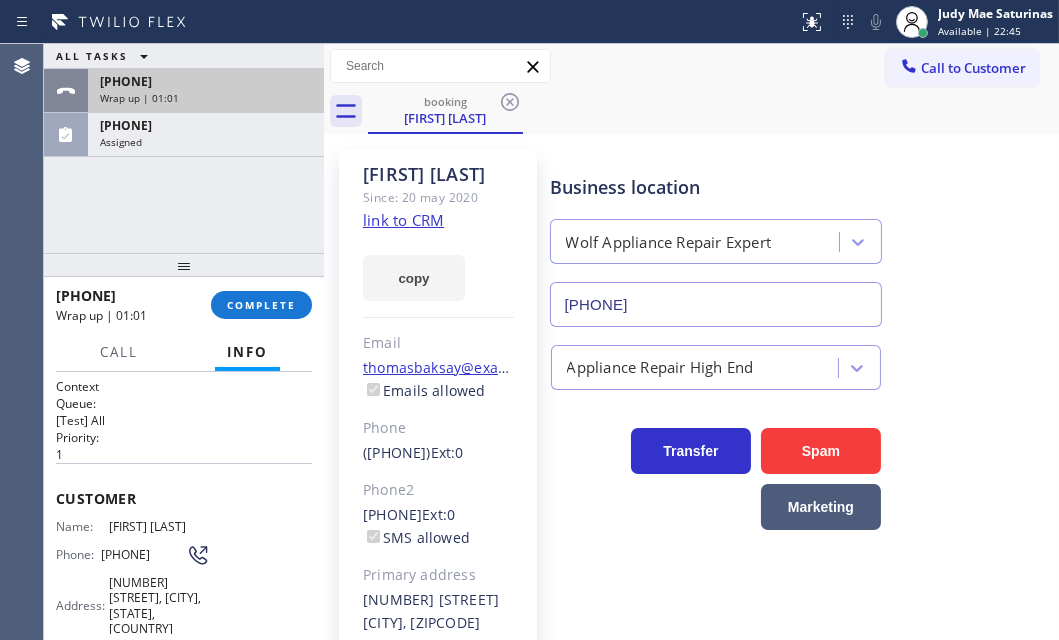 click on "Wrap up | 01:01" at bounding box center (206, 98) 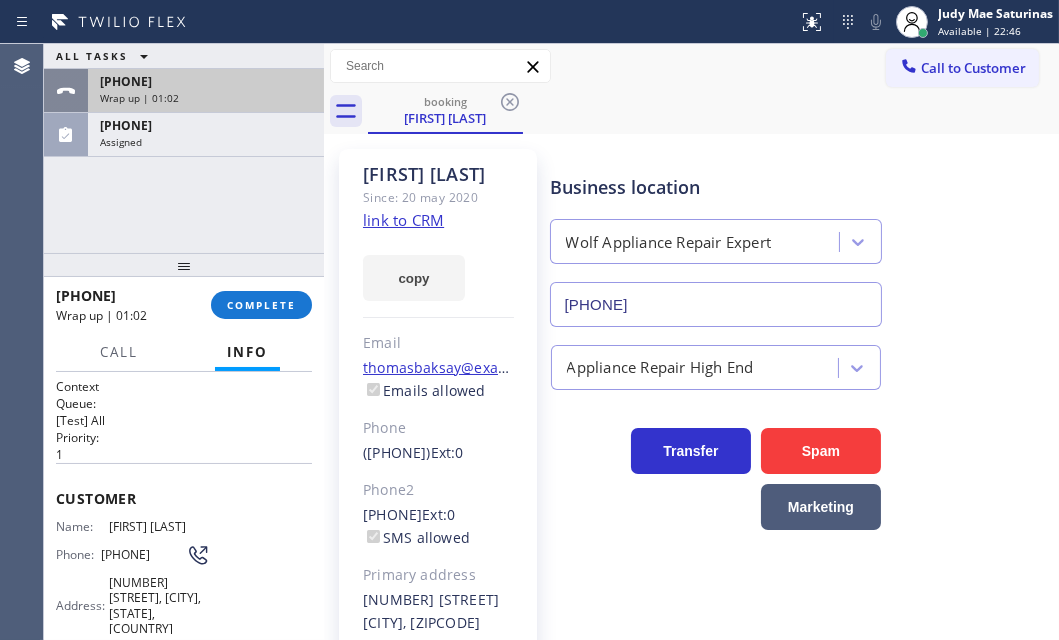 click on "Wrap up | 01:02" at bounding box center [206, 98] 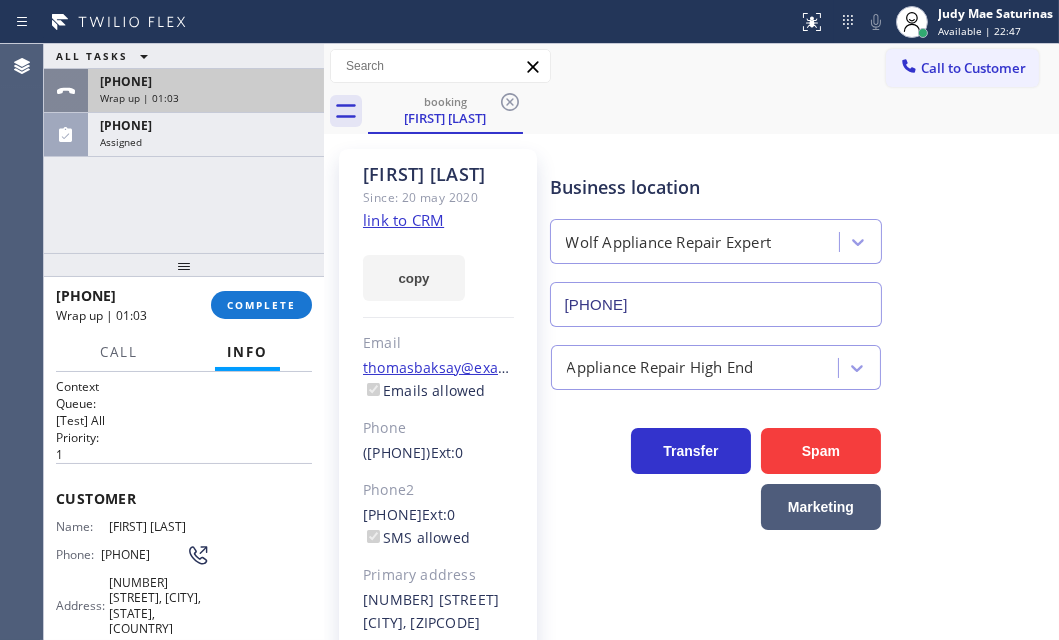 click on "Wrap up | 01:03" at bounding box center [206, 98] 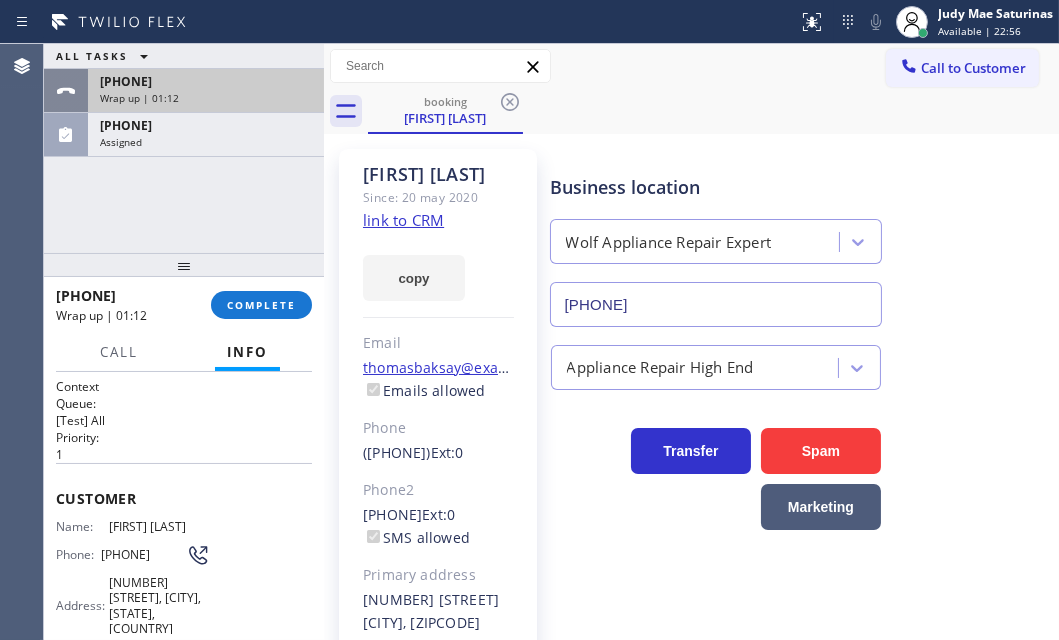 click on "[PHONE]" at bounding box center (206, 81) 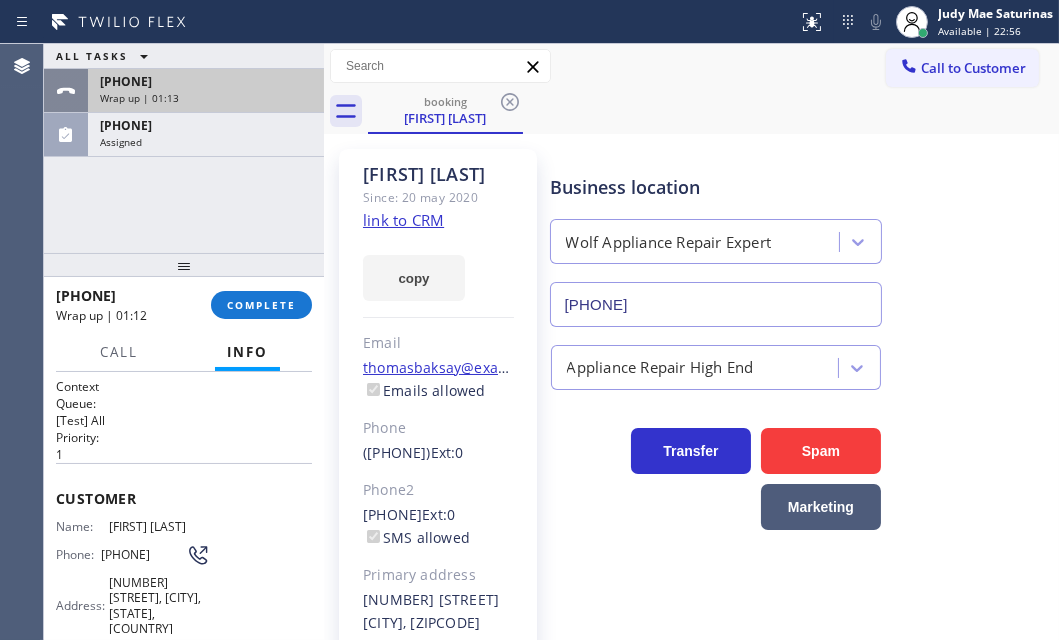click on "[PHONE]" at bounding box center (206, 81) 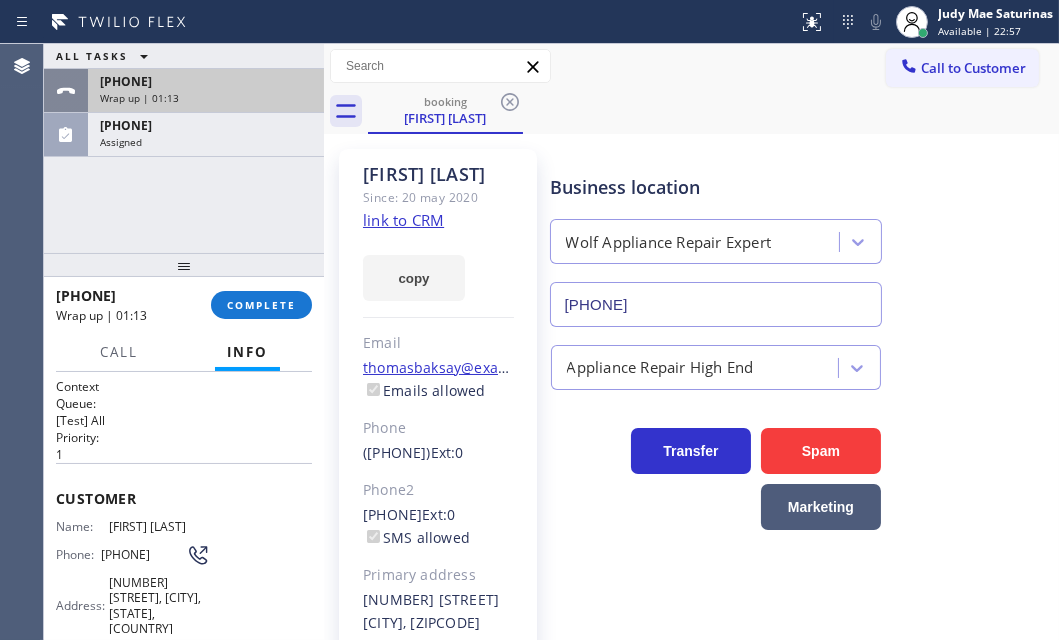 click on "[PHONE]" at bounding box center (206, 81) 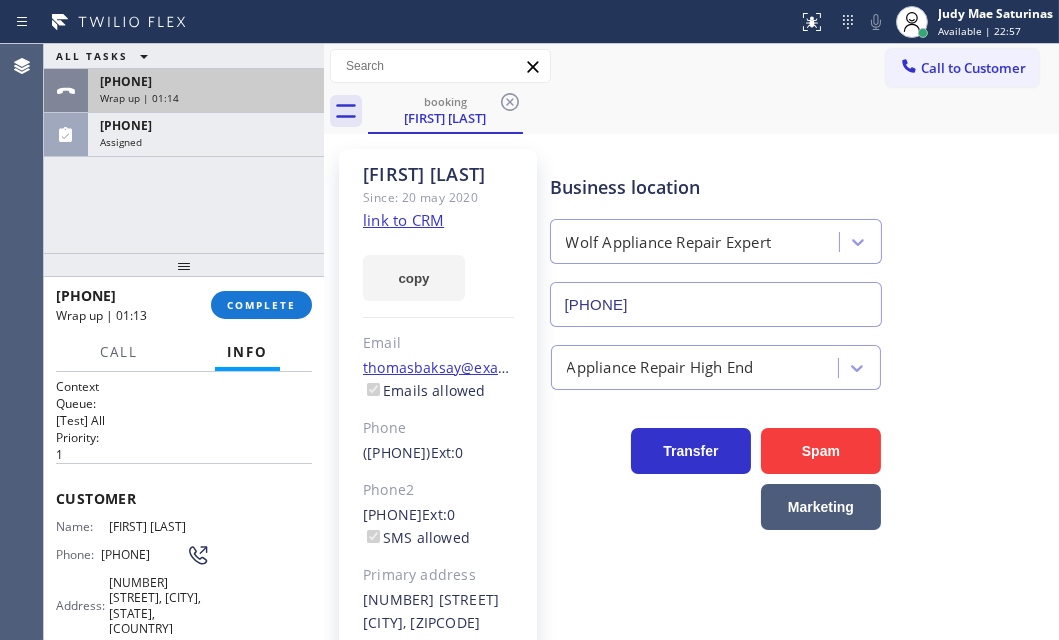click on "[PHONE]" at bounding box center (206, 81) 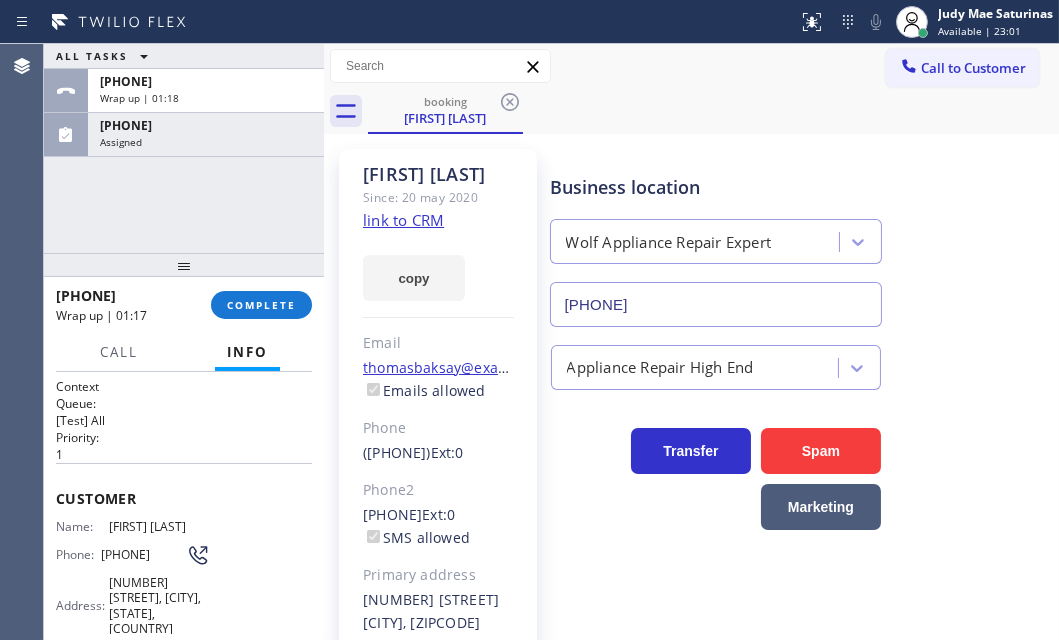 scroll, scrollTop: 181, scrollLeft: 0, axis: vertical 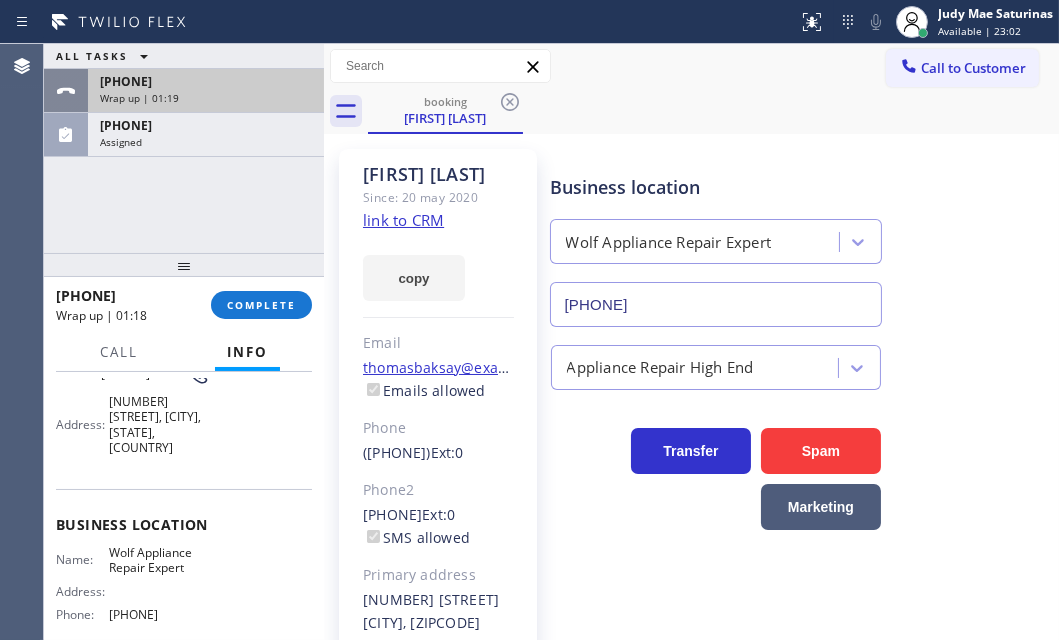 click on "Wrap up | 01:19" at bounding box center [206, 98] 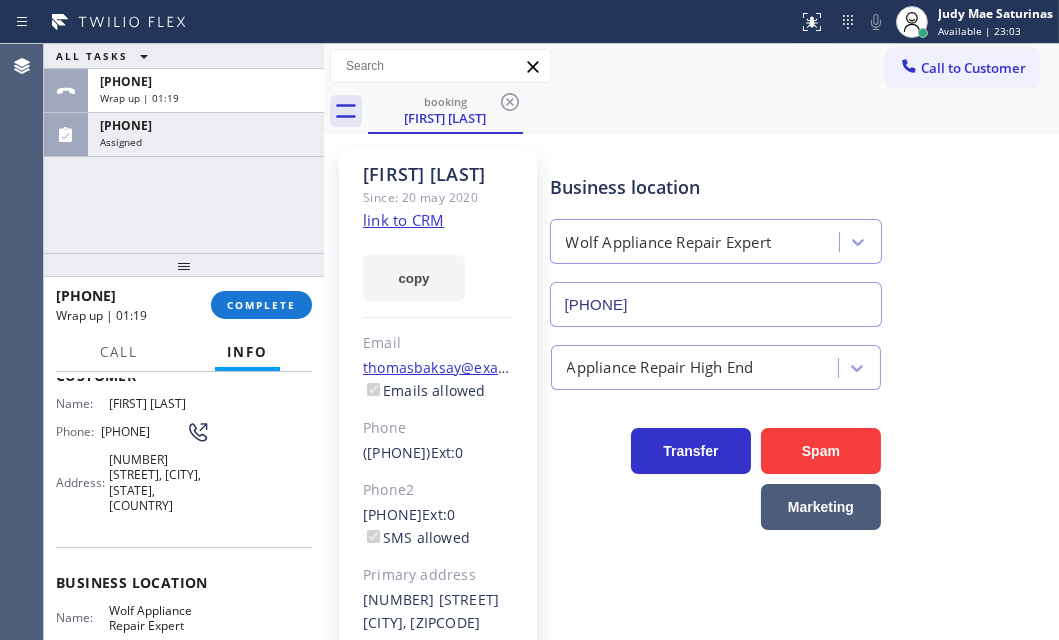 scroll, scrollTop: 90, scrollLeft: 0, axis: vertical 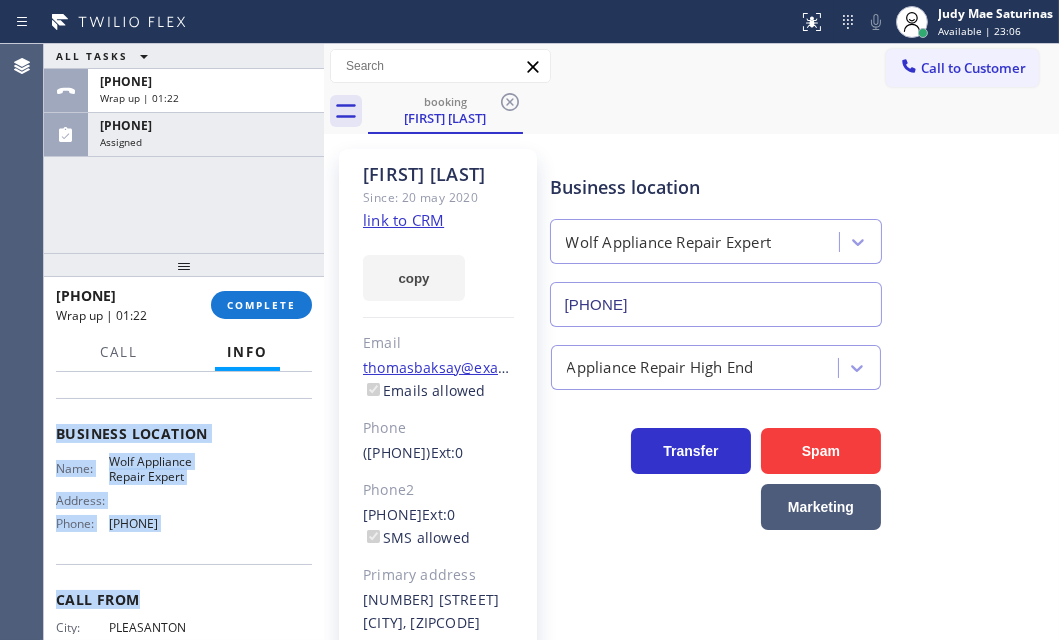 drag, startPoint x: 107, startPoint y: 426, endPoint x: 206, endPoint y: 519, distance: 135.83078 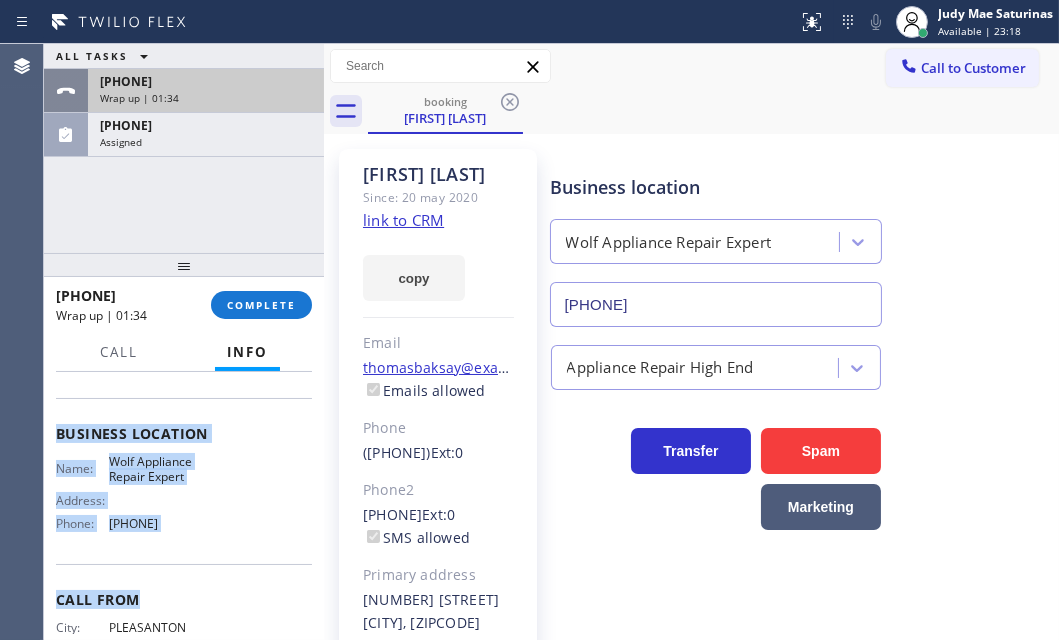 click on "[PHONE]" at bounding box center [206, 81] 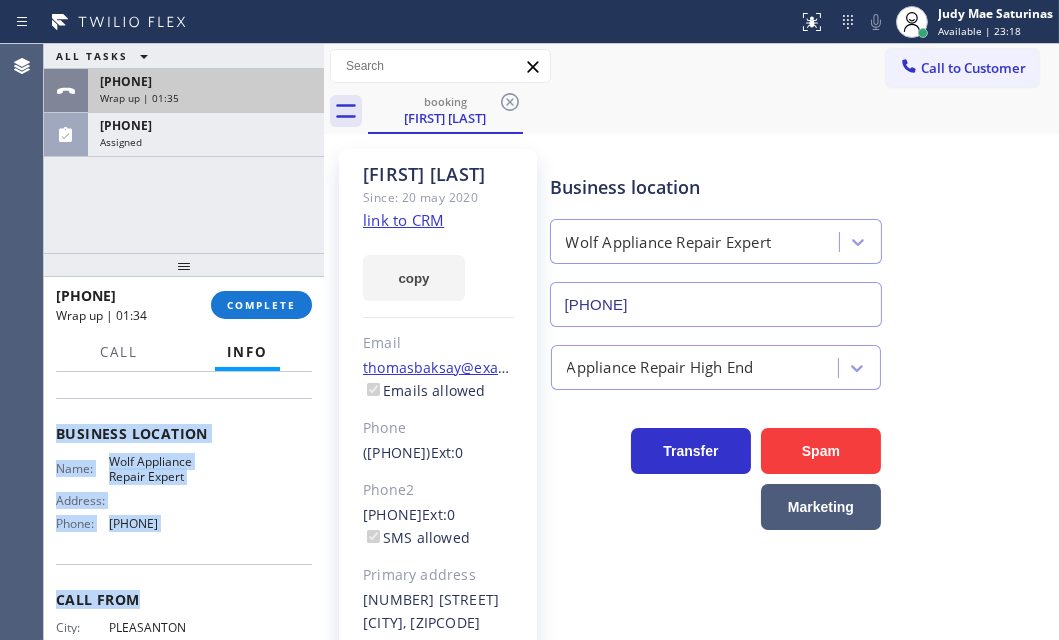 click on "[PHONE]" at bounding box center (206, 81) 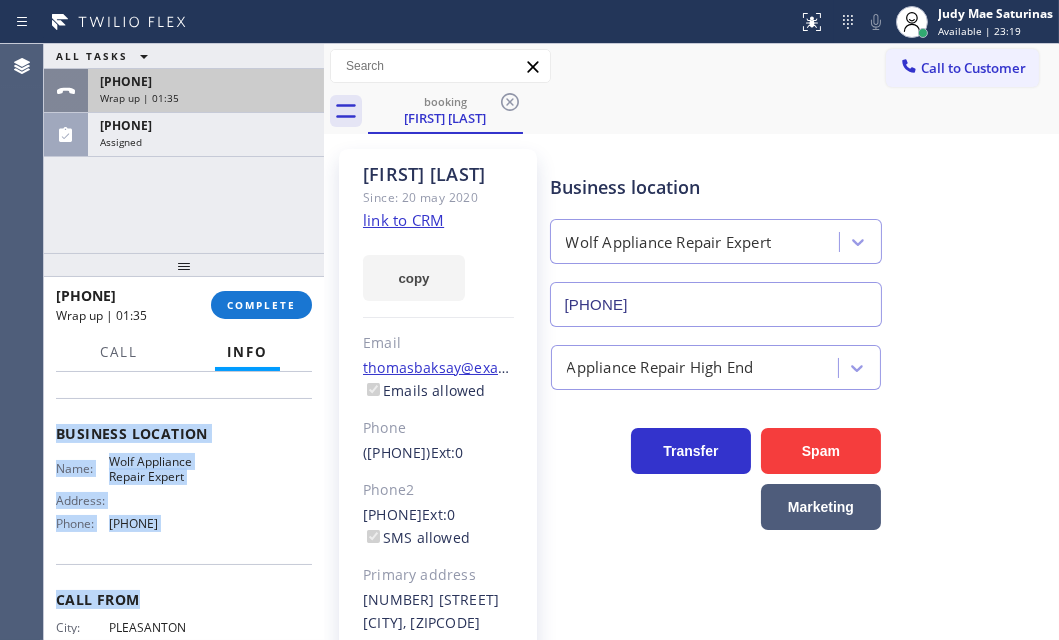 click on "[PHONE]" at bounding box center [206, 81] 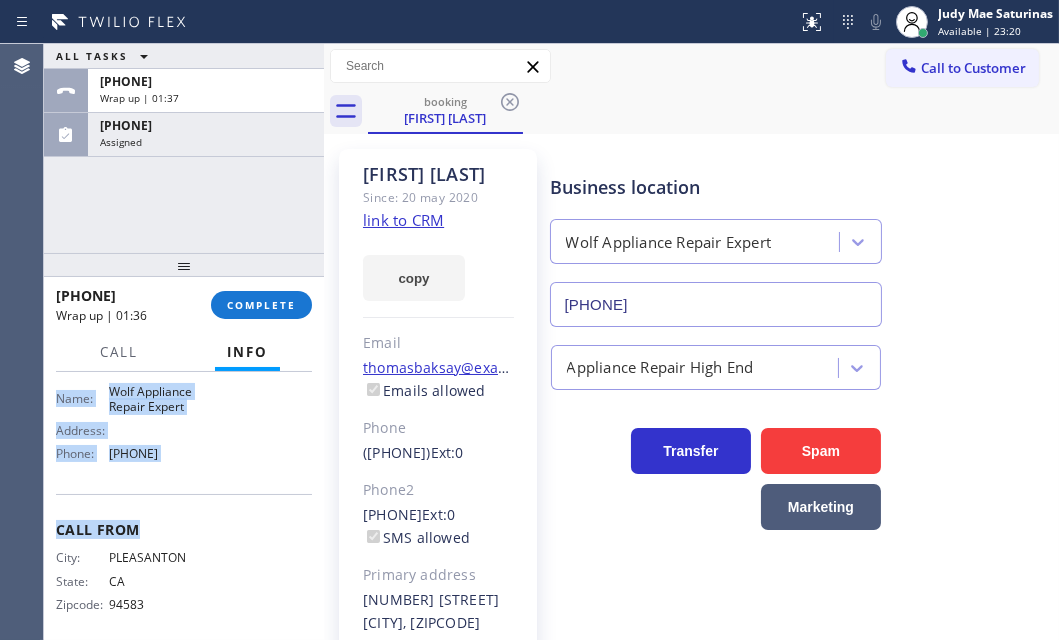 scroll, scrollTop: 0, scrollLeft: 0, axis: both 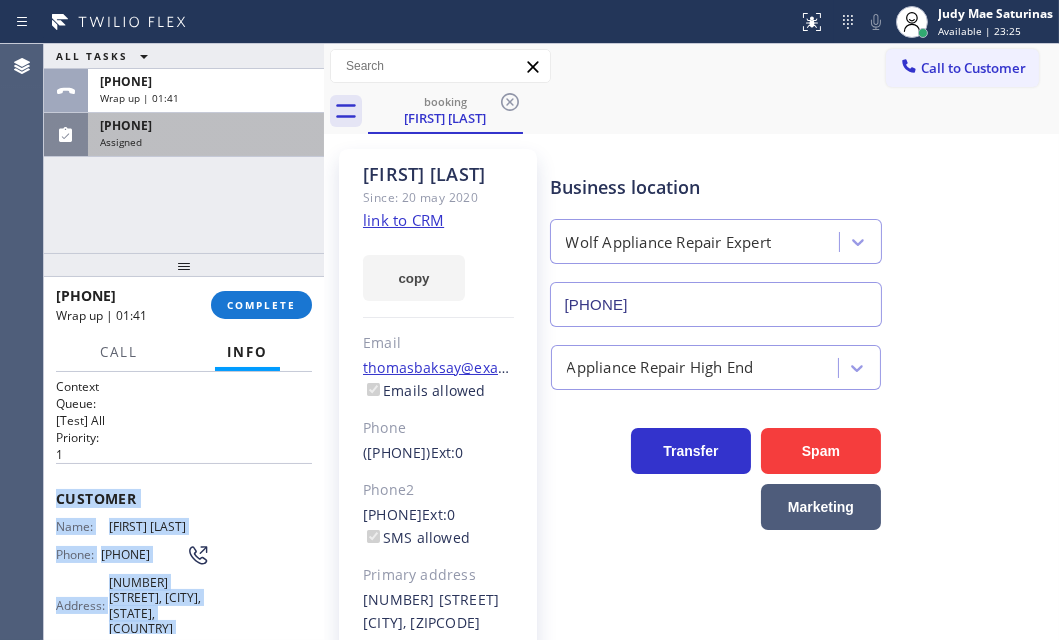 click on "Assigned" at bounding box center (206, 142) 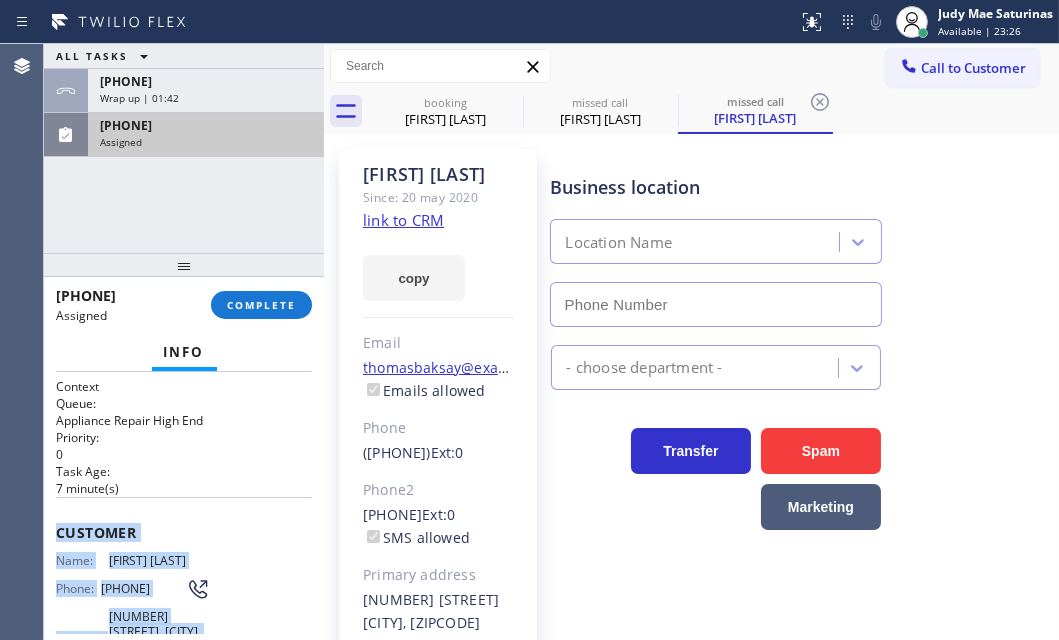 click on "Assigned" at bounding box center [206, 142] 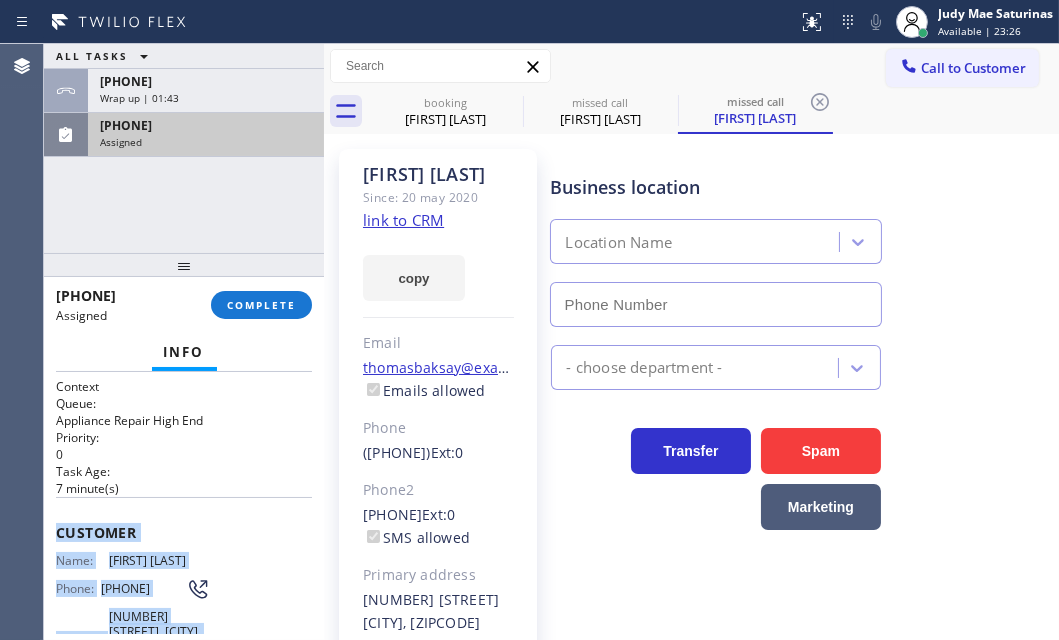 click on "Assigned" at bounding box center [206, 142] 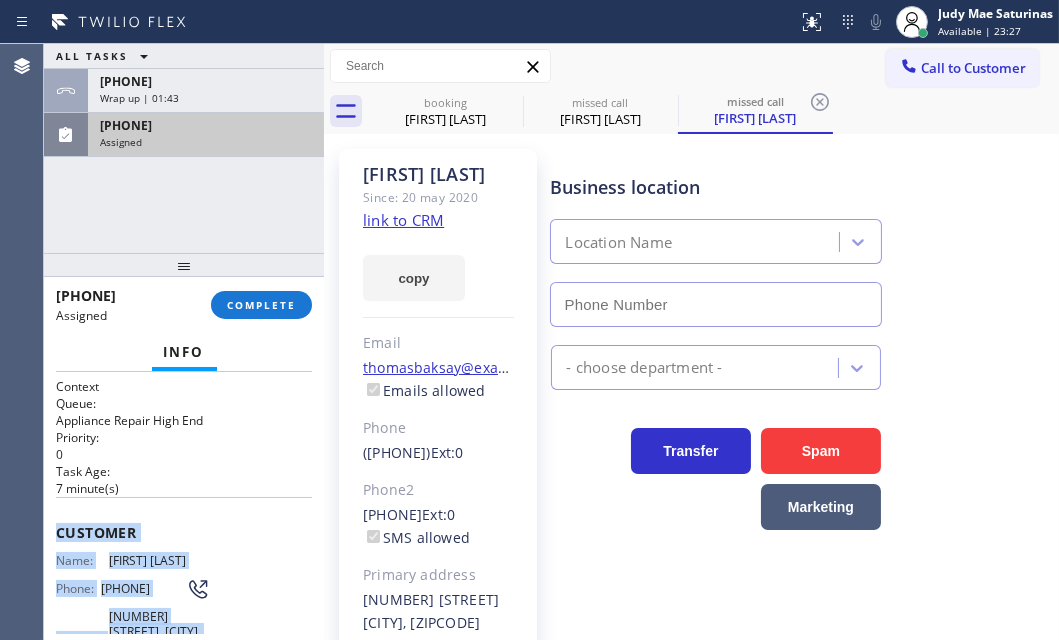 type on "[PHONE]" 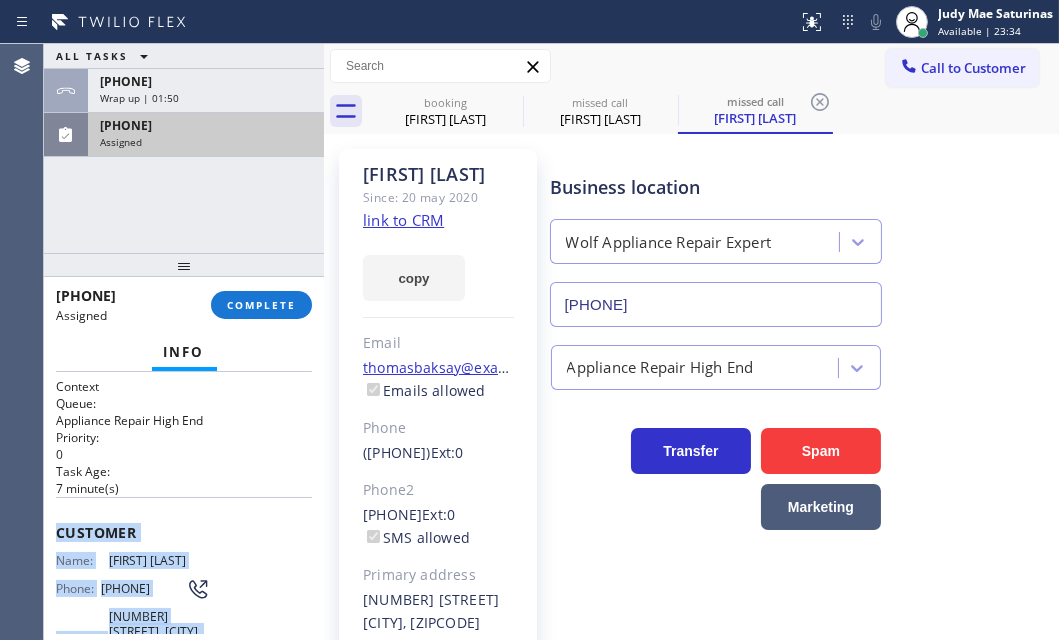 click on "Assigned" at bounding box center (206, 142) 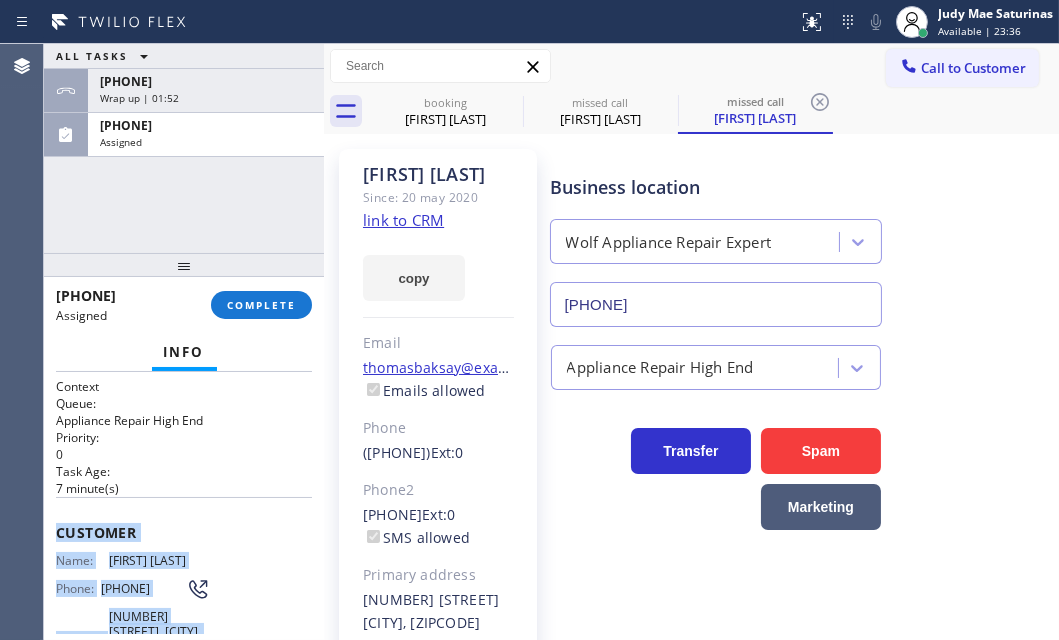 scroll, scrollTop: 90, scrollLeft: 0, axis: vertical 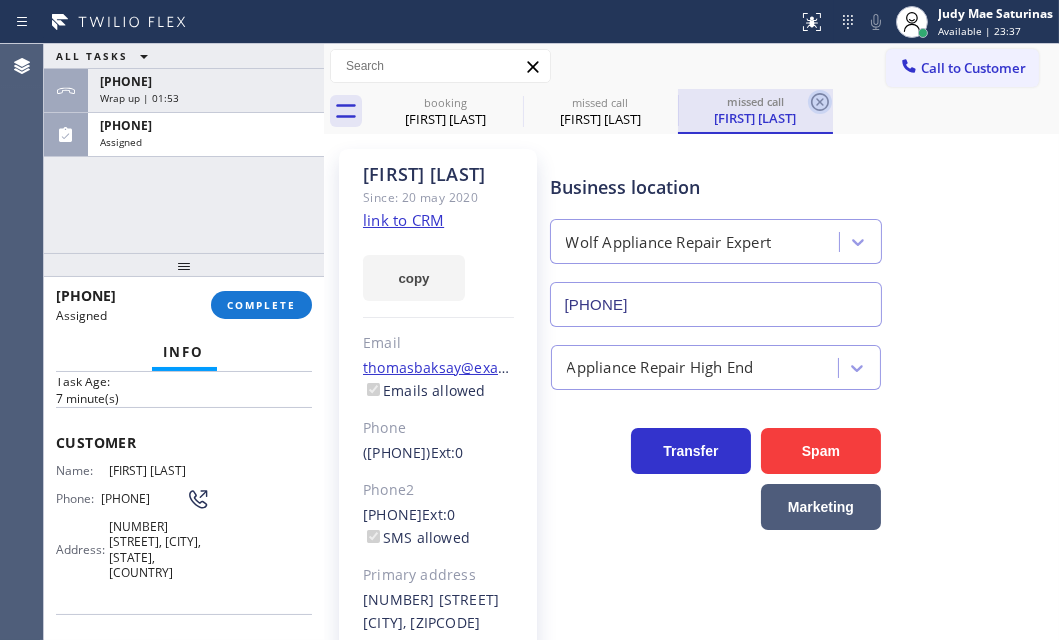 click 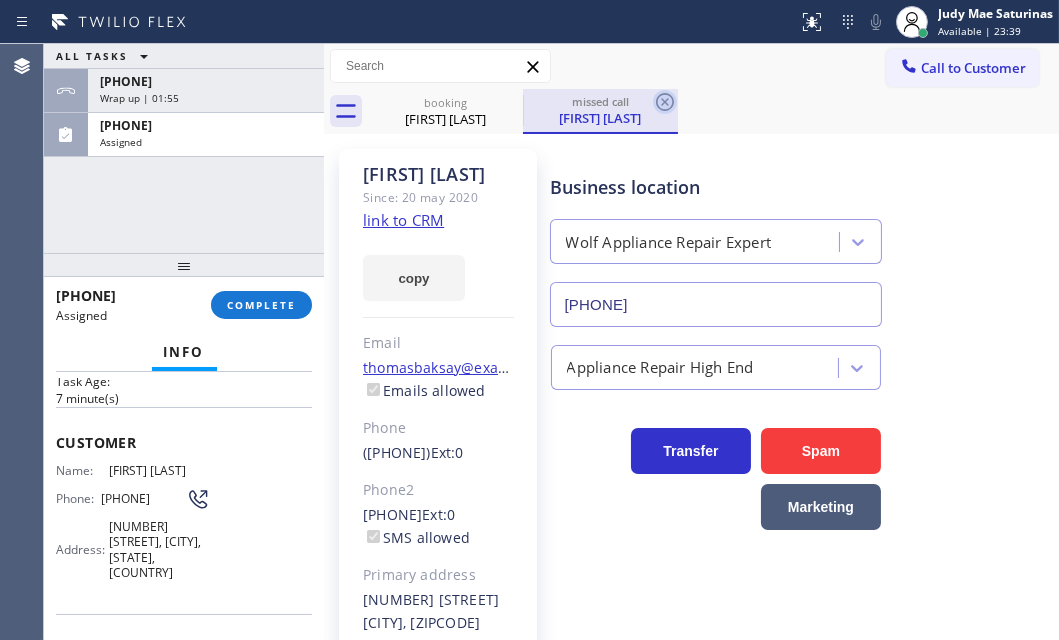 click 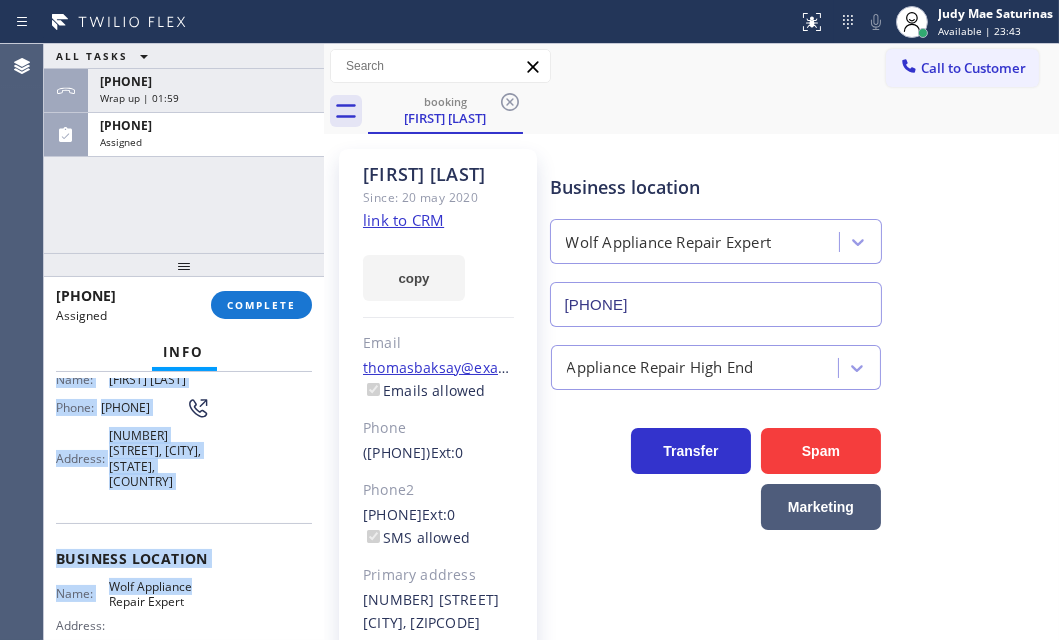 scroll, scrollTop: 272, scrollLeft: 0, axis: vertical 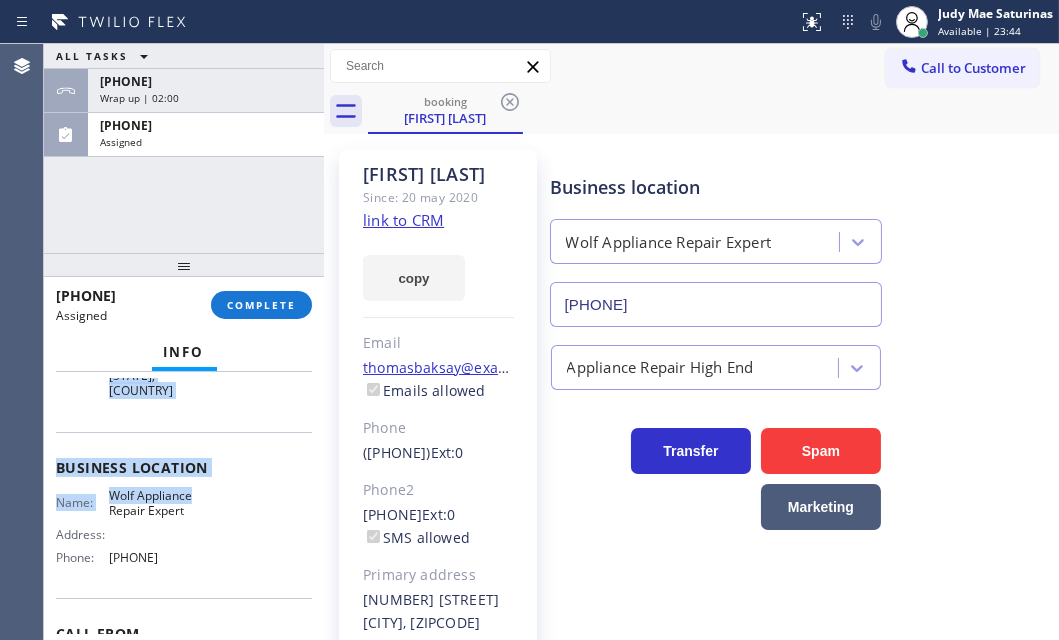 drag, startPoint x: 56, startPoint y: 524, endPoint x: 199, endPoint y: 571, distance: 150.52574 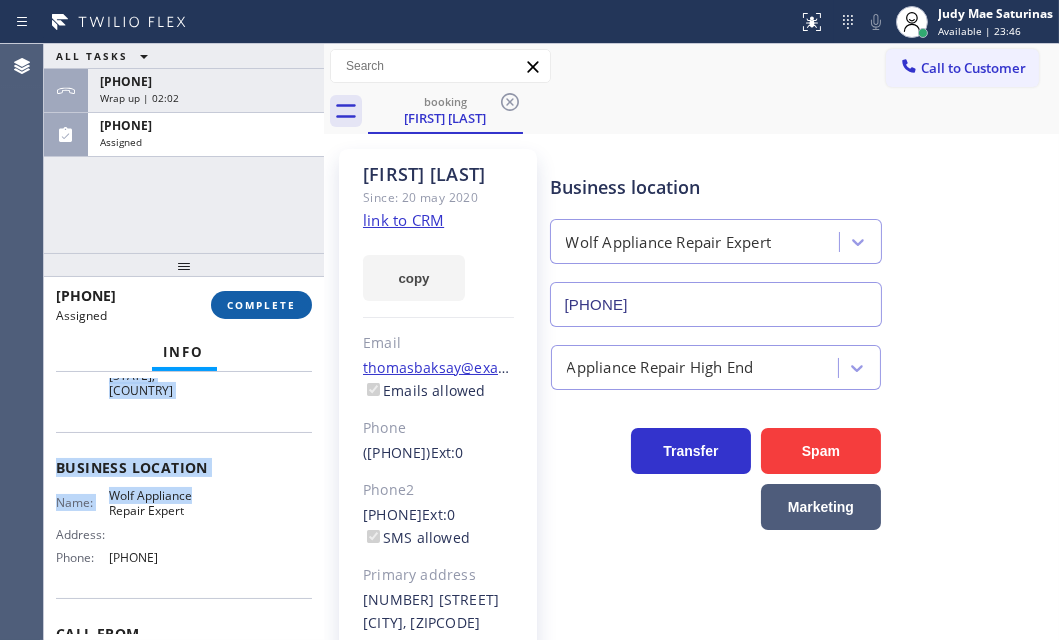 click on "COMPLETE" at bounding box center [261, 305] 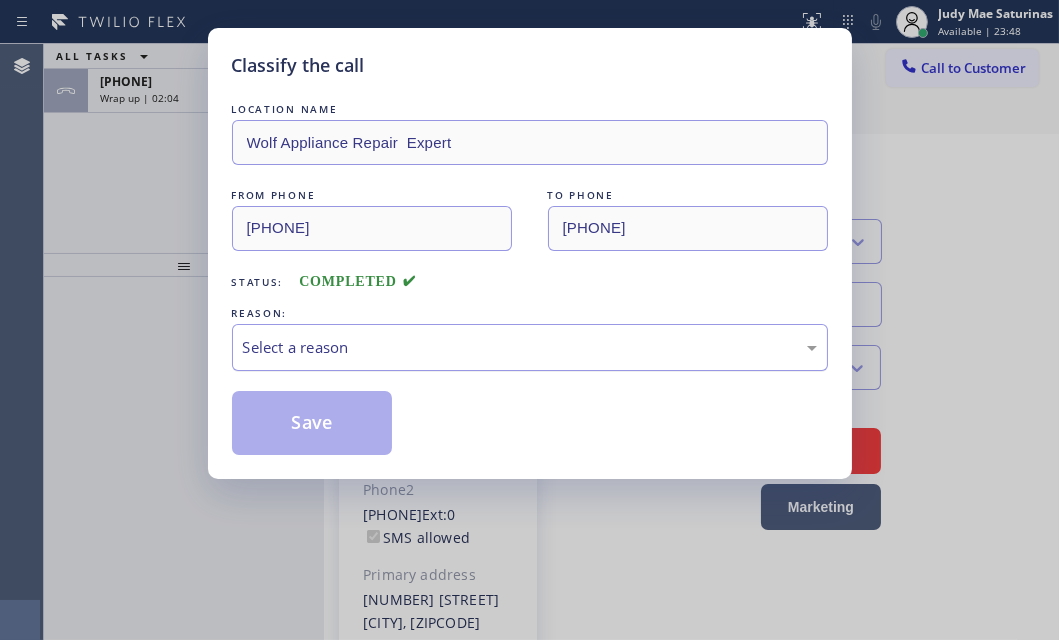 click on "Select a reason" at bounding box center (530, 347) 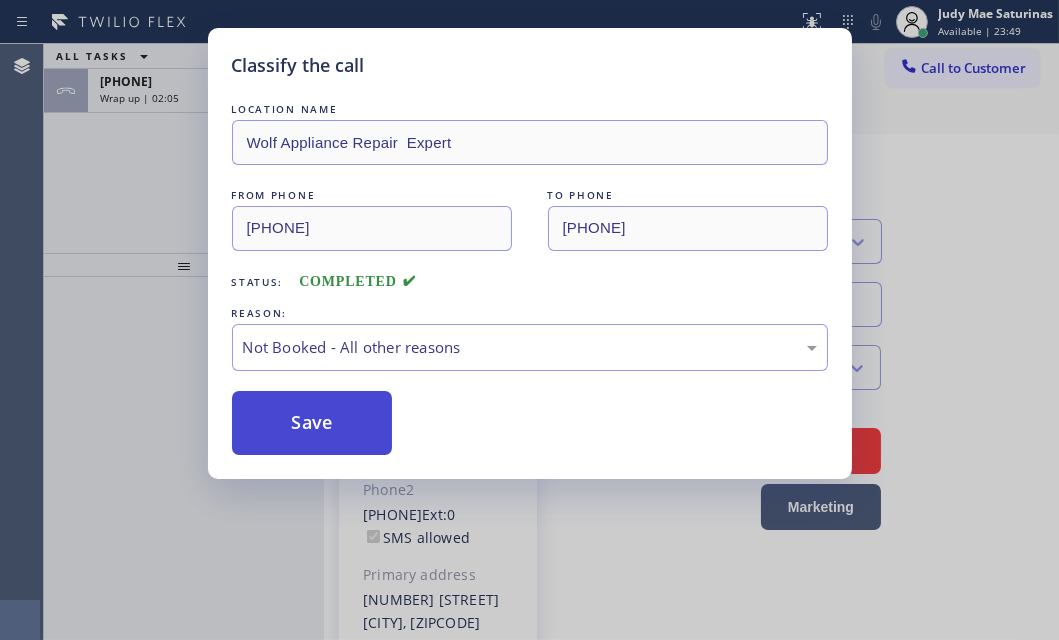 click on "Save" at bounding box center (312, 423) 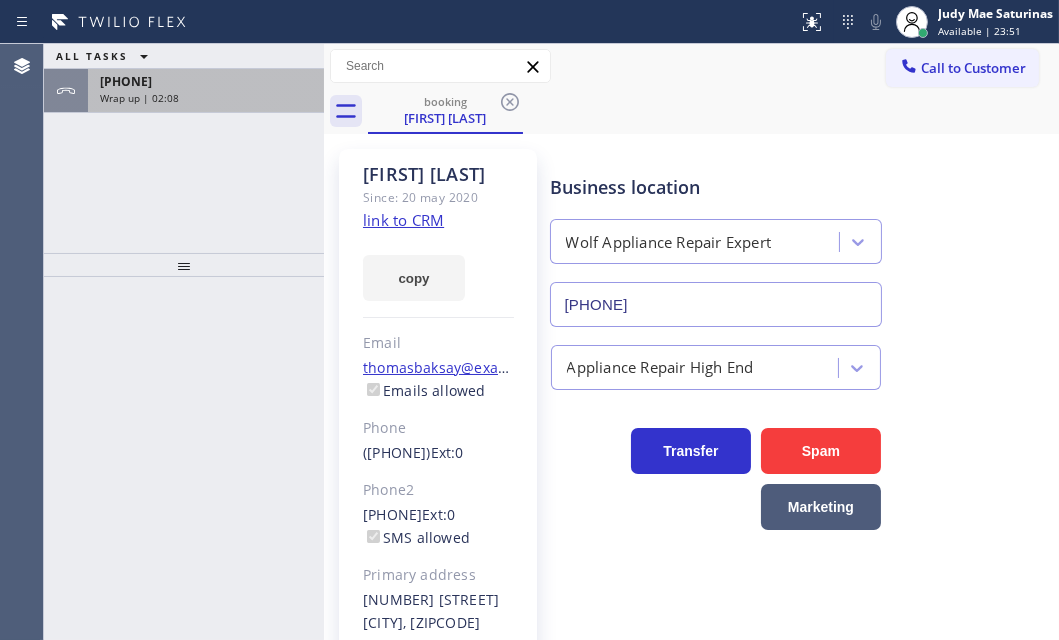 click on "[PHONE]" at bounding box center [206, 81] 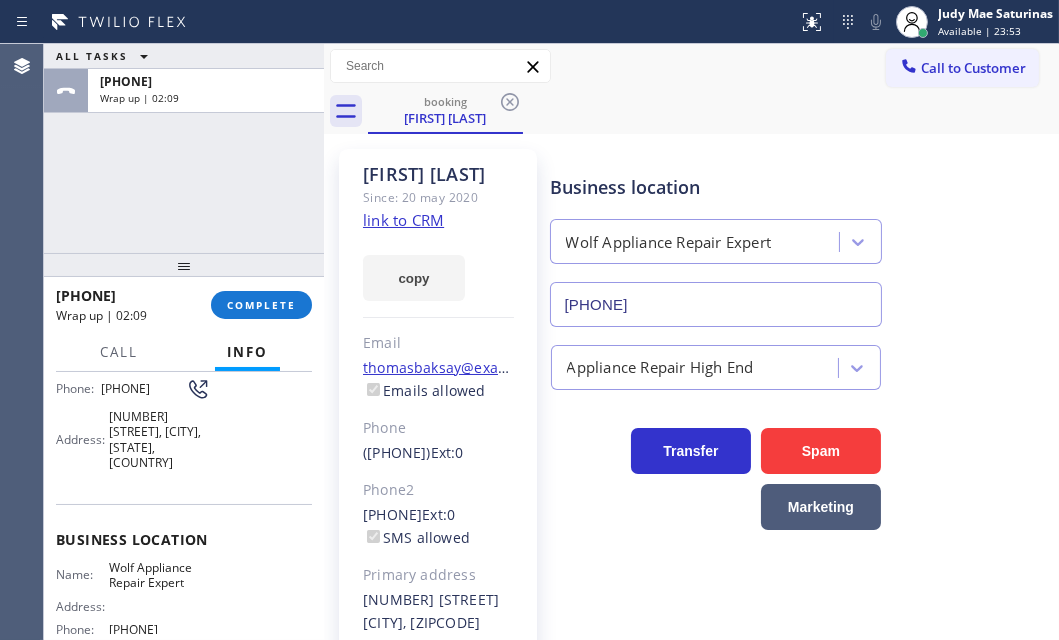 scroll, scrollTop: 181, scrollLeft: 0, axis: vertical 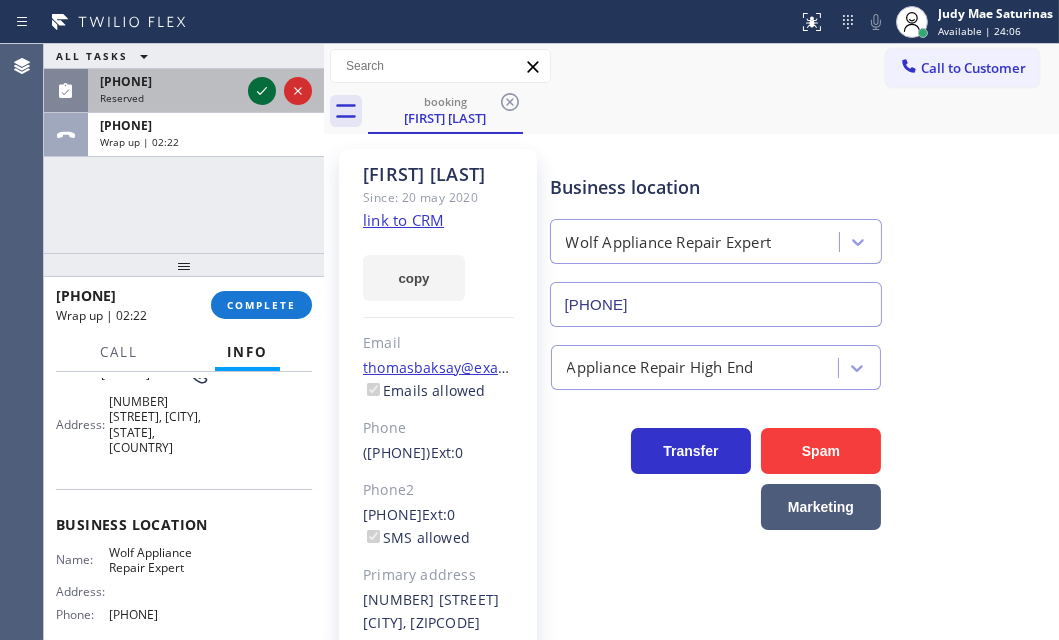 click 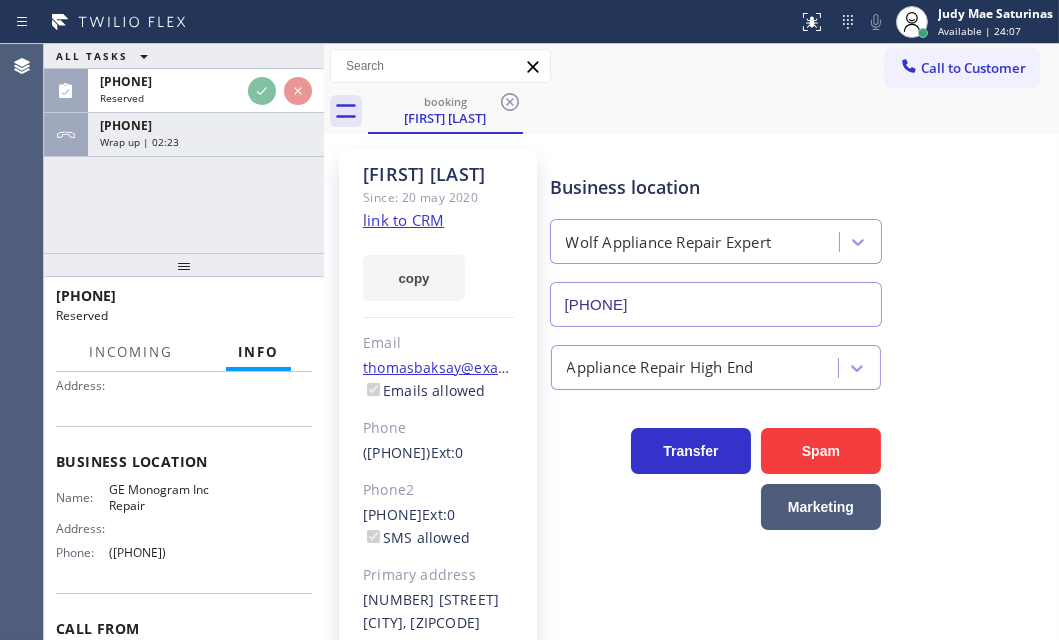 scroll, scrollTop: 198, scrollLeft: 0, axis: vertical 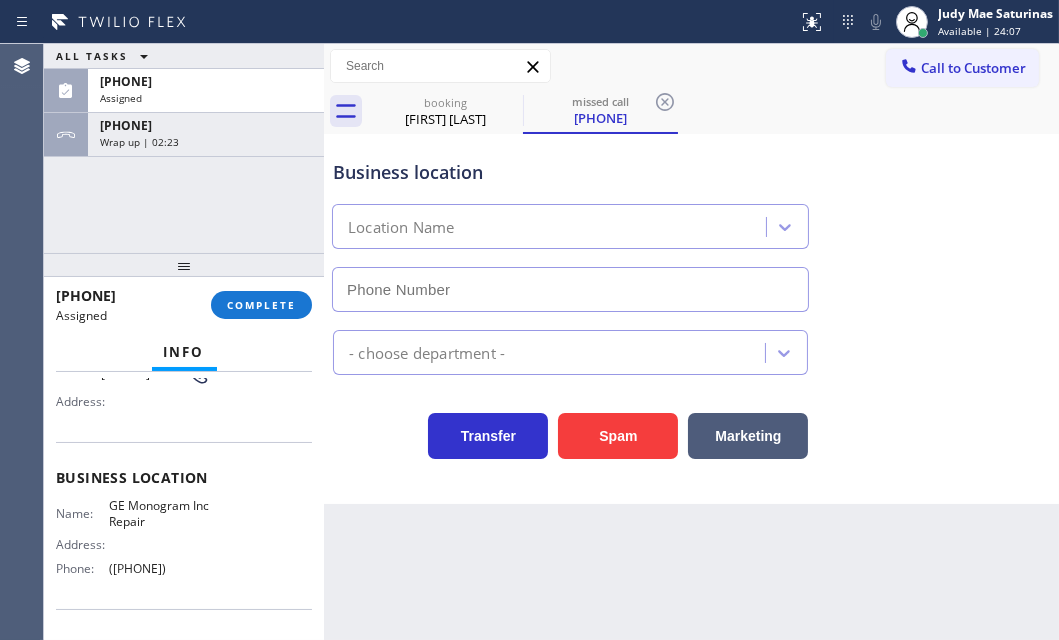 type on "([PHONE])" 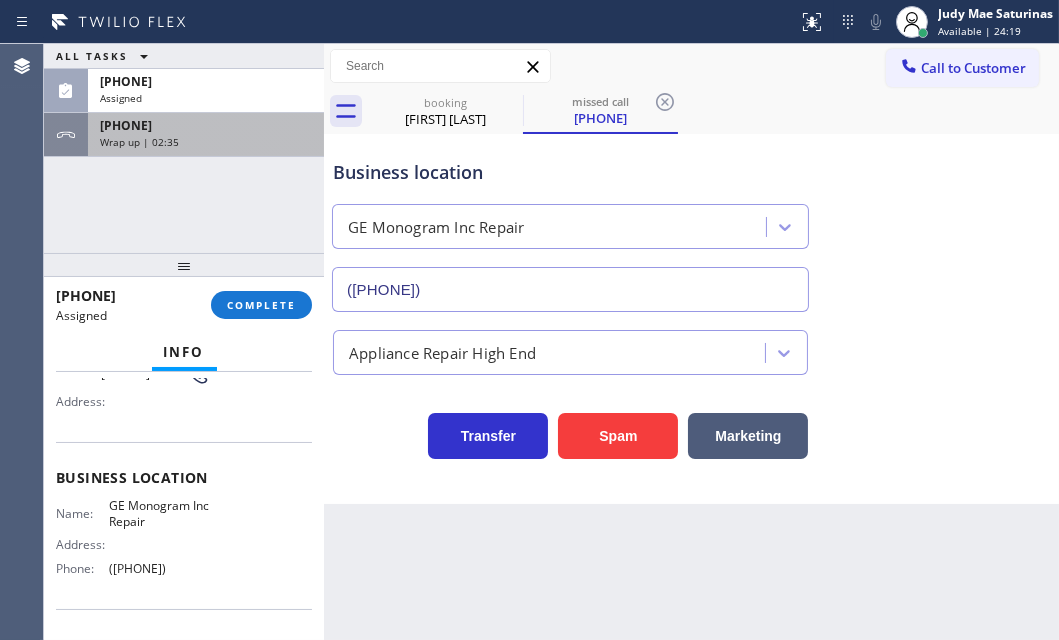 click on "Wrap up | 02:35" at bounding box center [206, 142] 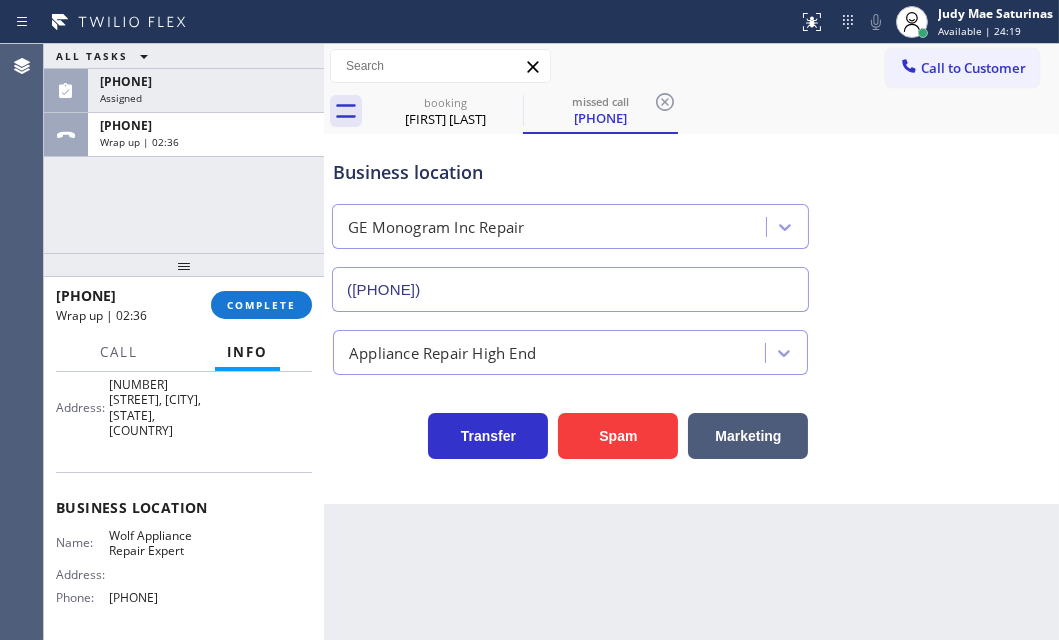 scroll, scrollTop: 181, scrollLeft: 0, axis: vertical 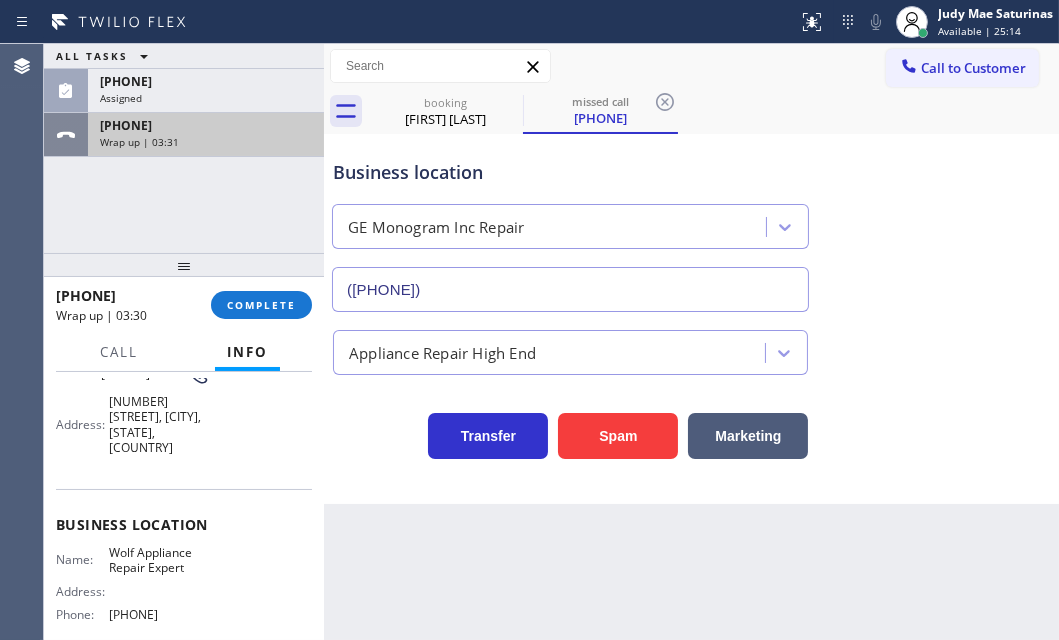 click on "Wrap up | 03:31" at bounding box center (206, 142) 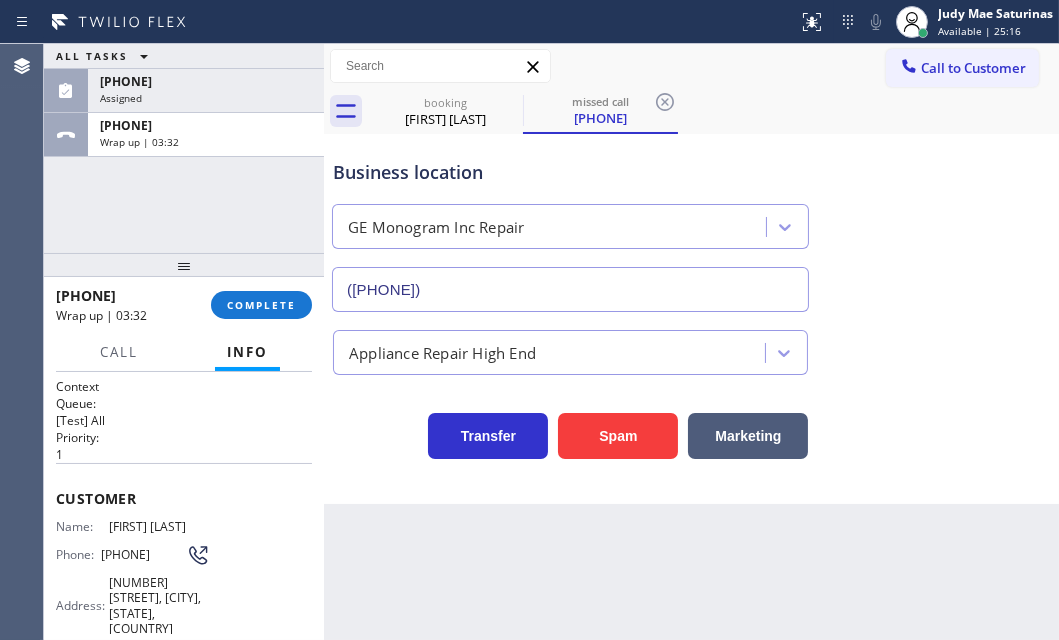 scroll, scrollTop: 0, scrollLeft: 0, axis: both 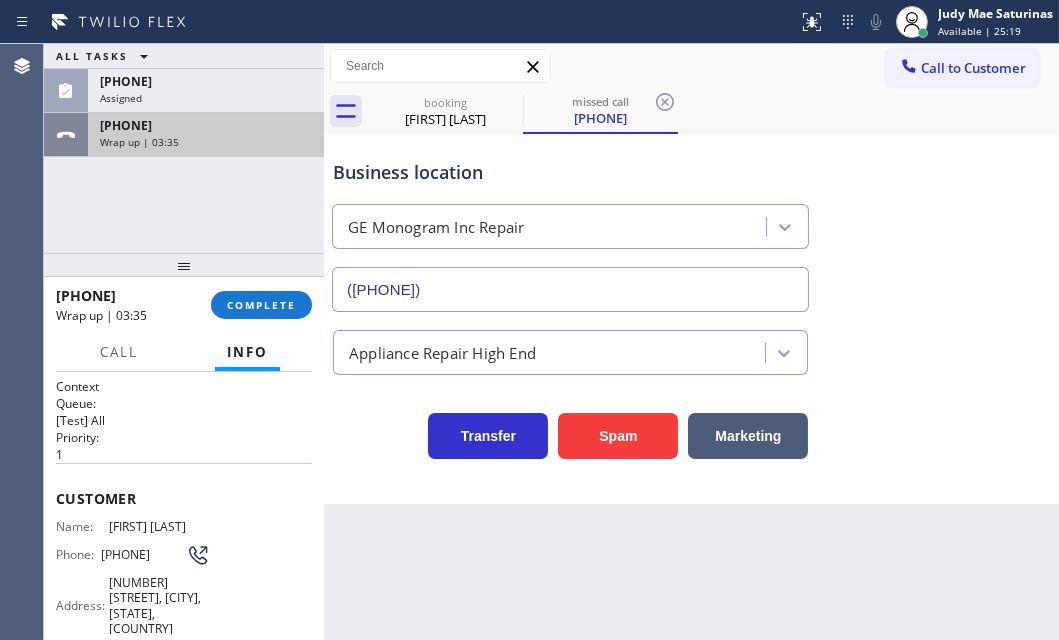 click on "[PHONE]" at bounding box center [206, 125] 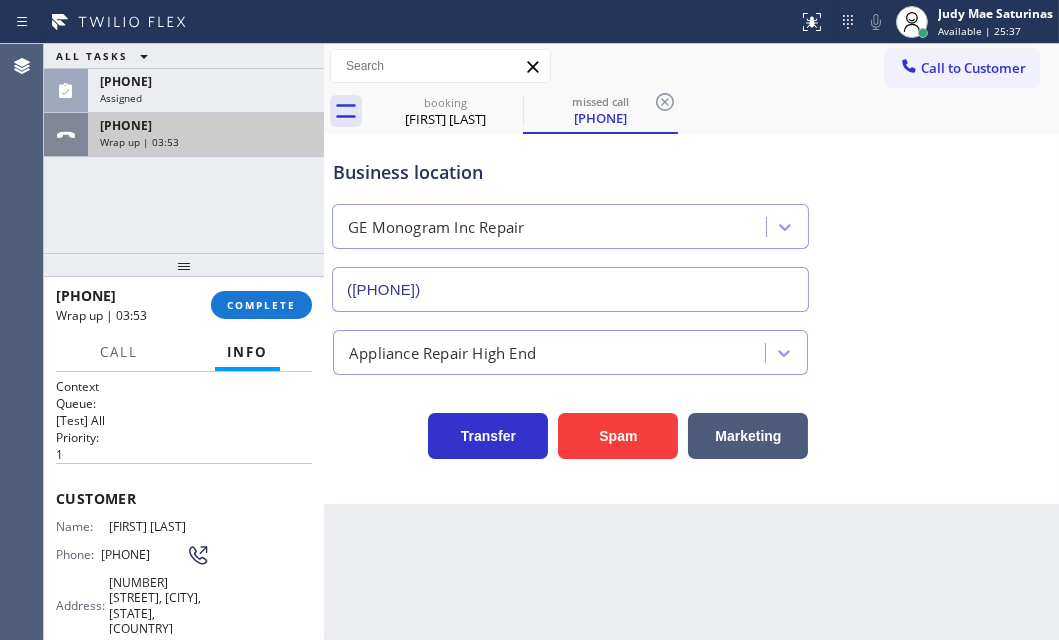 click on "Wrap up | 03:53" at bounding box center [206, 142] 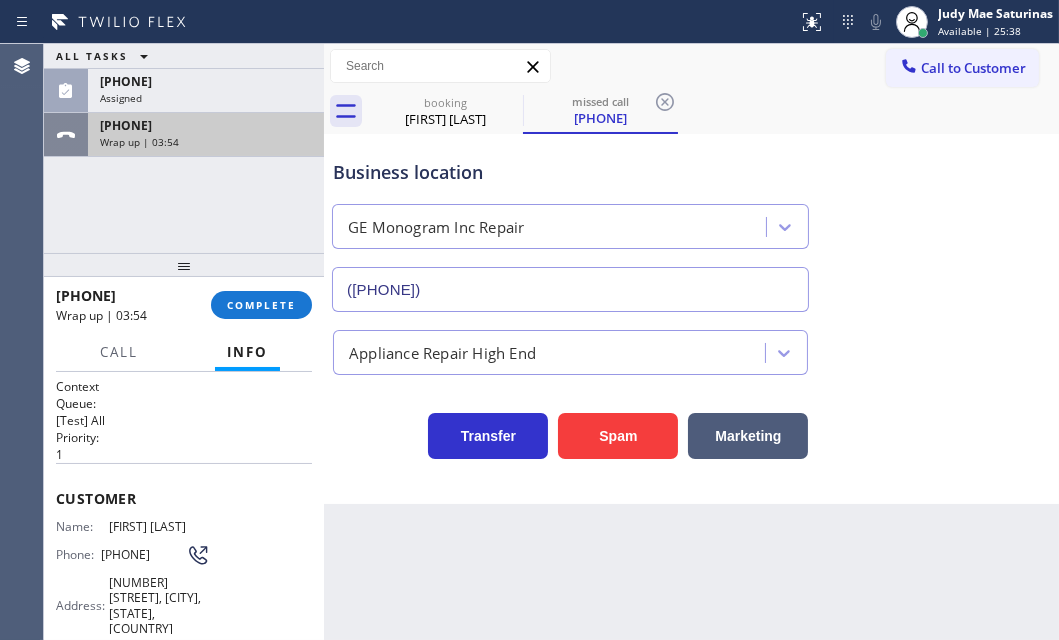 click on "Wrap up | 03:54" at bounding box center (206, 142) 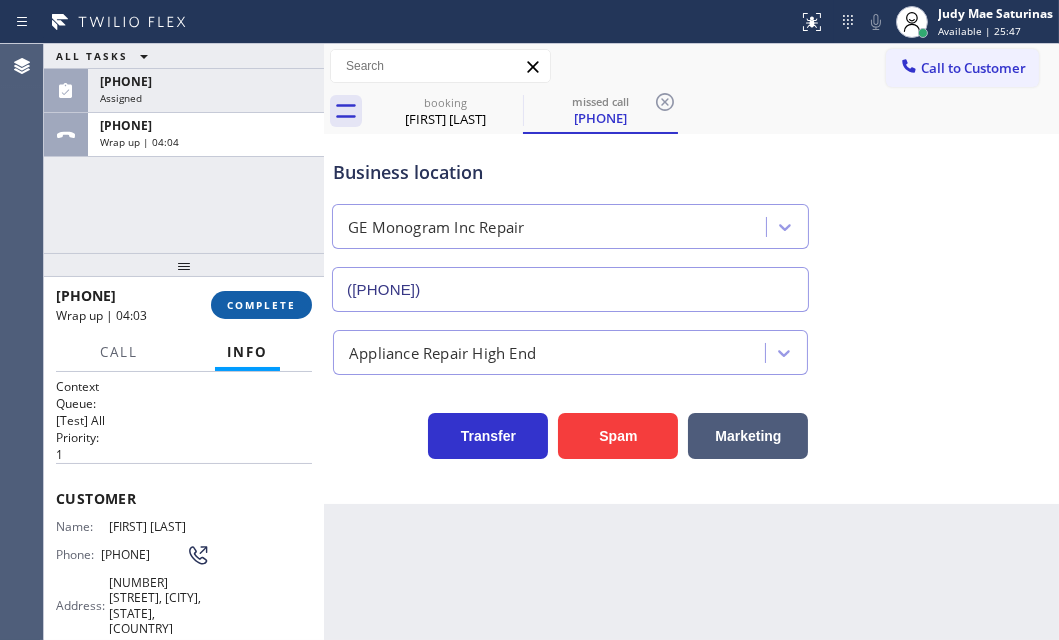 click on "COMPLETE" at bounding box center [261, 305] 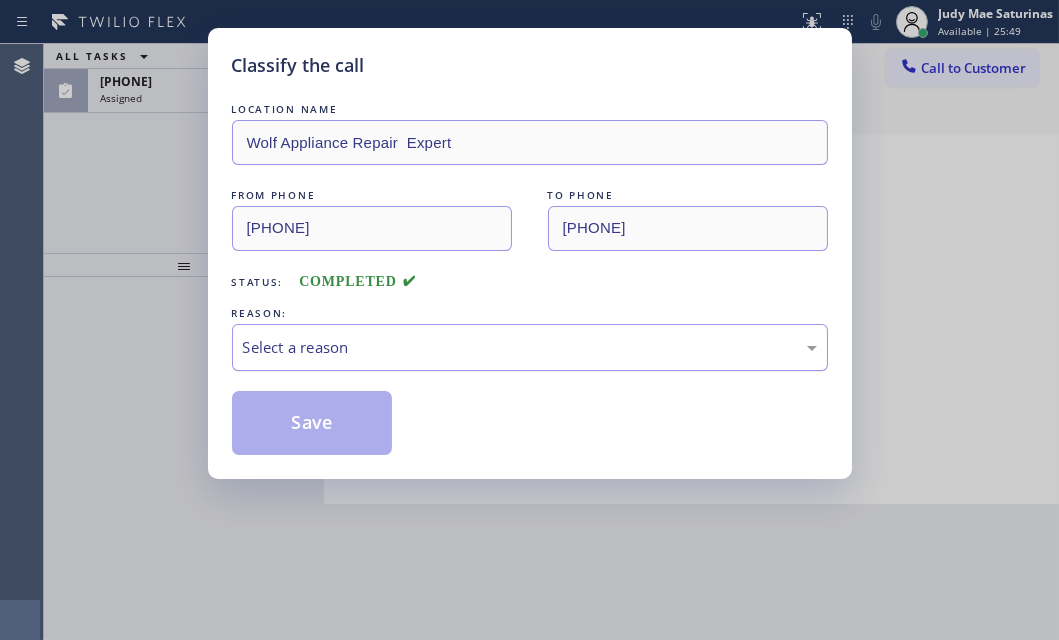 click on "Select a reason" at bounding box center [530, 347] 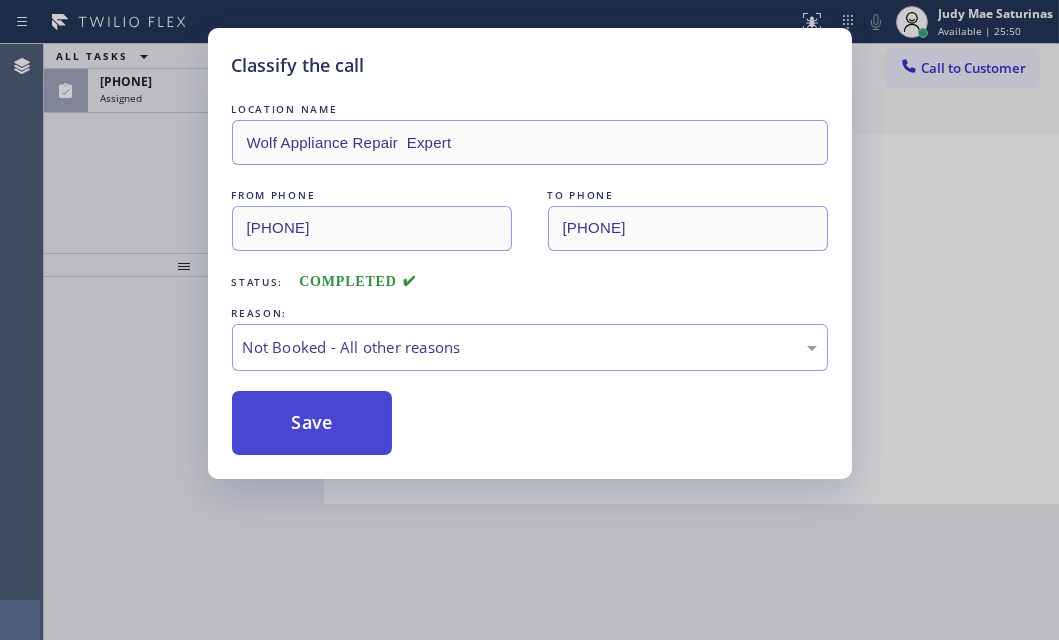 drag, startPoint x: 298, startPoint y: 419, endPoint x: 277, endPoint y: 427, distance: 22.472204 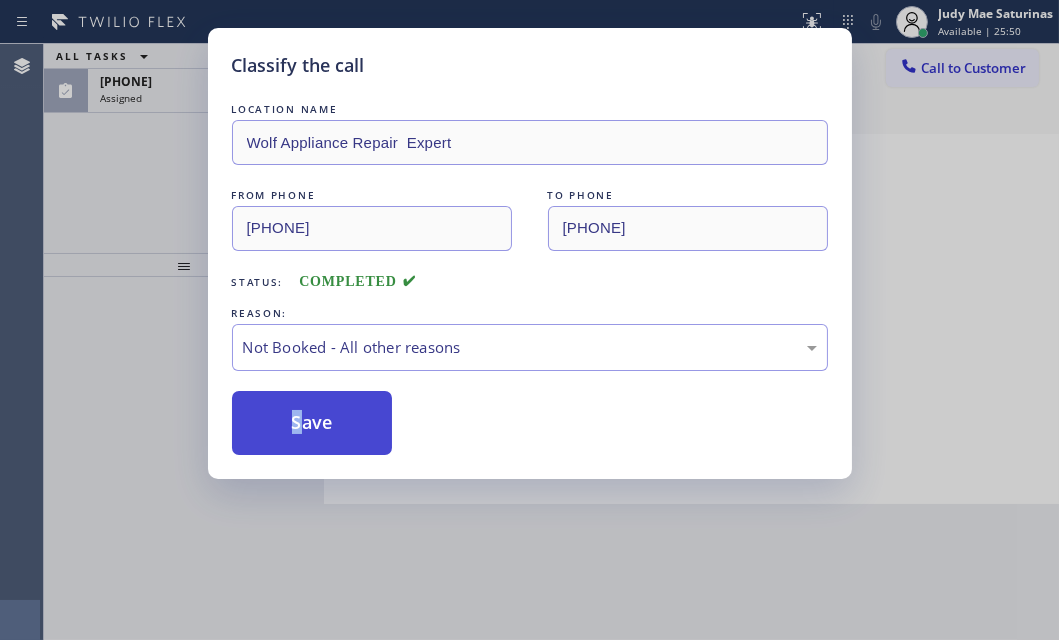 click on "Save" at bounding box center (312, 423) 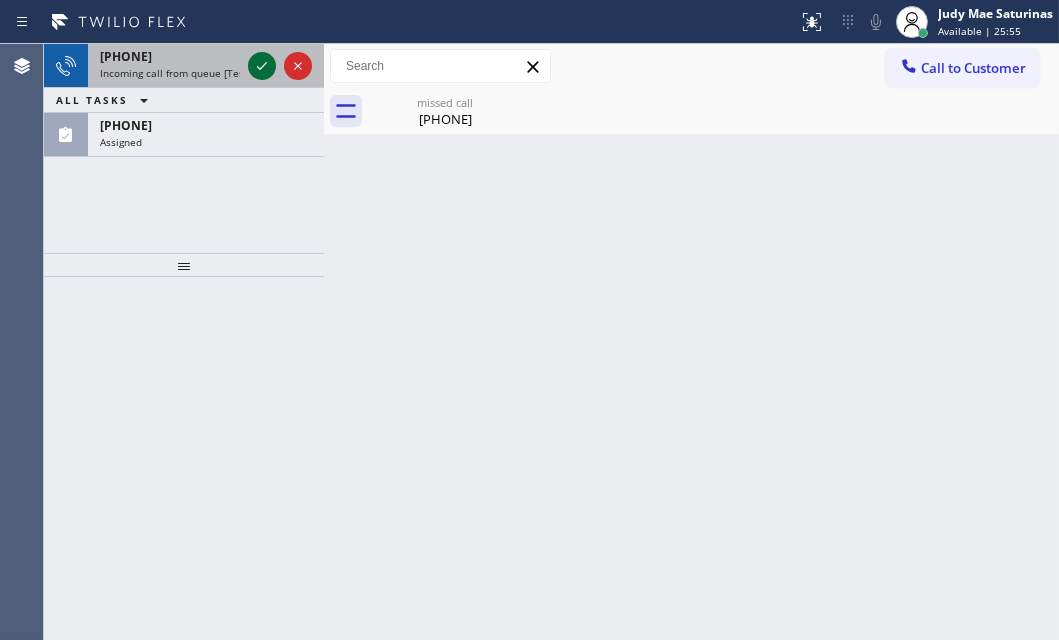 click 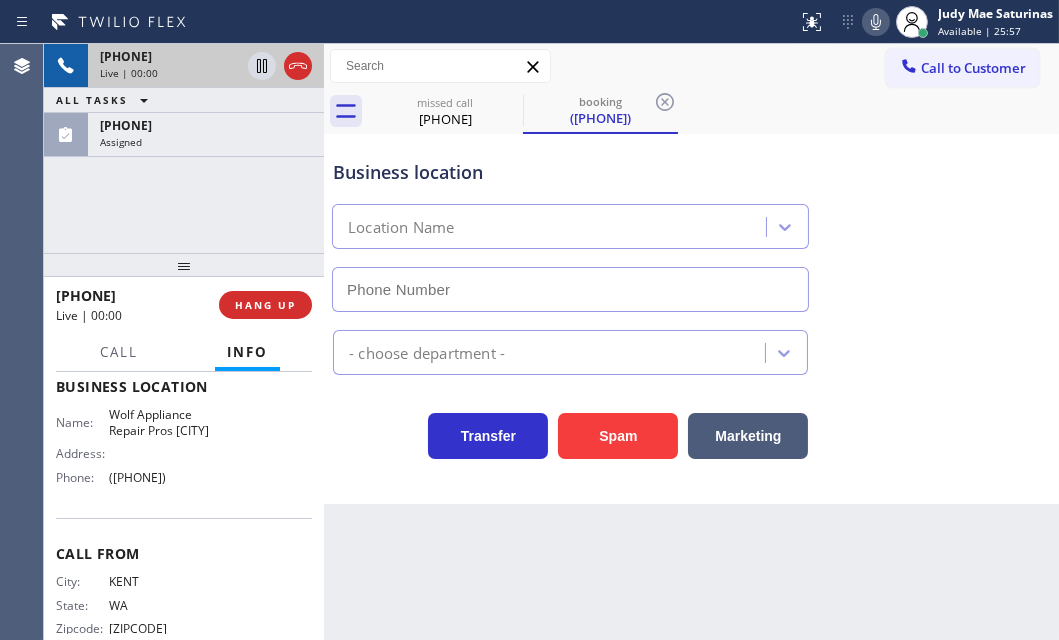 scroll, scrollTop: 181, scrollLeft: 0, axis: vertical 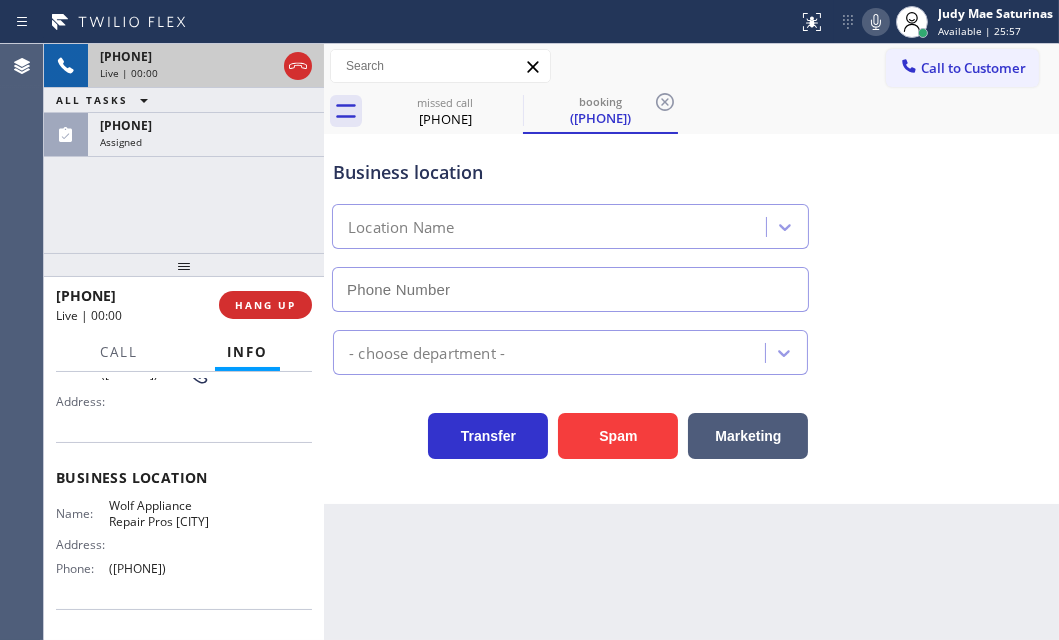 type on "([PHONE])" 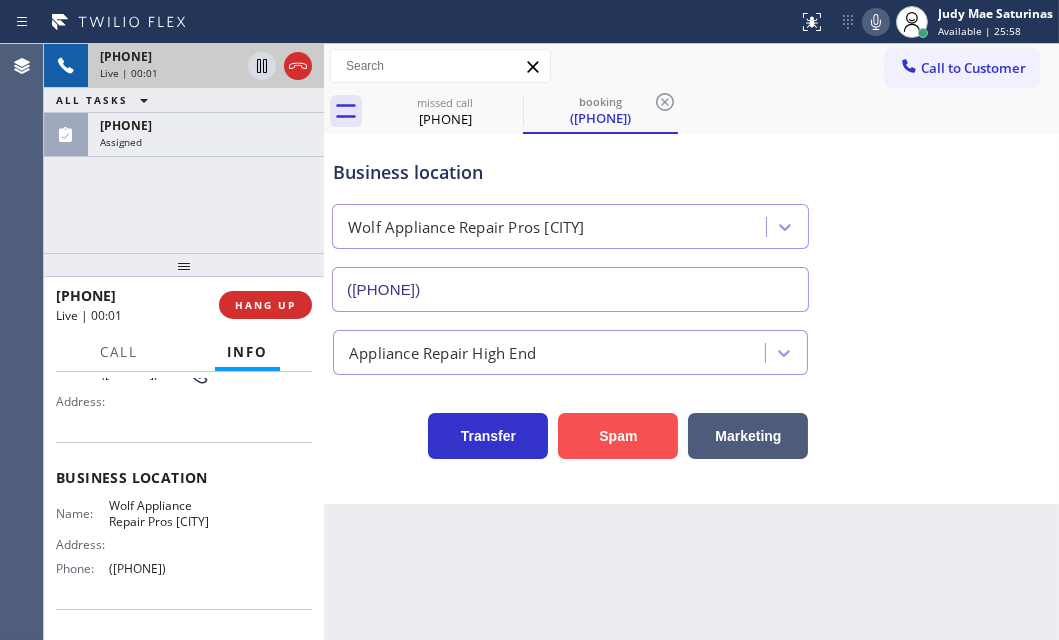 drag, startPoint x: 604, startPoint y: 440, endPoint x: 627, endPoint y: 430, distance: 25.079872 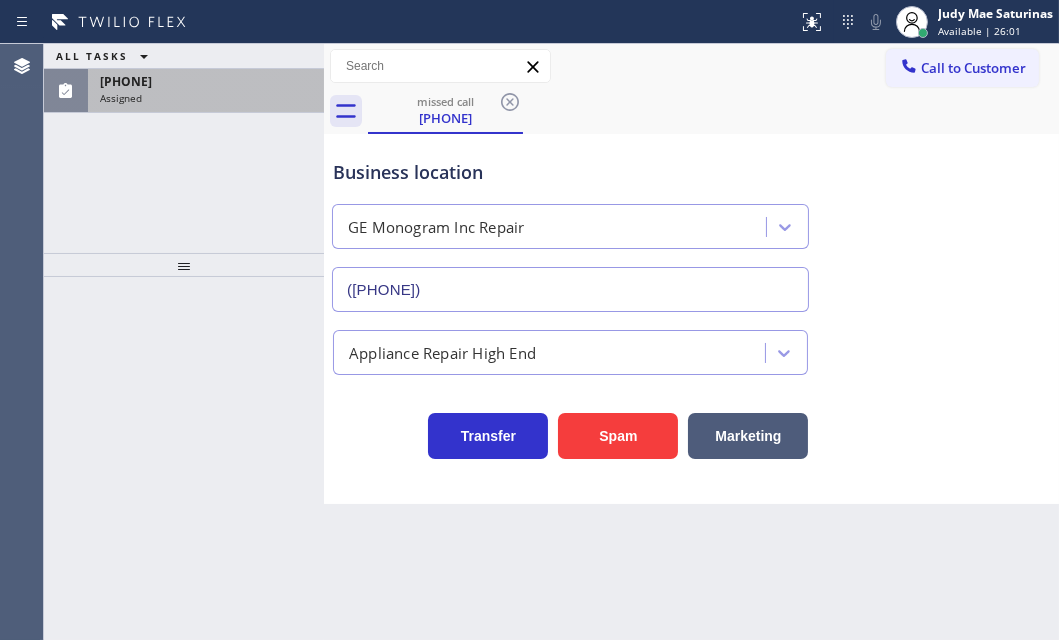 click on "[PHONE]" at bounding box center [206, 81] 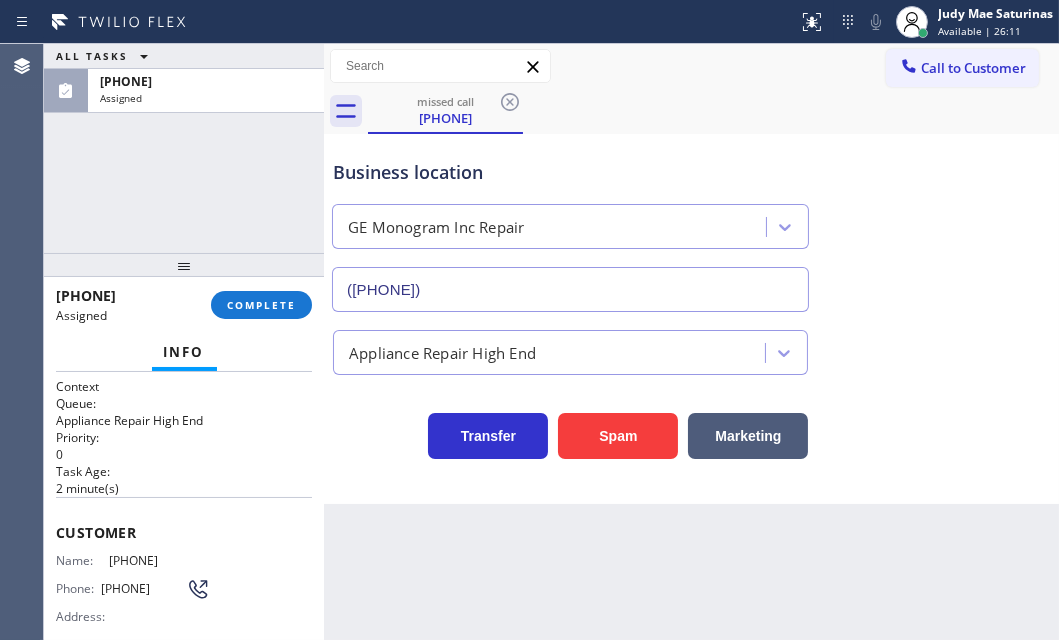 click on "ALL TASKS ALL TASKS ACTIVE TASKS TASKS IN WRAP UP ([PHONE]) Assigned" at bounding box center [184, 148] 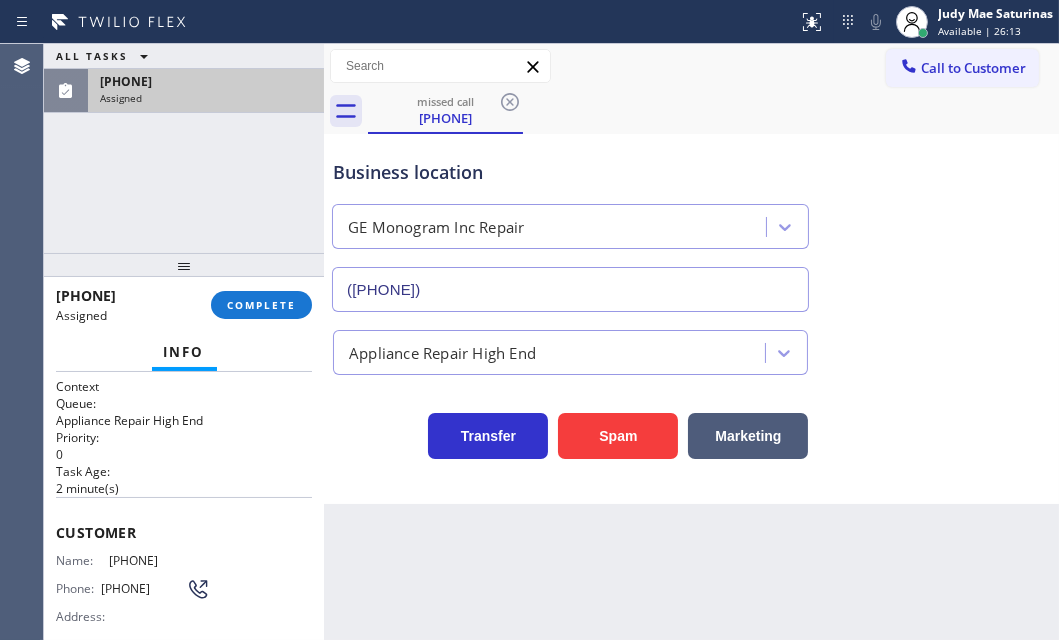 click on "[PHONE]" at bounding box center (206, 81) 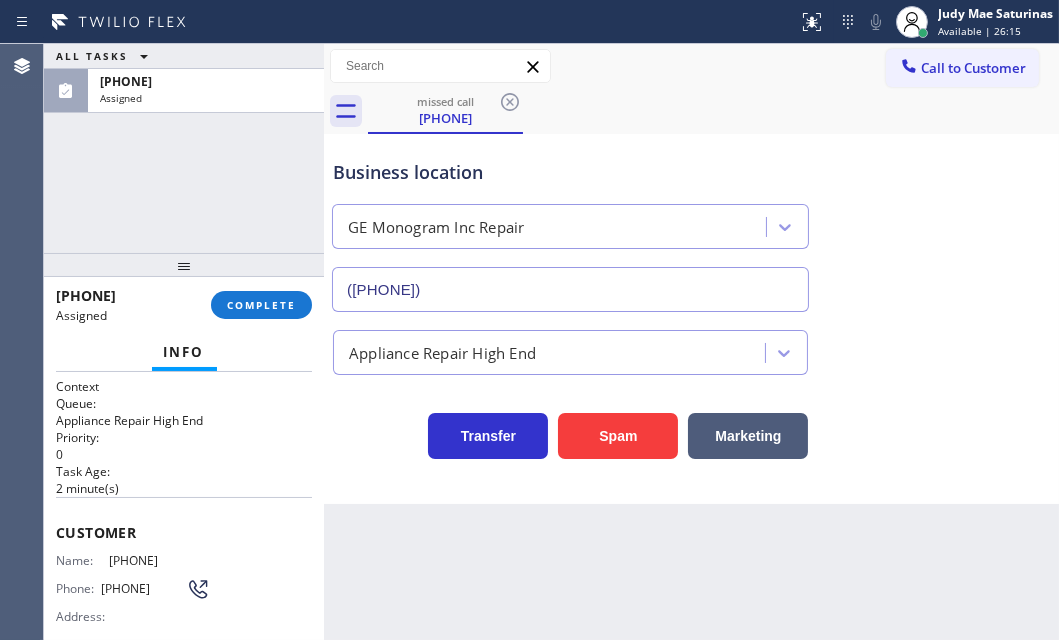 scroll, scrollTop: 272, scrollLeft: 0, axis: vertical 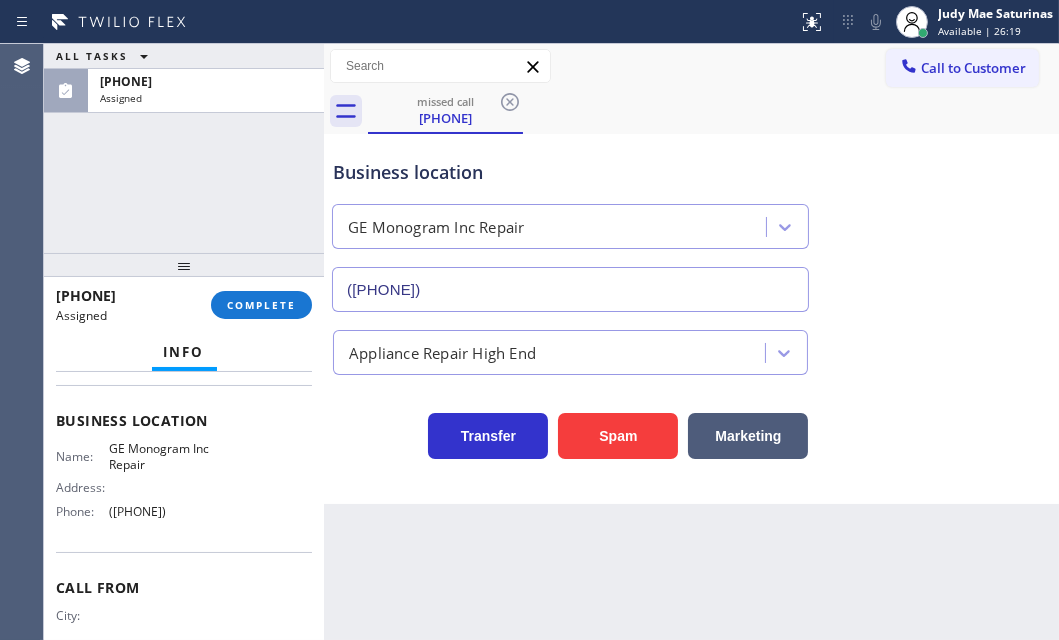 drag, startPoint x: 194, startPoint y: 513, endPoint x: 106, endPoint y: 514, distance: 88.005684 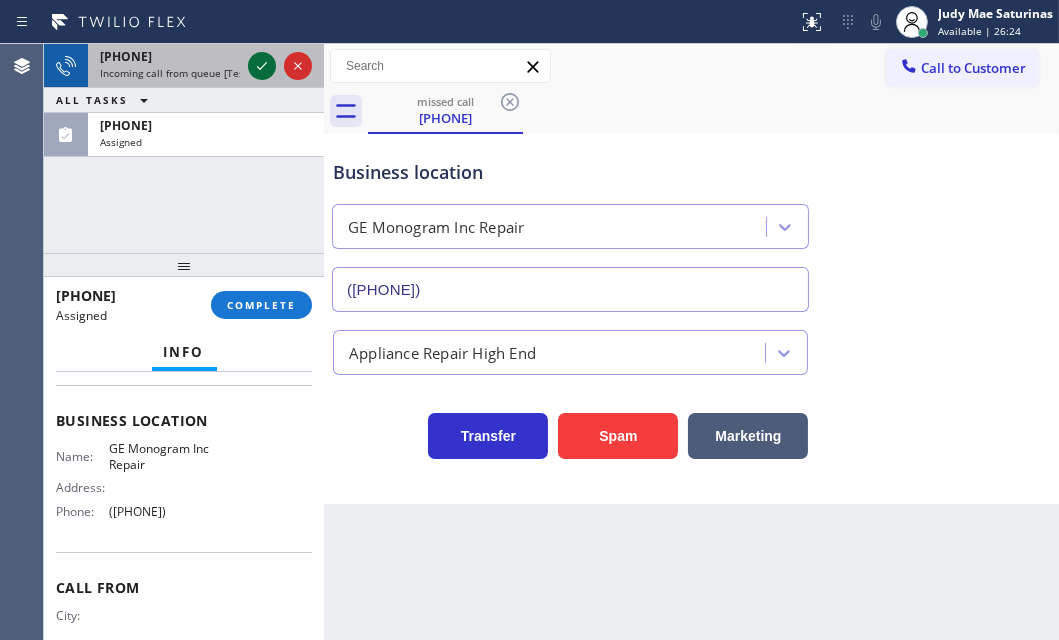 click 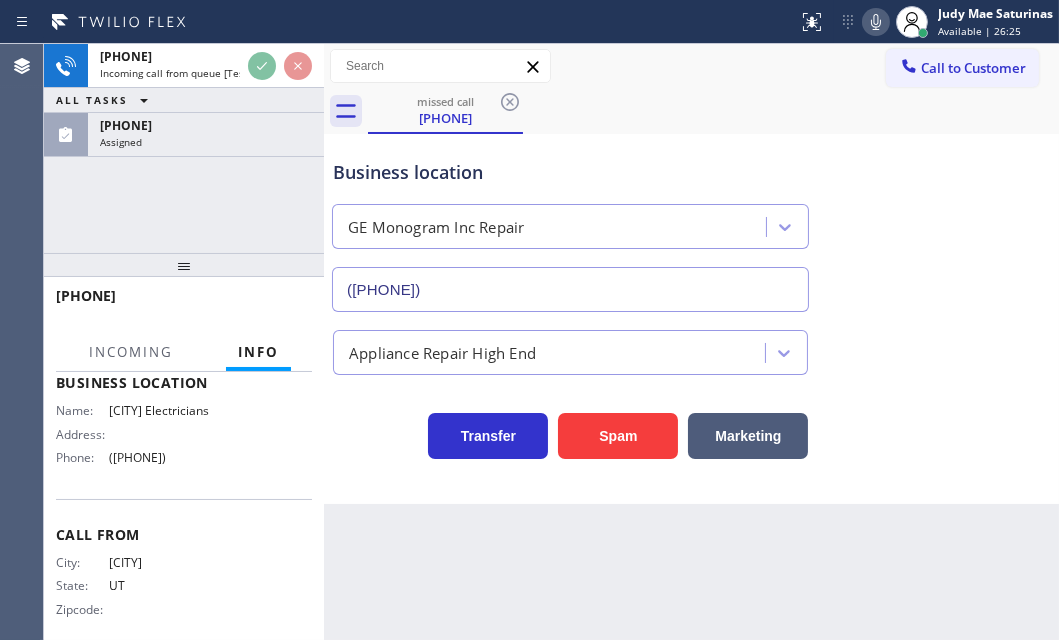 scroll, scrollTop: 311, scrollLeft: 0, axis: vertical 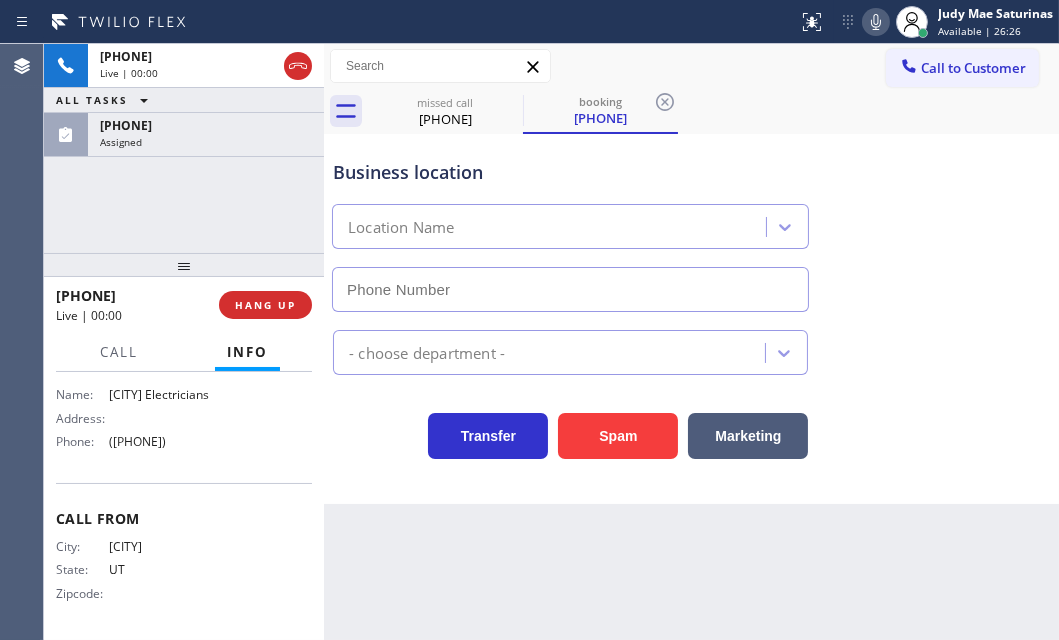 type on "([PHONE])" 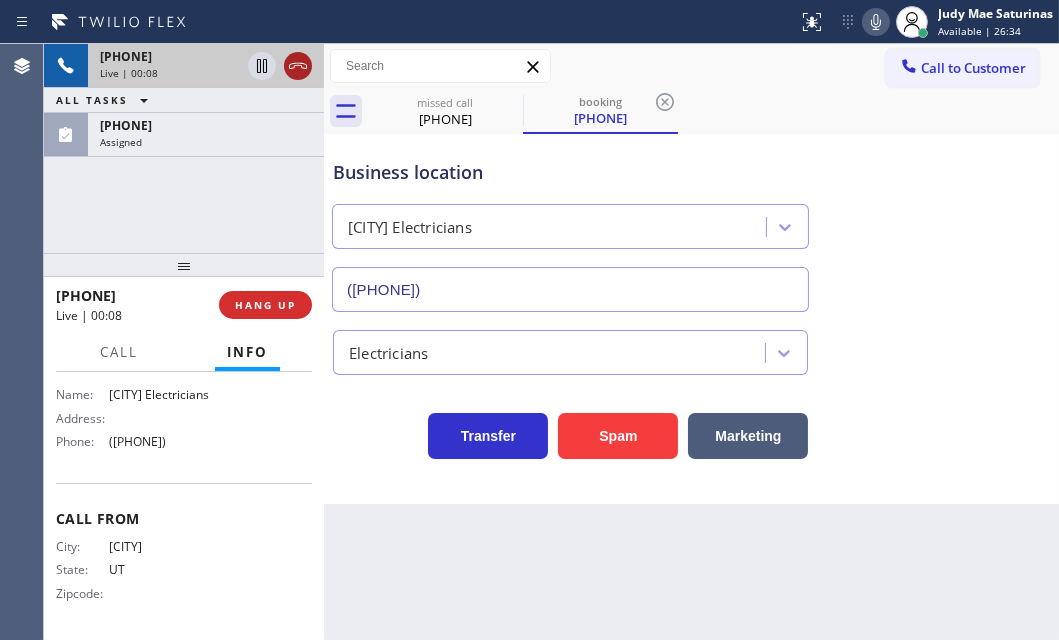 click 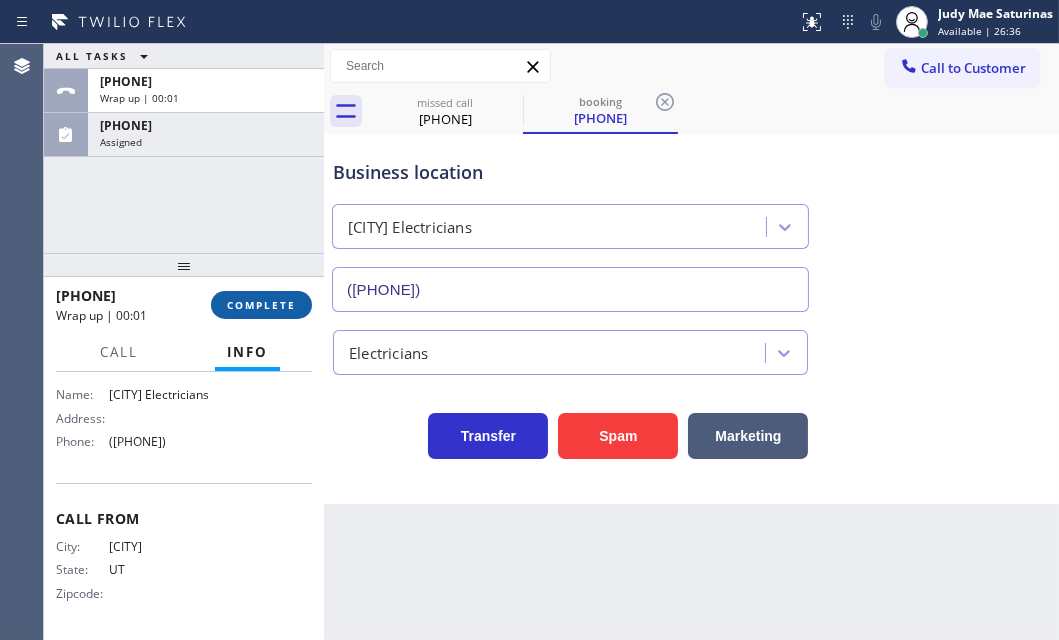 click on "COMPLETE" at bounding box center (261, 305) 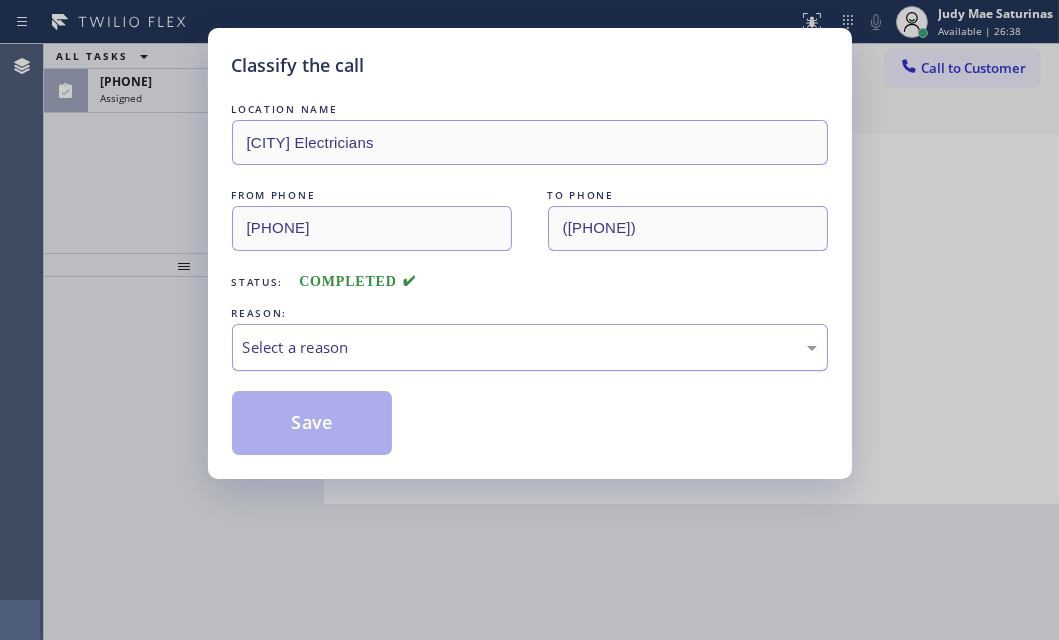 click on "Select a reason" at bounding box center [530, 347] 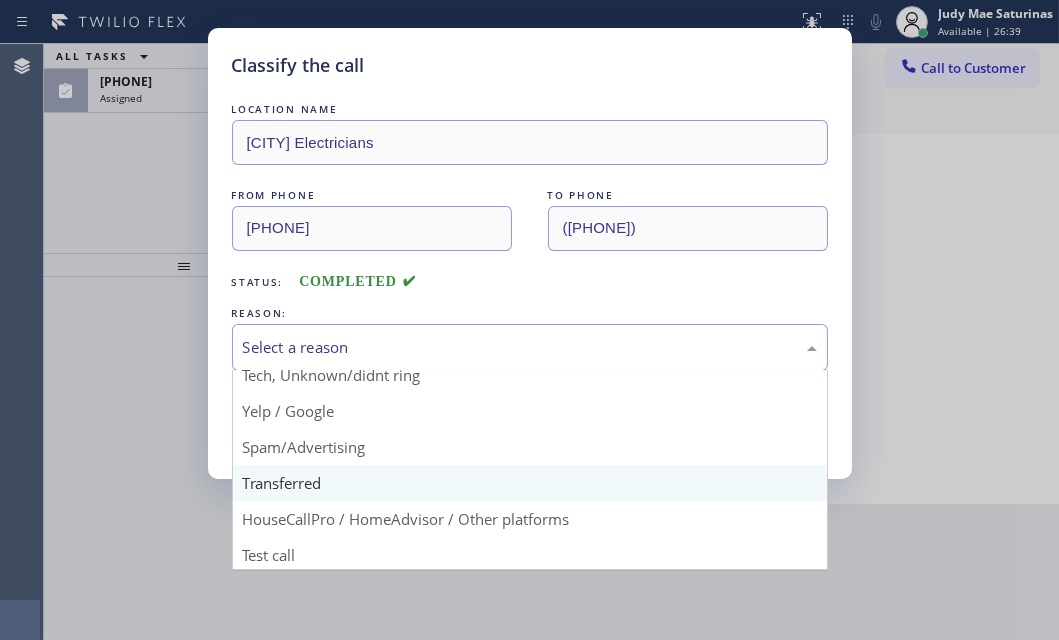 scroll, scrollTop: 133, scrollLeft: 0, axis: vertical 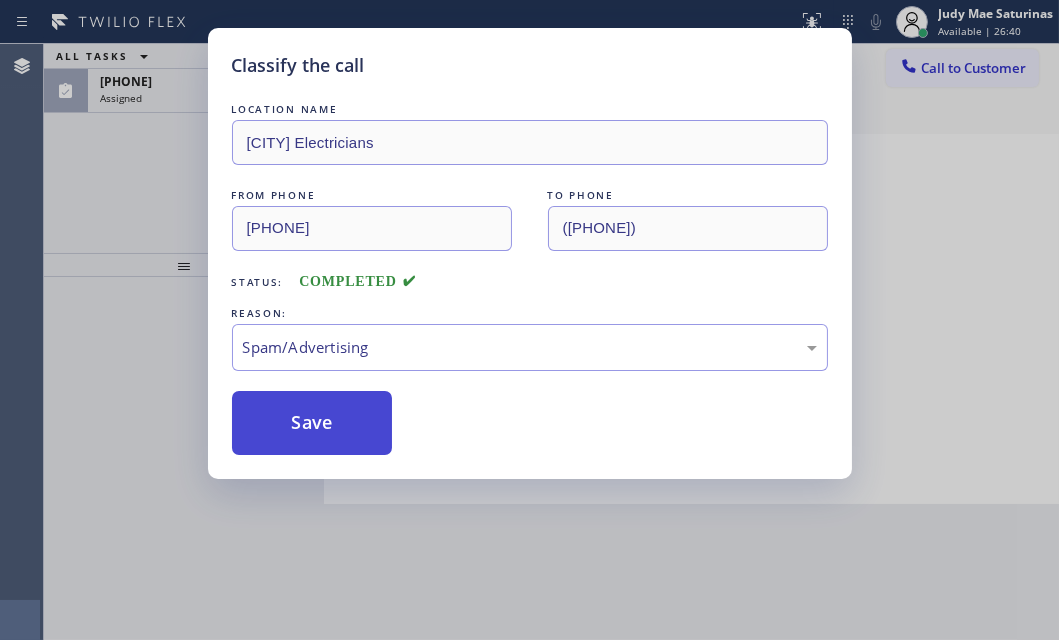 click on "Save" at bounding box center (312, 423) 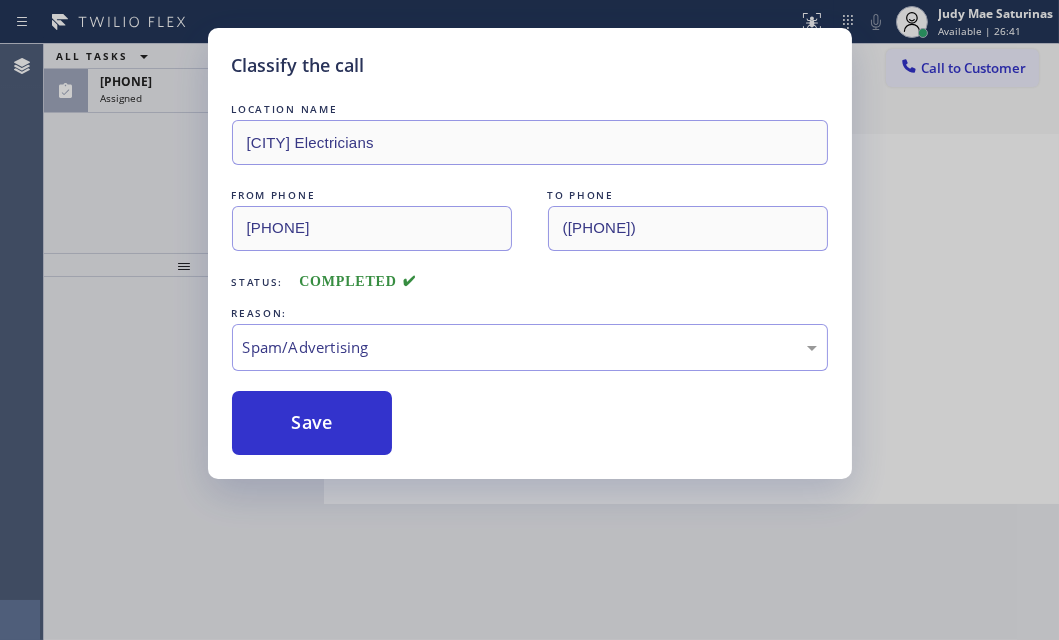 click on "Classify the call LOCATION NAME Duarte Electricians FROM PHONE [PHONE] TO PHONE [PHONE] Status: COMPLETED REASON: Spam/Advertising Save" at bounding box center (529, 320) 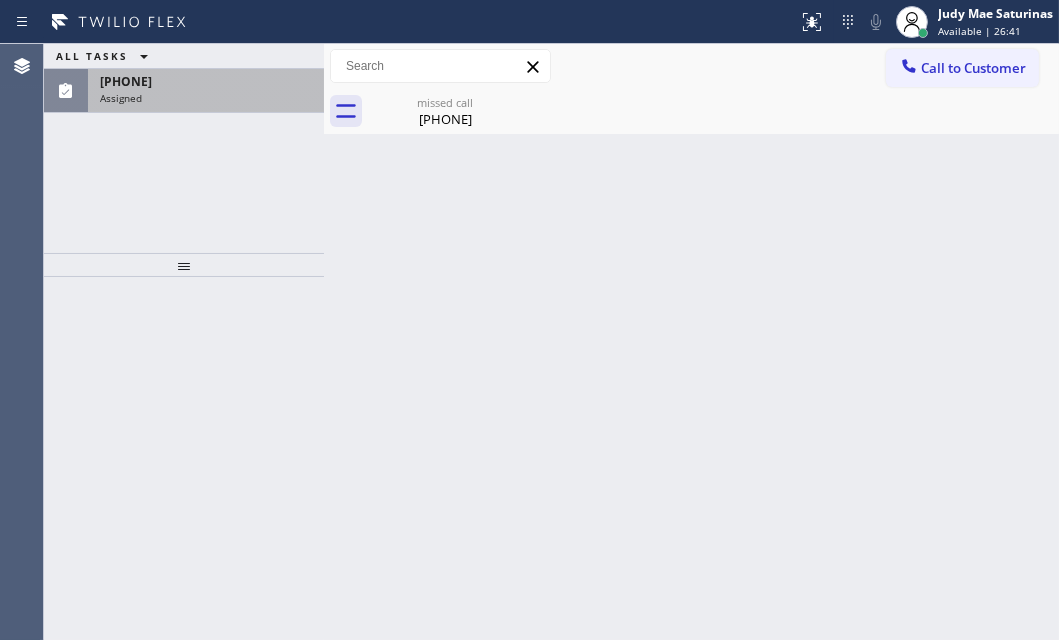 click on "Assigned" at bounding box center [206, 98] 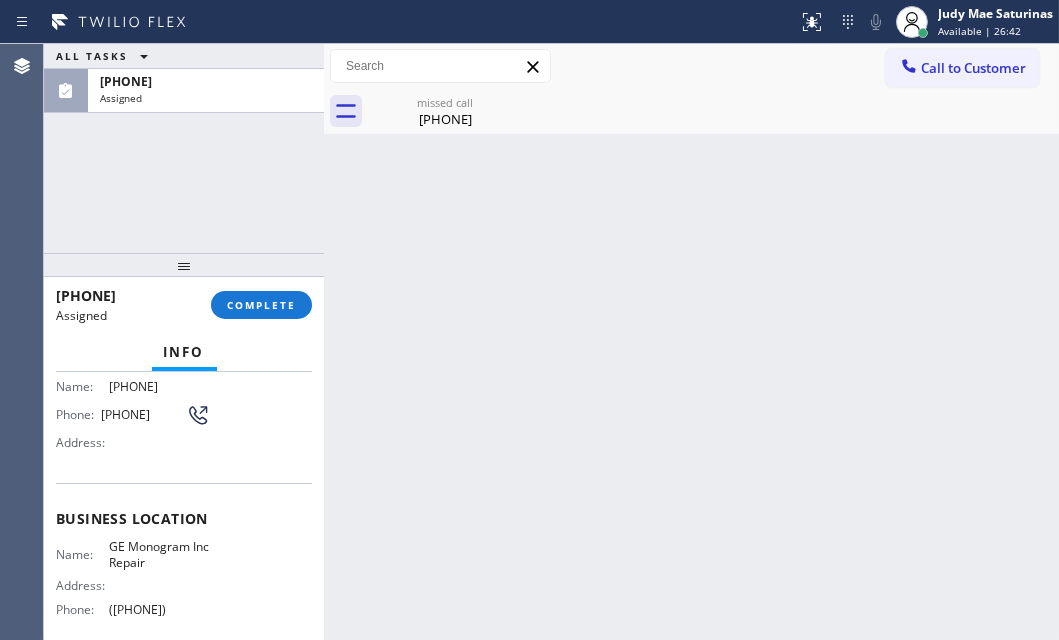 scroll, scrollTop: 181, scrollLeft: 0, axis: vertical 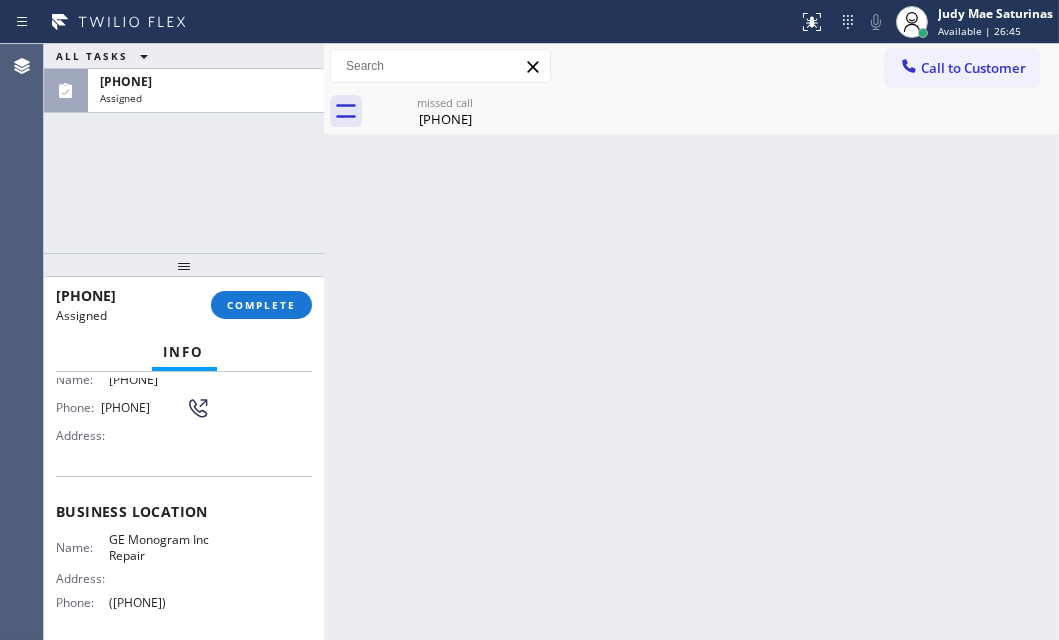 drag, startPoint x: 200, startPoint y: 607, endPoint x: 105, endPoint y: 609, distance: 95.02105 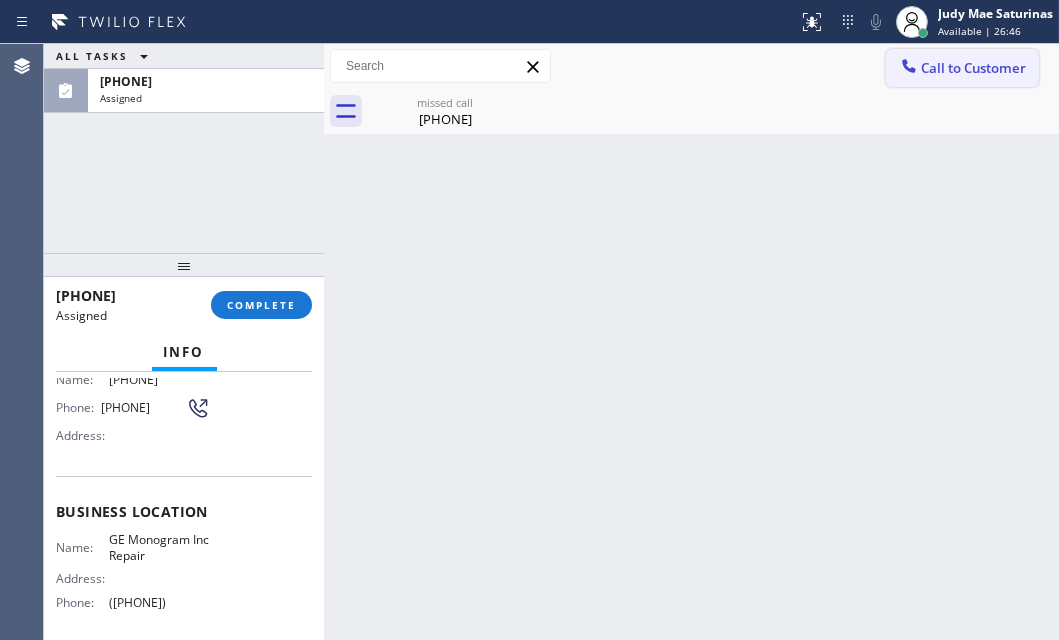 click on "Call to Customer" at bounding box center (973, 68) 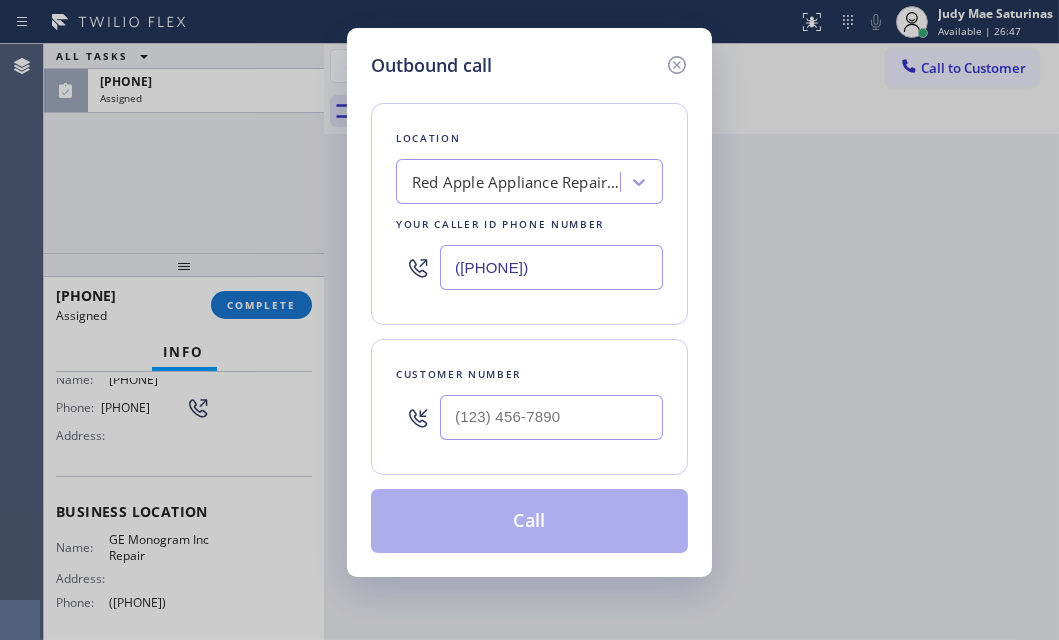 click on "([PHONE])" at bounding box center (551, 267) 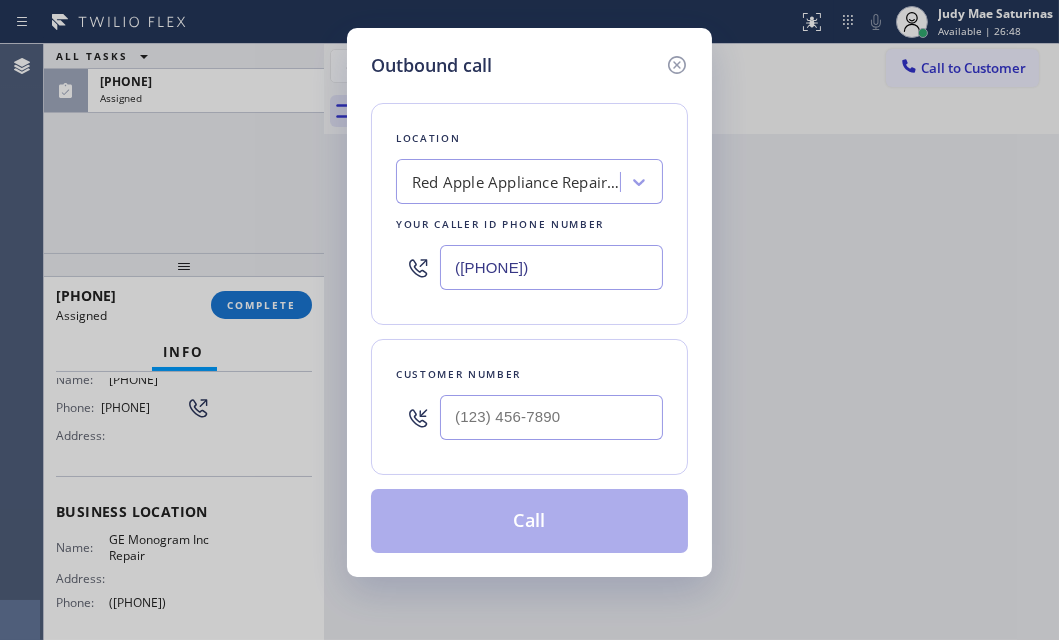 paste on "([PHONE])" 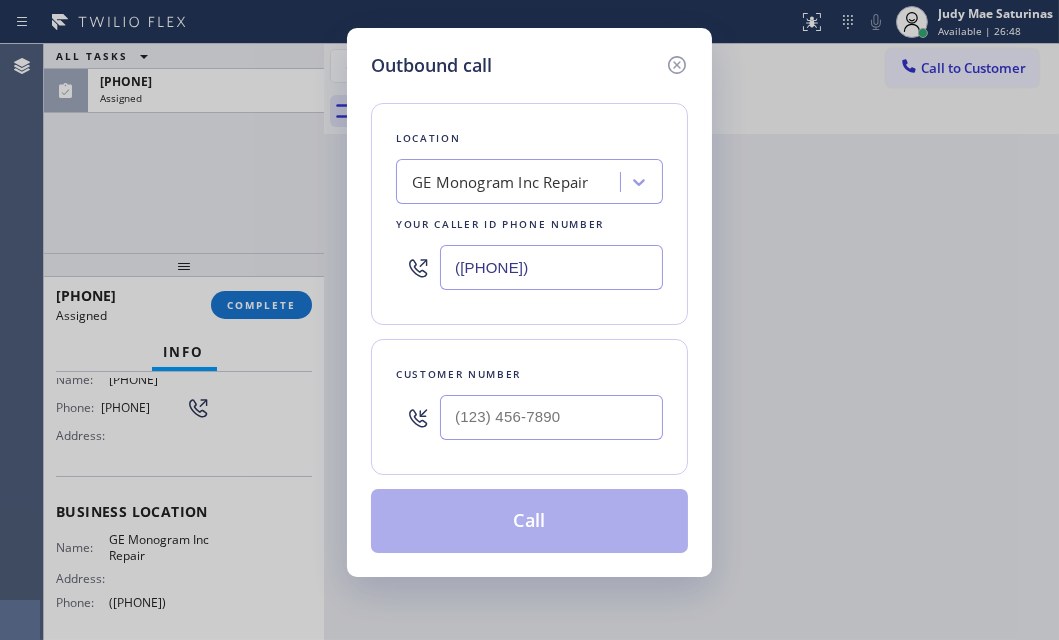 type on "([PHONE])" 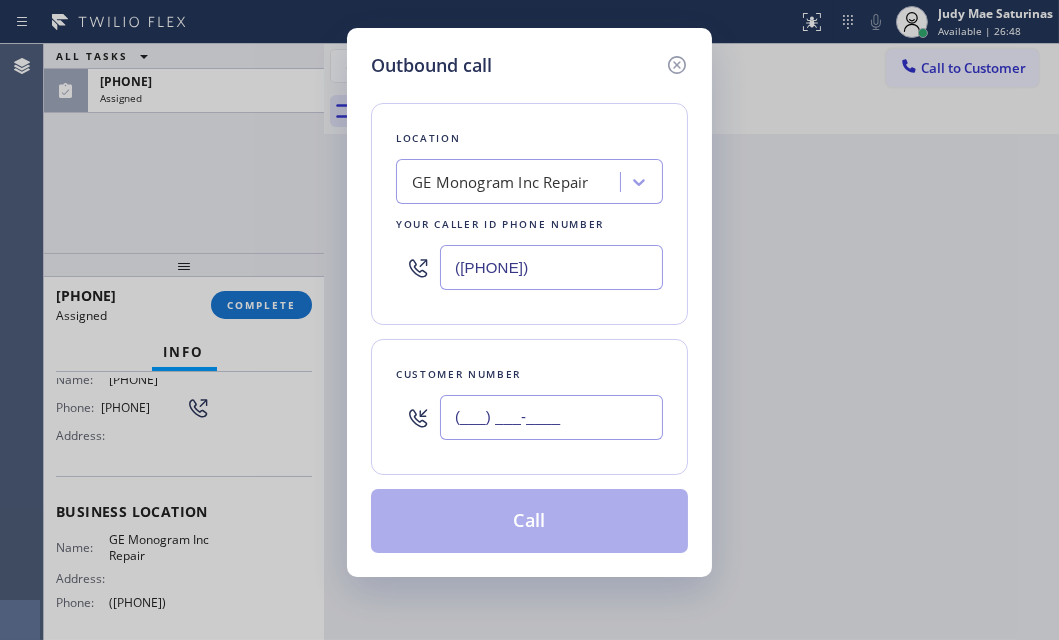 click on "(___) ___-____" at bounding box center [551, 417] 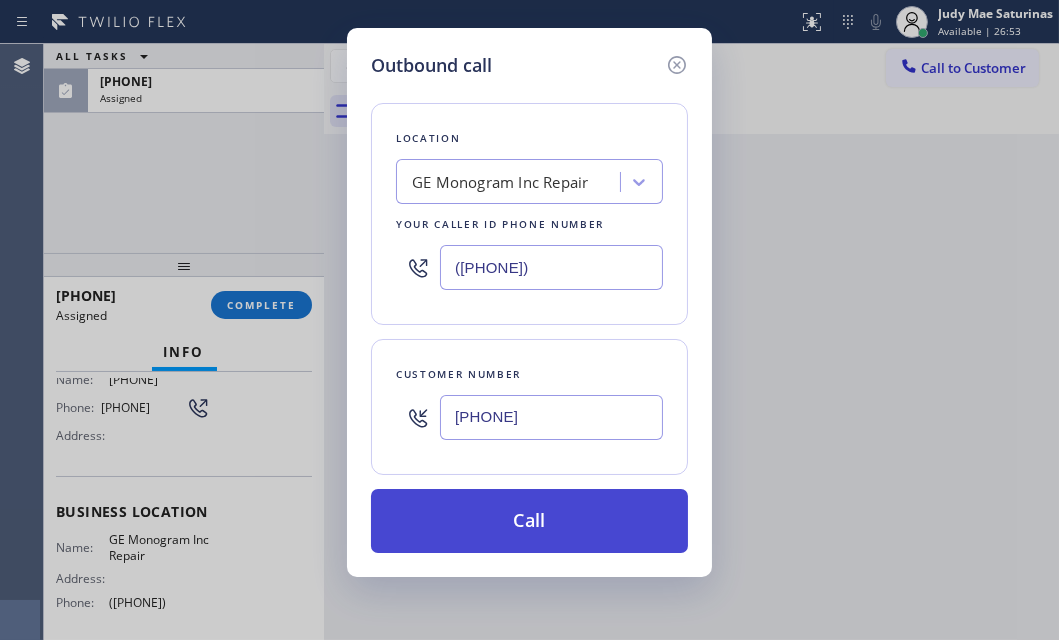 type on "[PHONE]" 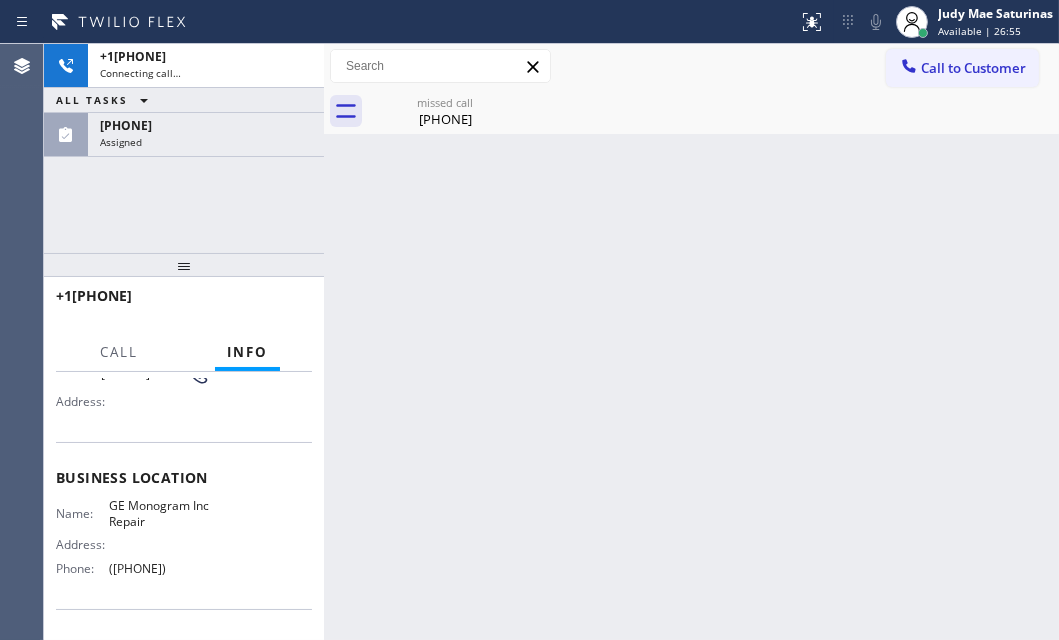 scroll, scrollTop: 149, scrollLeft: 0, axis: vertical 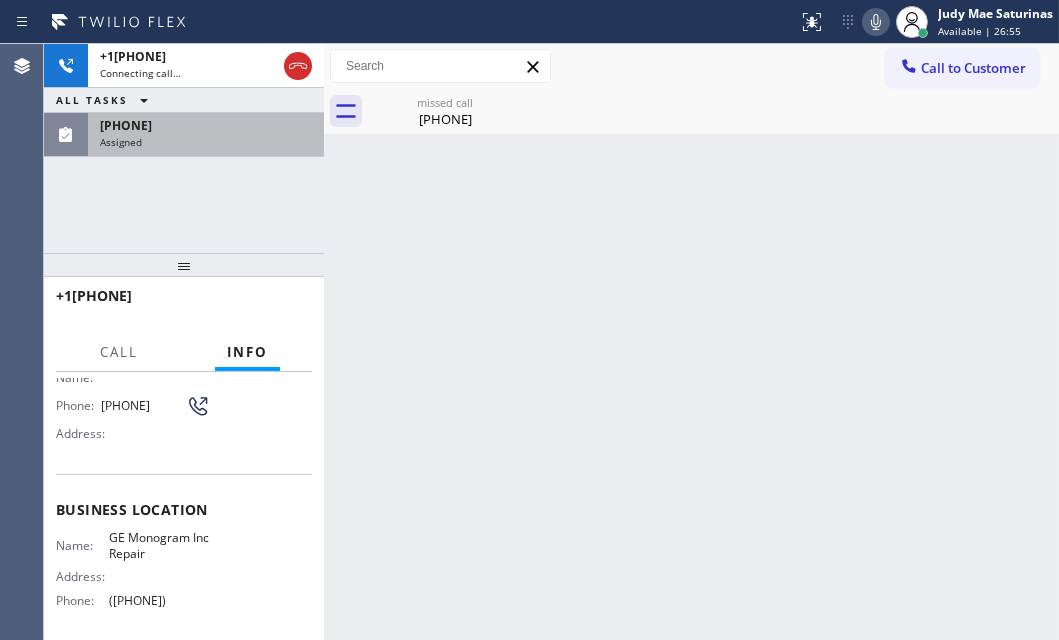 click on "Assigned" at bounding box center (206, 142) 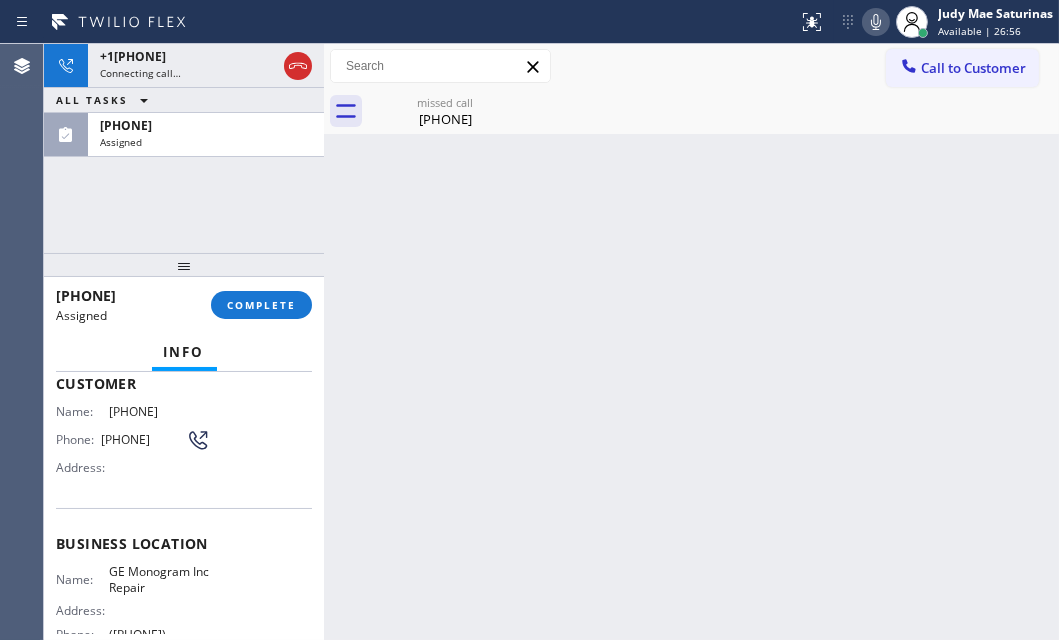 scroll, scrollTop: 181, scrollLeft: 0, axis: vertical 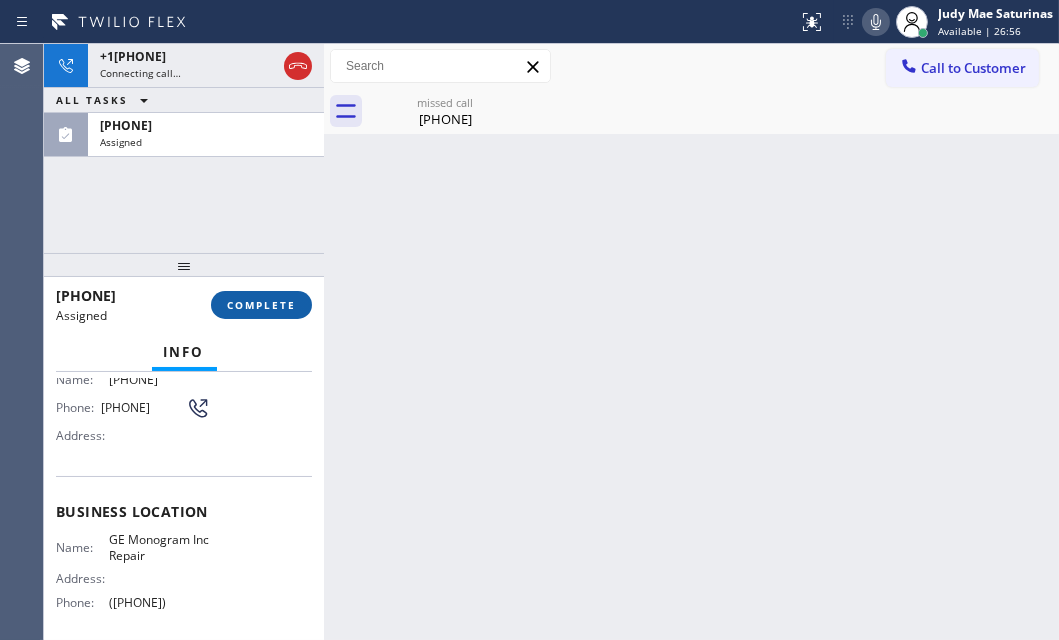 click on "COMPLETE" at bounding box center (261, 305) 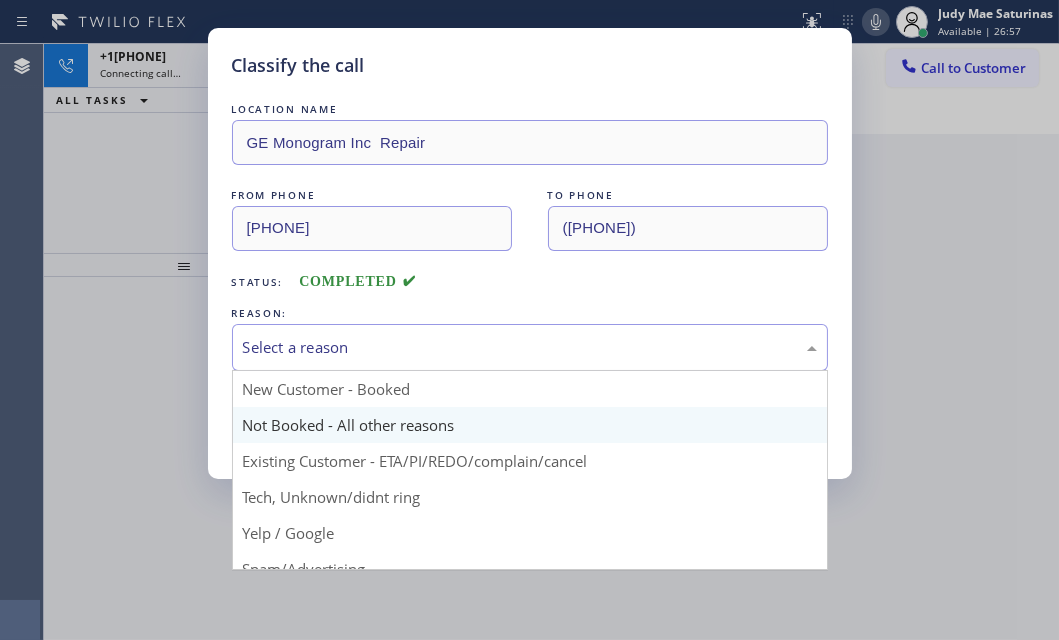 drag, startPoint x: 429, startPoint y: 353, endPoint x: 386, endPoint y: 418, distance: 77.93587 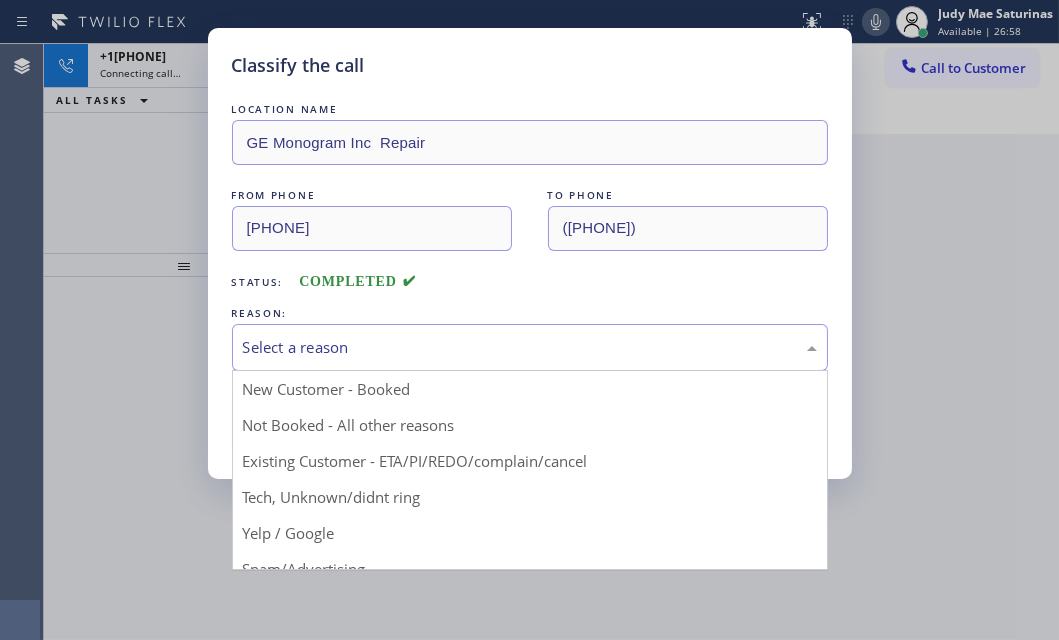 drag, startPoint x: 326, startPoint y: 495, endPoint x: 314, endPoint y: 478, distance: 20.808653 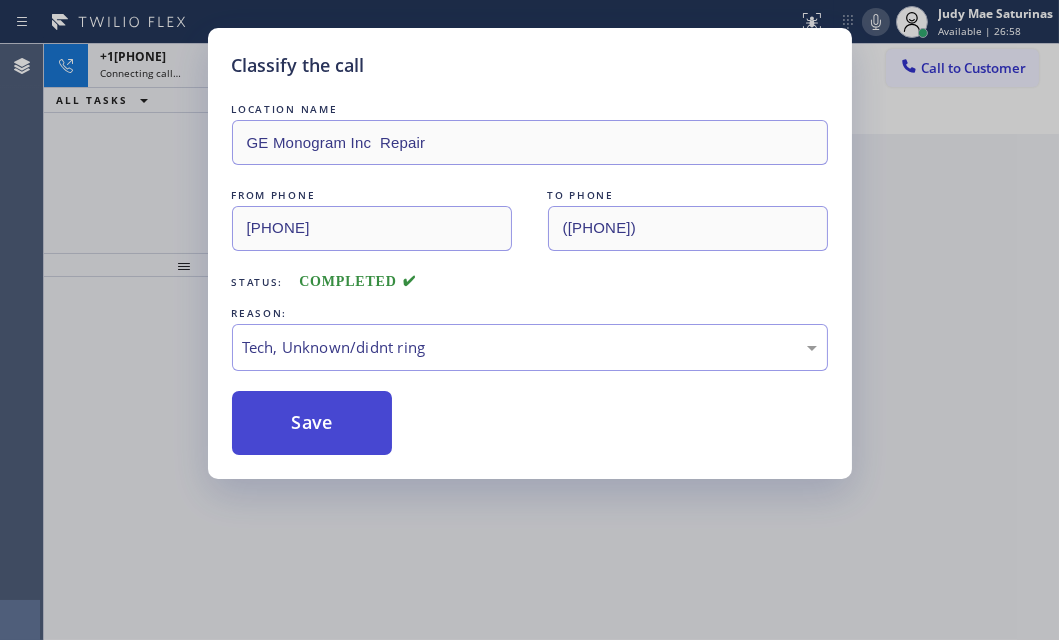 drag, startPoint x: 324, startPoint y: 410, endPoint x: 321, endPoint y: 389, distance: 21.213203 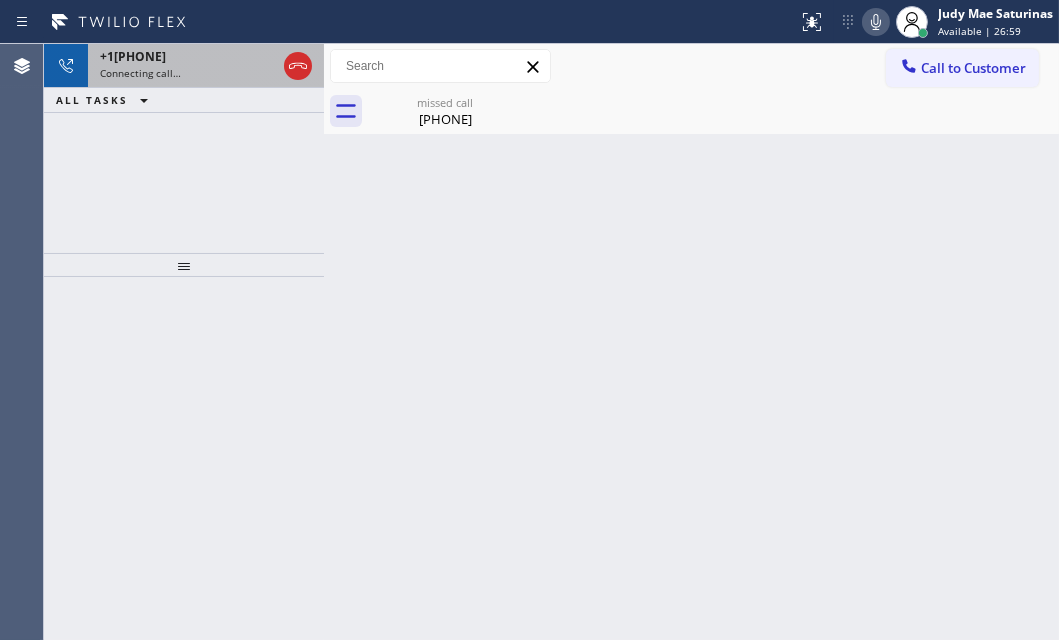 click on "[PHONE] Connecting call…" at bounding box center [184, 66] 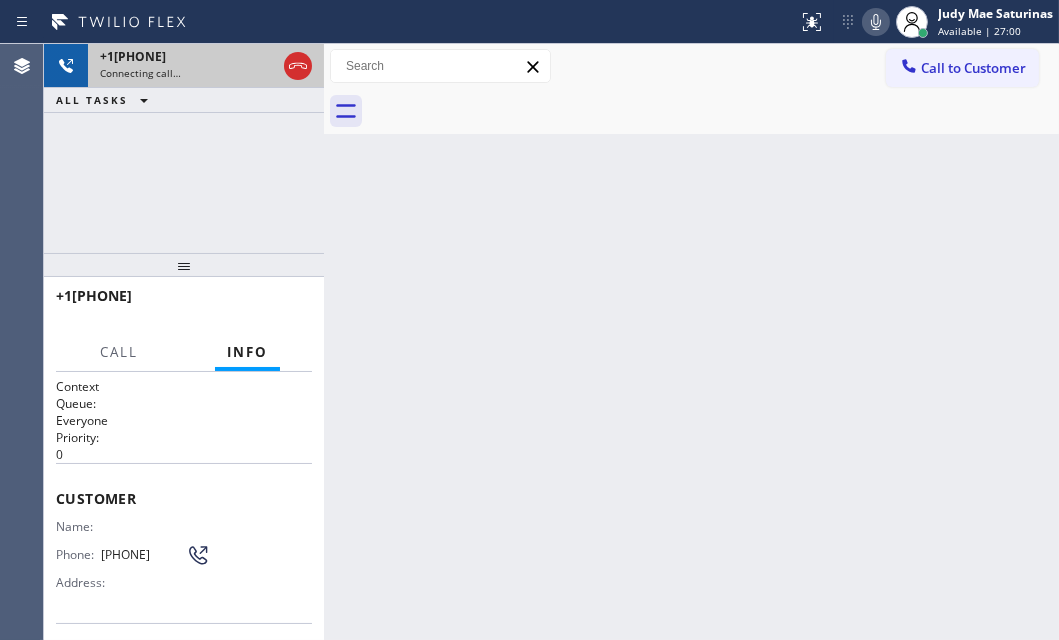 click on "Connecting call…" at bounding box center [188, 73] 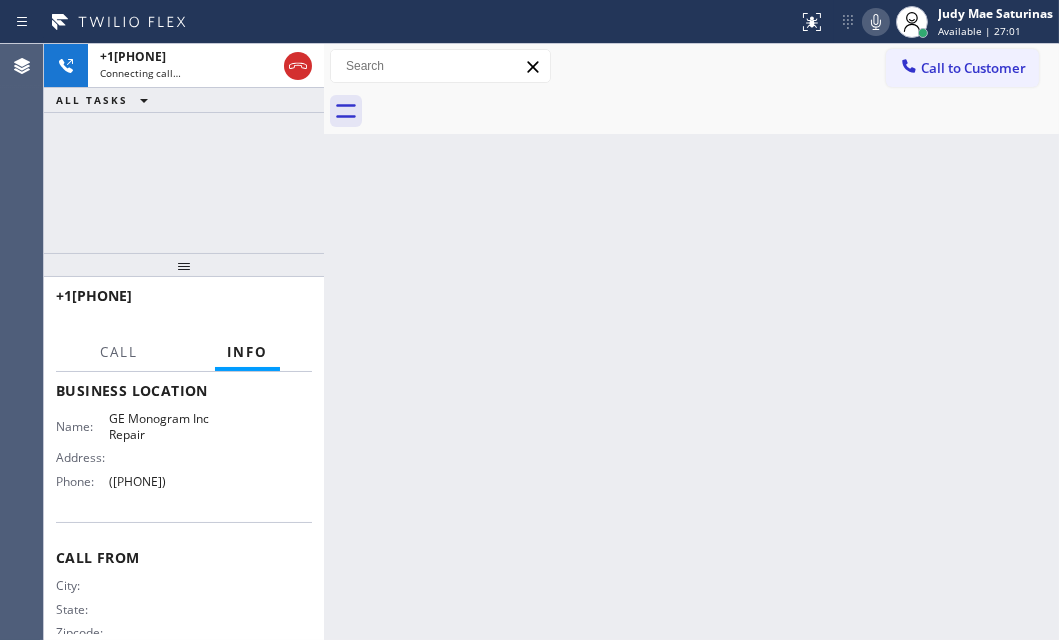scroll, scrollTop: 272, scrollLeft: 0, axis: vertical 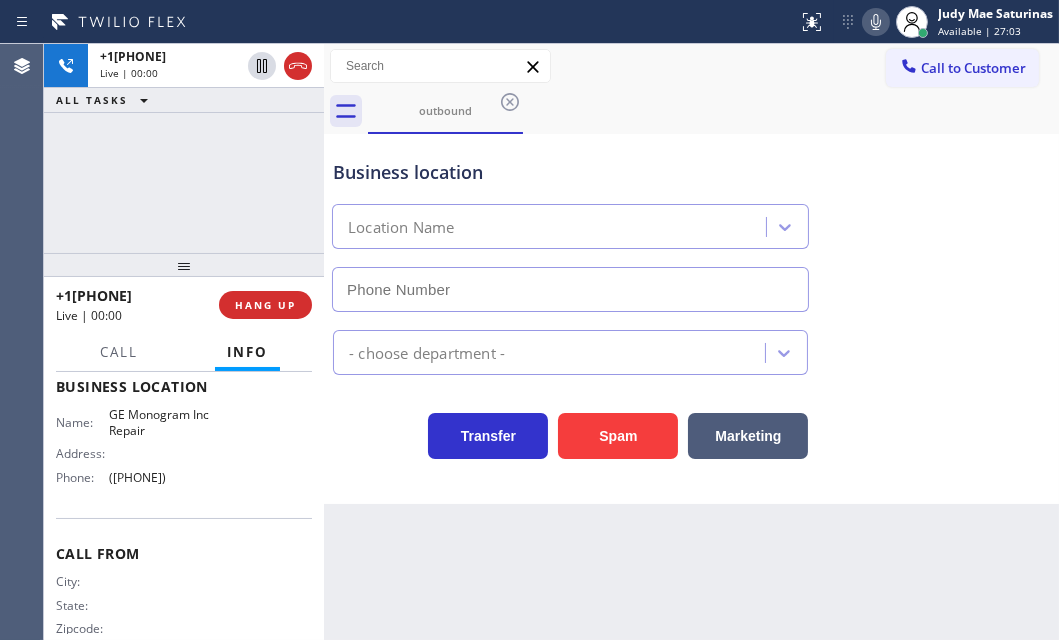 type on "([PHONE])" 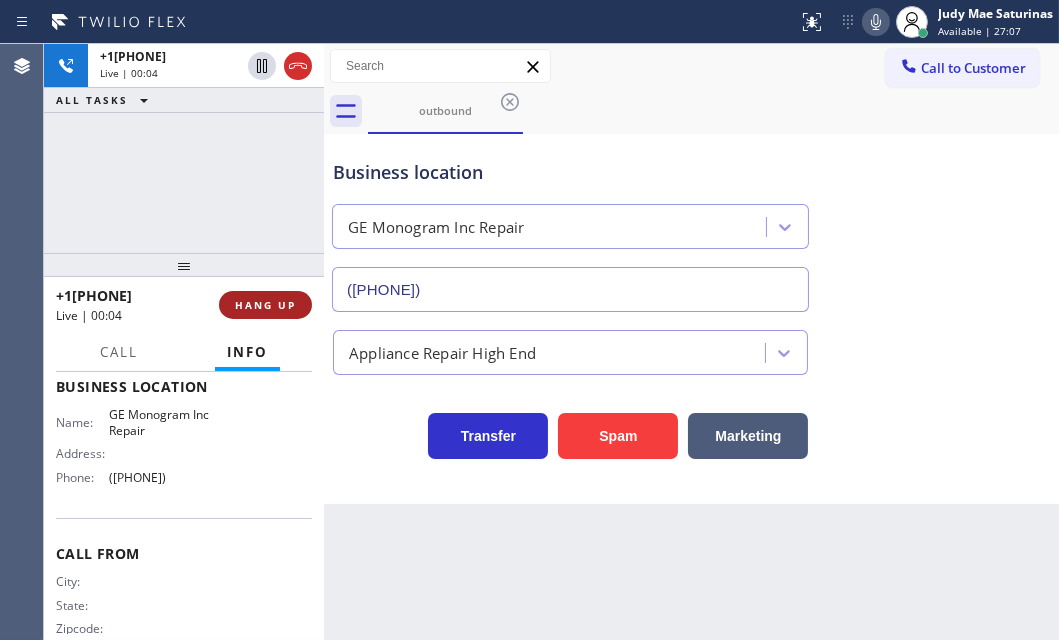 click on "HANG UP" at bounding box center (265, 305) 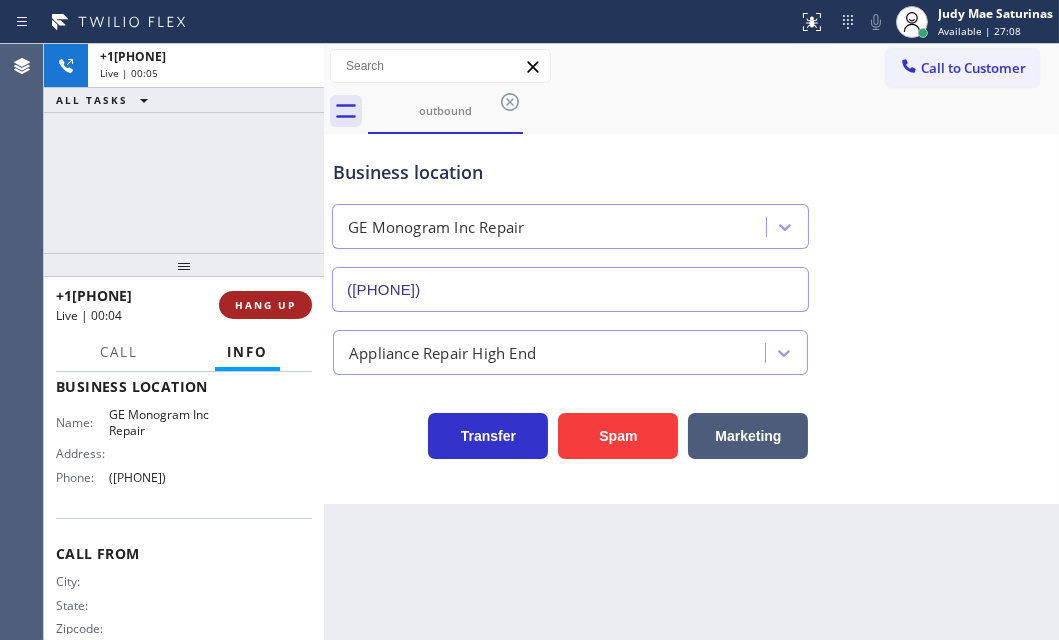 click on "HANG UP" at bounding box center (265, 305) 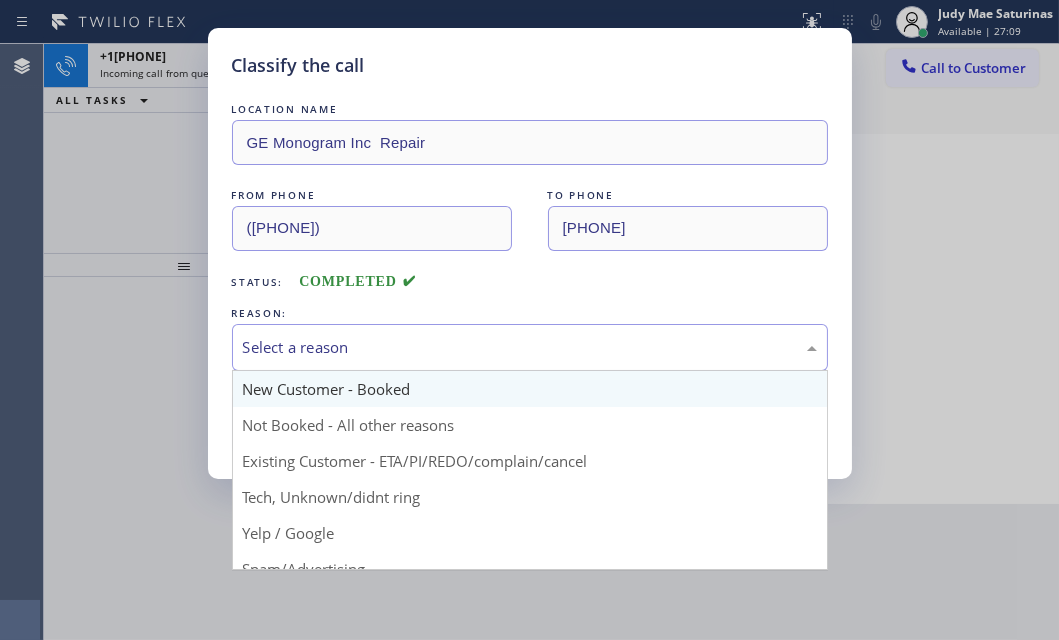 drag, startPoint x: 441, startPoint y: 348, endPoint x: 449, endPoint y: 393, distance: 45.705578 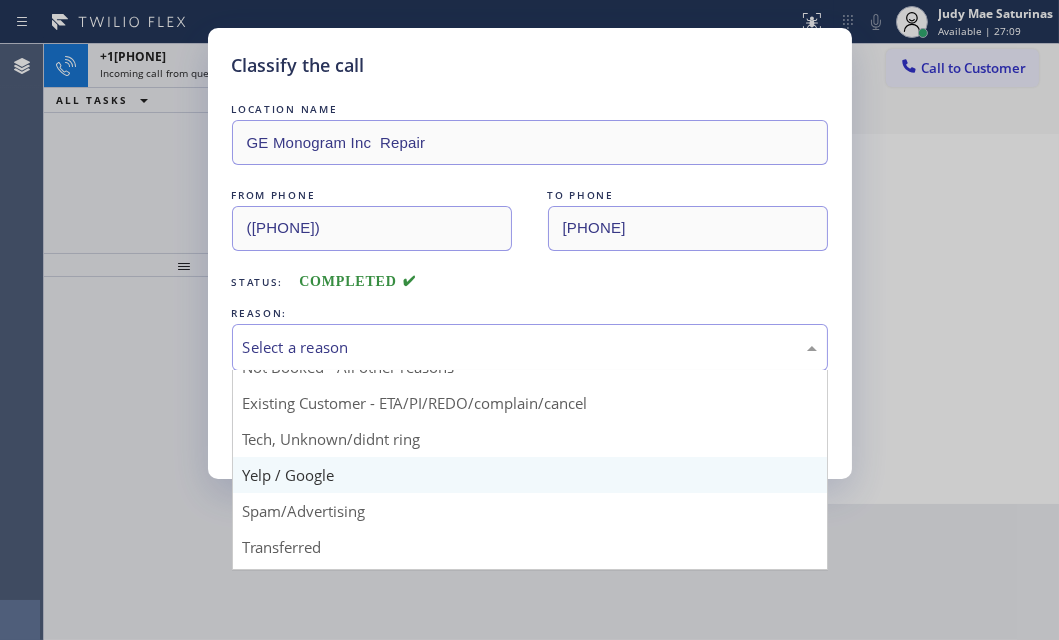 scroll, scrollTop: 90, scrollLeft: 0, axis: vertical 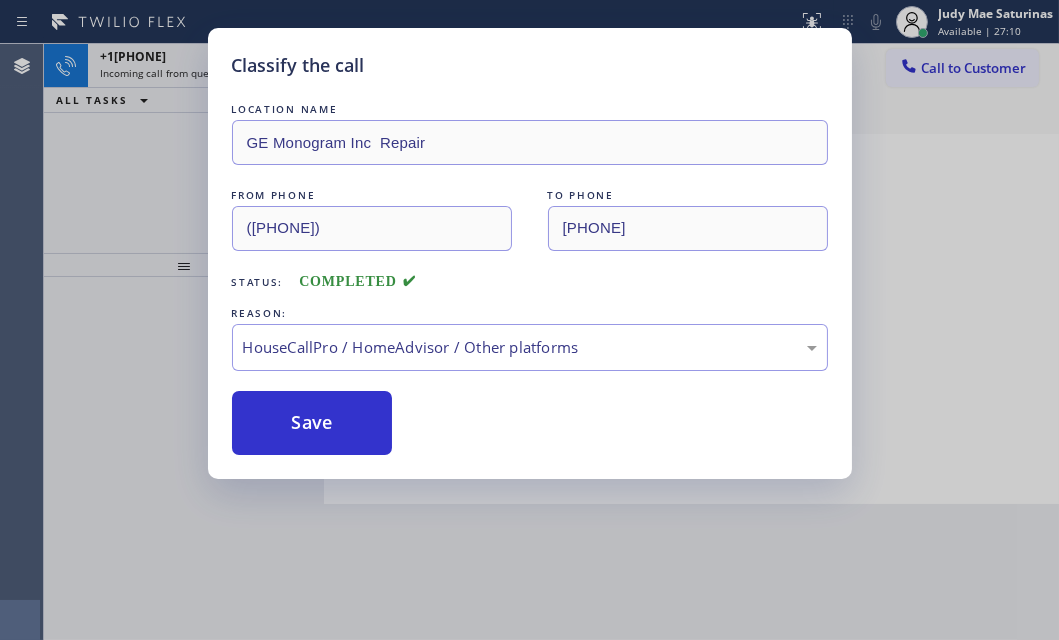 drag, startPoint x: 385, startPoint y: 551, endPoint x: 367, endPoint y: 475, distance: 78.10249 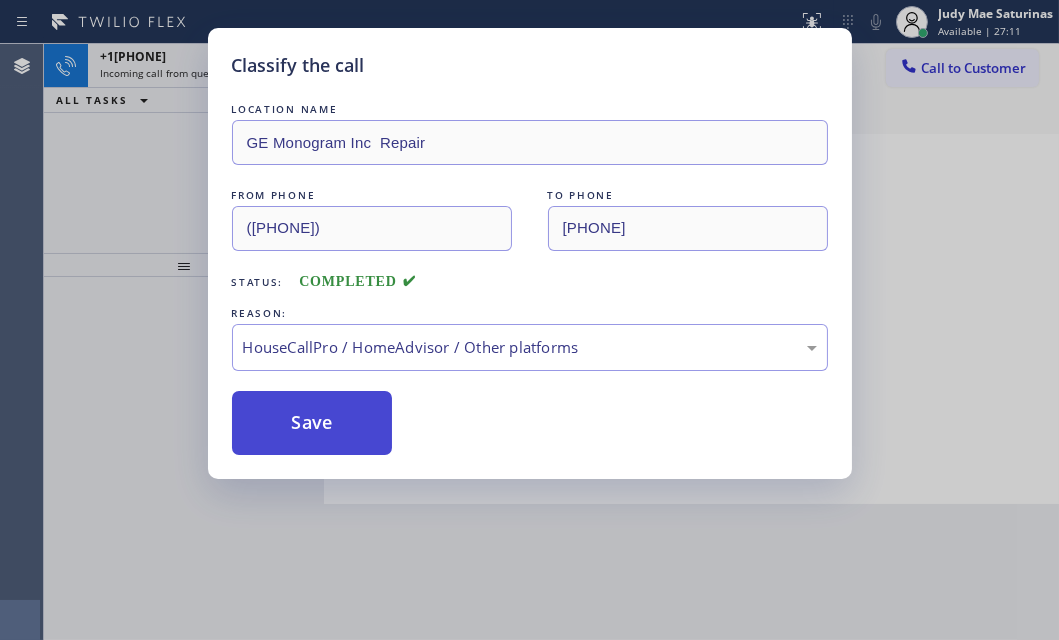 click on "Save" at bounding box center (312, 423) 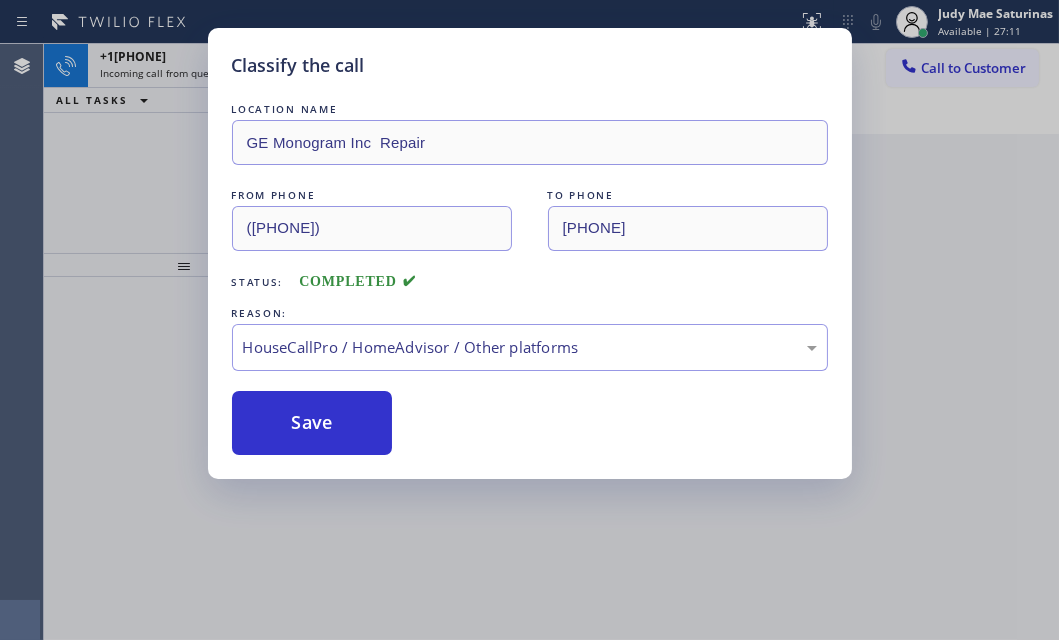 drag, startPoint x: 168, startPoint y: 178, endPoint x: 202, endPoint y: 160, distance: 38.470768 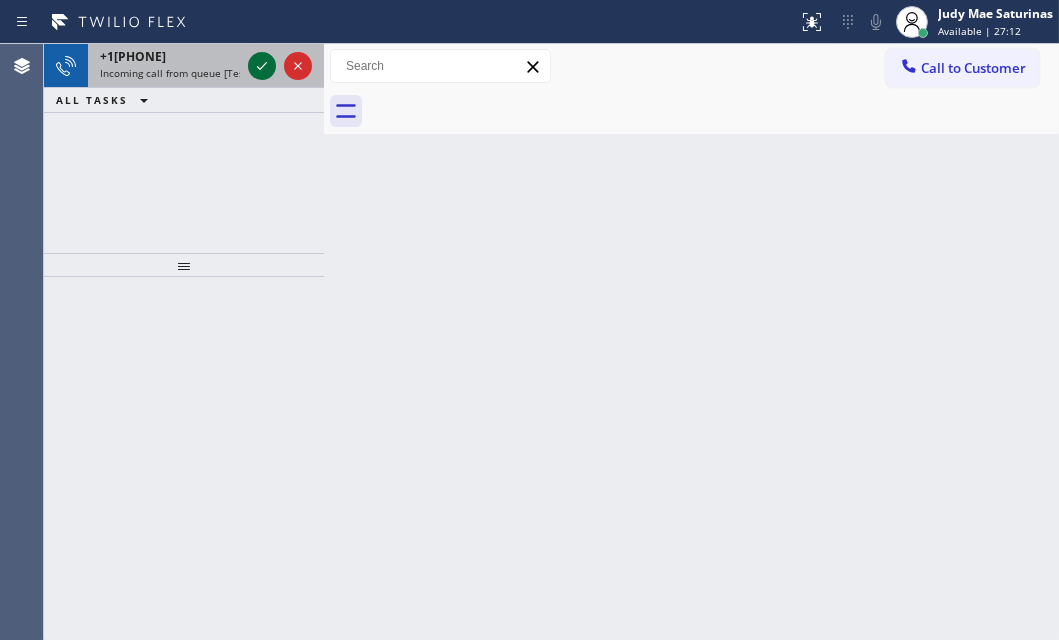 click 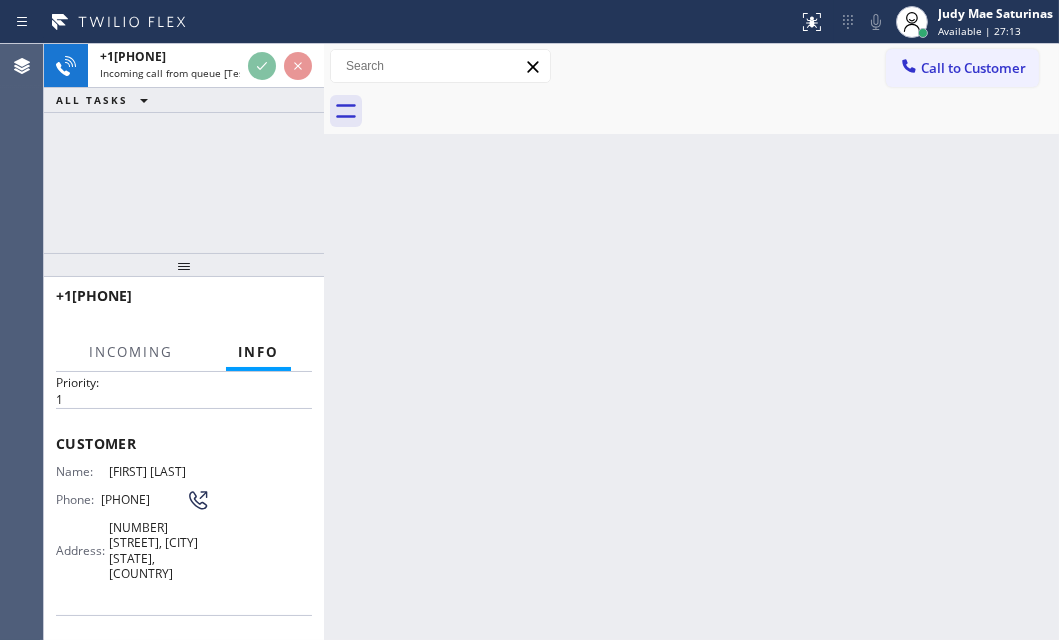 scroll, scrollTop: 181, scrollLeft: 0, axis: vertical 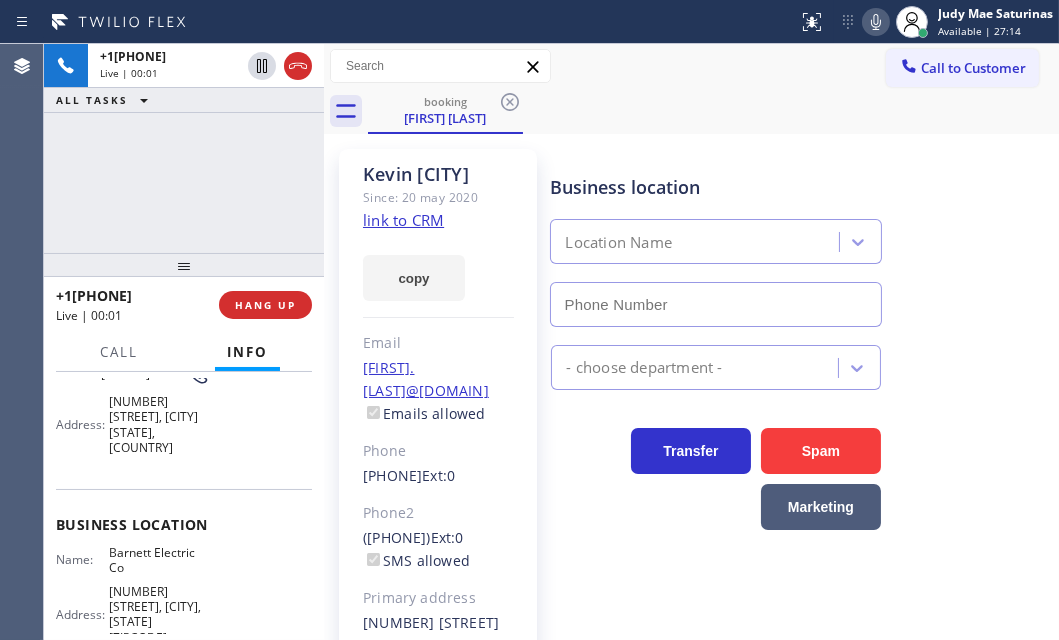 type on "([PHONE])" 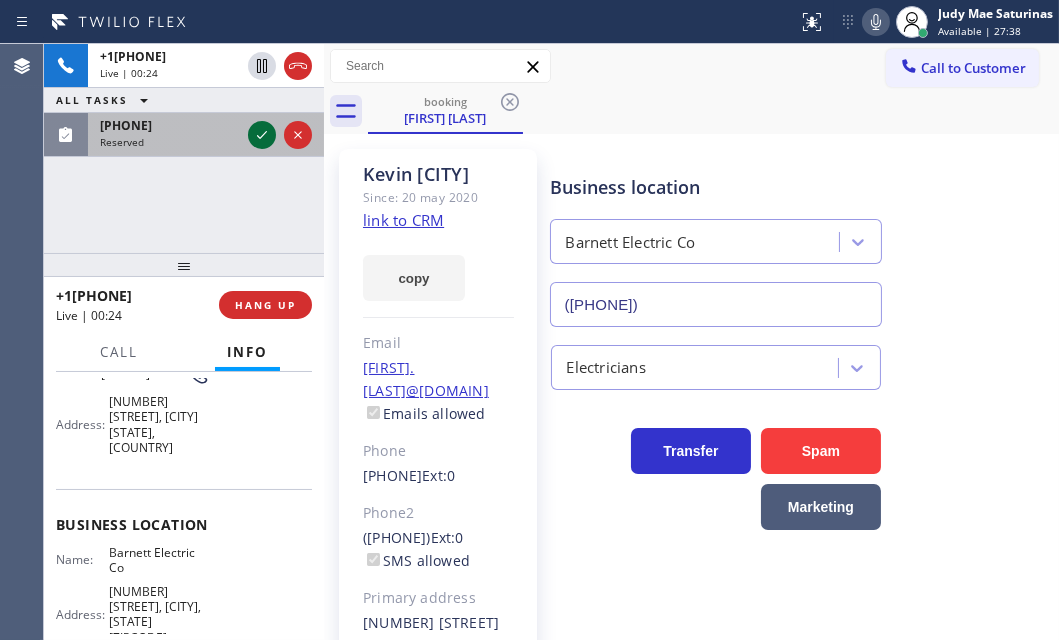 click 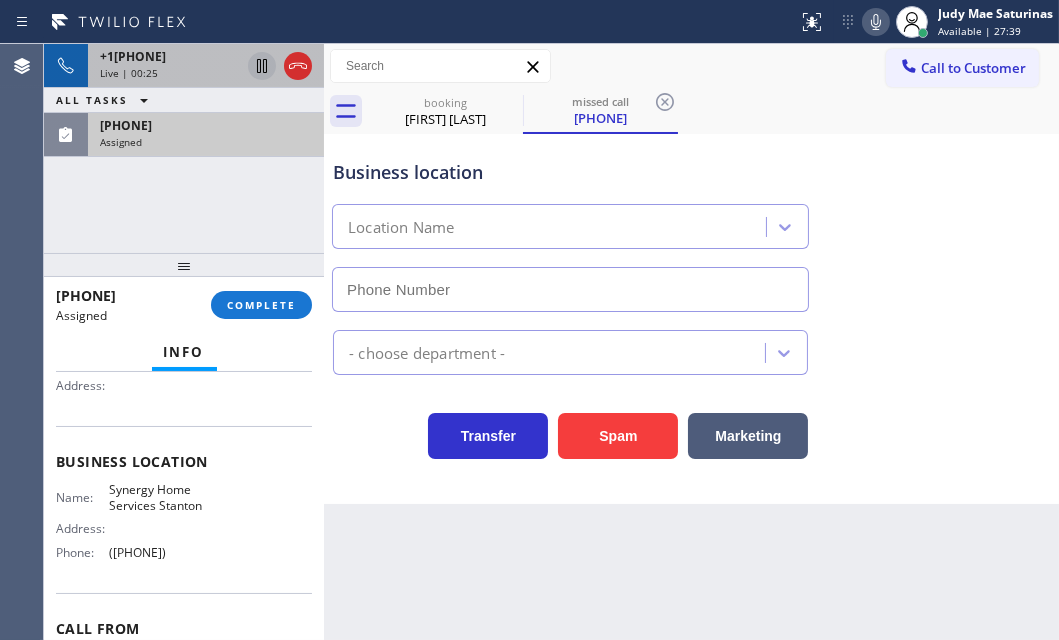 scroll, scrollTop: 198, scrollLeft: 0, axis: vertical 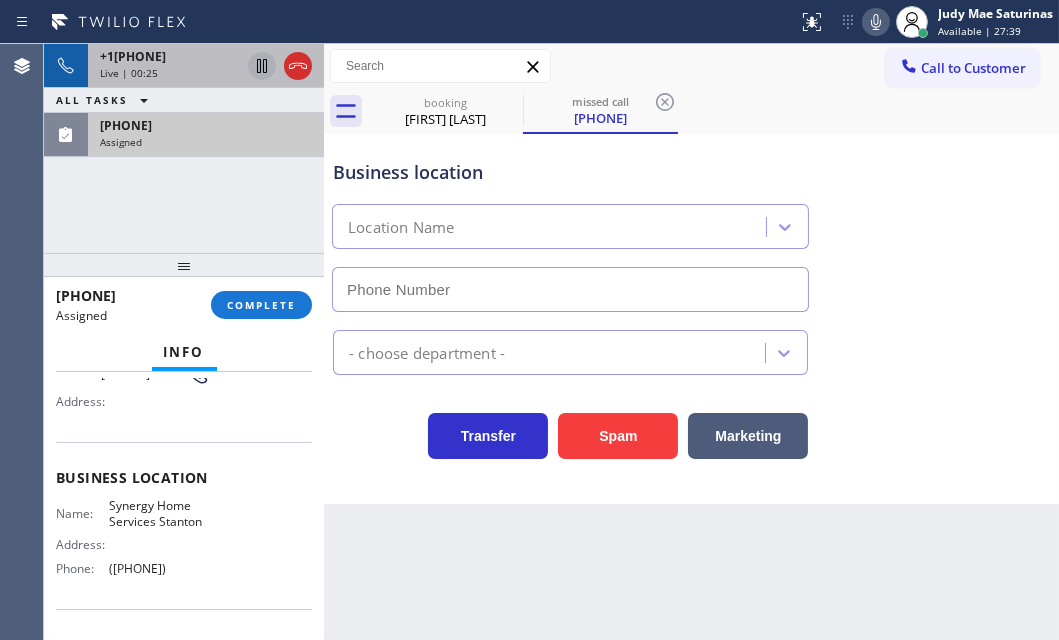 type on "([PHONE])" 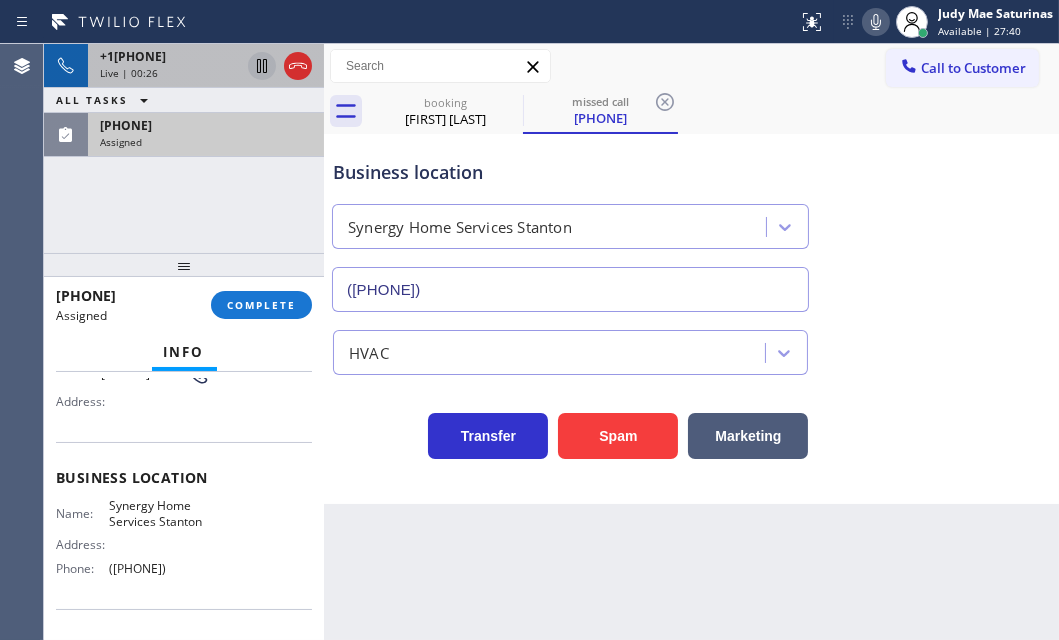click 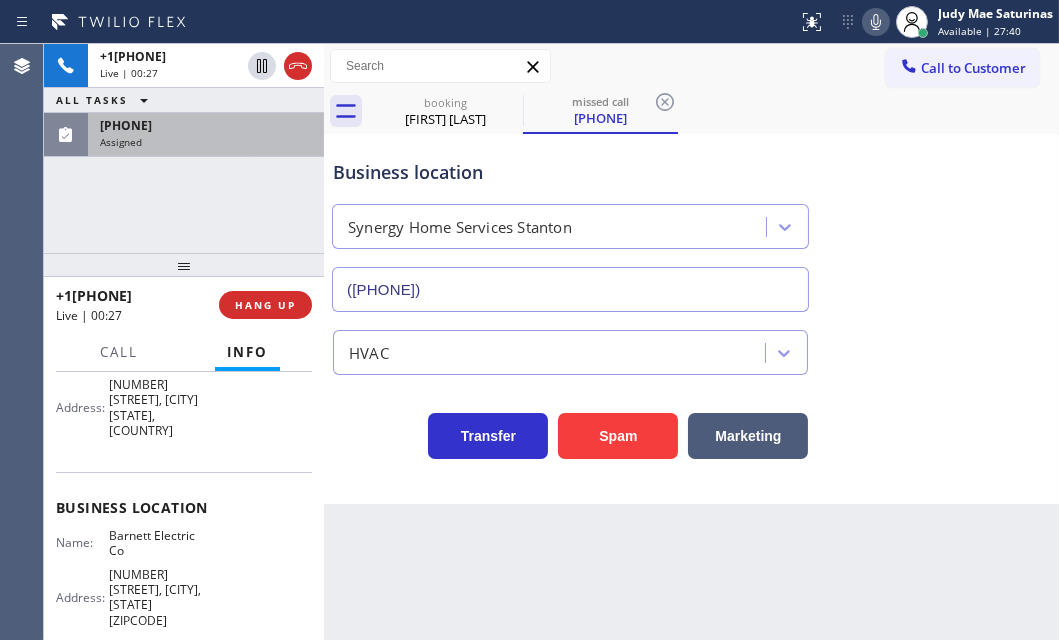 scroll, scrollTop: 181, scrollLeft: 0, axis: vertical 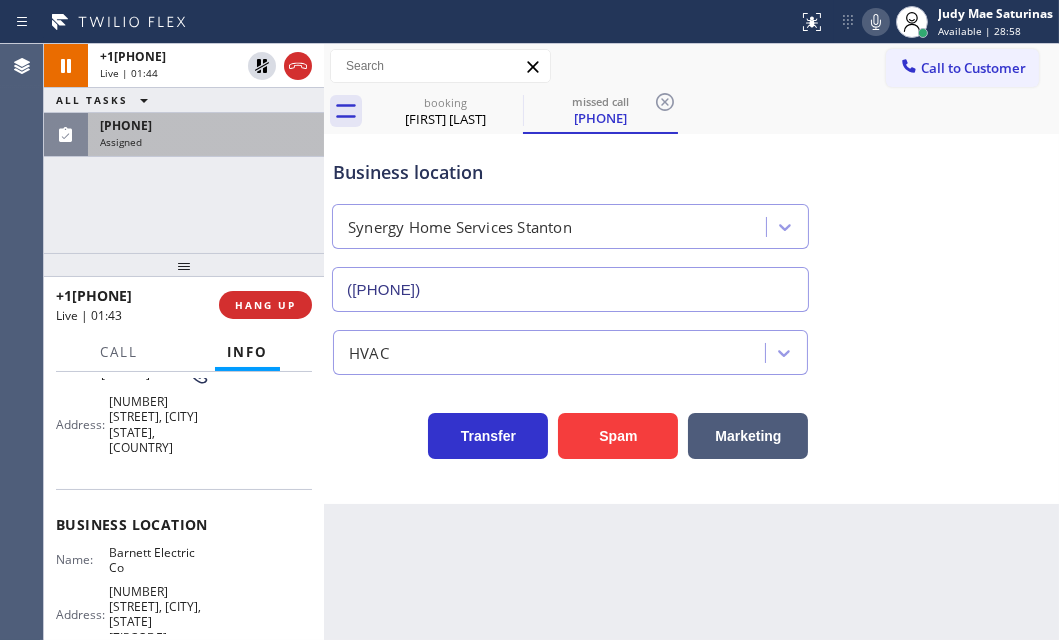 click on "[PHONE]" at bounding box center [206, 125] 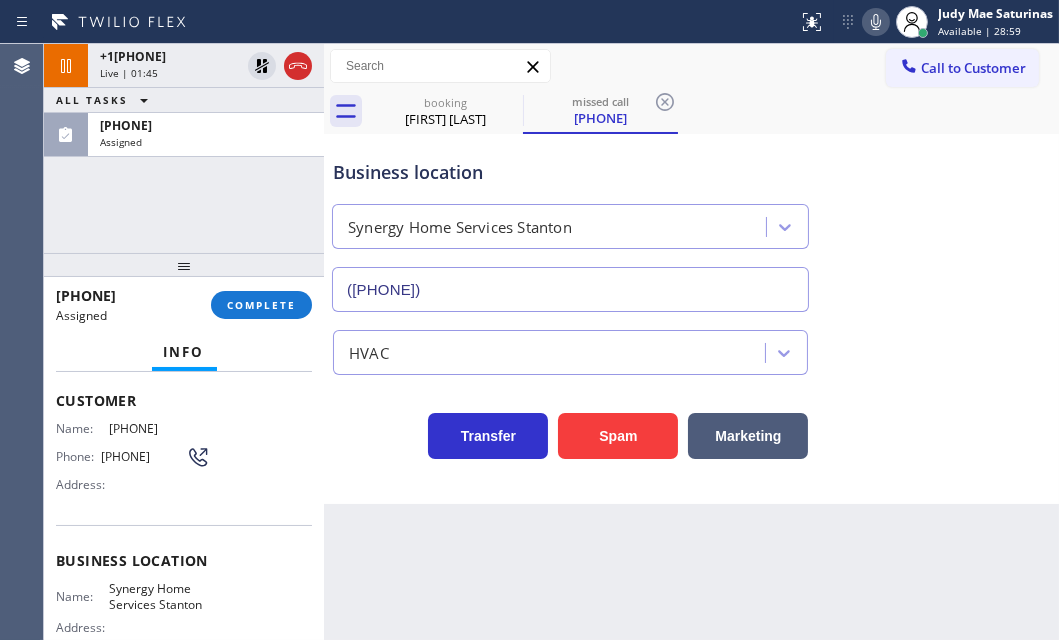 scroll, scrollTop: 32, scrollLeft: 0, axis: vertical 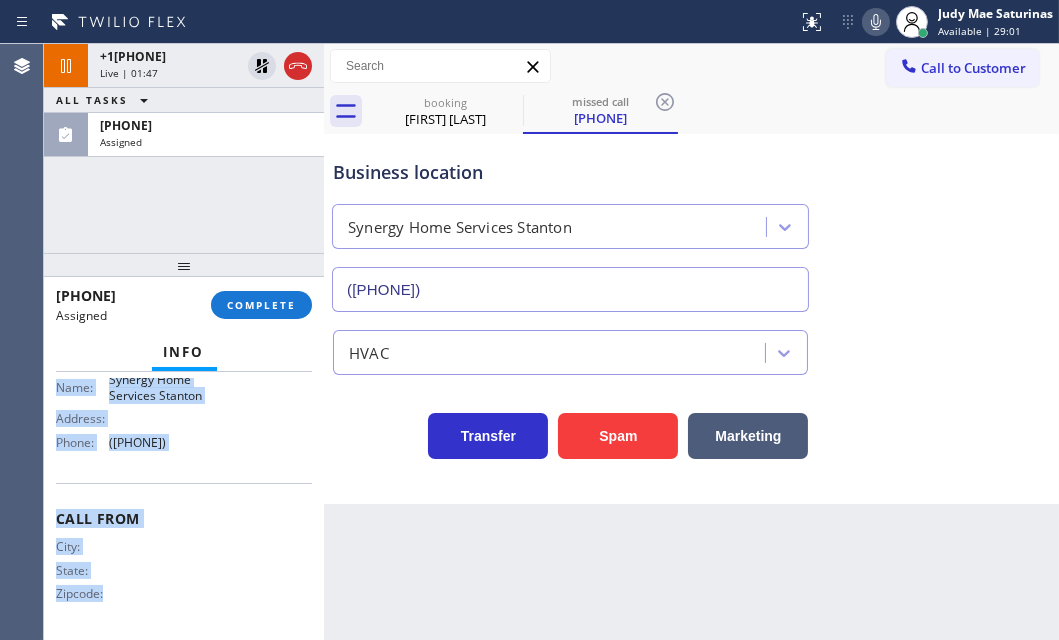 drag, startPoint x: 55, startPoint y: 494, endPoint x: 219, endPoint y: 618, distance: 205.60156 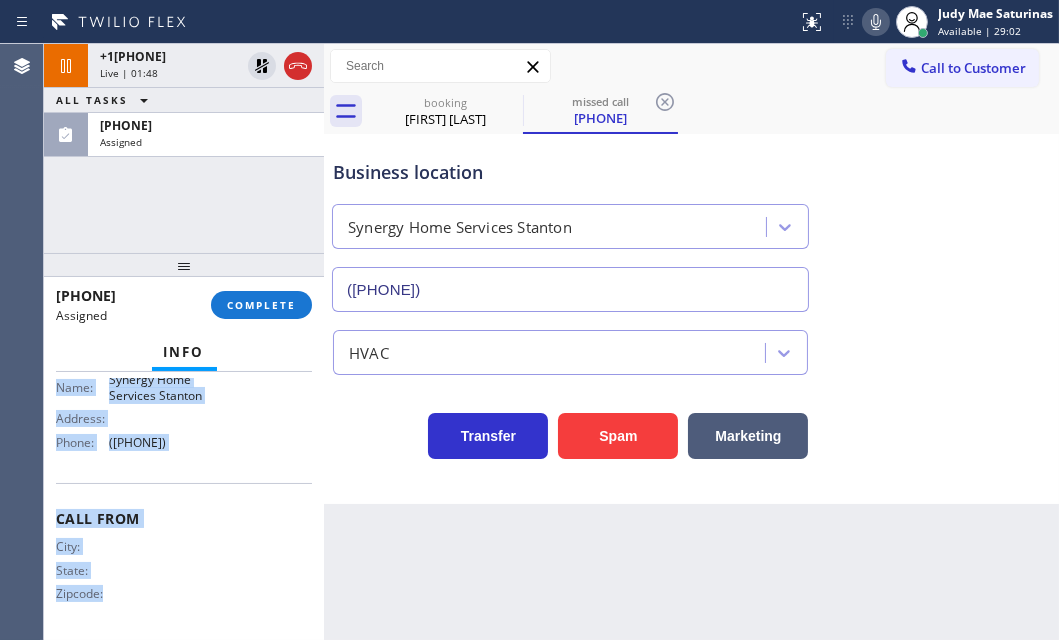click on "Name: Synergy Home Services Stanton Address:   Phone: ([PHONE])" at bounding box center (184, 415) 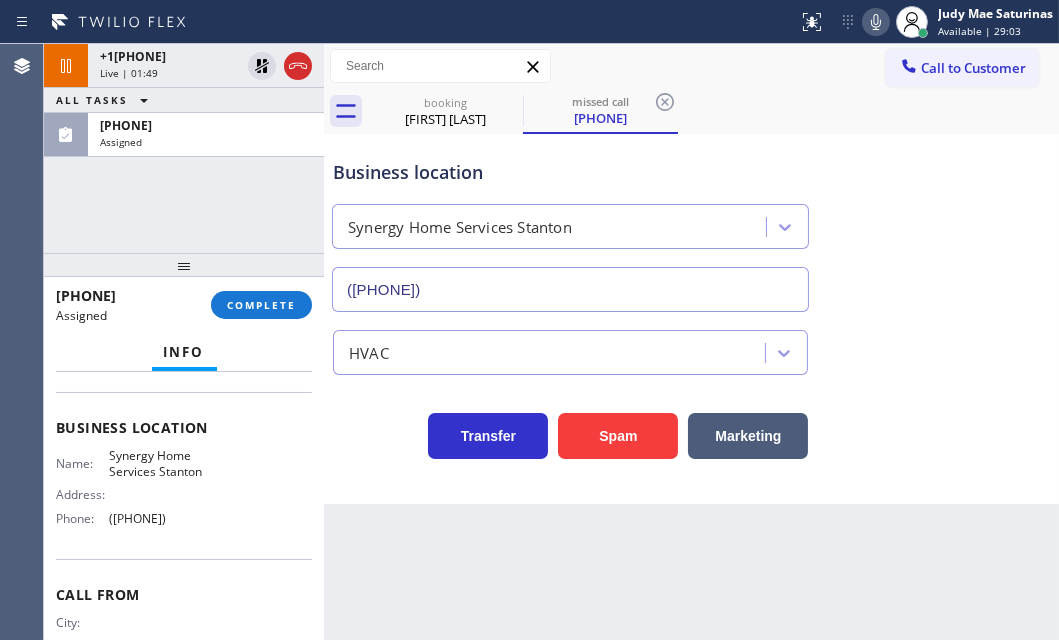 scroll, scrollTop: 71, scrollLeft: 0, axis: vertical 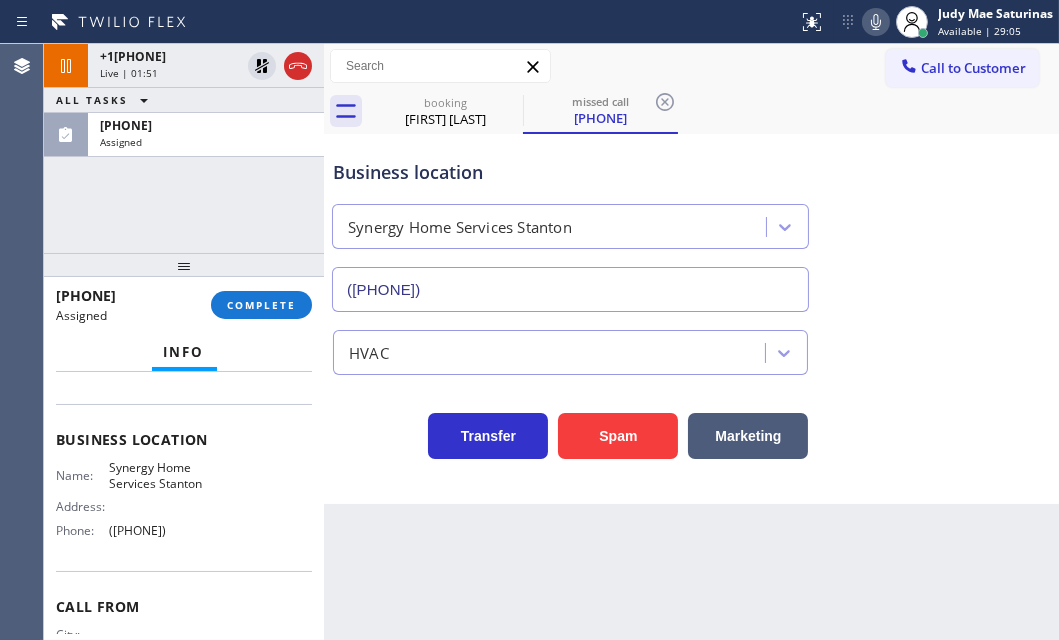 drag, startPoint x: 56, startPoint y: 451, endPoint x: 243, endPoint y: 563, distance: 217.97476 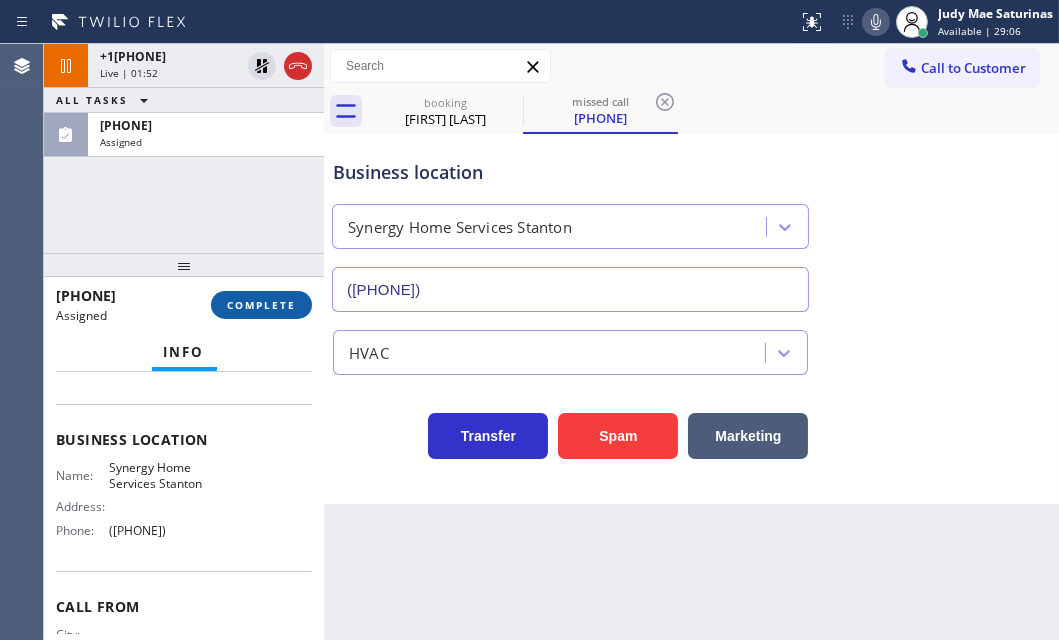 click on "COMPLETE" at bounding box center (261, 305) 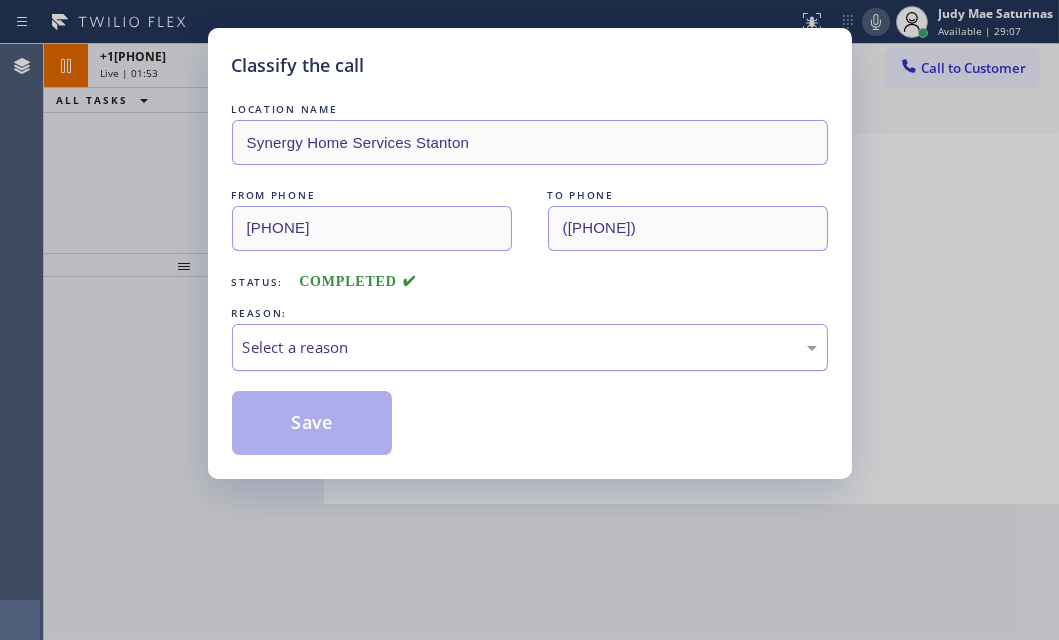 drag, startPoint x: 502, startPoint y: 342, endPoint x: 449, endPoint y: 360, distance: 55.97321 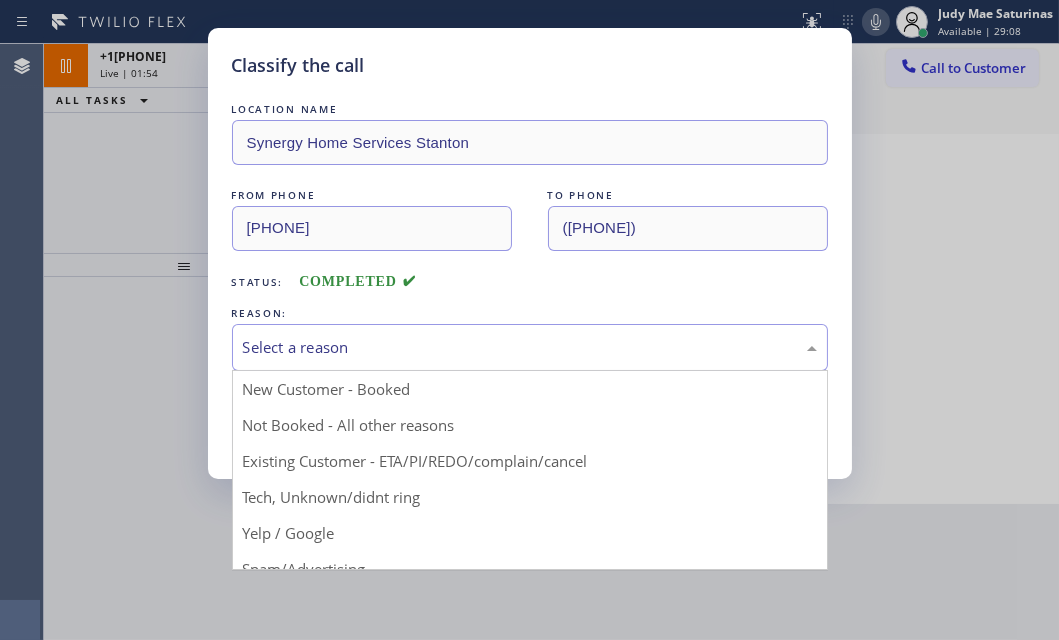 drag, startPoint x: 316, startPoint y: 414, endPoint x: 299, endPoint y: 419, distance: 17.720045 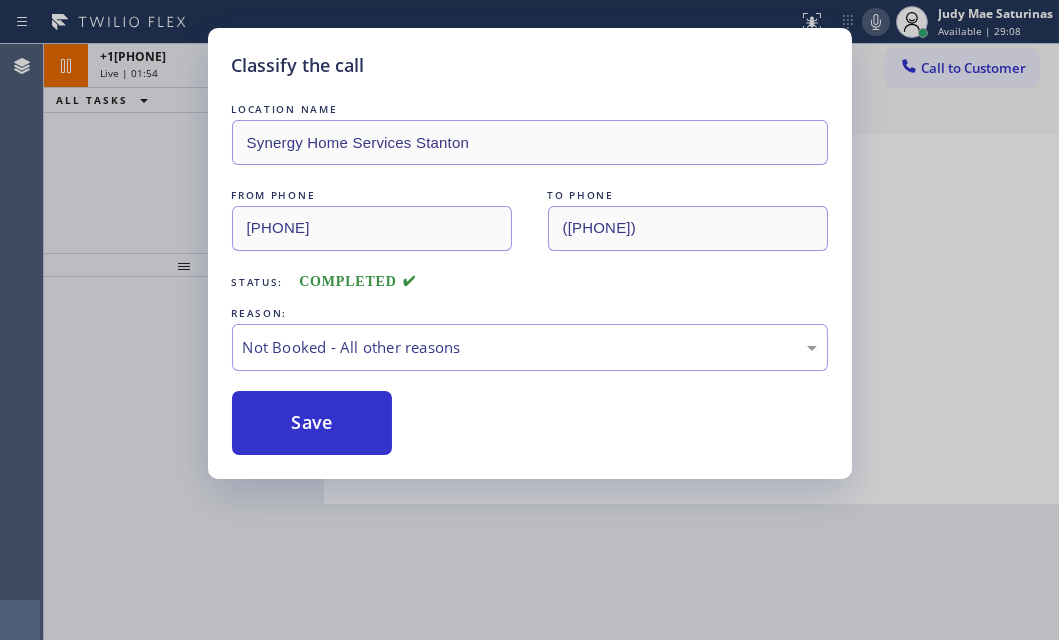 drag, startPoint x: 299, startPoint y: 419, endPoint x: 423, endPoint y: 420, distance: 124.004036 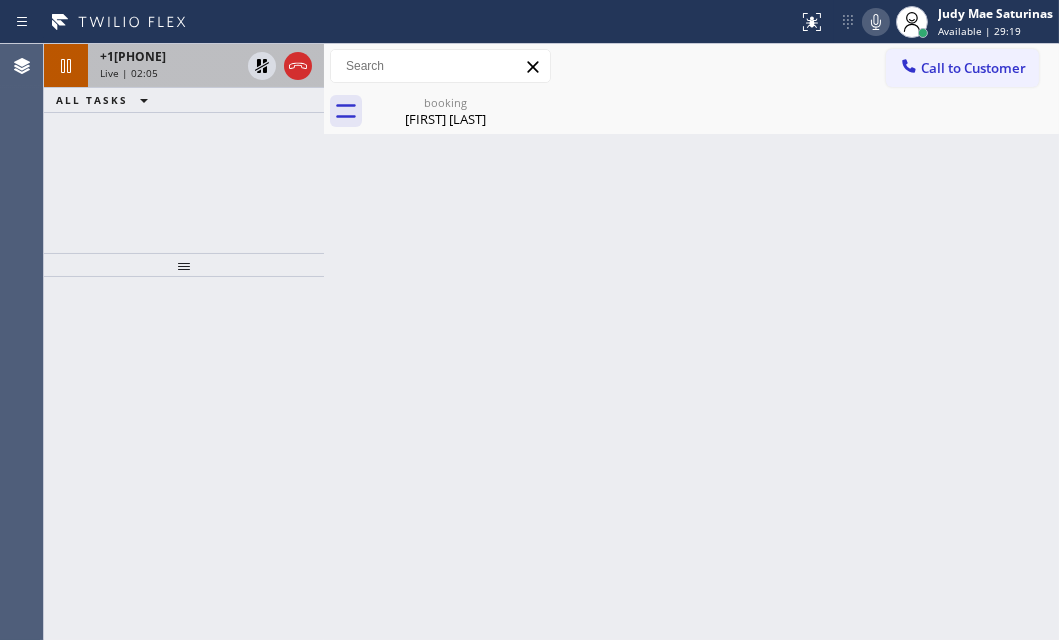 click on "Live | 02:05" at bounding box center [170, 73] 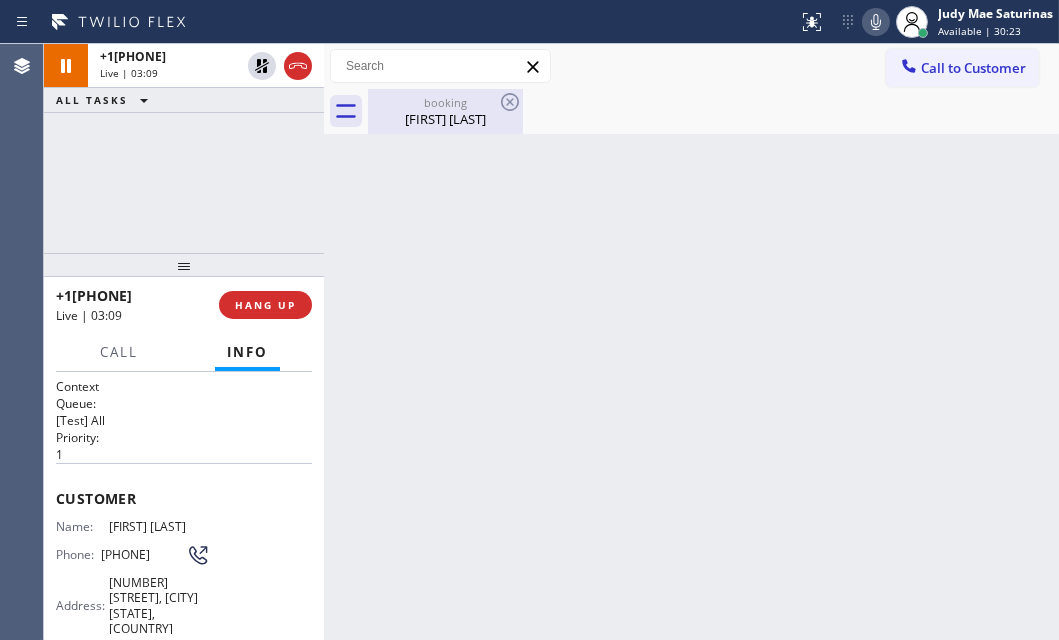 click on "[FIRST] [LAST]" at bounding box center [445, 119] 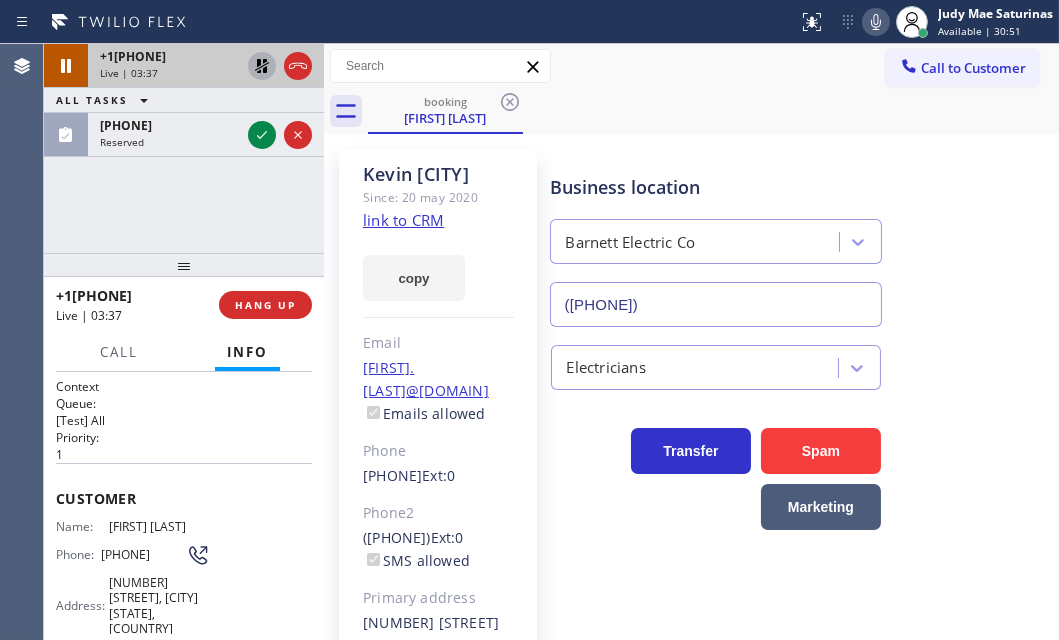 click 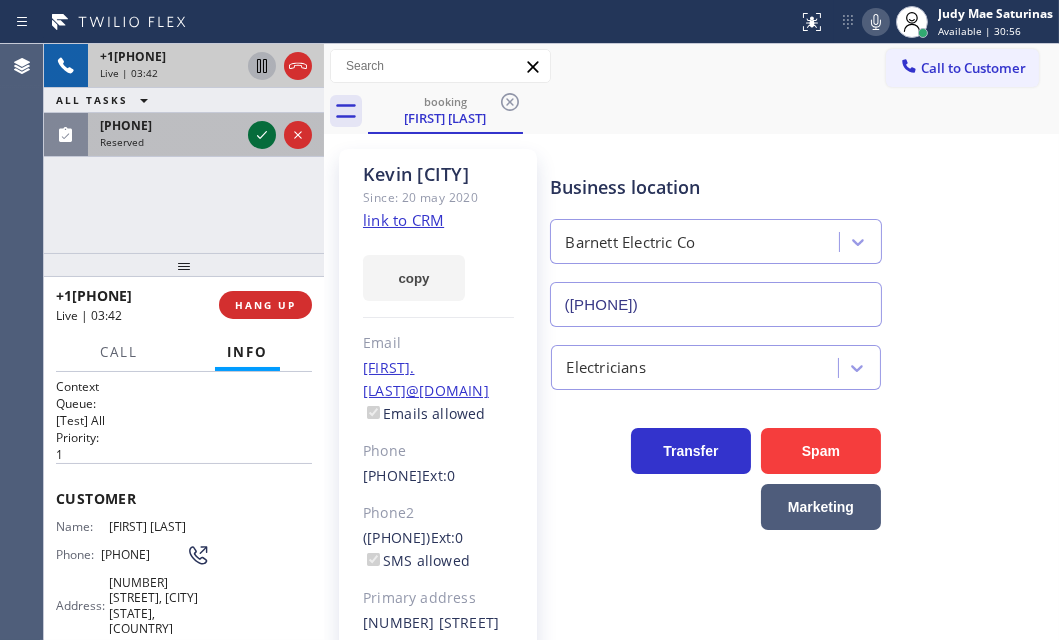 click 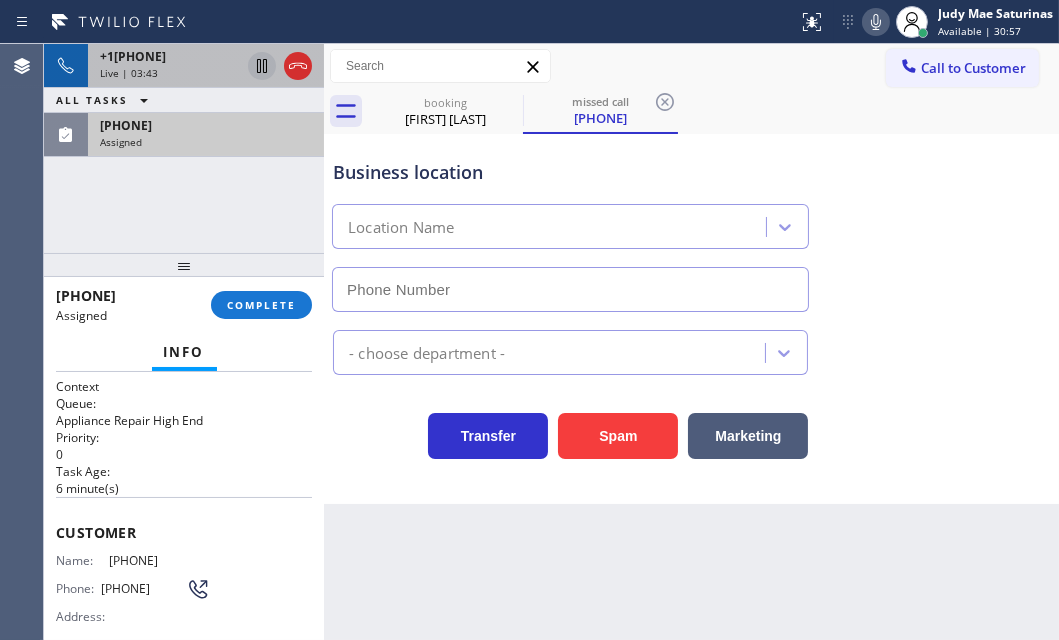 type on "([PHONE])" 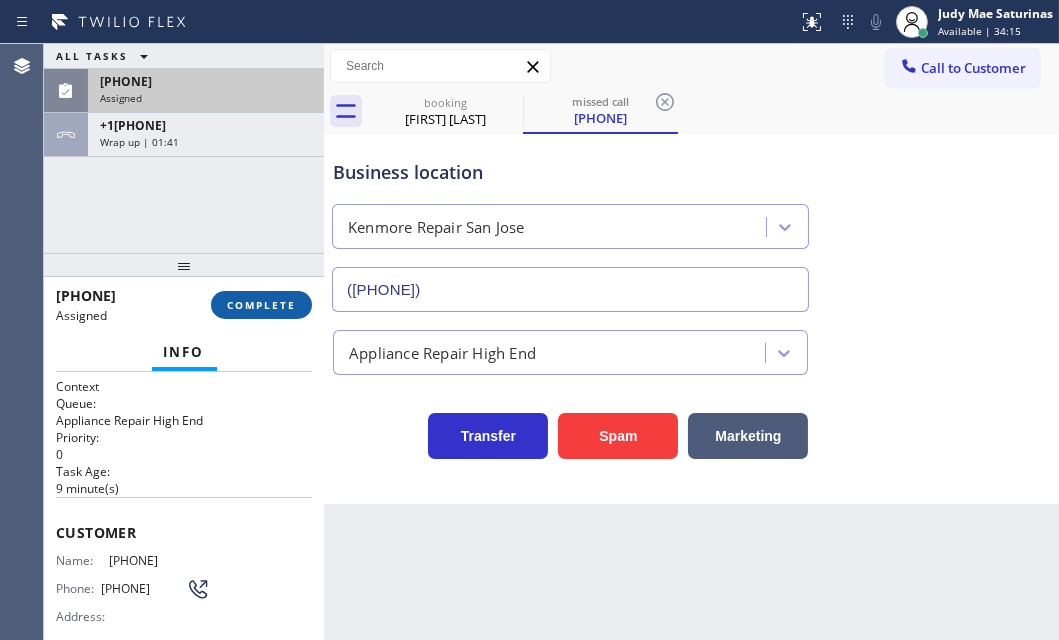click on "COMPLETE" at bounding box center (261, 305) 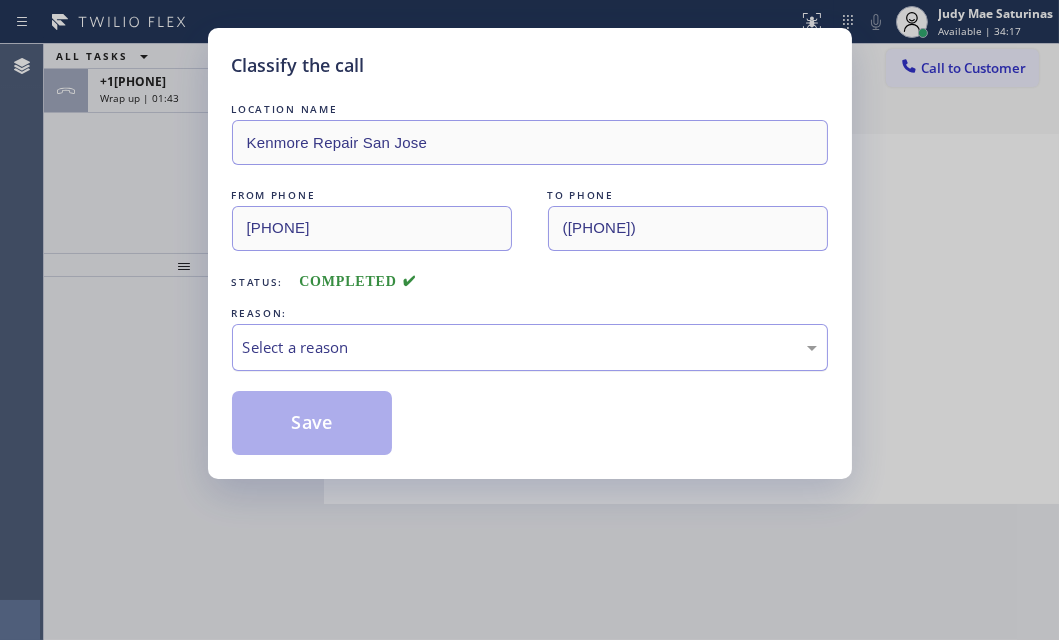 click on "Select a reason" at bounding box center [530, 347] 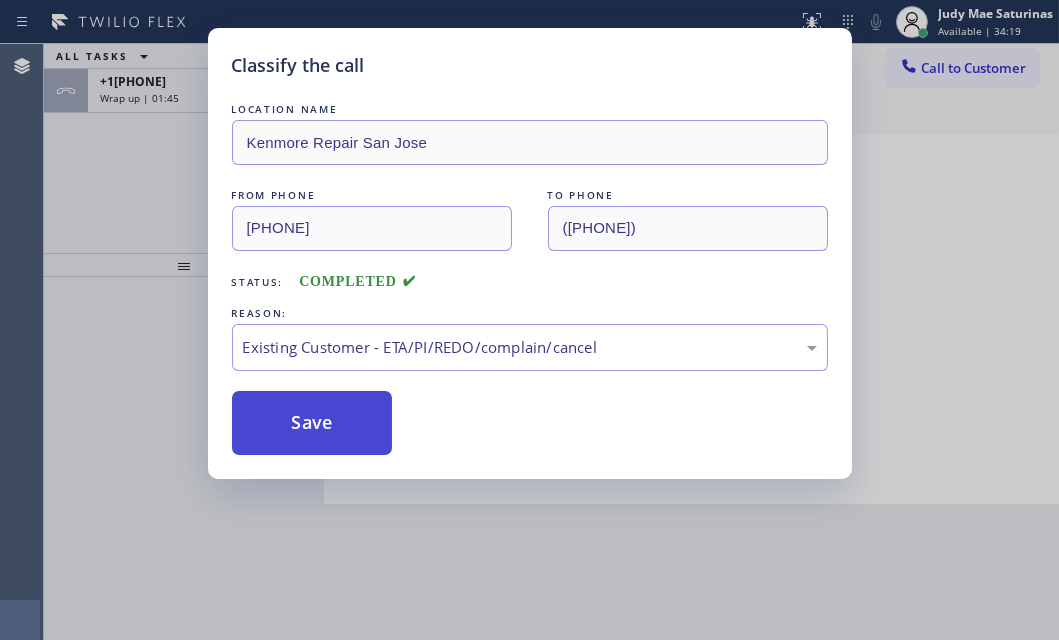drag, startPoint x: 308, startPoint y: 462, endPoint x: 304, endPoint y: 449, distance: 13.601471 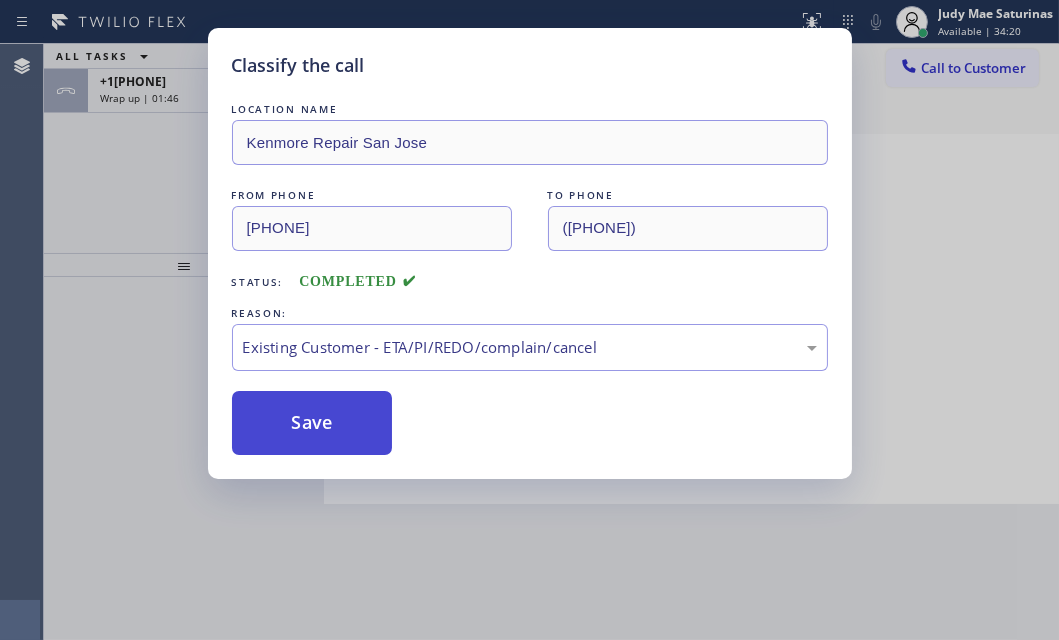 click on "Save" at bounding box center (312, 423) 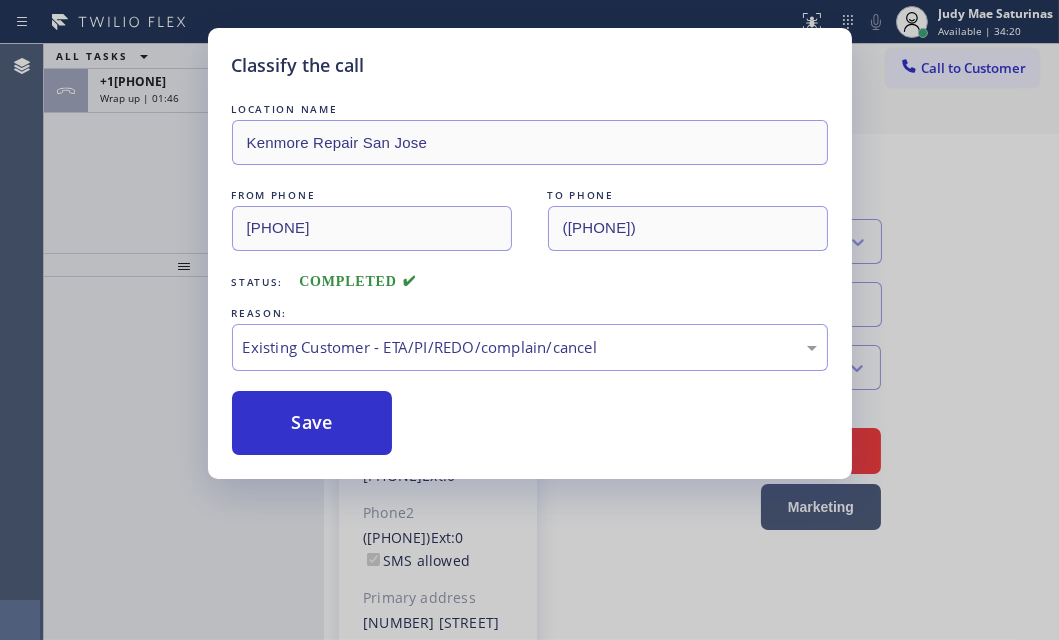 click on "Classify the call LOCATION NAME Kenmore Repair [CITY] FROM PHONE [PHONE] TO PHONE [PHONE] Status: COMPLETED REASON: Existing Customer - ETA/PI/REDO/complain/cancel Save" at bounding box center [529, 320] 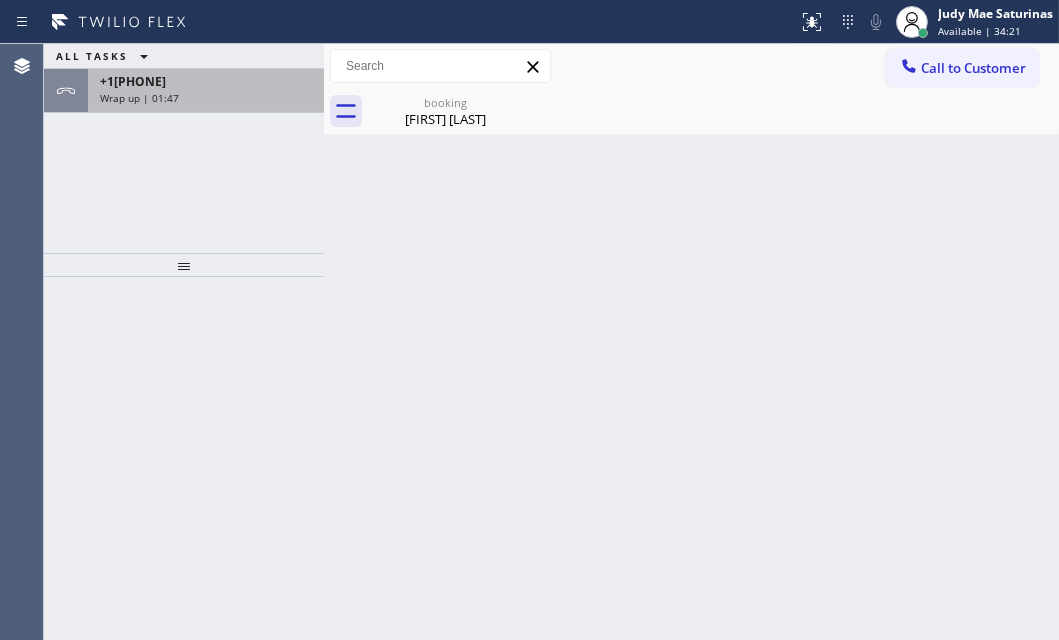 drag, startPoint x: 198, startPoint y: 87, endPoint x: 198, endPoint y: 100, distance: 13 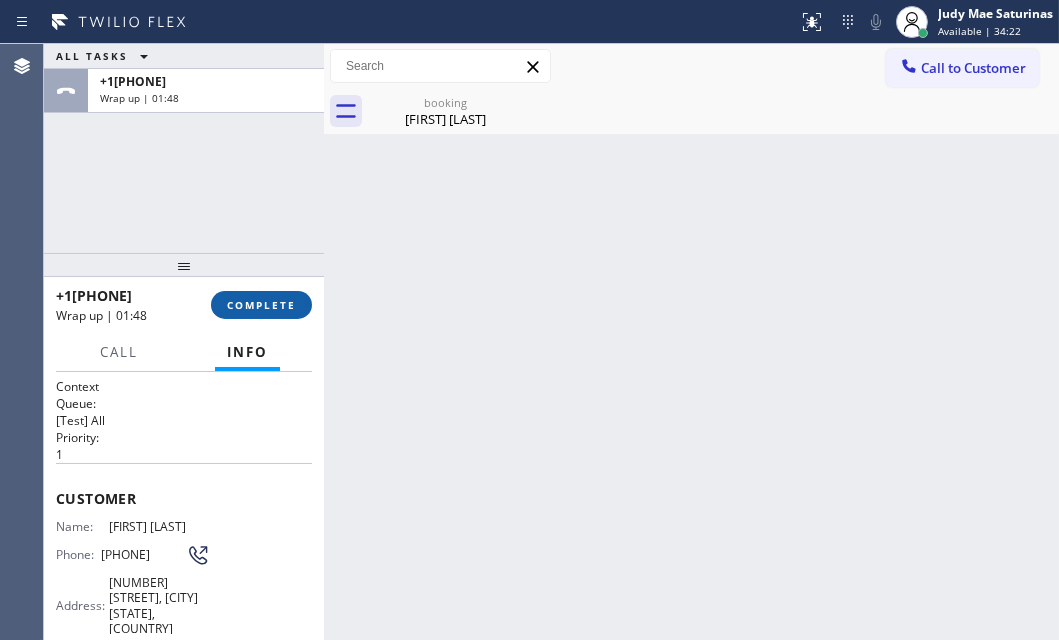 click on "COMPLETE" at bounding box center (261, 305) 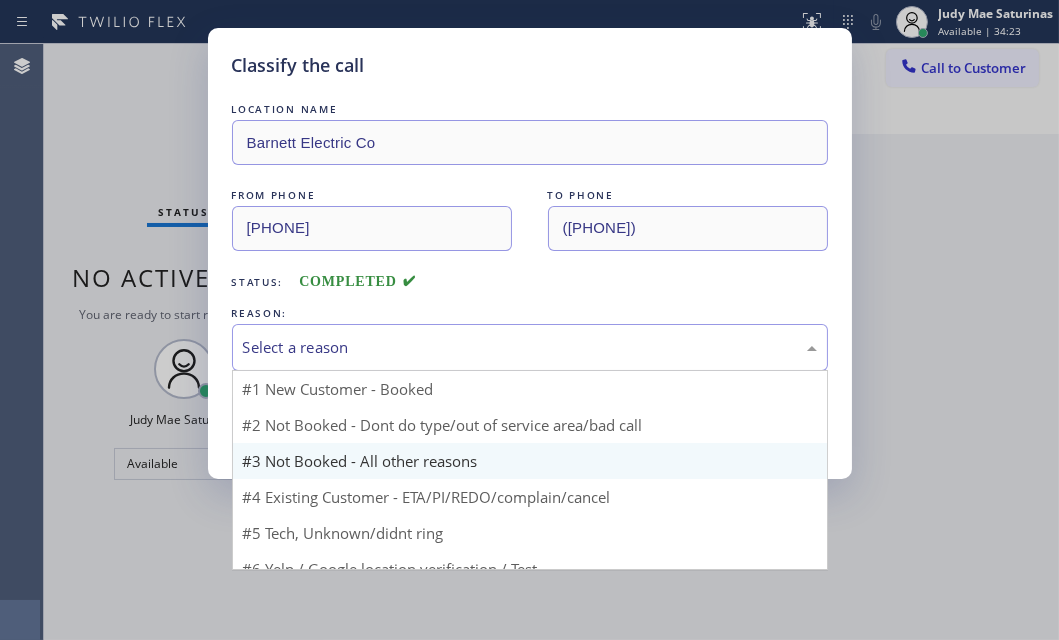 drag, startPoint x: 451, startPoint y: 340, endPoint x: 370, endPoint y: 405, distance: 103.85567 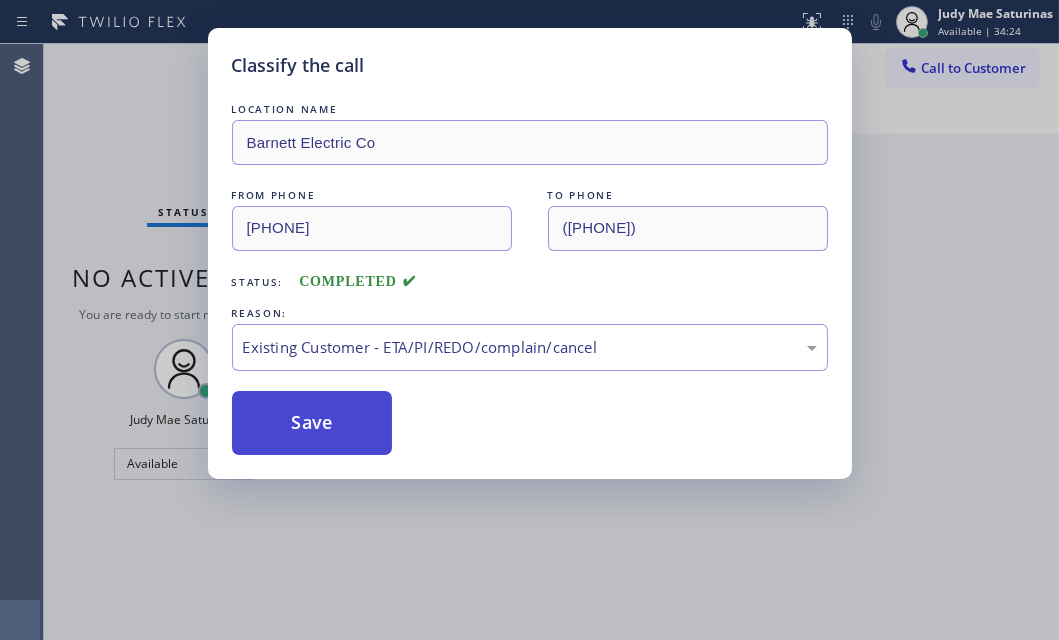 drag, startPoint x: 301, startPoint y: 459, endPoint x: 308, endPoint y: 434, distance: 25.96151 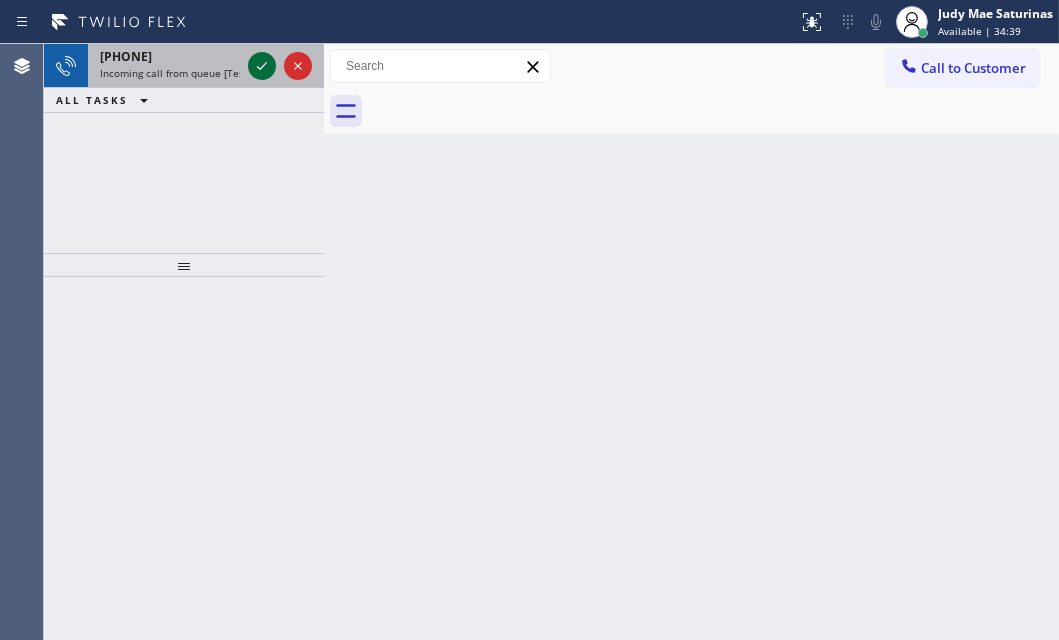 click 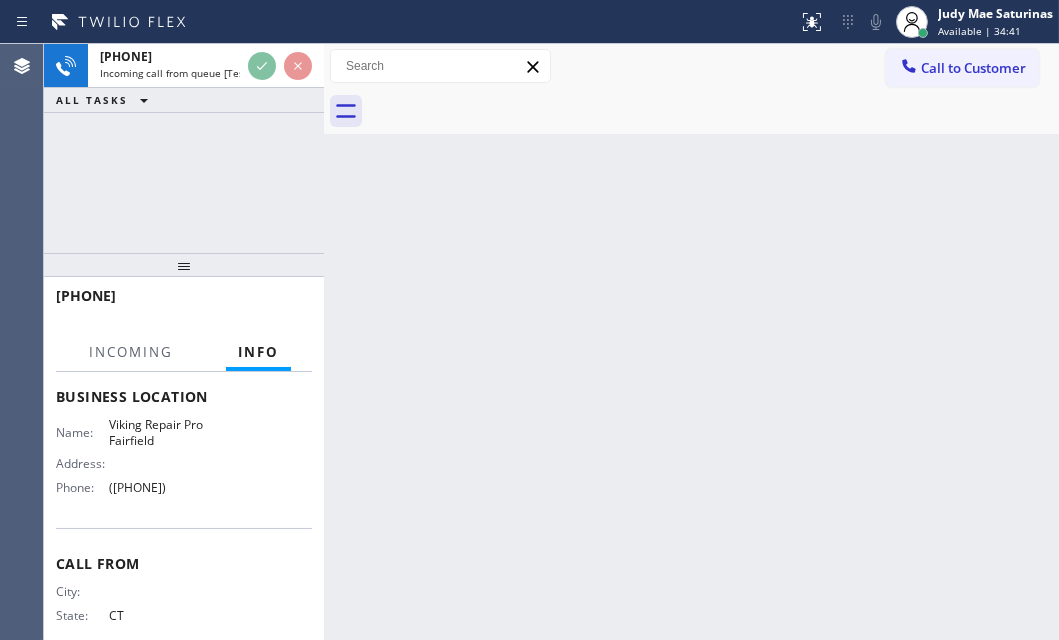 scroll, scrollTop: 272, scrollLeft: 0, axis: vertical 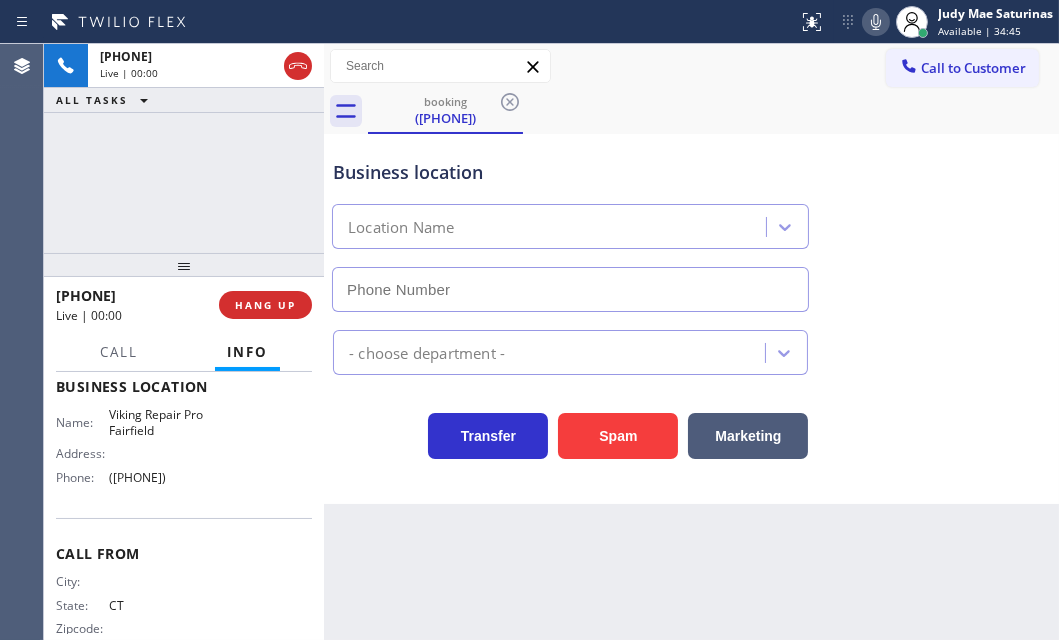 type on "([PHONE])" 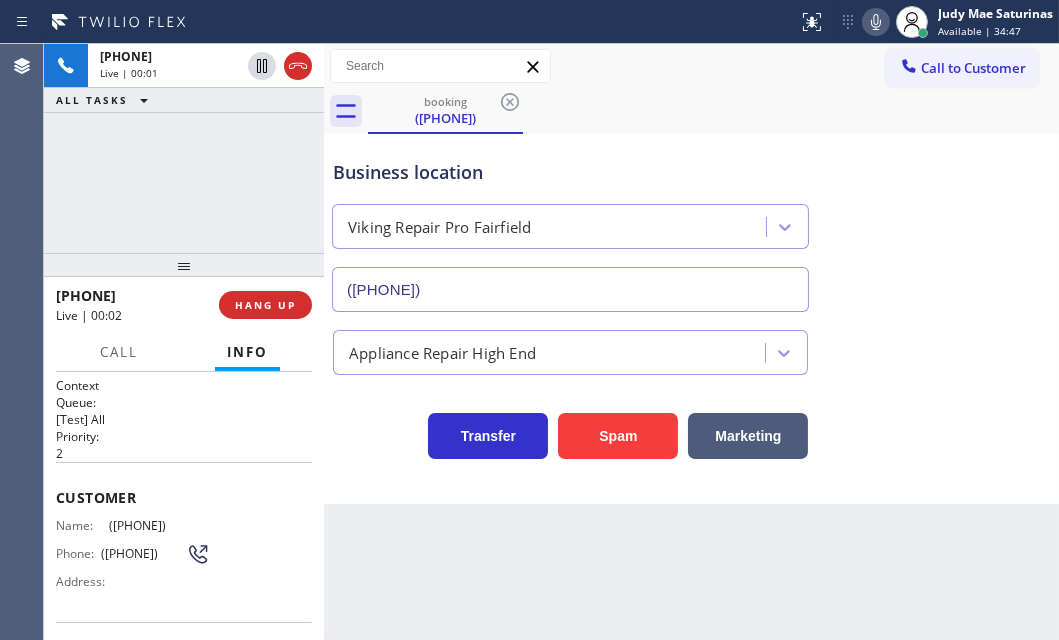 scroll, scrollTop: 0, scrollLeft: 0, axis: both 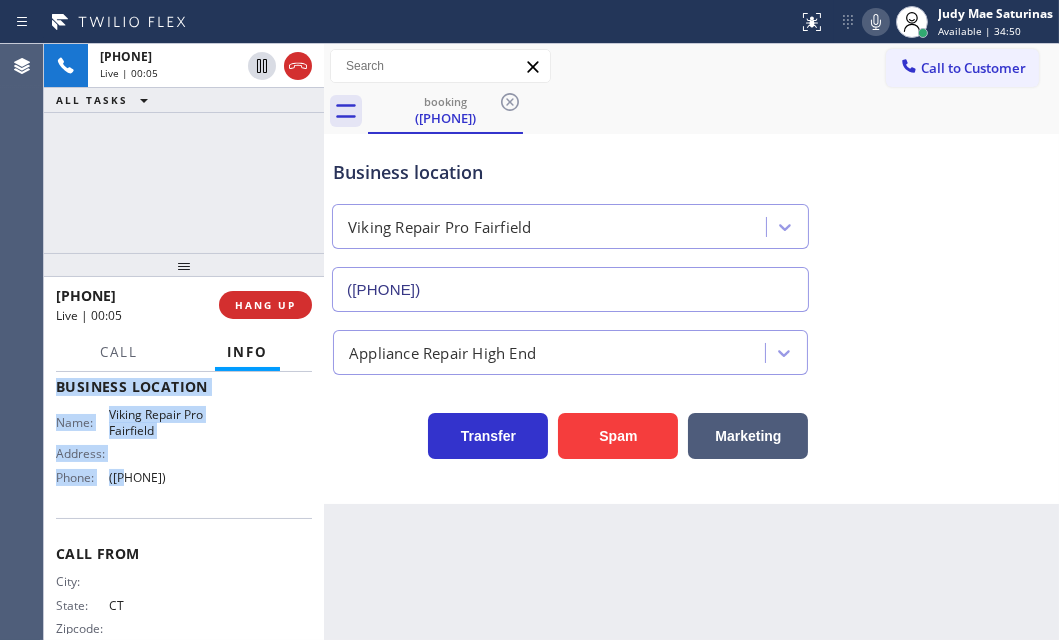 drag, startPoint x: 59, startPoint y: 489, endPoint x: 219, endPoint y: 487, distance: 160.0125 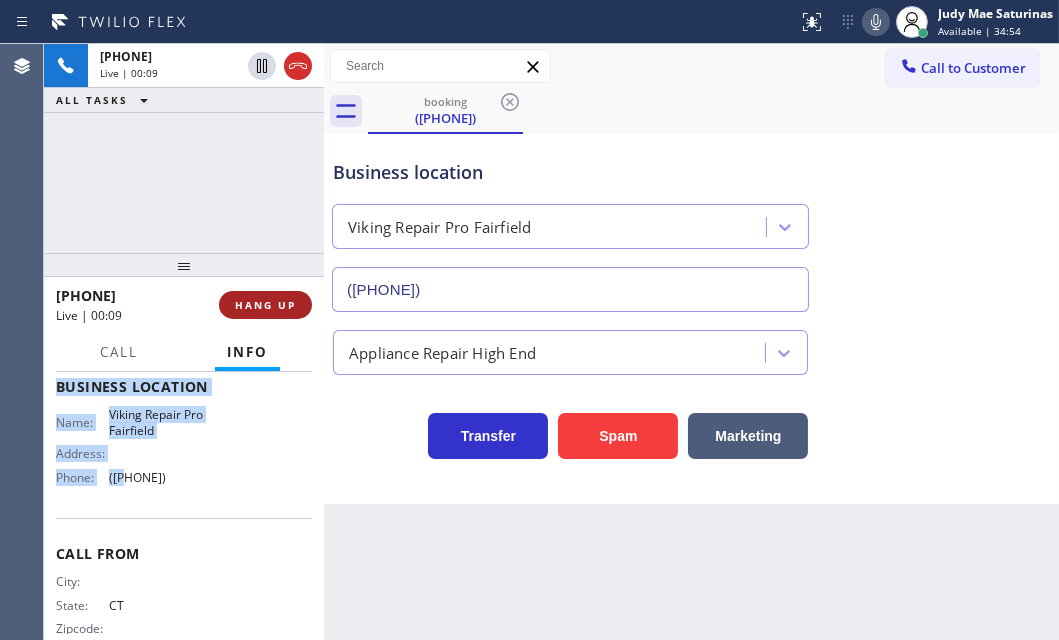 click on "HANG UP" at bounding box center [265, 305] 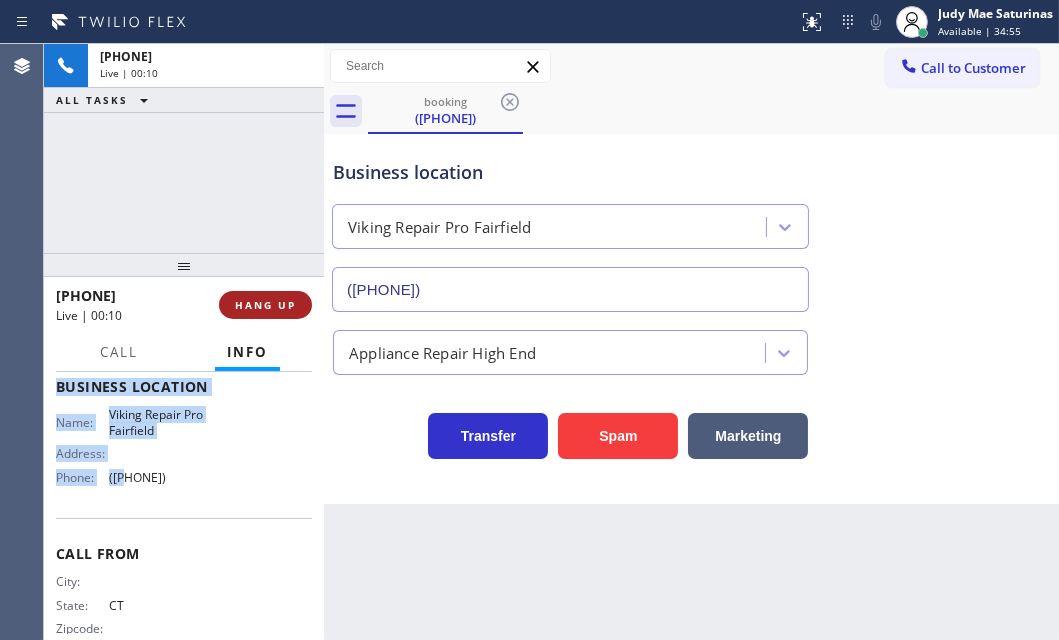 click on "HANG UP" at bounding box center (265, 305) 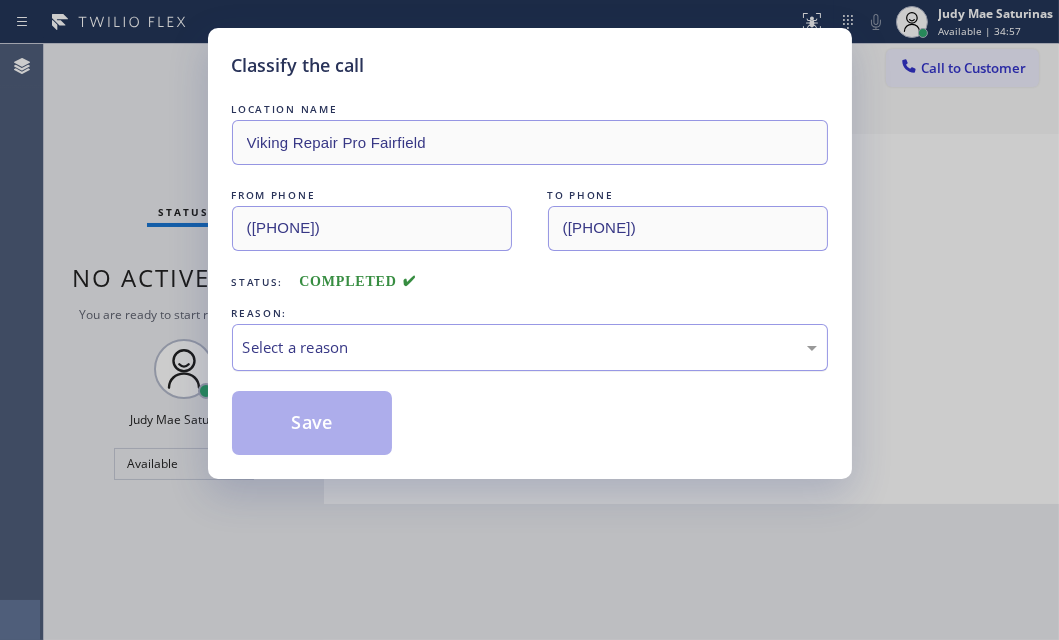 click on "Select a reason" at bounding box center (530, 347) 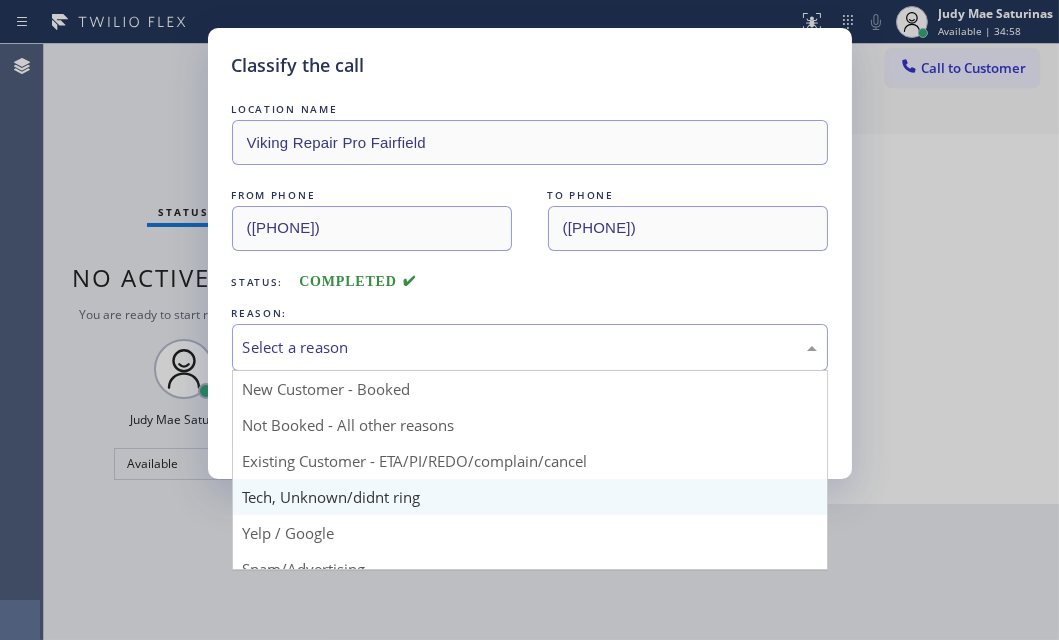 drag, startPoint x: 300, startPoint y: 488, endPoint x: 305, endPoint y: 452, distance: 36.345562 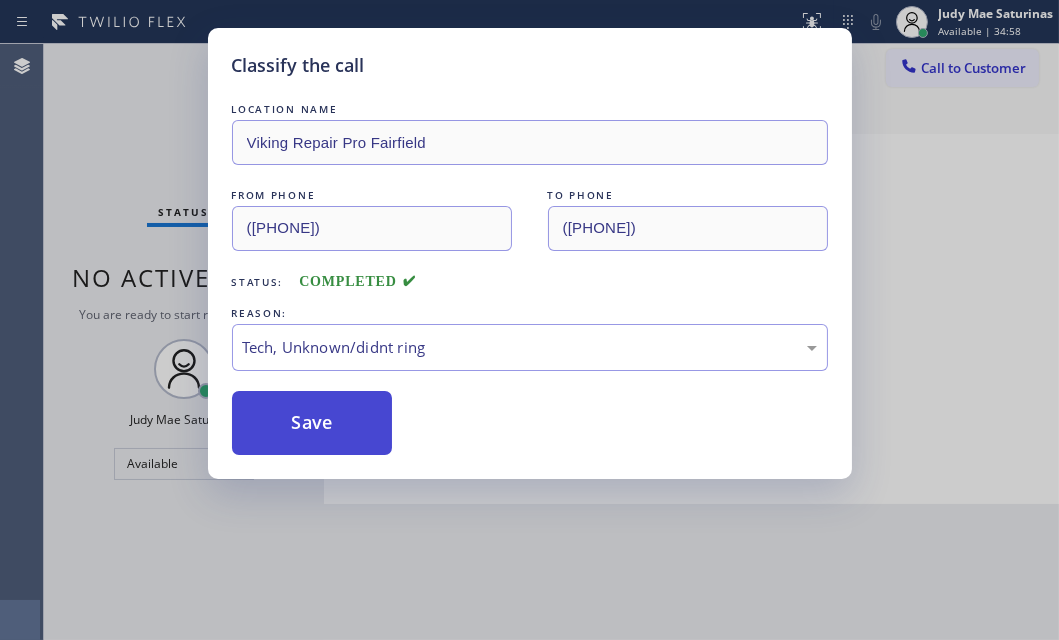 drag, startPoint x: 308, startPoint y: 414, endPoint x: 322, endPoint y: 390, distance: 27.784887 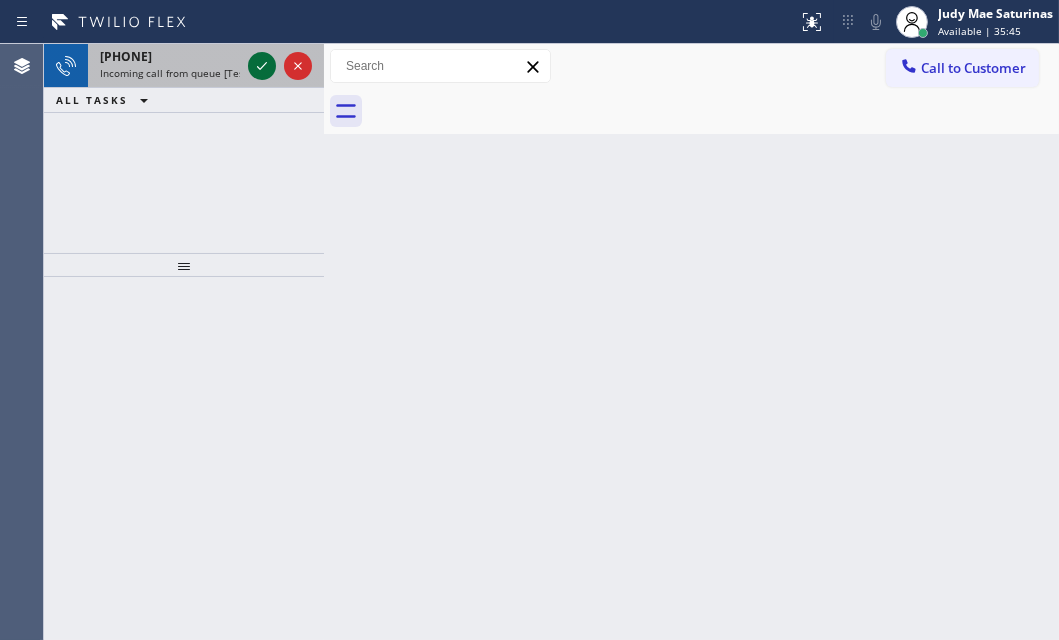 click 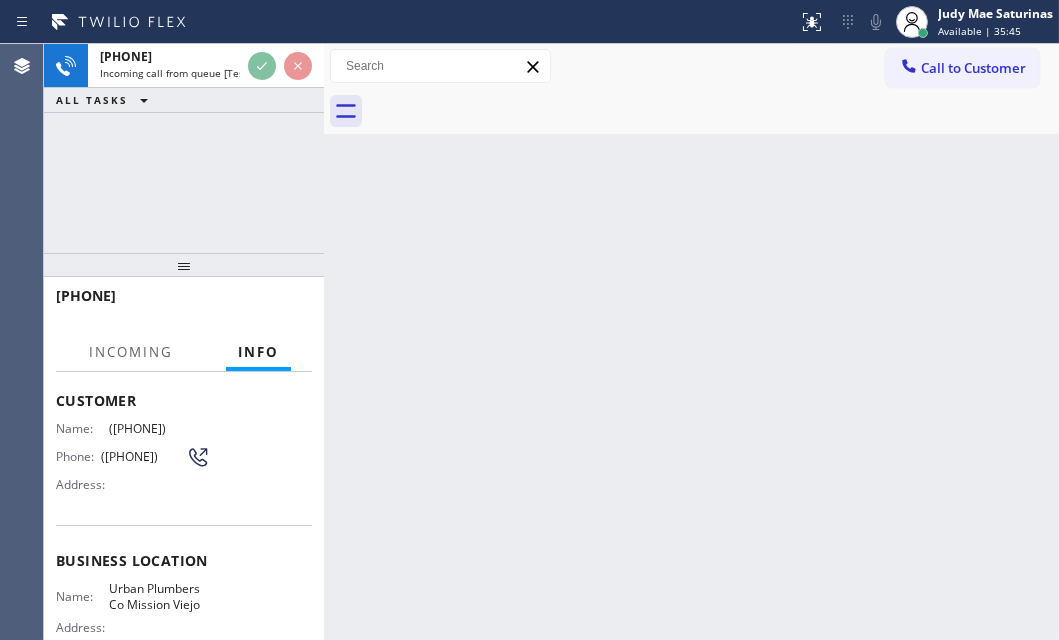 scroll, scrollTop: 272, scrollLeft: 0, axis: vertical 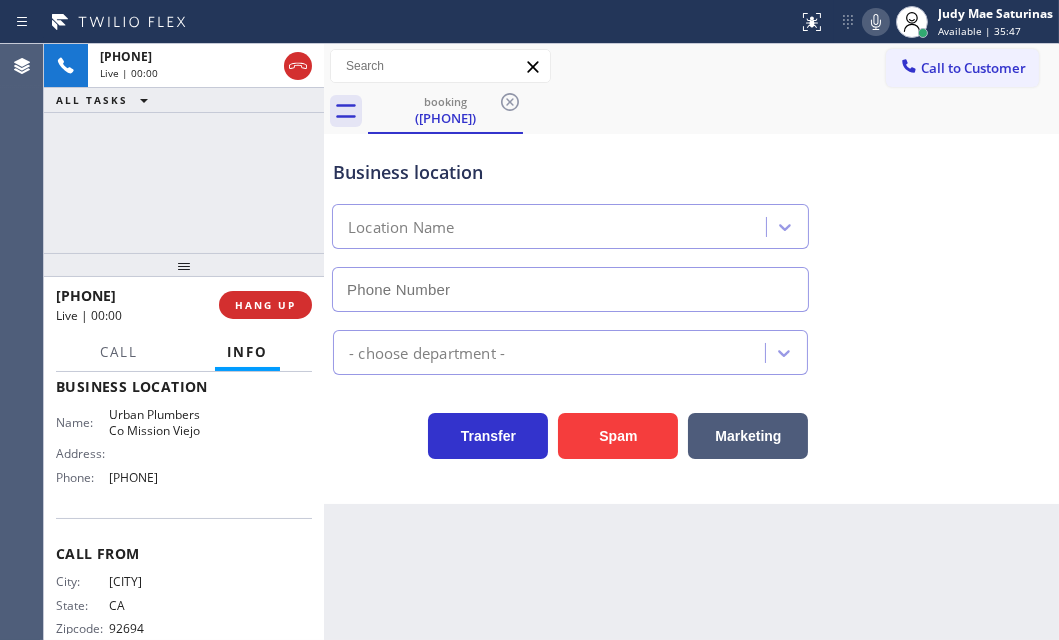 type on "[PHONE]" 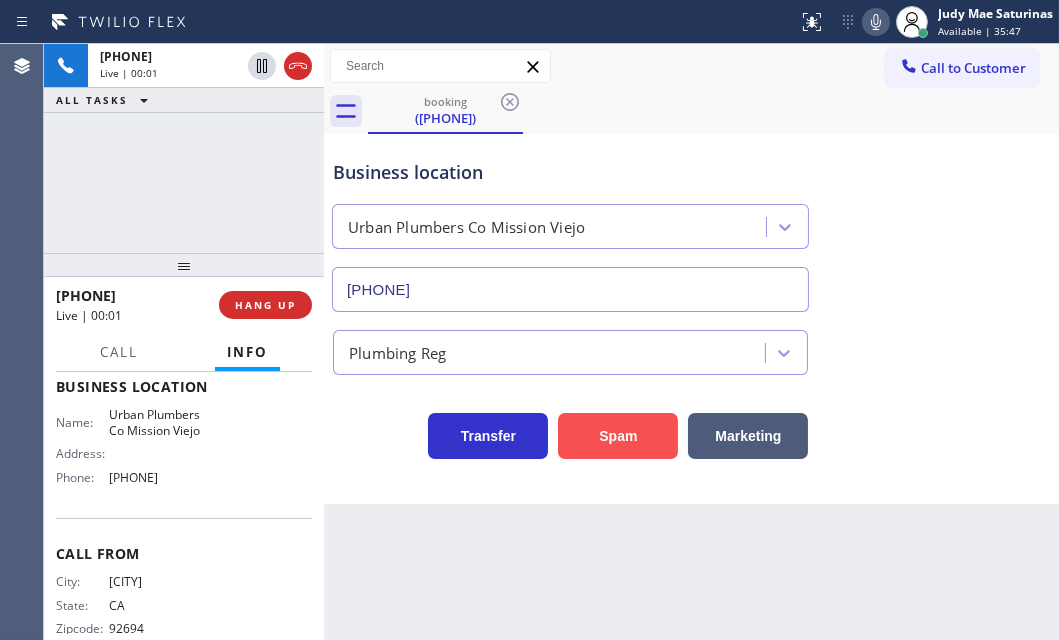 click on "Spam" at bounding box center [618, 436] 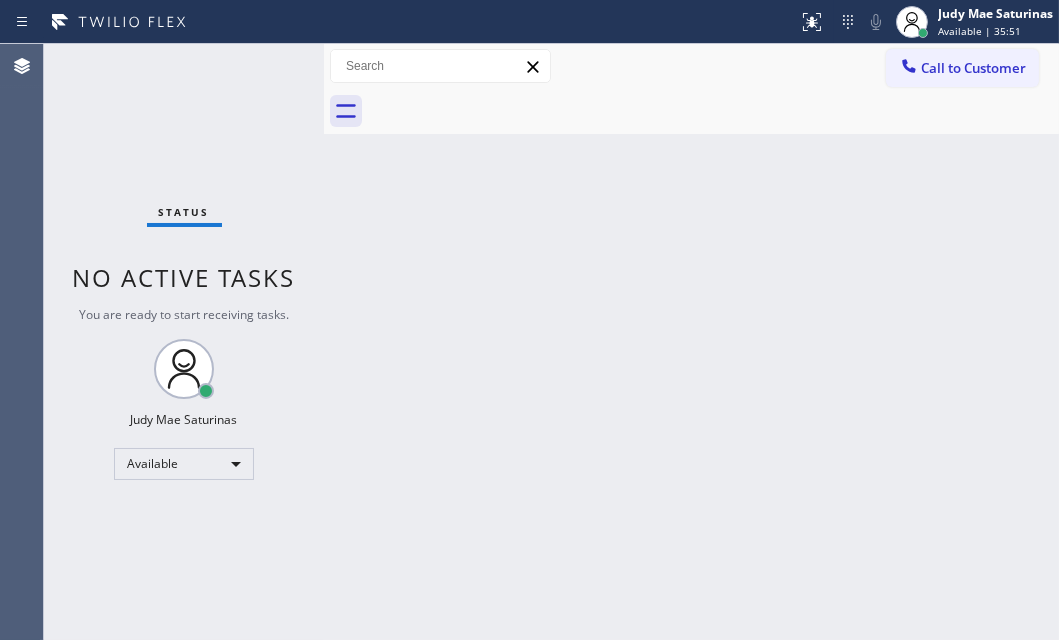 click on "Status   No active tasks     You are ready to start receiving tasks.   Judy Mae Saturinas Available" at bounding box center [184, 342] 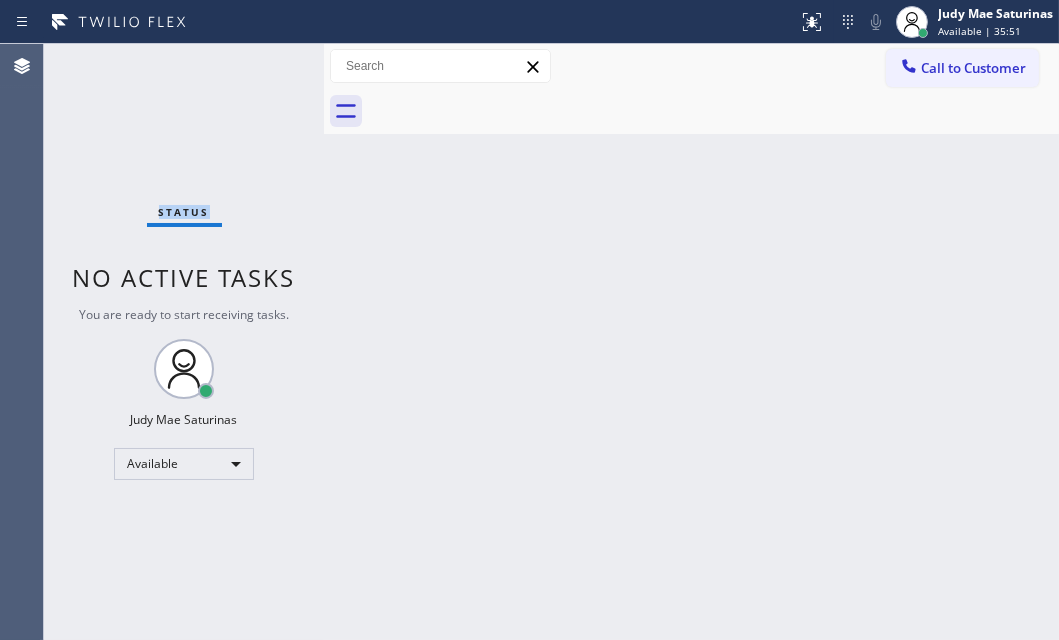 click on "Status   No active tasks     You are ready to start receiving tasks.   Judy Mae Saturinas Available" at bounding box center [184, 342] 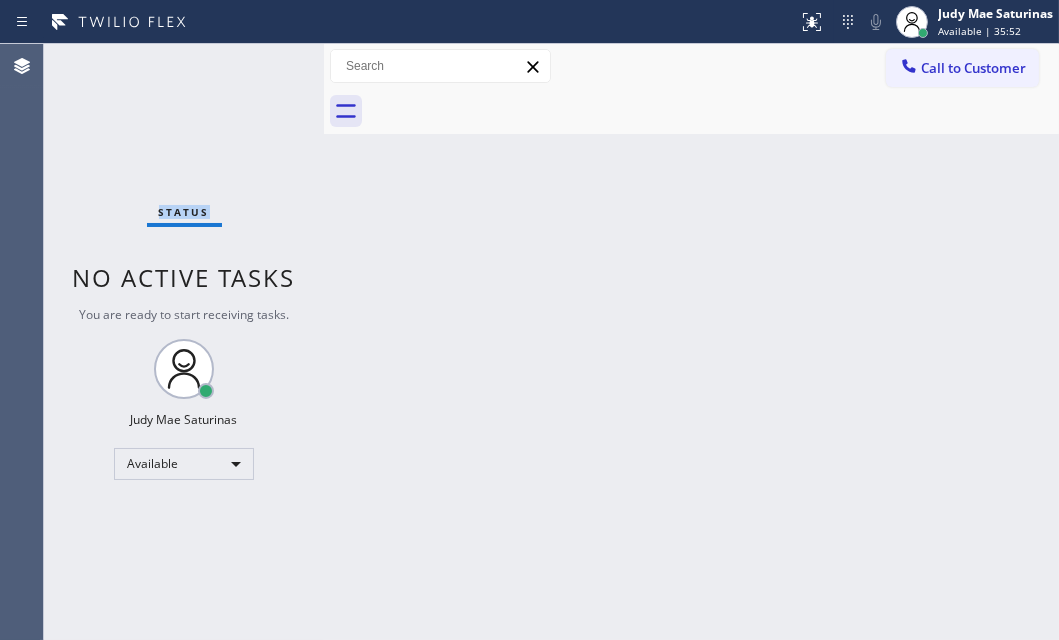 click on "Status   No active tasks     You are ready to start receiving tasks.   Judy Mae Saturinas Available" at bounding box center [184, 342] 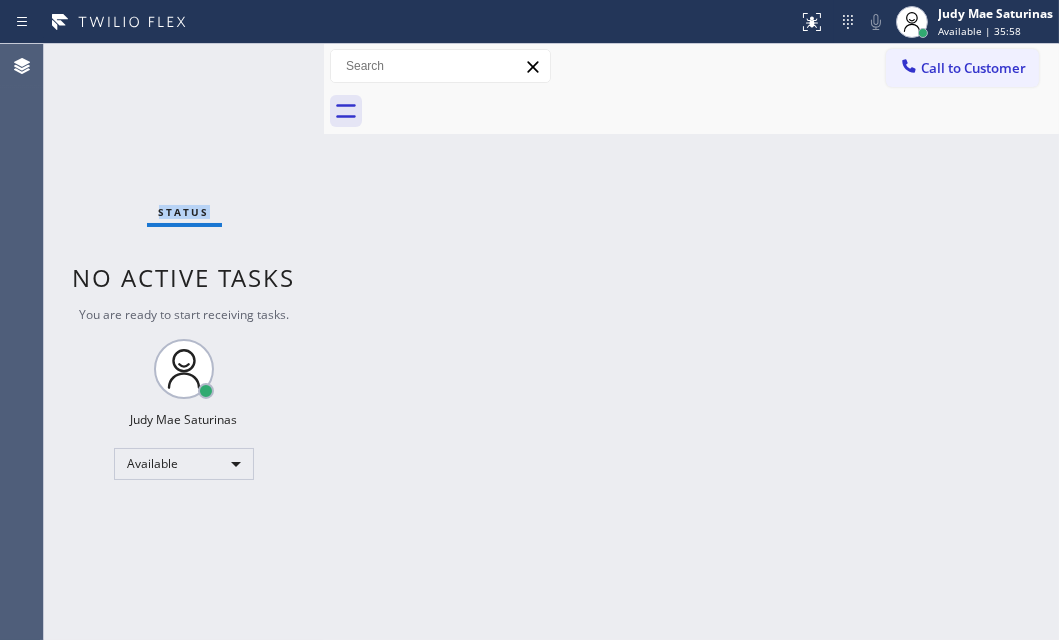 click on "Status   No active tasks     You are ready to start receiving tasks.   Judy Mae Saturinas Available" at bounding box center (184, 342) 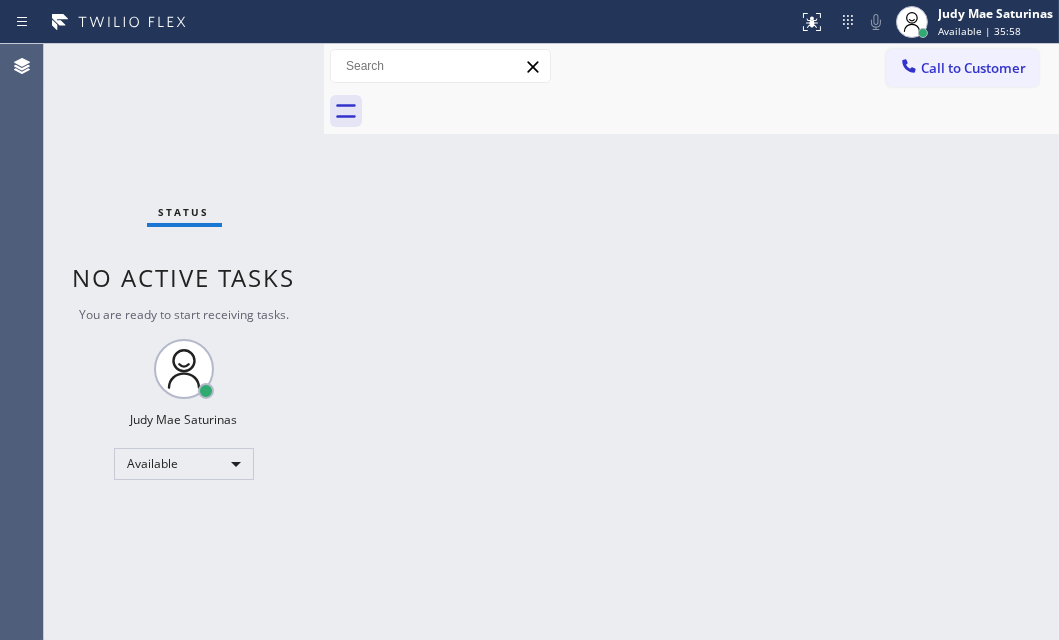 click on "Status   No active tasks     You are ready to start receiving tasks.   Judy Mae Saturinas Available" at bounding box center [184, 342] 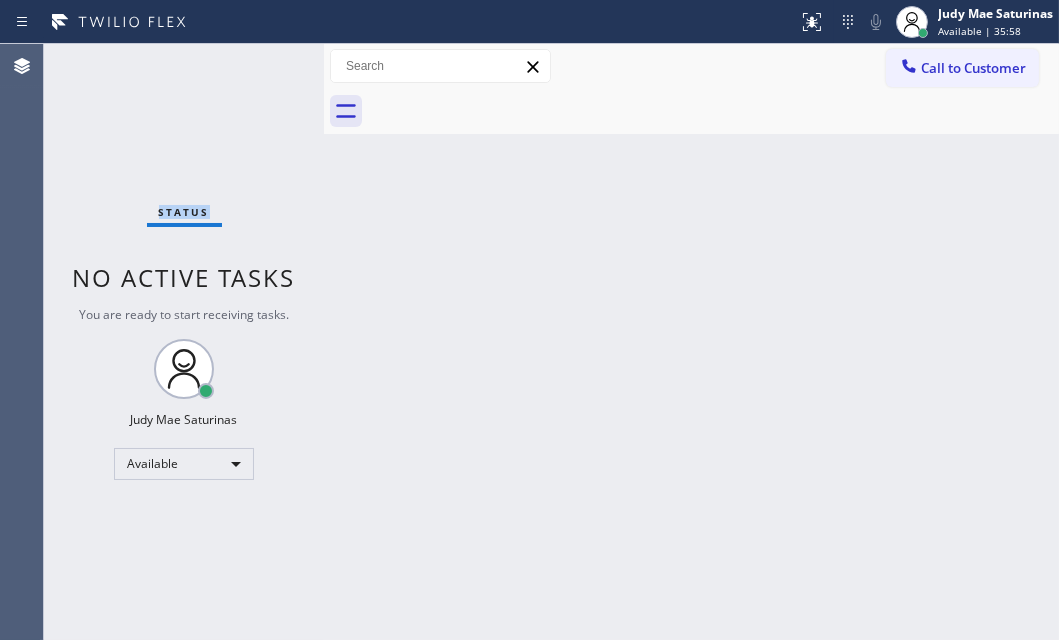 click on "Status   No active tasks     You are ready to start receiving tasks.   Judy Mae Saturinas Available" at bounding box center [184, 342] 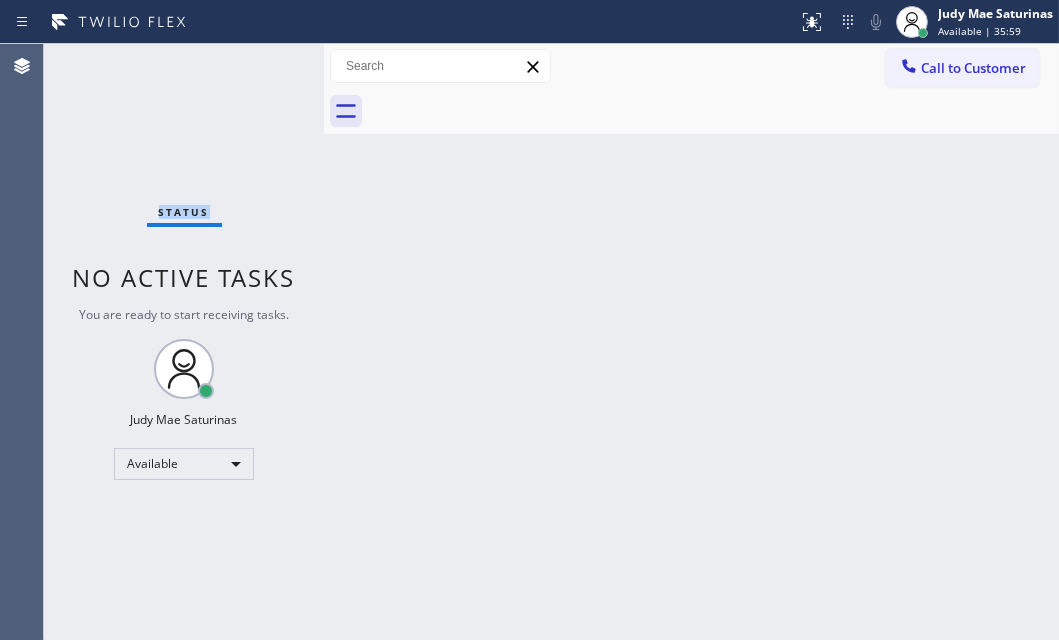 click on "Status   No active tasks     You are ready to start receiving tasks.   Judy Mae Saturinas Available" at bounding box center (184, 342) 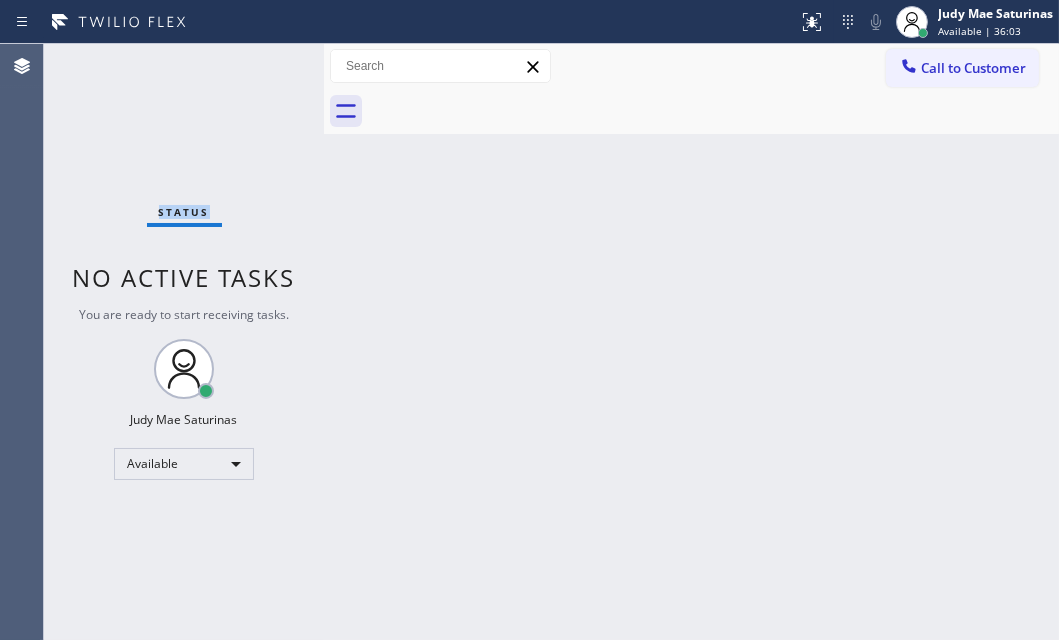 click on "Status   No active tasks     You are ready to start receiving tasks.   Judy Mae Saturinas Available" at bounding box center [184, 342] 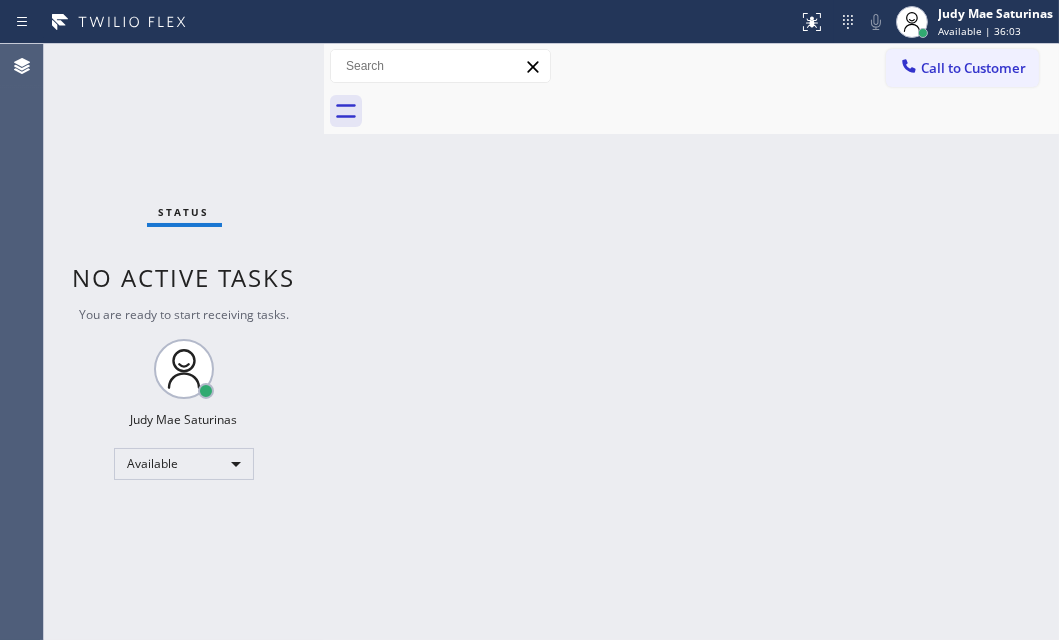 click on "Status   No active tasks     You are ready to start receiving tasks.   Judy Mae Saturinas Available" at bounding box center (184, 342) 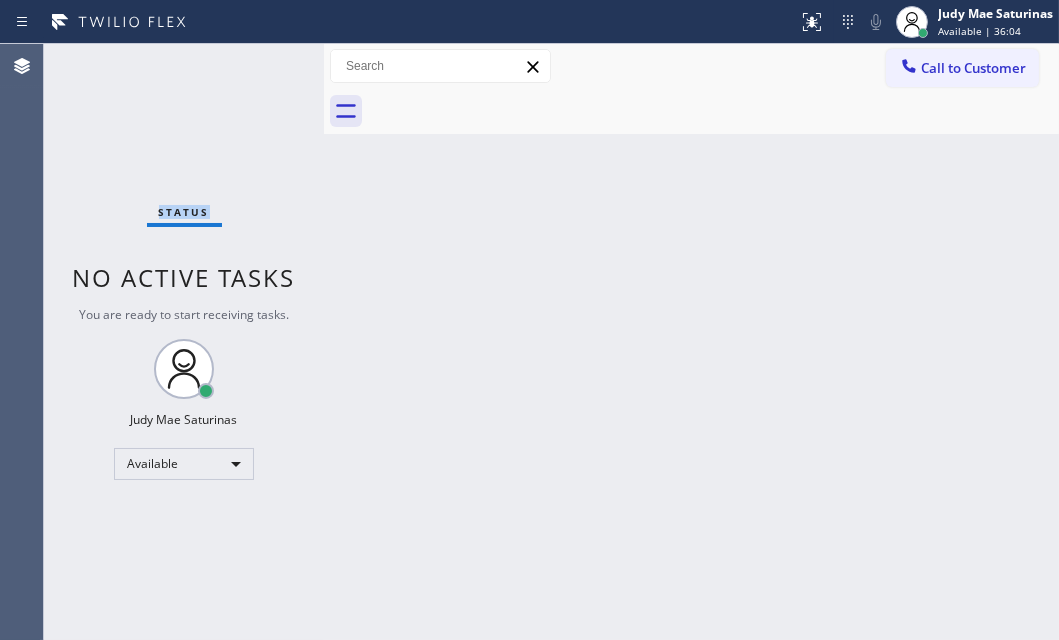 click on "Status   No active tasks     You are ready to start receiving tasks.   Judy Mae Saturinas Available" at bounding box center (184, 342) 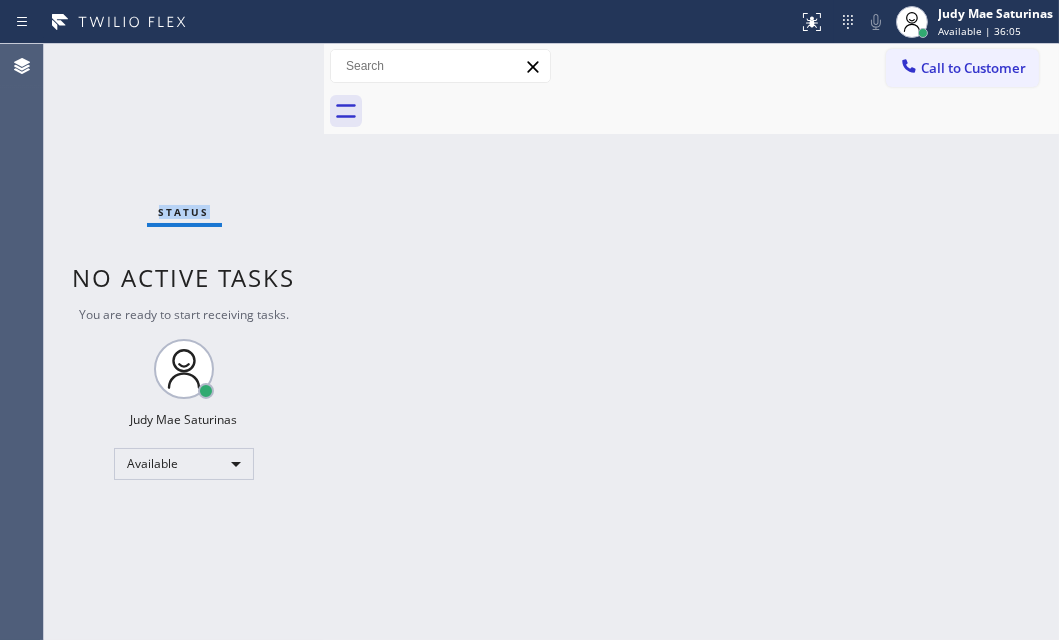 click on "Status   No active tasks     You are ready to start receiving tasks.   Judy Mae Saturinas Available" at bounding box center (184, 342) 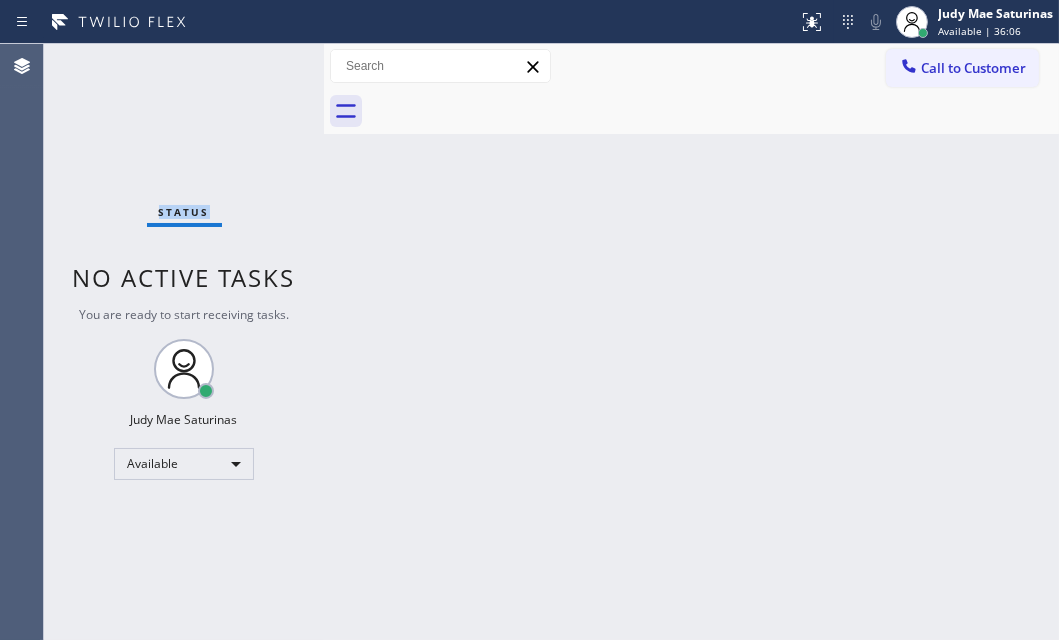 click on "Status   No active tasks     You are ready to start receiving tasks.   Judy Mae Saturinas Available" at bounding box center [184, 342] 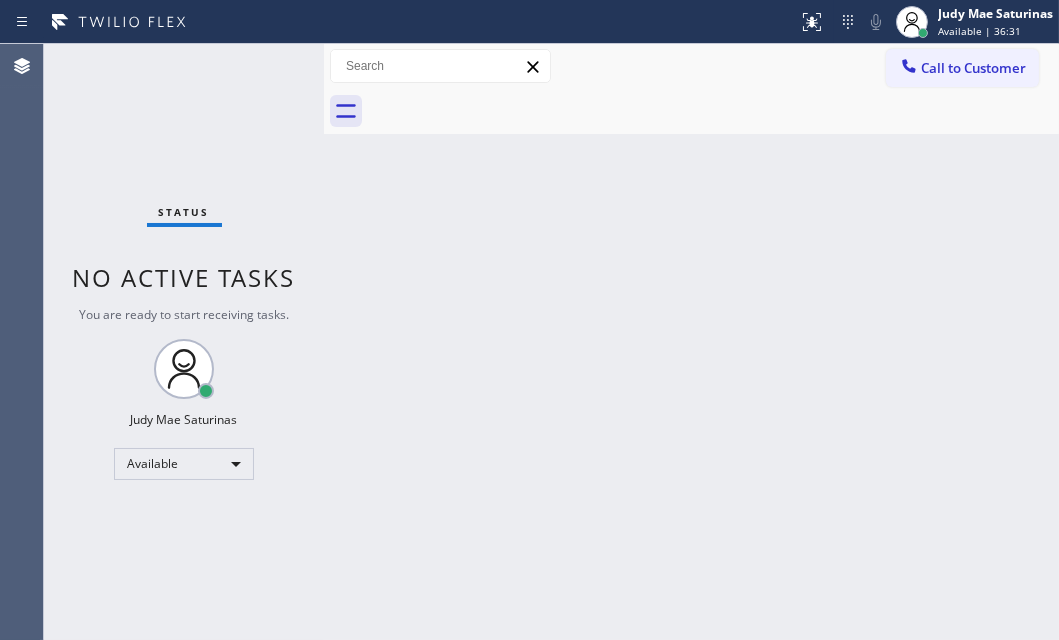click on "Status   No active tasks     You are ready to start receiving tasks.   Judy Mae Saturinas Available" at bounding box center [184, 342] 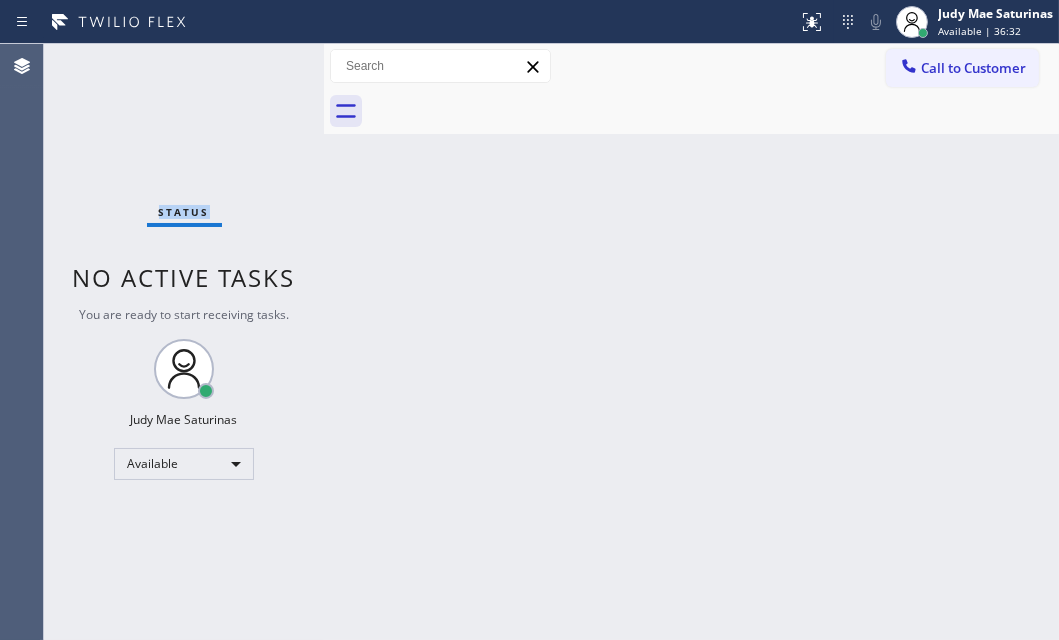 click on "Status   No active tasks     You are ready to start receiving tasks.   Judy Mae Saturinas Available" at bounding box center [184, 342] 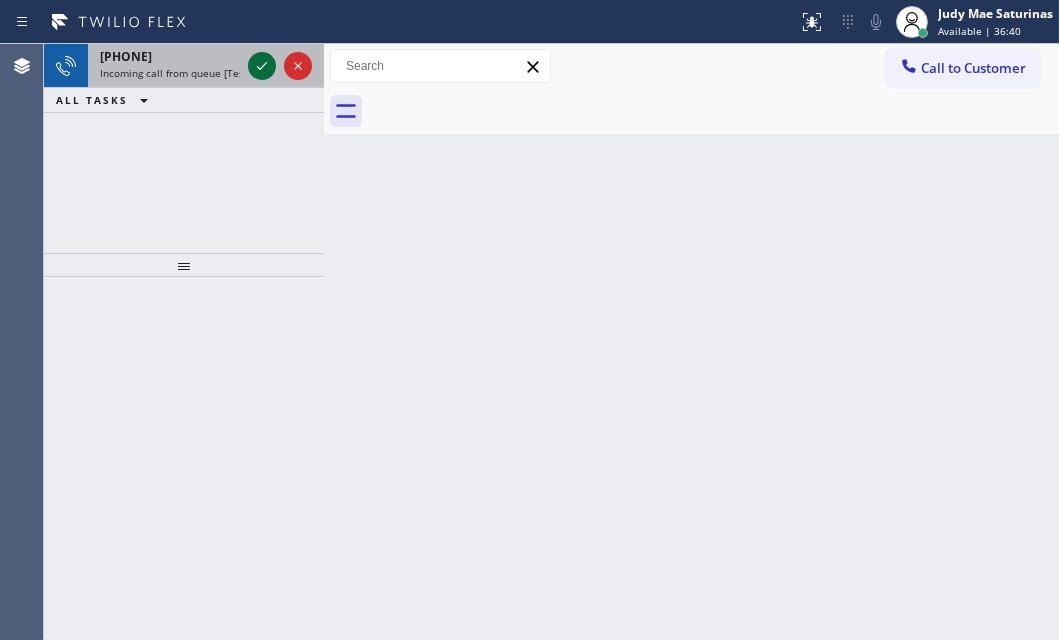 click 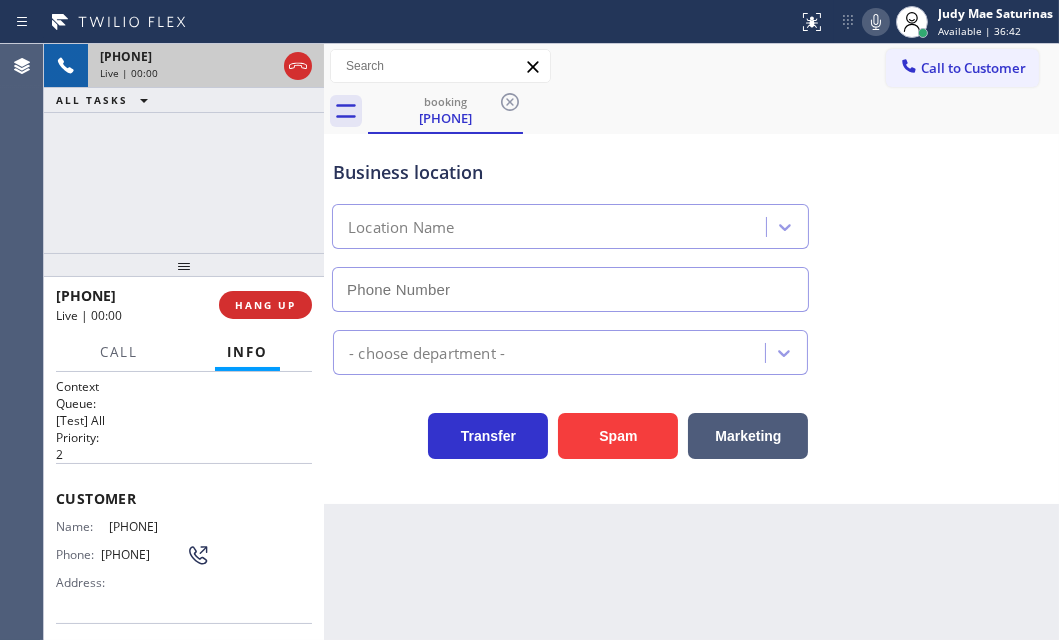 type on "([PHONE])" 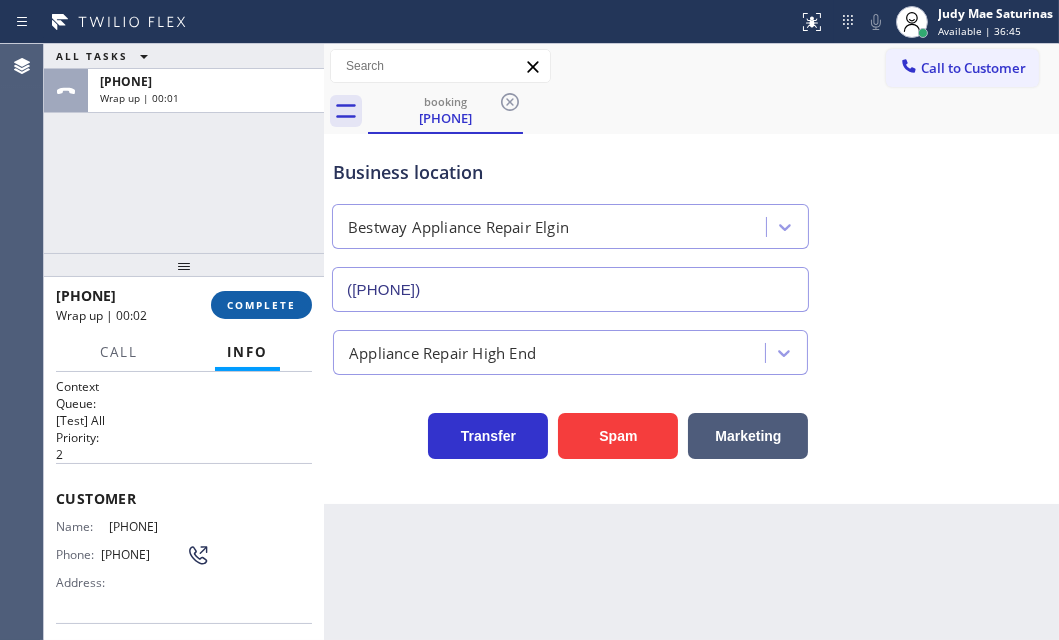 click on "COMPLETE" at bounding box center [261, 305] 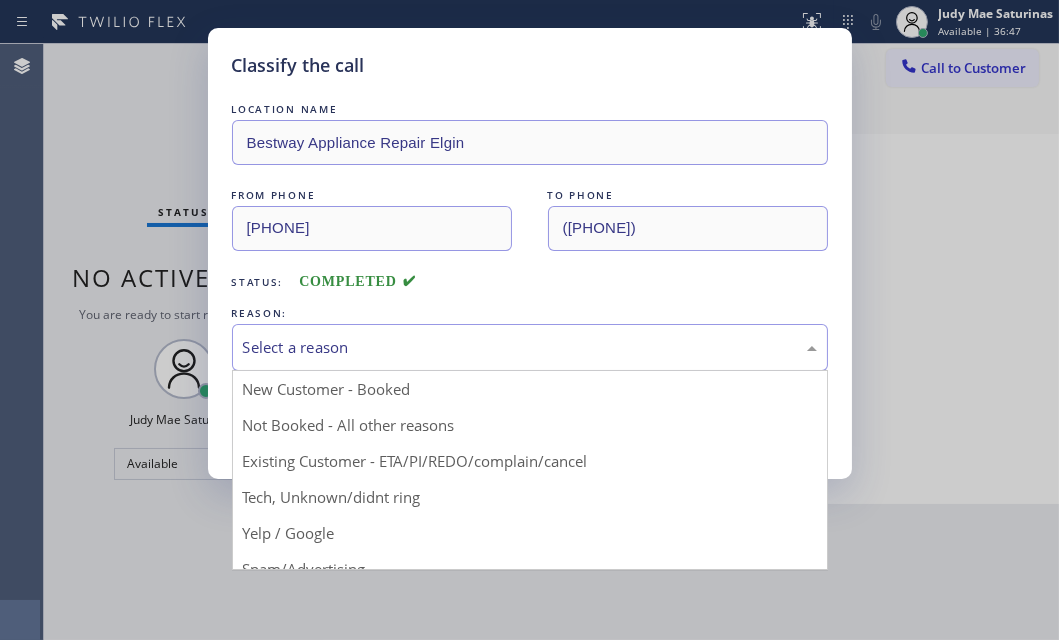 click on "Select a reason" at bounding box center [530, 347] 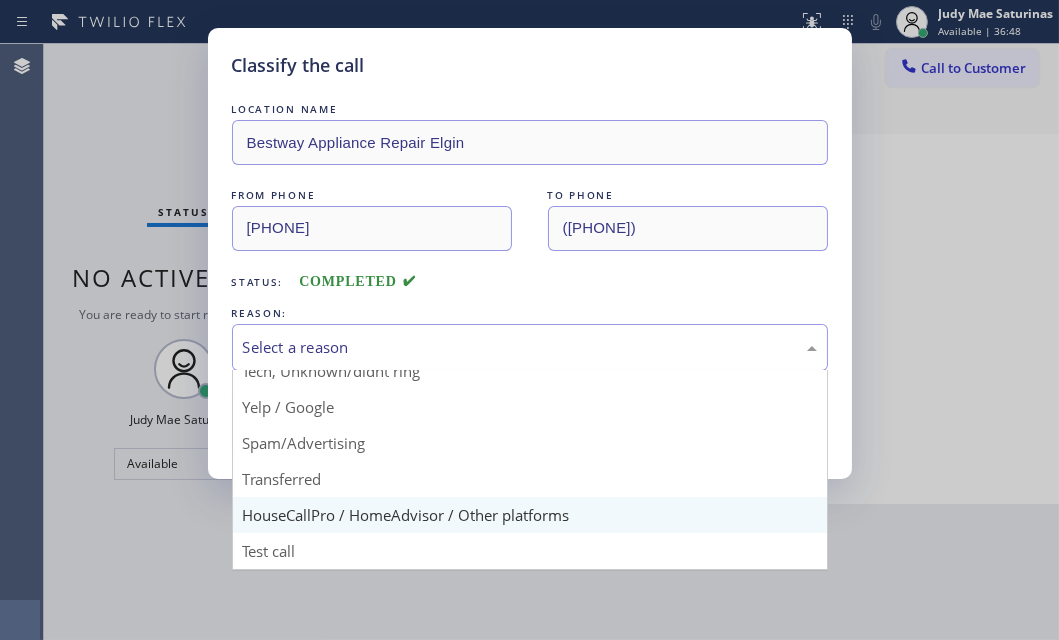 scroll, scrollTop: 133, scrollLeft: 0, axis: vertical 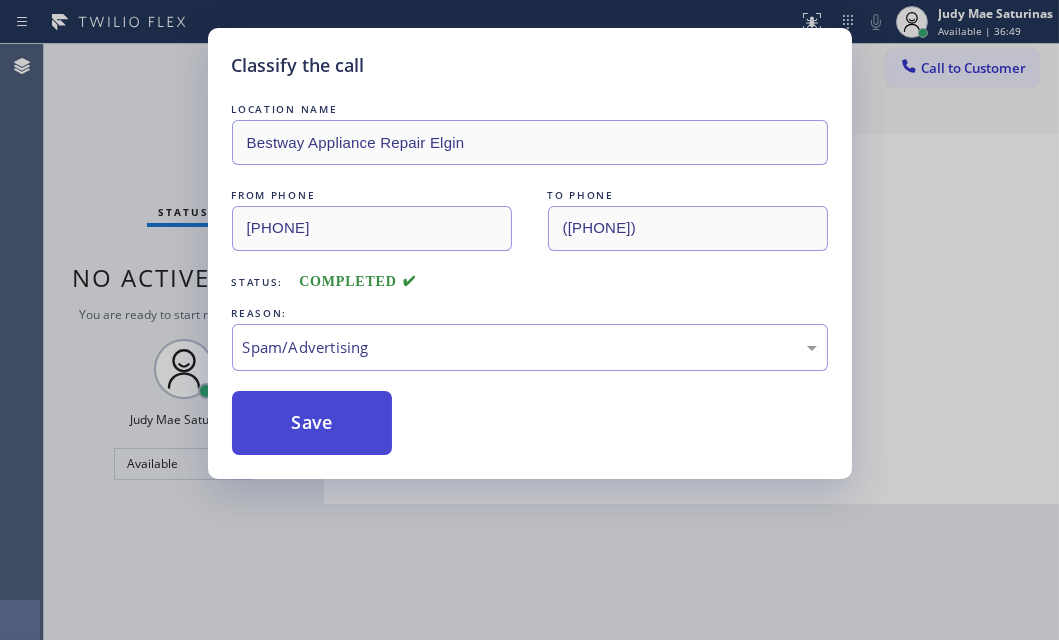 click on "Save" at bounding box center [312, 423] 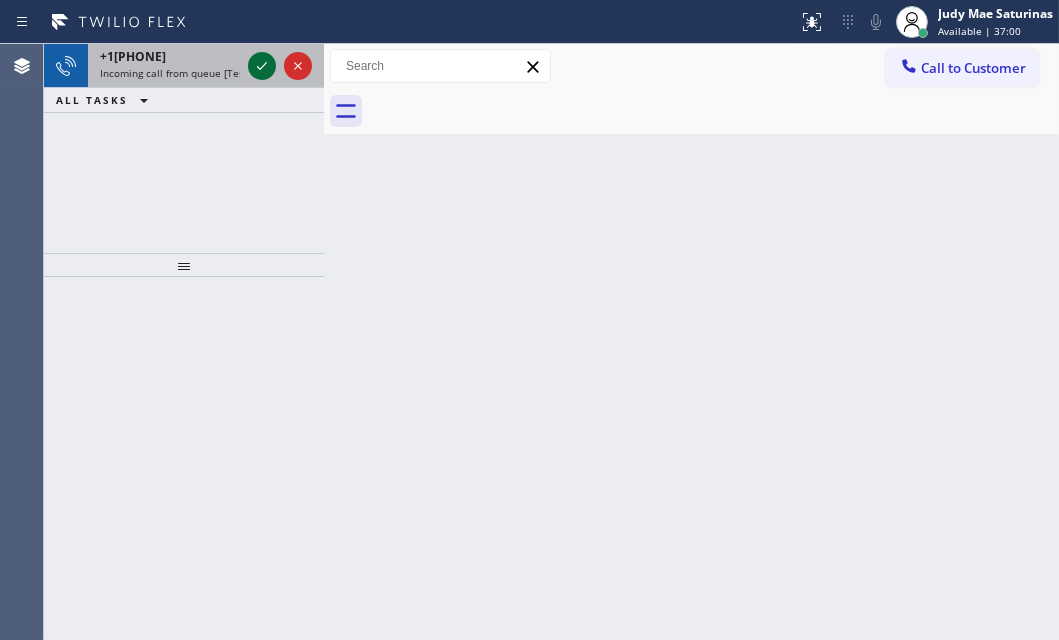 click 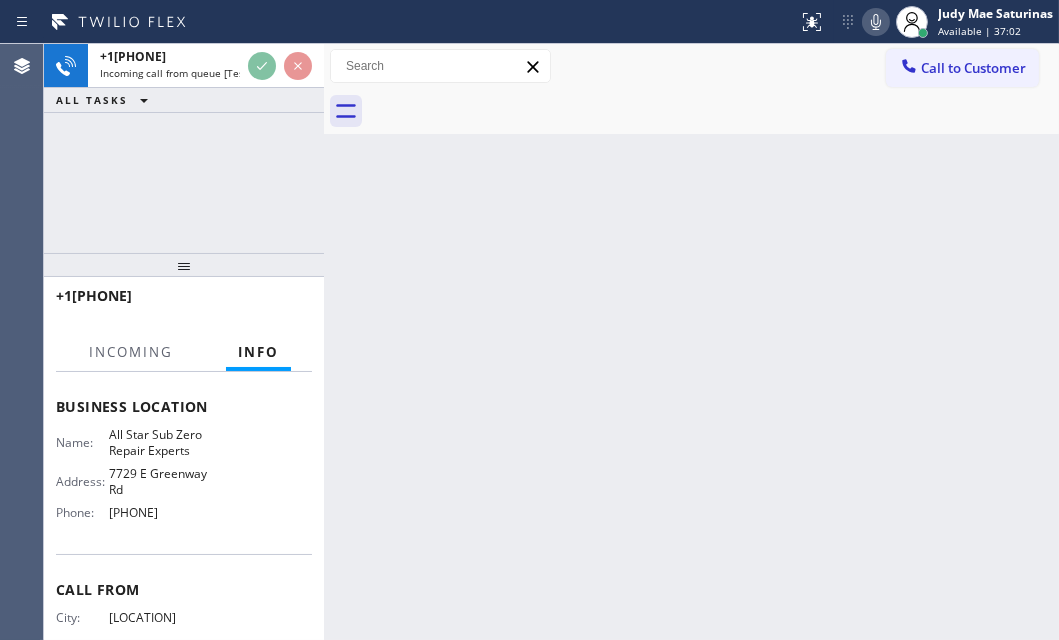 scroll, scrollTop: 251, scrollLeft: 0, axis: vertical 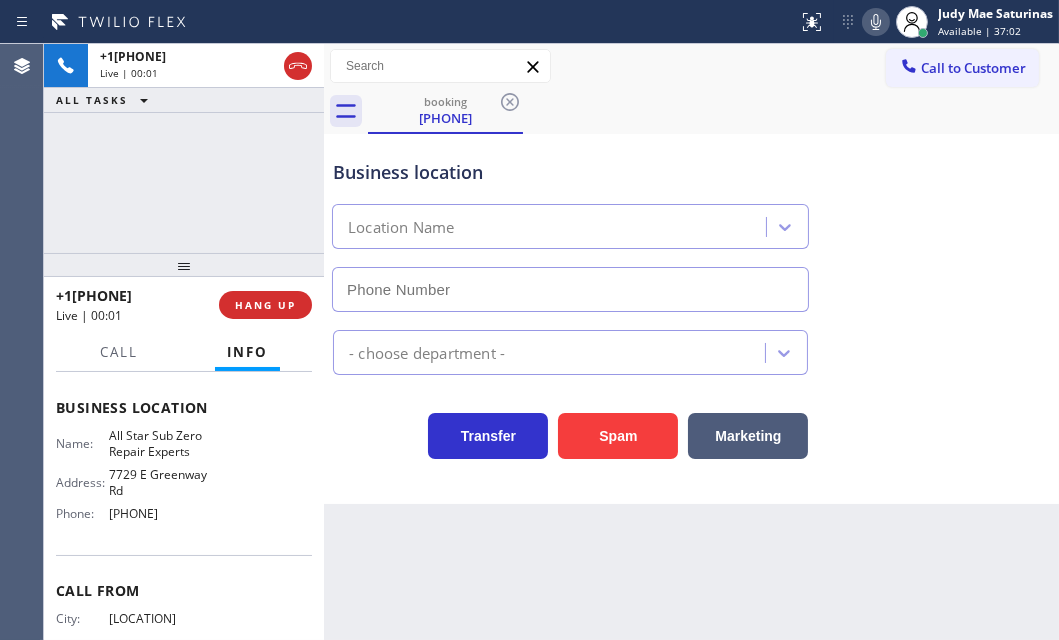 type on "[PHONE]" 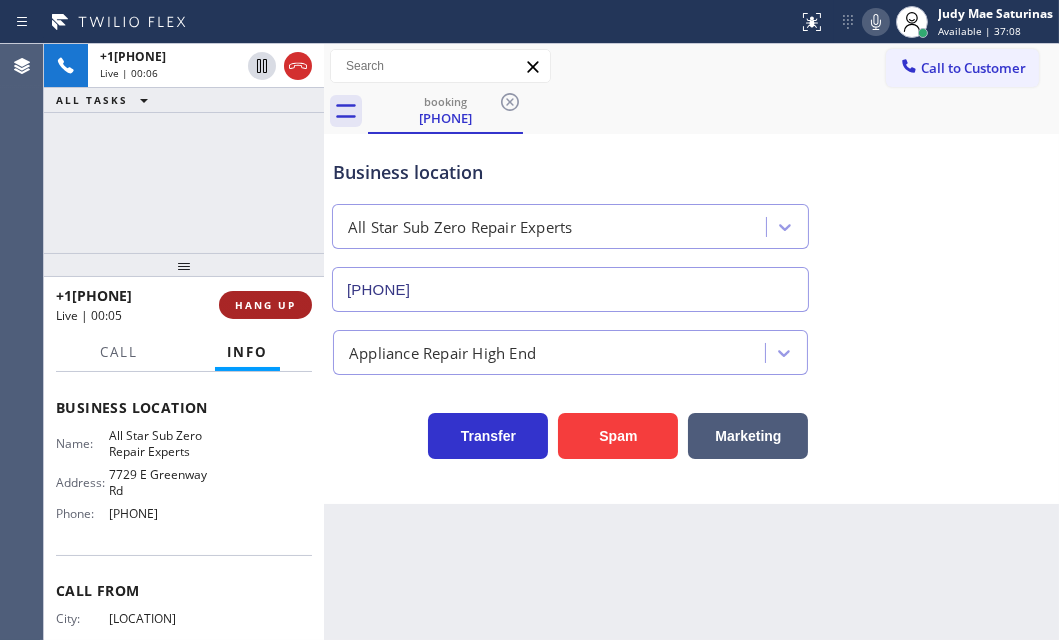 click on "HANG UP" at bounding box center [265, 305] 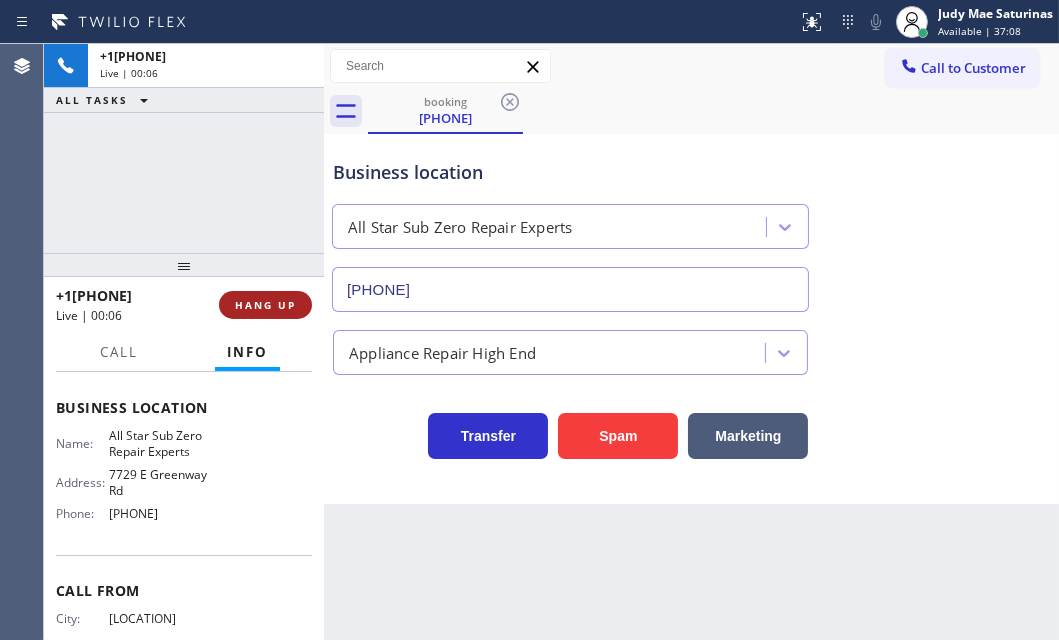 click on "HANG UP" at bounding box center [265, 305] 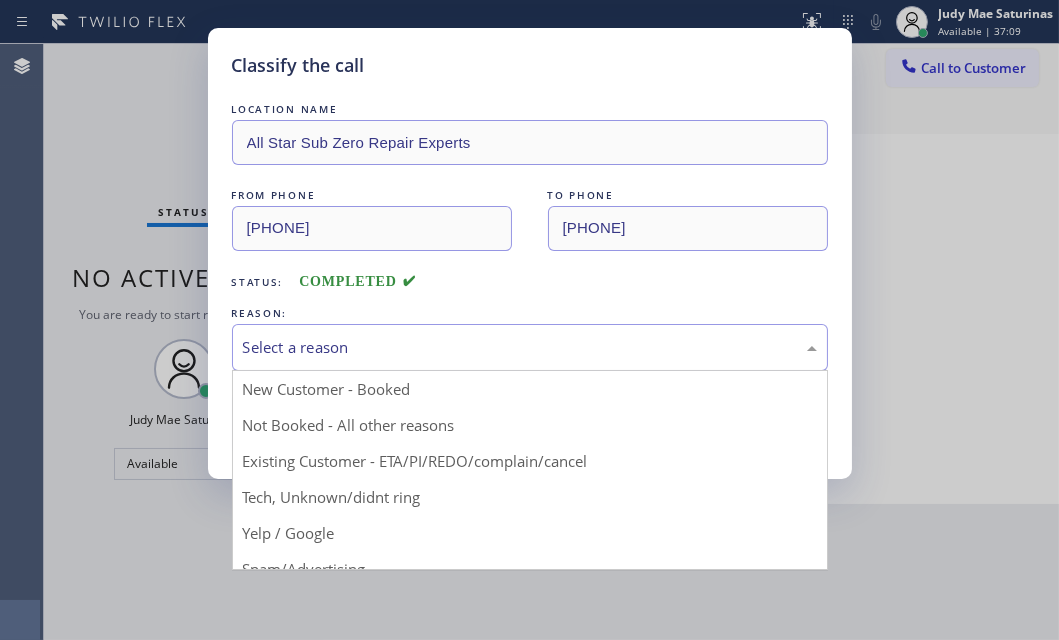click on "Select a reason" at bounding box center (530, 347) 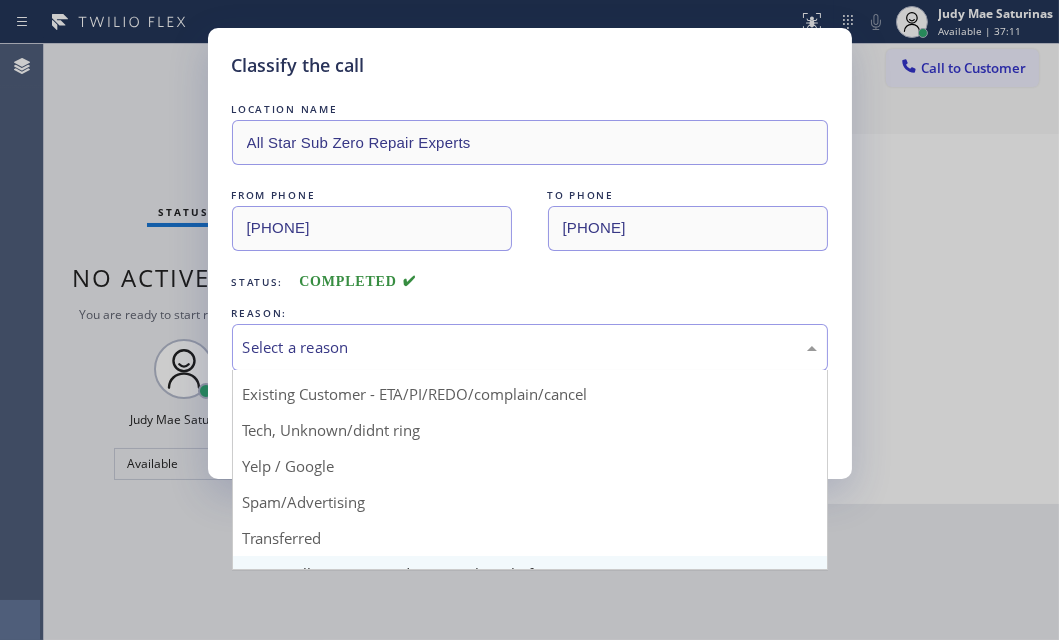 scroll, scrollTop: 133, scrollLeft: 0, axis: vertical 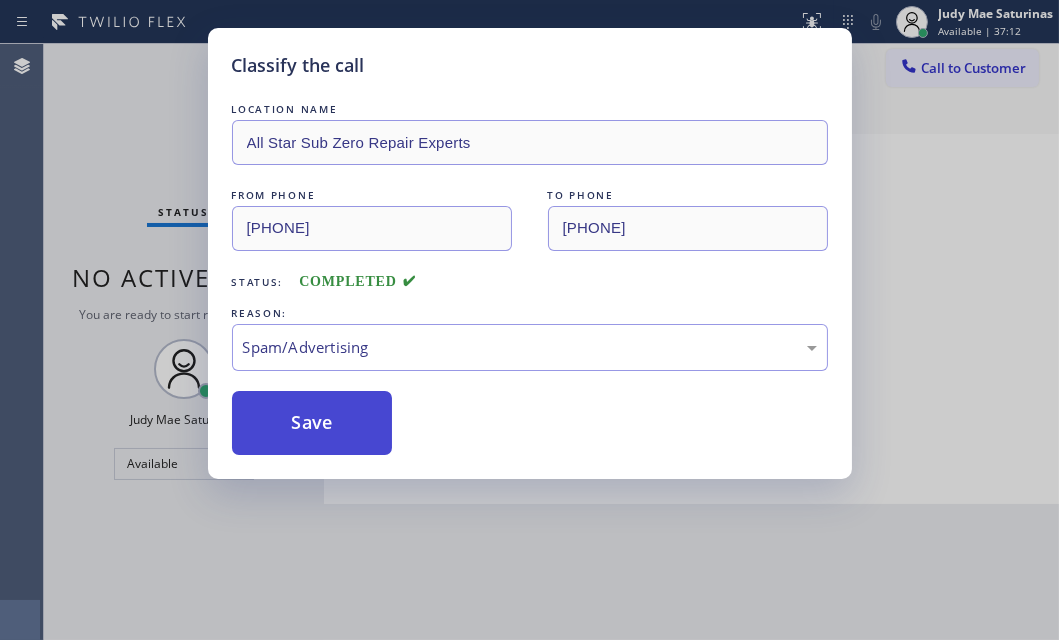 click on "Save" at bounding box center [312, 423] 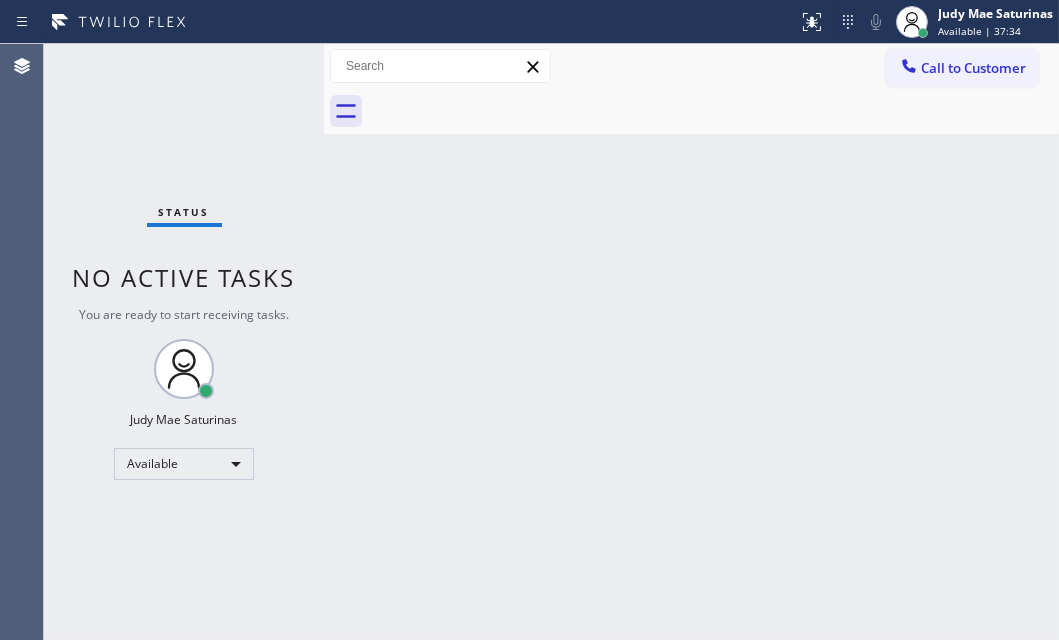 click on "Status   No active tasks     You are ready to start receiving tasks.   Judy Mae Saturinas Available" at bounding box center (184, 342) 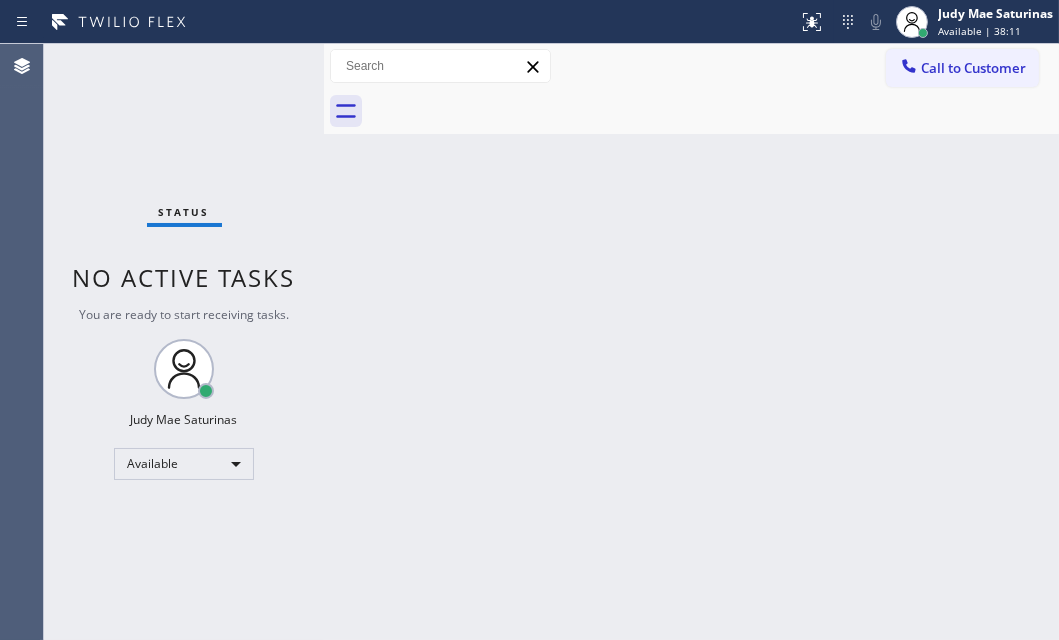 click on "Status   No active tasks     You are ready to start receiving tasks.   Judy Mae Saturinas Available" at bounding box center (184, 342) 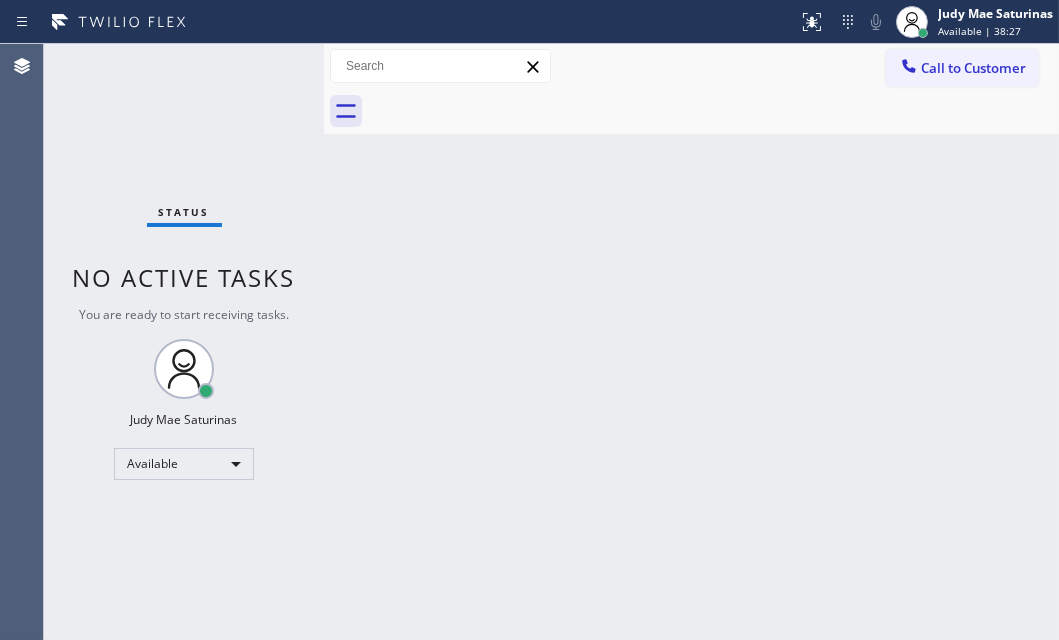 click on "Status   No active tasks     You are ready to start receiving tasks.   Judy Mae Saturinas Available" at bounding box center (184, 342) 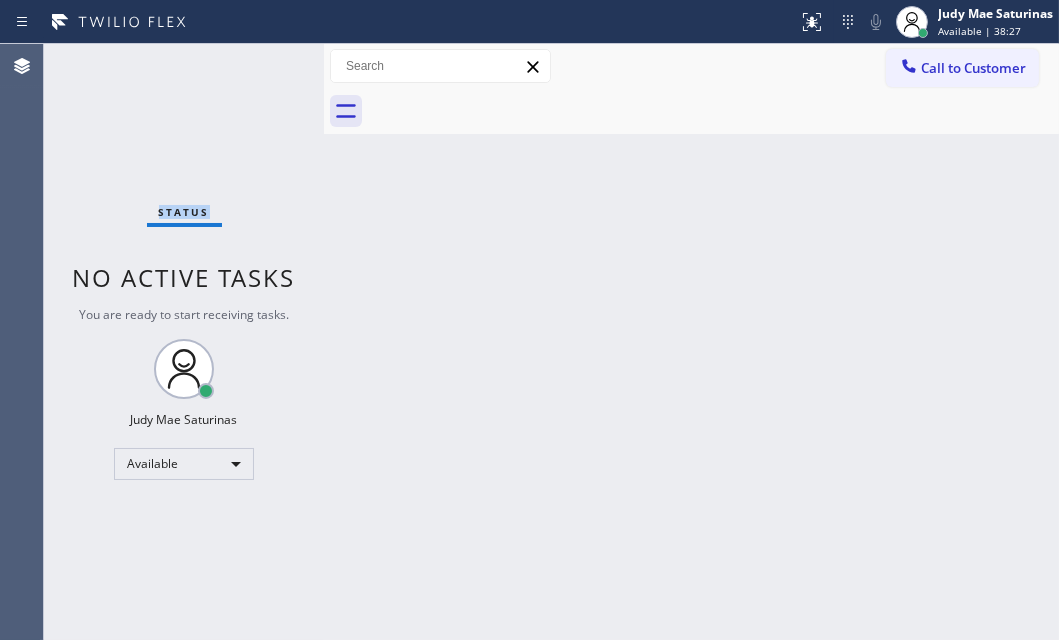 click on "Status   No active tasks     You are ready to start receiving tasks.   Judy Mae Saturinas Available" at bounding box center (184, 342) 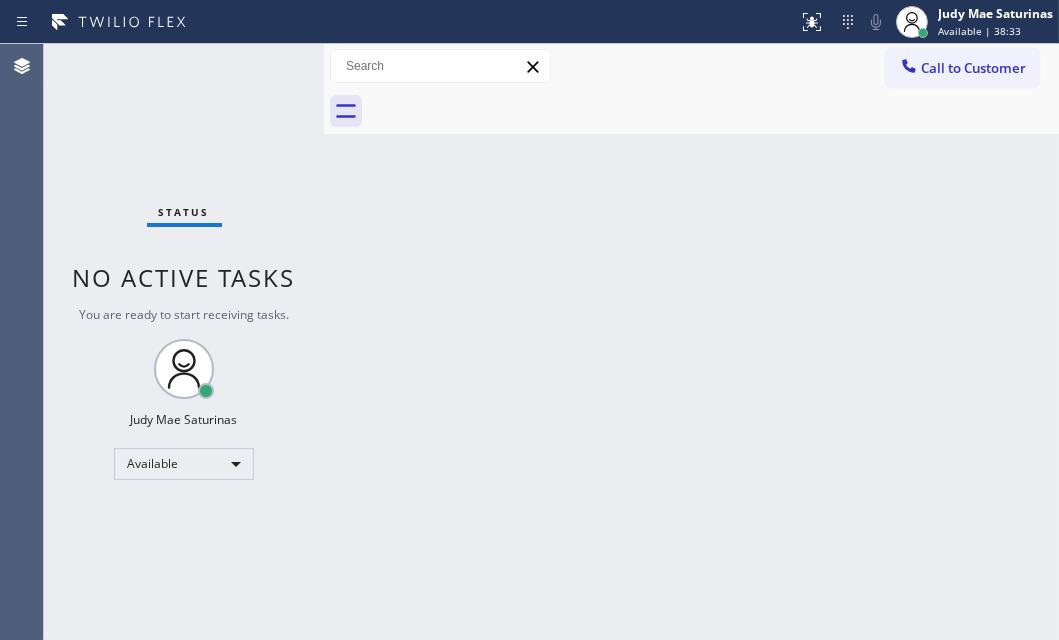 click on "Back to Dashboard Change Sender ID Customers Technicians Select a contact Outbound call Technician Search Technician Your caller id phone number Your caller id phone number Call Technician info Name   Phone none Address none Change Sender ID HVAC [PHONE] 5 Star Appliance [PHONE] Appliance Repair [PHONE] Plumbing [PHONE] Air Duct Cleaning [PHONE]  Electricians [PHONE] Cancel Change Check personal SMS Reset Change No tabs Call to Customer Outbound call Location GE Monogram Inc  Repair Your caller id phone number [PHONE] Customer number Call Outbound call Technician Search Technician Your caller id phone number Your caller id phone number Call" at bounding box center [691, 342] 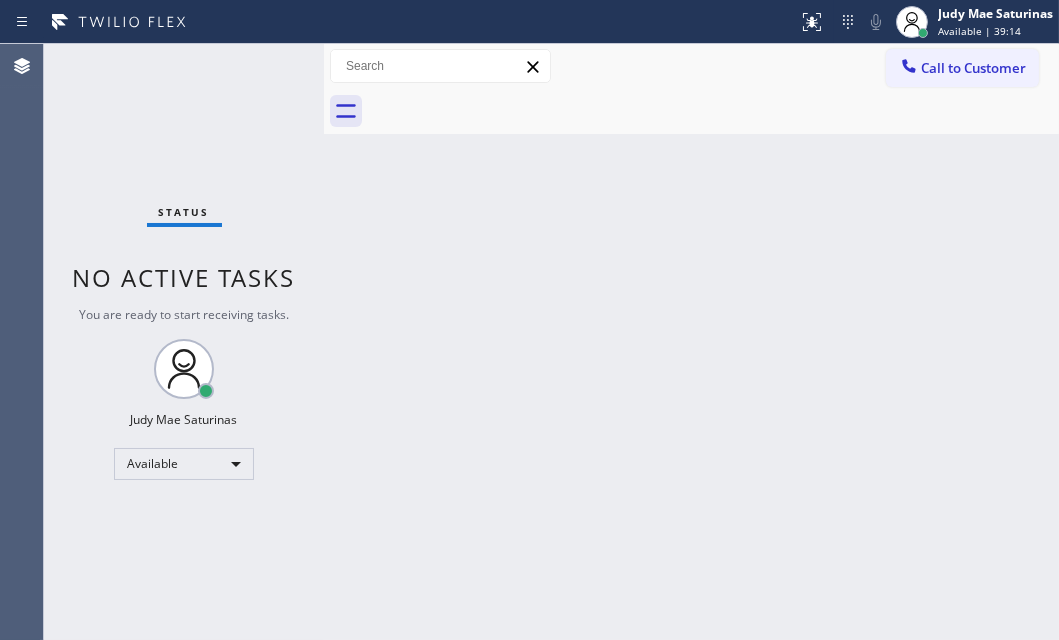 drag, startPoint x: 229, startPoint y: 67, endPoint x: 260, endPoint y: 70, distance: 31.144823 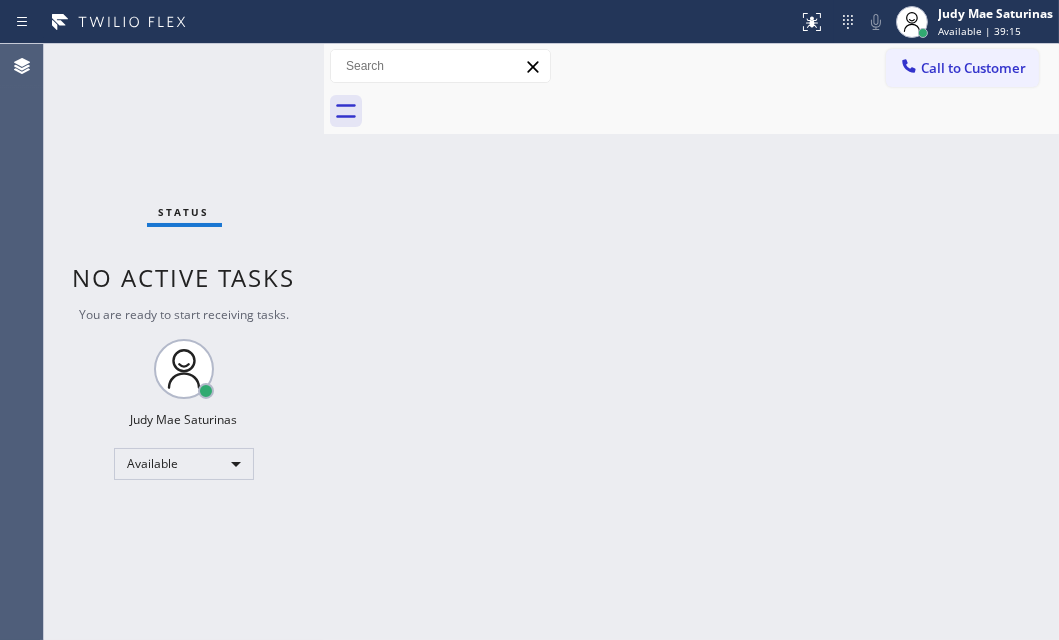 click on "Status   No active tasks     You are ready to start receiving tasks.   Judy Mae Saturinas Available" at bounding box center [184, 342] 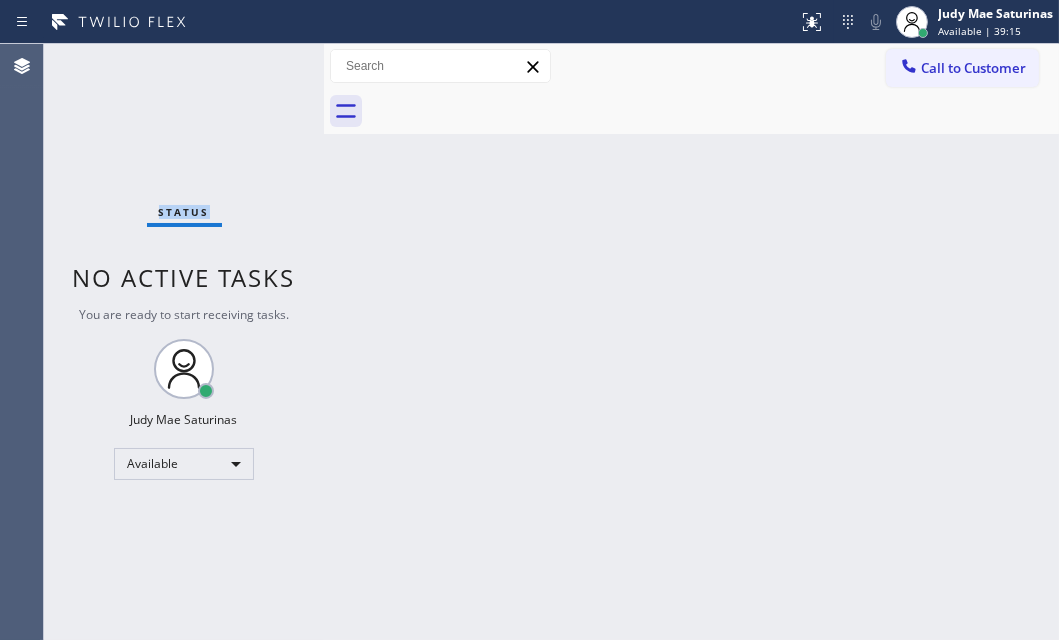 click on "Status   No active tasks     You are ready to start receiving tasks.   Judy Mae Saturinas Available" at bounding box center (184, 342) 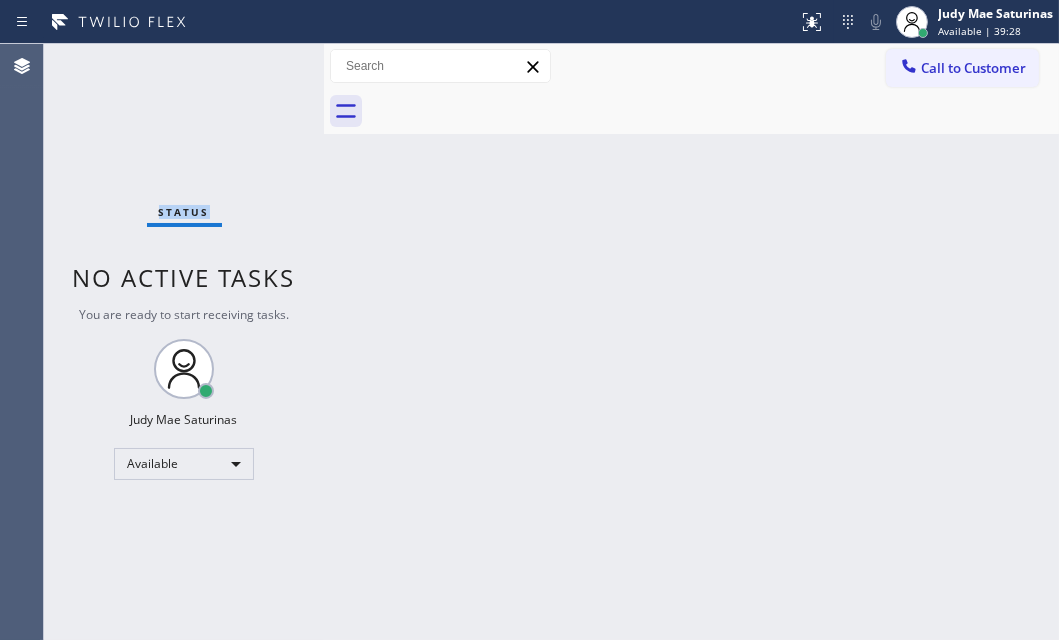 click on "Status   No active tasks     You are ready to start receiving tasks.   Judy Mae Saturinas Available" at bounding box center [184, 342] 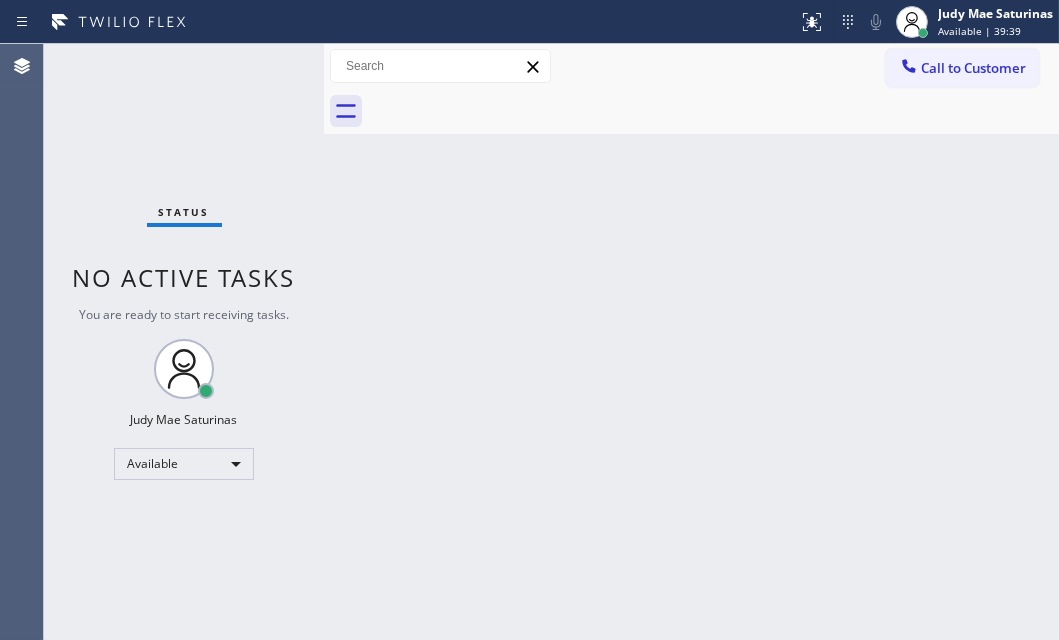 click on "Status   No active tasks     You are ready to start receiving tasks.   Judy Mae Saturinas Available" at bounding box center [184, 342] 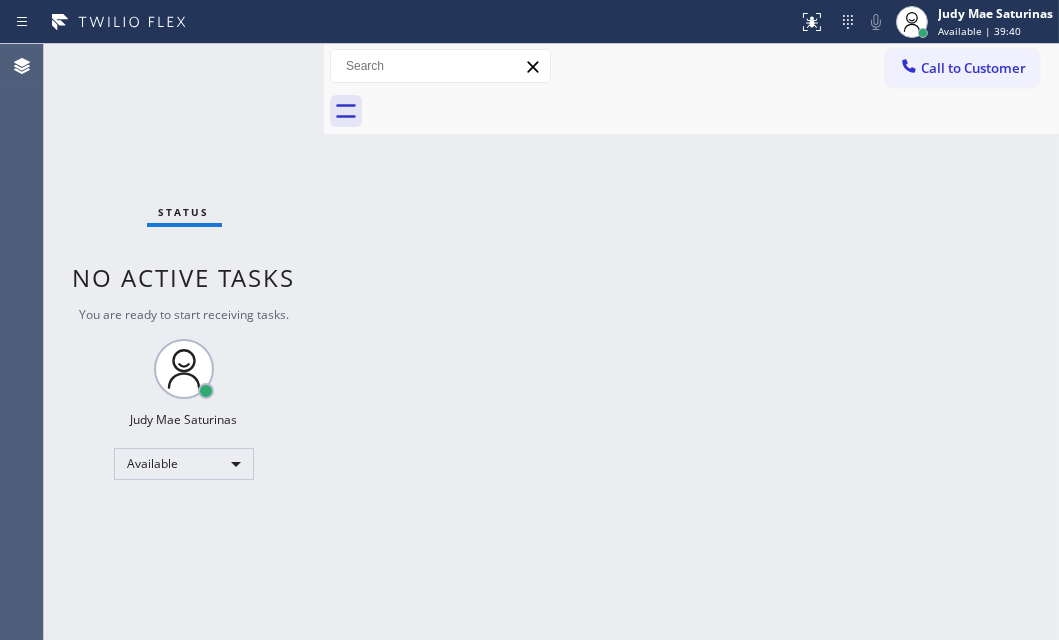 click on "Status   No active tasks     You are ready to start receiving tasks.   Judy Mae Saturinas Available" at bounding box center (184, 342) 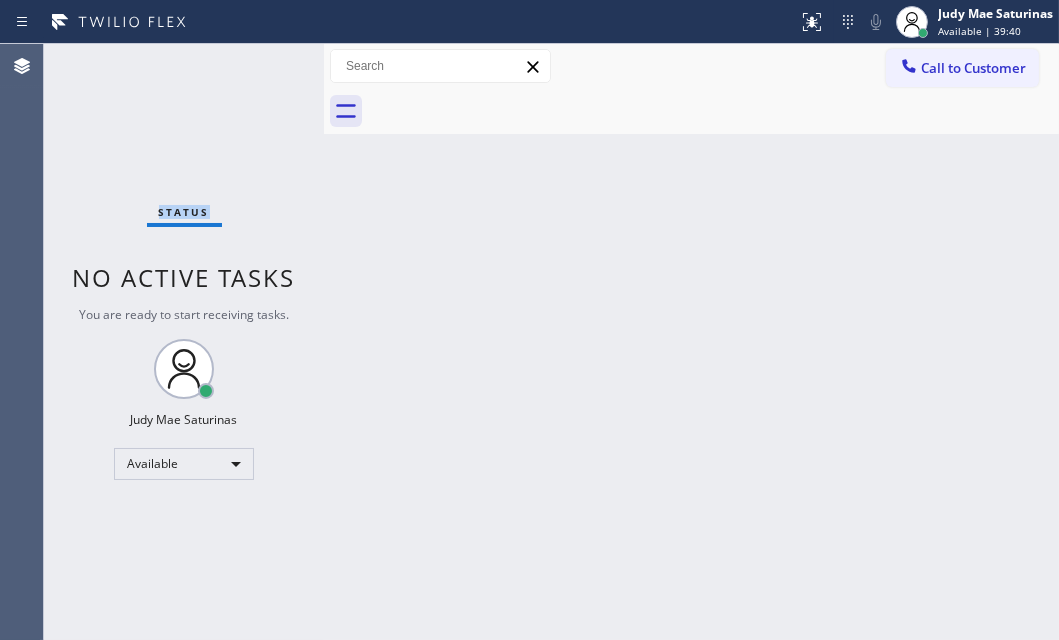 click on "Status   No active tasks     You are ready to start receiving tasks.   Judy Mae Saturinas Available" at bounding box center (184, 342) 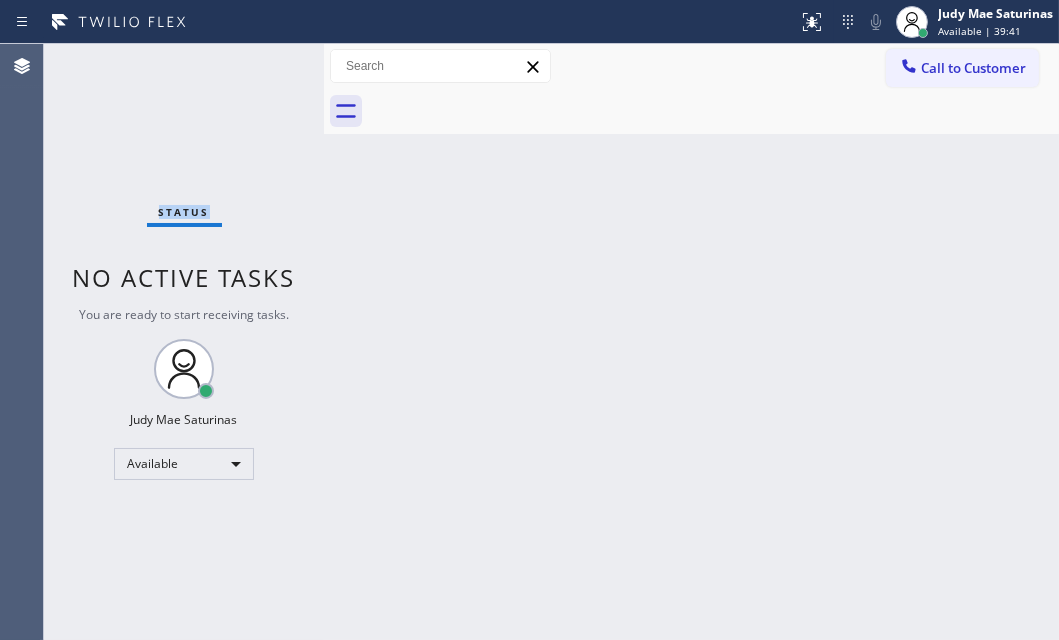 click on "Status   No active tasks     You are ready to start receiving tasks.   Judy Mae Saturinas Available" at bounding box center [184, 342] 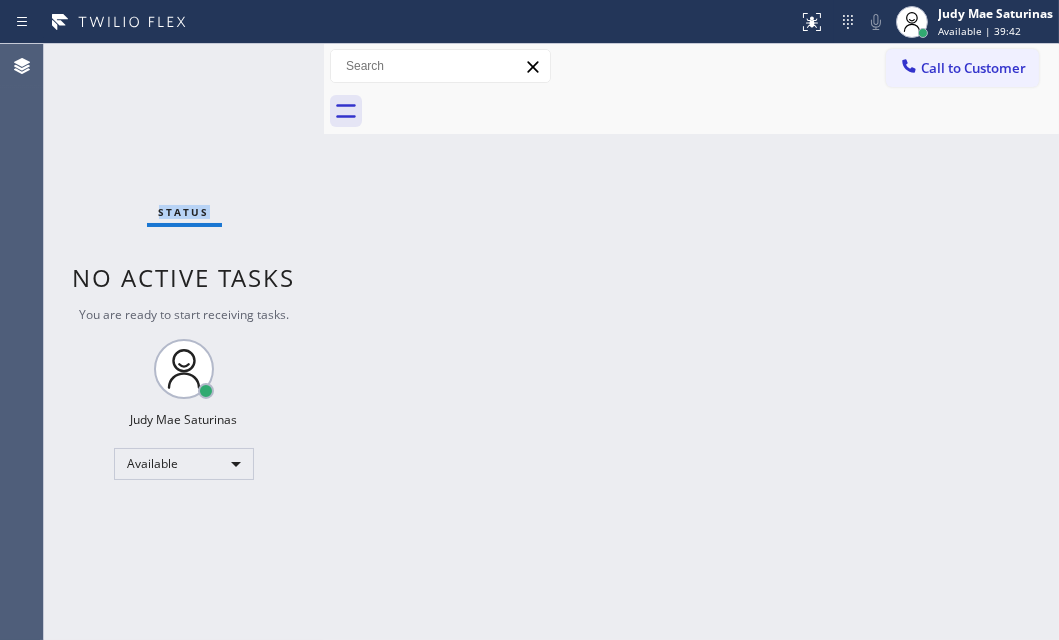 click on "Status   No active tasks     You are ready to start receiving tasks.   Judy Mae Saturinas Available" at bounding box center (184, 342) 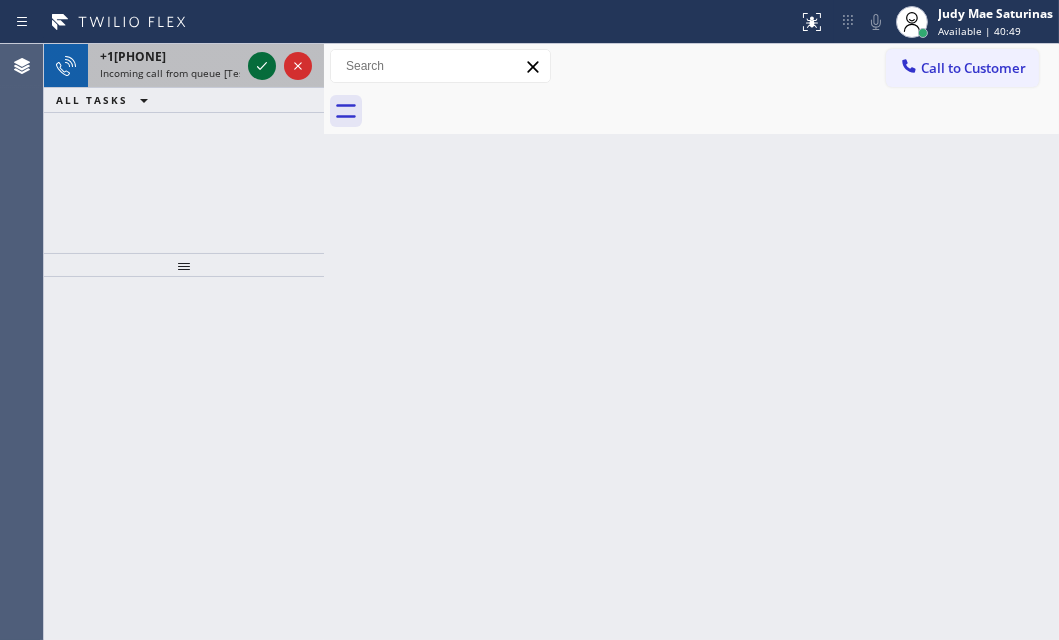 click 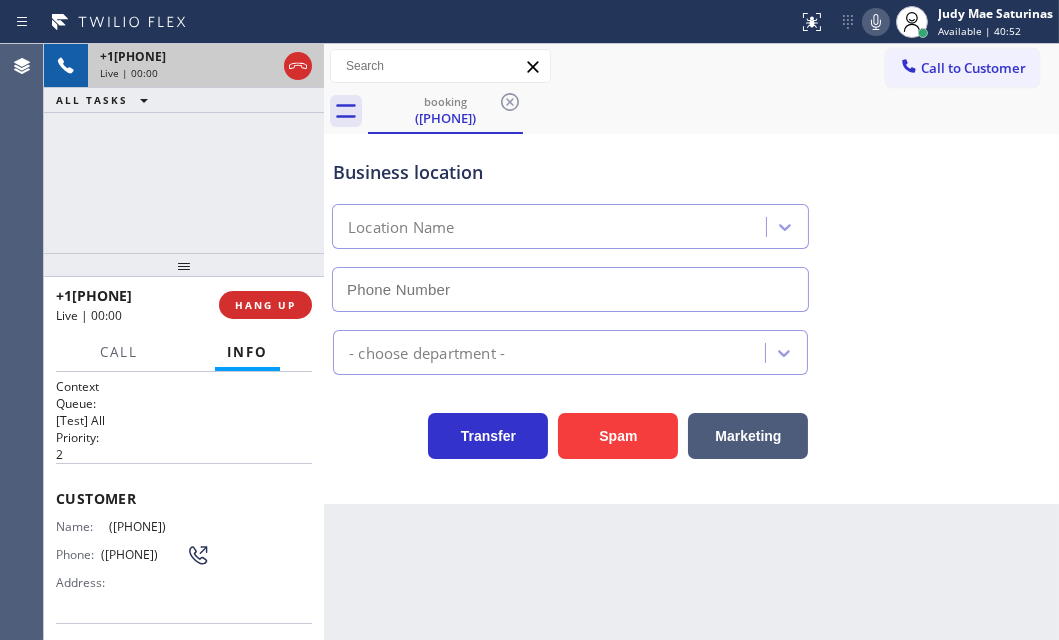 type on "([PHONE])" 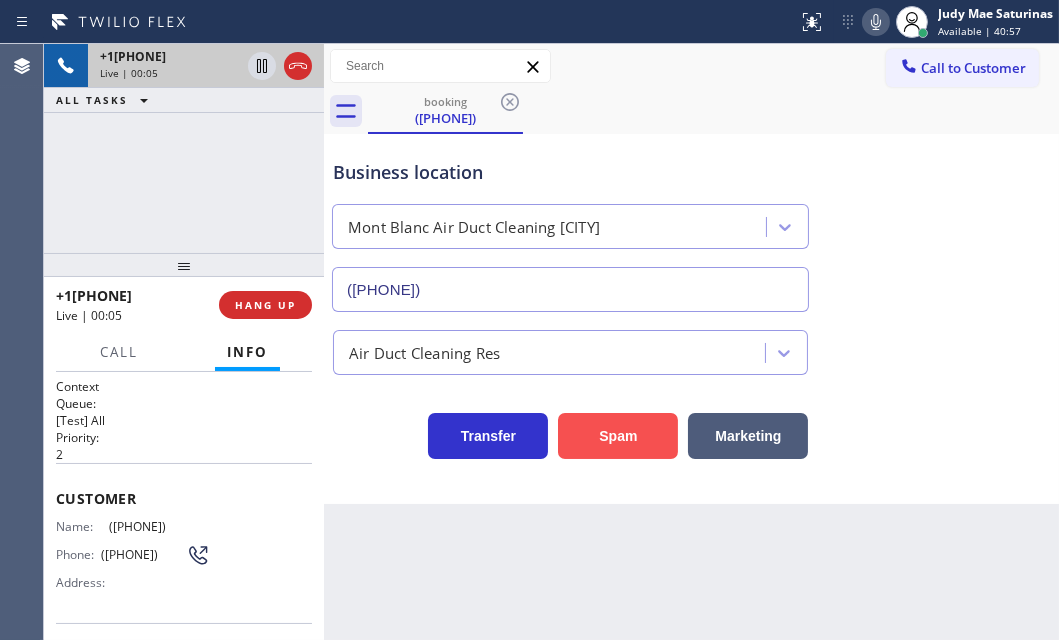 click on "Spam" at bounding box center (618, 436) 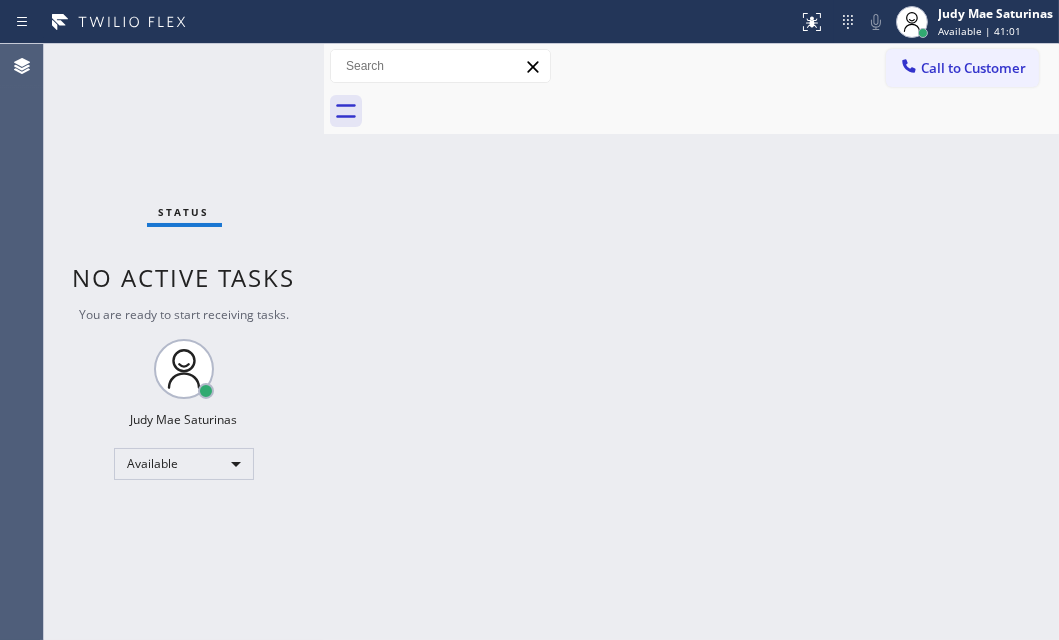 click on "Back to Dashboard Change Sender ID Customers Technicians Select a contact Outbound call Technician Search Technician Your caller id phone number Your caller id phone number Call Technician info Name   Phone none Address none Change Sender ID HVAC [PHONE] 5 Star Appliance [PHONE] Appliance Repair [PHONE] Plumbing [PHONE] Air Duct Cleaning [PHONE]  Electricians [PHONE] Cancel Change Check personal SMS Reset Change No tabs Call to Customer Outbound call Location GE Monogram Inc  Repair Your caller id phone number [PHONE] Customer number Call Outbound call Technician Search Technician Your caller id phone number Your caller id phone number Call" at bounding box center (691, 342) 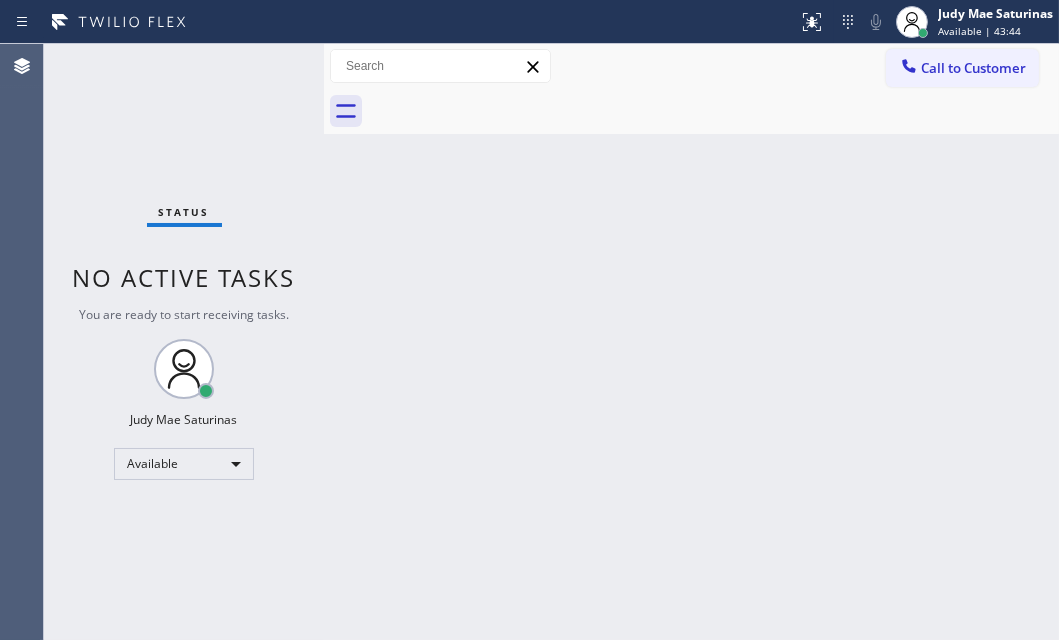 click on "Status   No active tasks     You are ready to start receiving tasks.   Judy Mae Saturinas Available" at bounding box center (184, 342) 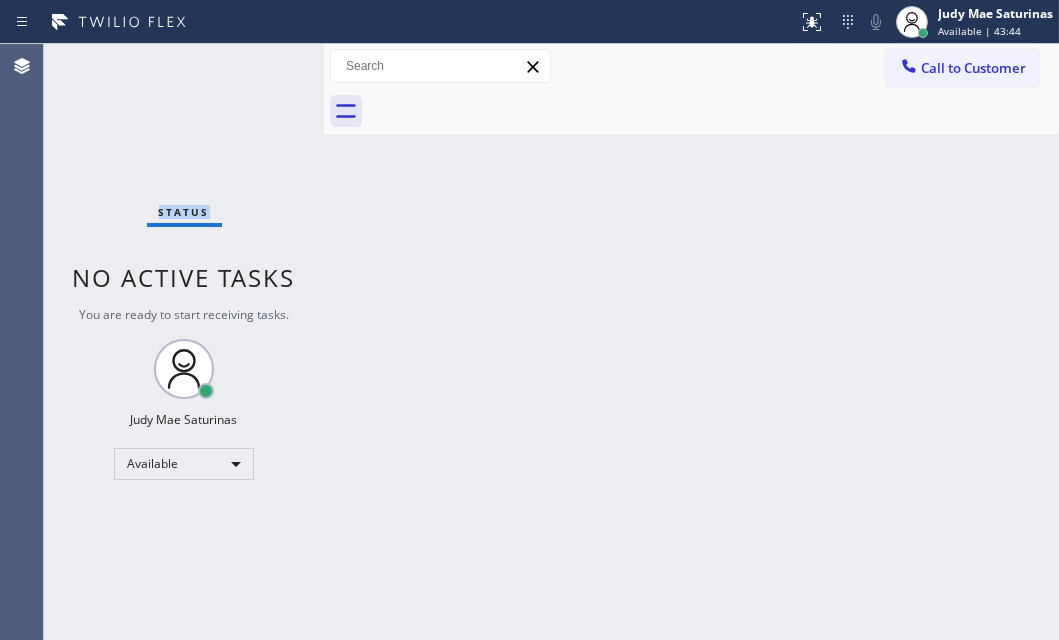 click on "Status   No active tasks     You are ready to start receiving tasks.   Judy Mae Saturinas Available" at bounding box center [184, 342] 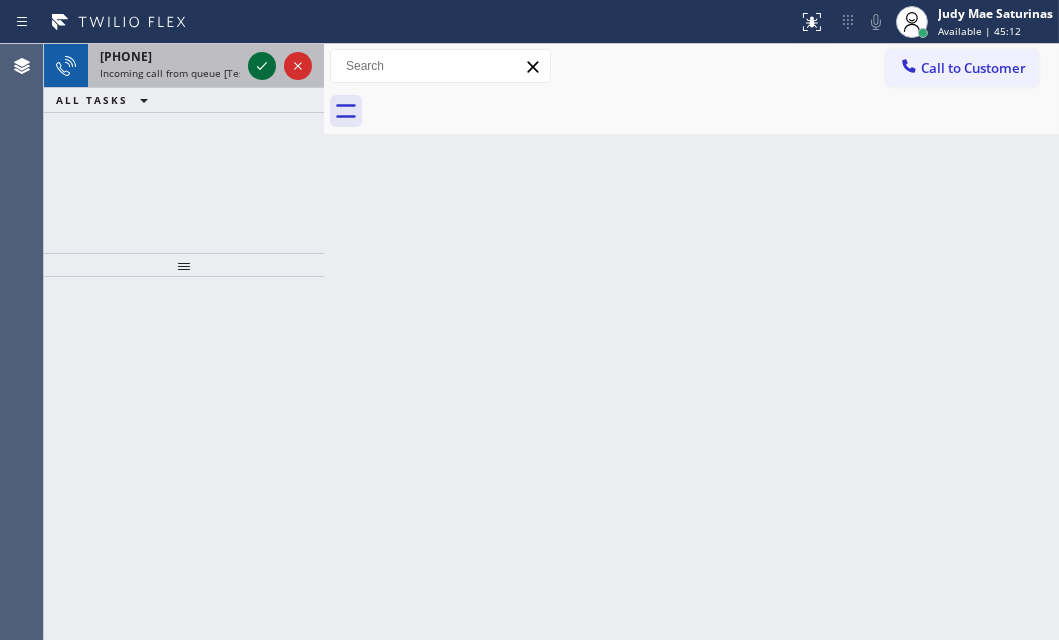 click at bounding box center (280, 66) 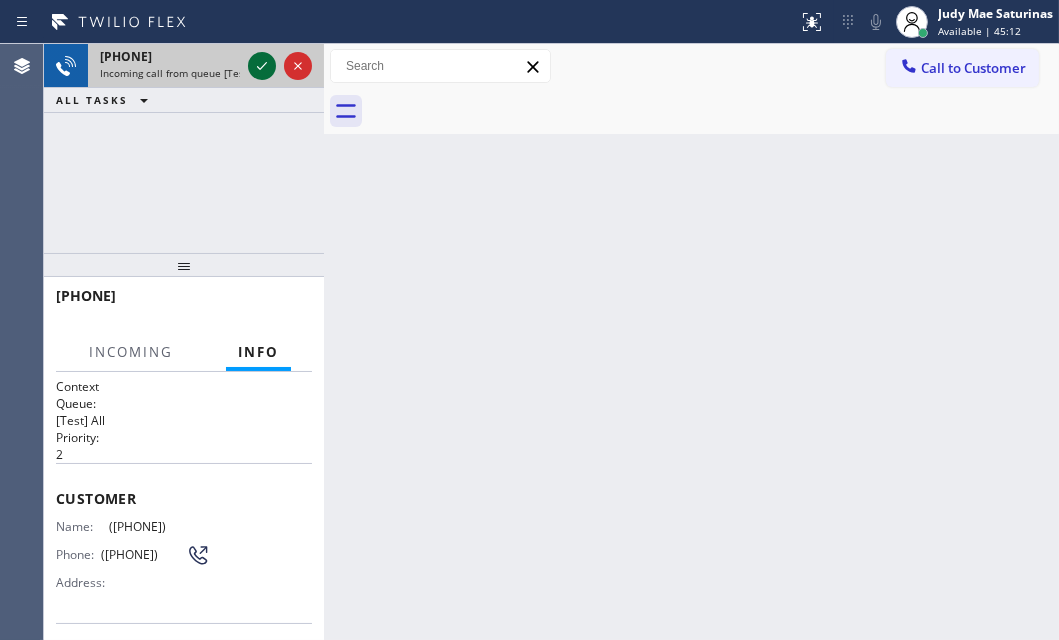 click 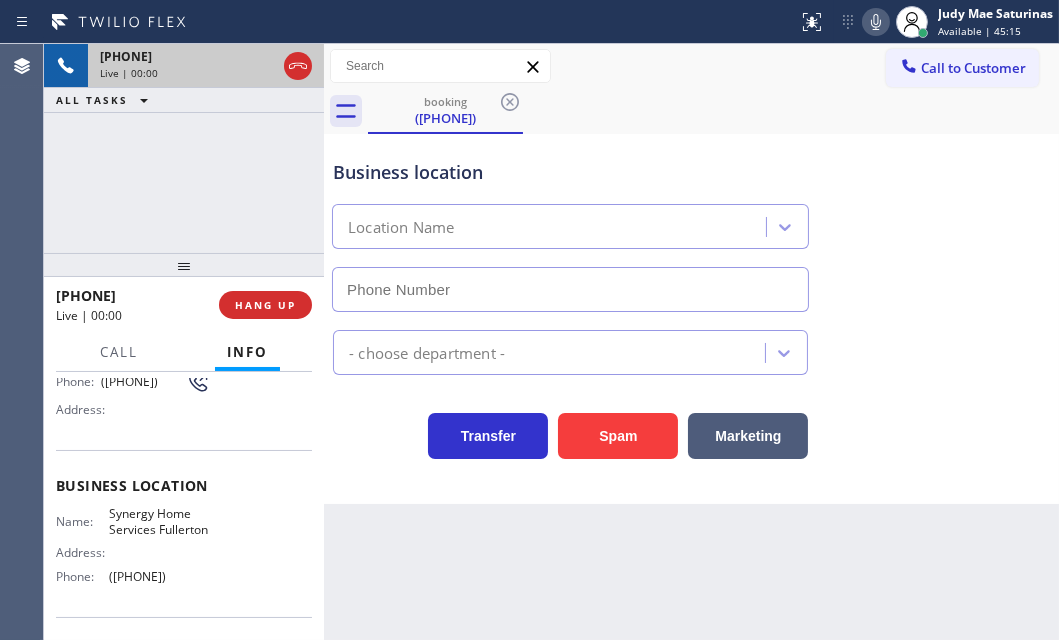 scroll, scrollTop: 272, scrollLeft: 0, axis: vertical 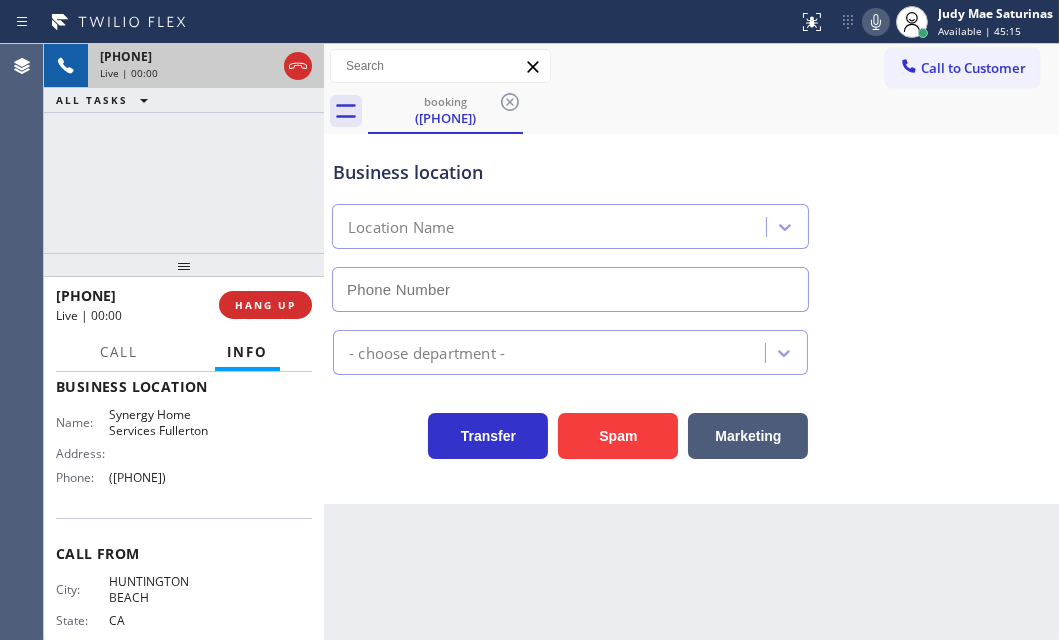type on "([PHONE])" 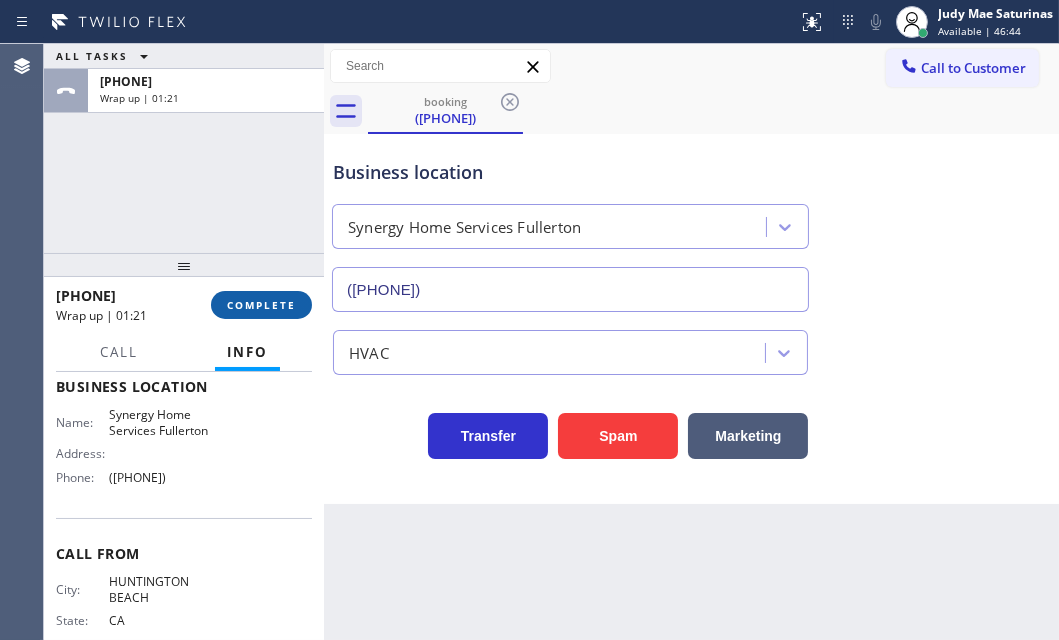 click on "COMPLETE" at bounding box center (261, 305) 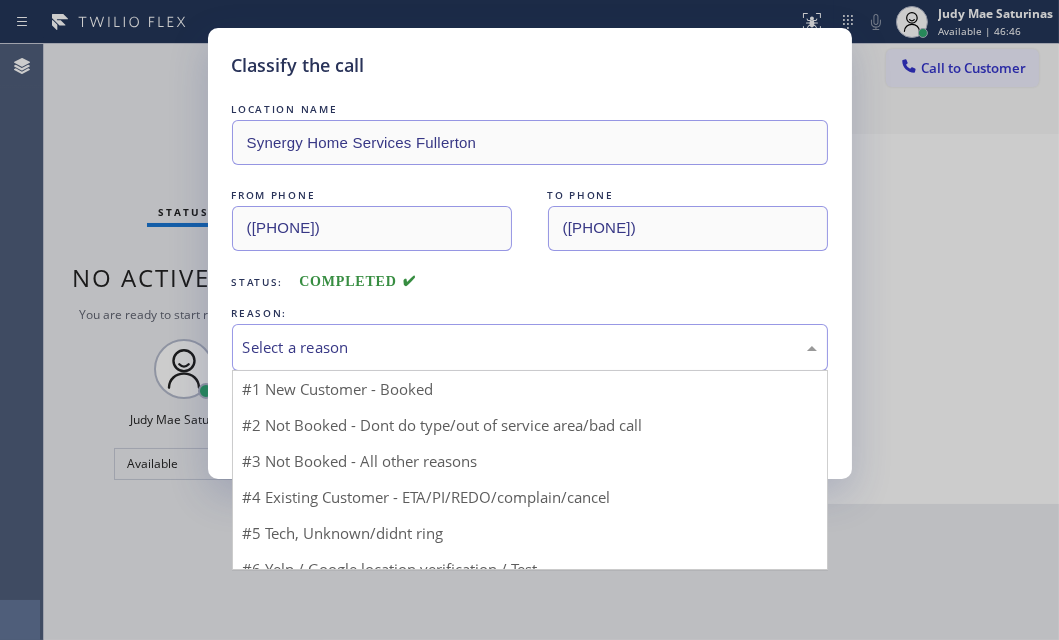 drag, startPoint x: 582, startPoint y: 337, endPoint x: 520, endPoint y: 363, distance: 67.23094 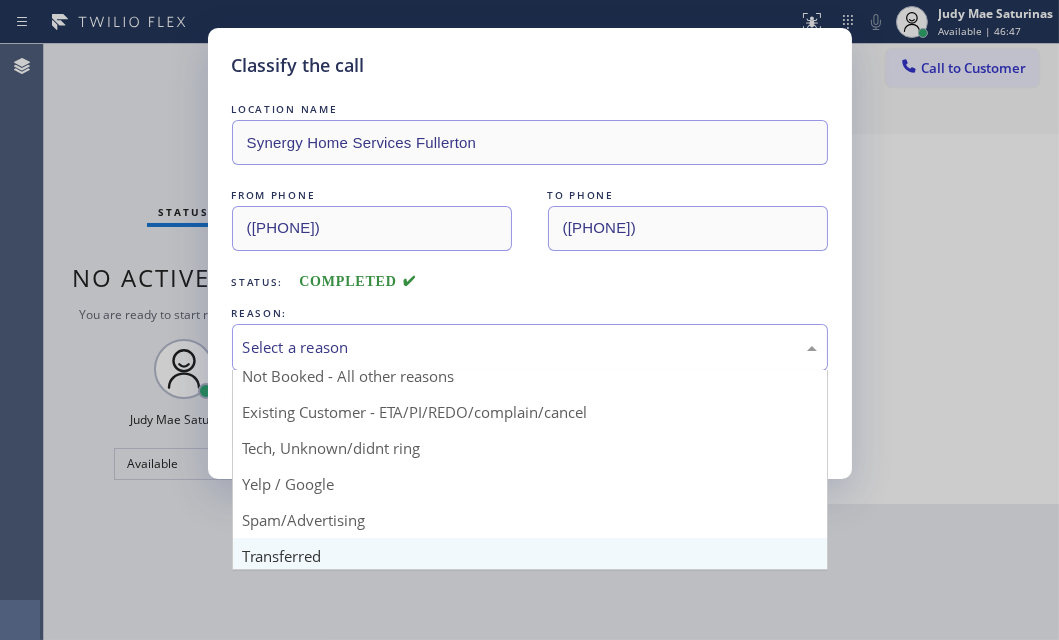 scroll, scrollTop: 90, scrollLeft: 0, axis: vertical 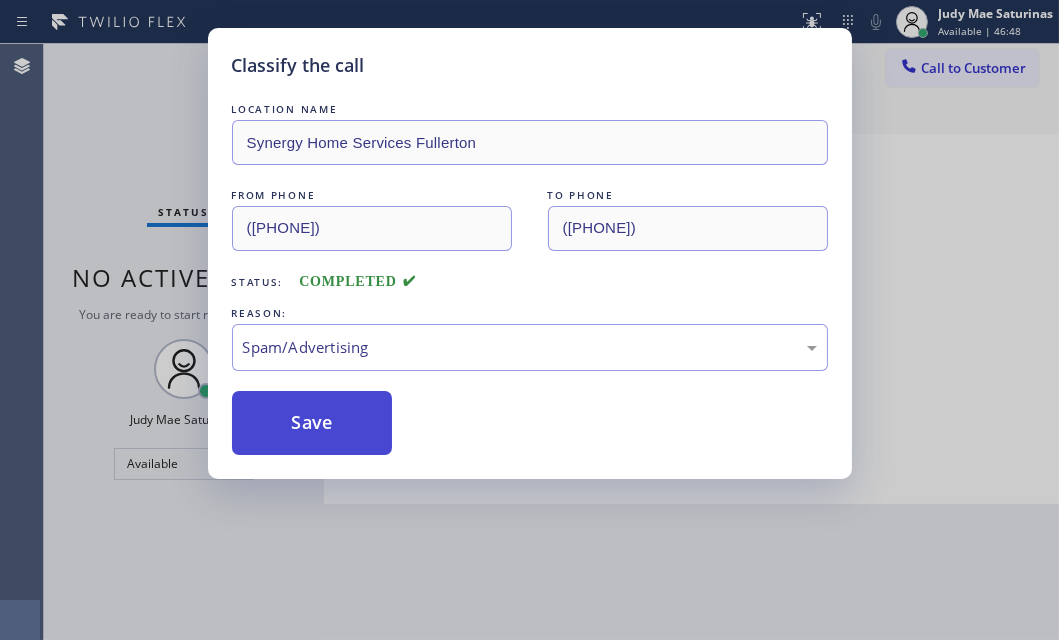 drag, startPoint x: 307, startPoint y: 416, endPoint x: 657, endPoint y: 461, distance: 352.881 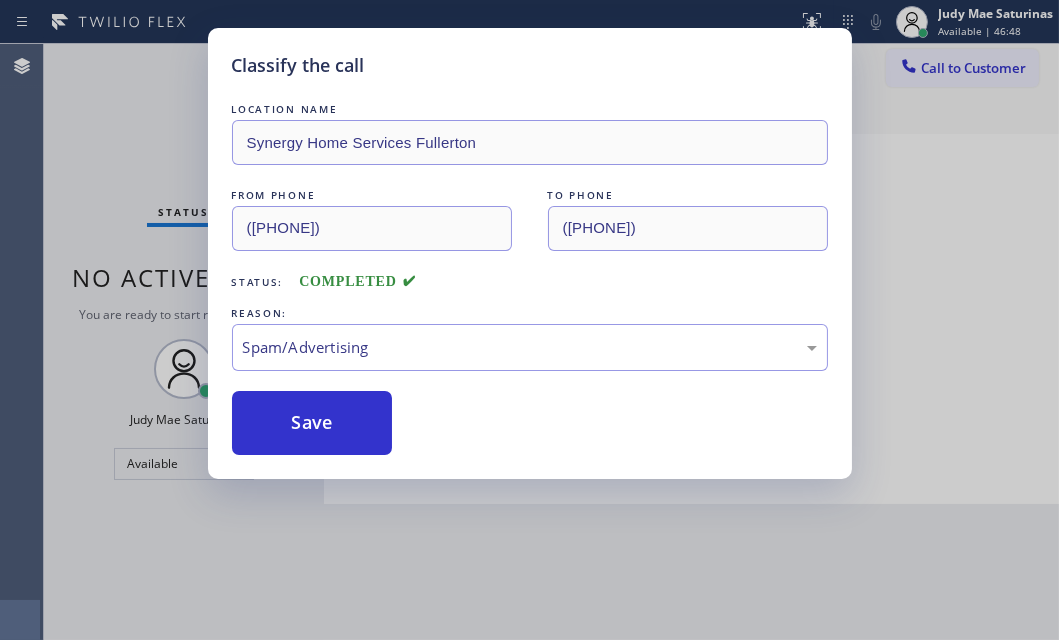 click on "Save" at bounding box center (312, 423) 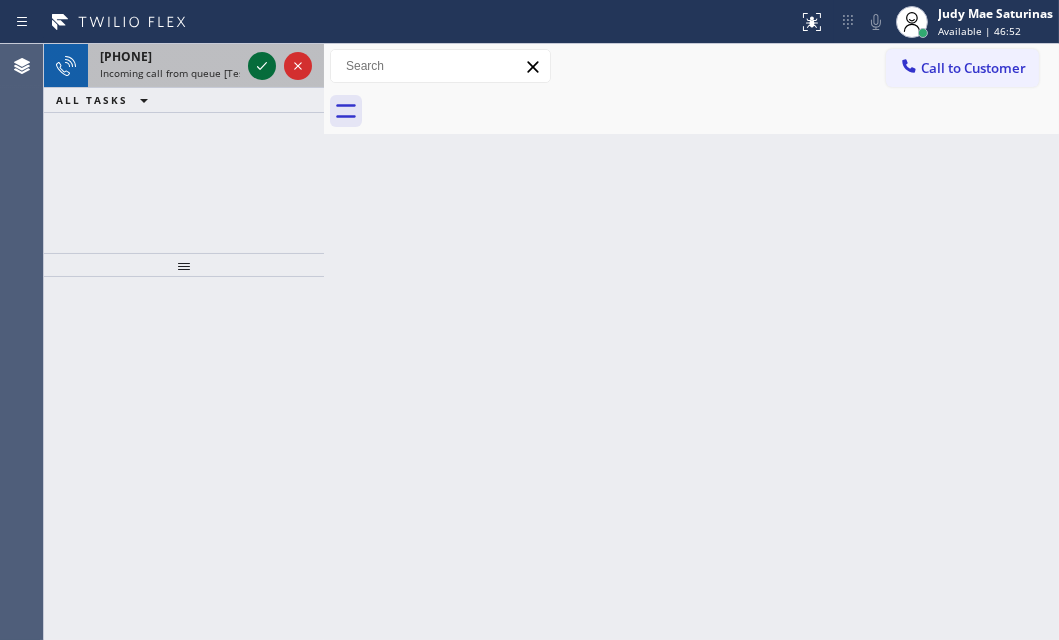 click 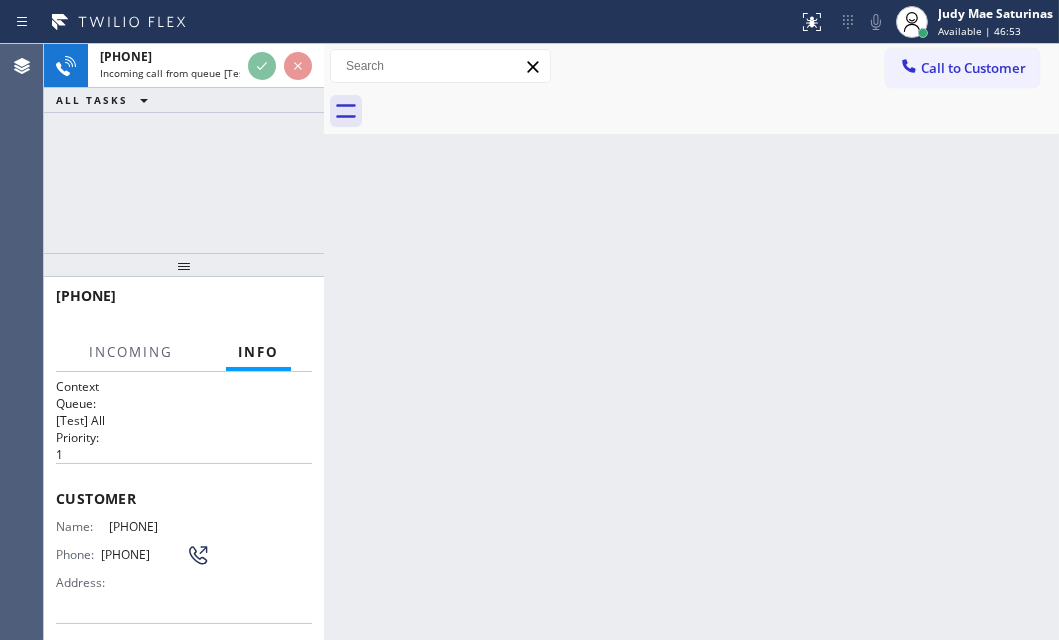 scroll, scrollTop: 181, scrollLeft: 0, axis: vertical 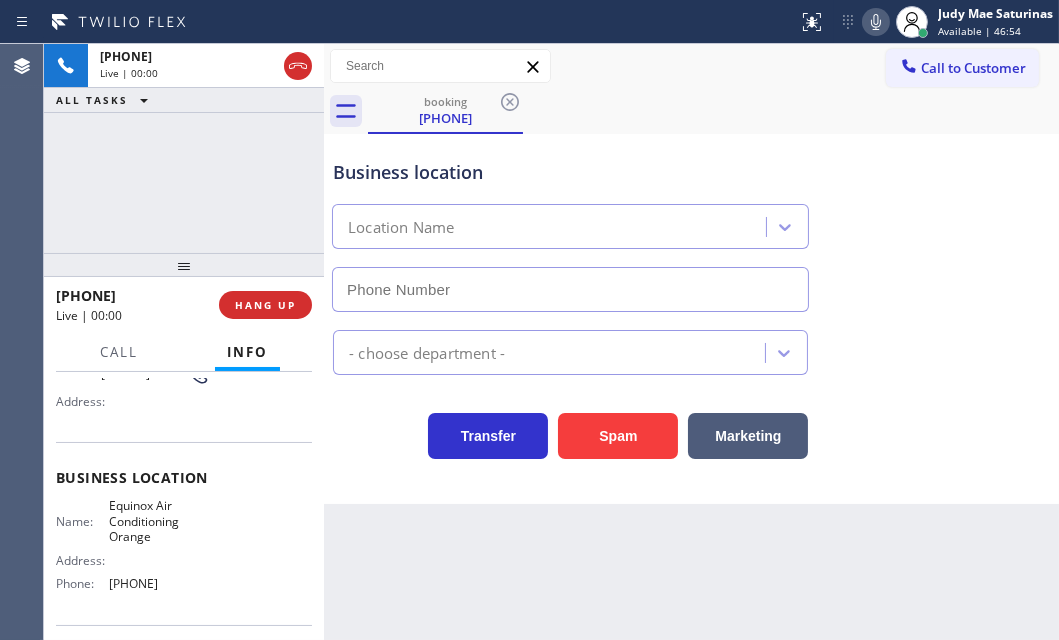 type on "[PHONE]" 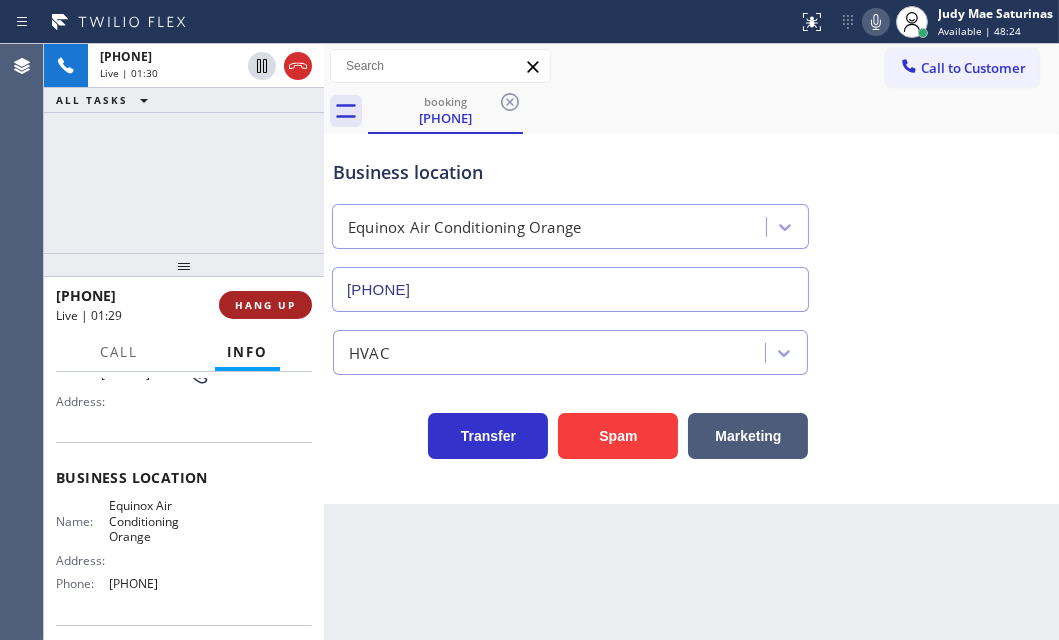 click on "HANG UP" at bounding box center (265, 305) 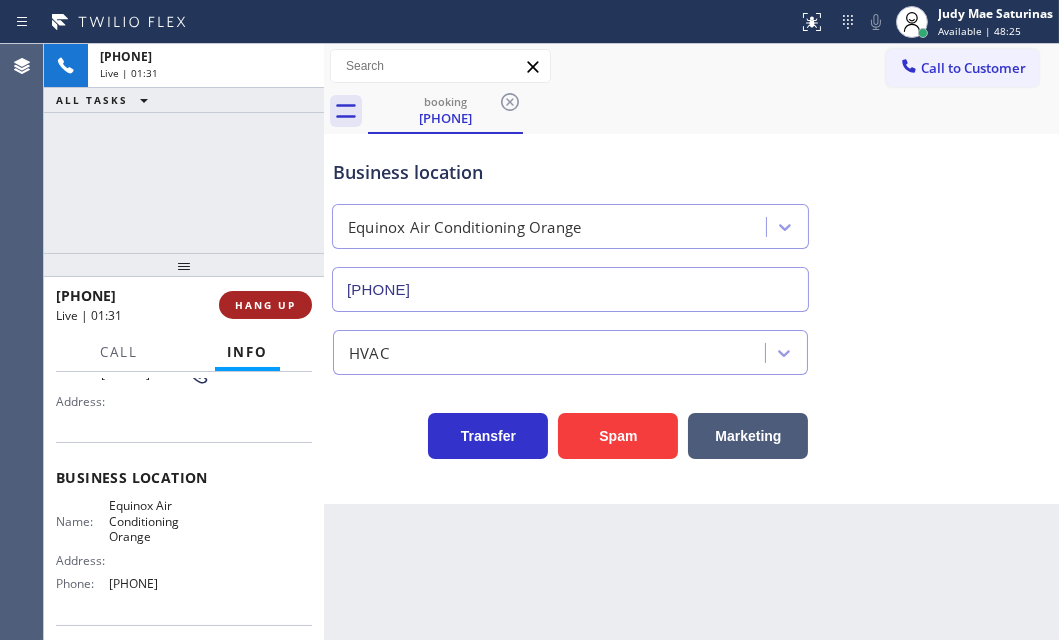 click on "HANG UP" at bounding box center [265, 305] 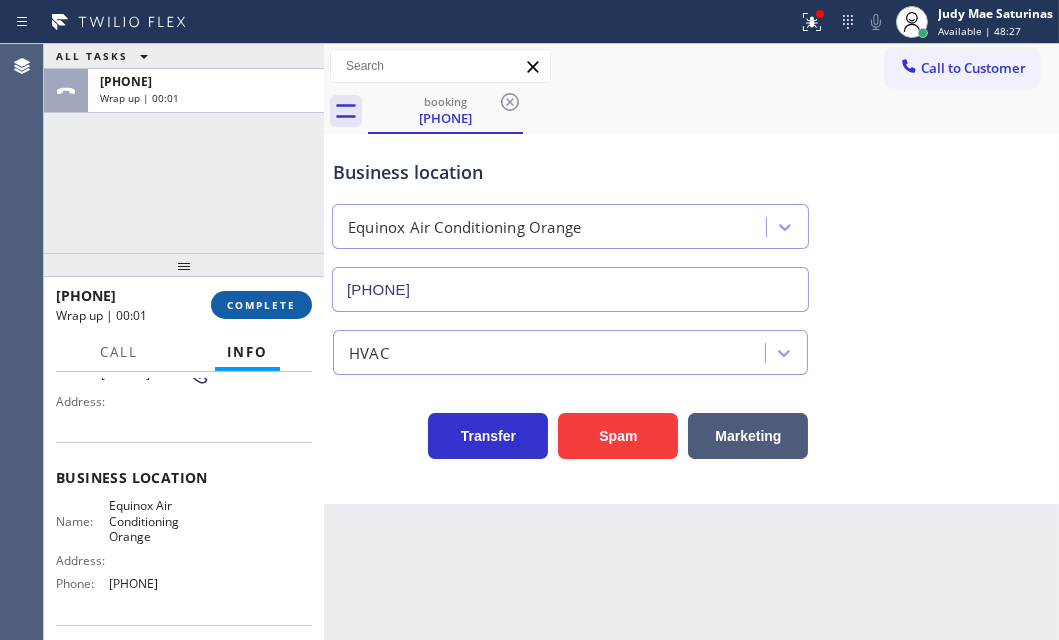 click on "COMPLETE" at bounding box center [261, 305] 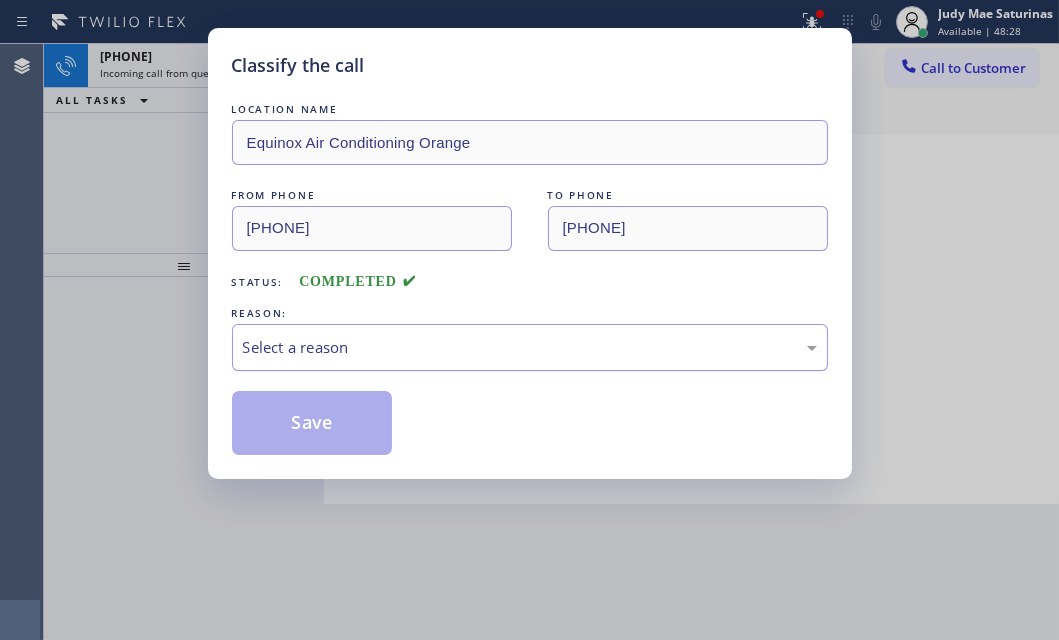 click on "Select a reason" at bounding box center [530, 347] 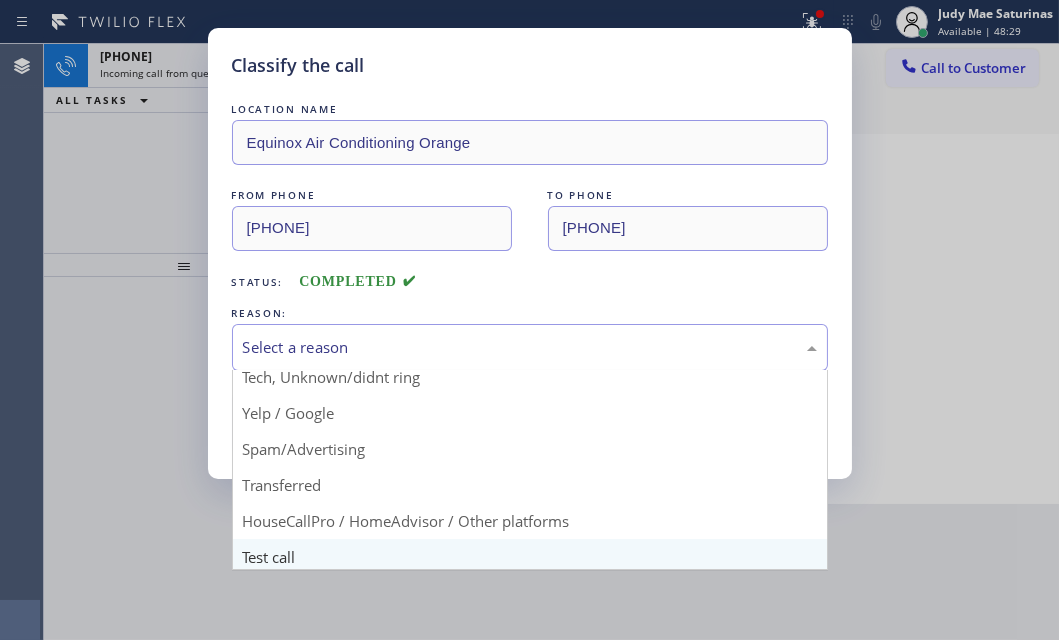 scroll, scrollTop: 133, scrollLeft: 0, axis: vertical 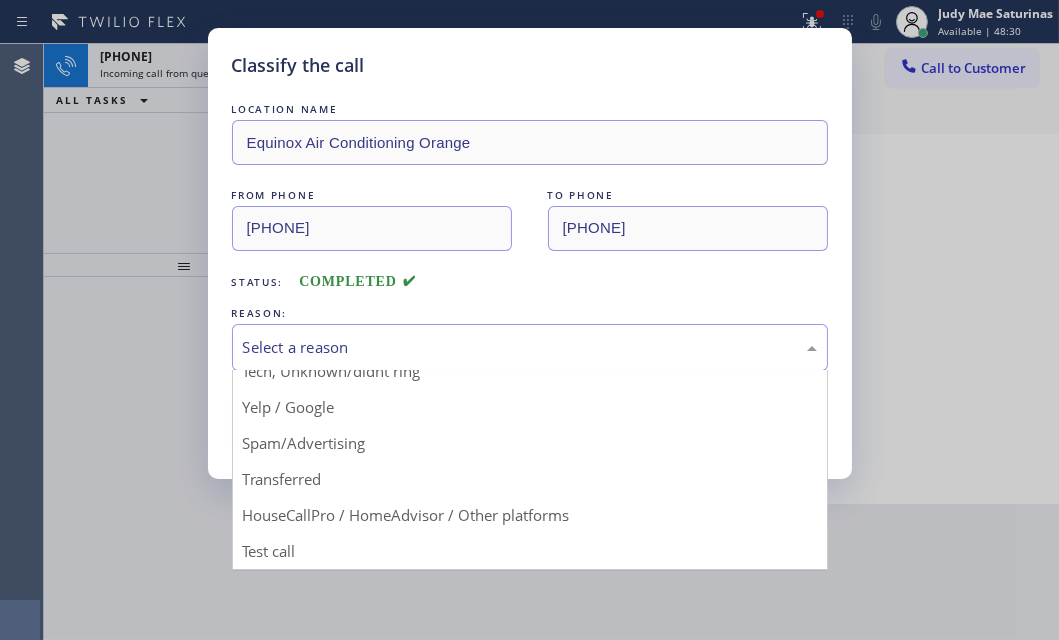 drag, startPoint x: 415, startPoint y: 514, endPoint x: 395, endPoint y: 494, distance: 28.284271 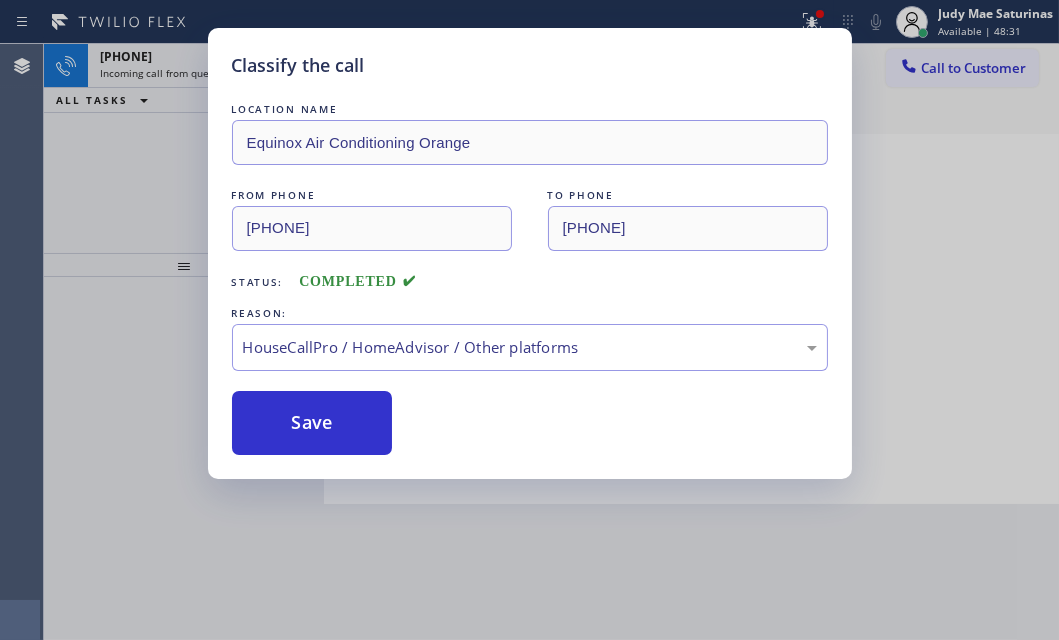 click on "Classify the call LOCATION NAME Equinox Air Conditioning [CITY] FROM PHONE ([PHONE]) TO PHONE ([PHONE]) Status: COMPLETED REASON: HouseCallPro / HomeAdvisor / Other platforms  Save" at bounding box center [529, 320] 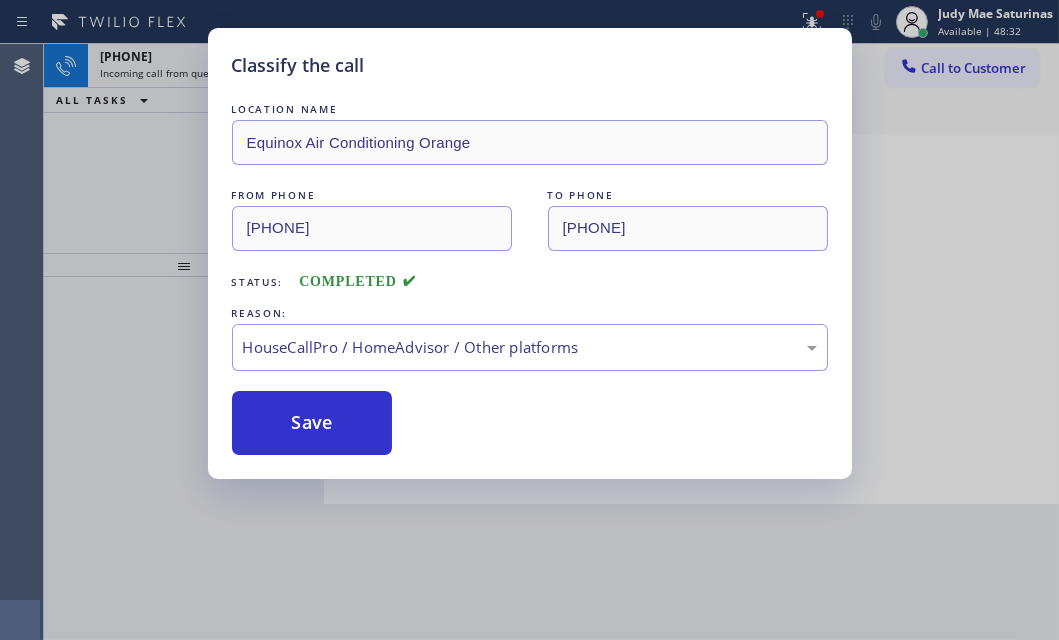 click on "Classify the call LOCATION NAME Equinox Air Conditioning [CITY] FROM PHONE ([PHONE]) TO PHONE ([PHONE]) Status: COMPLETED REASON: HouseCallPro / HomeAdvisor / Other platforms  Save" at bounding box center (529, 320) 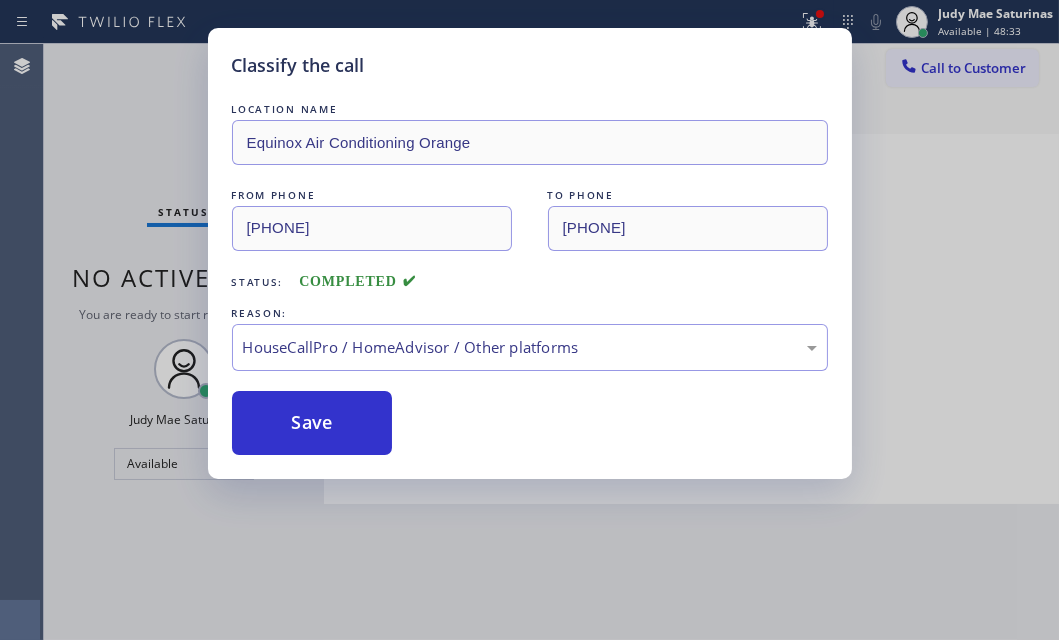 click on "LOCATION NAME Equinox Air Conditioning Orange FROM PHONE ([PHONE]) TO PHONE ([PHONE]) Status: COMPLETED REASON: HouseCallPro / HomeAdvisor / Other platforms  Save" at bounding box center (530, 277) 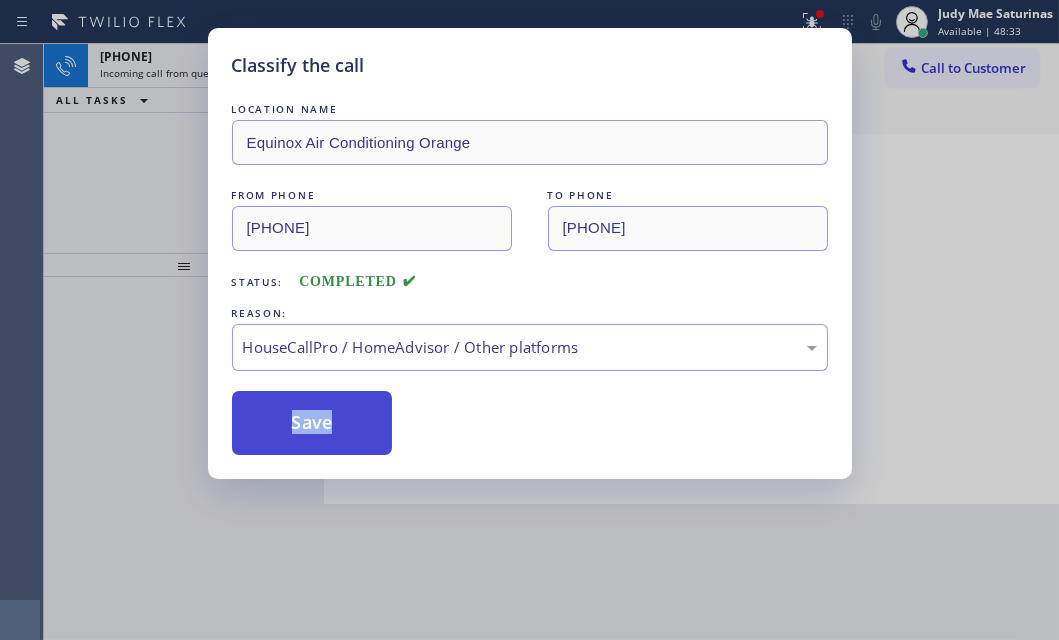drag, startPoint x: 277, startPoint y: 381, endPoint x: 277, endPoint y: 409, distance: 28 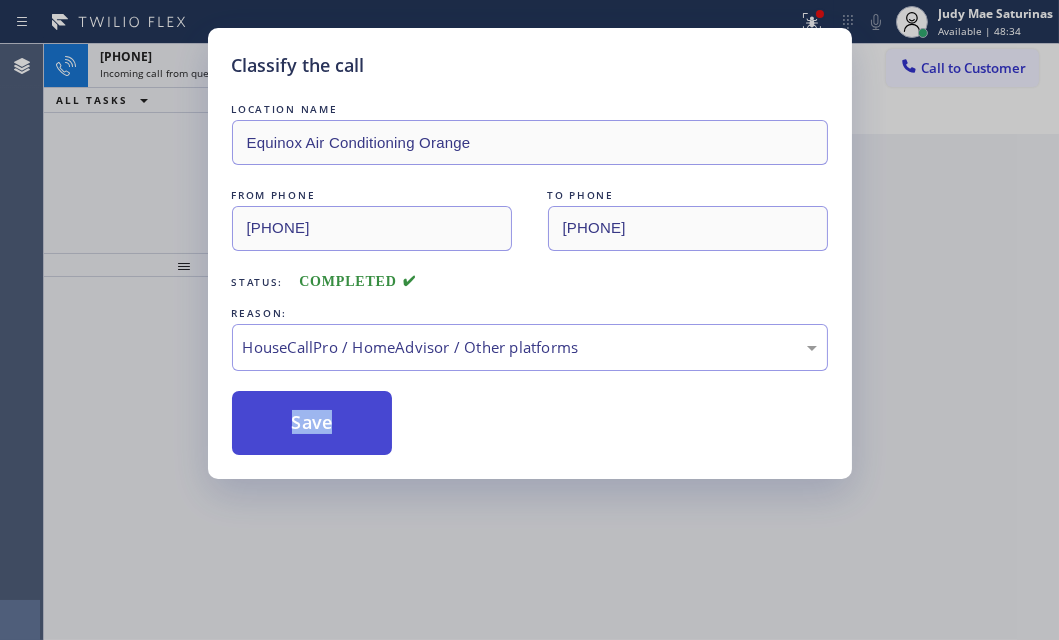click on "Save" at bounding box center (312, 423) 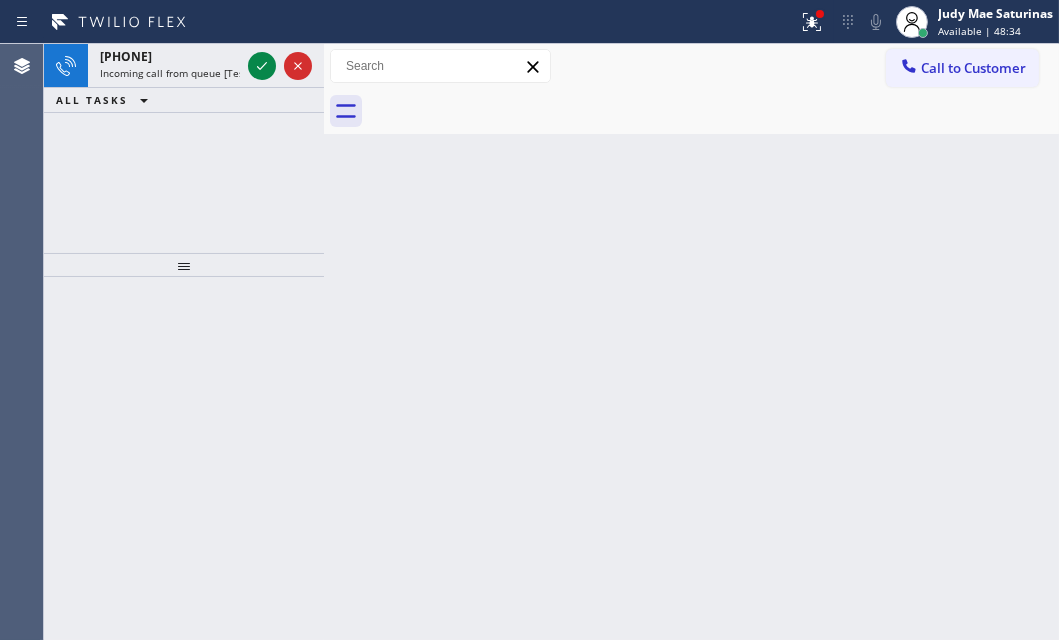 click at bounding box center [184, 458] 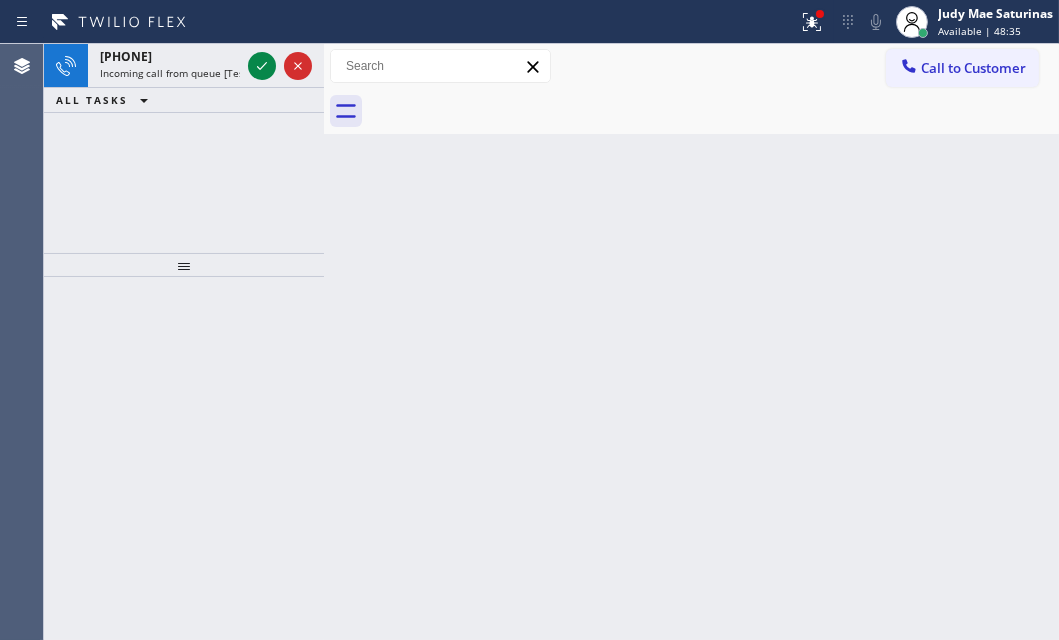 click at bounding box center (184, 458) 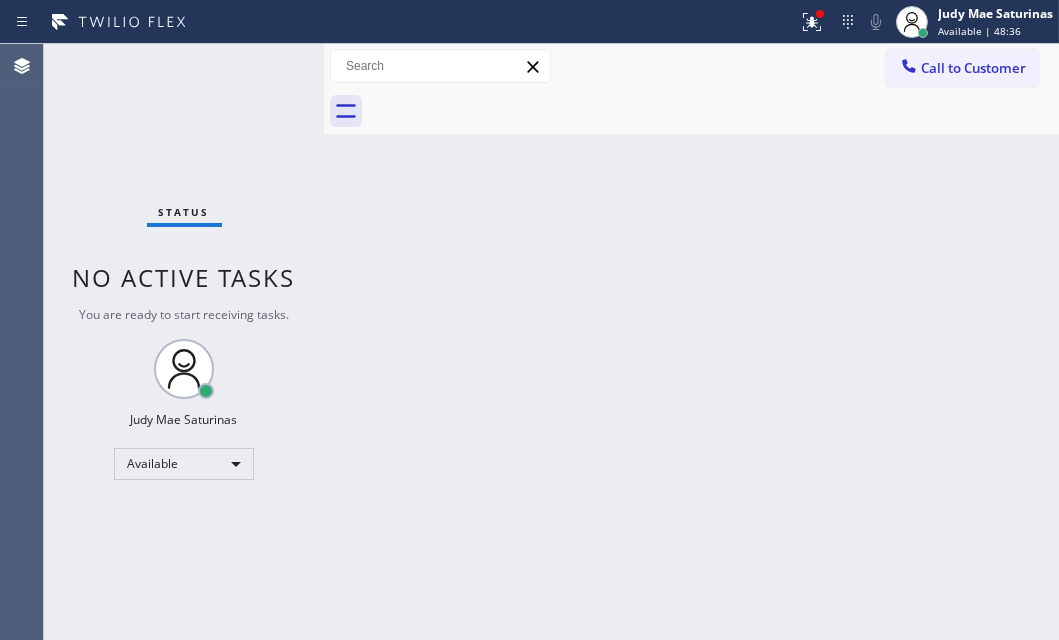 drag, startPoint x: 257, startPoint y: 65, endPoint x: 250, endPoint y: 77, distance: 13.892444 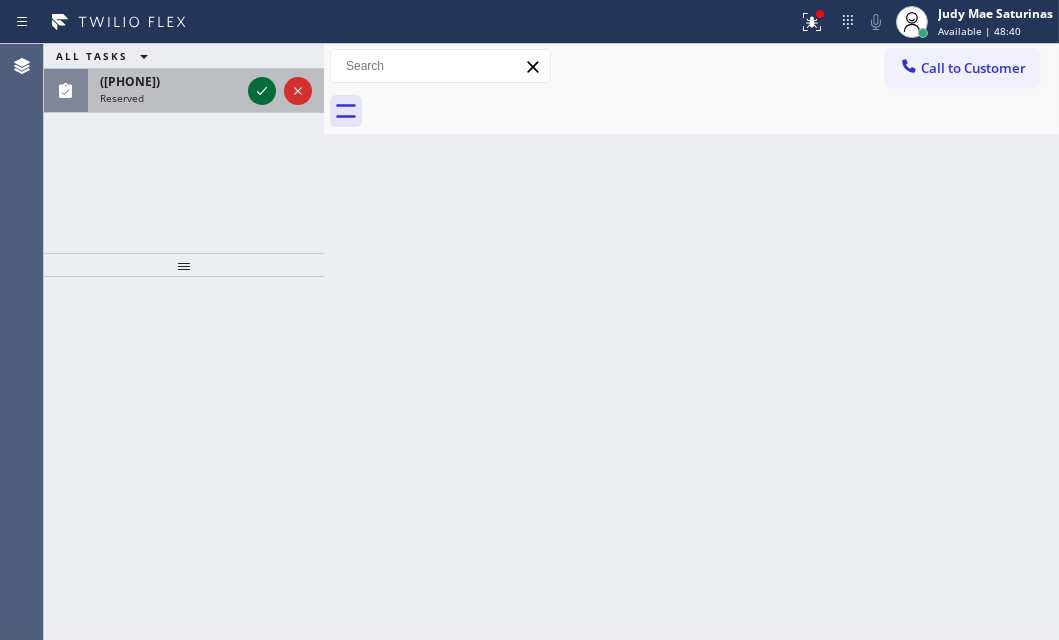 drag, startPoint x: 262, startPoint y: 81, endPoint x: 243, endPoint y: 126, distance: 48.8467 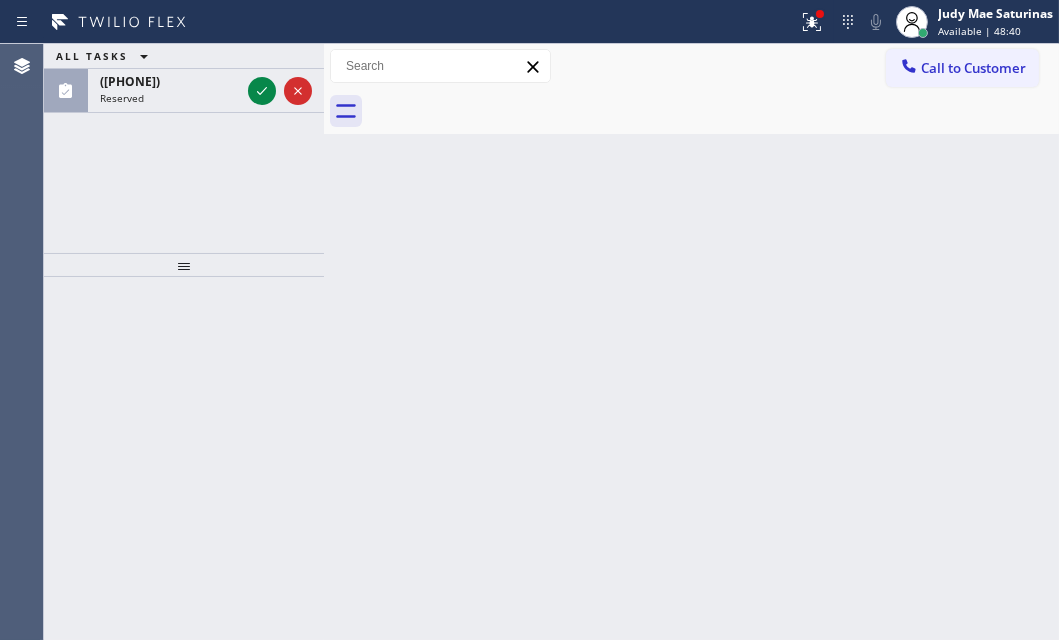 click 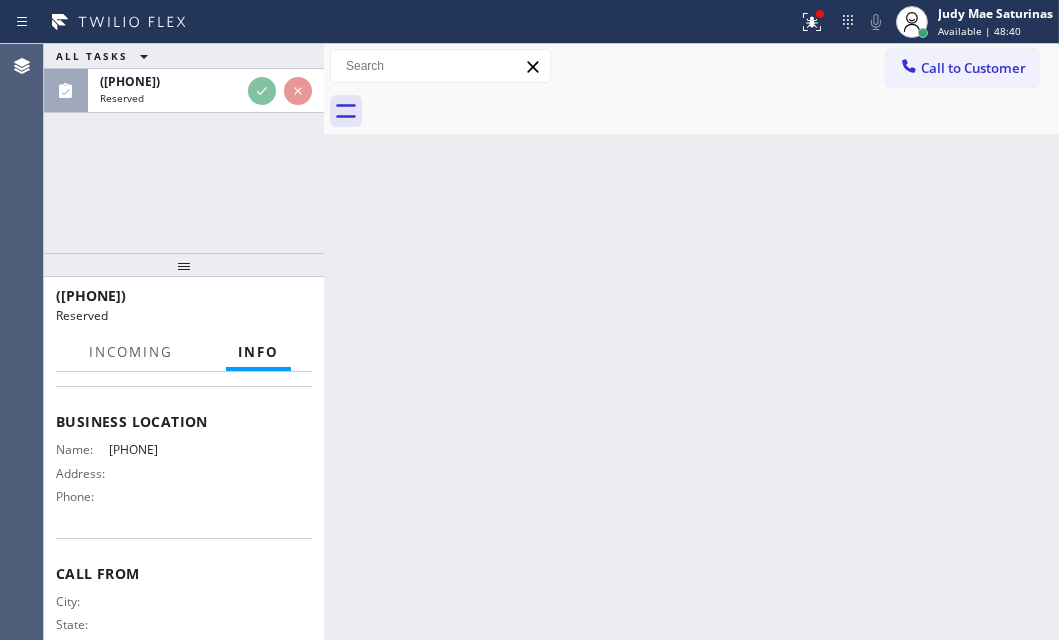 scroll, scrollTop: 272, scrollLeft: 0, axis: vertical 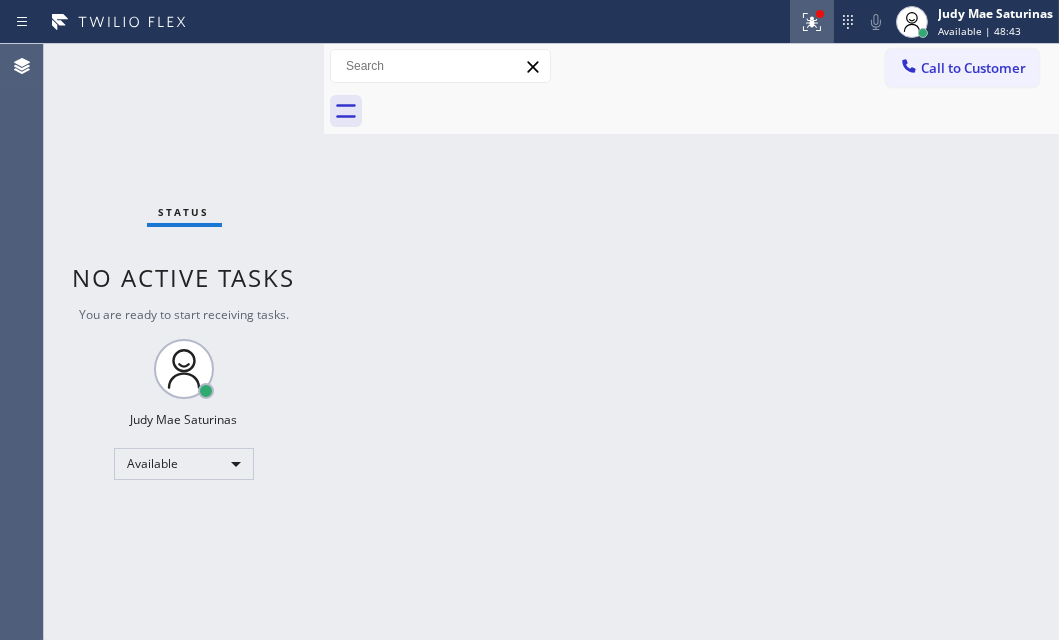 drag, startPoint x: 811, startPoint y: 31, endPoint x: 841, endPoint y: 217, distance: 188.40382 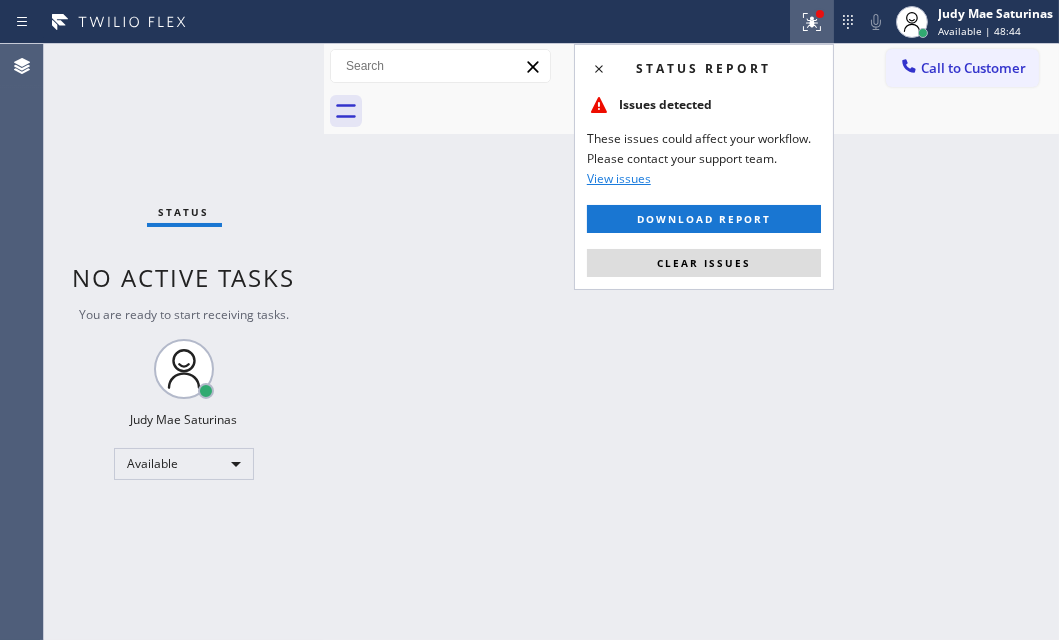 drag, startPoint x: 788, startPoint y: 267, endPoint x: 829, endPoint y: 289, distance: 46.52956 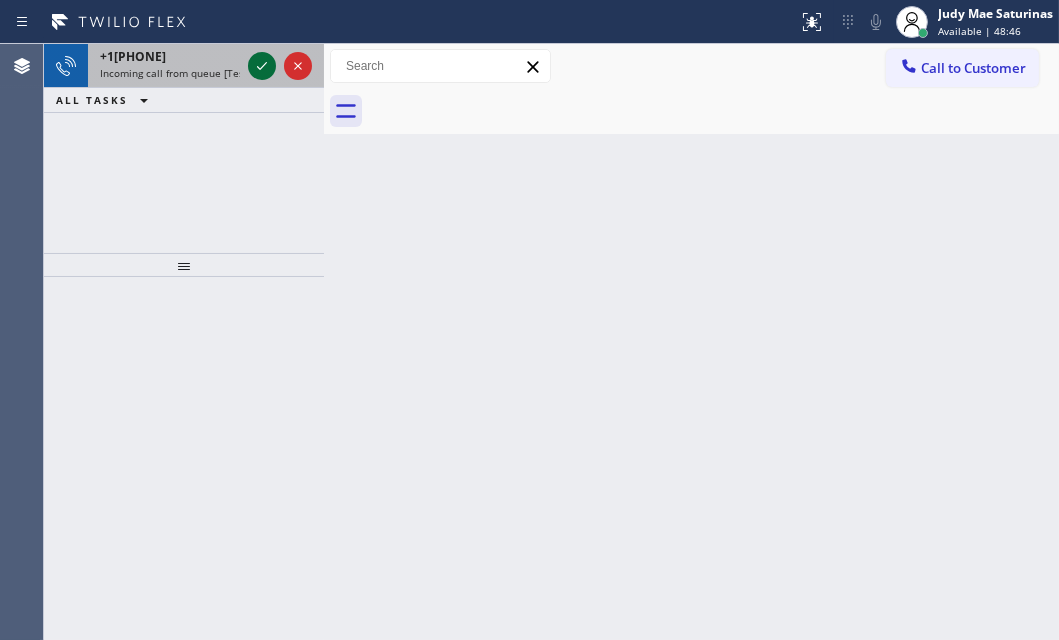 click 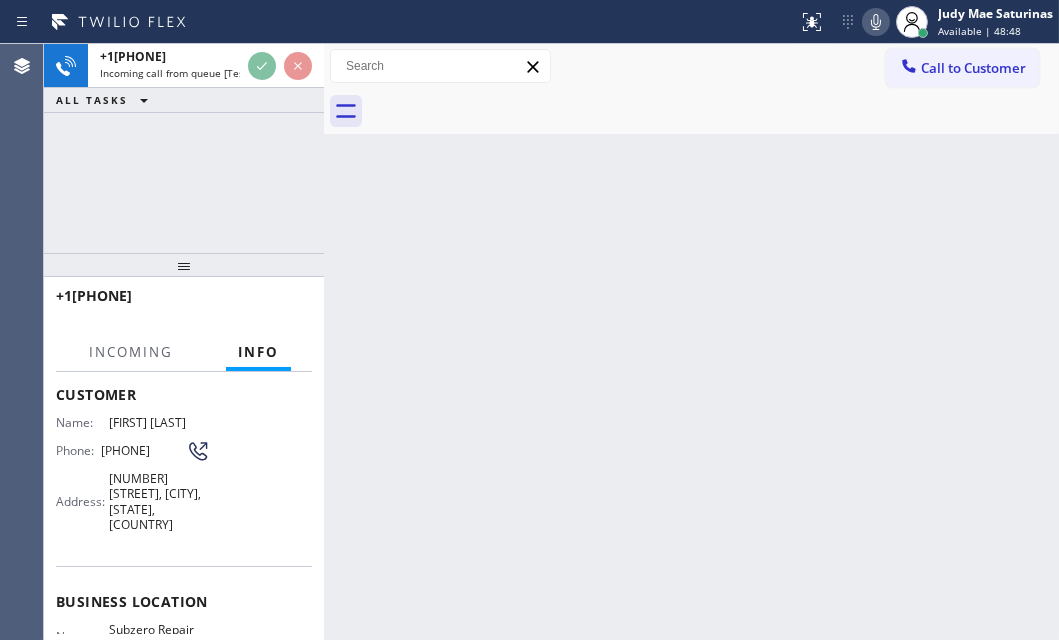 scroll, scrollTop: 90, scrollLeft: 0, axis: vertical 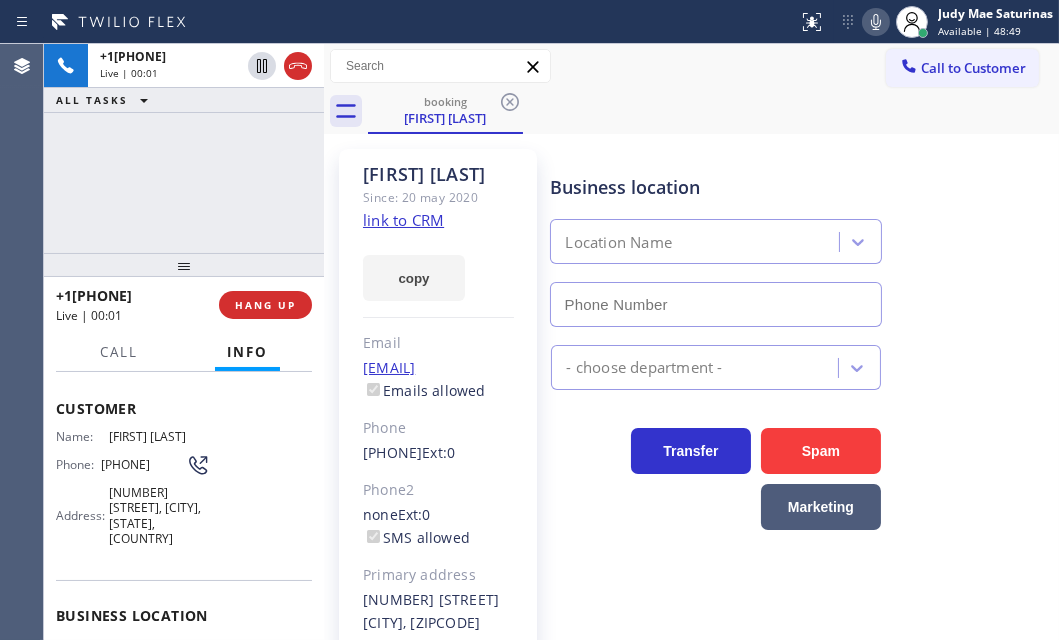 type on "([PHONE])" 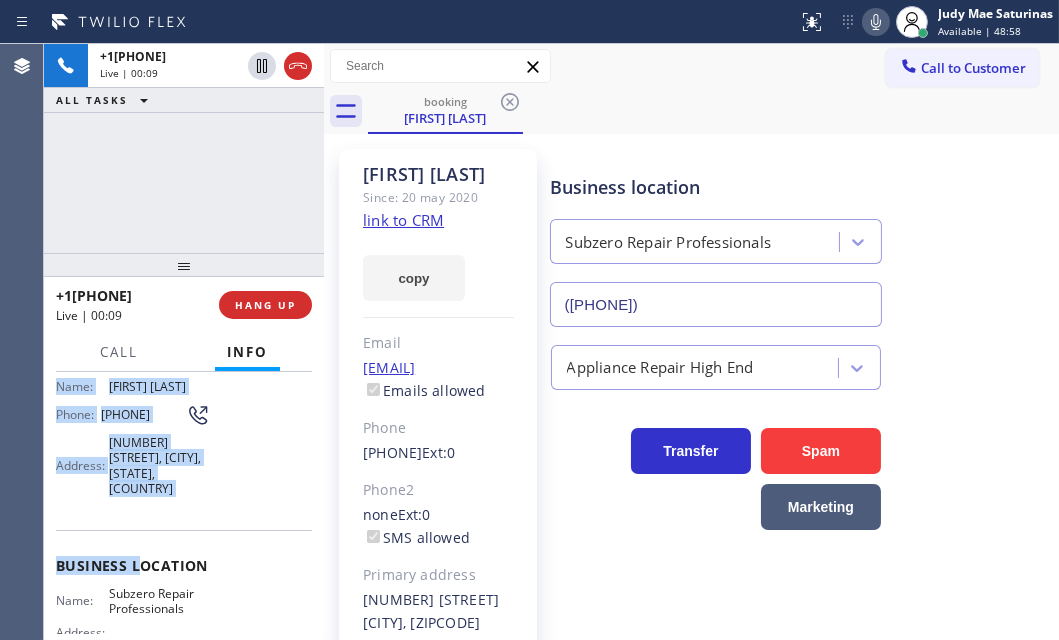 scroll, scrollTop: 181, scrollLeft: 0, axis: vertical 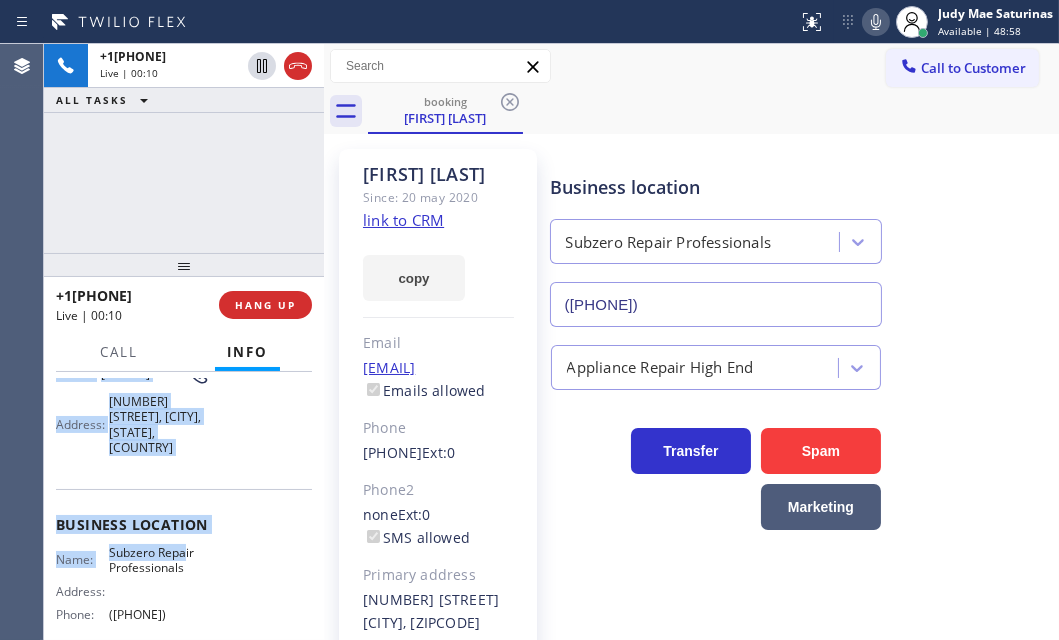 drag, startPoint x: 48, startPoint y: 489, endPoint x: 269, endPoint y: 474, distance: 221.50847 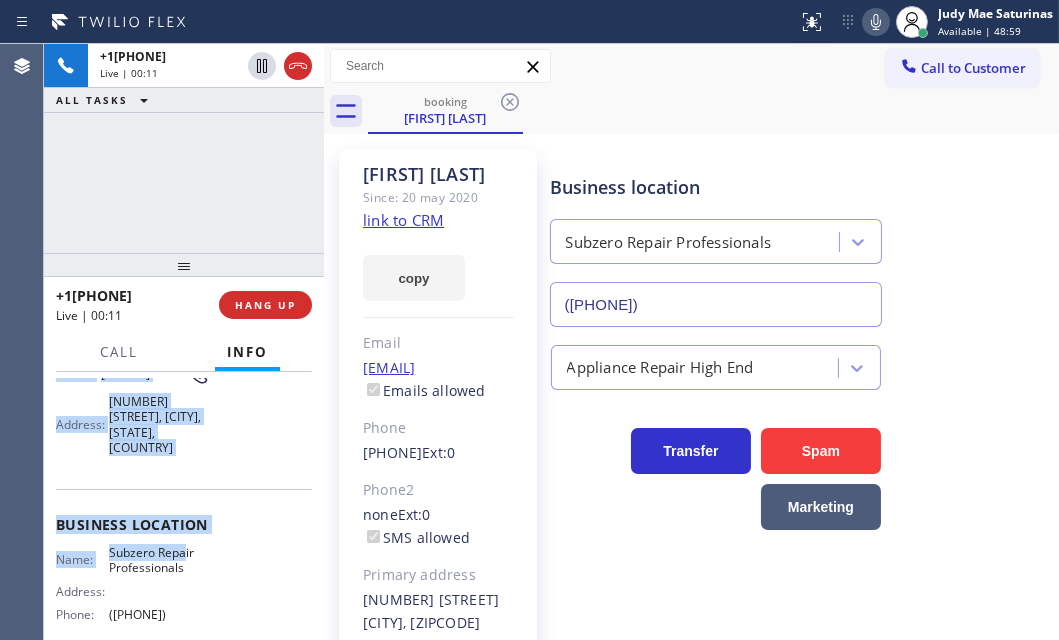 click on "link to CRM" 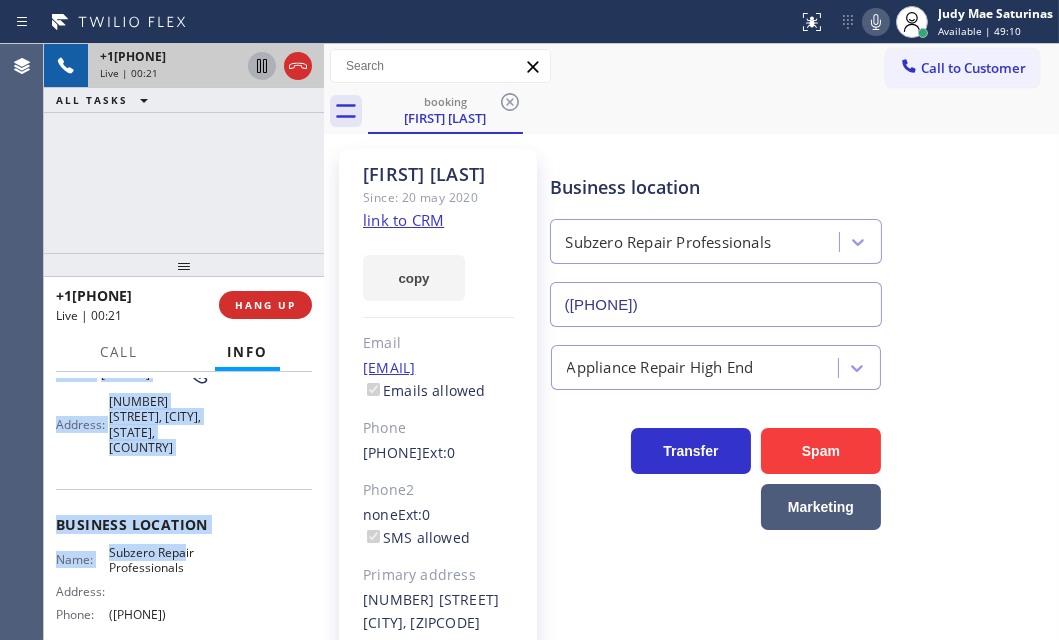 click 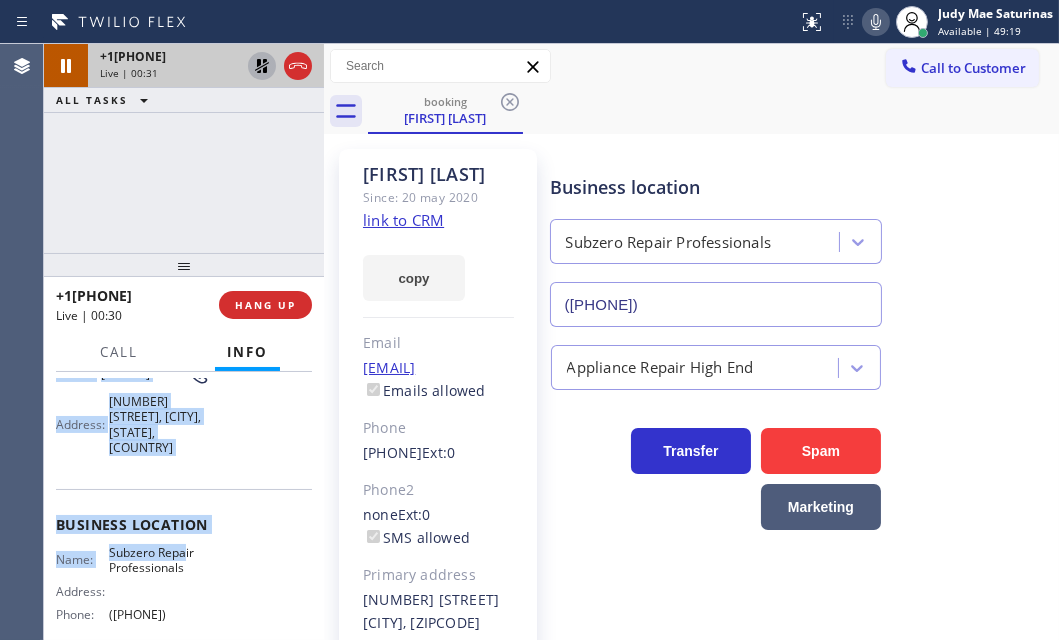 click 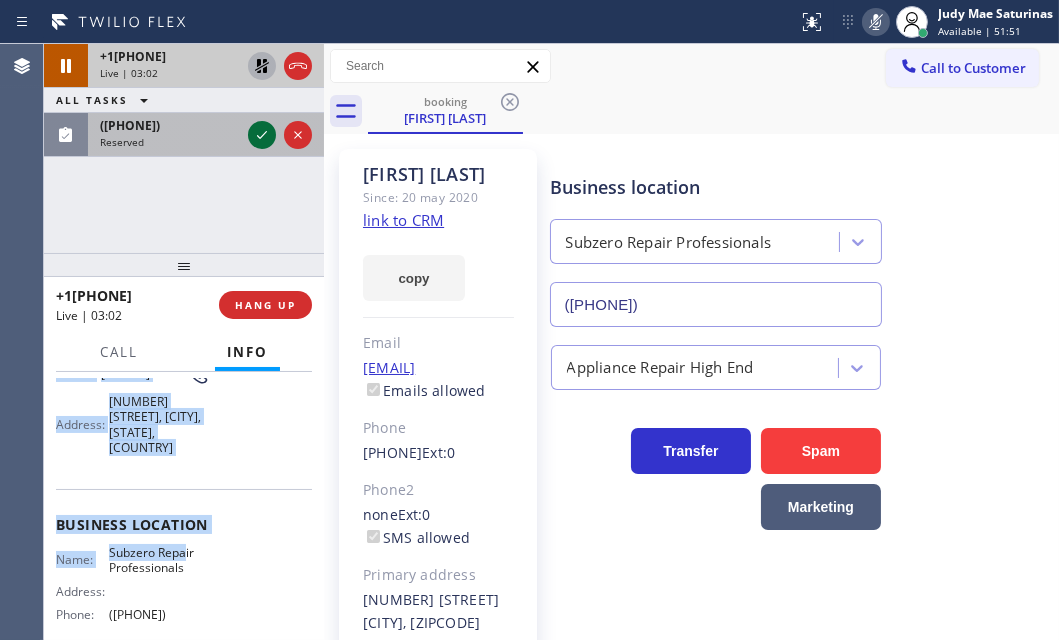click 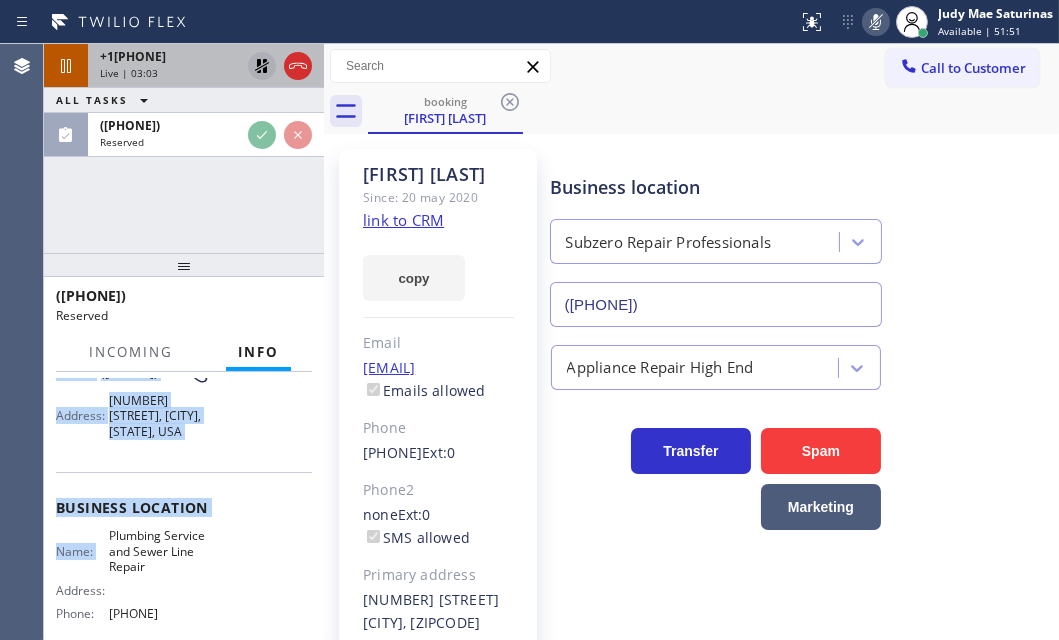 scroll, scrollTop: 182, scrollLeft: 0, axis: vertical 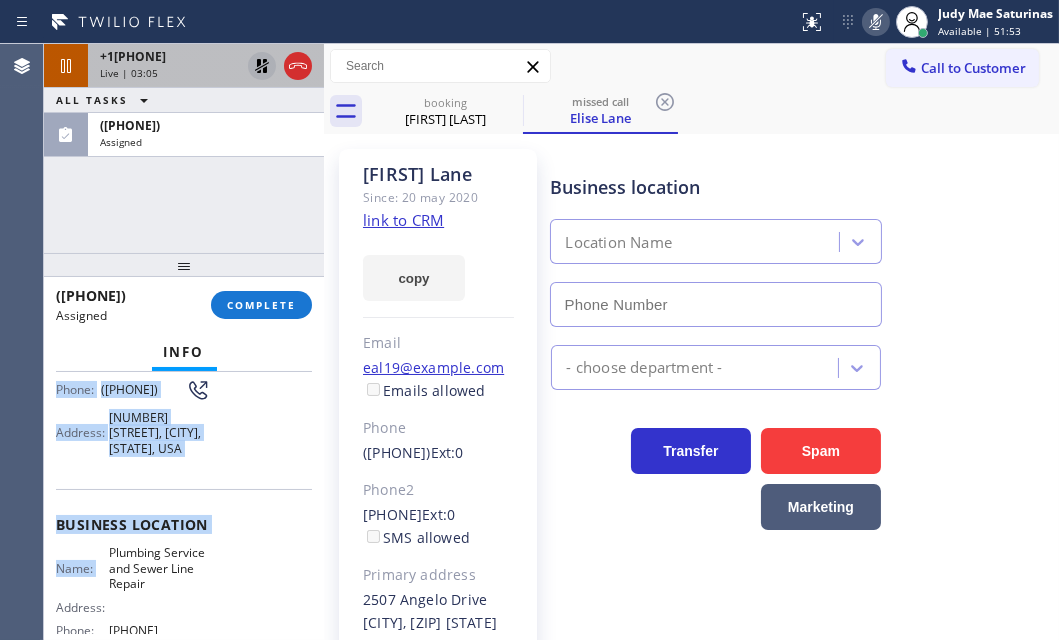 type on "[PHONE]" 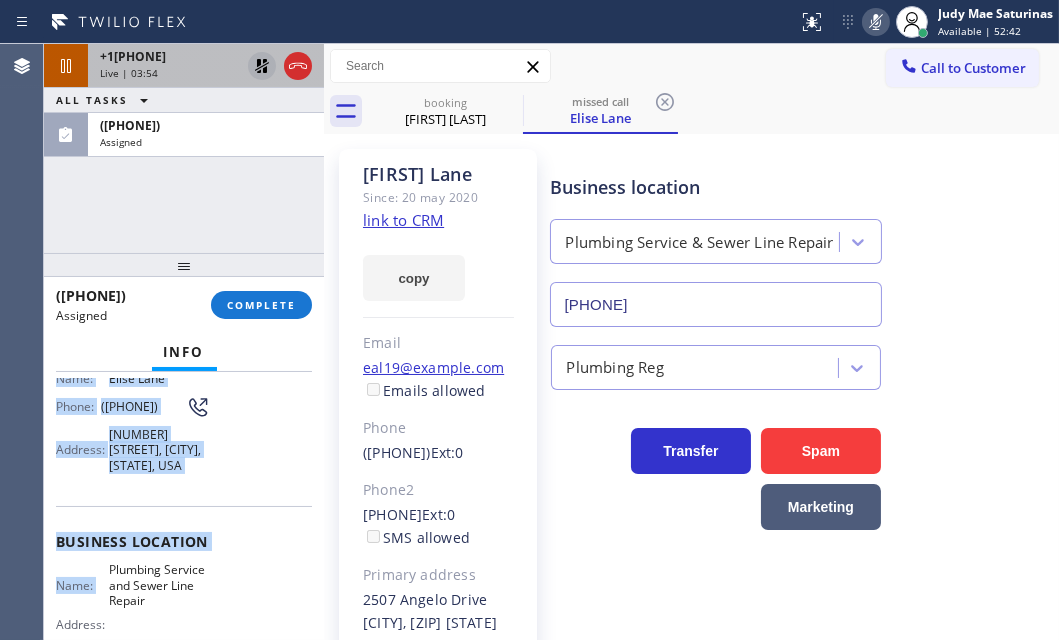 scroll, scrollTop: 199, scrollLeft: 0, axis: vertical 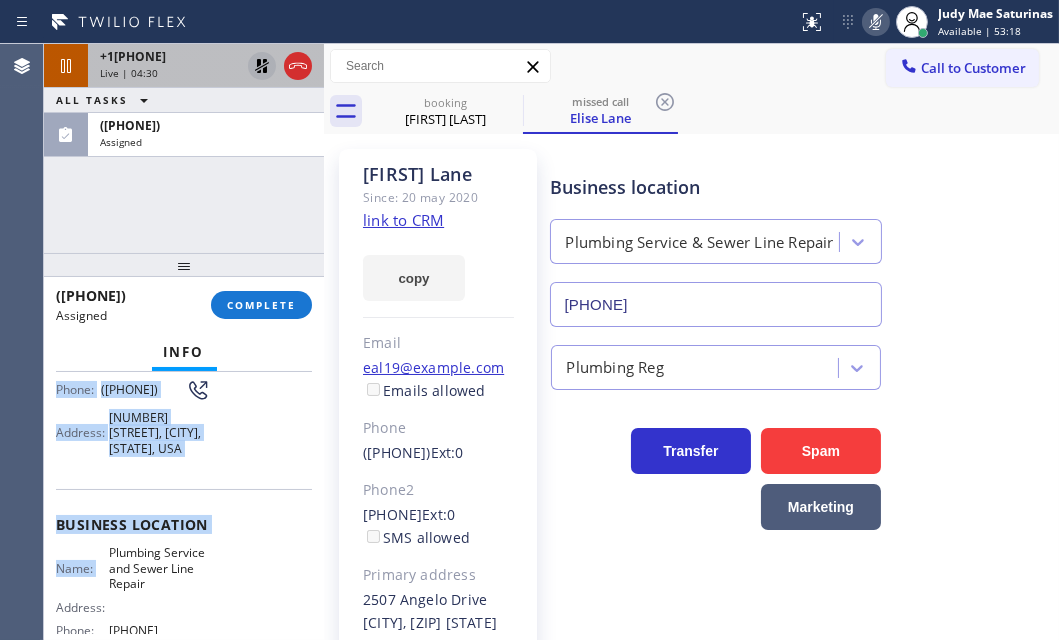 click 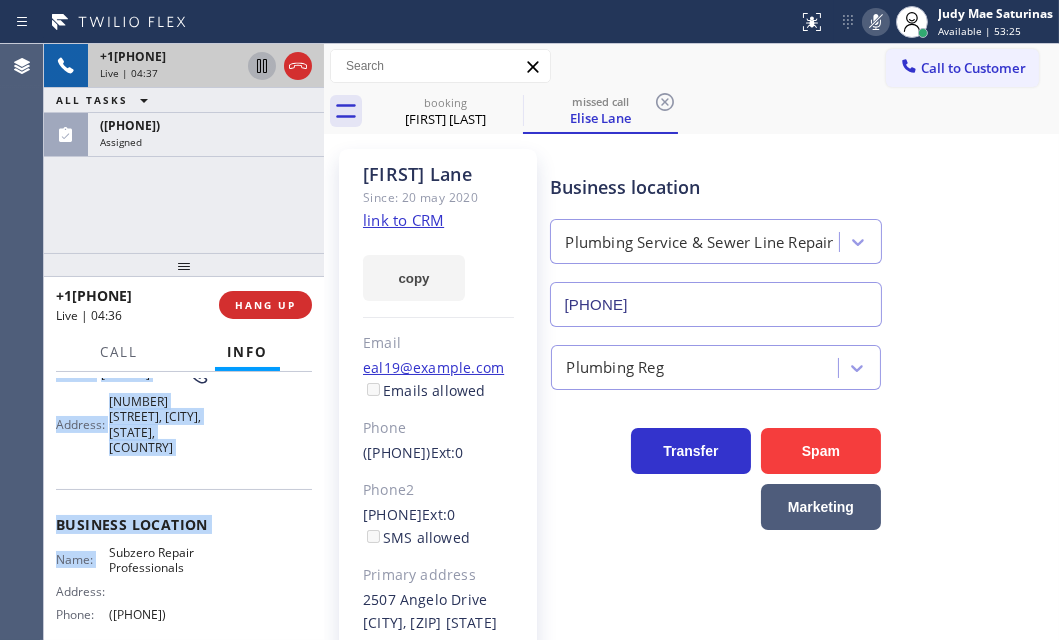 click 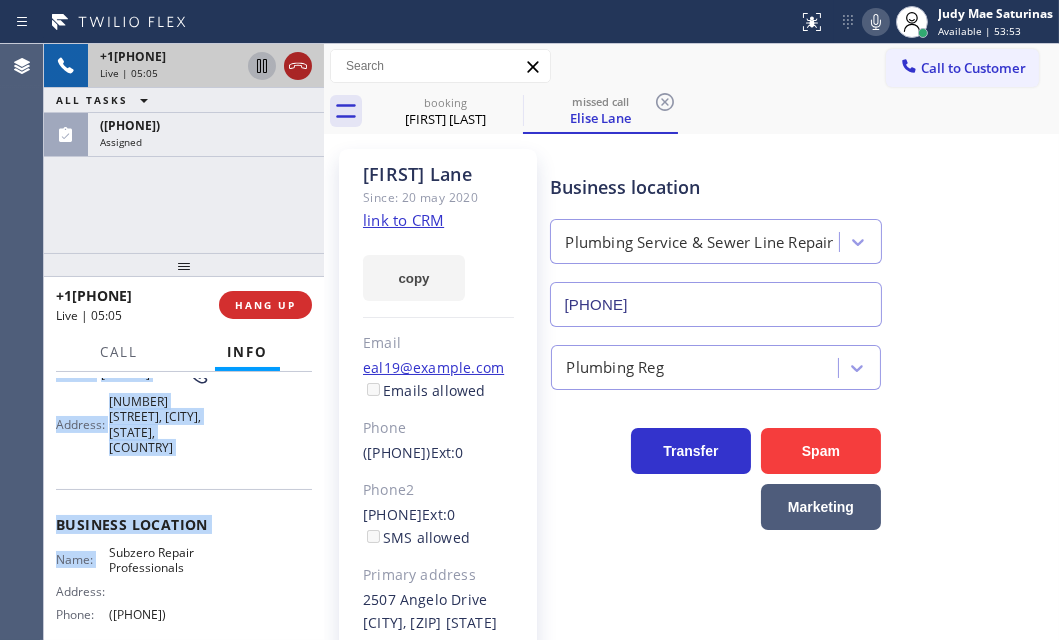 click 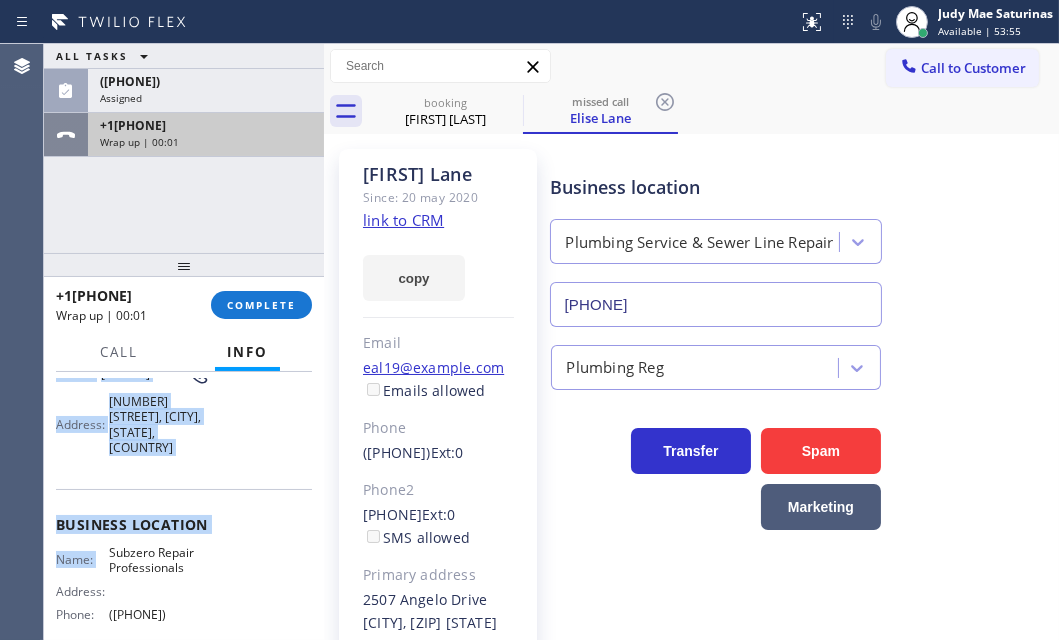 drag, startPoint x: 257, startPoint y: 144, endPoint x: 266, endPoint y: 242, distance: 98.4124 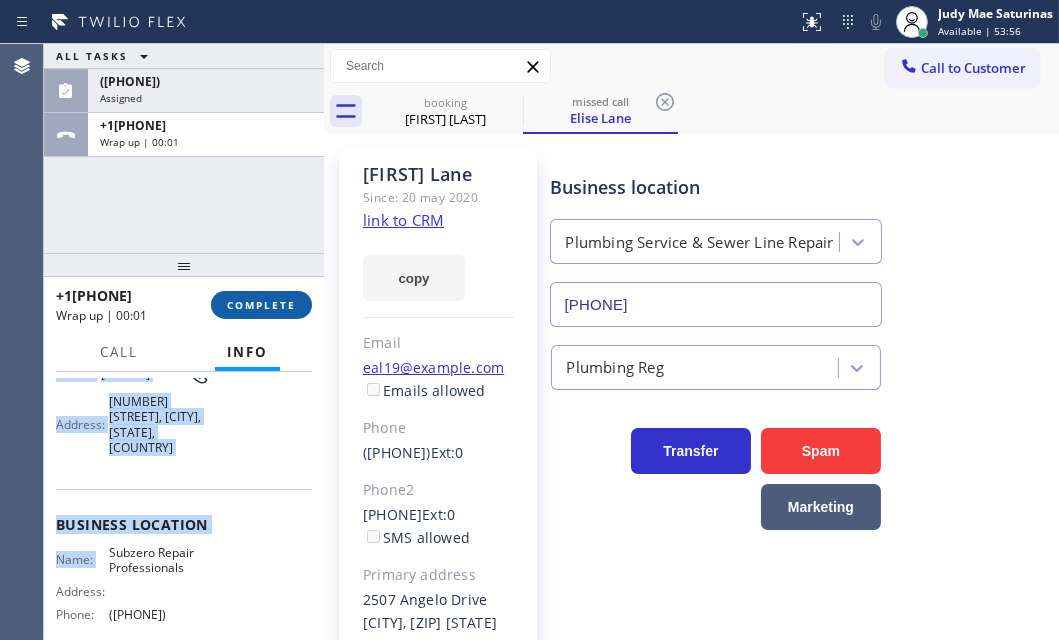 click on "COMPLETE" at bounding box center [261, 305] 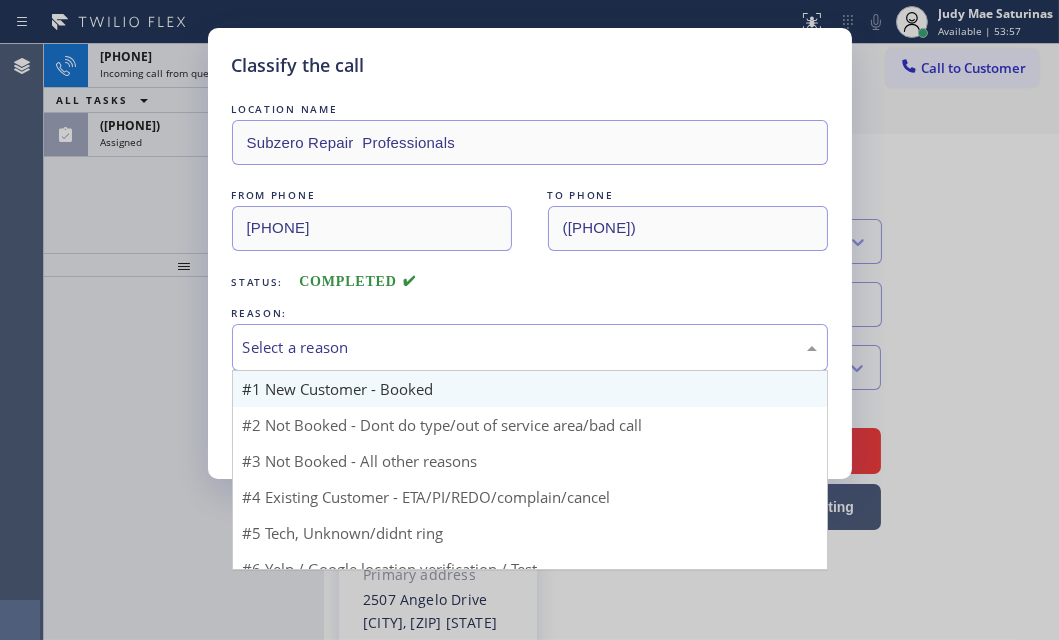 drag, startPoint x: 549, startPoint y: 331, endPoint x: 435, endPoint y: 374, distance: 121.84006 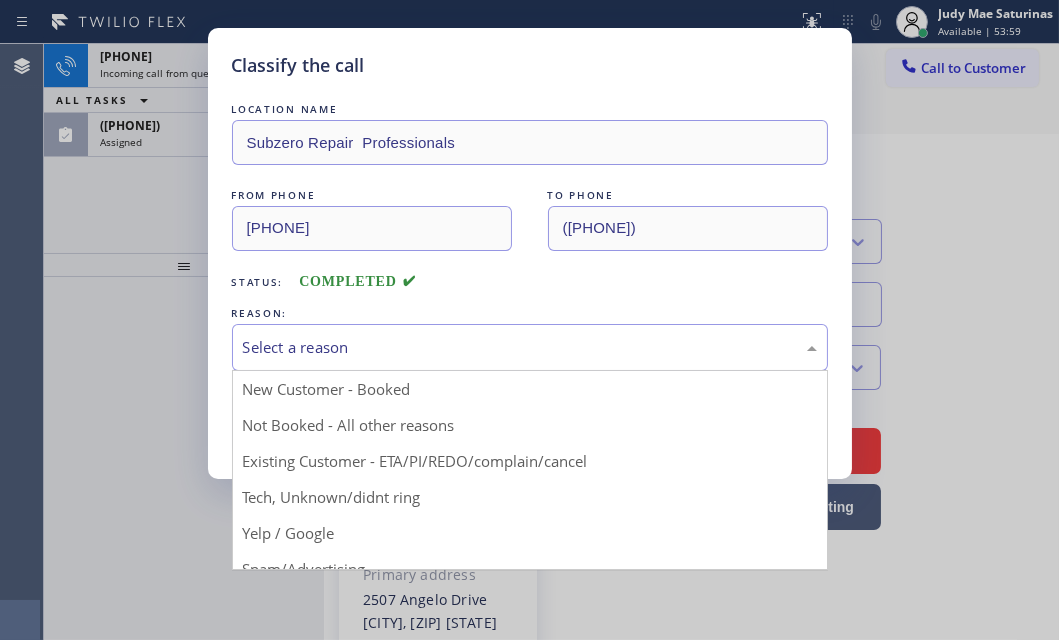 drag, startPoint x: 338, startPoint y: 460, endPoint x: 322, endPoint y: 440, distance: 25.612497 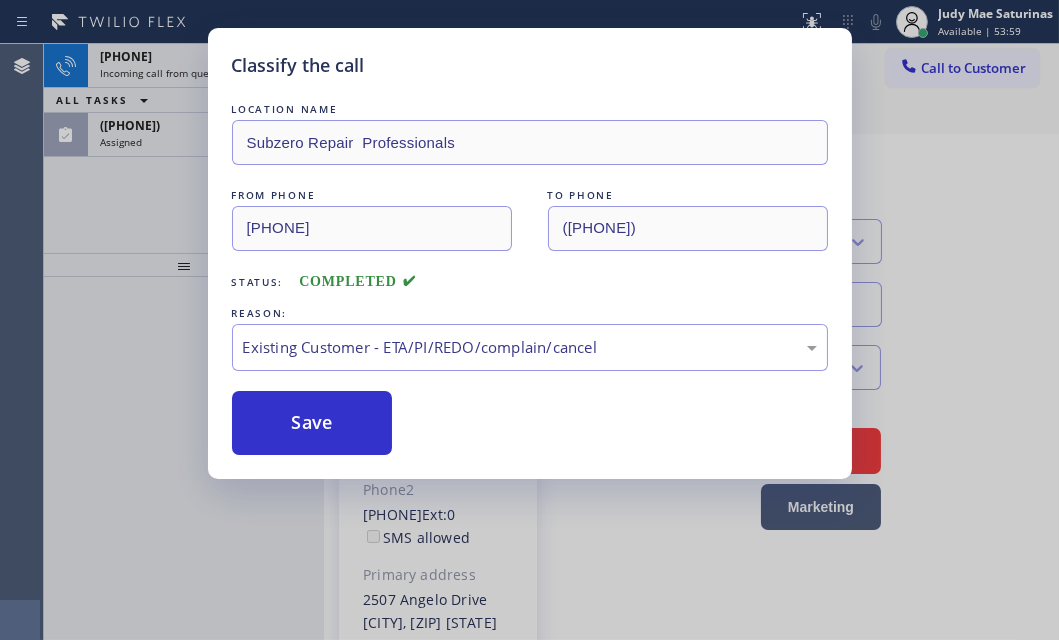 drag, startPoint x: 322, startPoint y: 420, endPoint x: 486, endPoint y: 421, distance: 164.00305 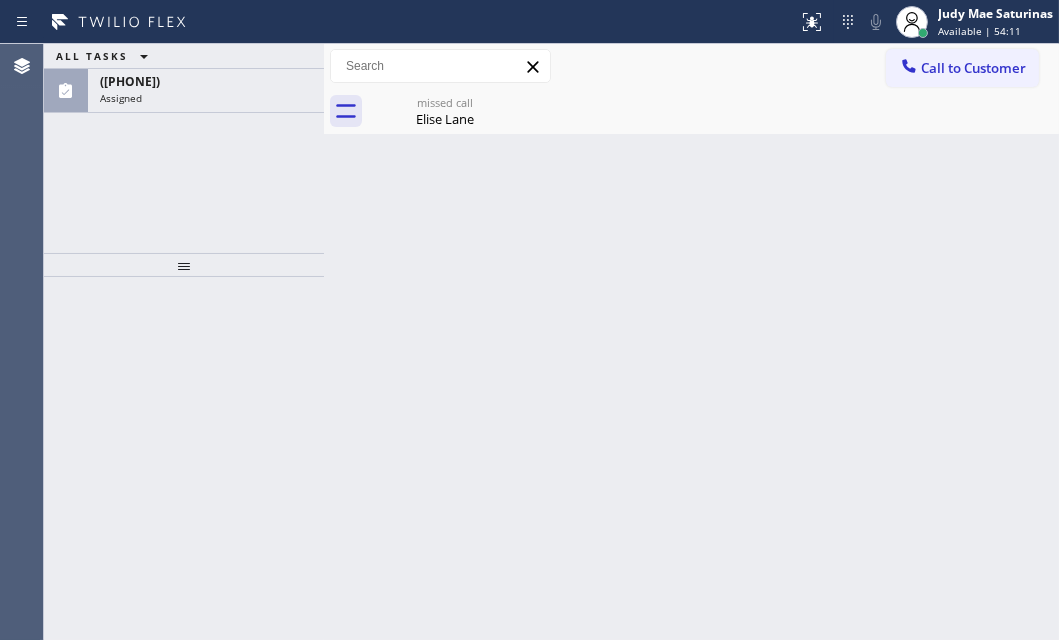 drag, startPoint x: 240, startPoint y: 94, endPoint x: 244, endPoint y: 222, distance: 128.06248 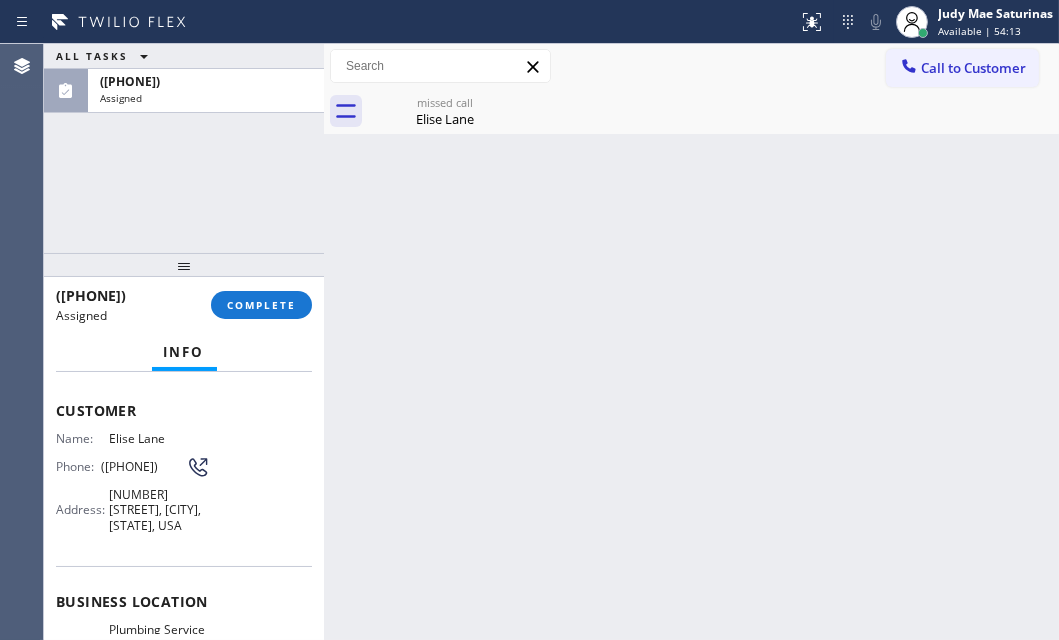 scroll, scrollTop: 90, scrollLeft: 0, axis: vertical 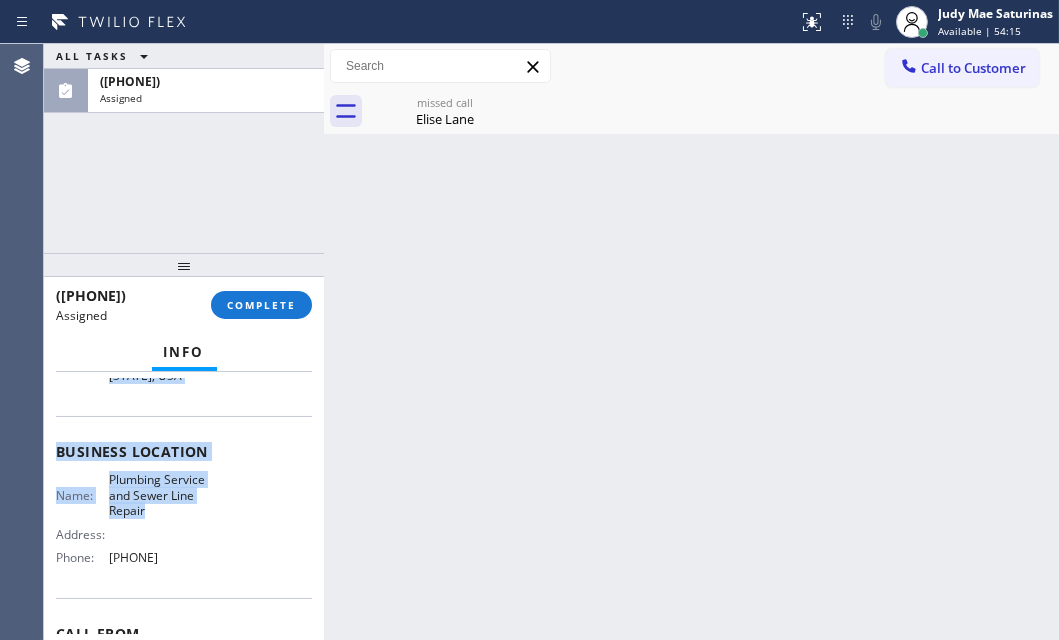 drag, startPoint x: 54, startPoint y: 433, endPoint x: 212, endPoint y: 573, distance: 211.10187 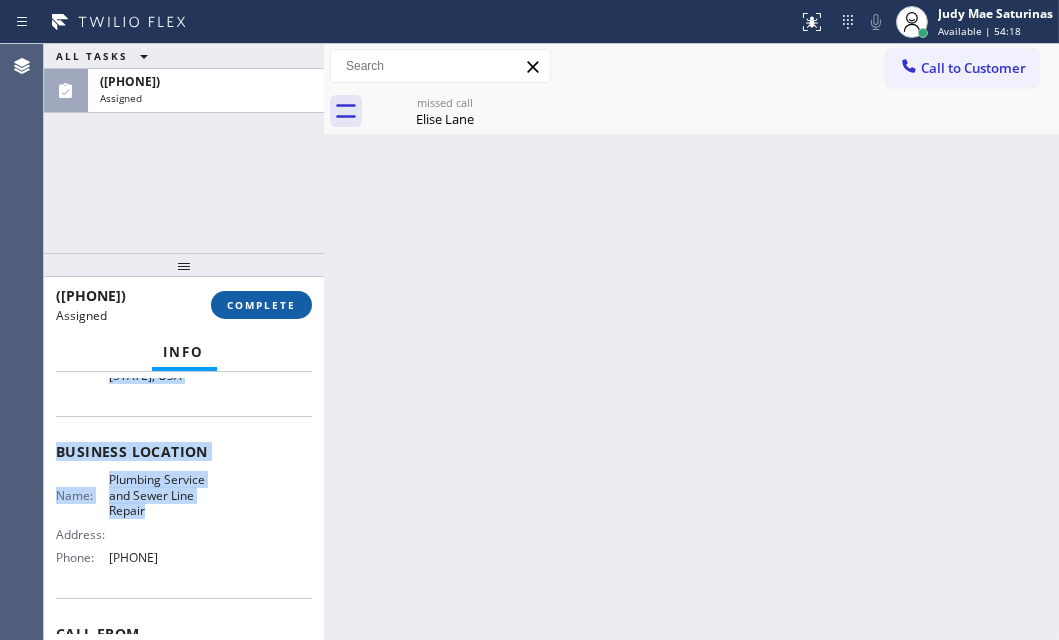 click on "COMPLETE" at bounding box center [261, 305] 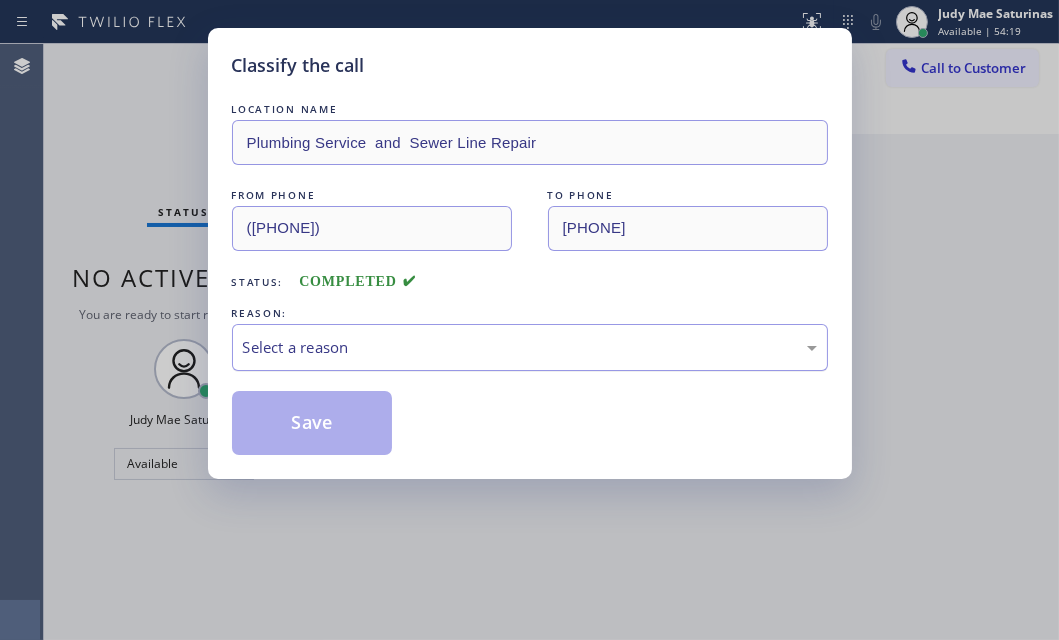 click on "Select a reason" at bounding box center [530, 347] 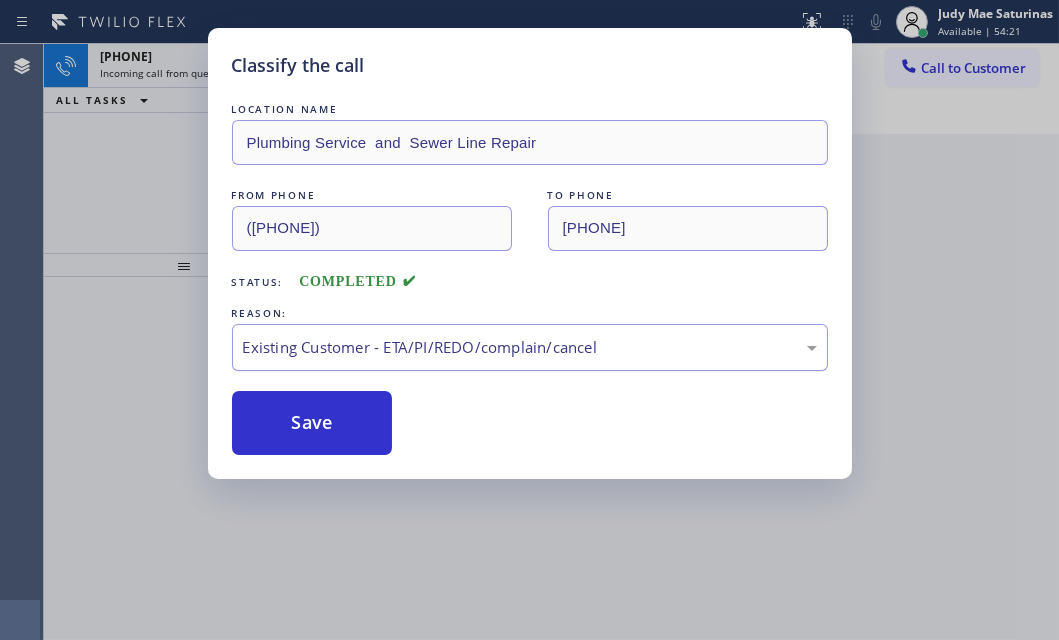 drag, startPoint x: 313, startPoint y: 414, endPoint x: 280, endPoint y: 326, distance: 93.98404 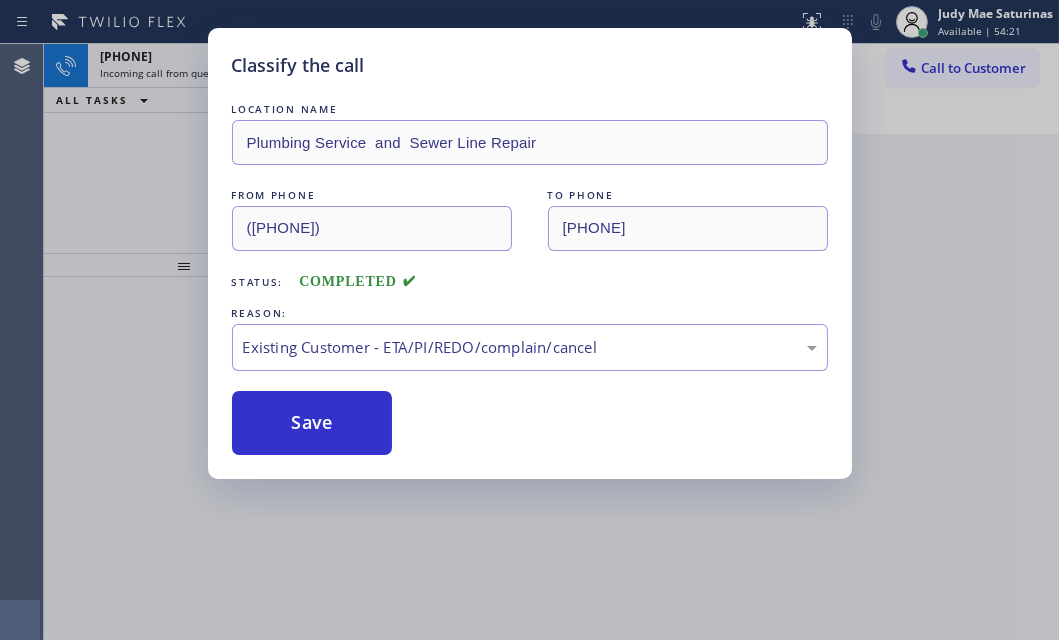 click on "Classify the call LOCATION NAME Plumbing Service & Sewer Line Repair FROM PHONE ([PHONE]) TO PHONE ([PHONE]) Status: COMPLETED REASON: Existing Customer - ETA/PI/REDO/complain/cancel Save" at bounding box center [529, 320] 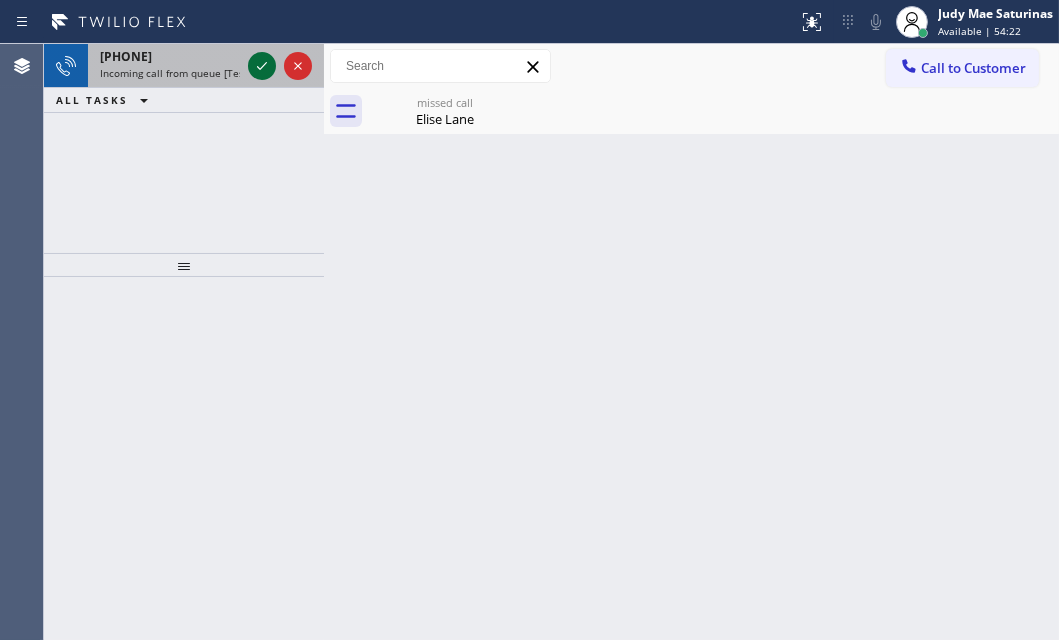 click 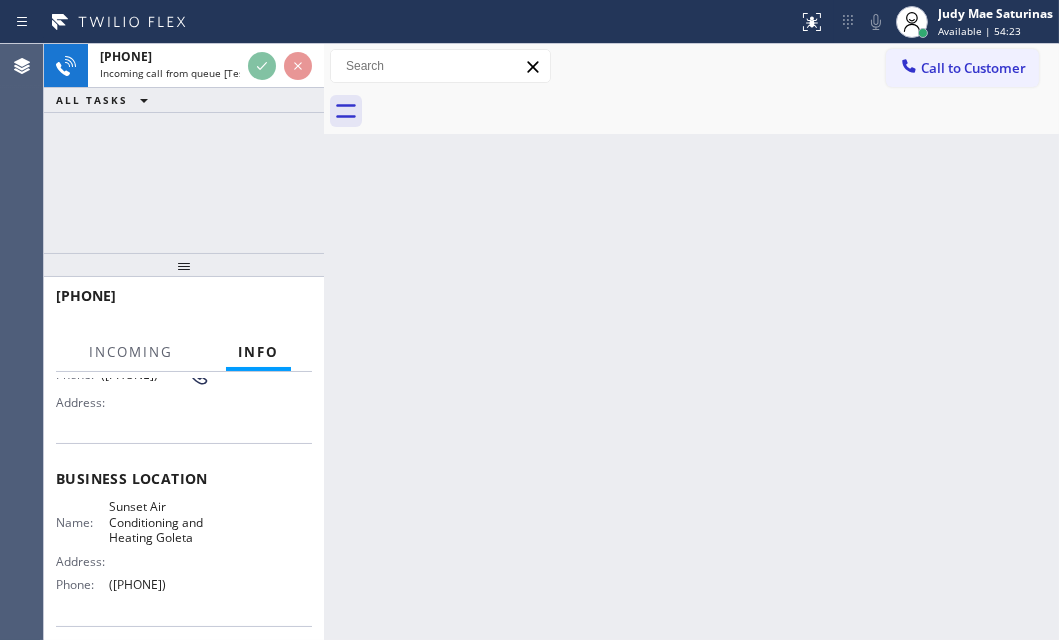 scroll, scrollTop: 181, scrollLeft: 0, axis: vertical 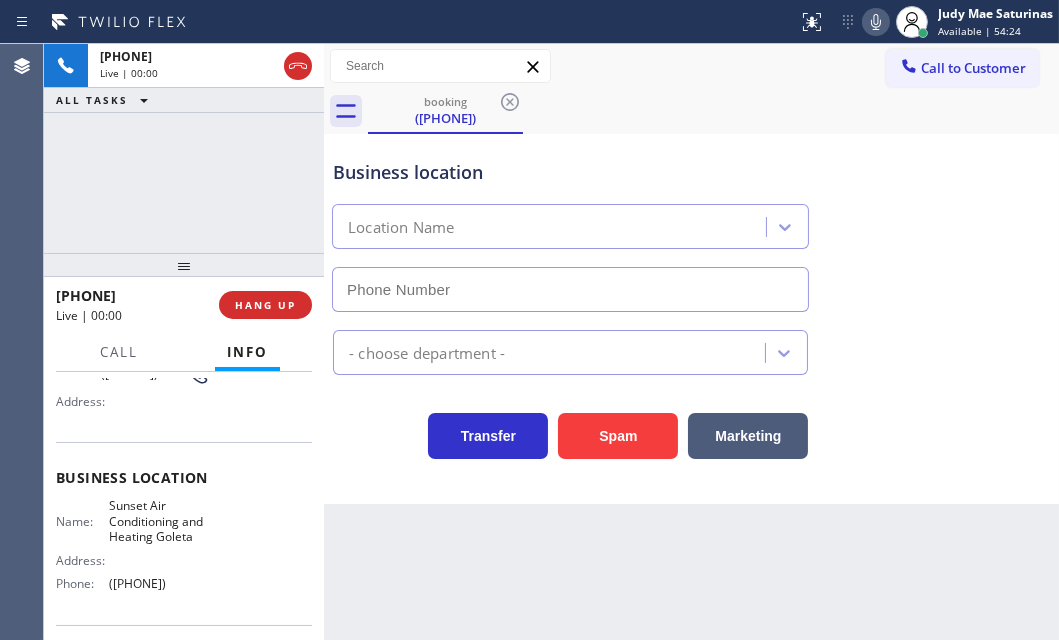 type on "([PHONE])" 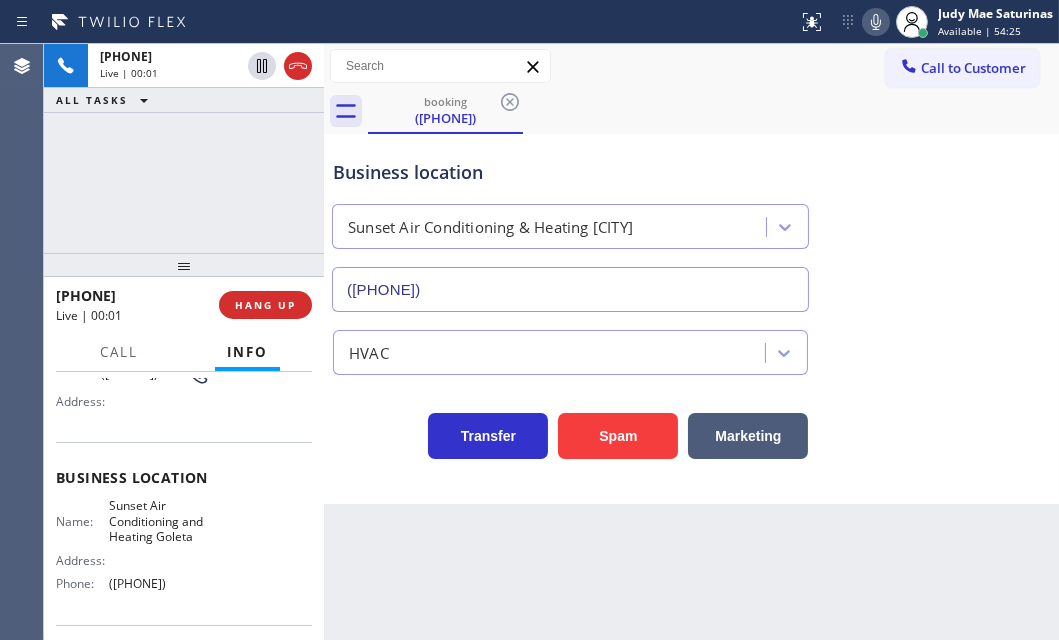drag, startPoint x: 630, startPoint y: 436, endPoint x: 958, endPoint y: 429, distance: 328.07468 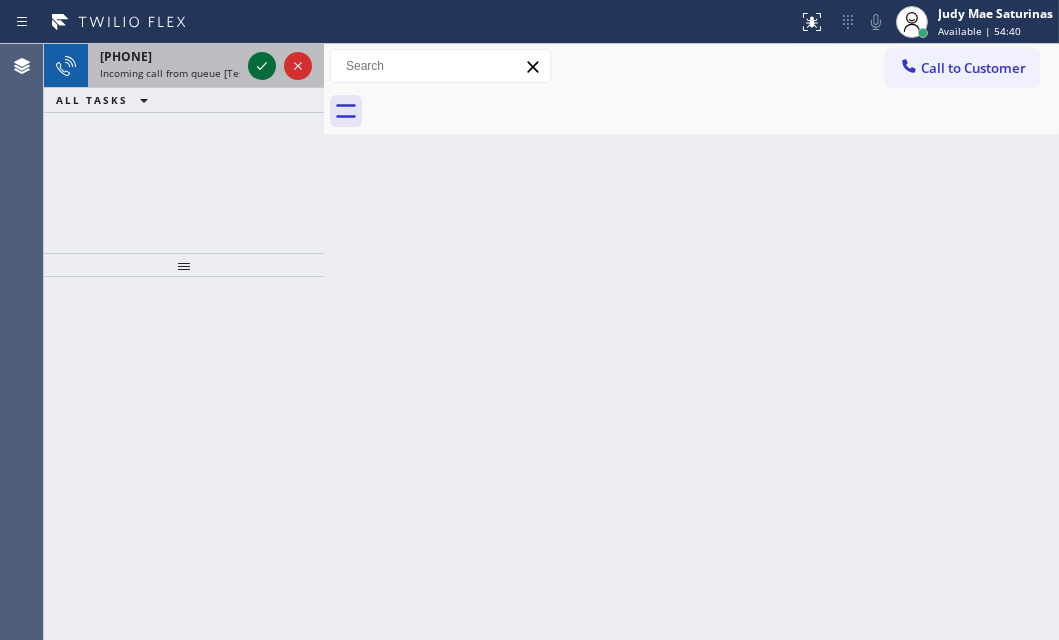 click 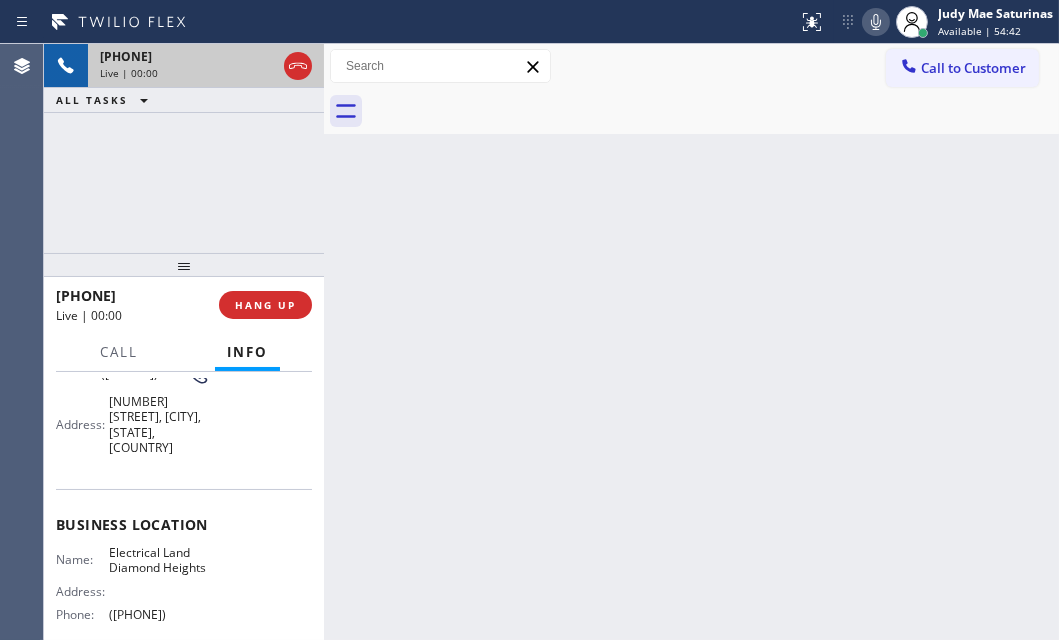 scroll, scrollTop: 272, scrollLeft: 0, axis: vertical 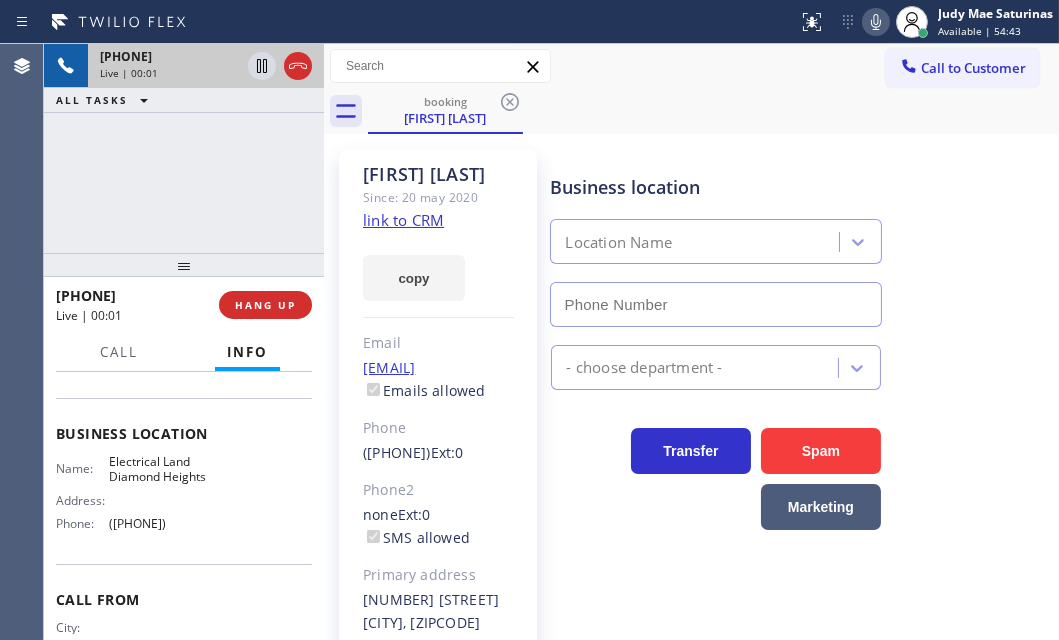 type on "([PHONE])" 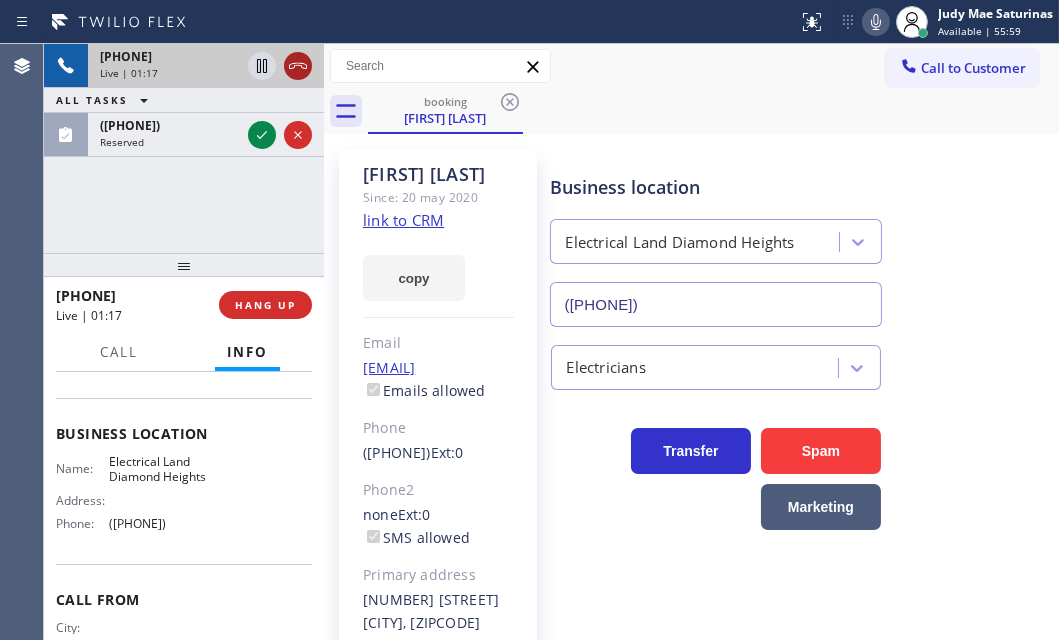click 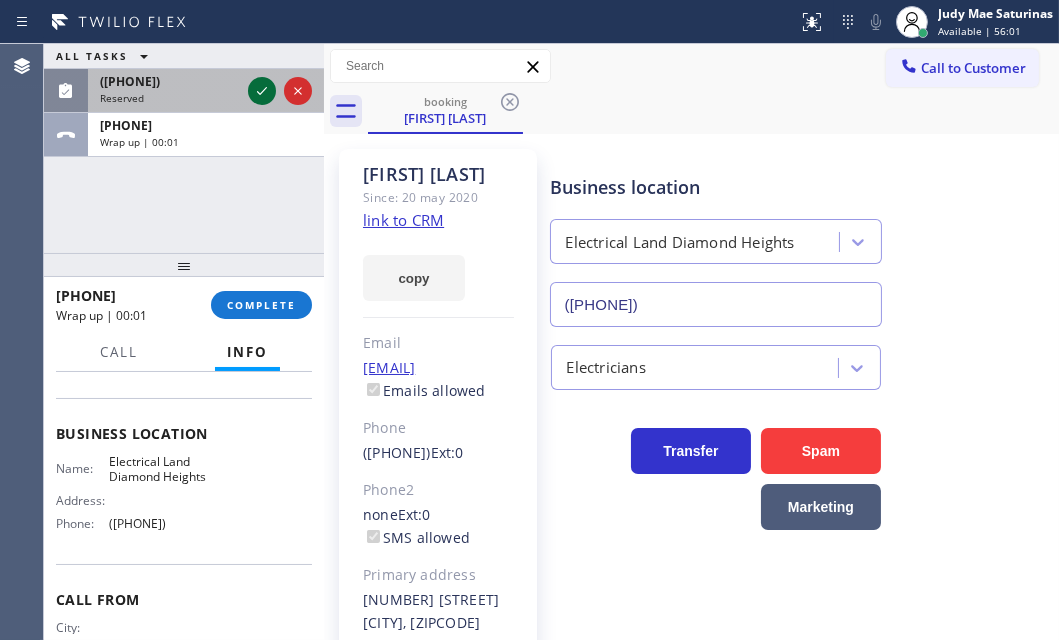 click 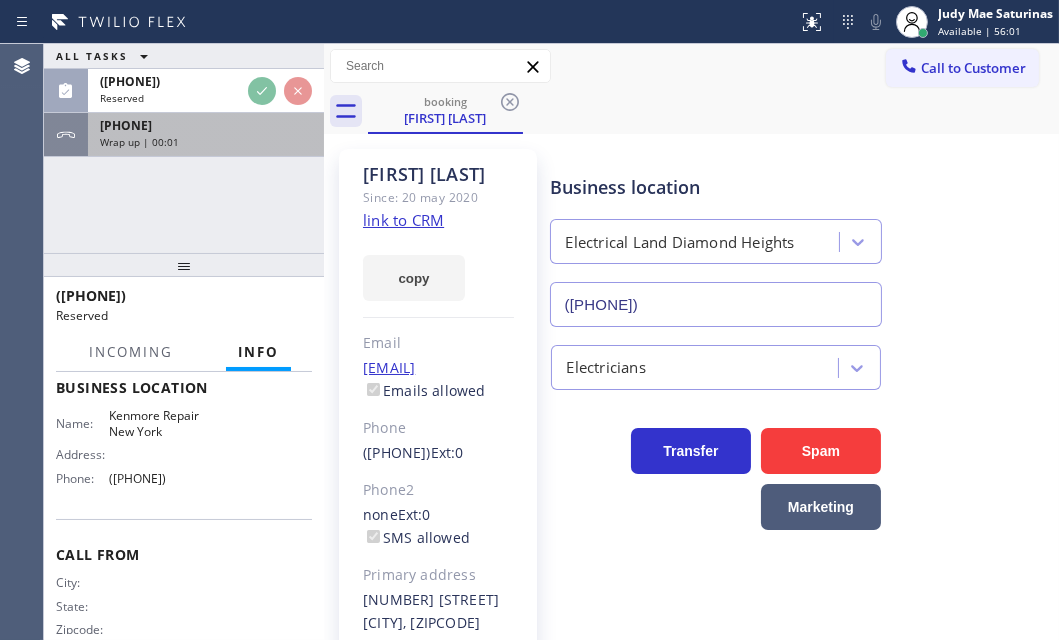 click on "[PHONE]" at bounding box center [206, 125] 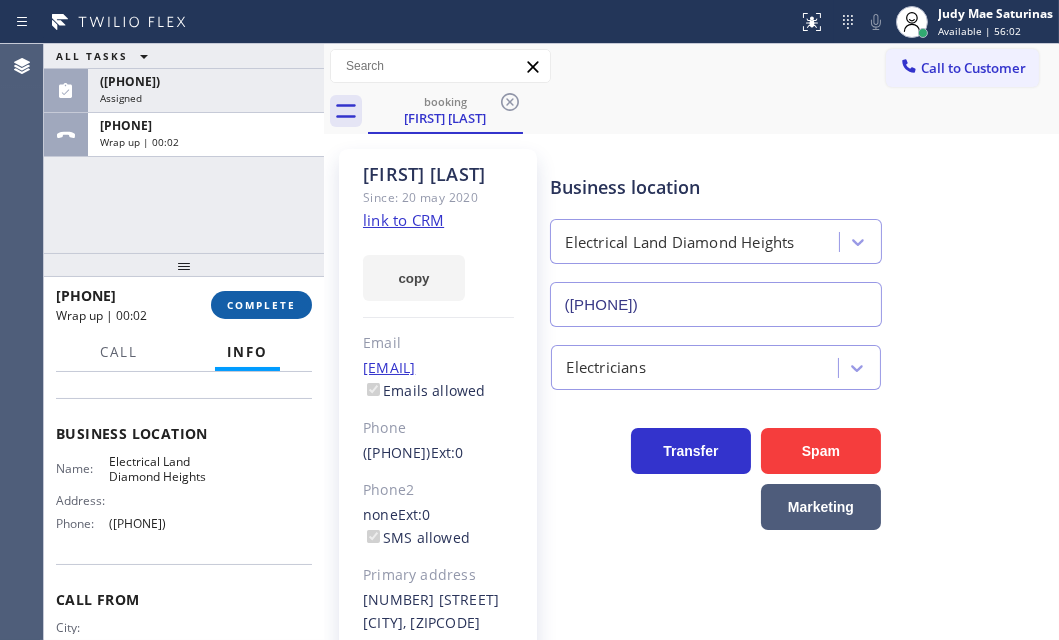 click on "COMPLETE" at bounding box center (261, 305) 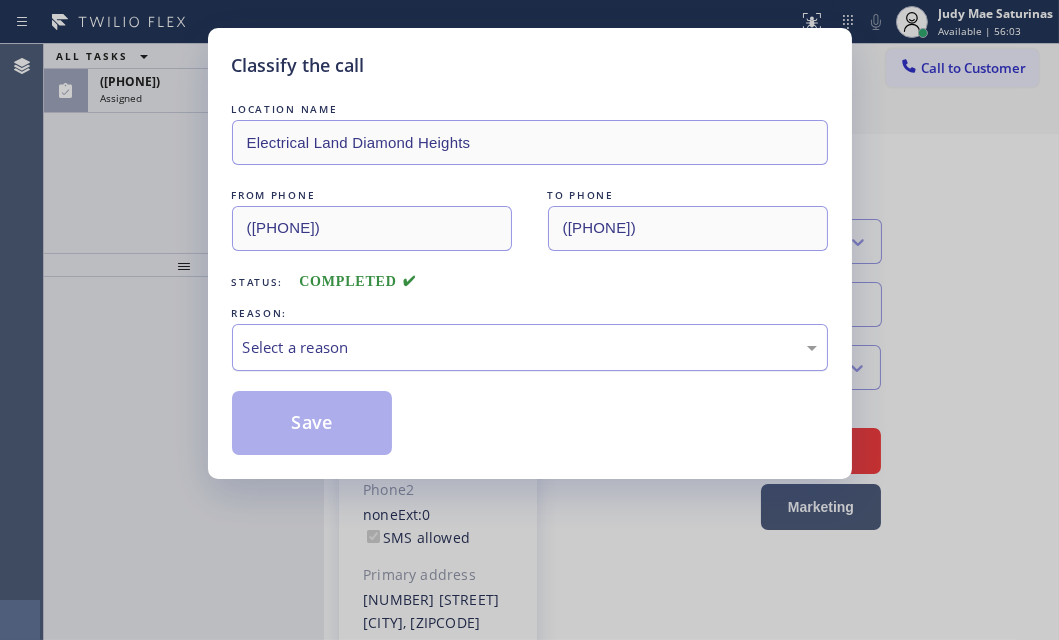 click on "Select a reason" at bounding box center (530, 347) 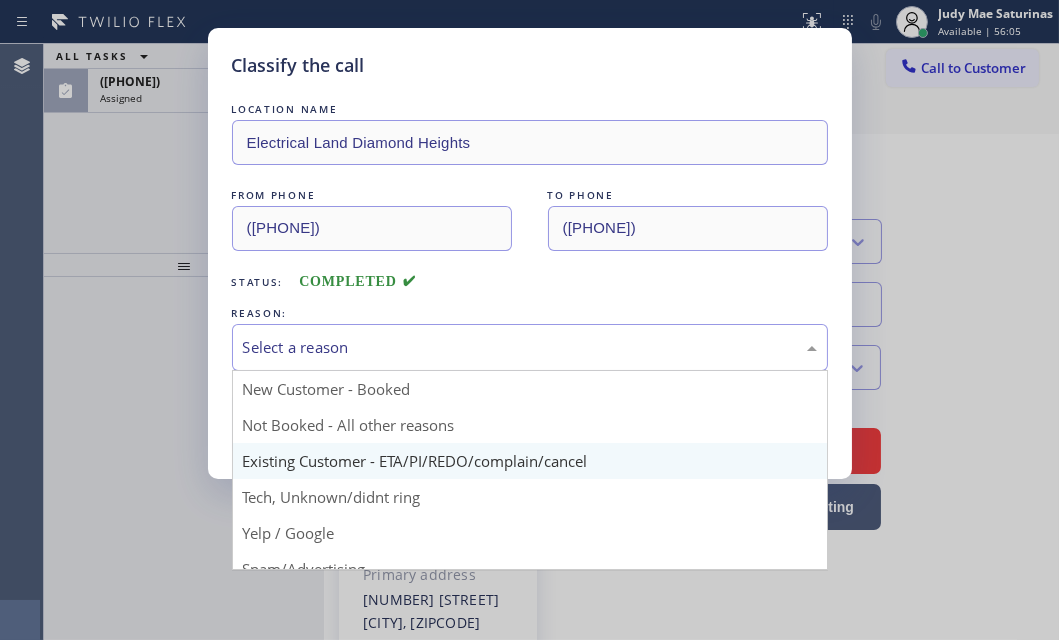 drag, startPoint x: 318, startPoint y: 468, endPoint x: 318, endPoint y: 442, distance: 26 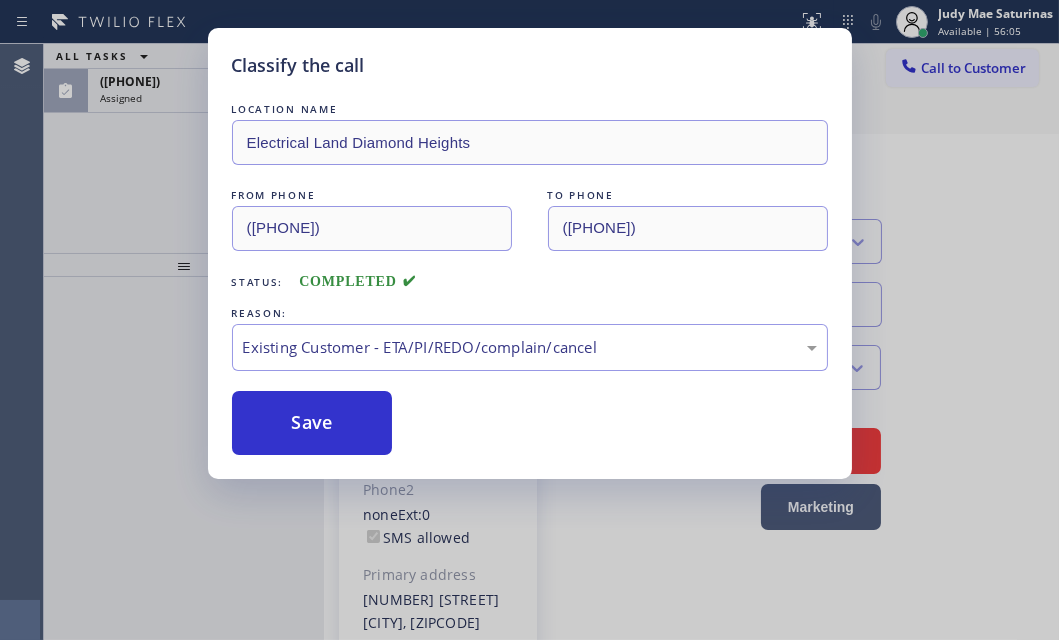 drag, startPoint x: 318, startPoint y: 424, endPoint x: 260, endPoint y: 280, distance: 155.24174 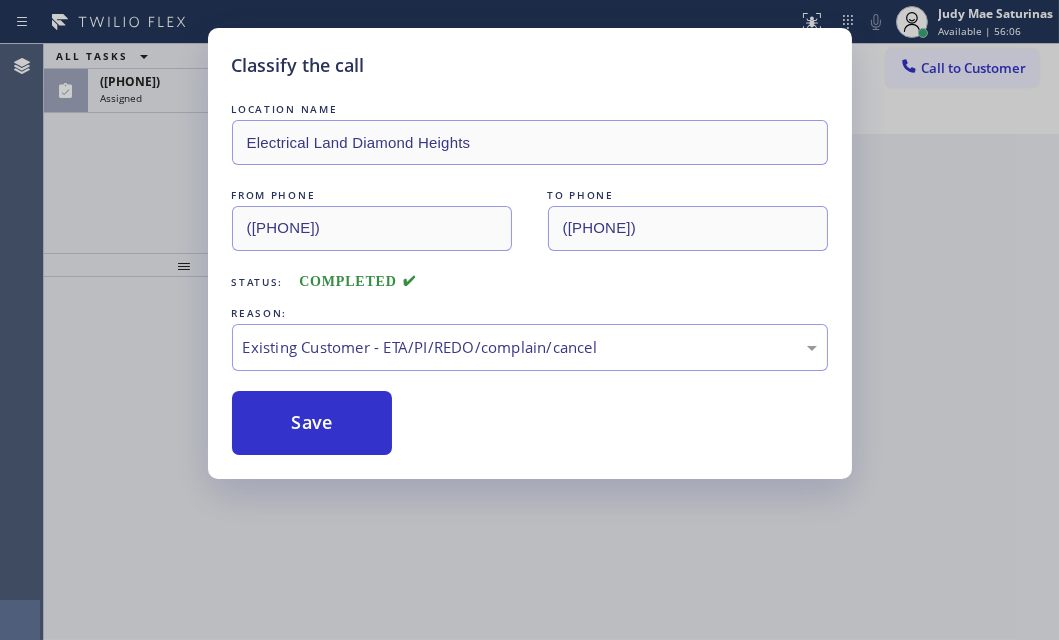 click on "Classify the call LOCATION NAME Electrical Land Diamond Heights FROM PHONE ([PHONE]) TO PHONE ([PHONE]) Status: COMPLETED REASON: Existing Customer - ETA/PI/REDO/complain/cancel Save" at bounding box center [529, 320] 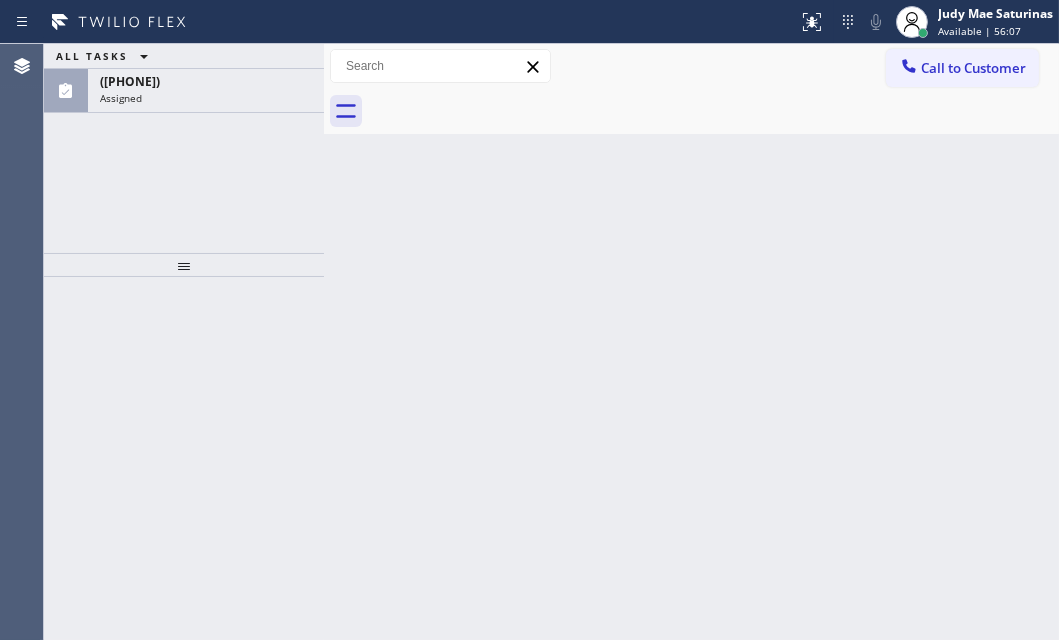 click on "([PHONE]) Assigned" at bounding box center [202, 91] 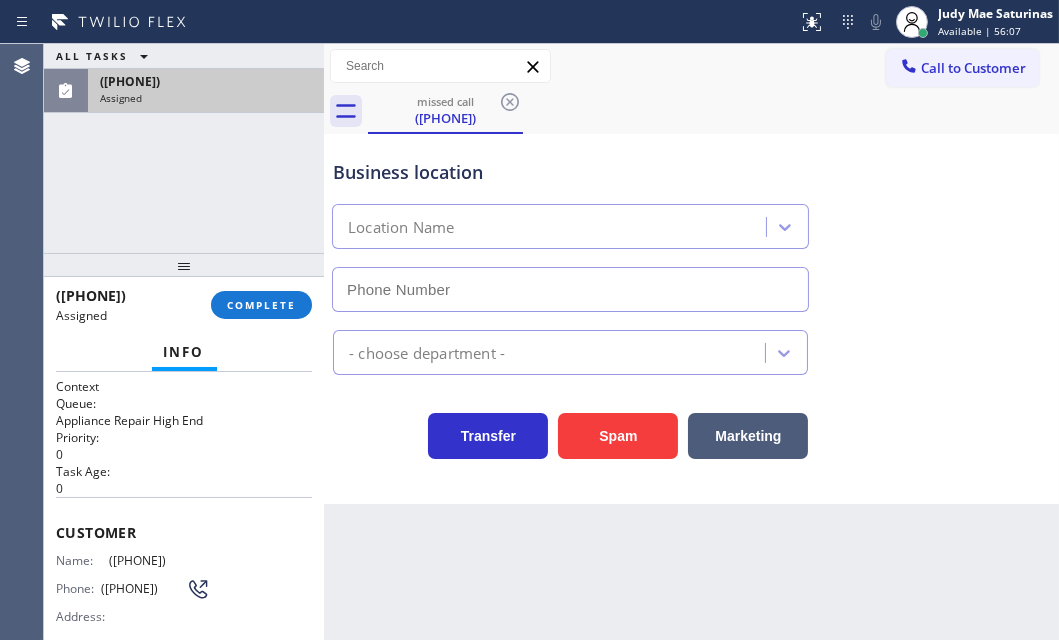 click on "([PHONE]) Assigned" at bounding box center (202, 91) 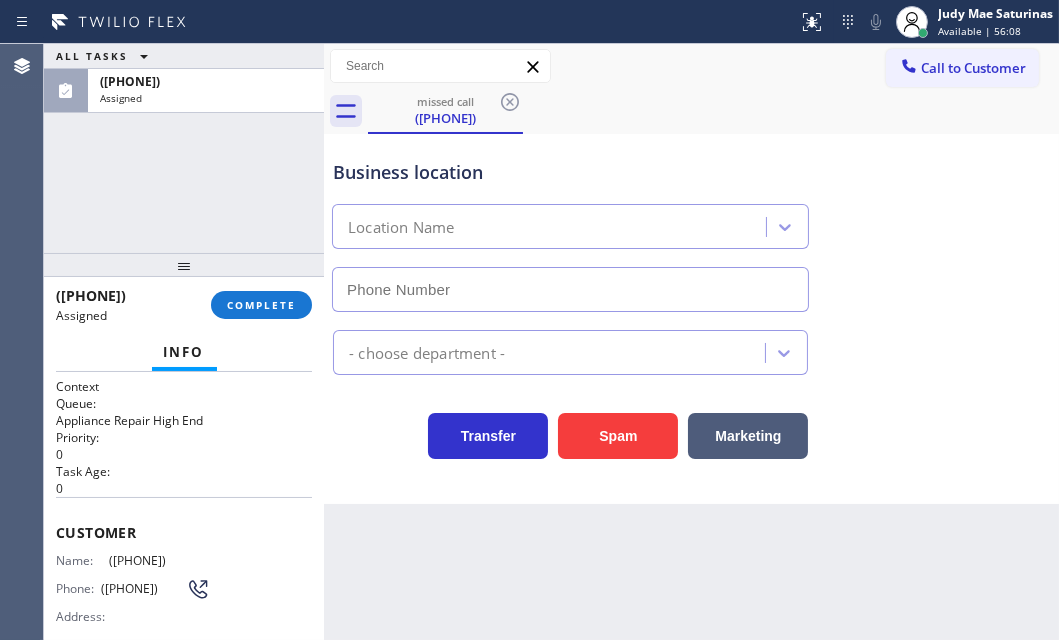 type on "([PHONE])" 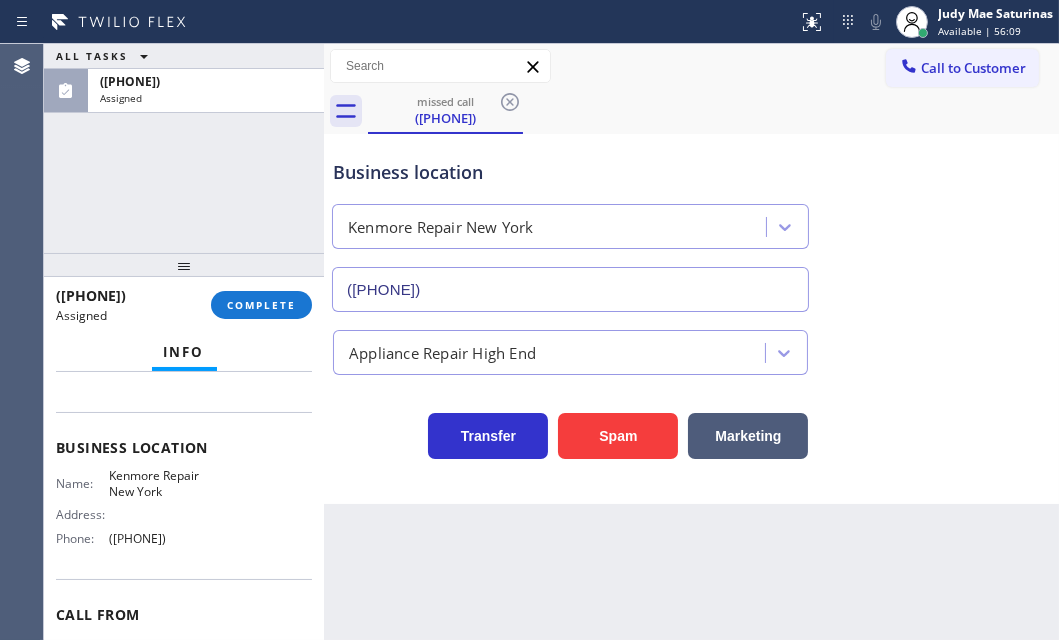 scroll, scrollTop: 272, scrollLeft: 0, axis: vertical 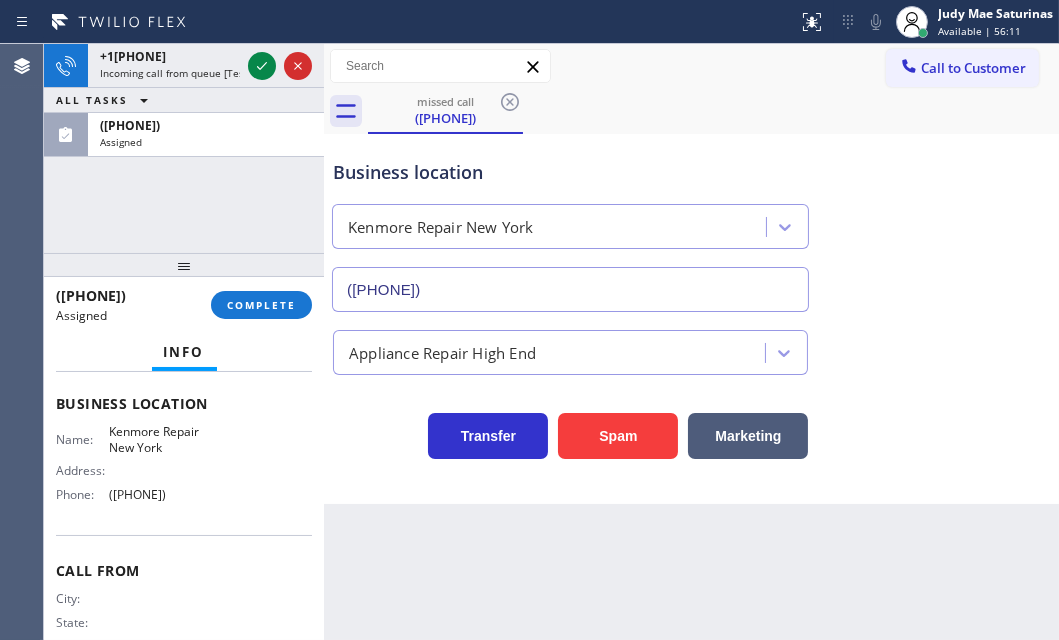 drag, startPoint x: 188, startPoint y: 493, endPoint x: 119, endPoint y: 529, distance: 77.82673 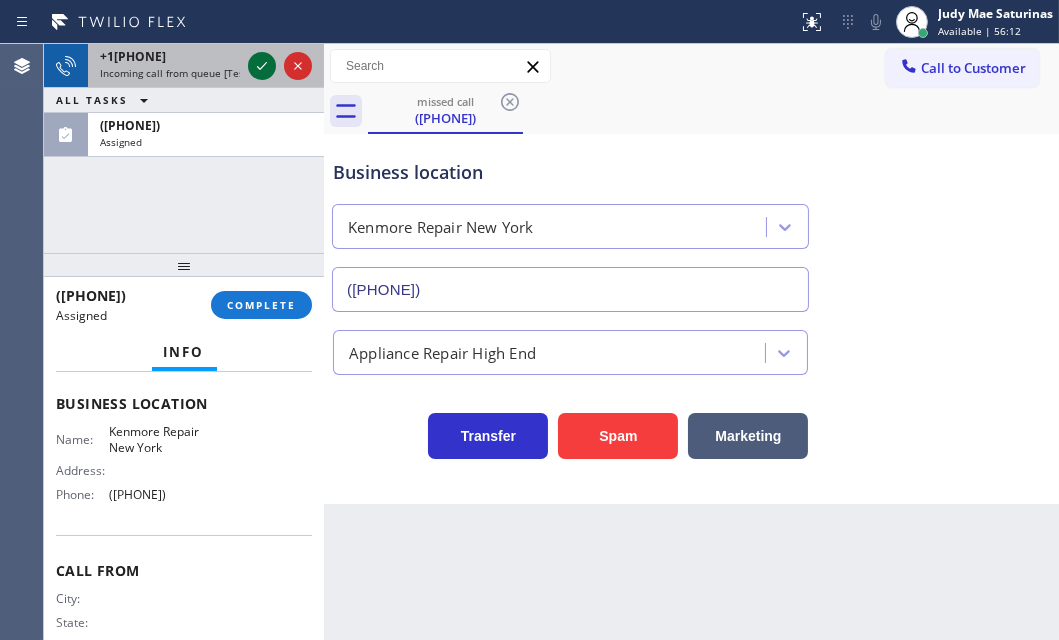 click at bounding box center (262, 66) 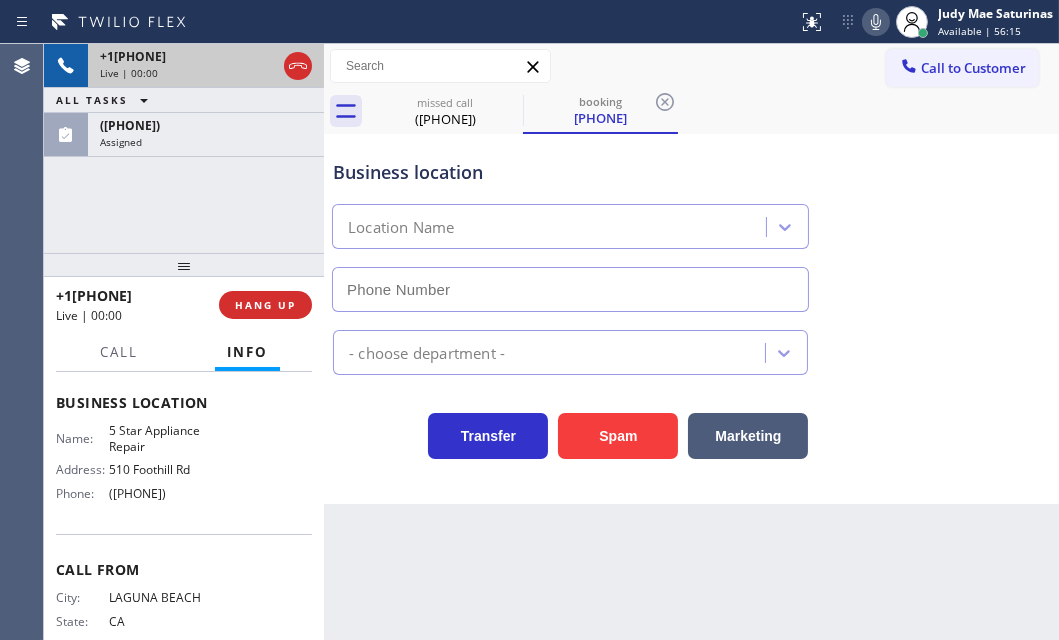 type on "([PHONE])" 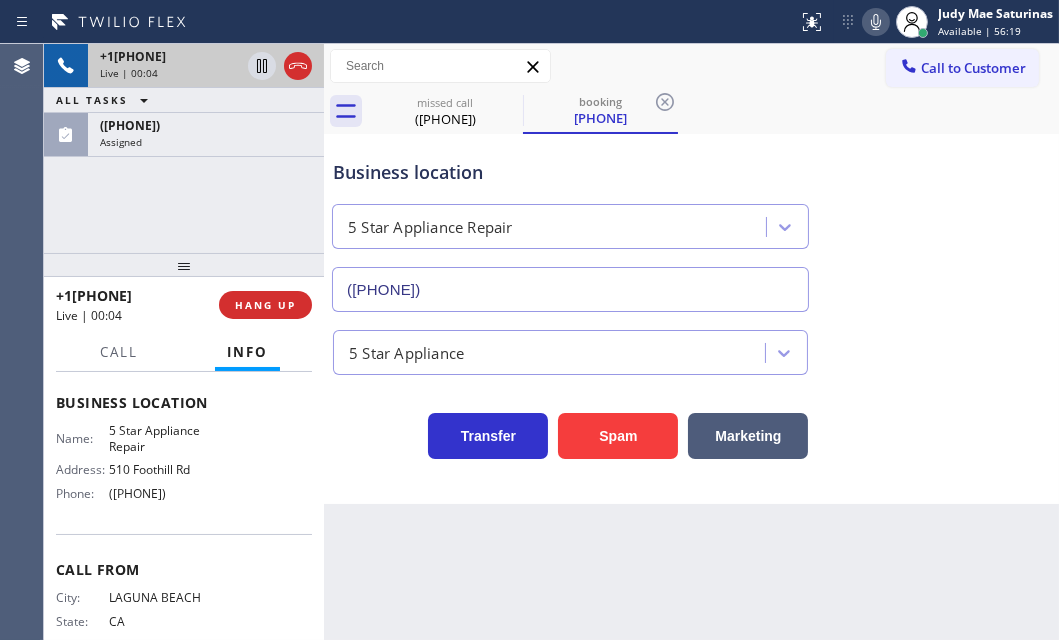 click on "Live | 00:04" at bounding box center (170, 73) 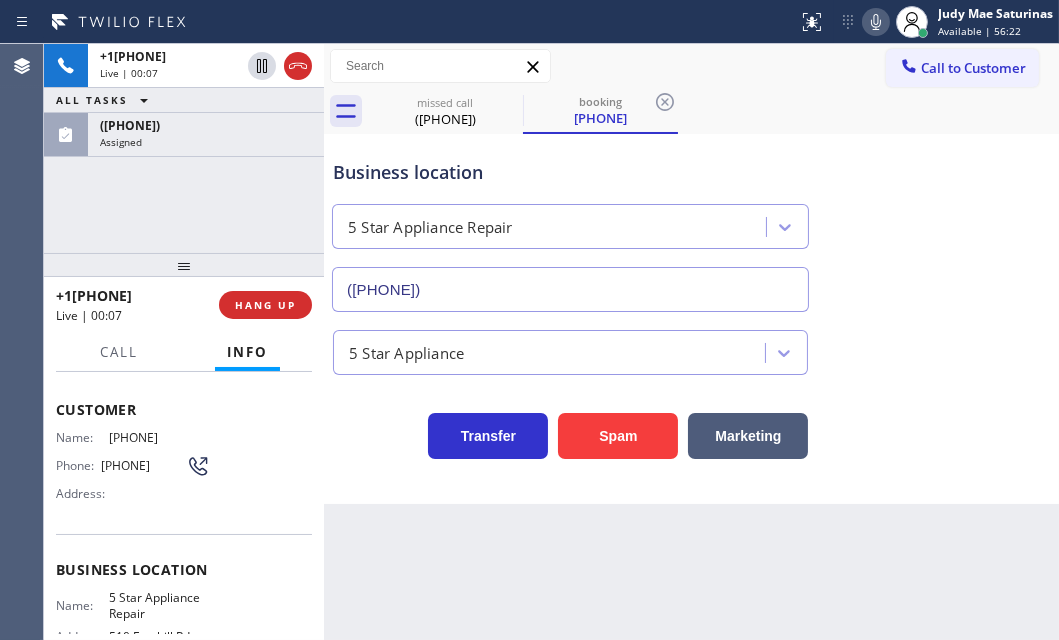 scroll, scrollTop: 74, scrollLeft: 0, axis: vertical 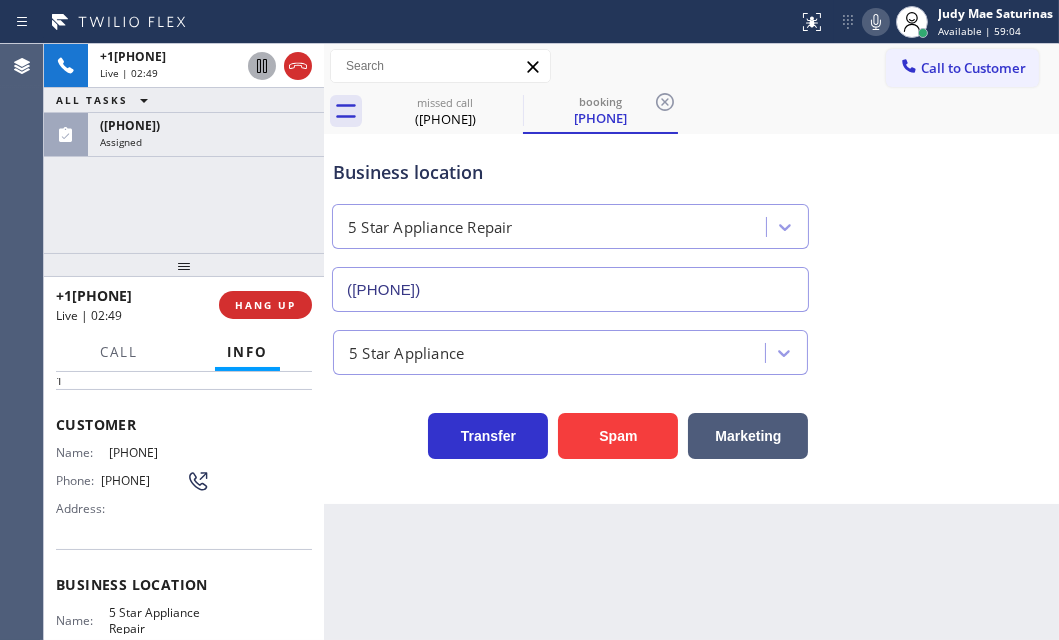 click 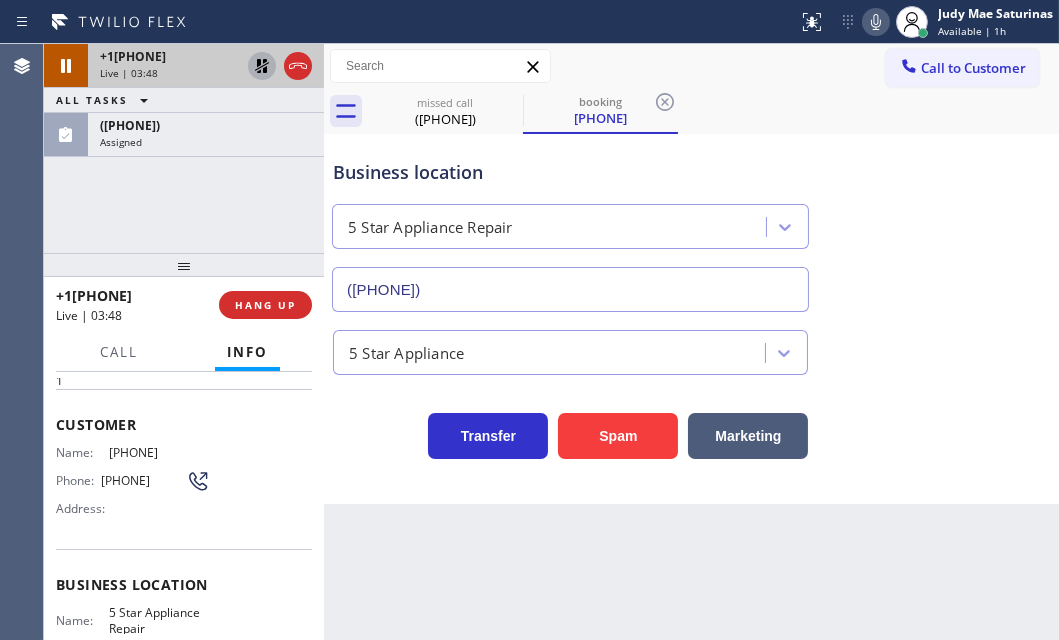 click on "Live | 03:48" at bounding box center [170, 73] 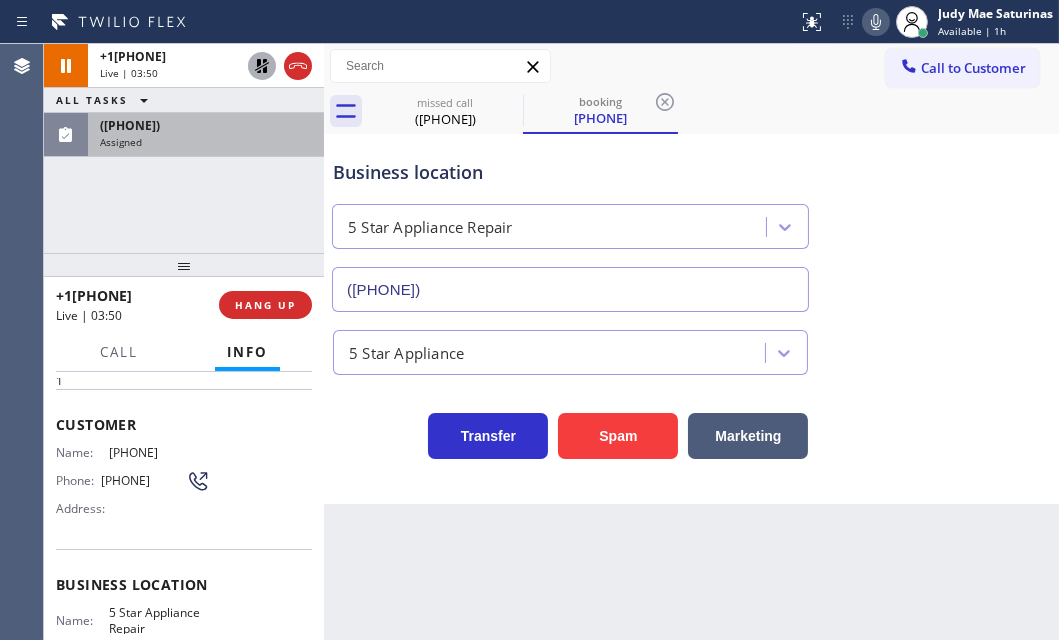 click on "Assigned" at bounding box center (206, 142) 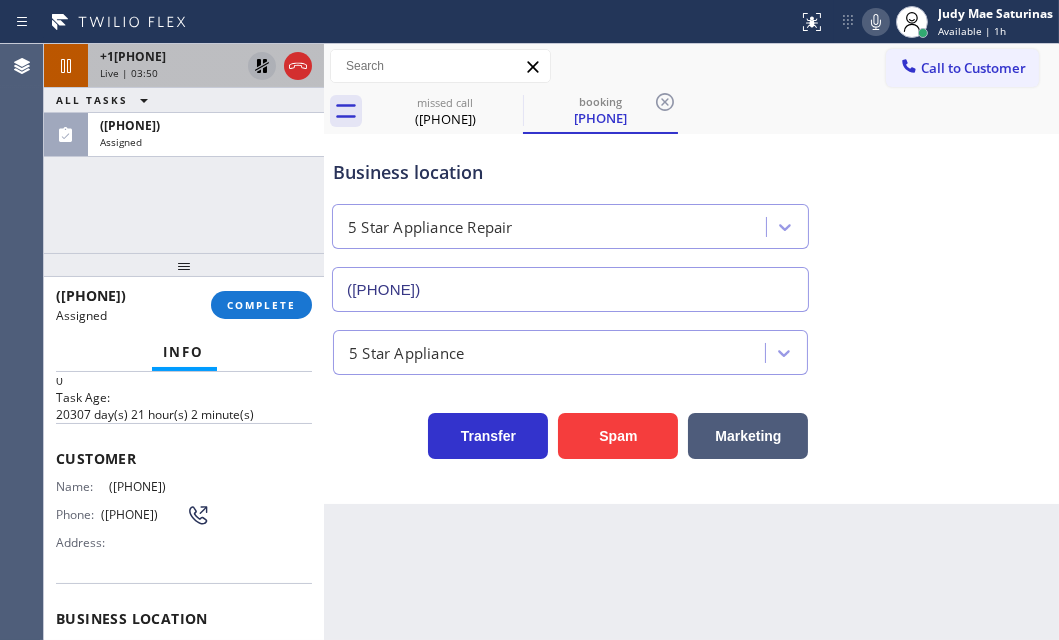 click on "Live | 03:50" at bounding box center (170, 73) 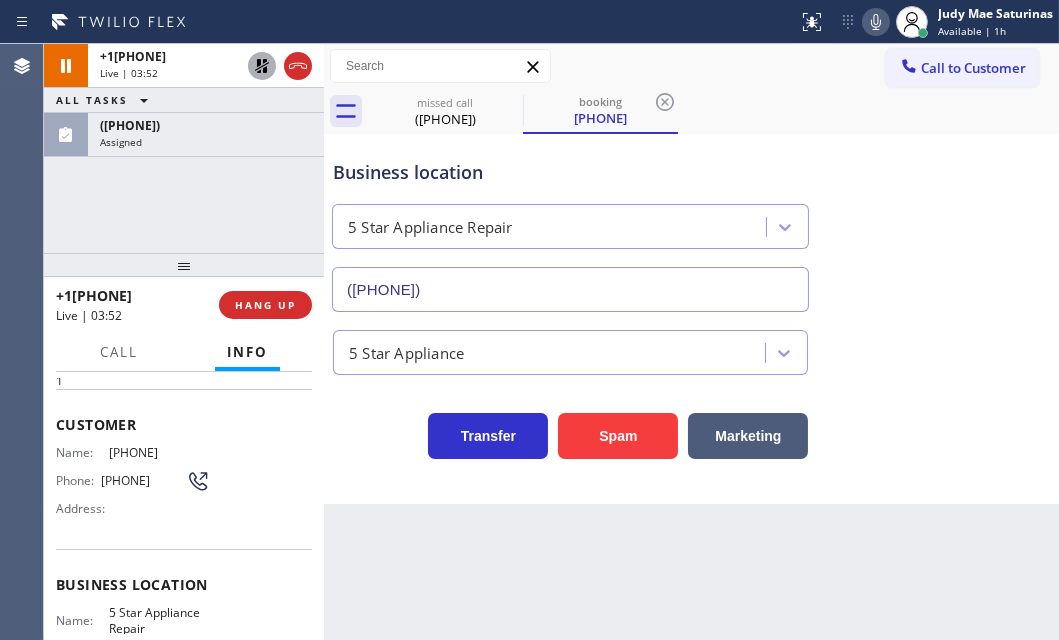drag, startPoint x: 201, startPoint y: 443, endPoint x: 107, endPoint y: 446, distance: 94.04786 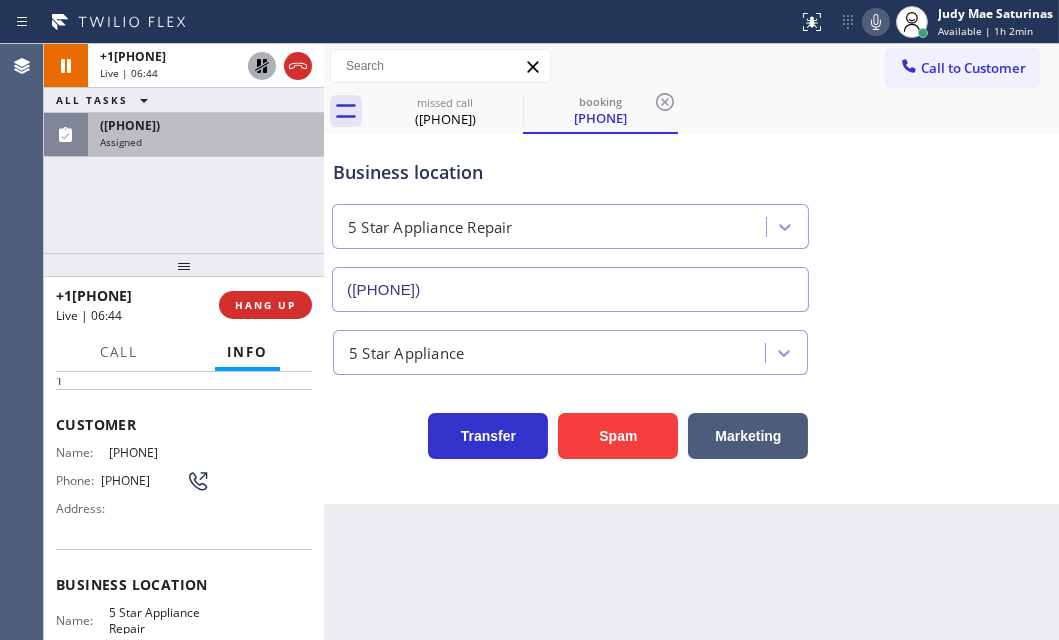 click on "([PHONE])" at bounding box center [206, 125] 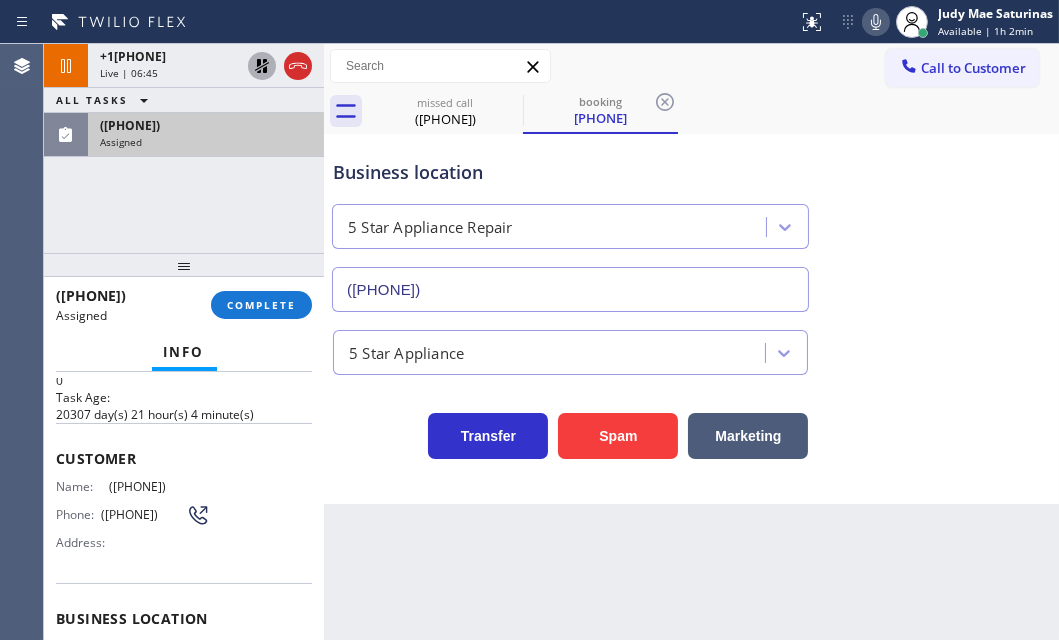 click on "([PHONE])" at bounding box center (206, 125) 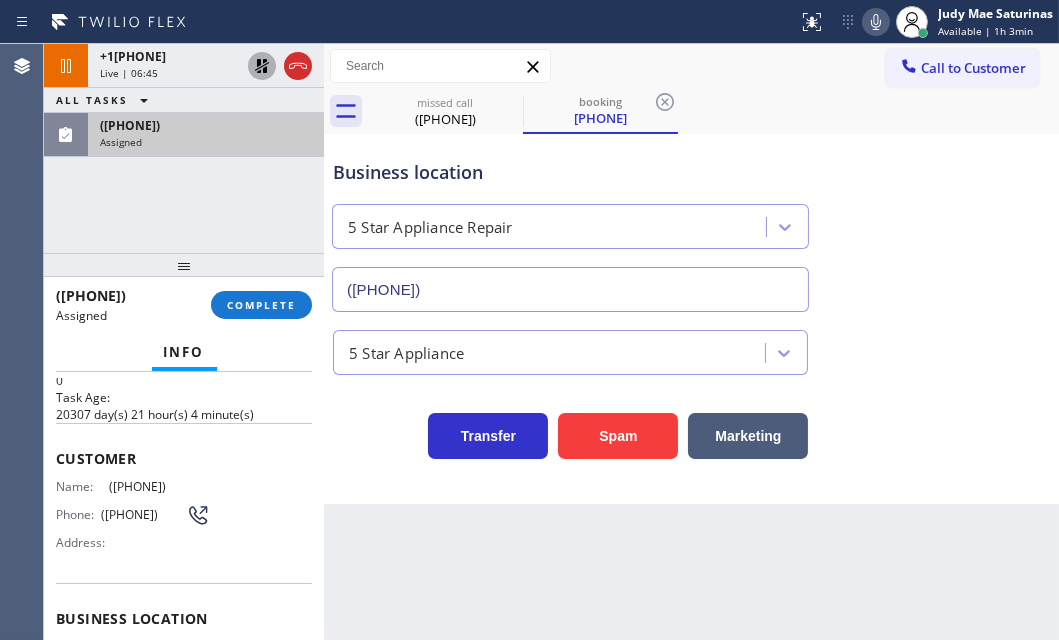 click on "([PHONE])" at bounding box center [206, 125] 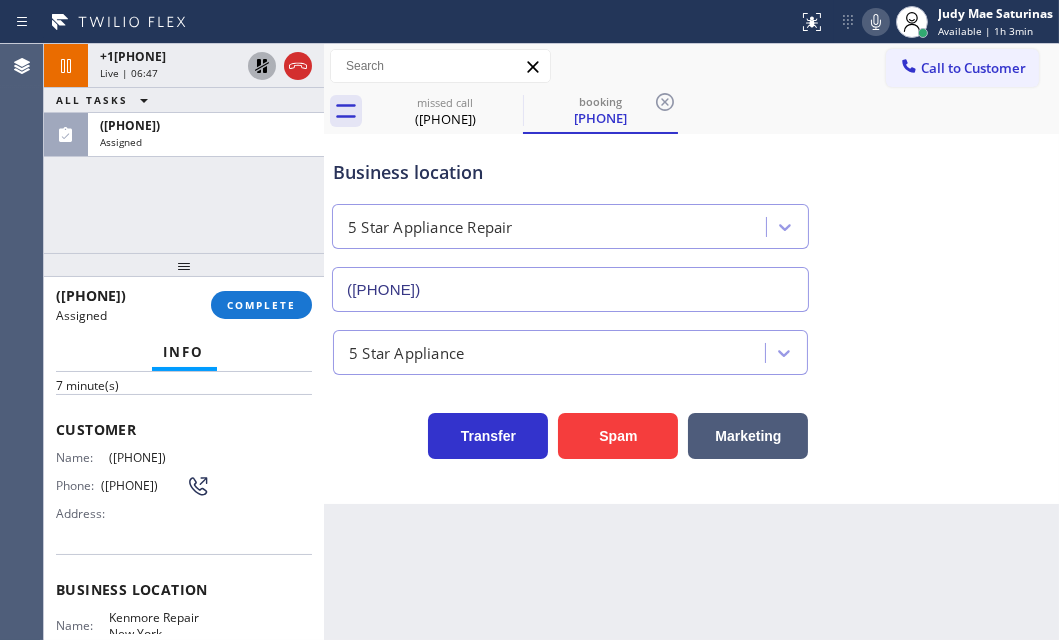 scroll, scrollTop: 71, scrollLeft: 0, axis: vertical 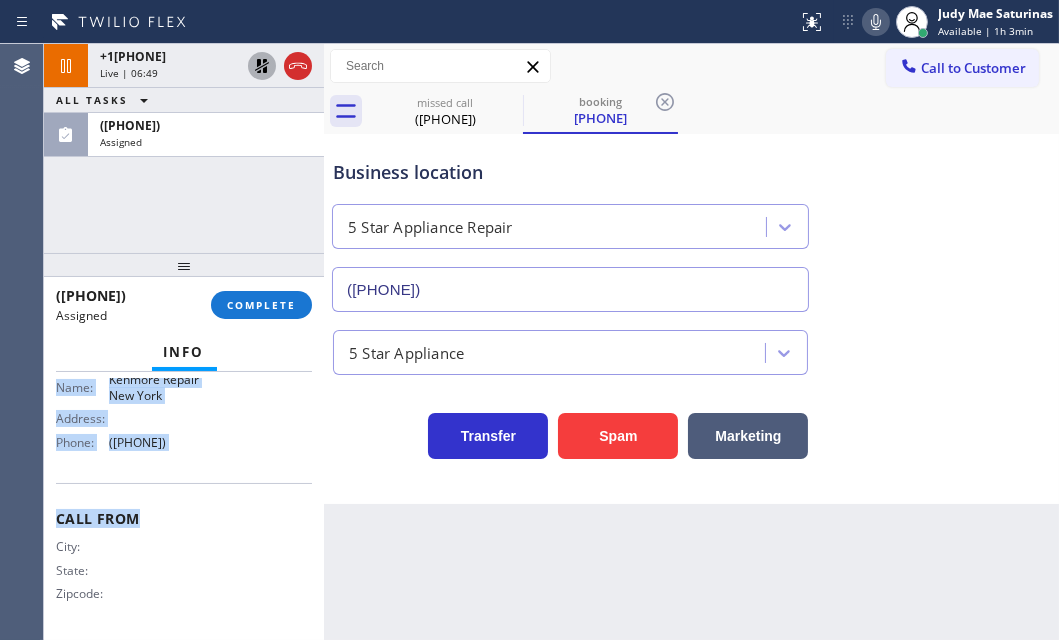 drag, startPoint x: 59, startPoint y: 450, endPoint x: 219, endPoint y: 442, distance: 160.19987 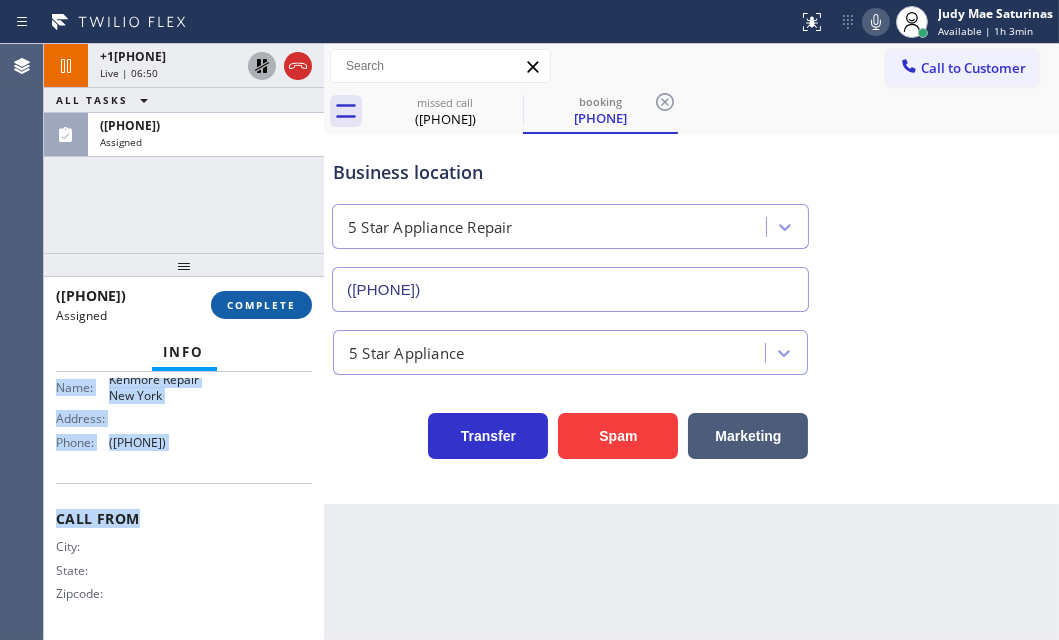 click on "COMPLETE" at bounding box center (261, 305) 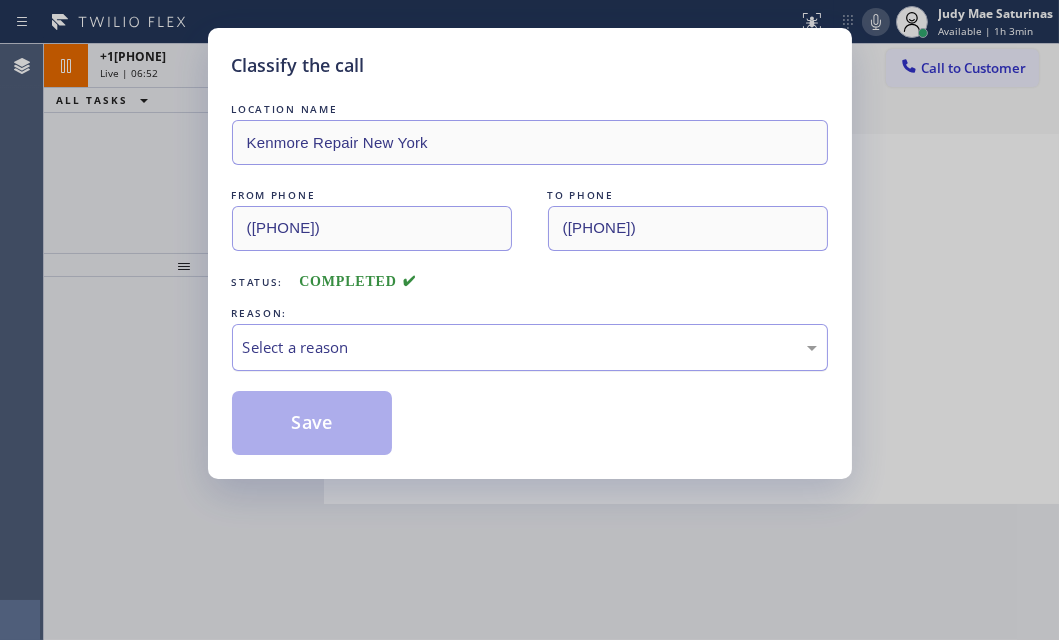 click on "Select a reason" at bounding box center [530, 347] 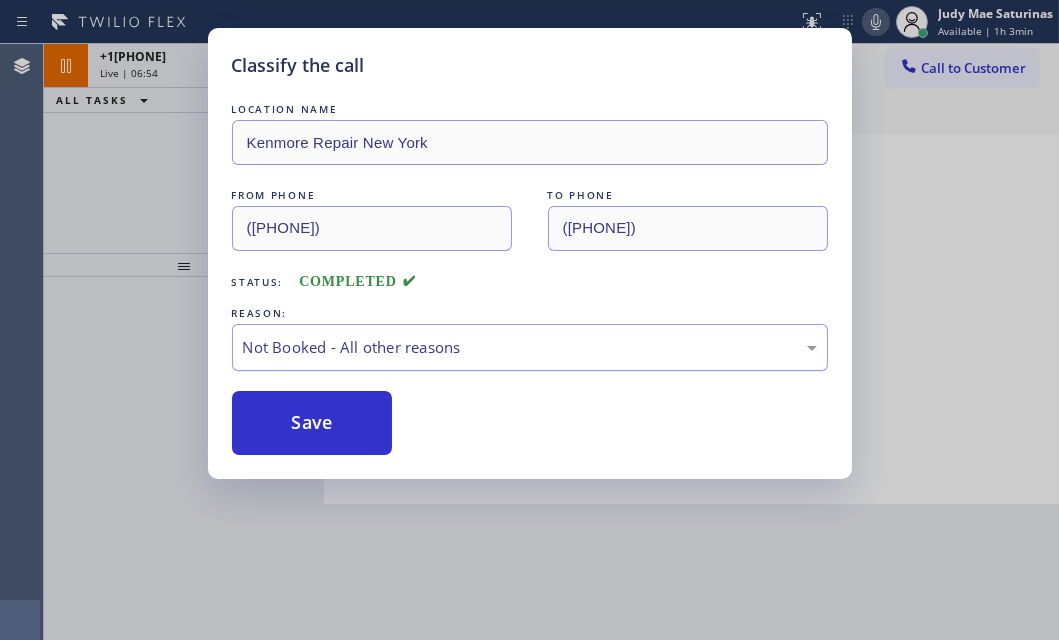 click on "Not Booked - All other reasons" at bounding box center [530, 347] 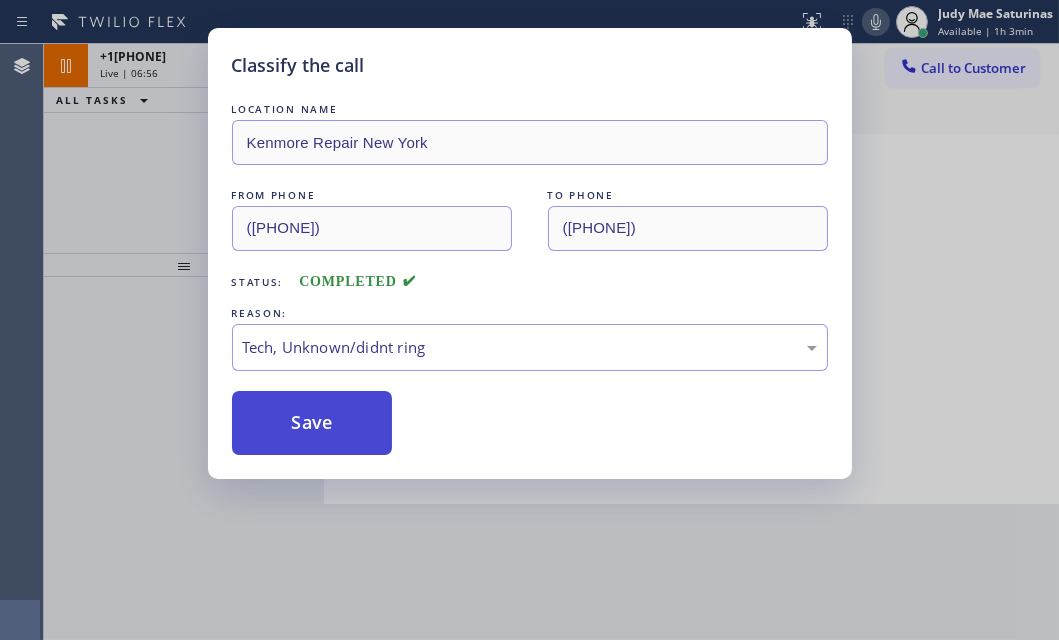 drag, startPoint x: 338, startPoint y: 412, endPoint x: 1017, endPoint y: 337, distance: 683.1296 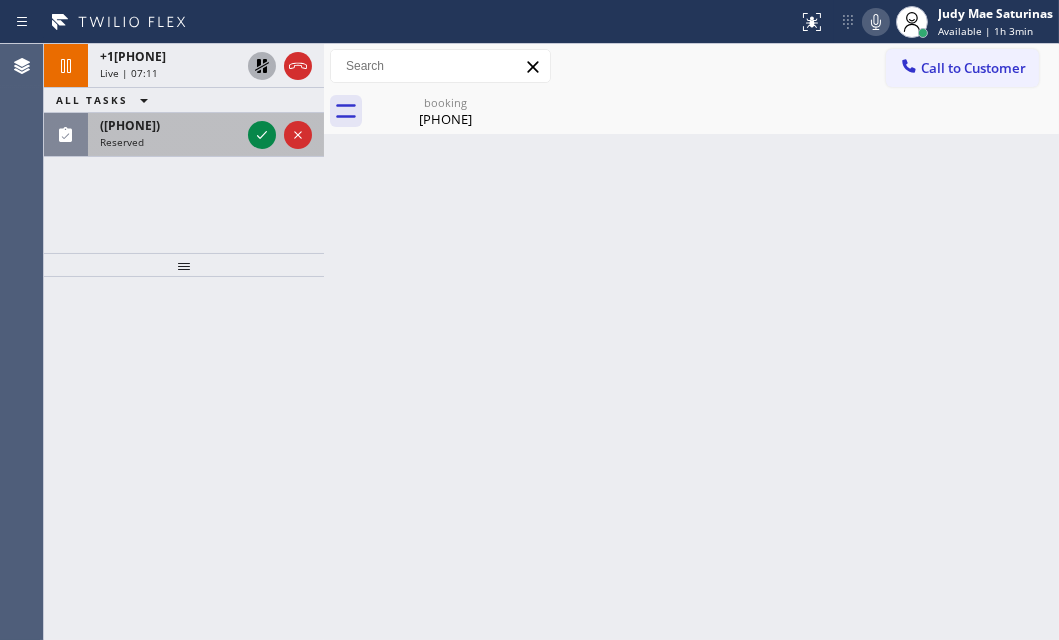 drag, startPoint x: 254, startPoint y: 134, endPoint x: 288, endPoint y: 148, distance: 36.769554 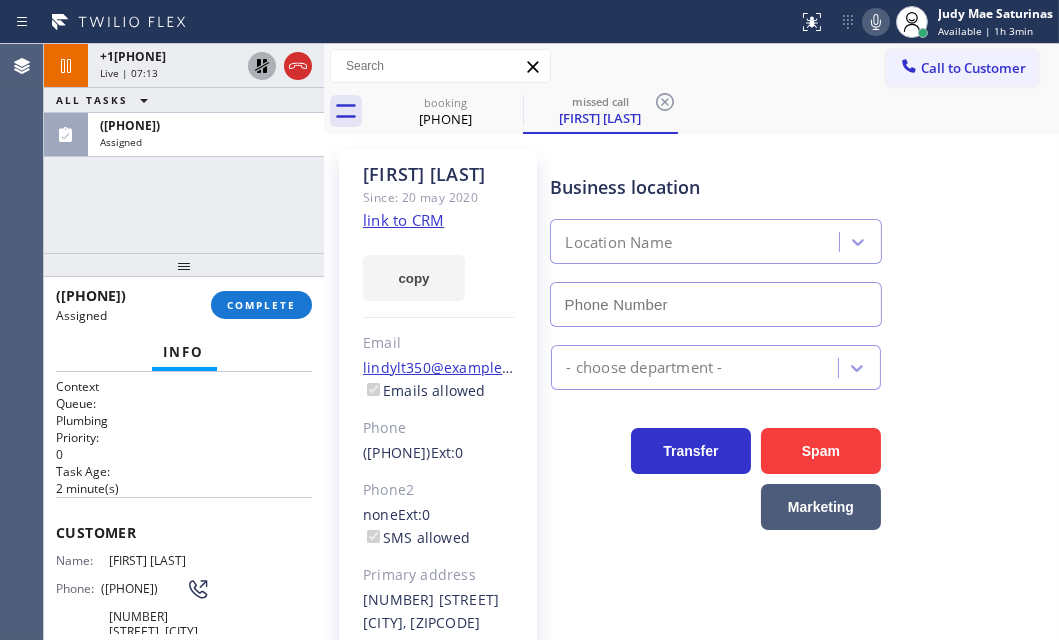 type on "[PHONE]" 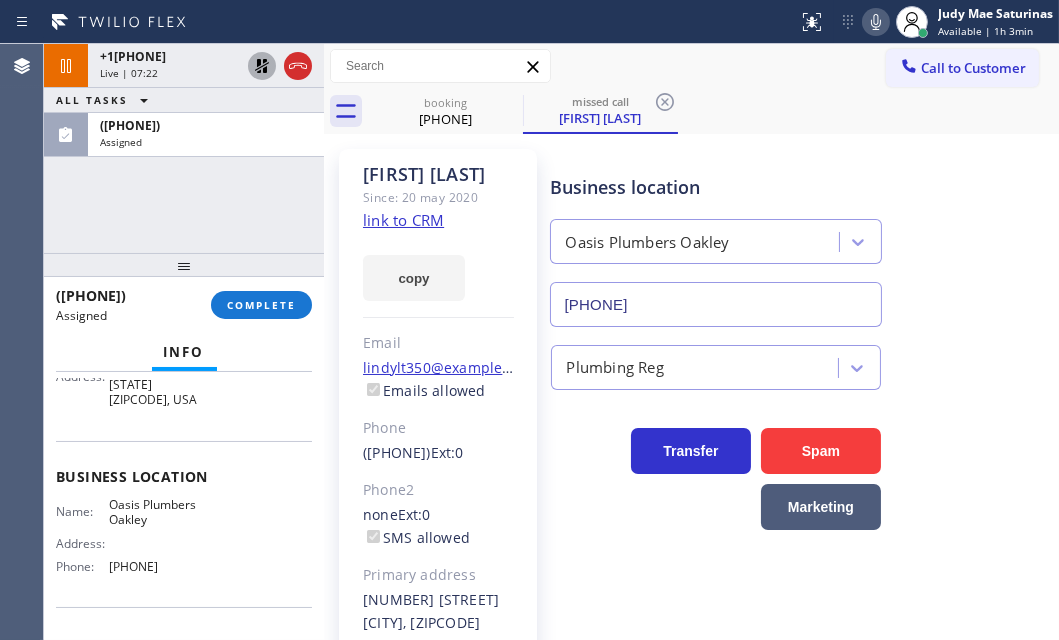 scroll, scrollTop: 272, scrollLeft: 0, axis: vertical 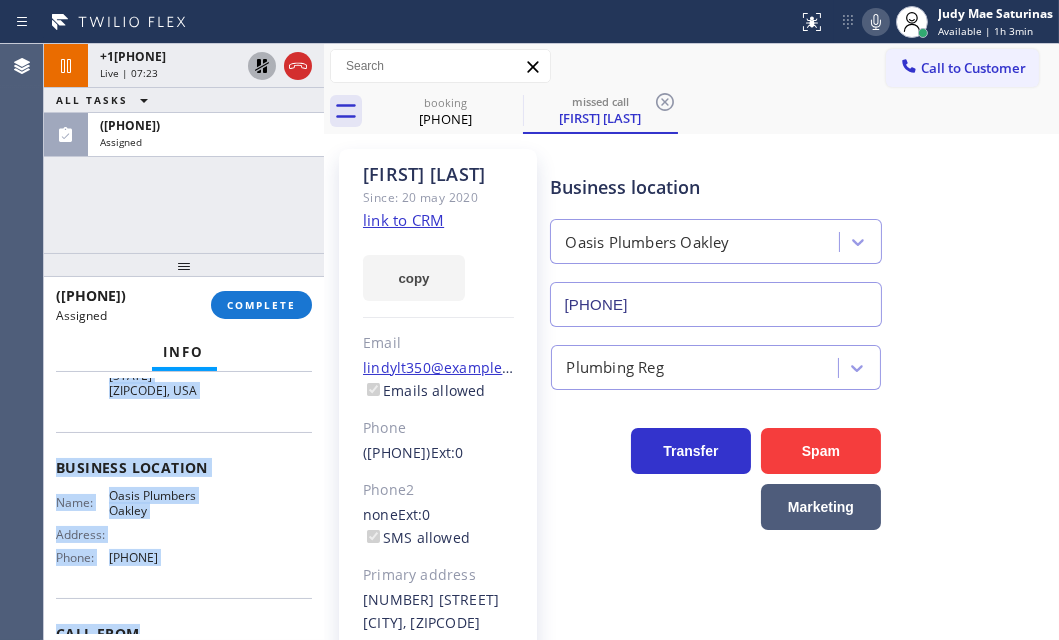 drag, startPoint x: 46, startPoint y: 524, endPoint x: 205, endPoint y: 584, distance: 169.9441 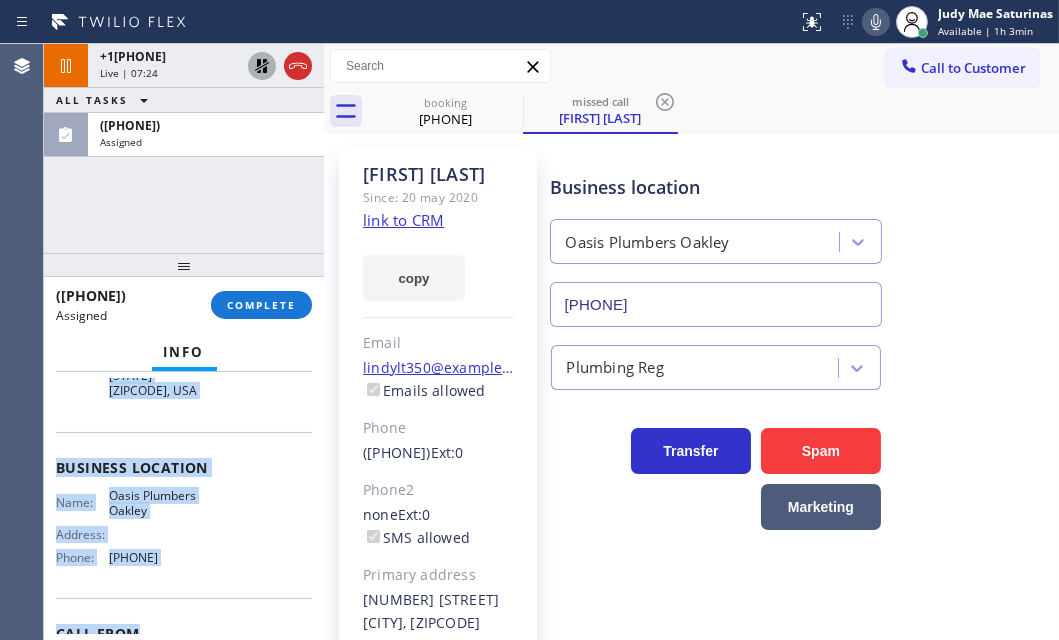 click on "Business location Name: Oasis Plumbers [CITY] Address:   Phone: ([PHONE])" at bounding box center (184, 515) 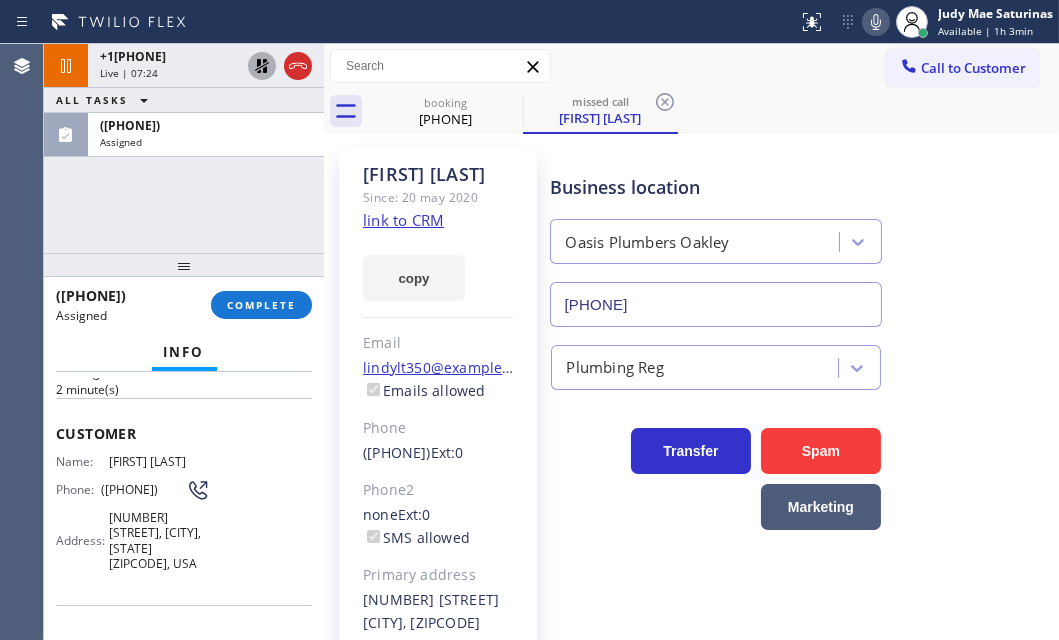 scroll, scrollTop: 90, scrollLeft: 0, axis: vertical 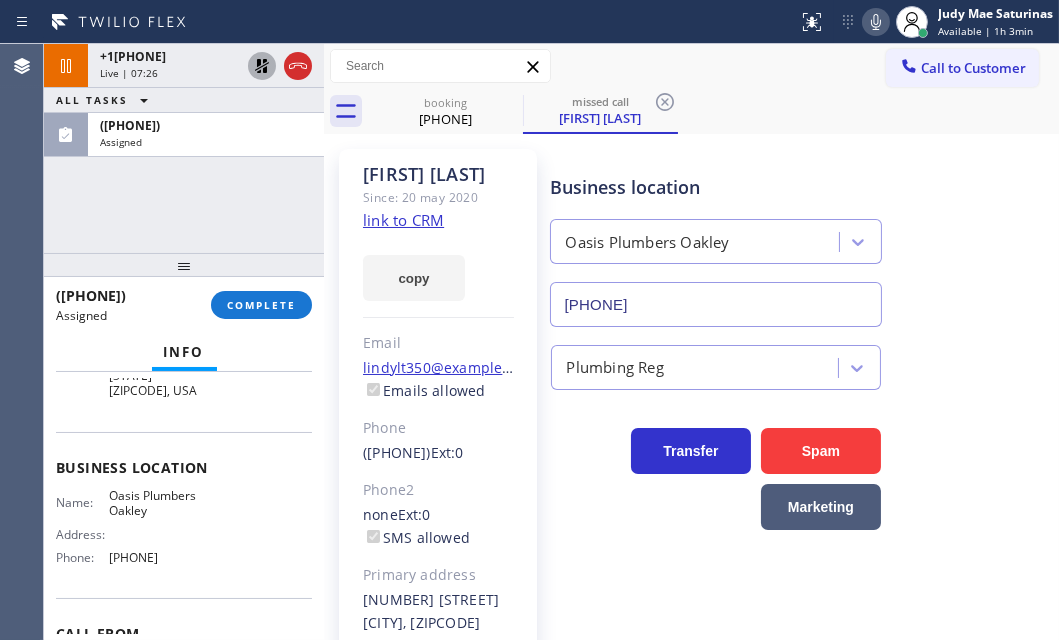 drag, startPoint x: 127, startPoint y: 499, endPoint x: 214, endPoint y: 543, distance: 97.49359 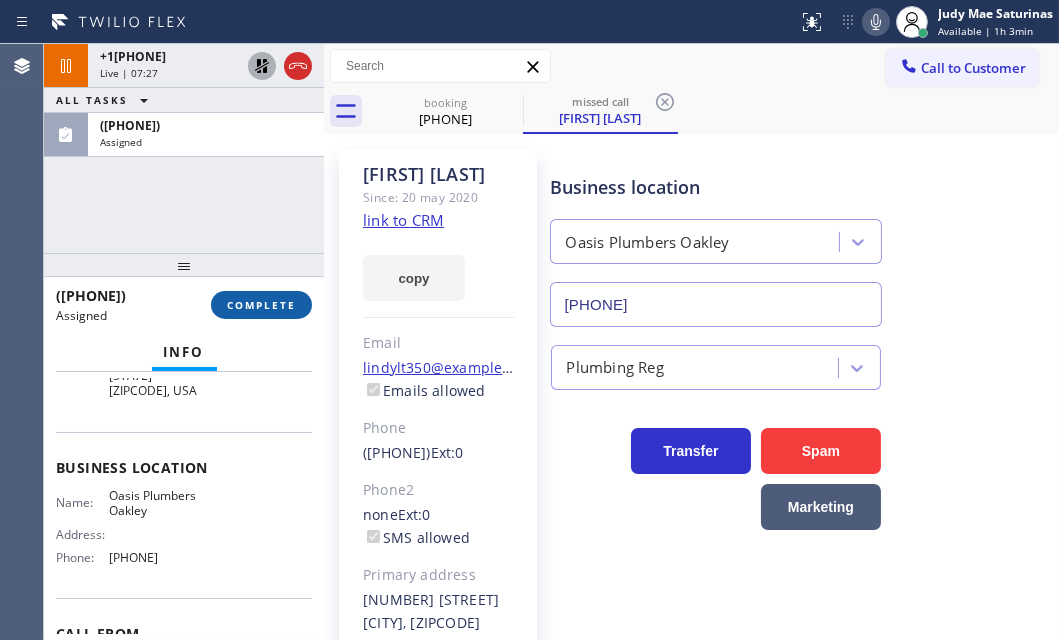 click on "COMPLETE" at bounding box center [261, 305] 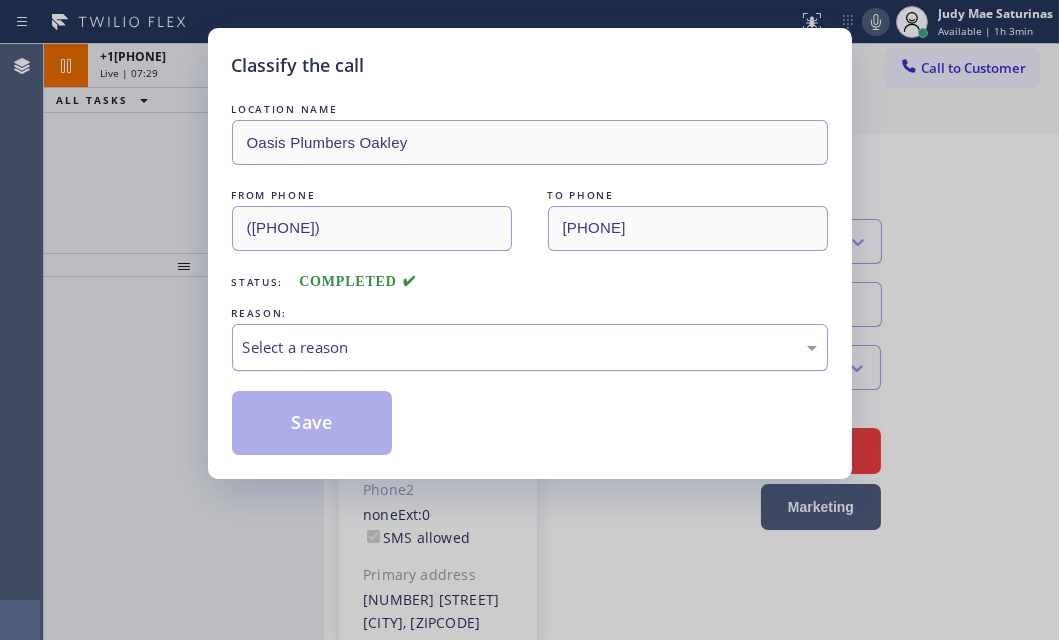 click on "Select a reason" at bounding box center [530, 347] 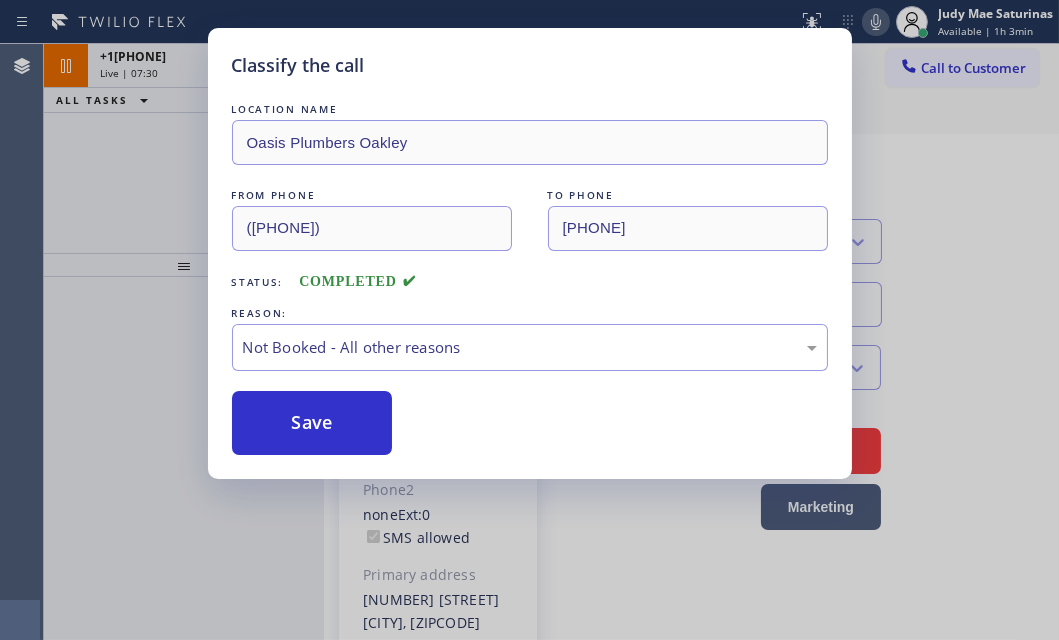 drag, startPoint x: 319, startPoint y: 420, endPoint x: 754, endPoint y: 443, distance: 435.60764 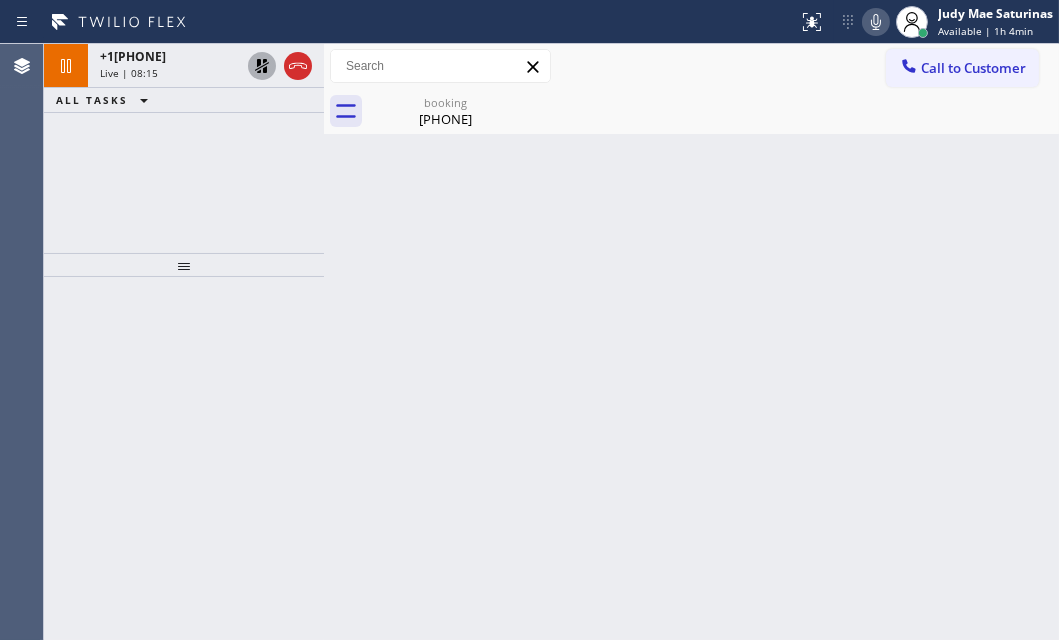 click 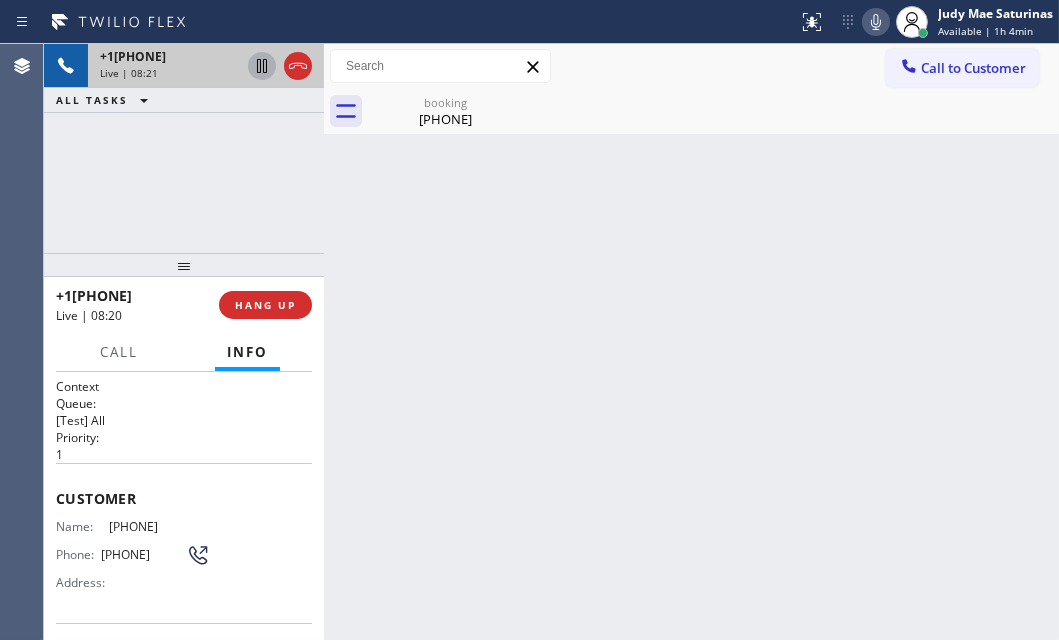 click on "Live | 08:21" at bounding box center [170, 73] 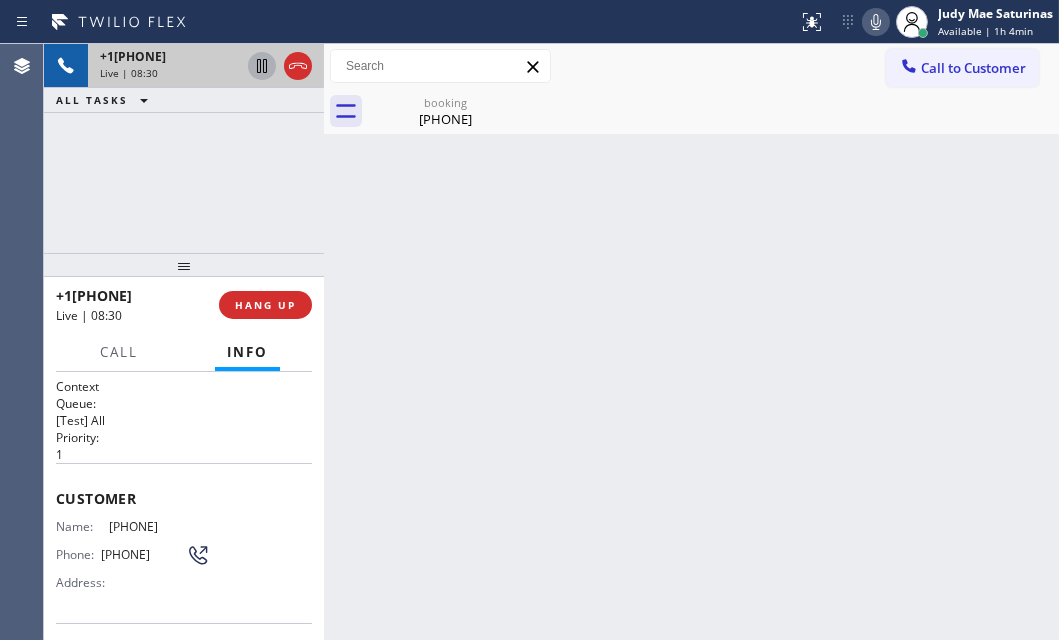 click on "Live | 08:30" at bounding box center (170, 73) 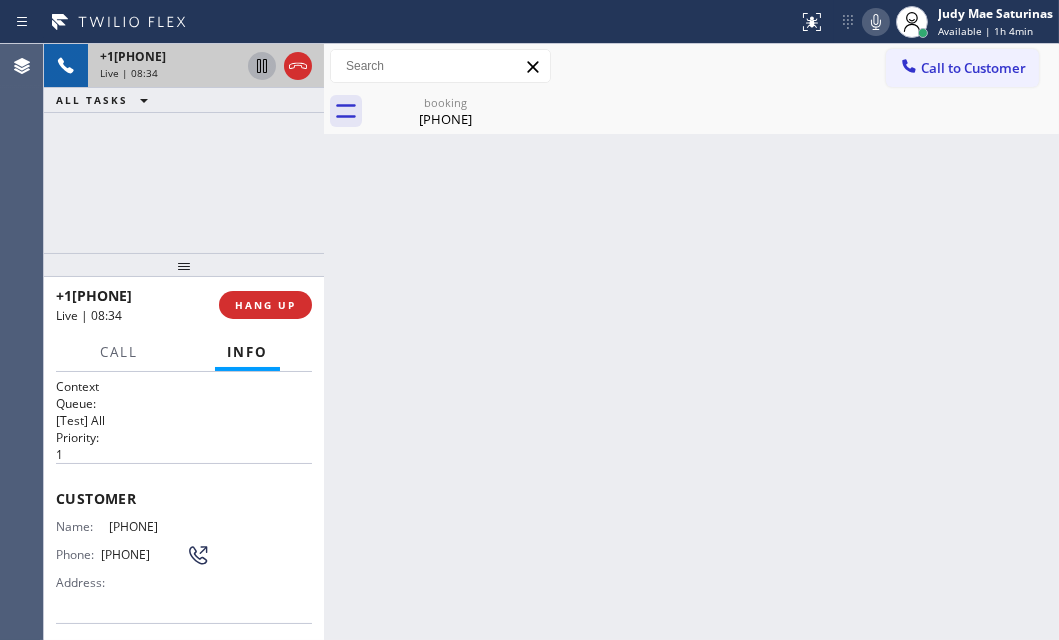 click on "Live | 08:34" at bounding box center [170, 73] 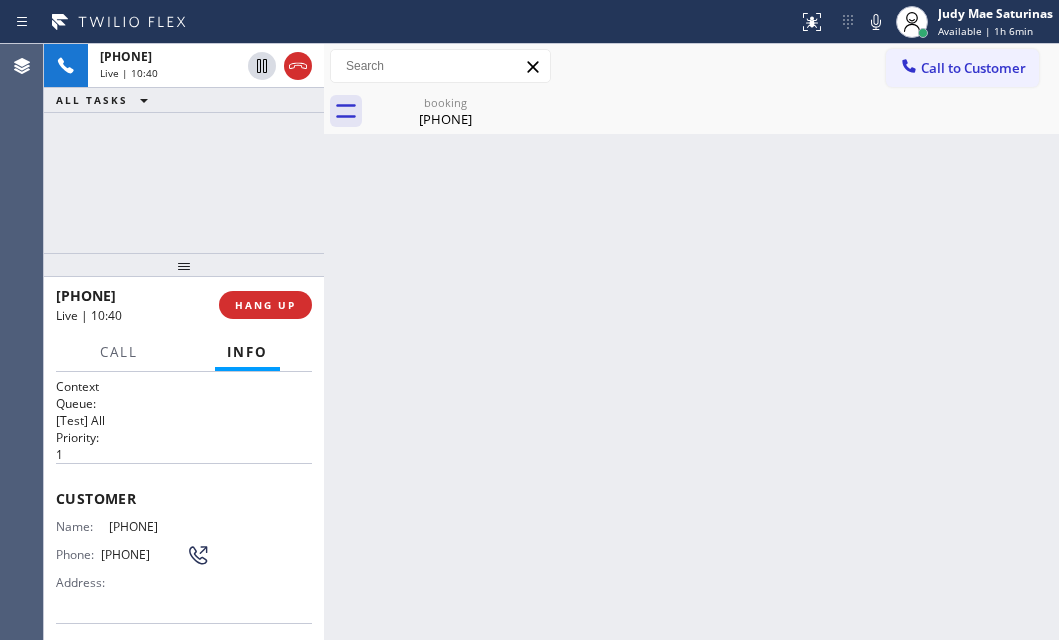 scroll, scrollTop: 0, scrollLeft: 0, axis: both 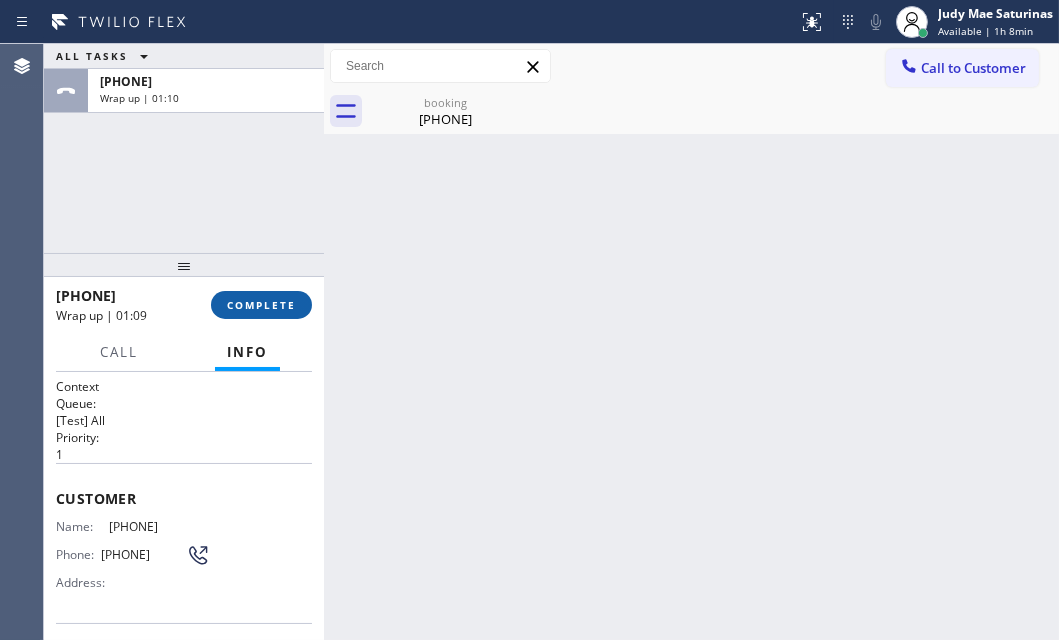 click on "COMPLETE" at bounding box center [261, 305] 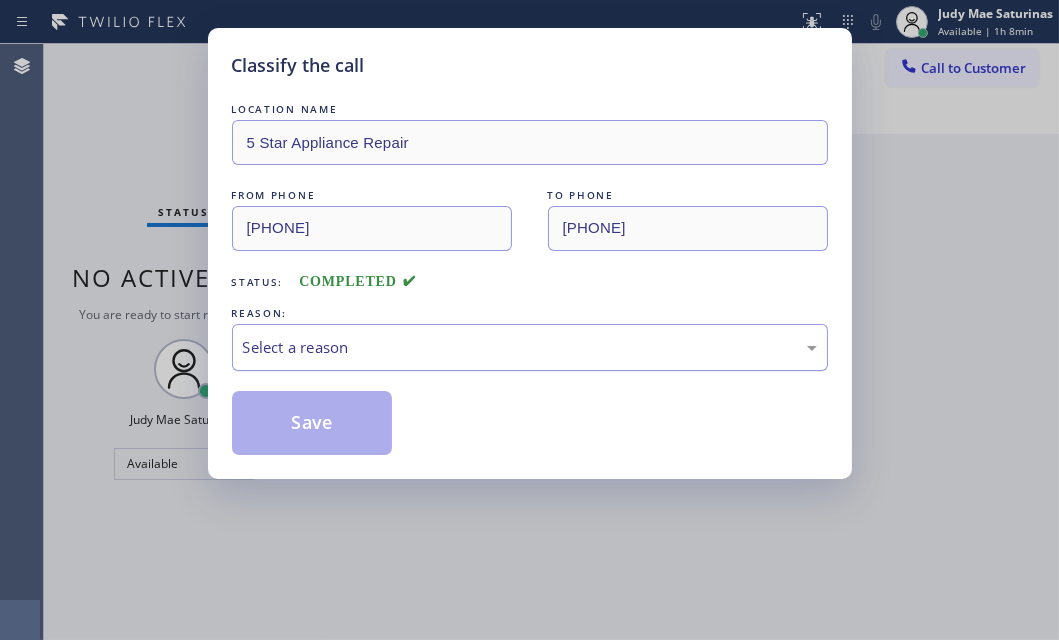 click on "Select a reason" at bounding box center (530, 347) 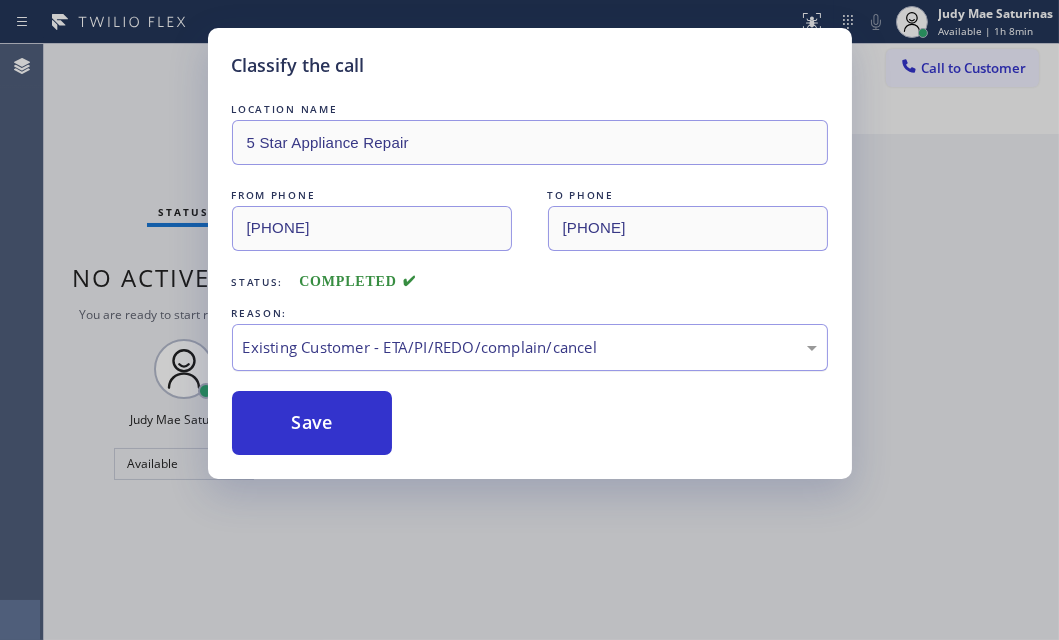 click on "Existing Customer - ETA/PI/REDO/complain/cancel" at bounding box center (530, 347) 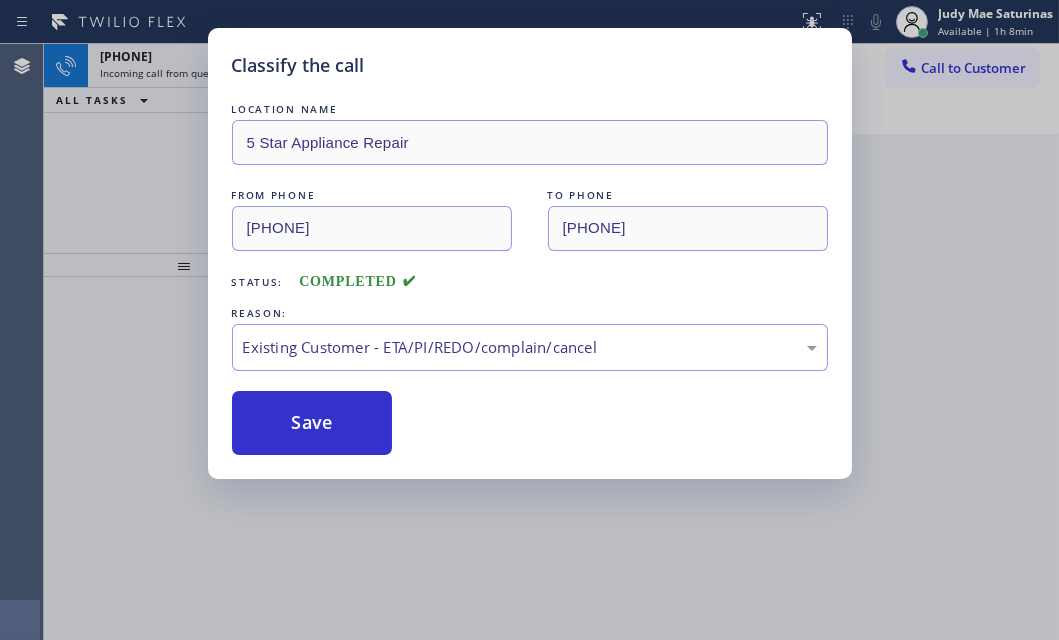 drag, startPoint x: 335, startPoint y: 458, endPoint x: 315, endPoint y: 458, distance: 20 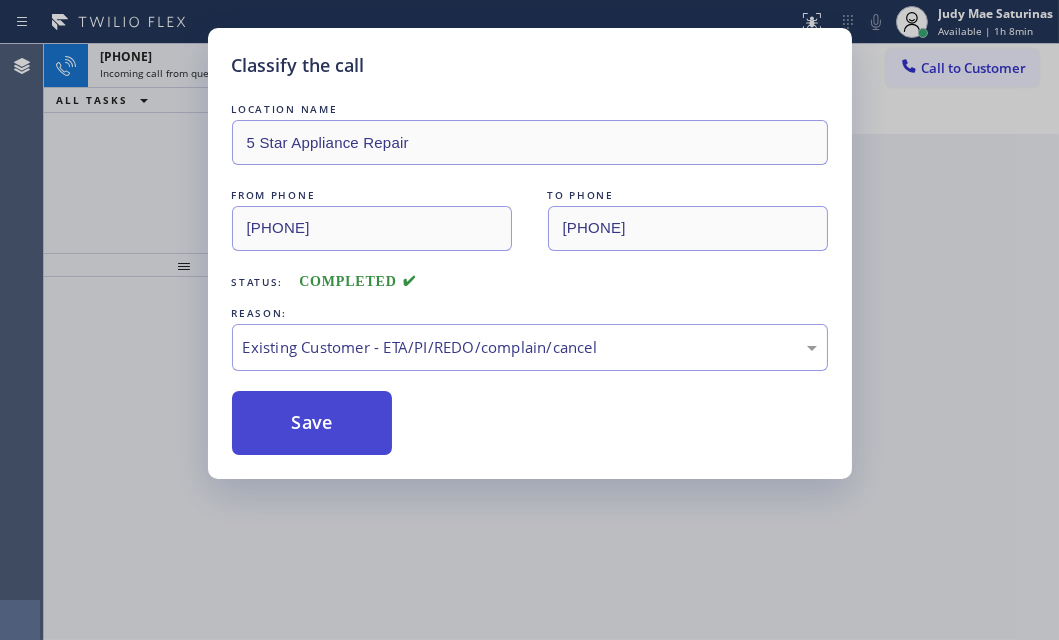 click on "Save" at bounding box center [312, 423] 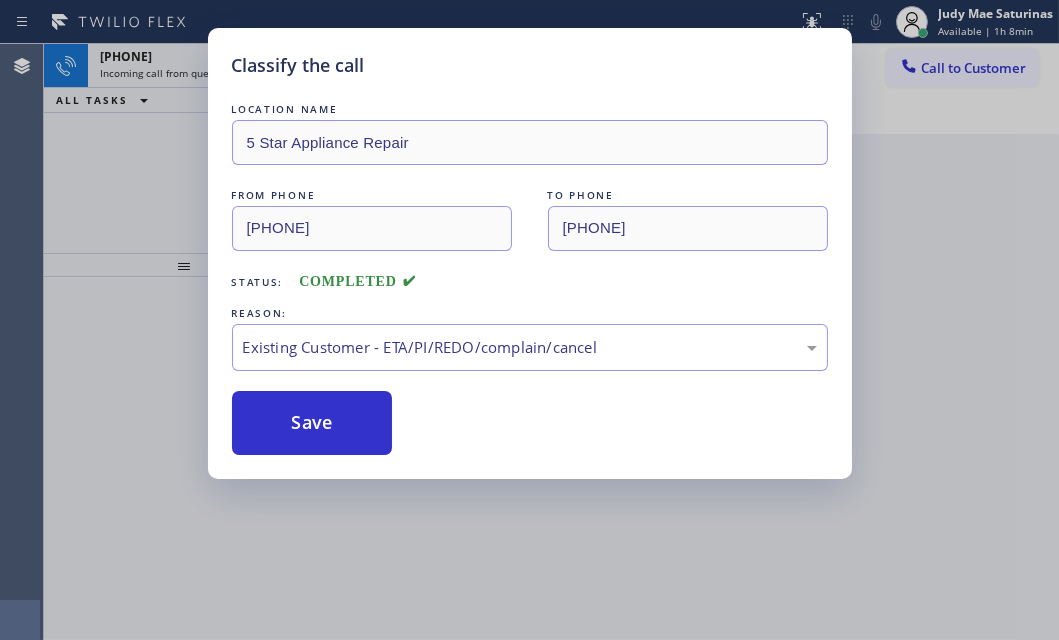 click on "LOCATION NAME 5 Star Appliance Repair FROM PHONE [PHONE] TO PHONE [PHONE] Status: COMPLETED REASON: Existing Customer - ETA/PI/REDO/complain/cancel Save" at bounding box center [530, 277] 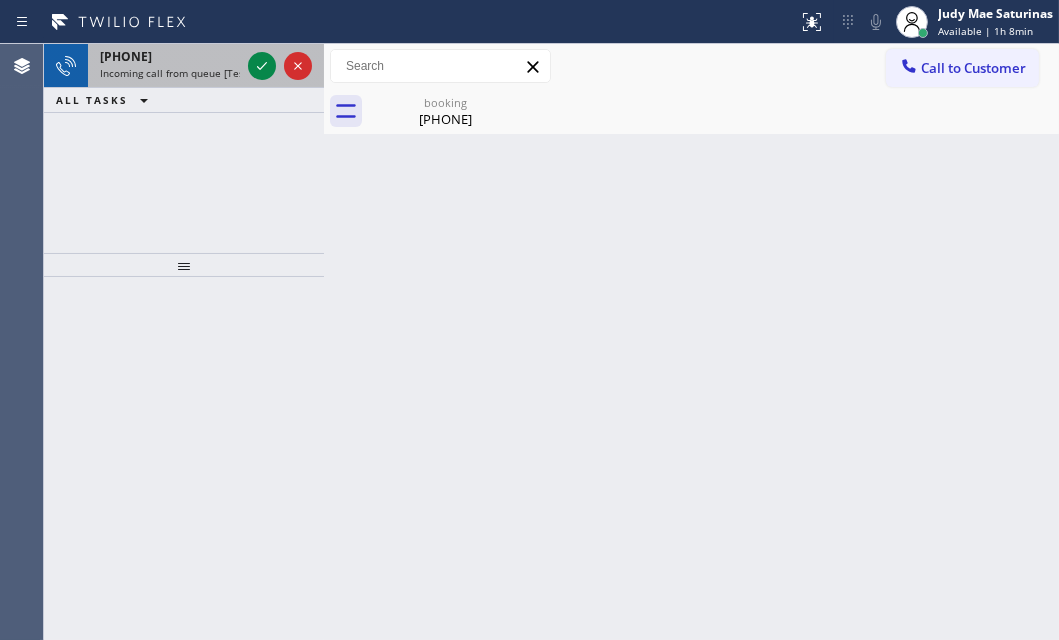click on "Incoming call from queue [Test] All" at bounding box center [183, 73] 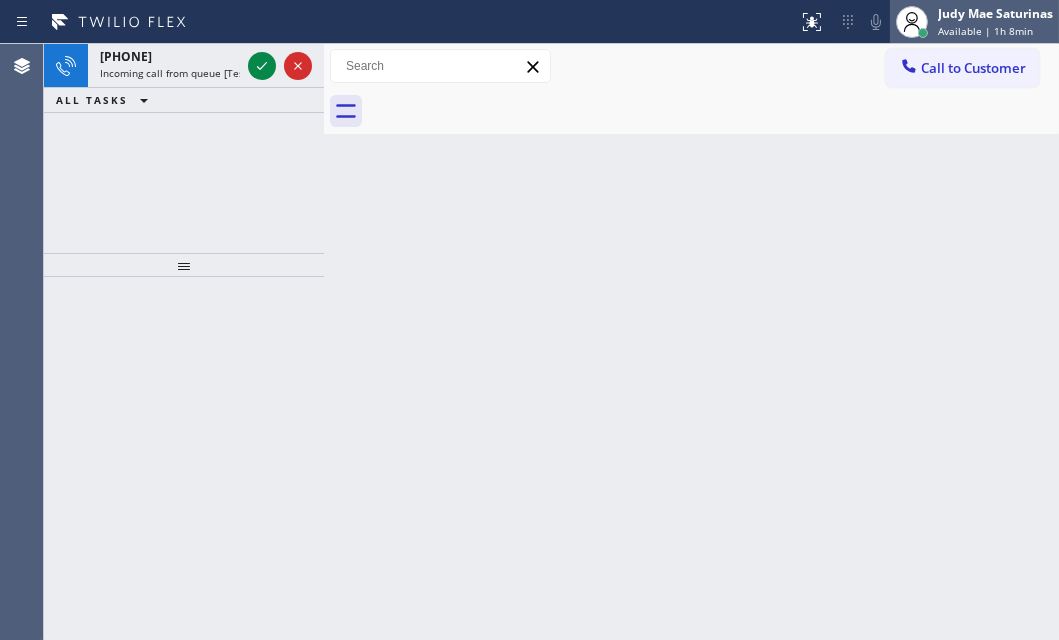 click on "Judy Mae Saturinas" at bounding box center [995, 13] 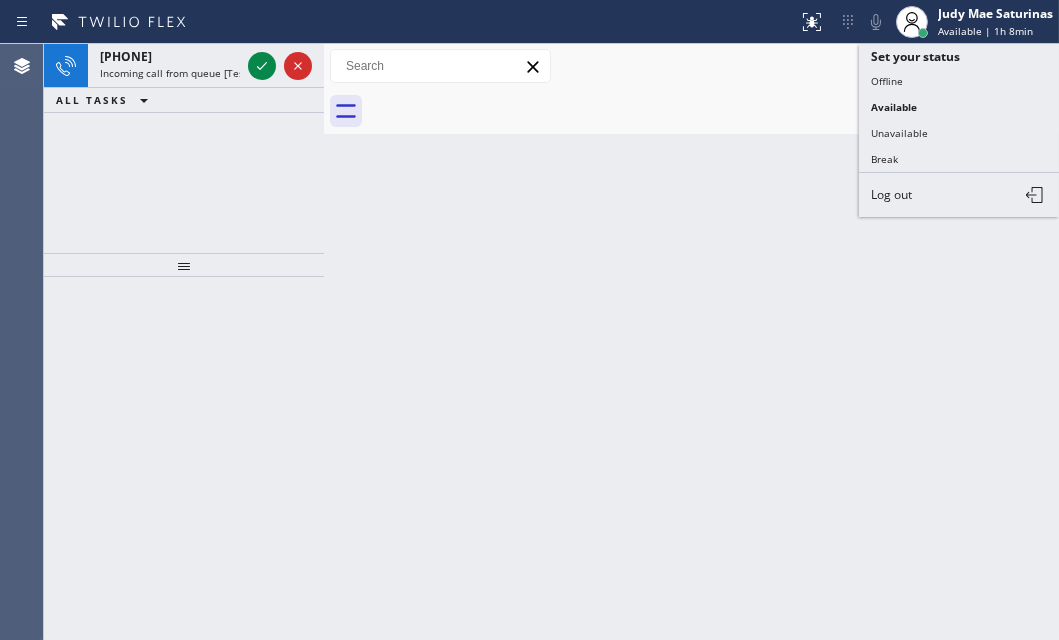 click on "Break" at bounding box center (959, 159) 